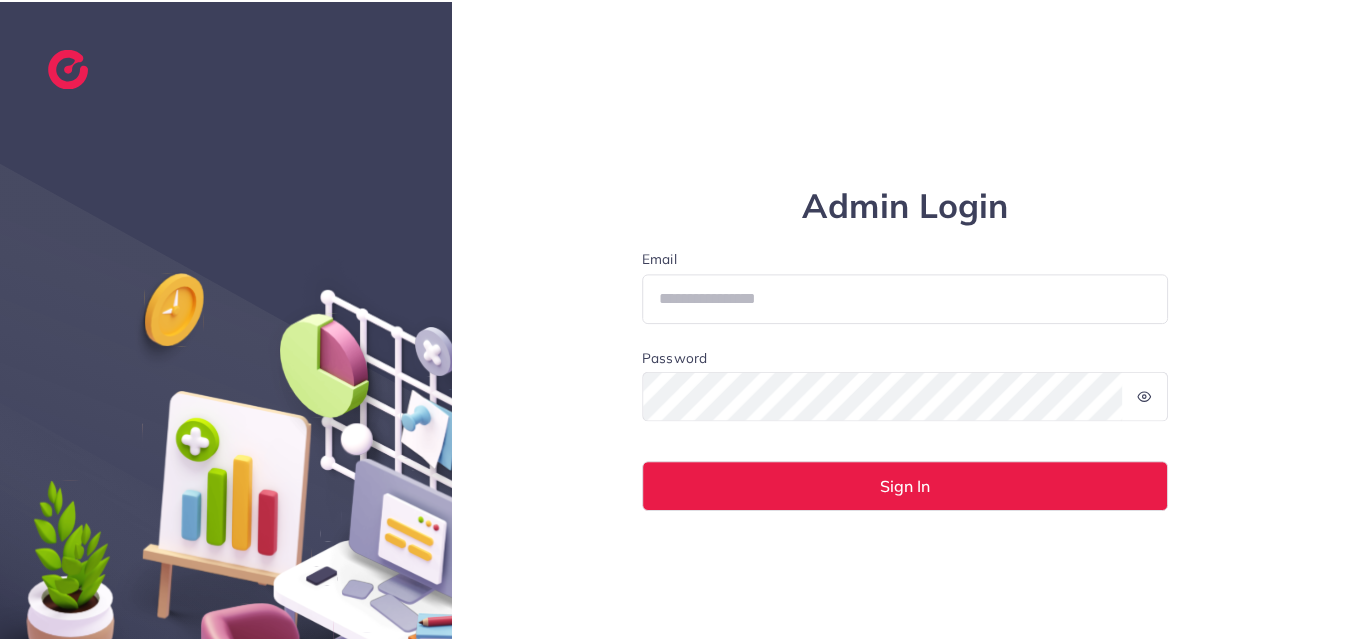scroll, scrollTop: 0, scrollLeft: 0, axis: both 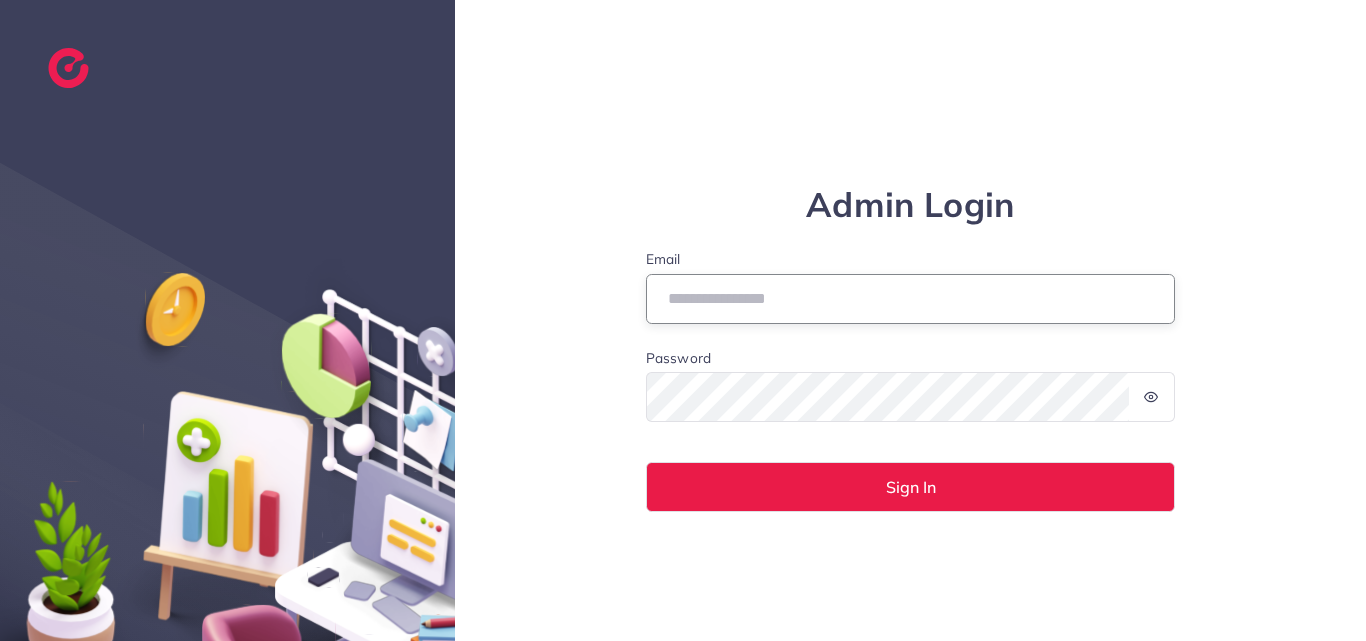 click on "Email" at bounding box center (911, 299) 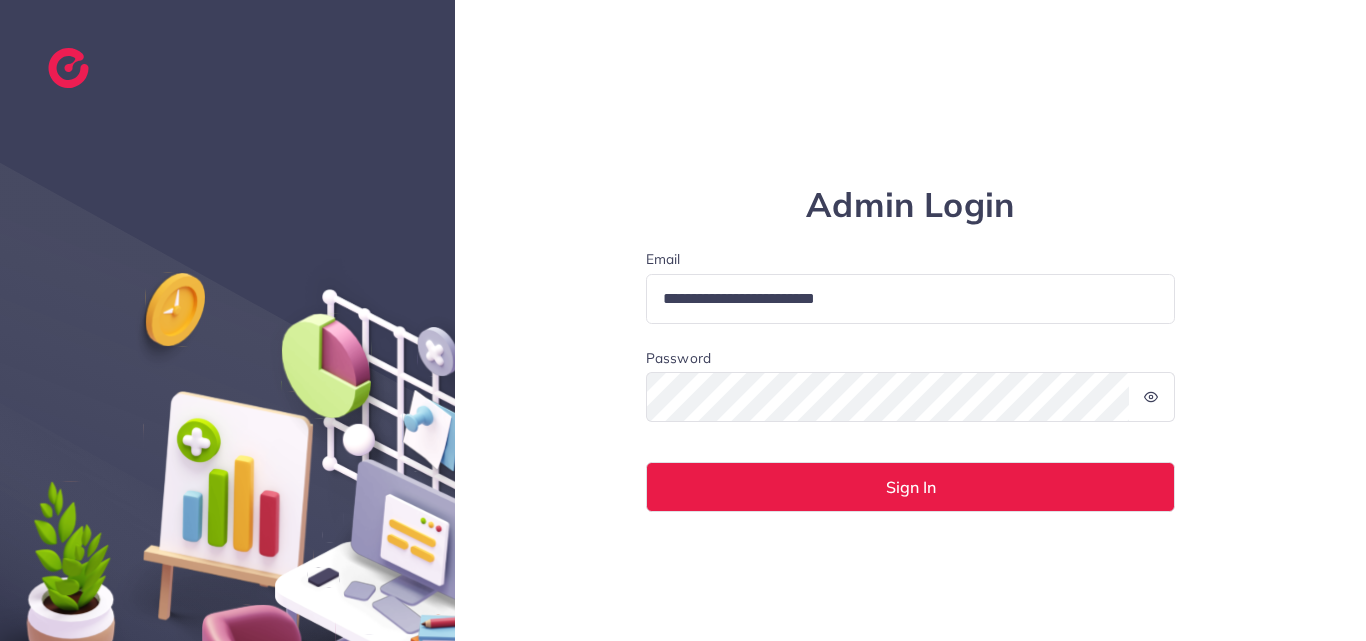 click on "**********" at bounding box center [911, 299] 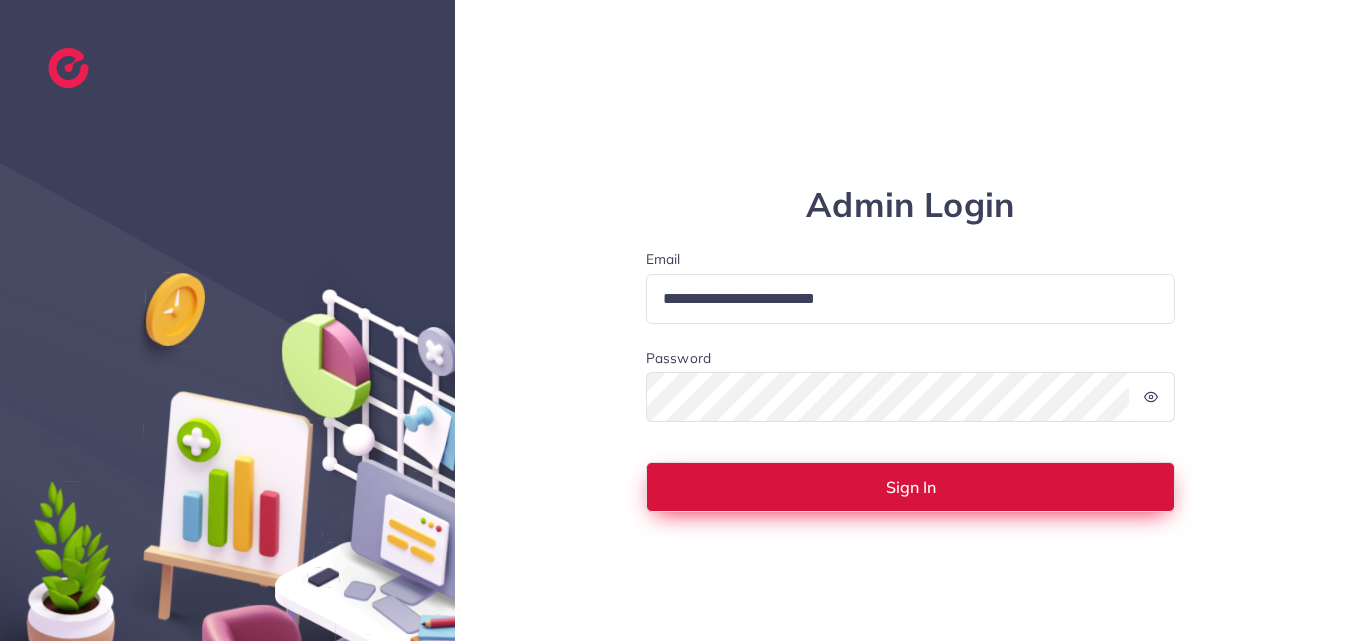 click on "Sign In" at bounding box center (911, 487) 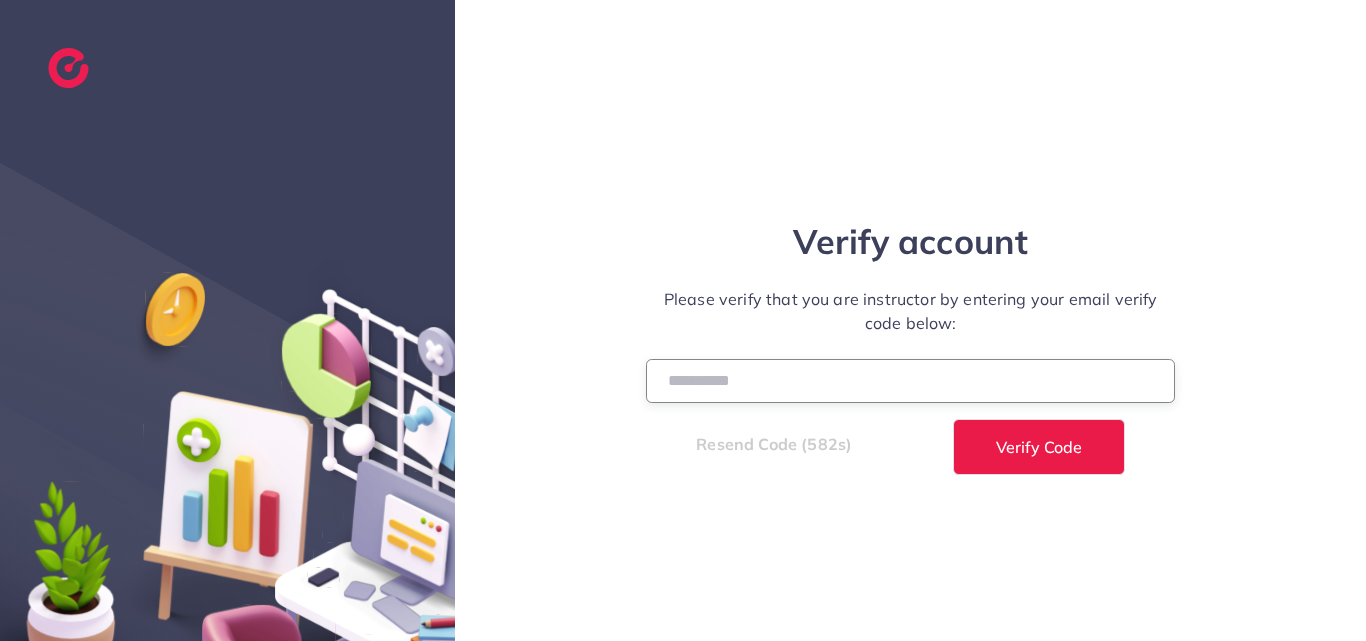 click at bounding box center (911, 380) 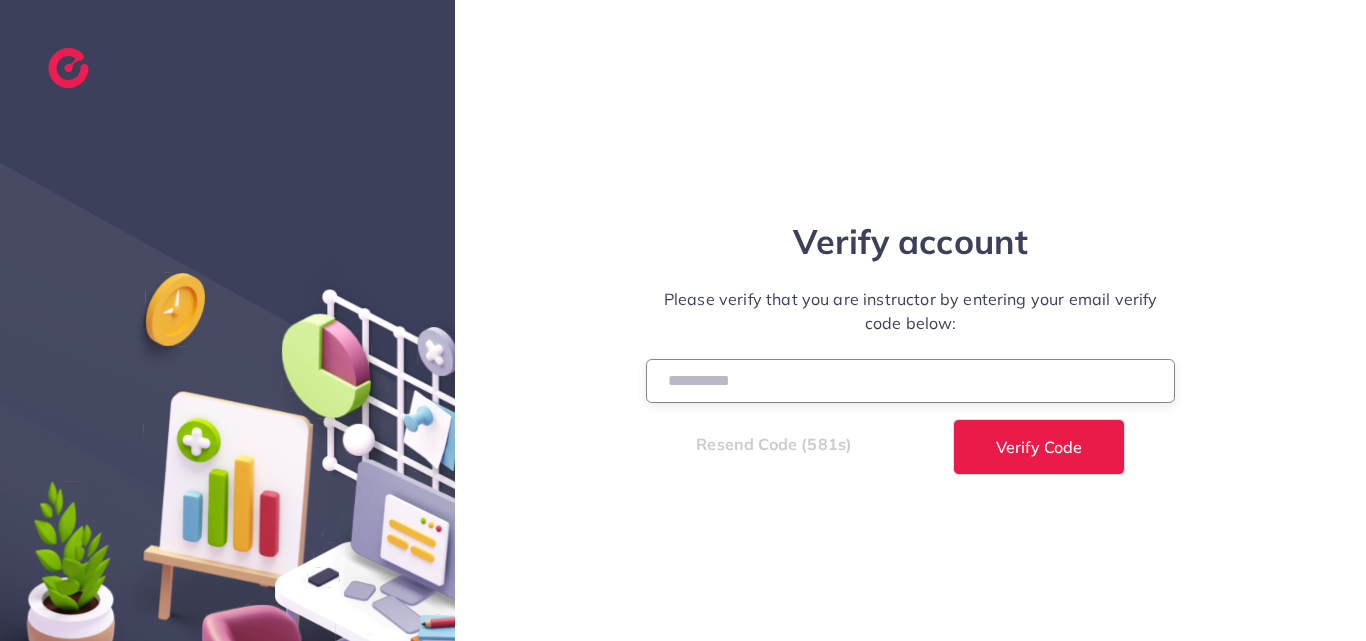 paste on "******" 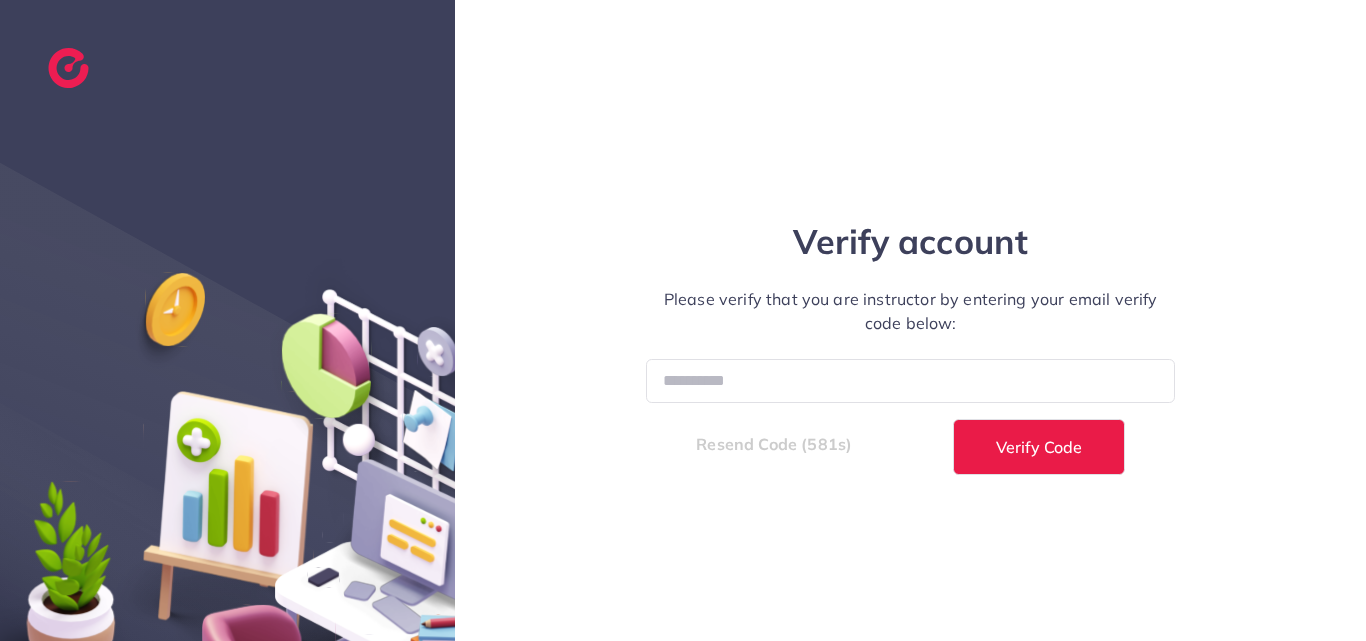 drag, startPoint x: 746, startPoint y: 391, endPoint x: 858, endPoint y: 229, distance: 196.94669 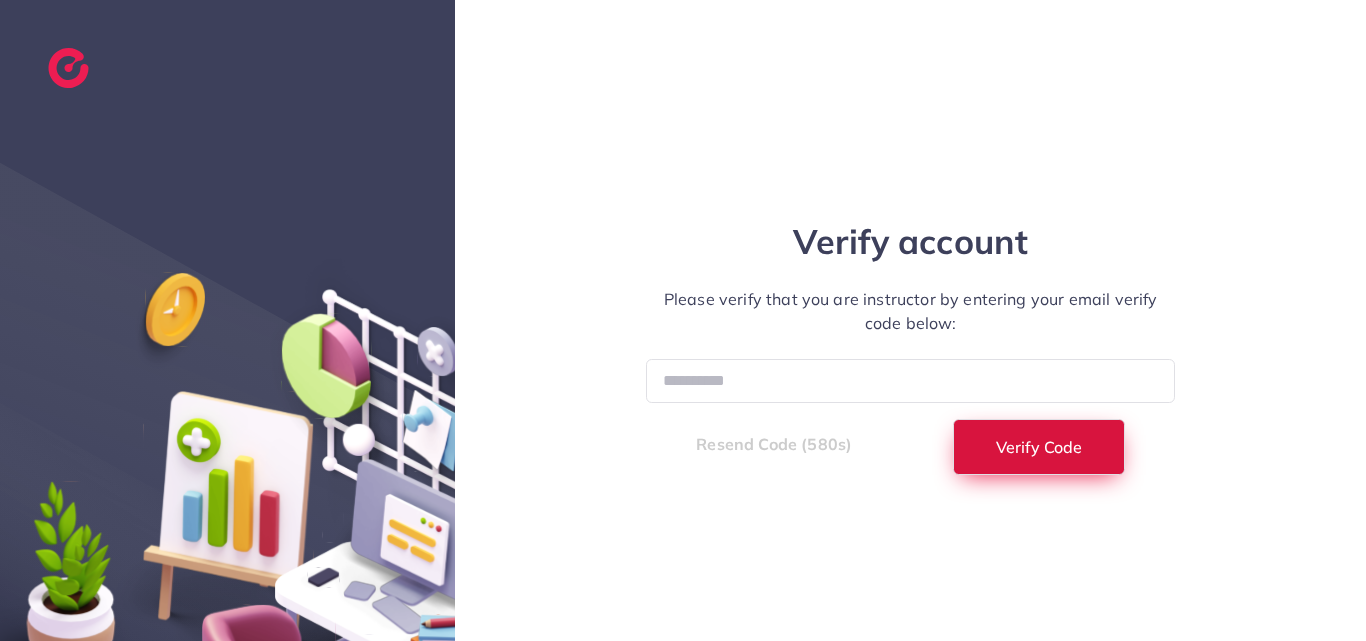 click on "Verify Code" at bounding box center [1039, 447] 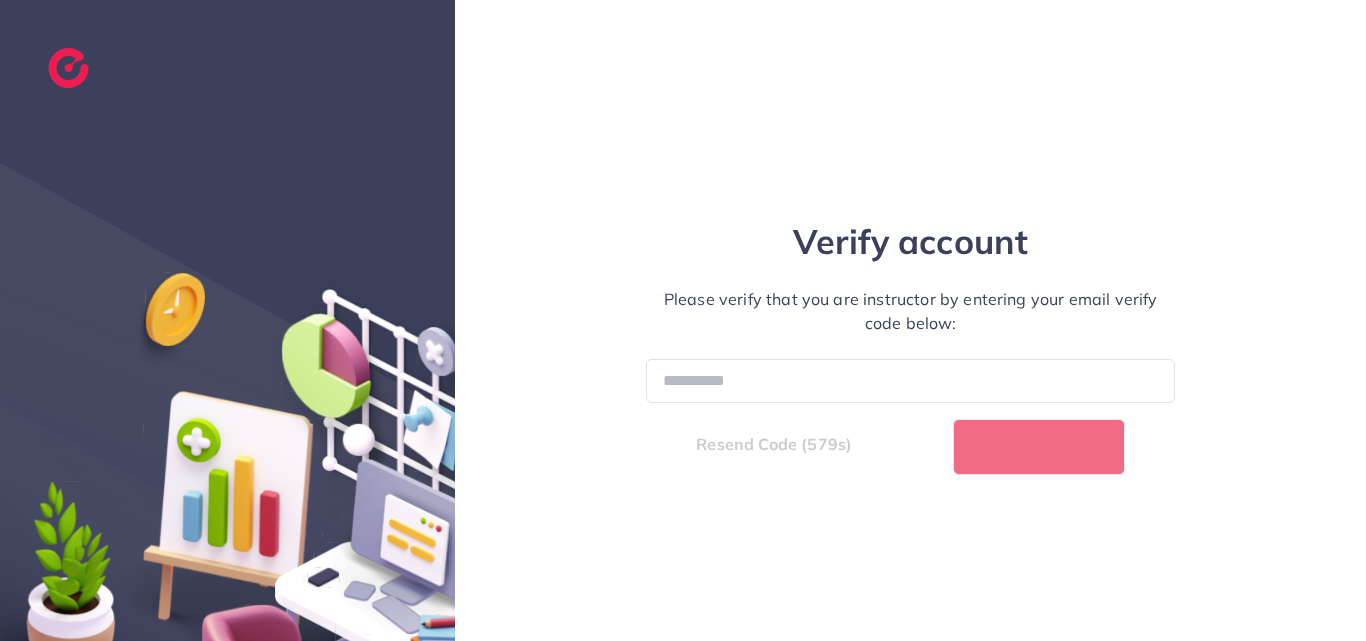 select on "*" 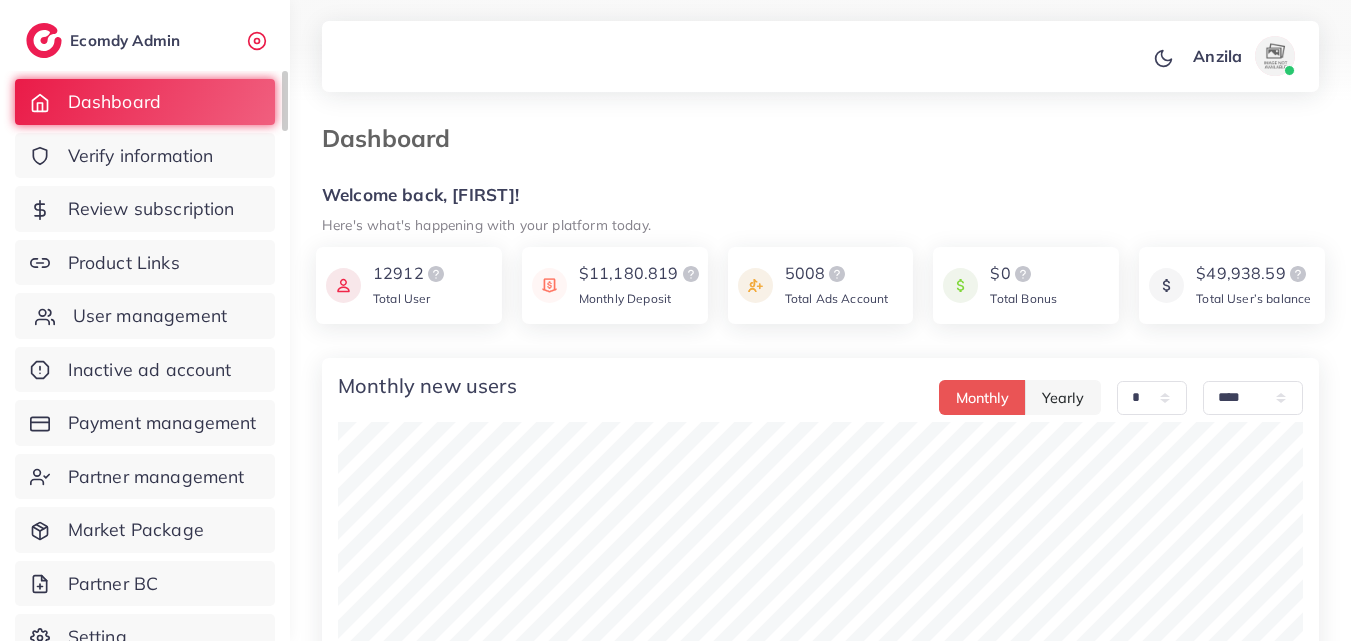 click on "User management" at bounding box center [150, 316] 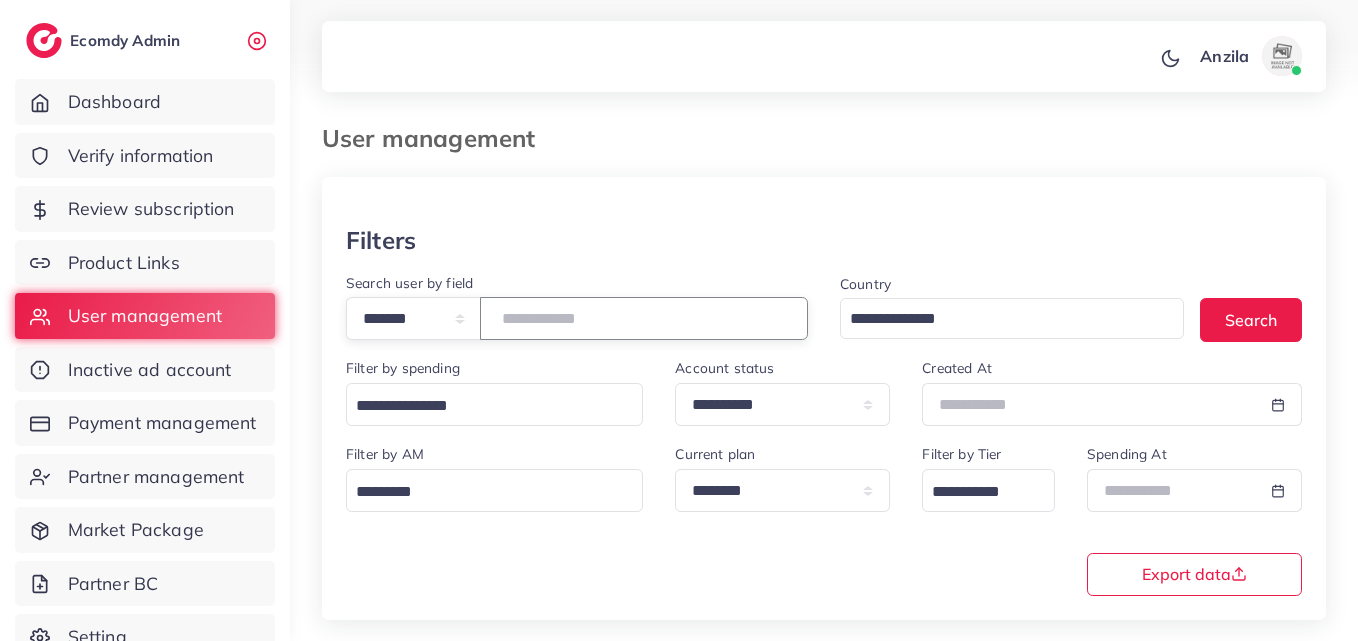 click at bounding box center (644, 318) 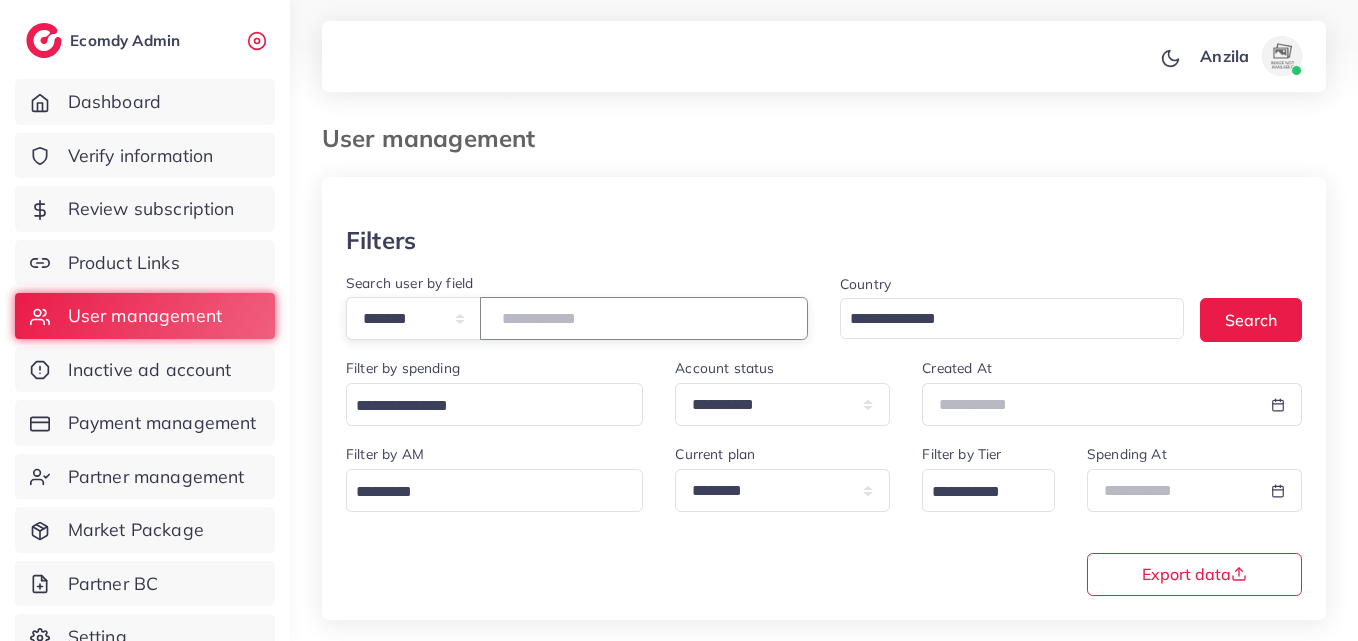 type on "*****" 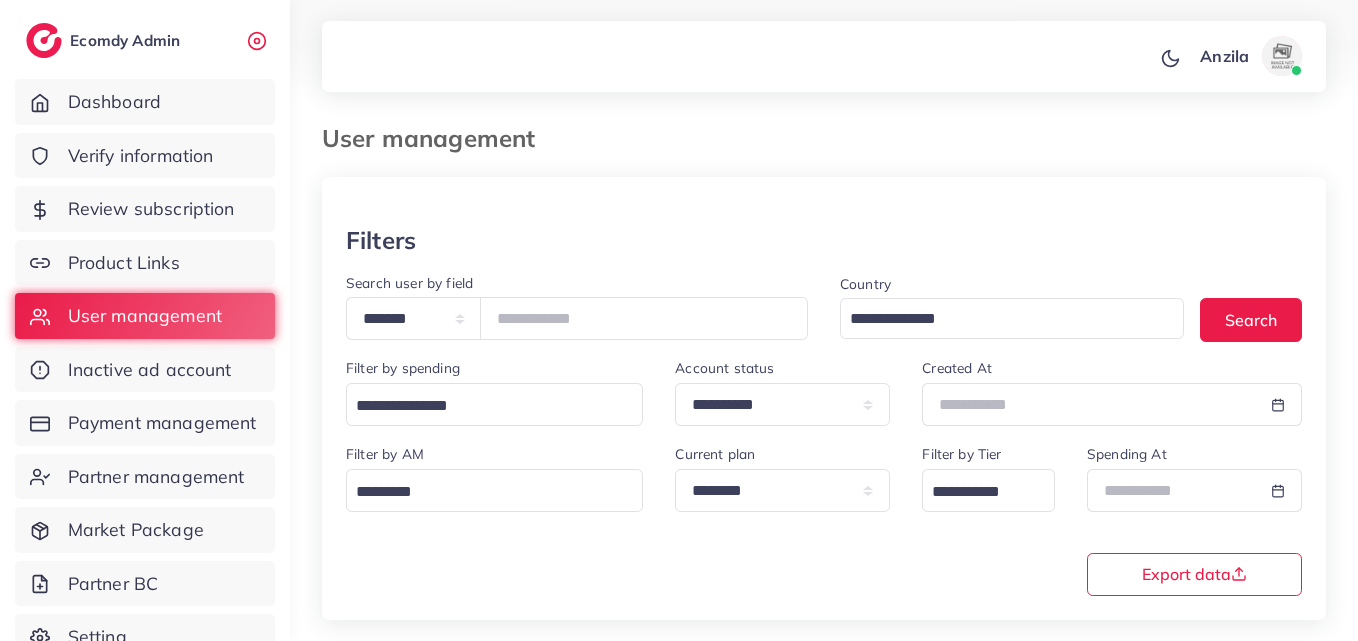 click on "**********" at bounding box center [824, 518] 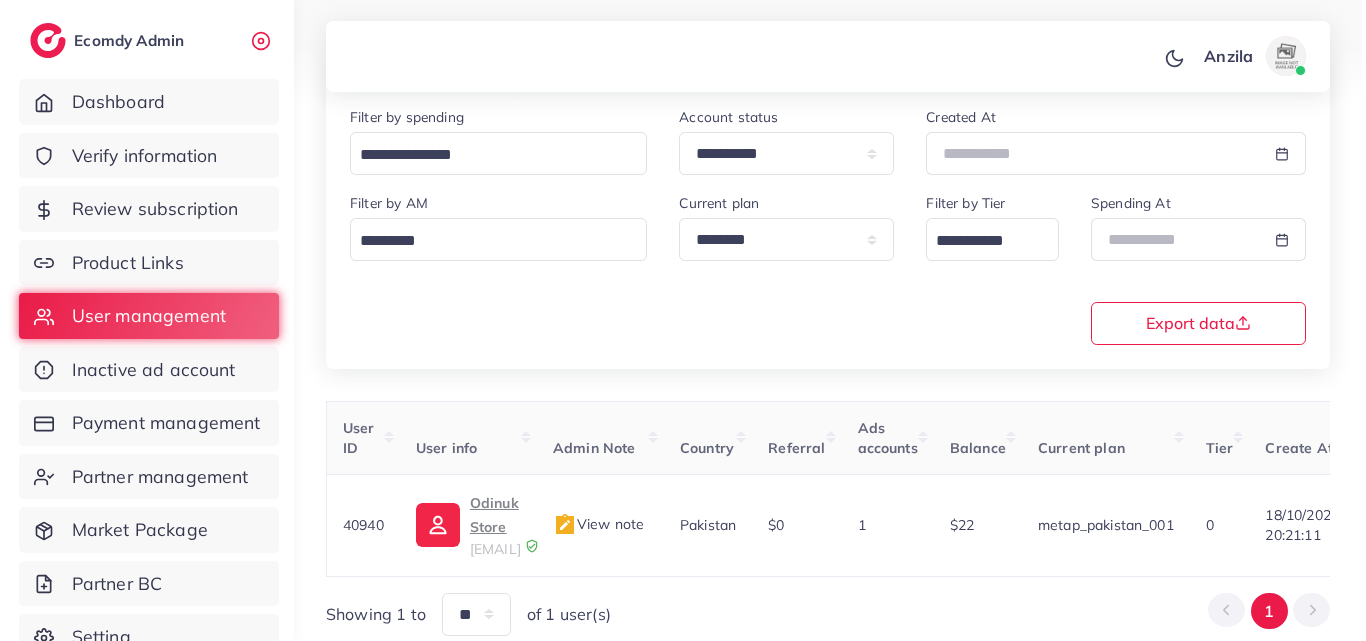 scroll, scrollTop: 300, scrollLeft: 0, axis: vertical 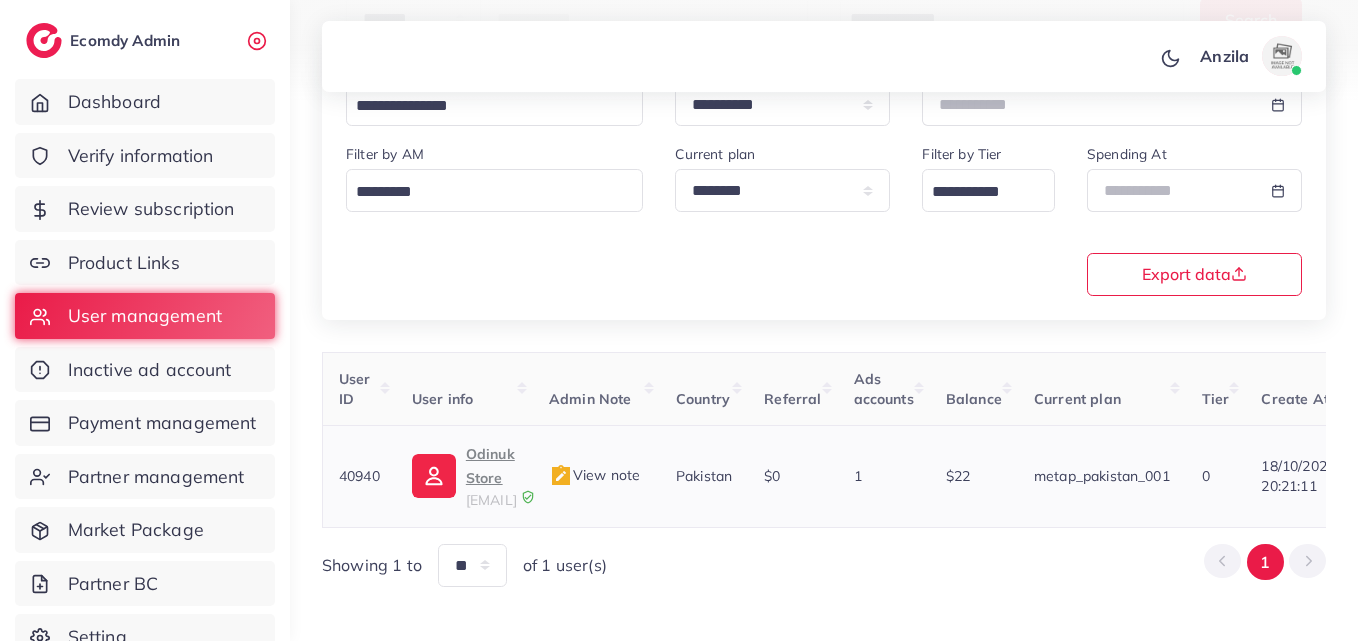 click on "Odinuk Store" at bounding box center (491, 466) 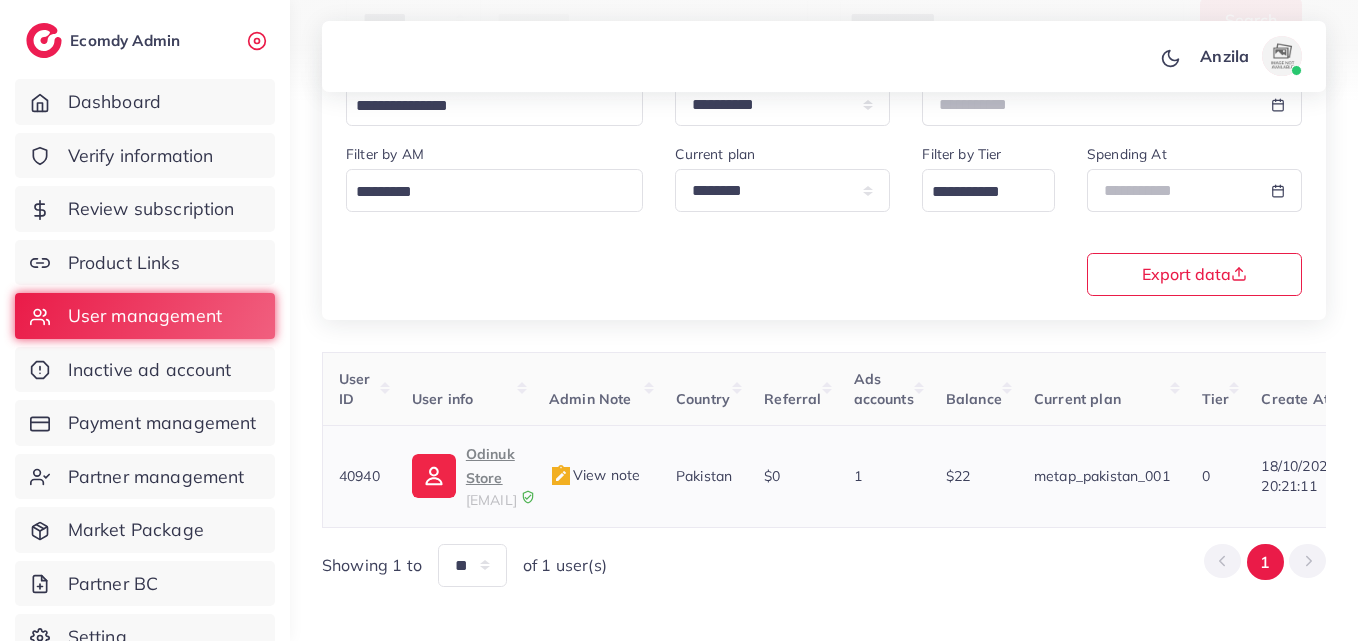 click at bounding box center [561, 476] 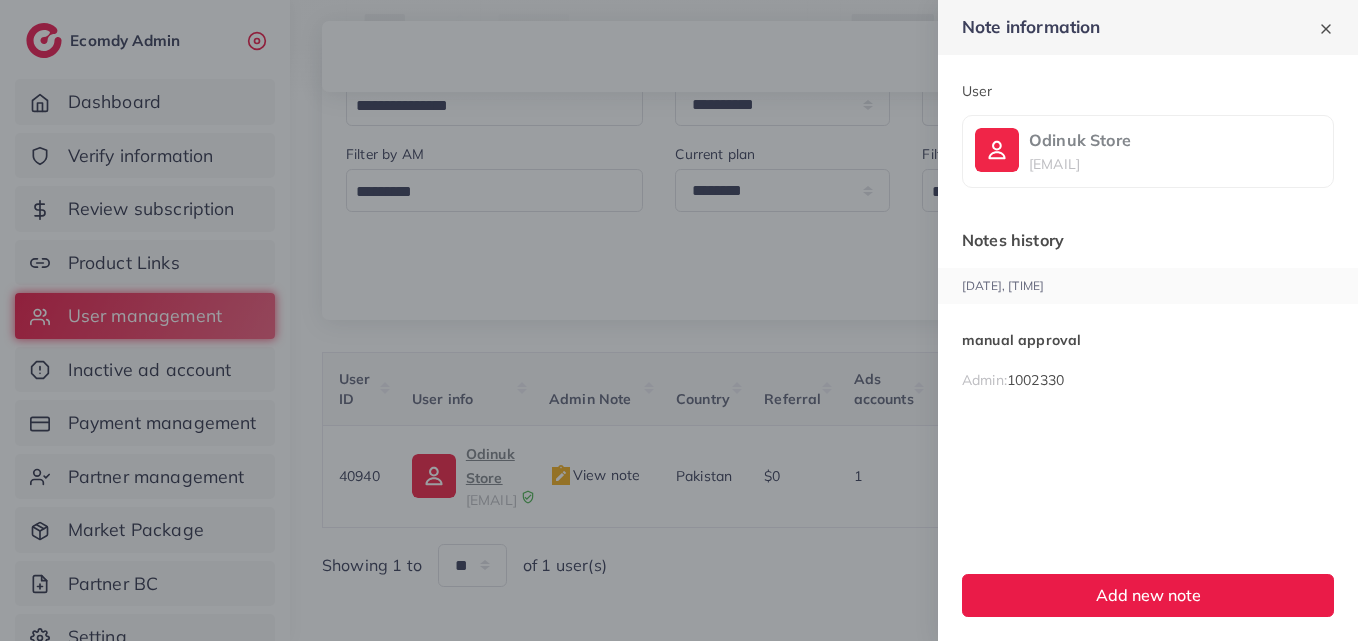 click on "manual approval" at bounding box center (1148, 340) 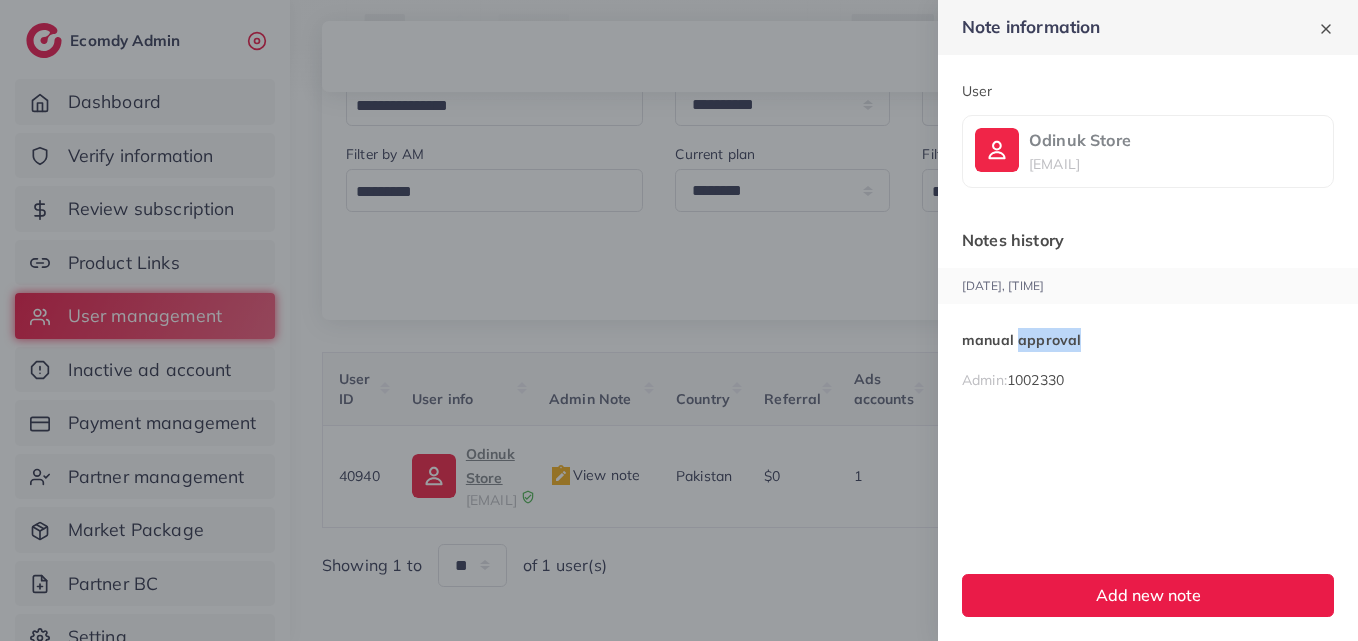 click on "manual approval" at bounding box center [1148, 340] 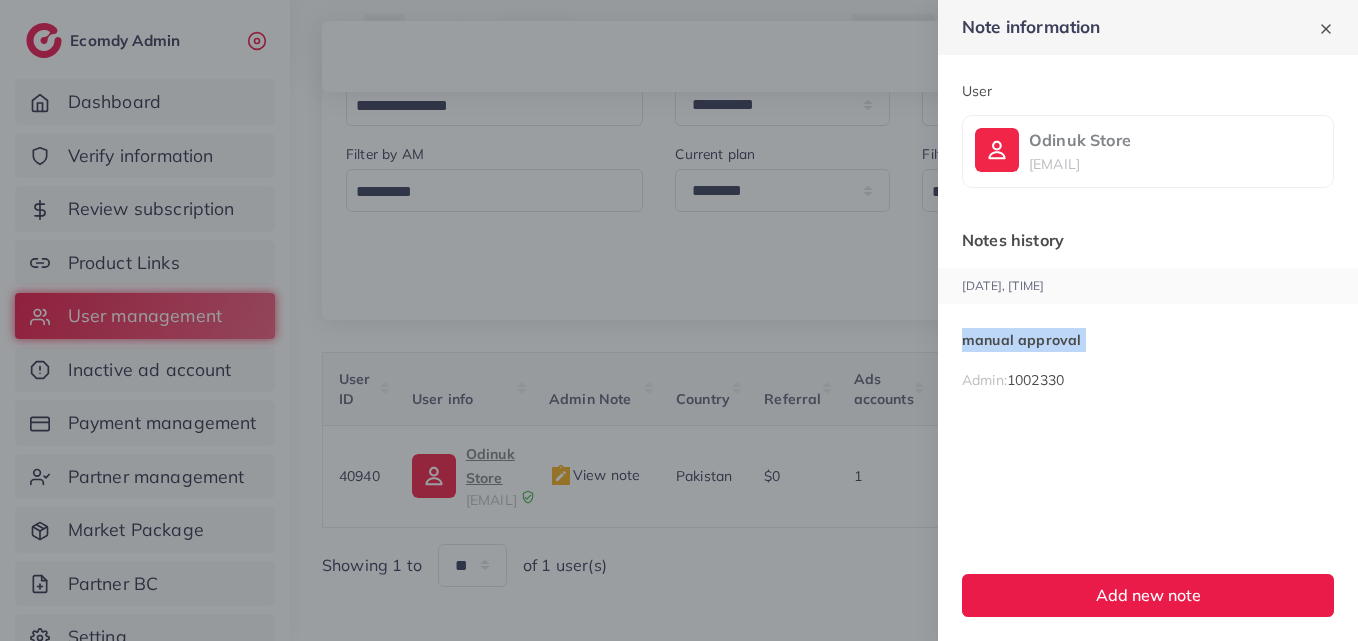 click on "manual approval" at bounding box center (1148, 340) 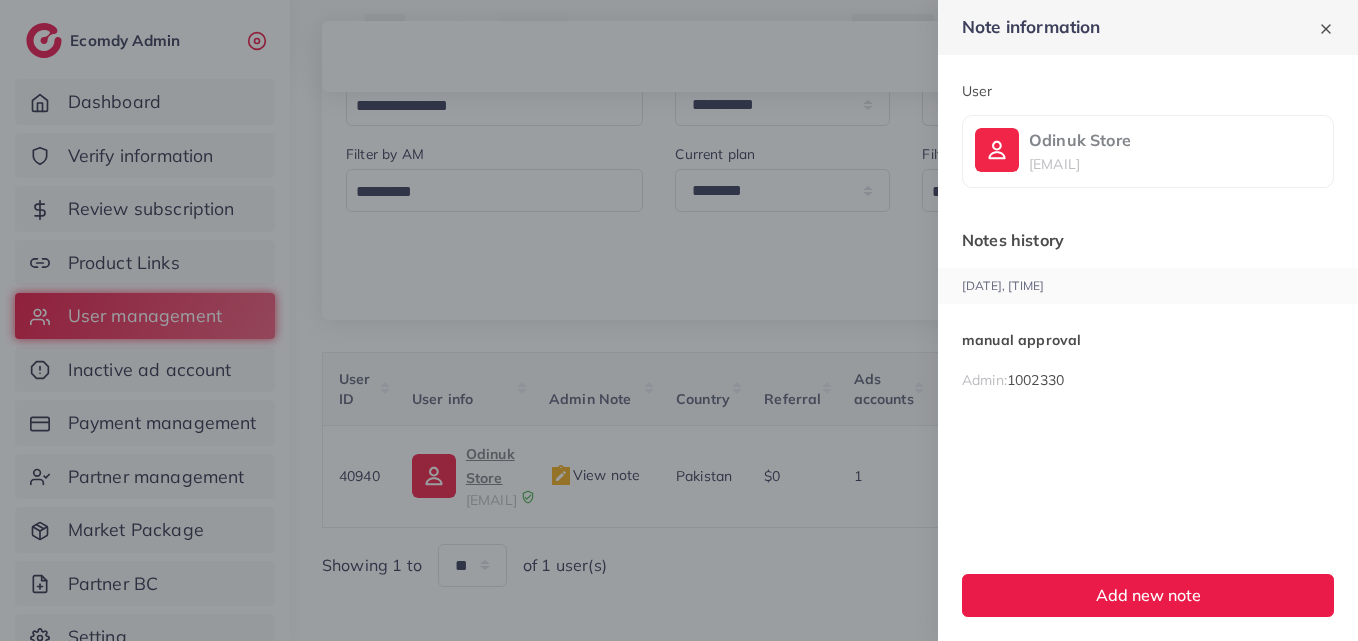 click on "Note information   User   Odinuk Store   odinukstore+tiktok@gmail.com   Notes history   26/05/2025, 22:46:24  manual approval  Admin:  1002330  Add new note" at bounding box center (0, 0) 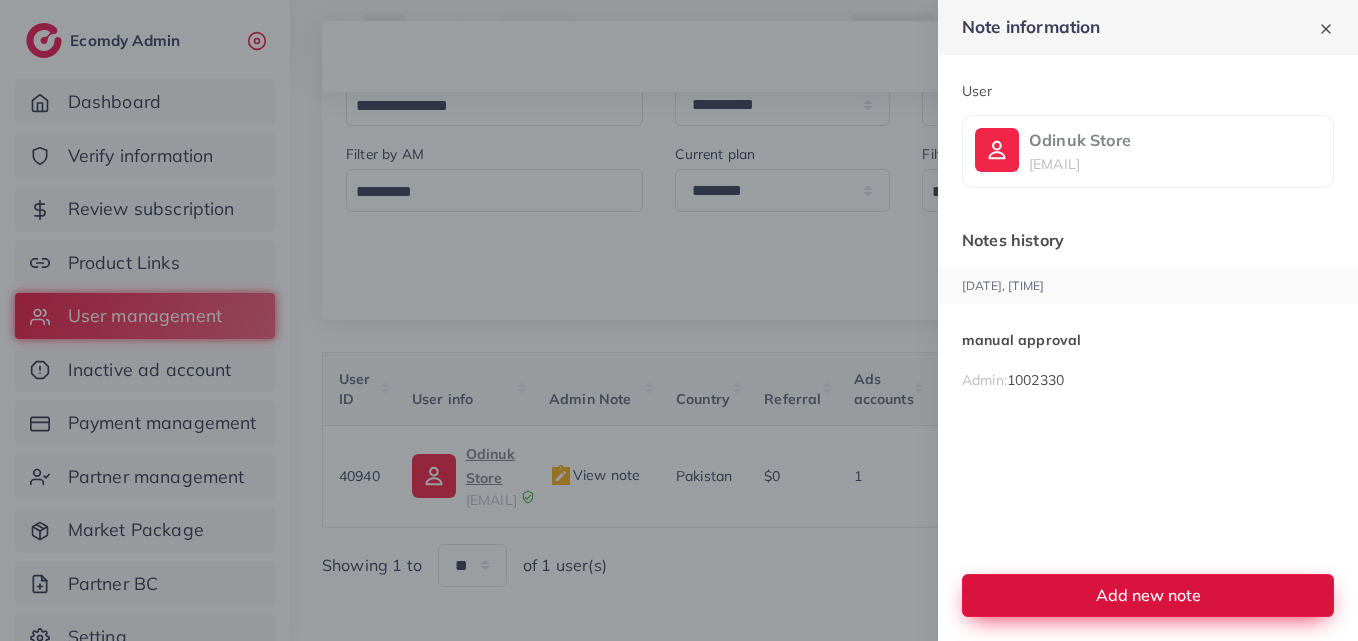 click on "Add new note" at bounding box center (1148, 595) 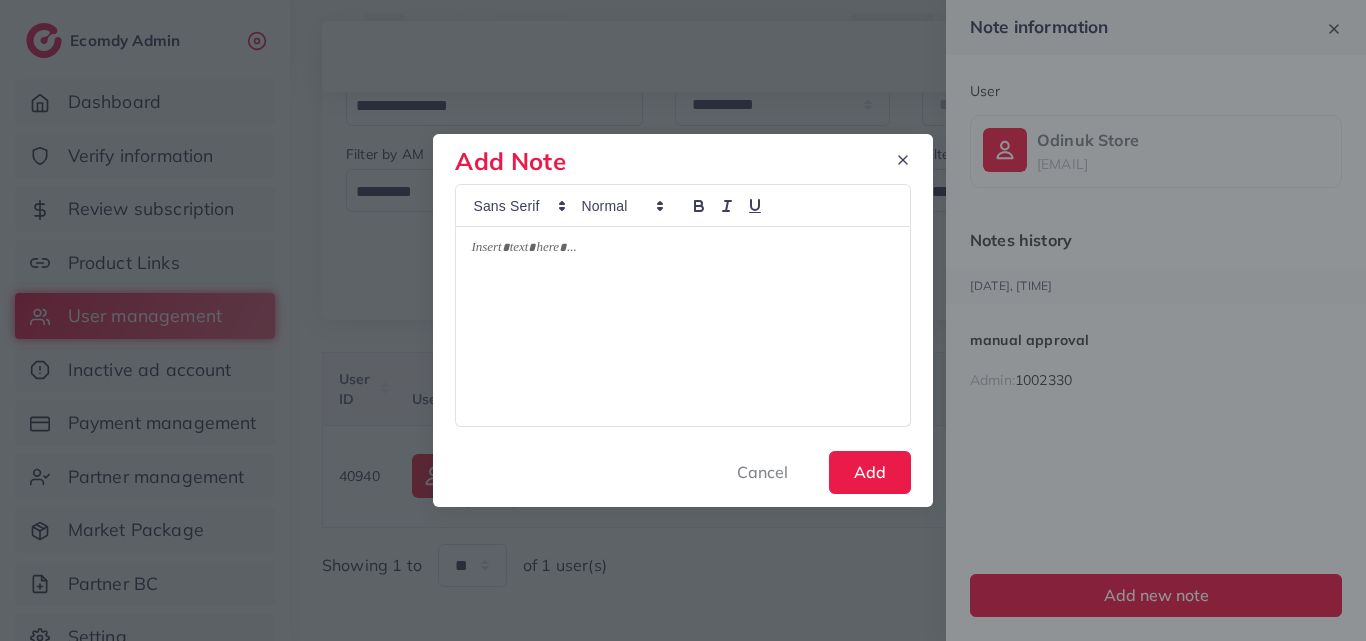 click at bounding box center [682, 326] 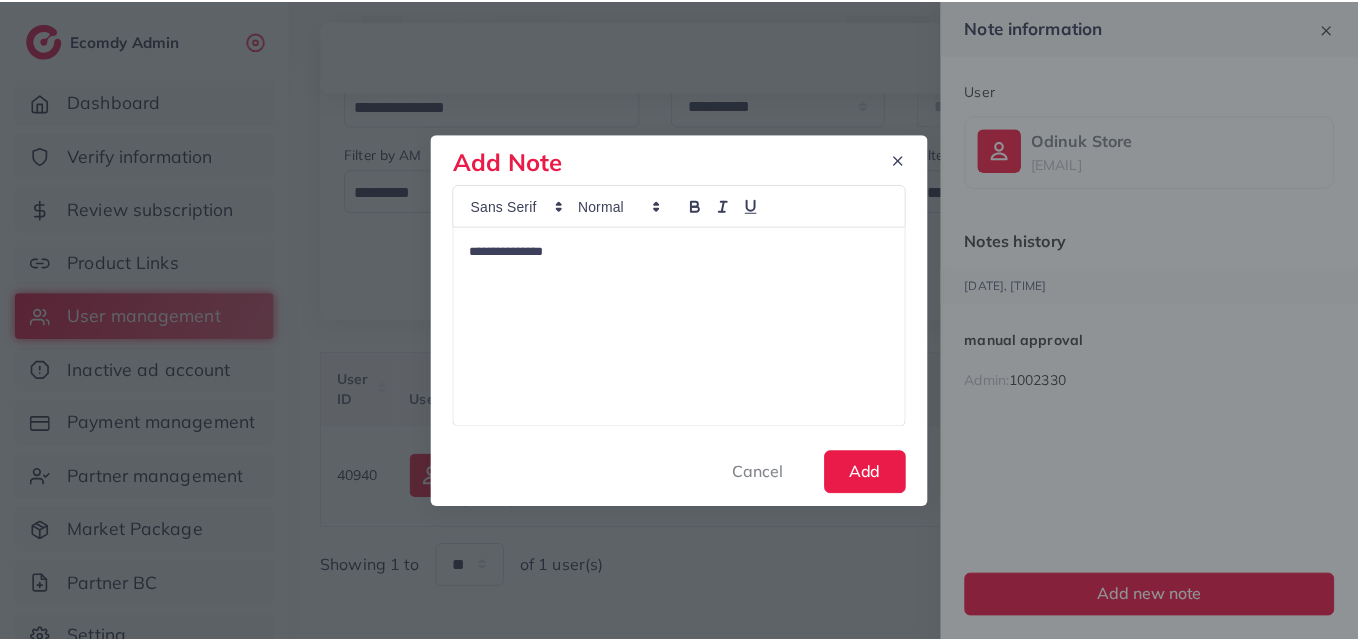 scroll, scrollTop: 0, scrollLeft: 0, axis: both 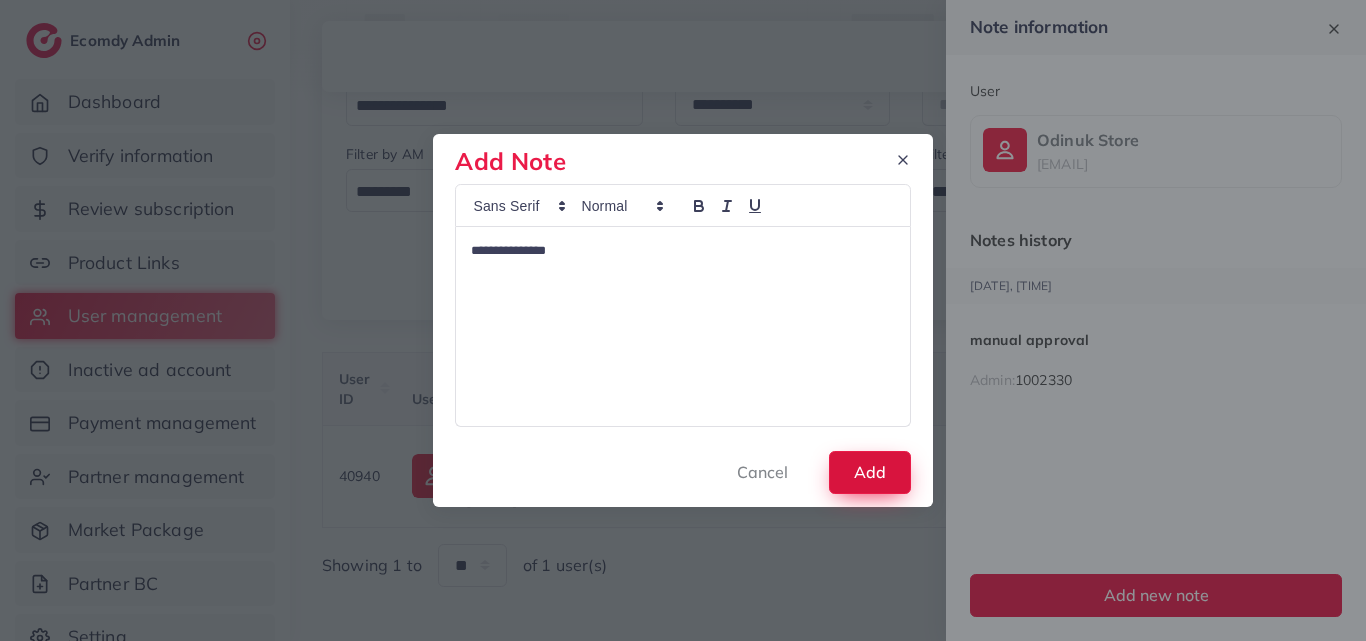 click on "Add" at bounding box center [870, 472] 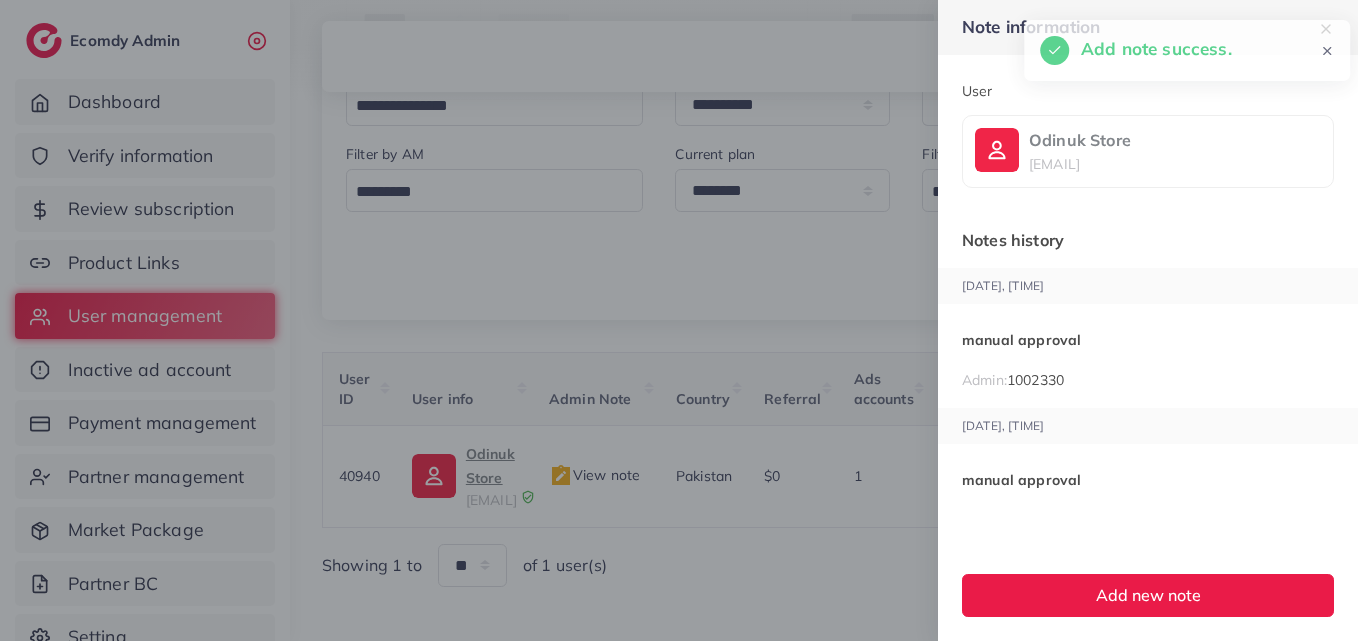click at bounding box center (679, 320) 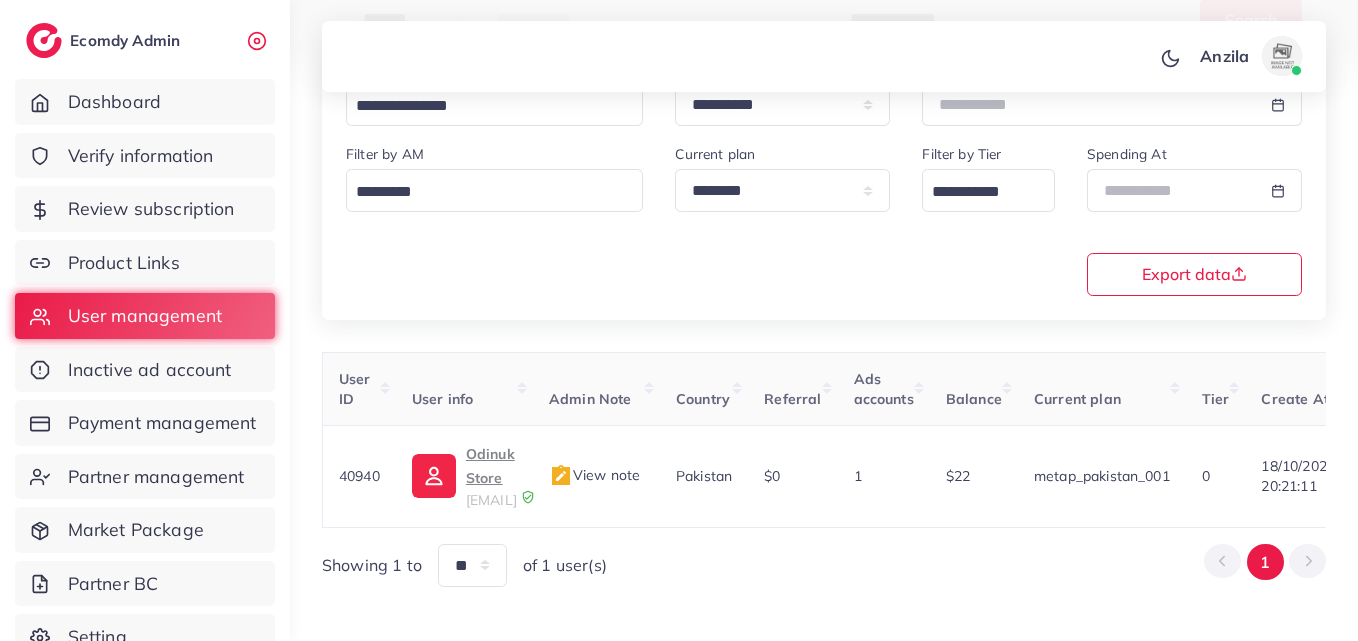 scroll, scrollTop: 0, scrollLeft: 0, axis: both 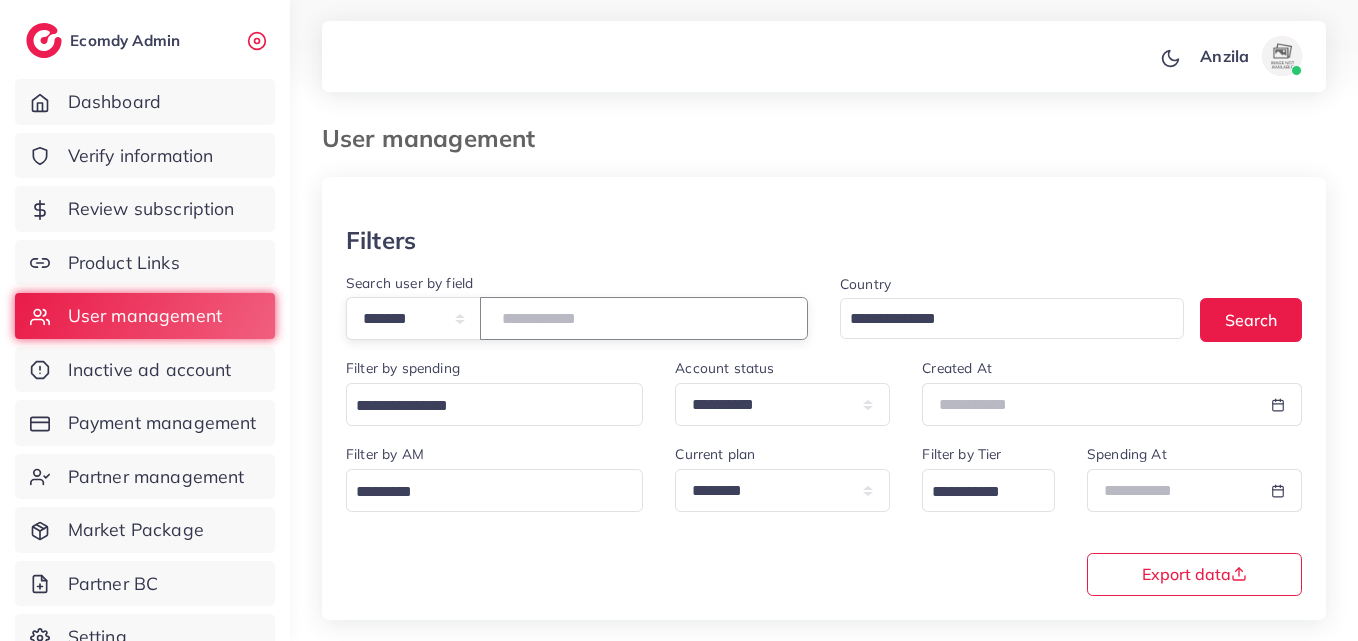 click on "*****" at bounding box center [644, 318] 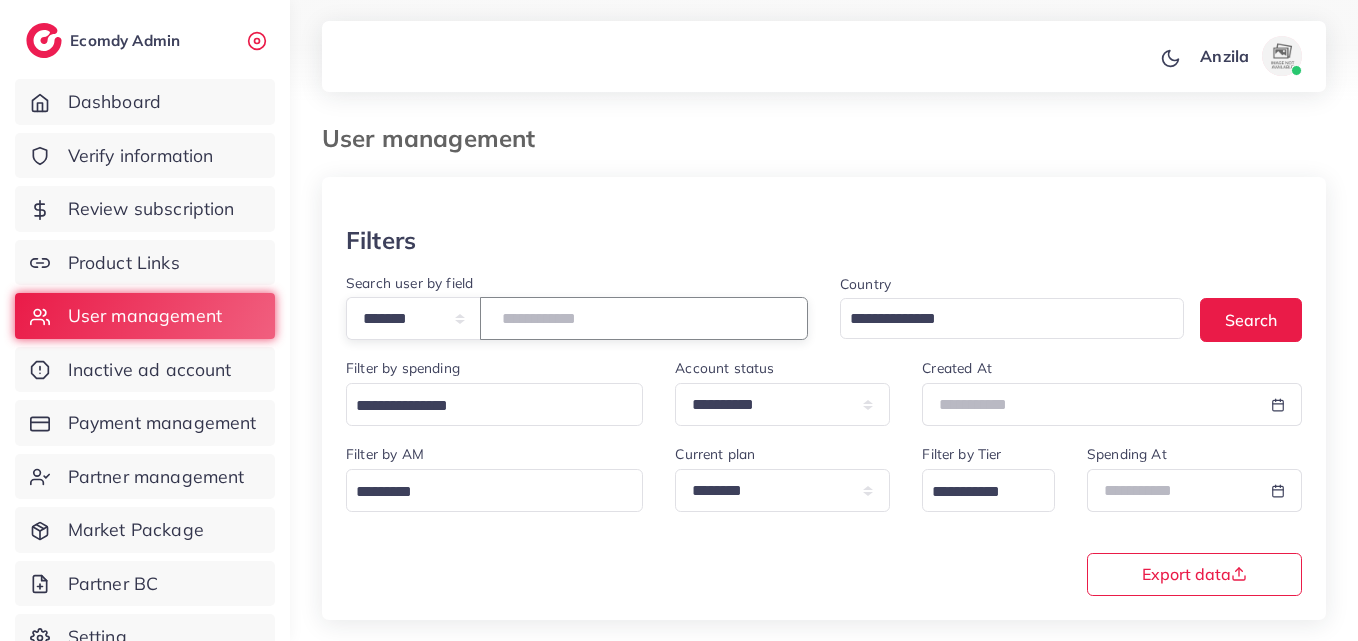 paste on "*****" 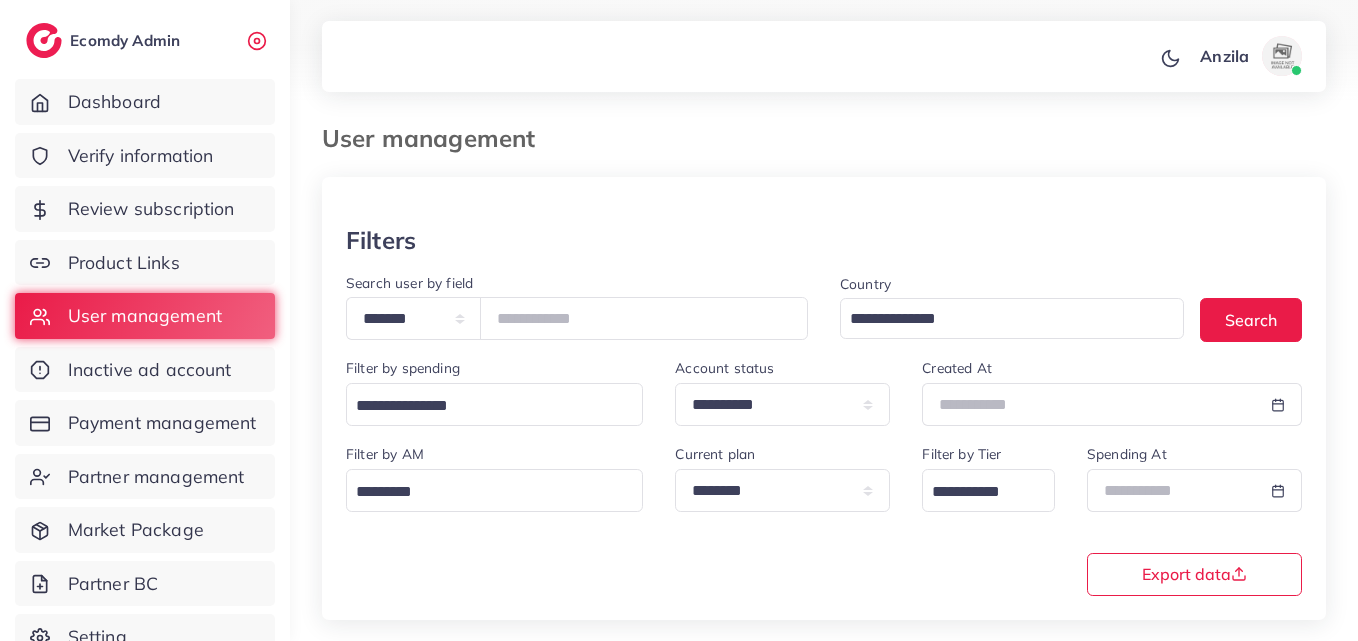 drag, startPoint x: 539, startPoint y: 312, endPoint x: 591, endPoint y: 82, distance: 235.80501 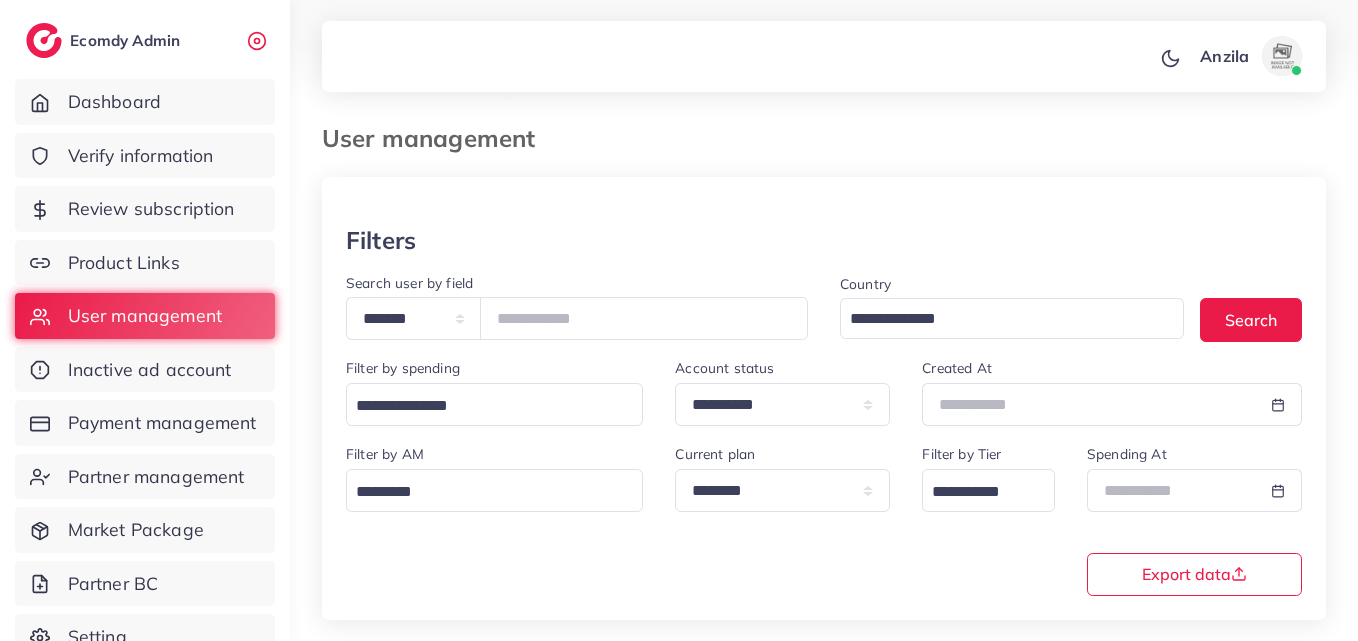 click on "**********" at bounding box center [824, 518] 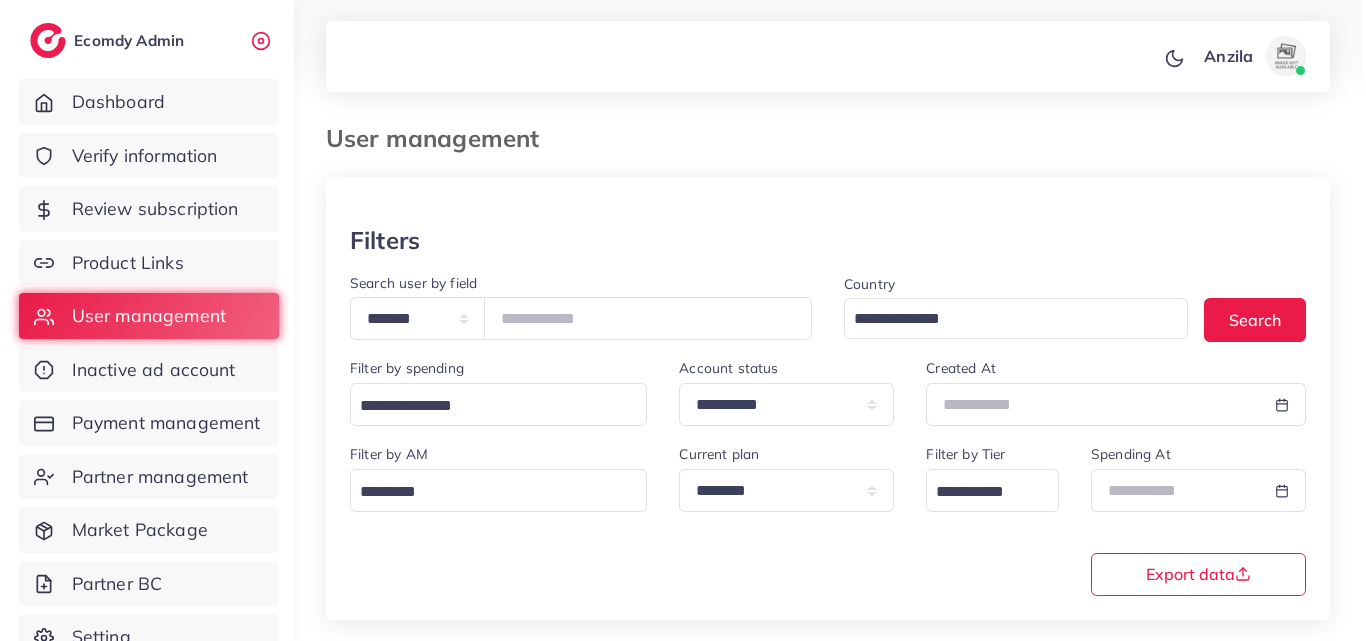 scroll, scrollTop: 200, scrollLeft: 0, axis: vertical 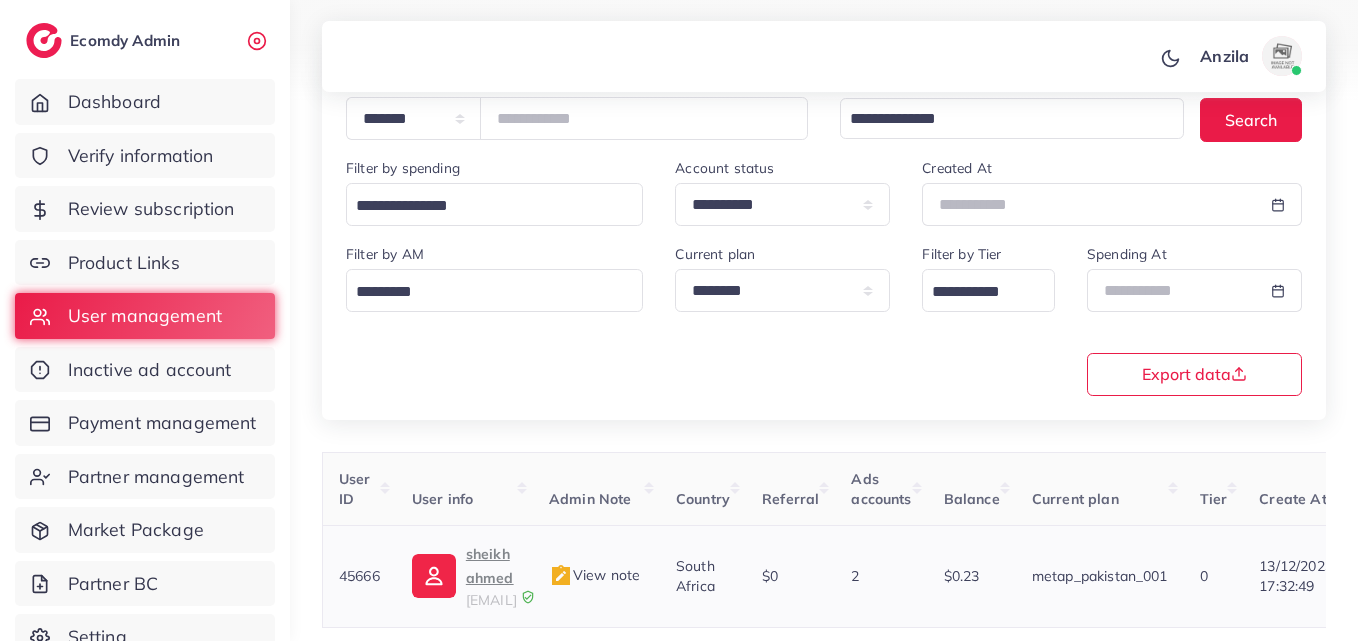 click on "sheikh ahmed" at bounding box center (491, 566) 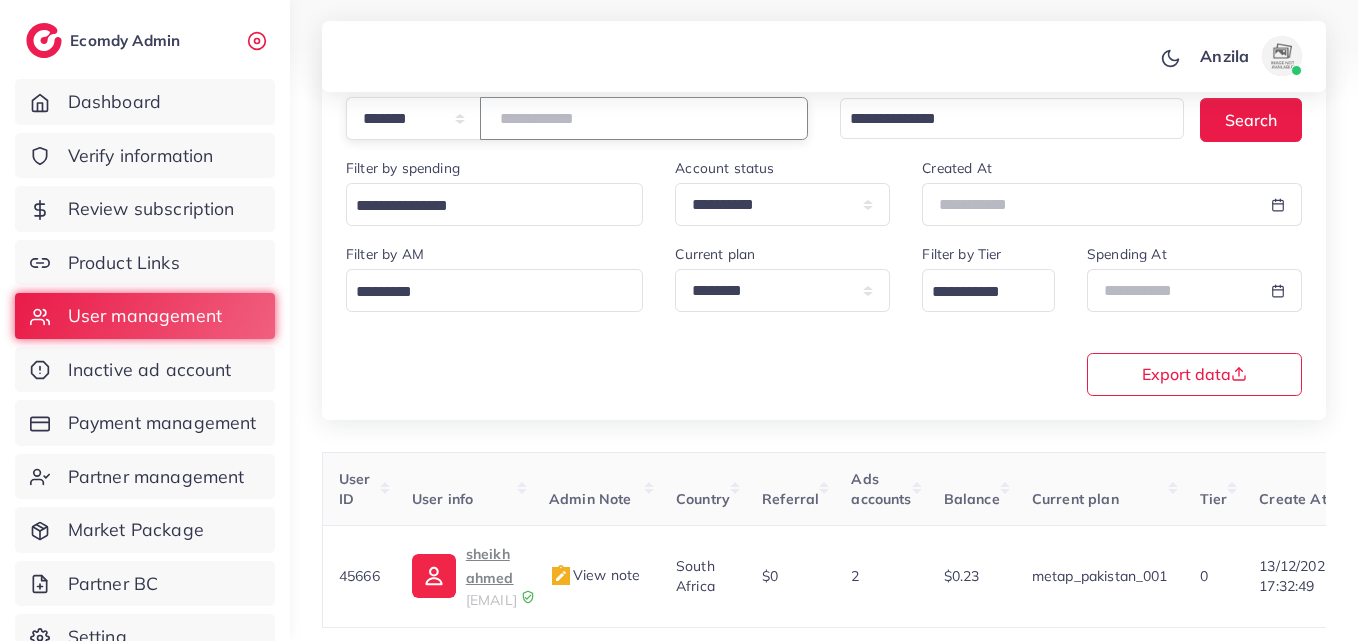 click on "*****" at bounding box center (644, 118) 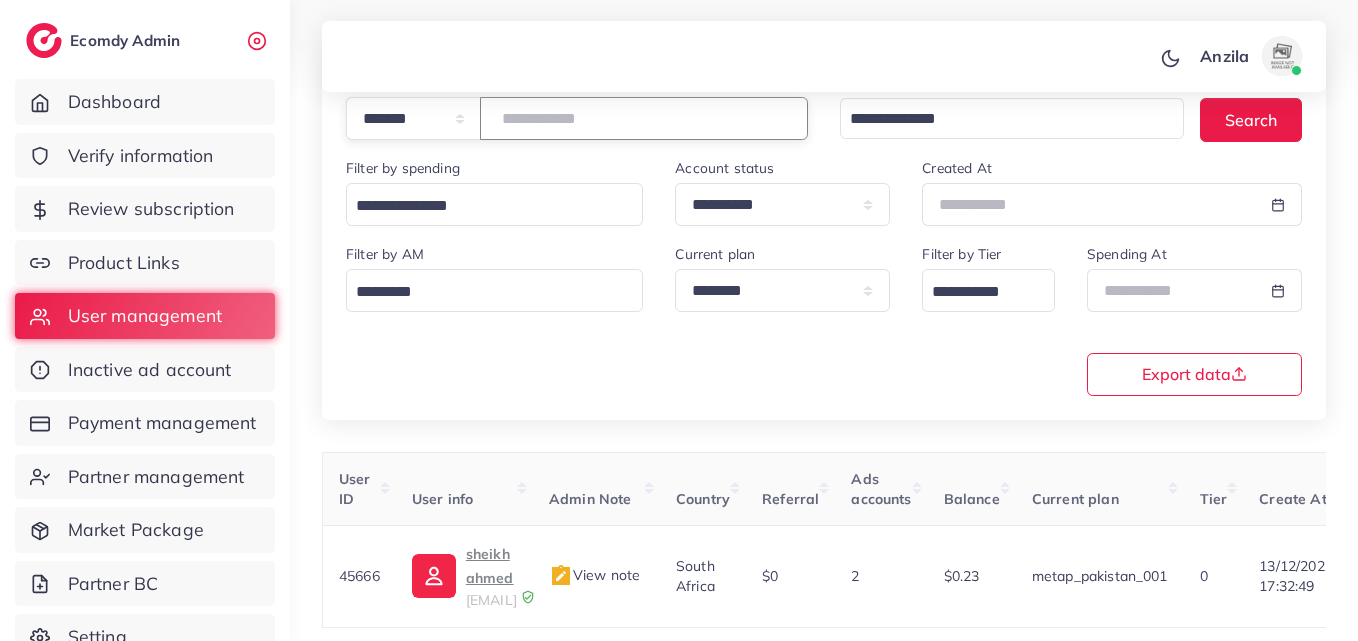 click on "*****" at bounding box center [644, 118] 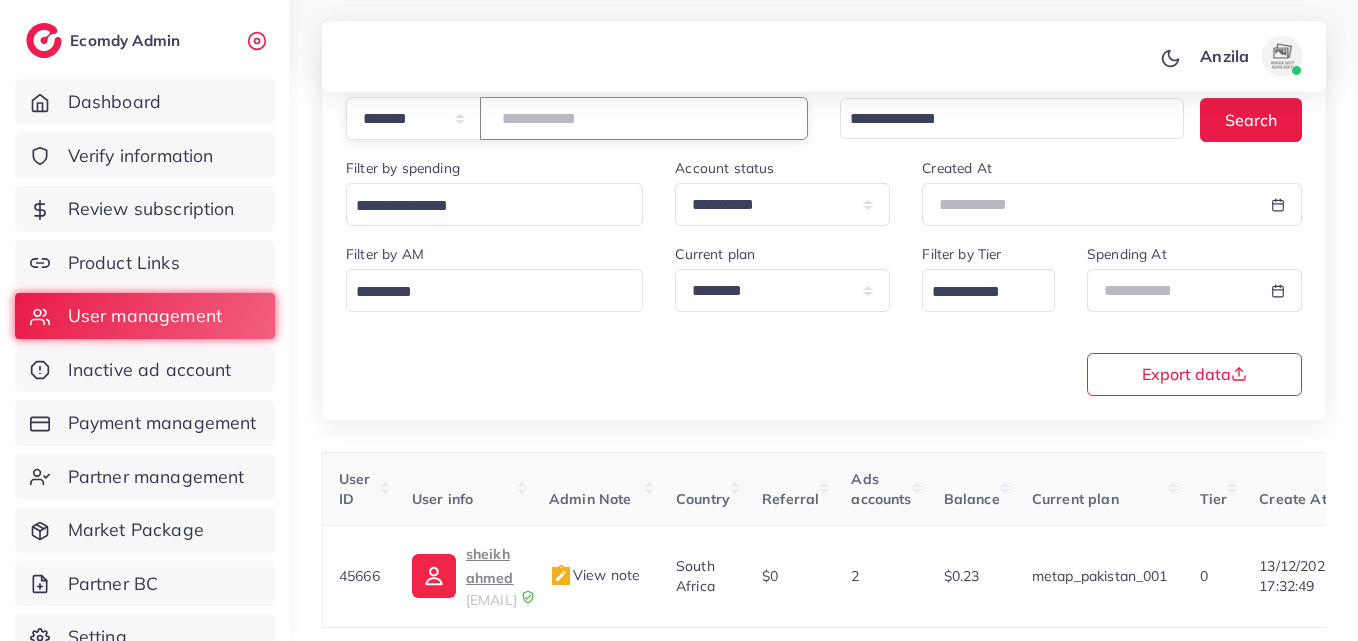 paste on "*****" 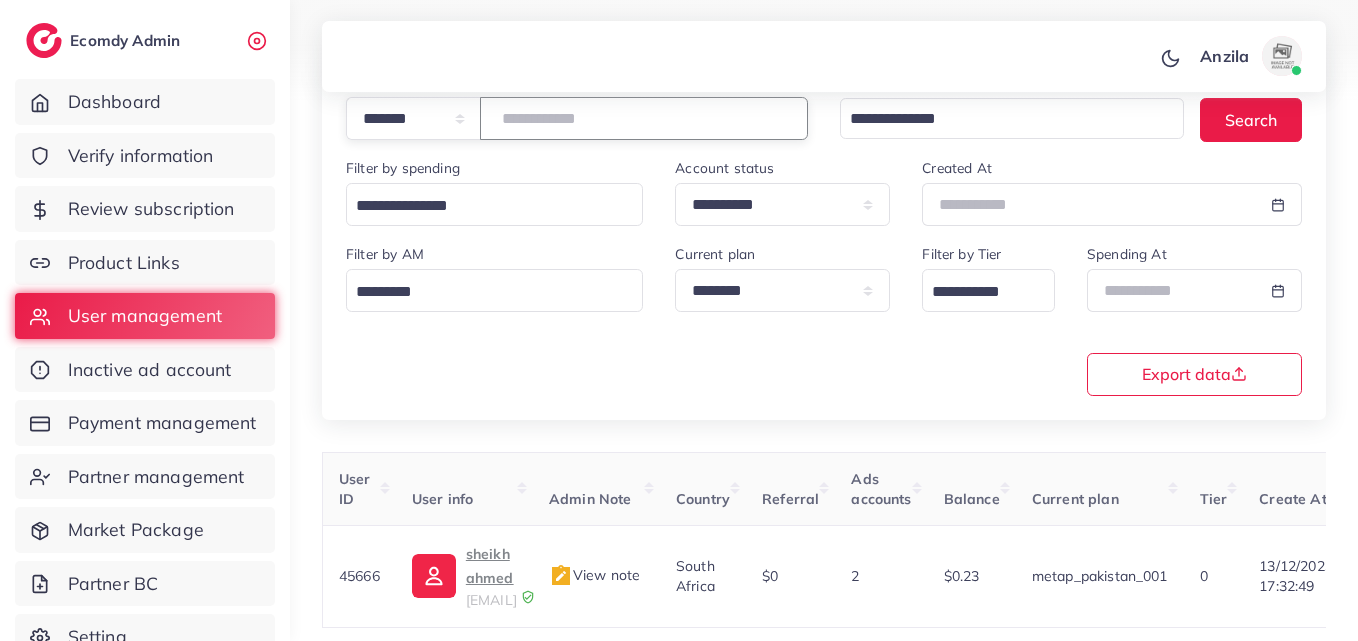 type on "*****" 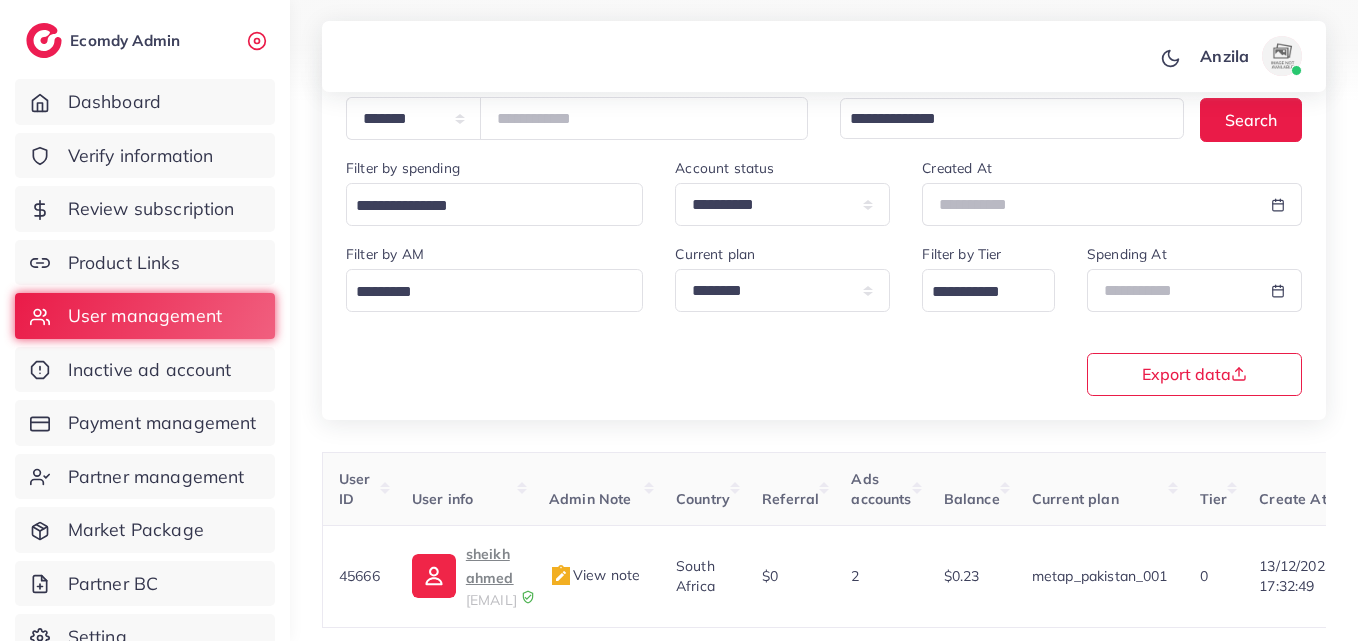click on "**********" at bounding box center (824, 318) 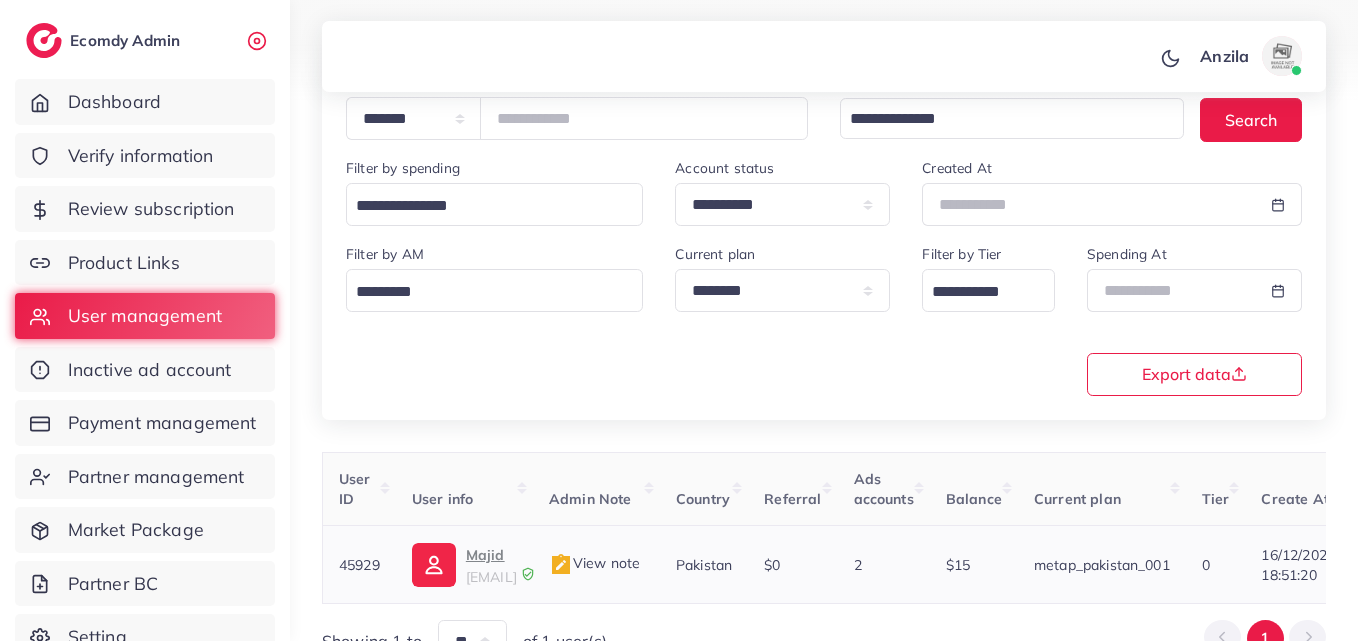 click on "majidmagsi3@gmail.com" at bounding box center (491, 577) 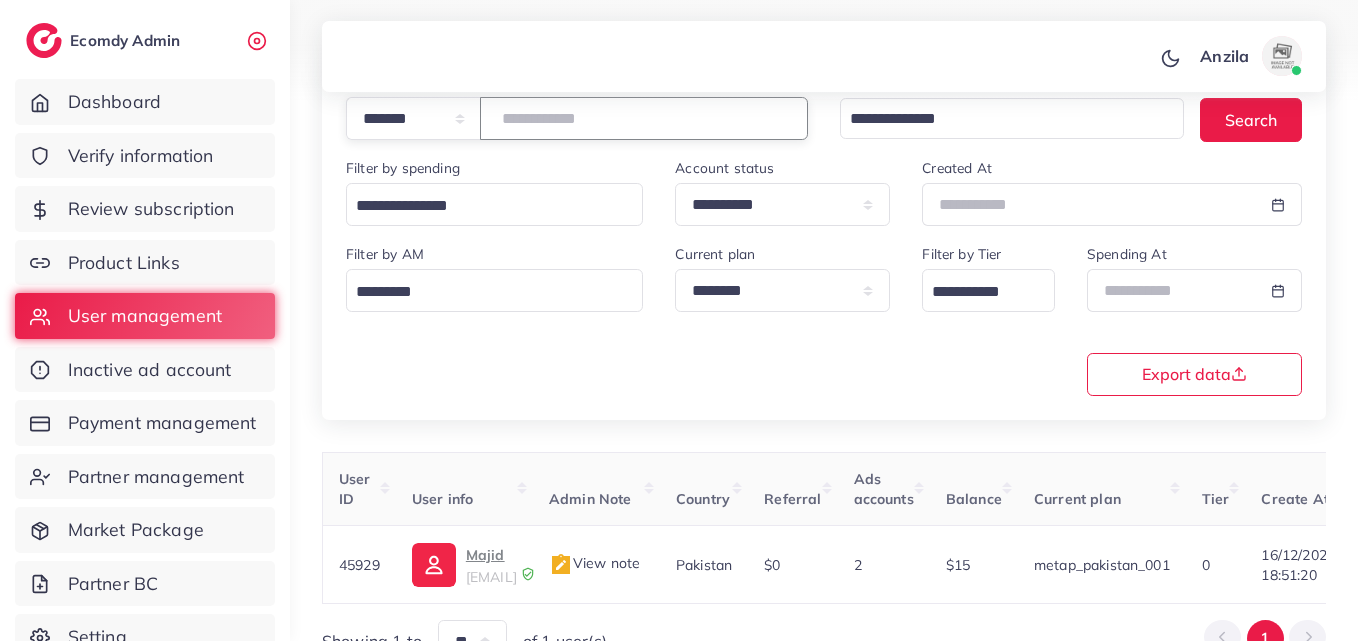 click on "*****" at bounding box center (644, 118) 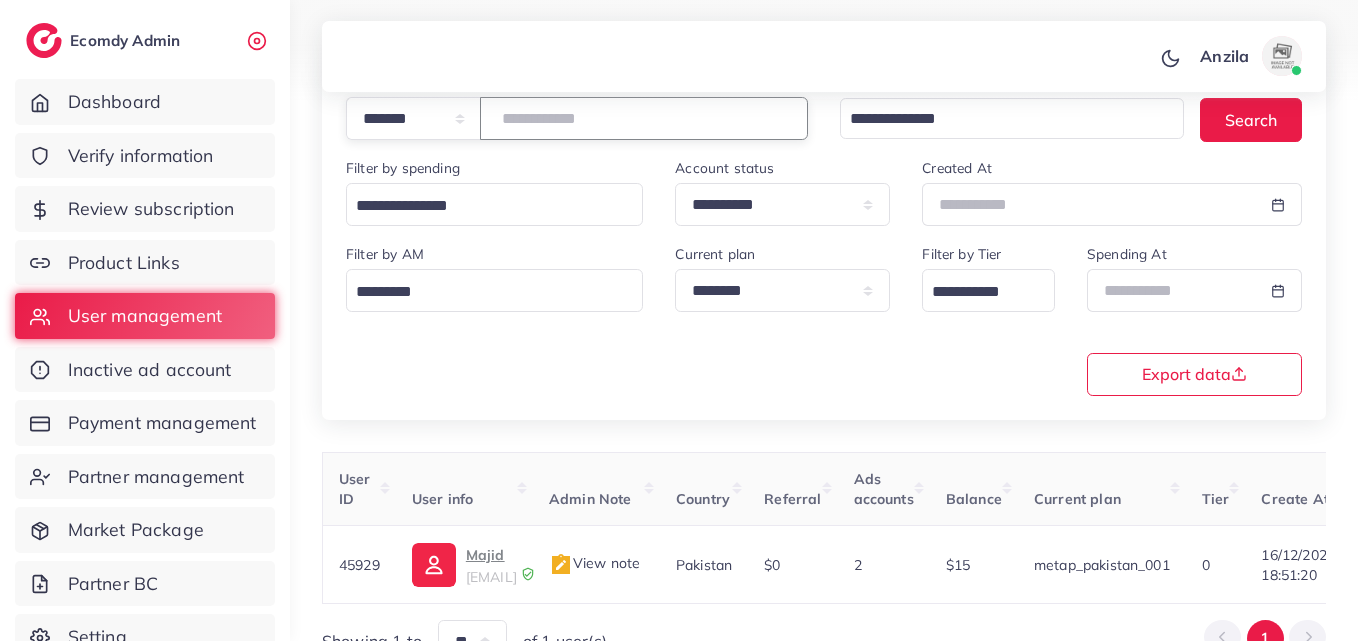 type on "*****" 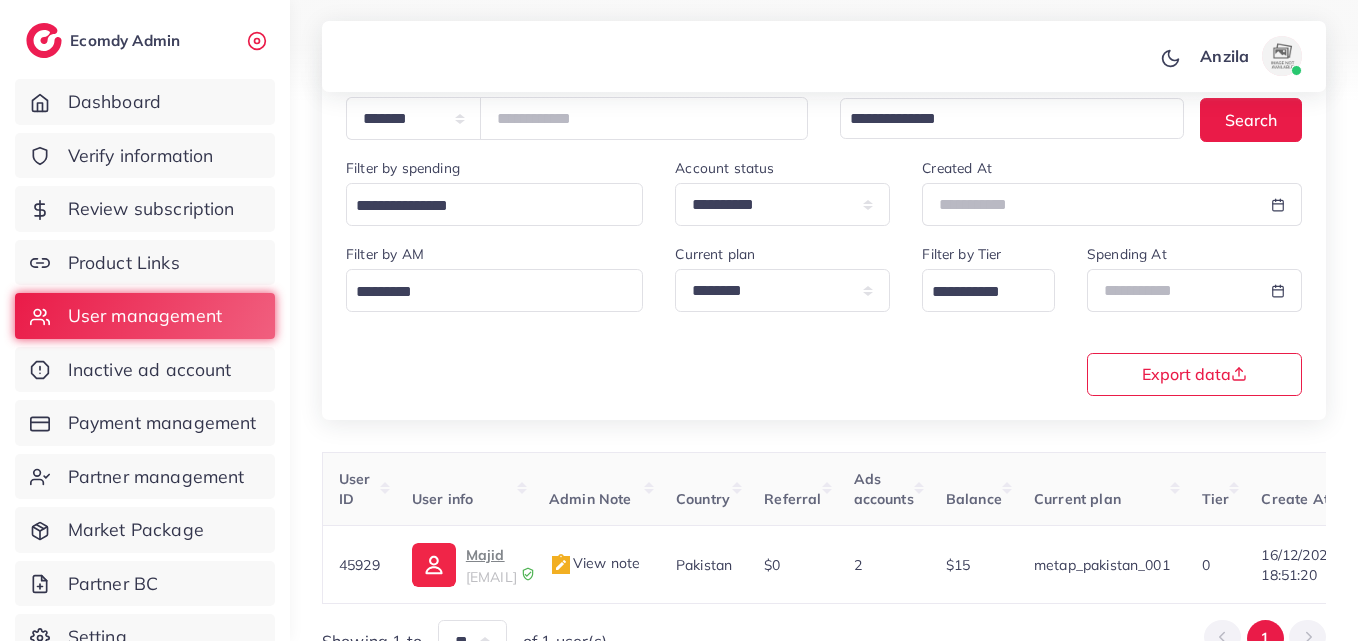 click on "**********" at bounding box center (824, 318) 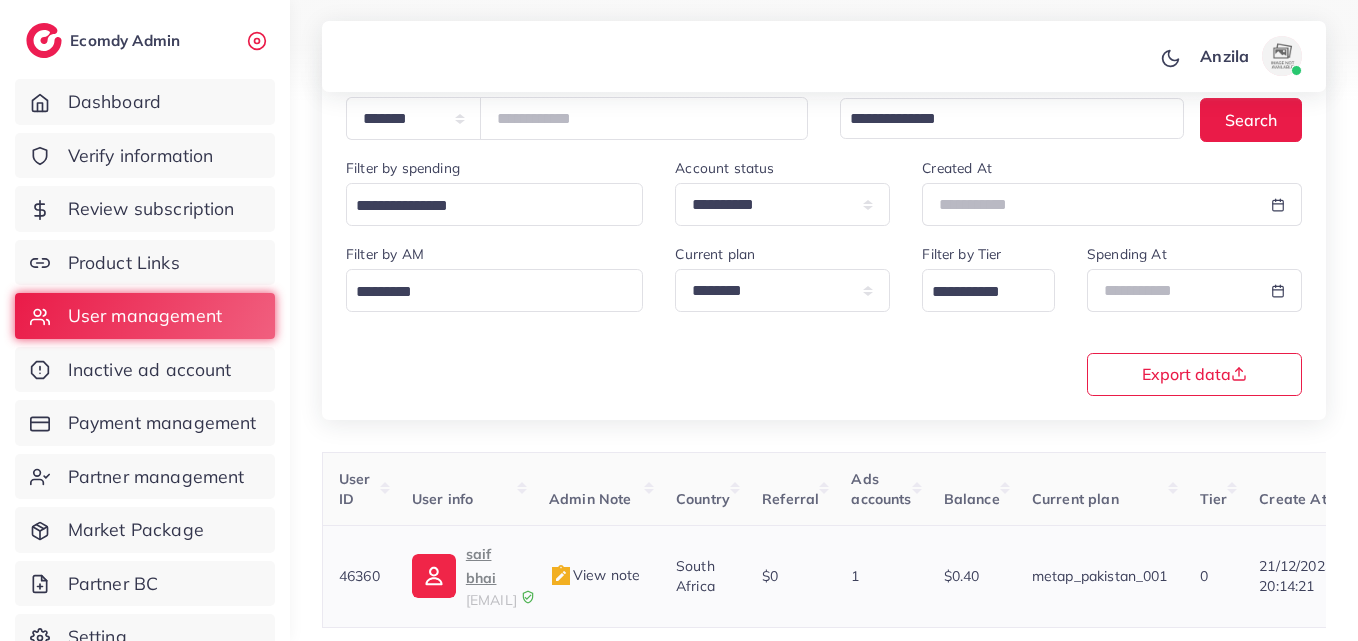 click on "samiaqureshiflorida@gmail.com" at bounding box center [491, 600] 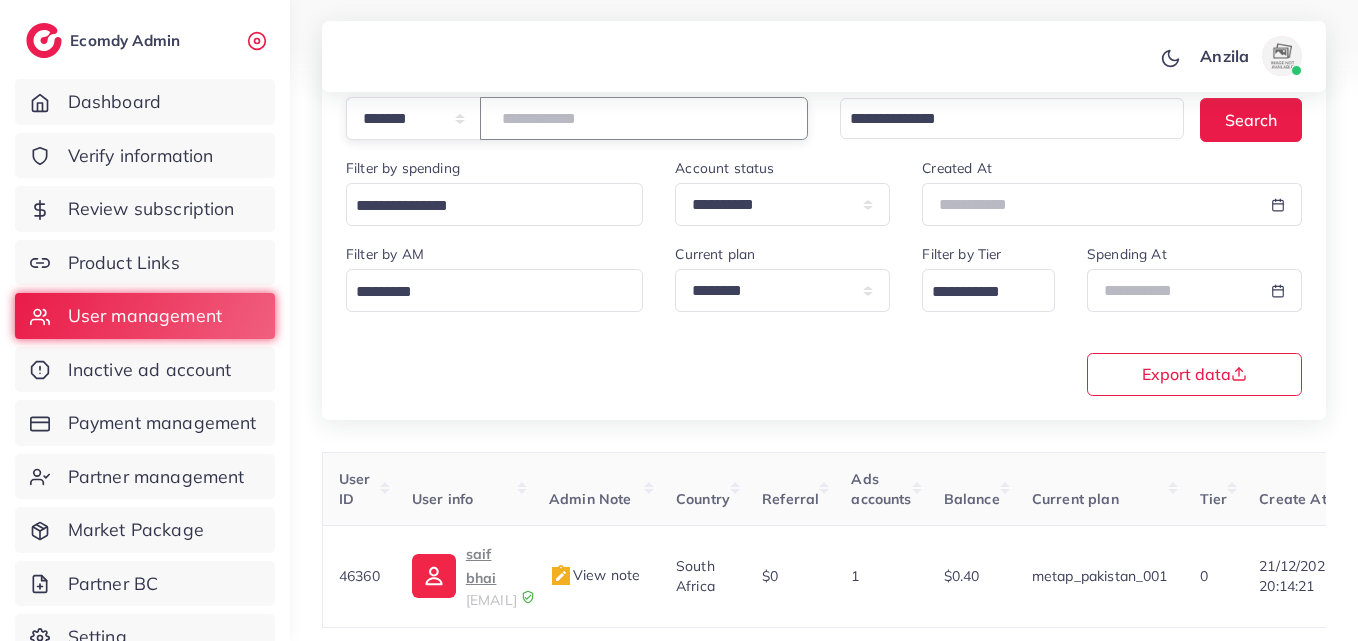 click on "*****" at bounding box center (644, 118) 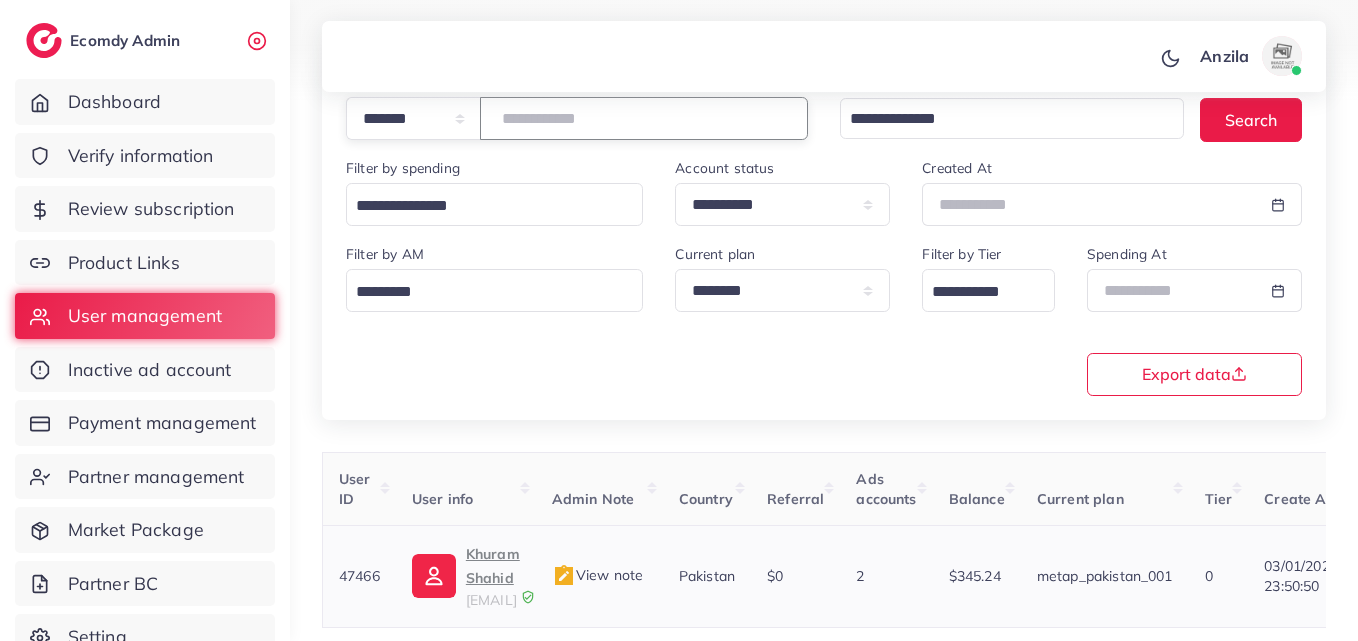 type on "*****" 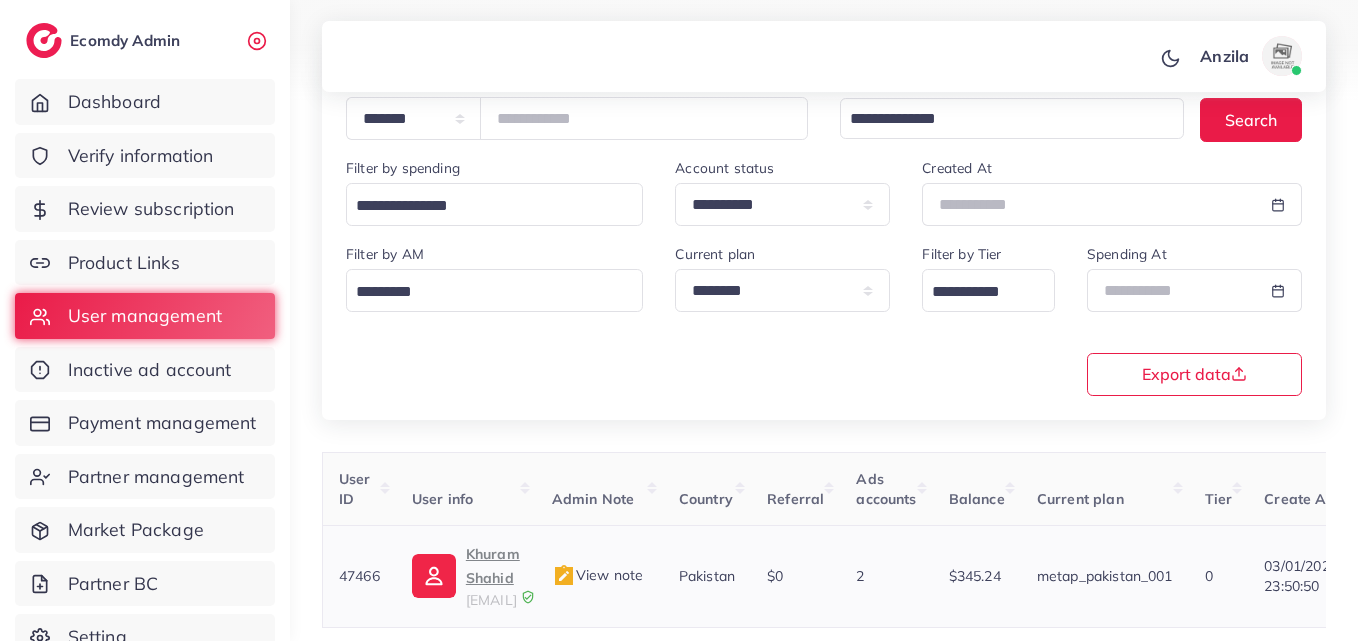 click on "Khuram Shahid" at bounding box center (493, 566) 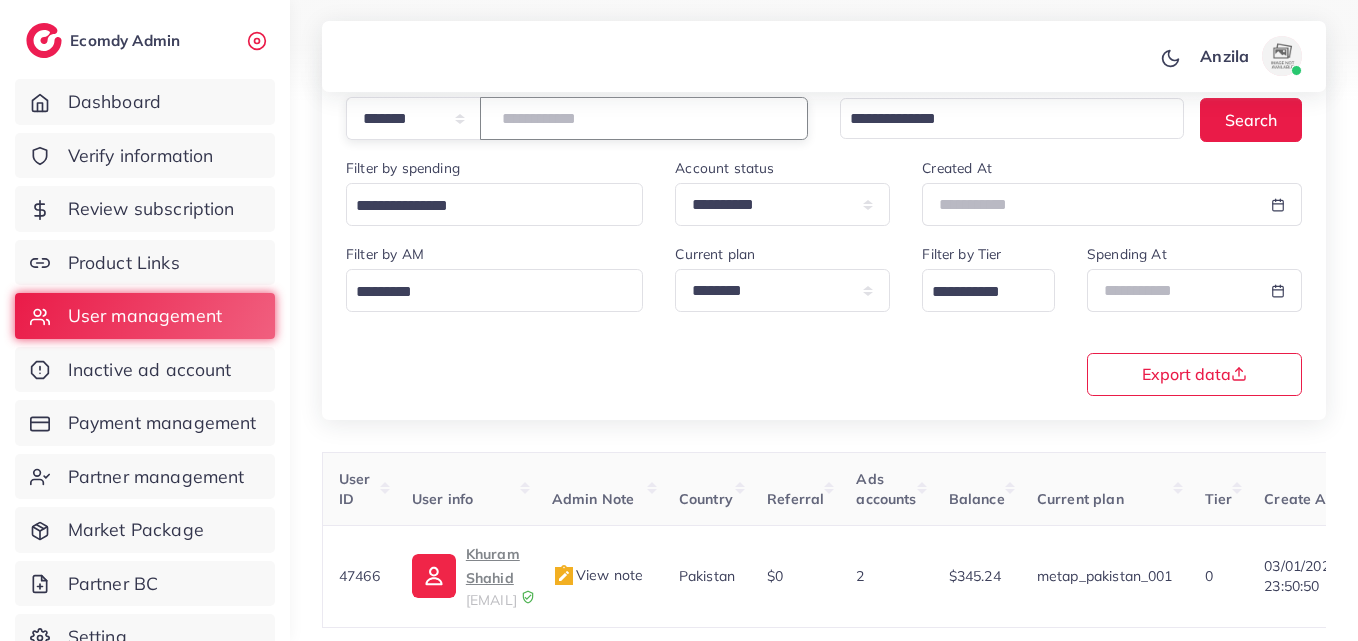click on "*****" at bounding box center [644, 118] 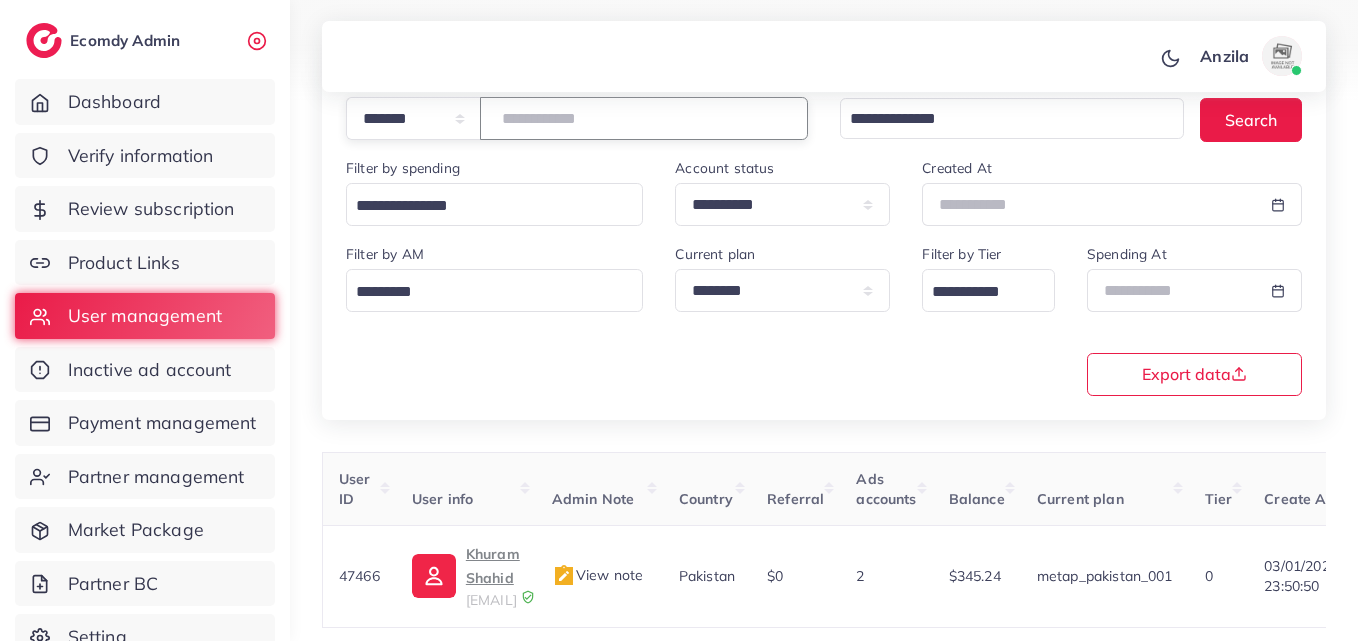 click on "*****" at bounding box center [644, 118] 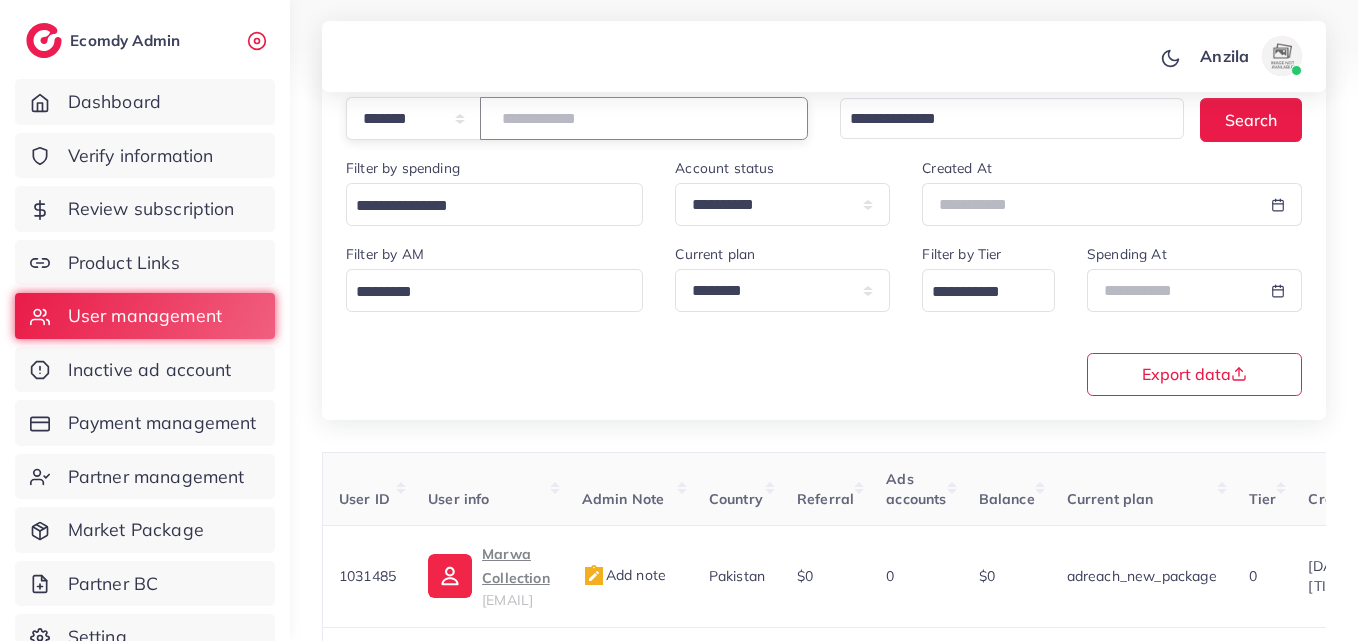 paste on "*****" 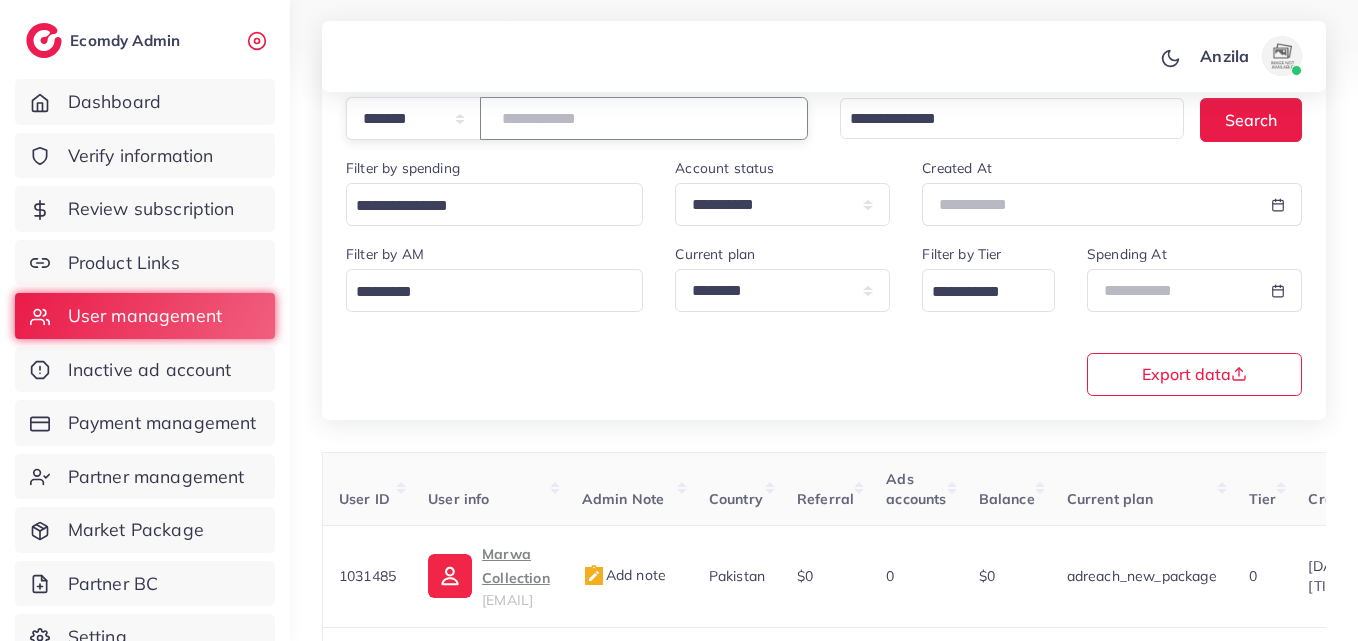type on "*****" 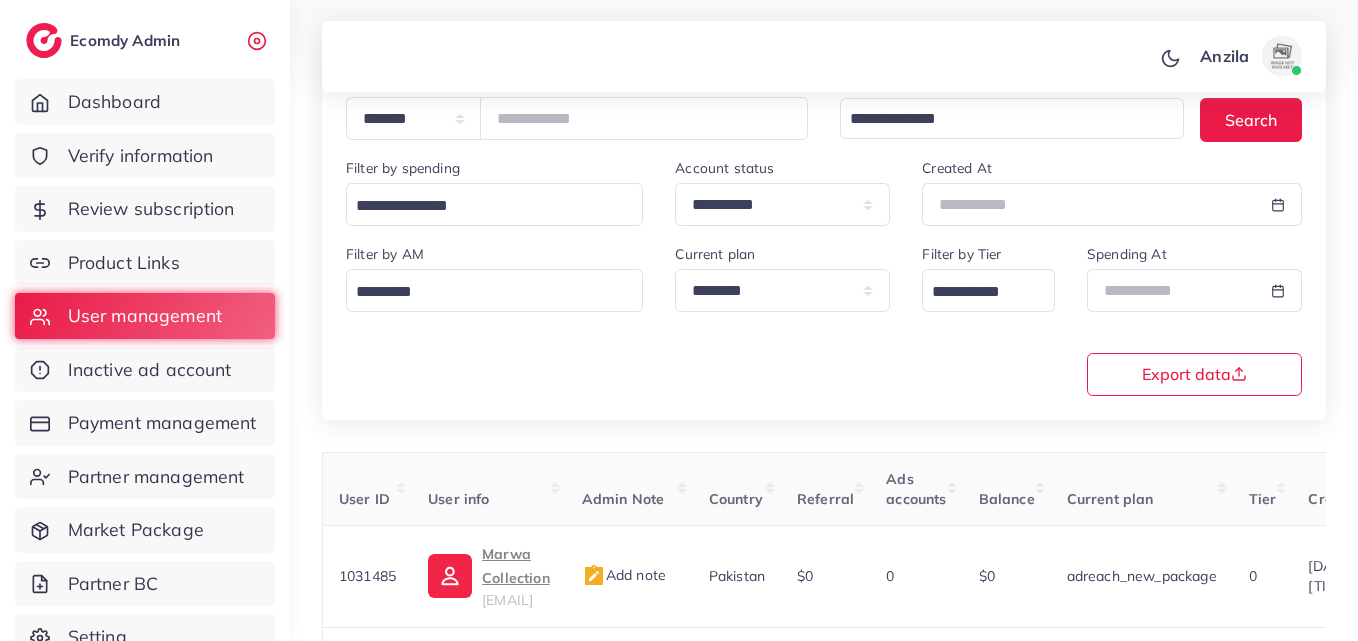 click on "**********" at bounding box center (824, 223) 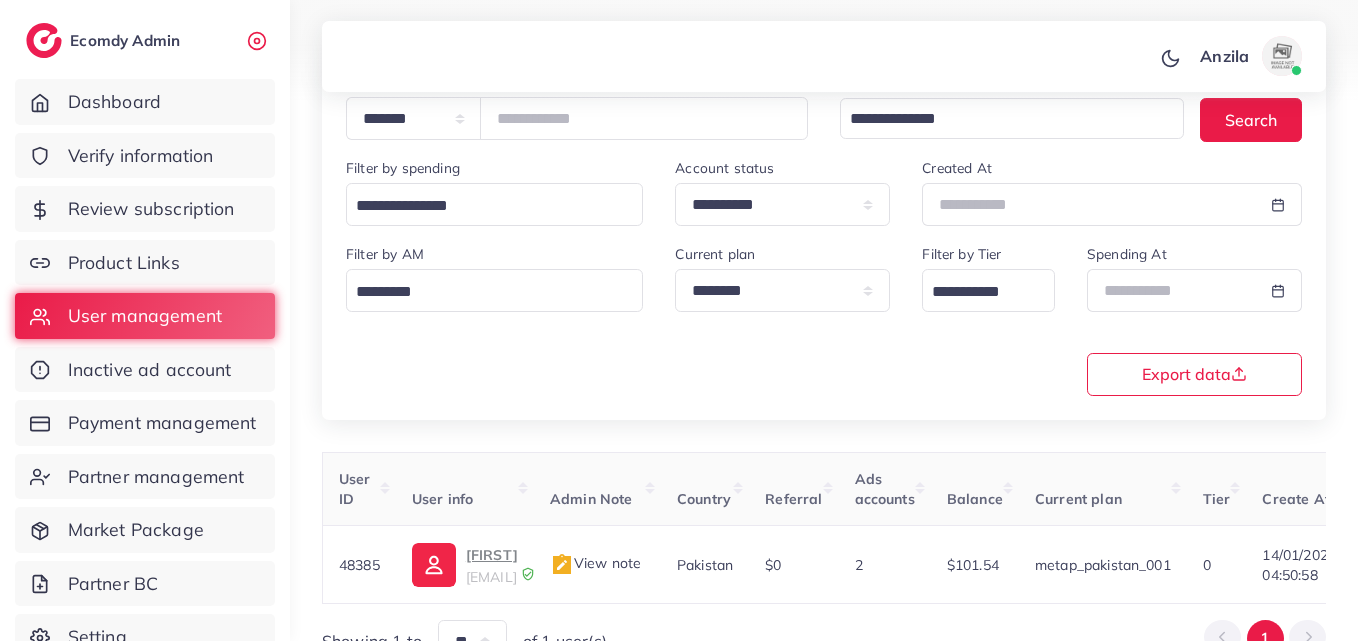 click on "**********" at bounding box center (824, 318) 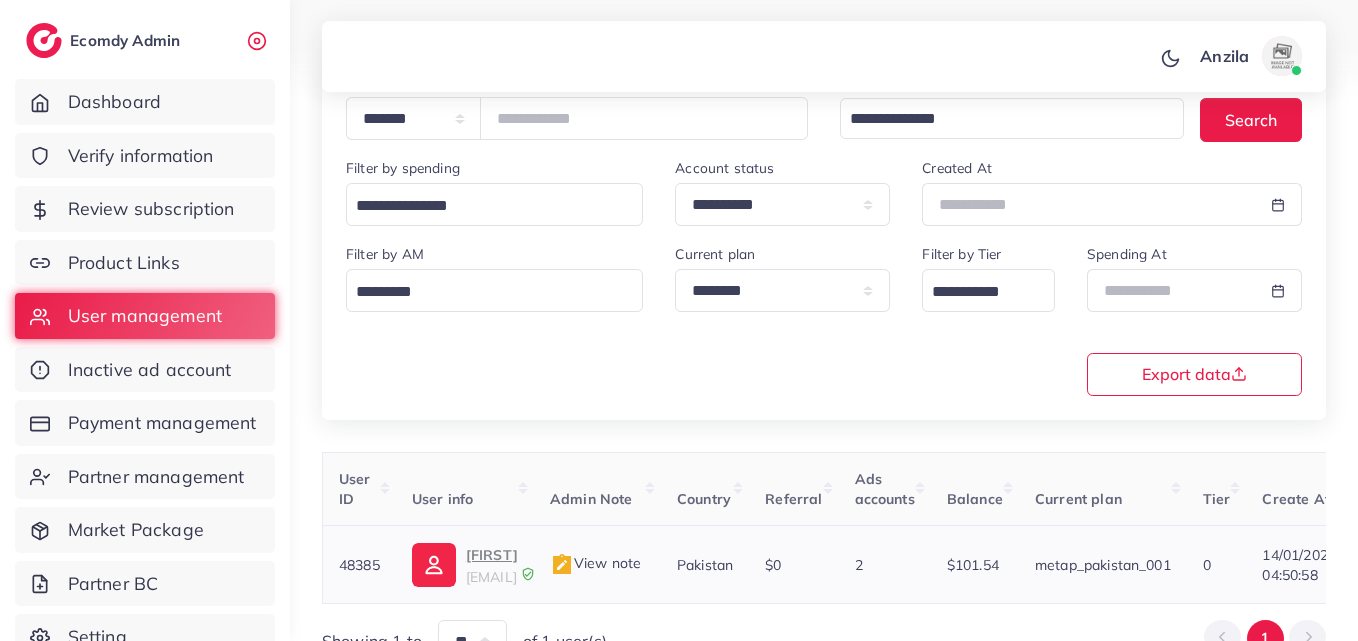 click on "Zawar" at bounding box center (492, 555) 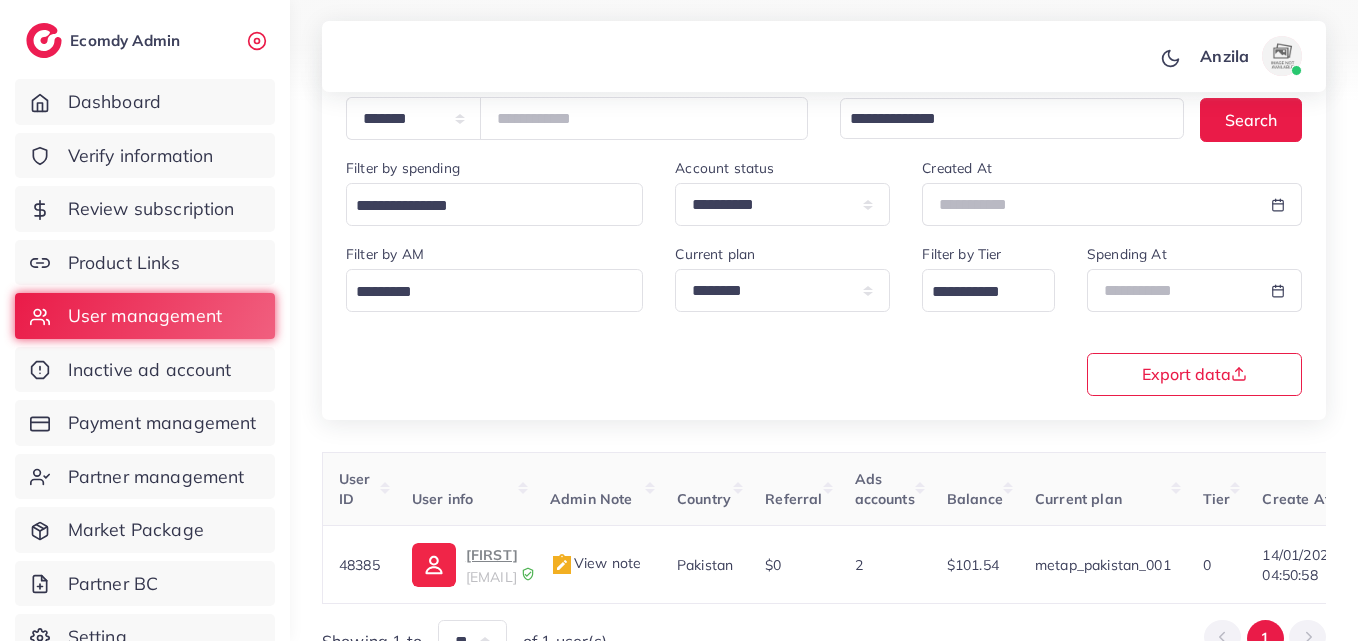 drag, startPoint x: 538, startPoint y: 99, endPoint x: 539, endPoint y: 119, distance: 20.024984 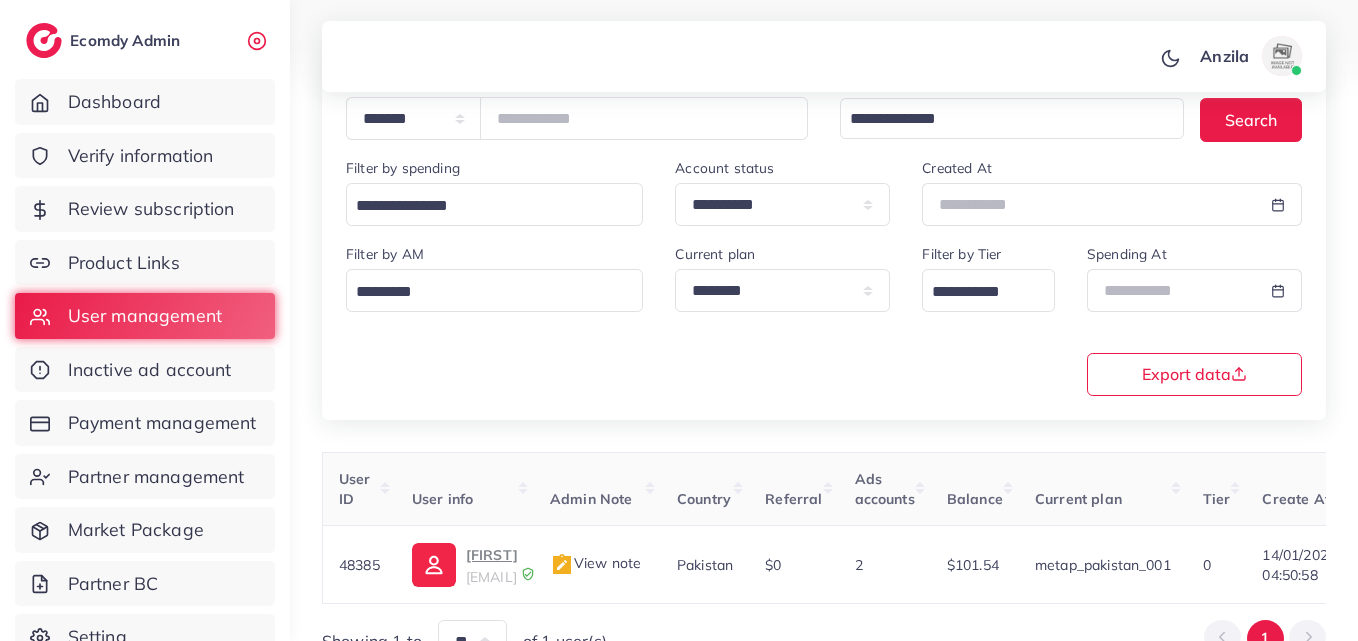 click on "**********" at bounding box center [824, 248] 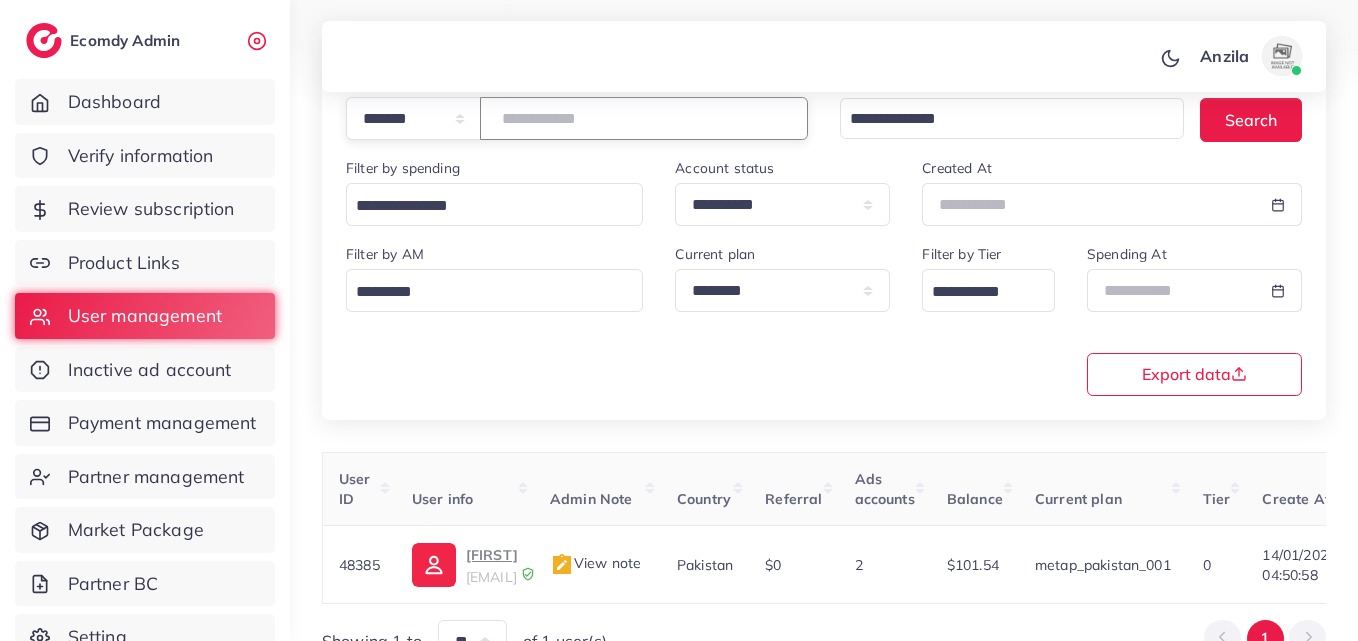 click on "*****" at bounding box center (644, 118) 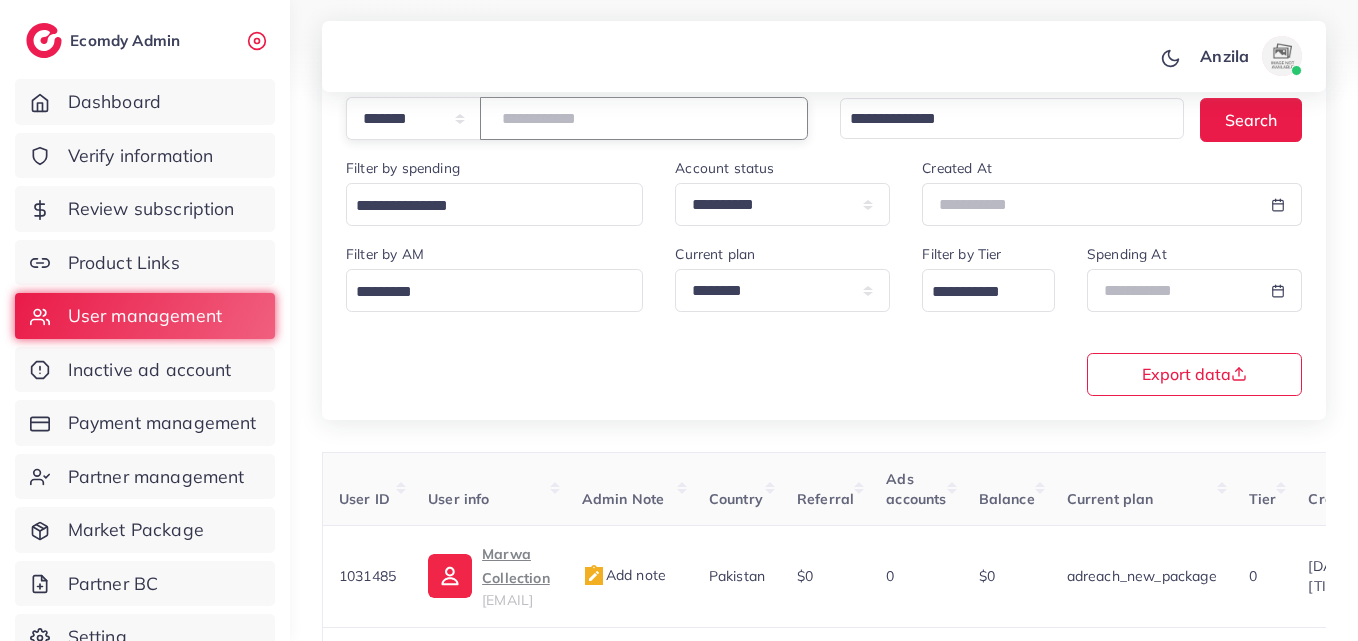 paste on "*******" 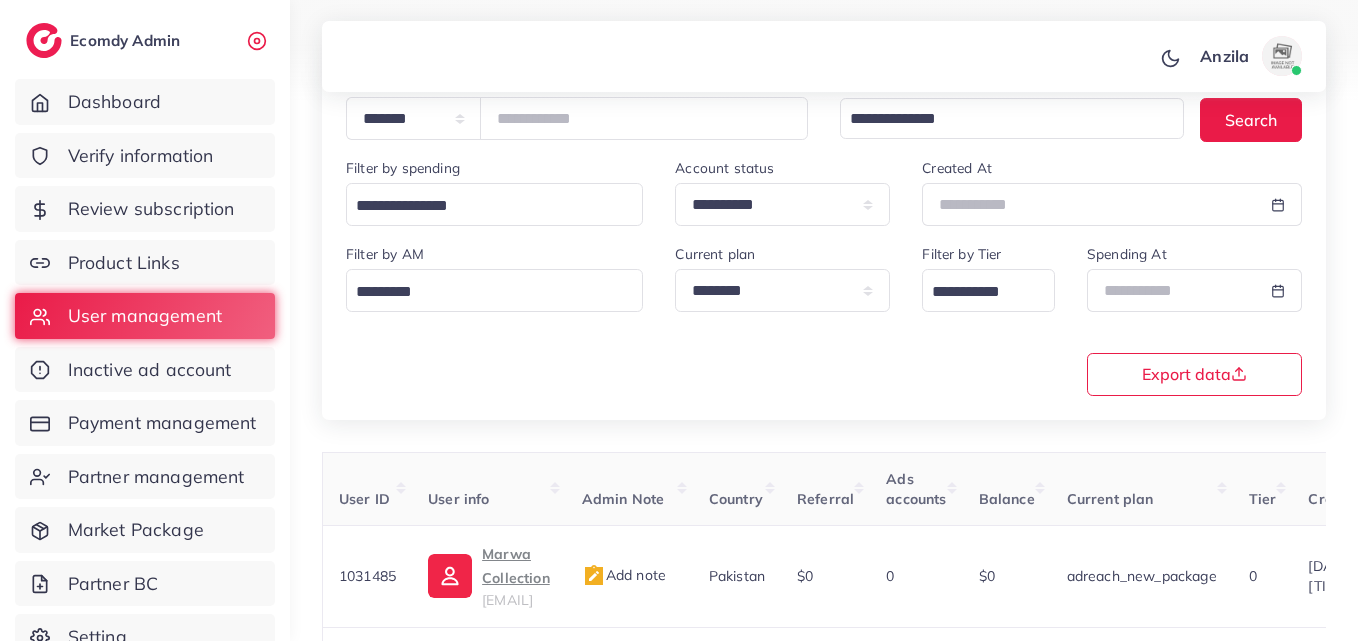 click on "**********" at bounding box center (824, 223) 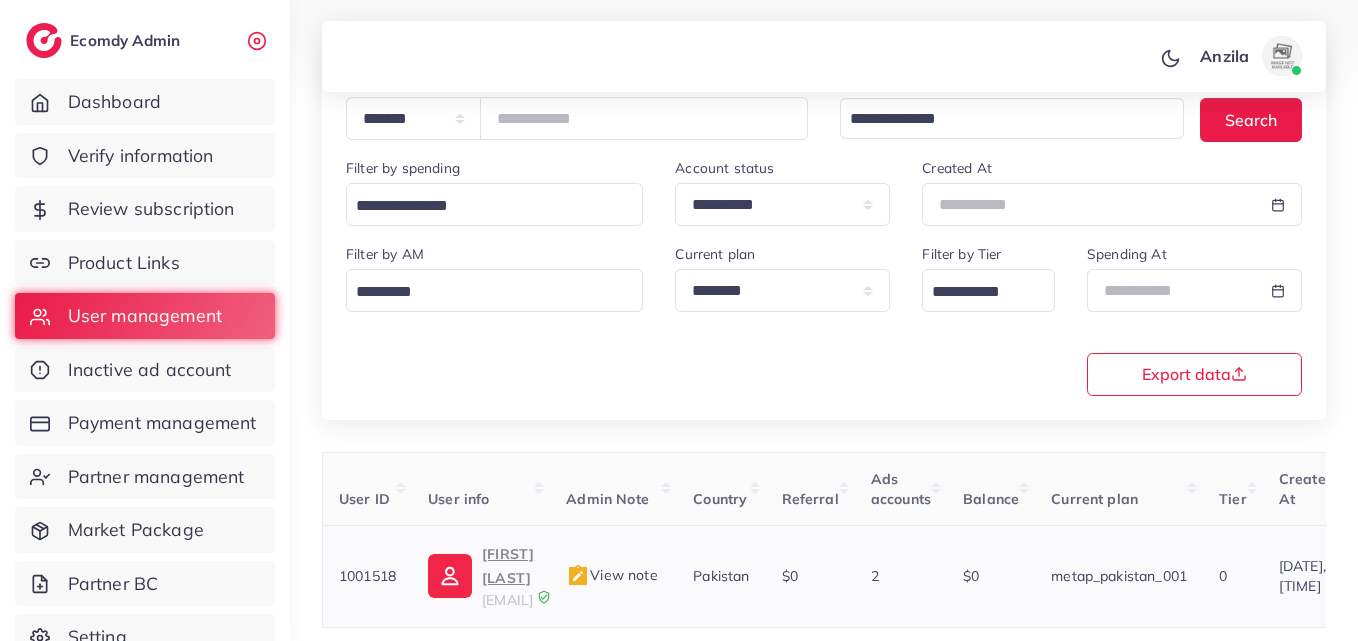 click on "Mohsin Mudassir" at bounding box center [508, 566] 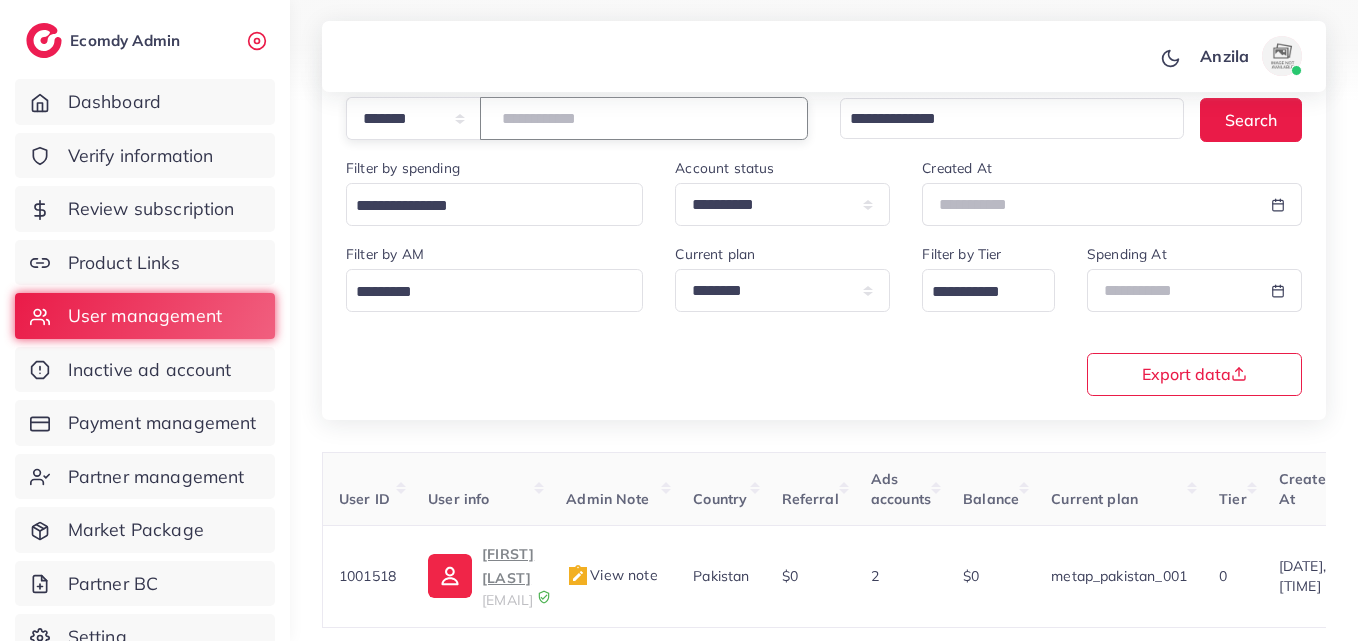 click on "*******" at bounding box center [644, 118] 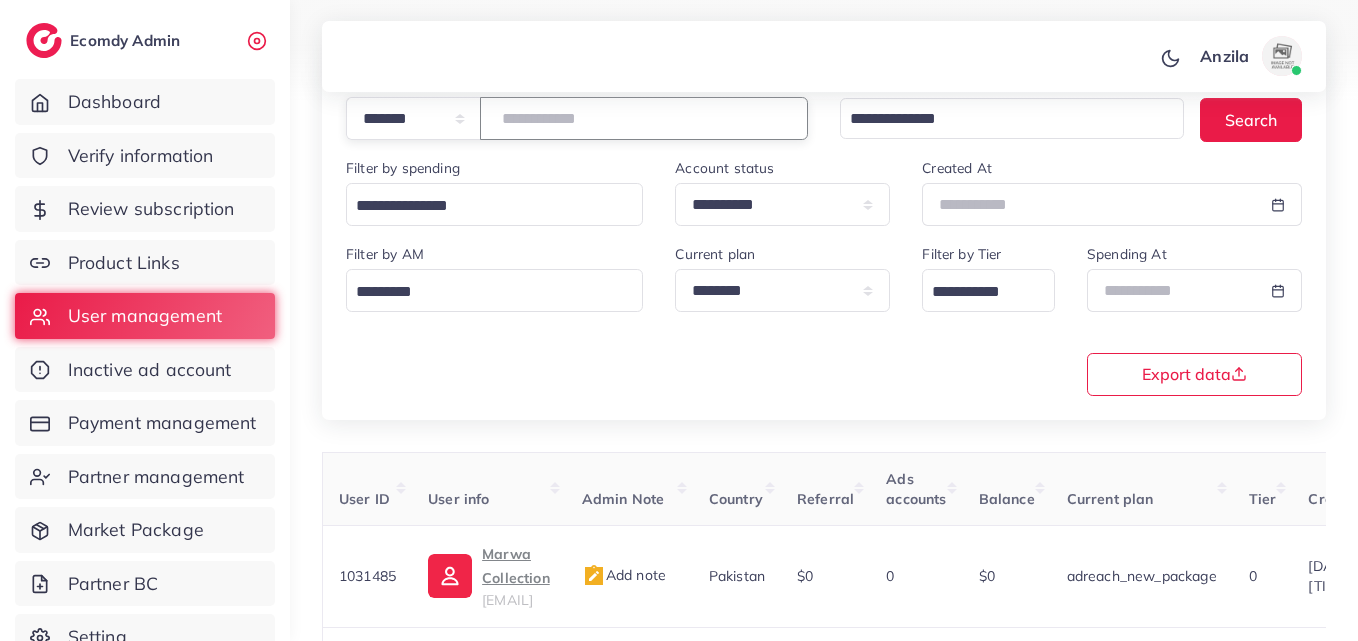 paste on "*******" 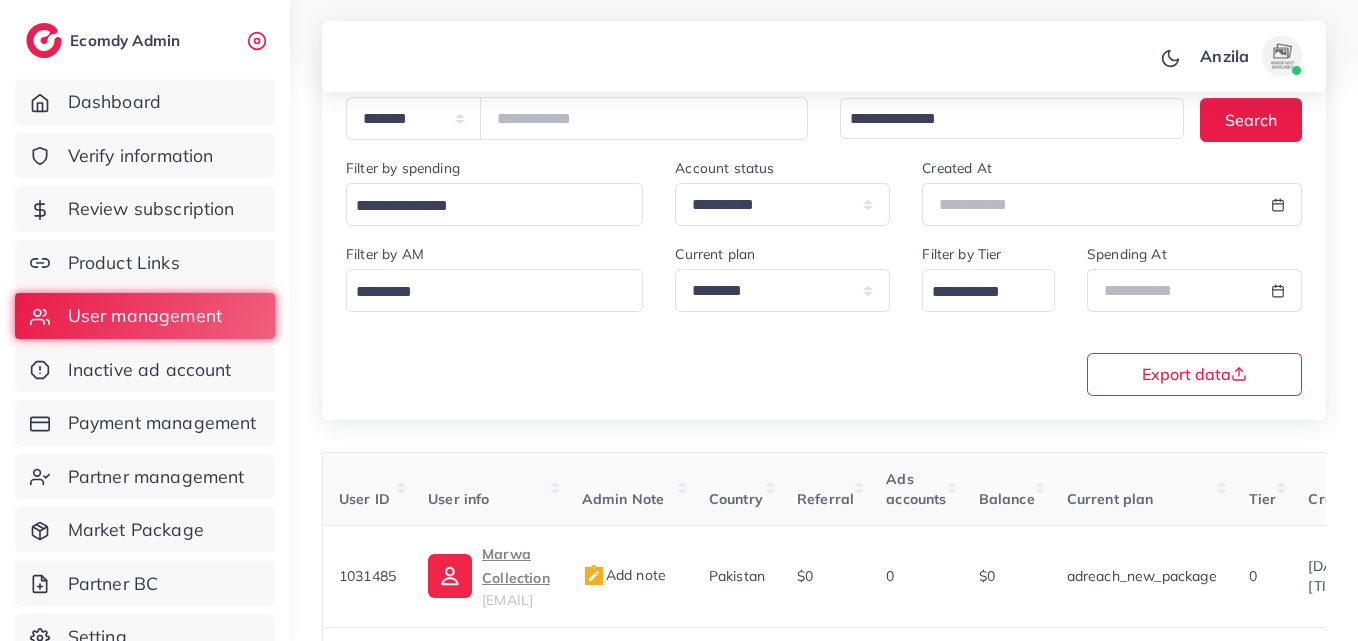 click on "**********" at bounding box center [824, 318] 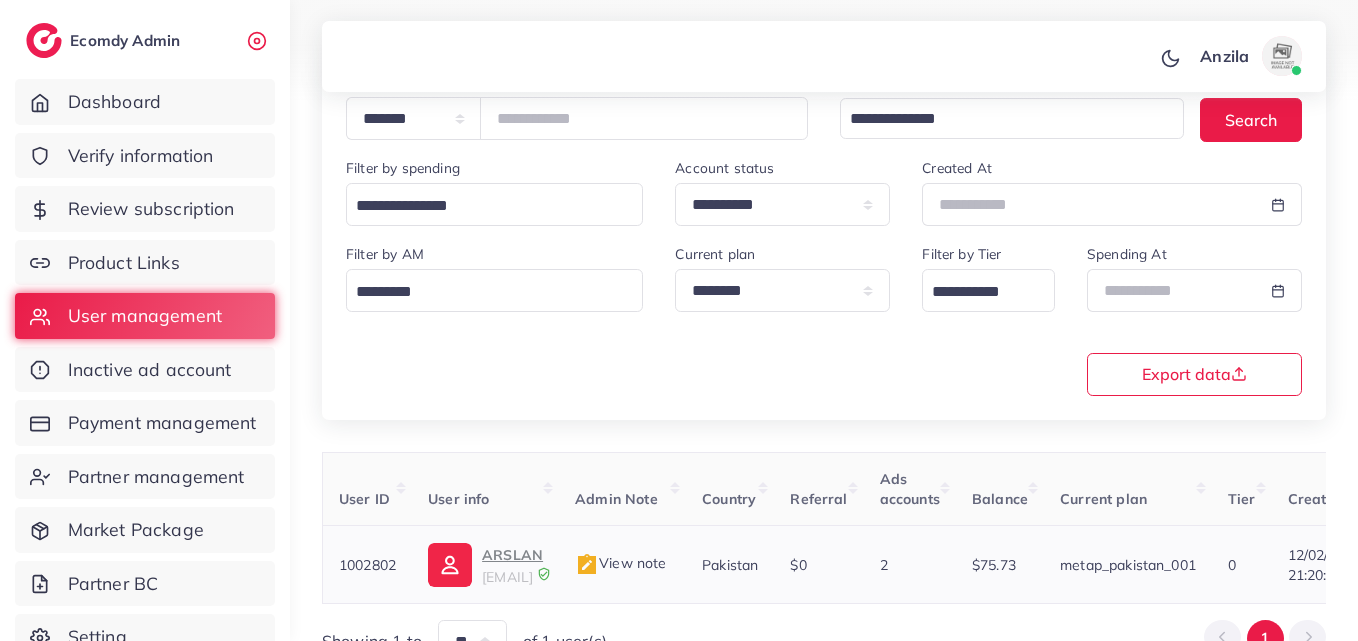 click on "ARSLAN" at bounding box center [512, 555] 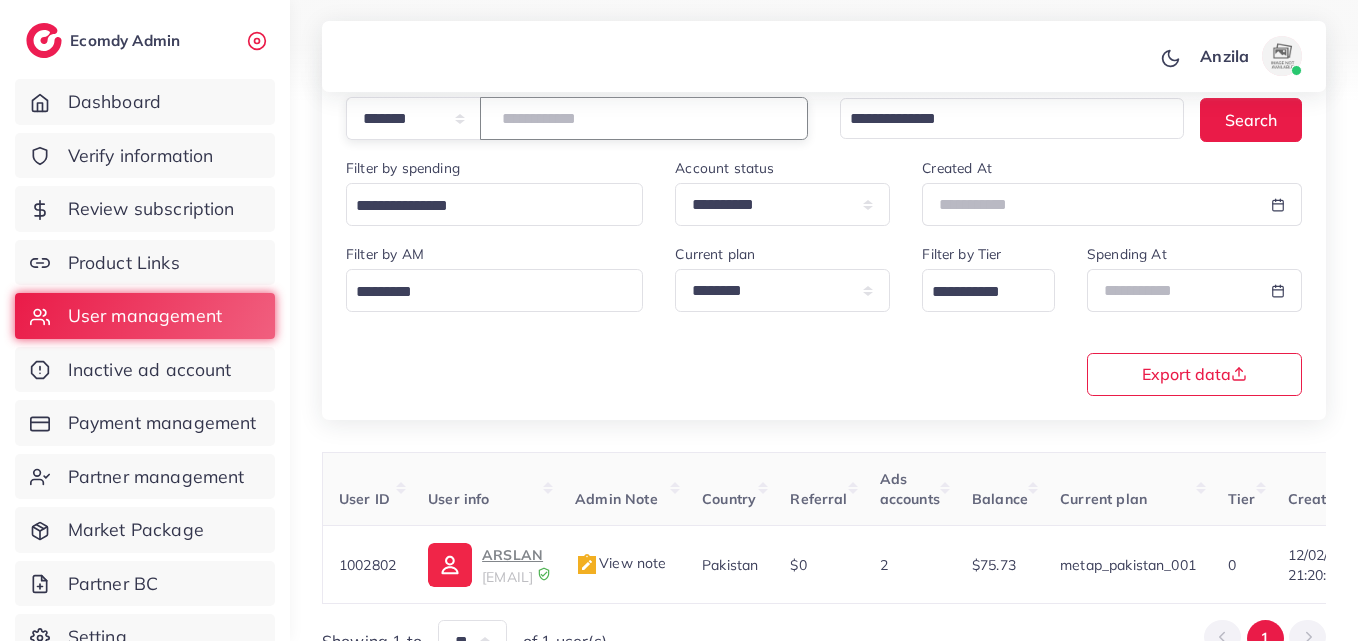 click on "*******" at bounding box center [644, 118] 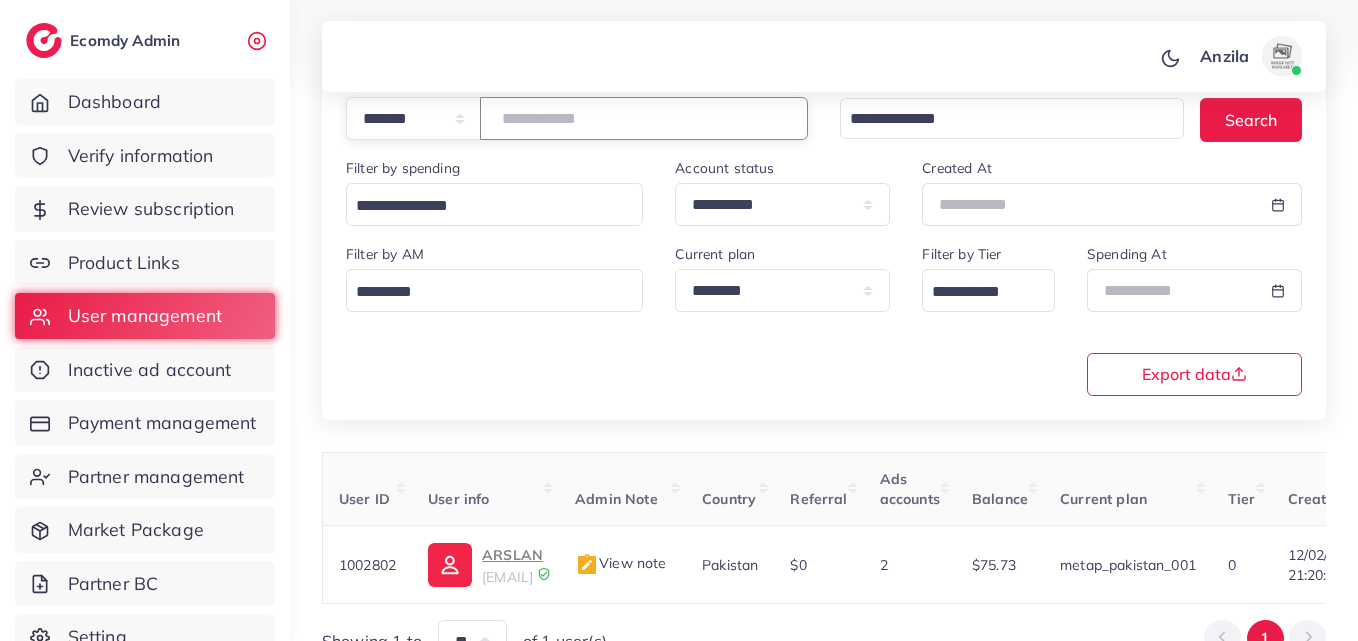 click on "*******" at bounding box center (644, 118) 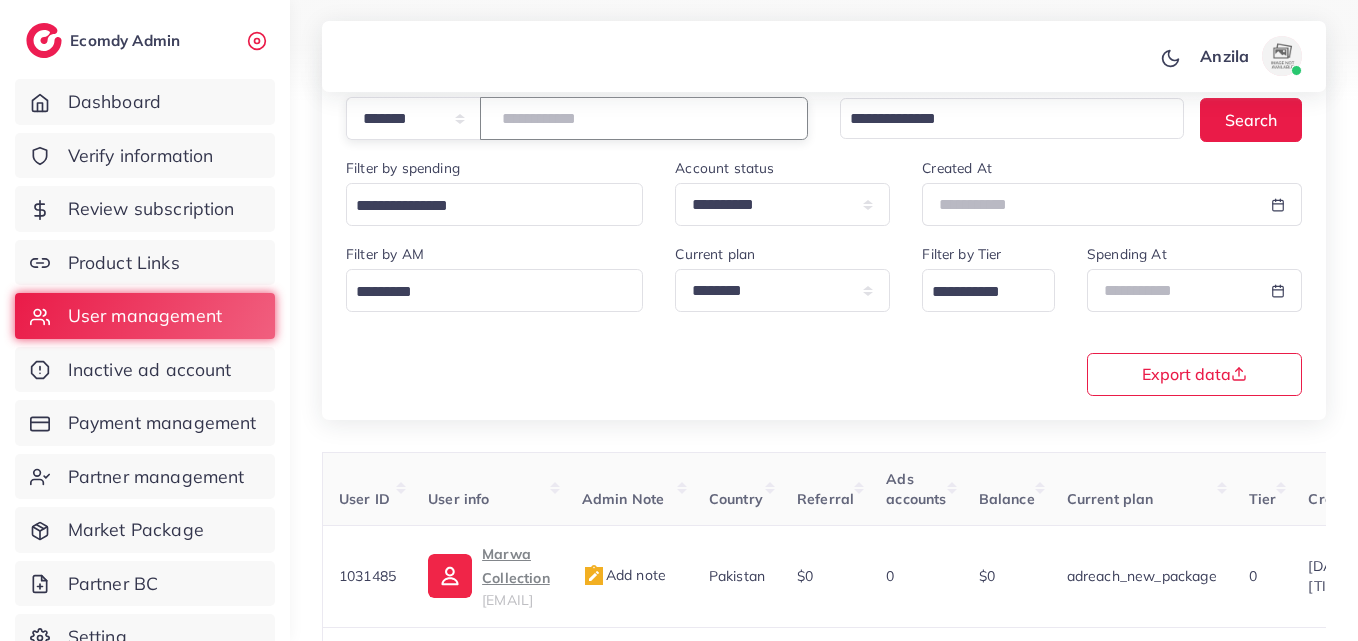 paste on "*******" 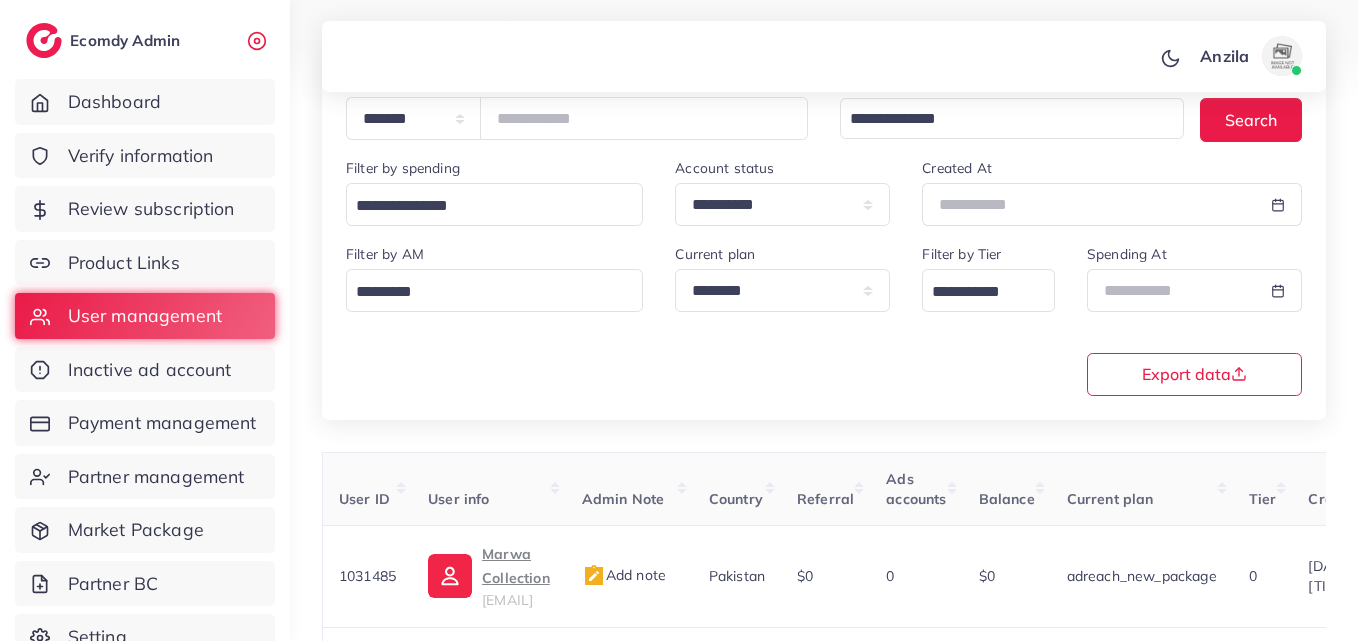 click on "**********" at bounding box center (824, 223) 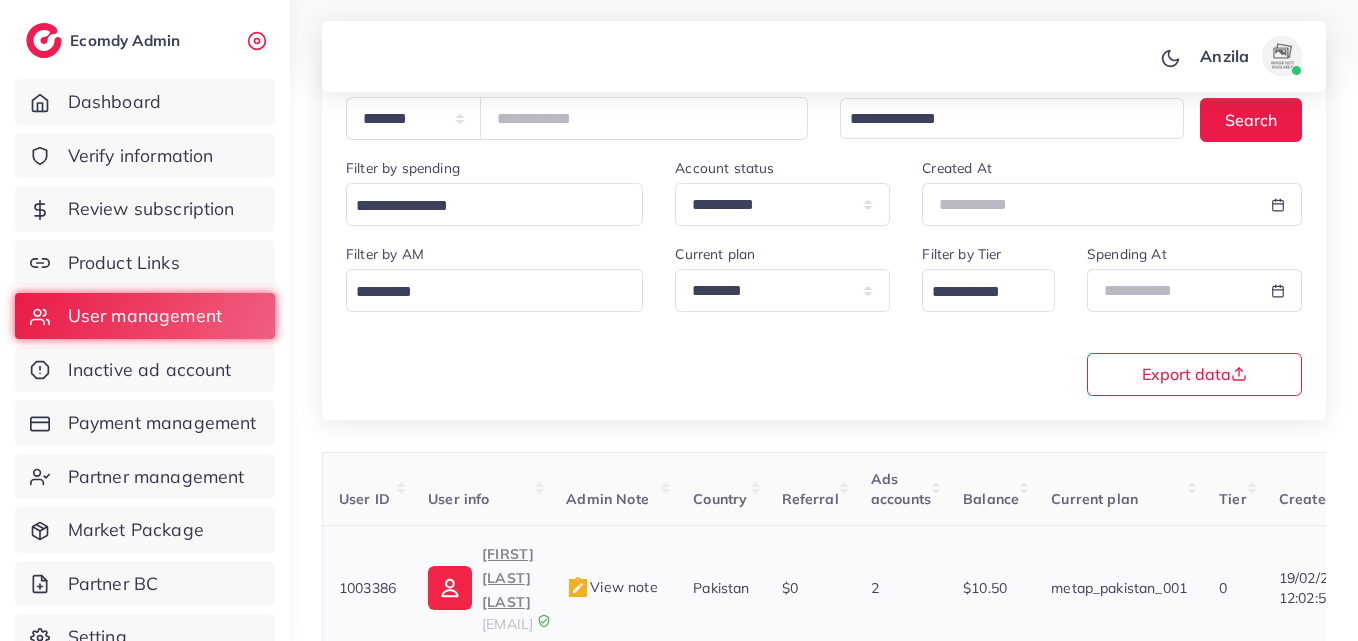 click on "zeeshan wazir ali lalani" at bounding box center (508, 578) 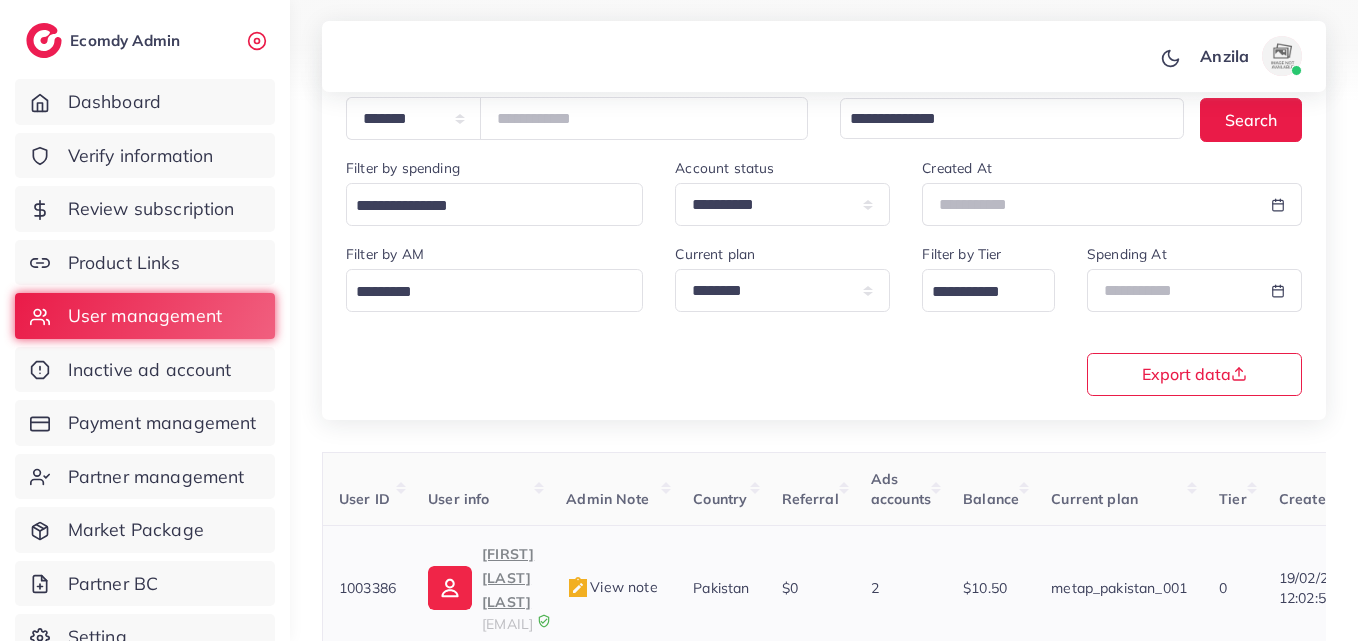 click at bounding box center [578, 588] 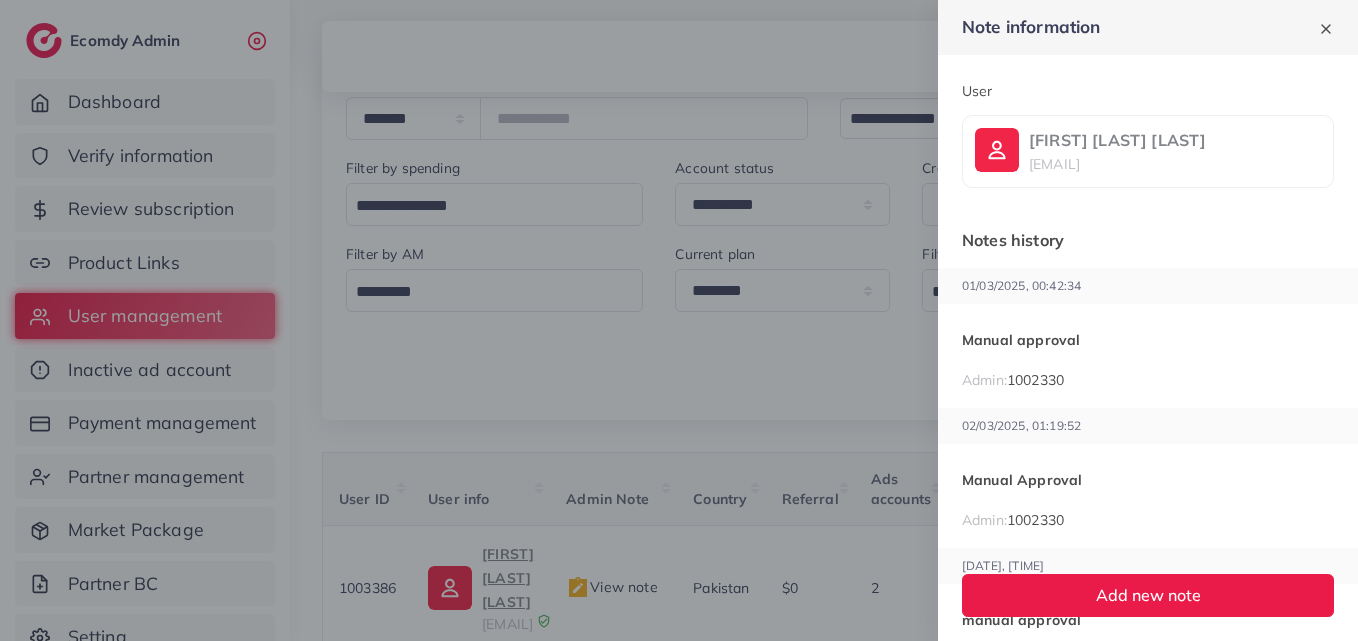 click on "Manual approval" at bounding box center (1148, 340) 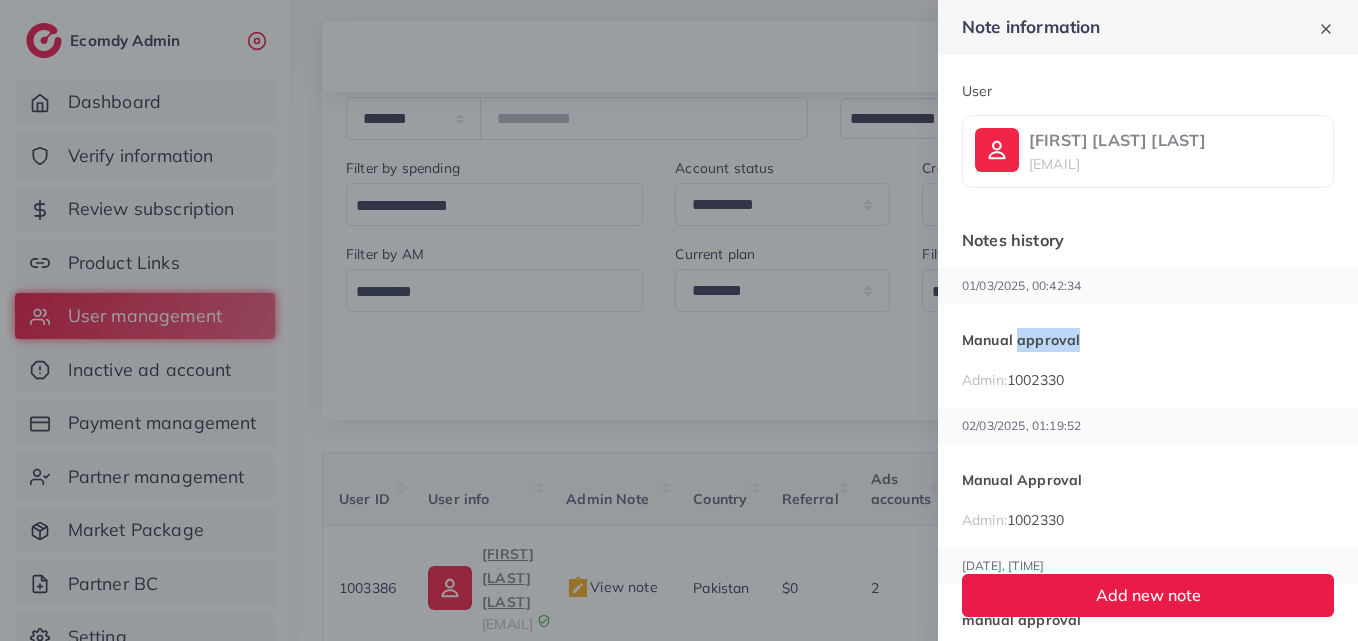 click on "Manual approval" at bounding box center [1148, 340] 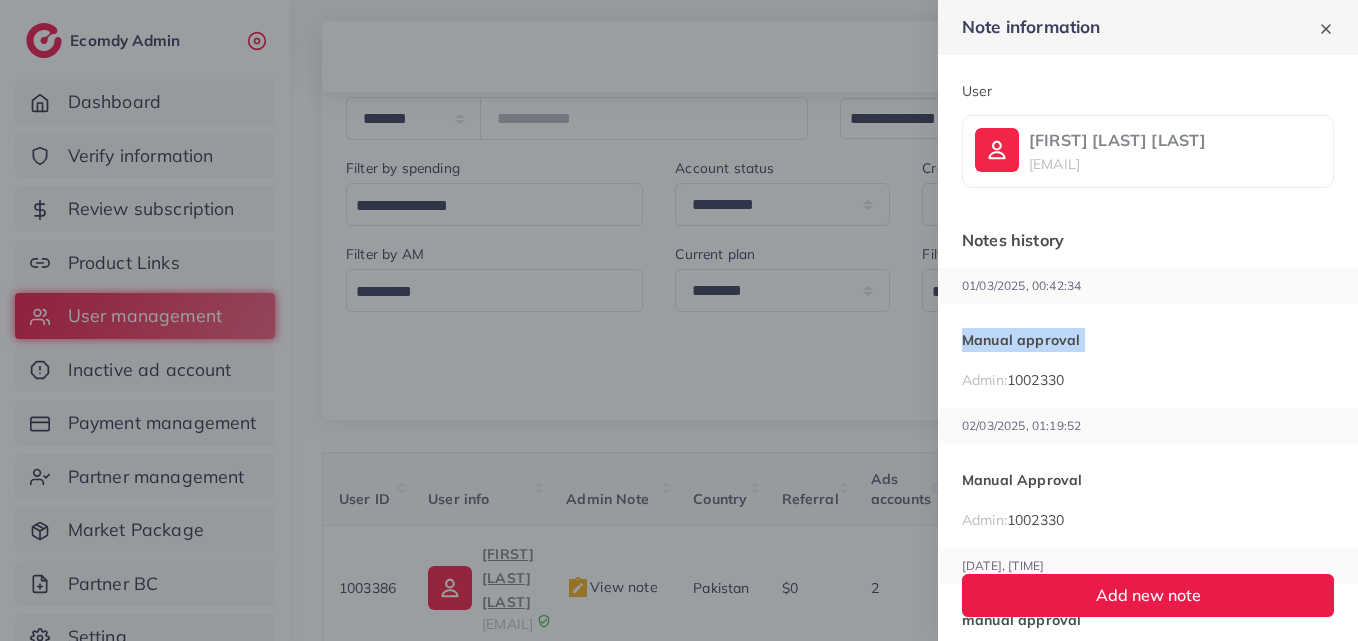 click on "Manual approval" at bounding box center [1148, 340] 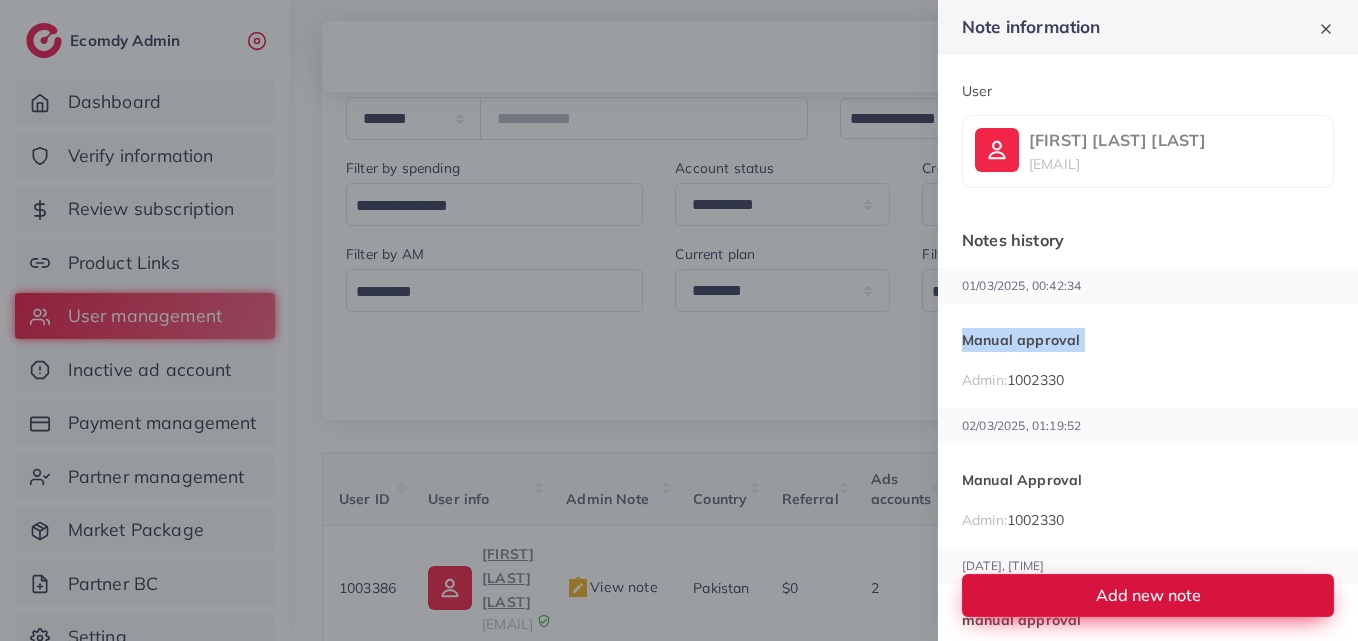 click on "Add new note" at bounding box center (1148, 595) 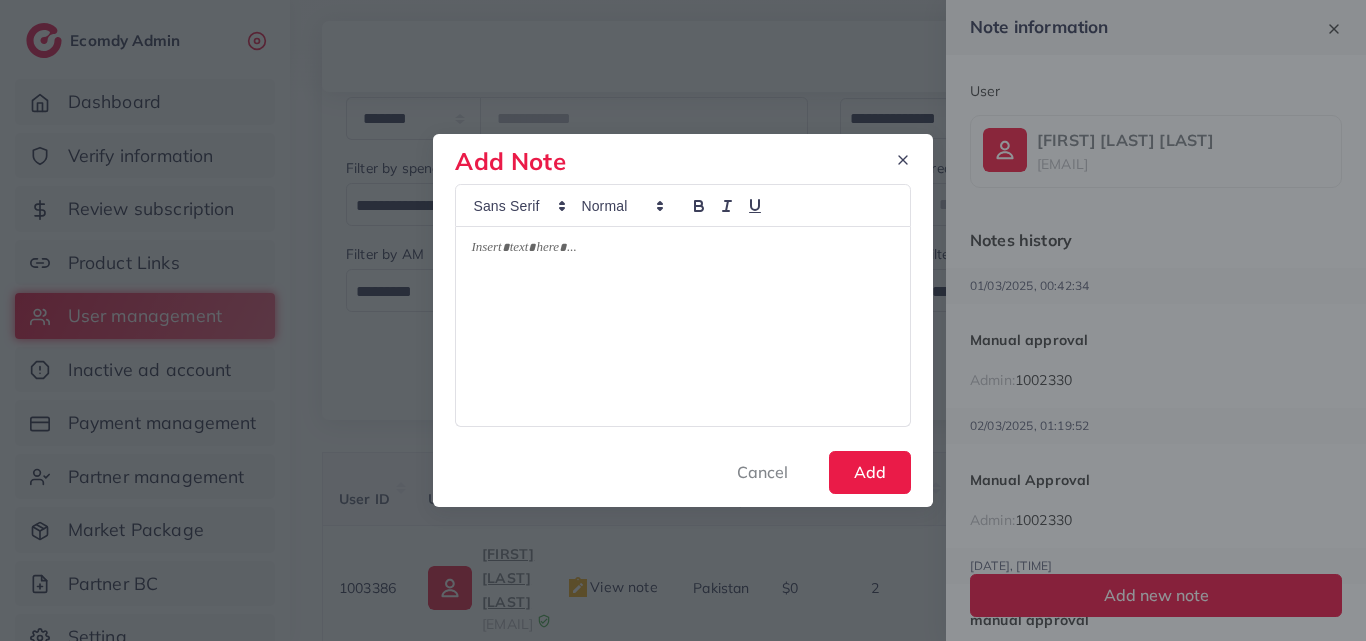 click at bounding box center [682, 326] 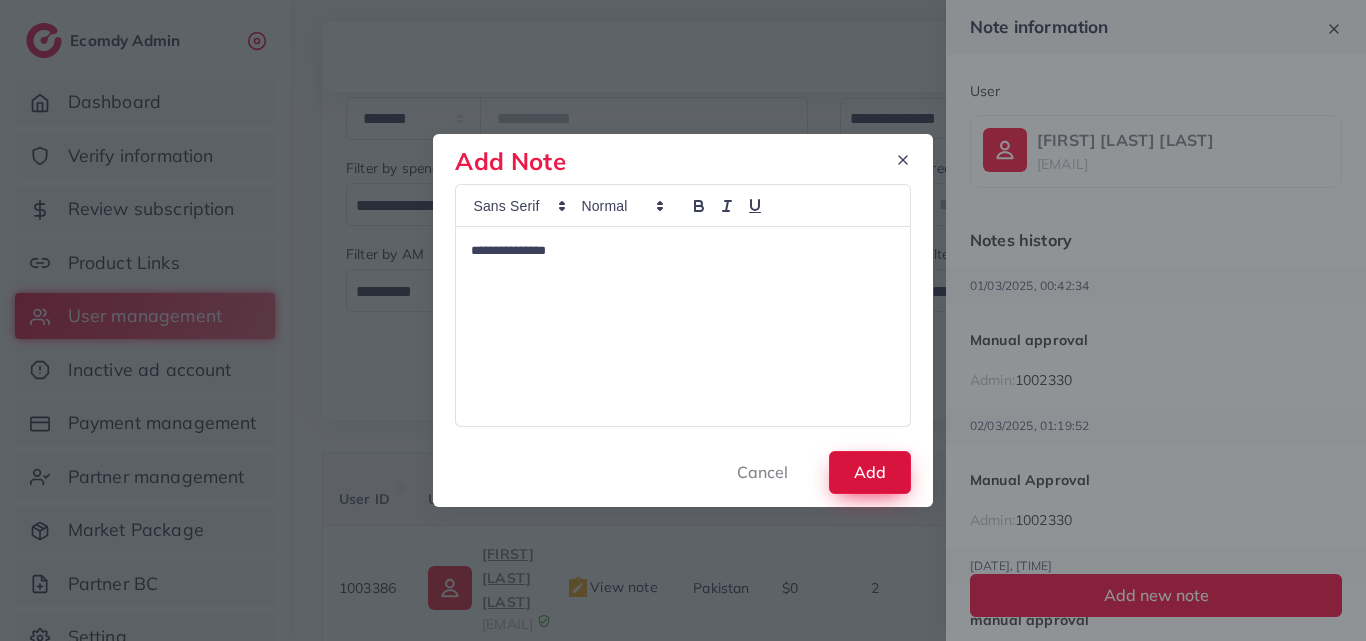 click on "Add" at bounding box center (870, 472) 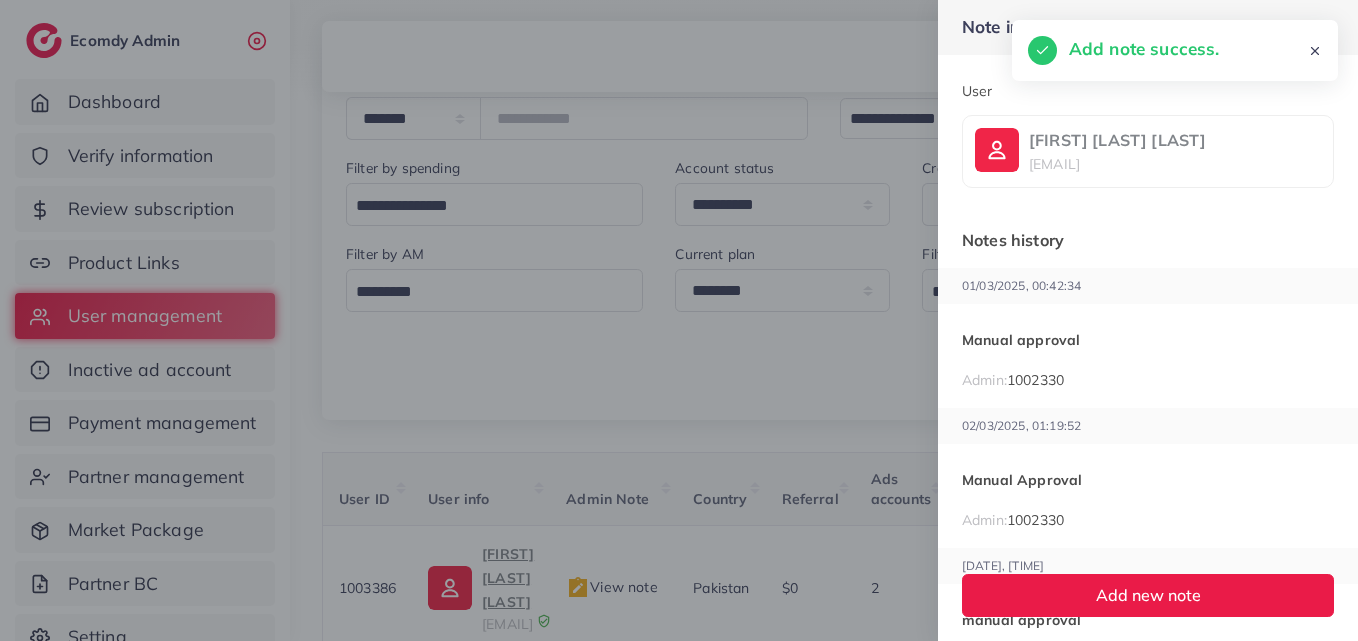 click at bounding box center (679, 320) 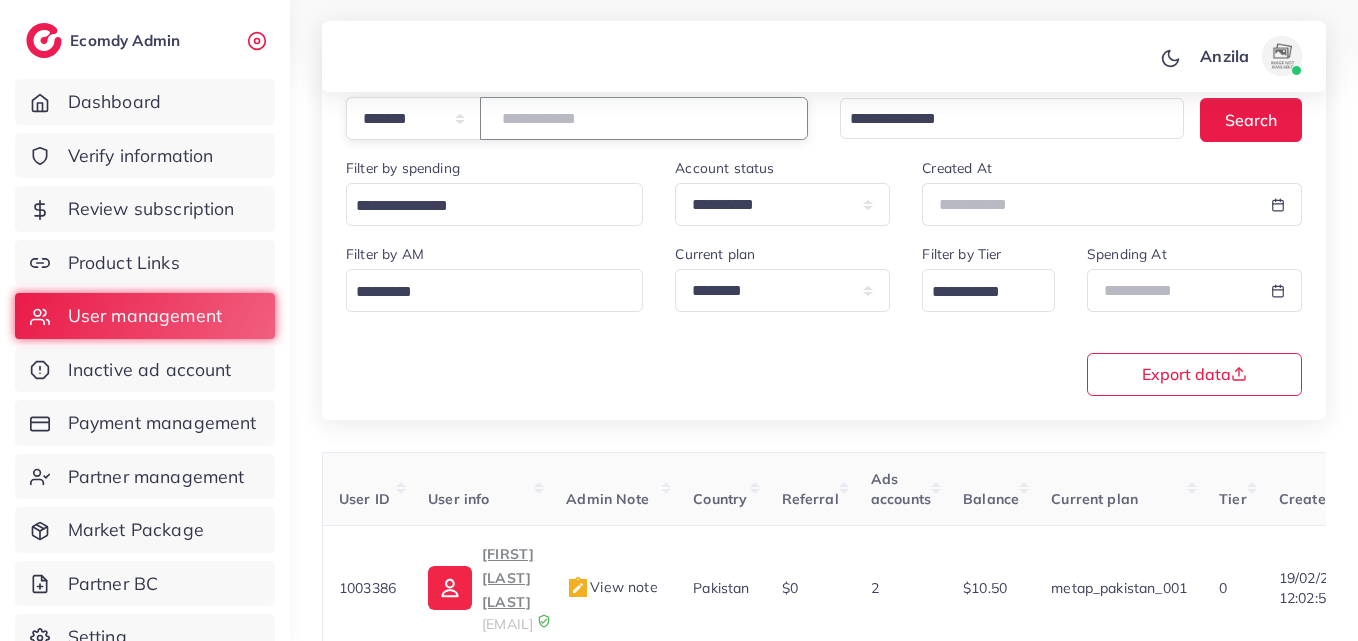 click on "*******" at bounding box center [644, 118] 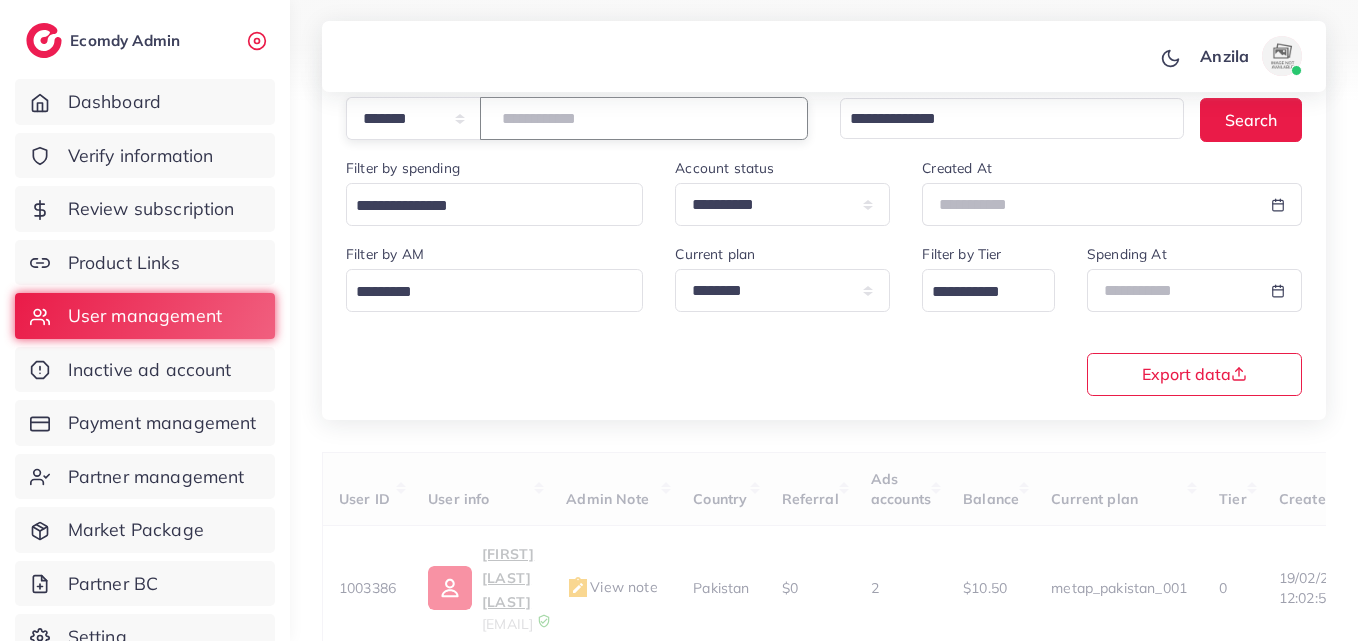 paste on "*******" 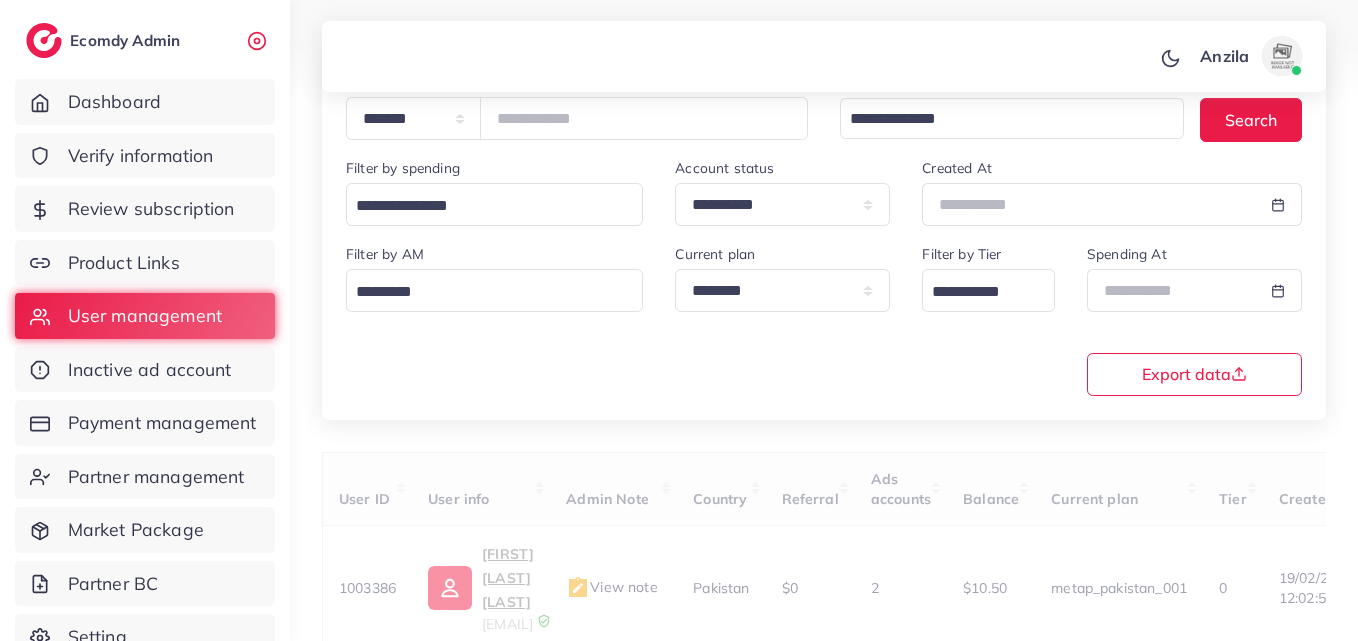 click on "**********" at bounding box center [824, 318] 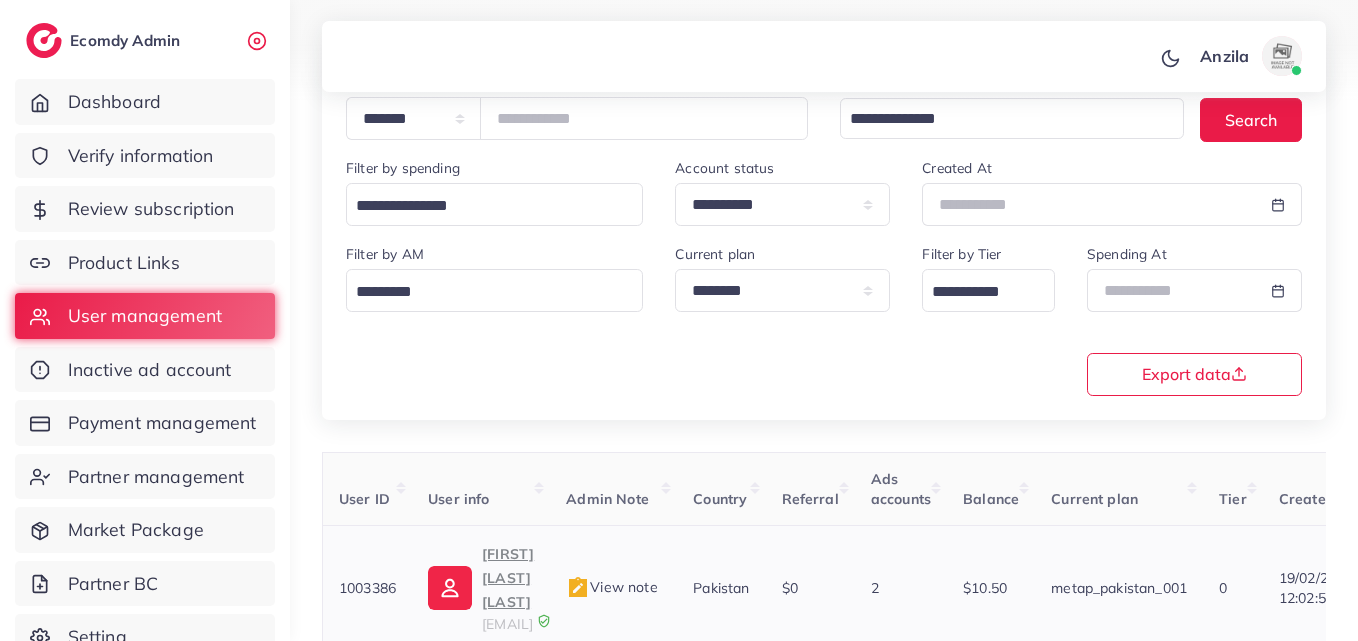 click on "zeeshan wazir ali lalani" at bounding box center [508, 578] 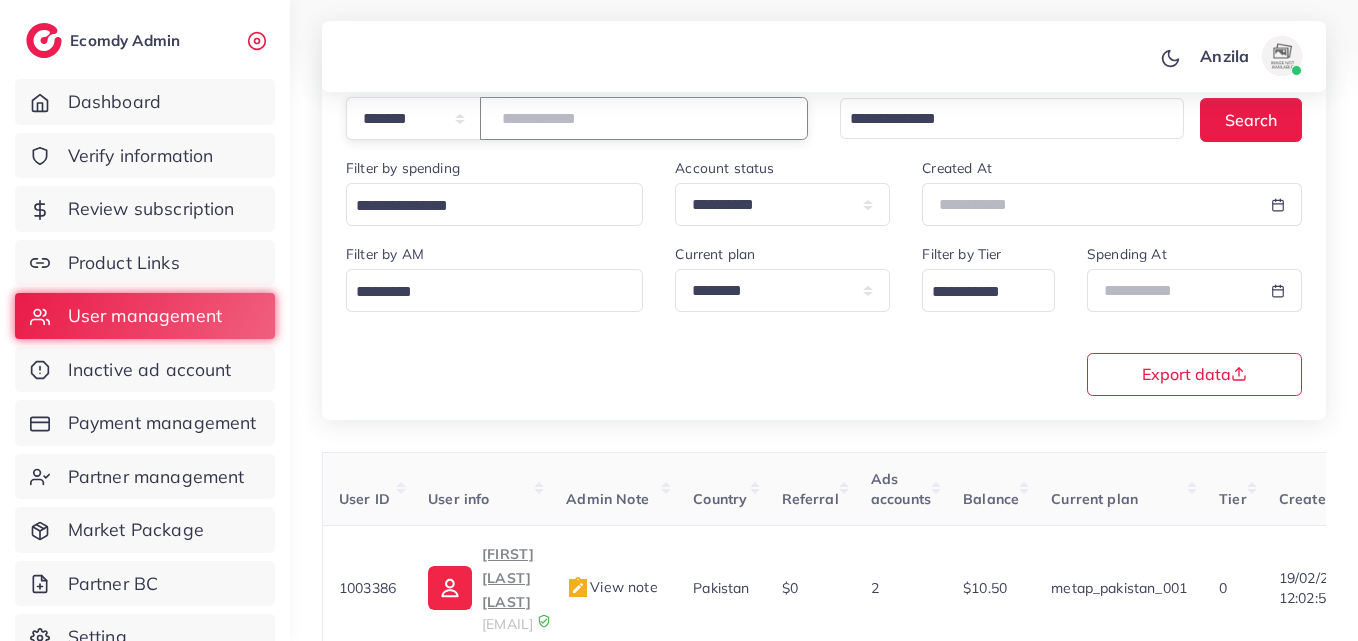 click on "*******" at bounding box center (644, 118) 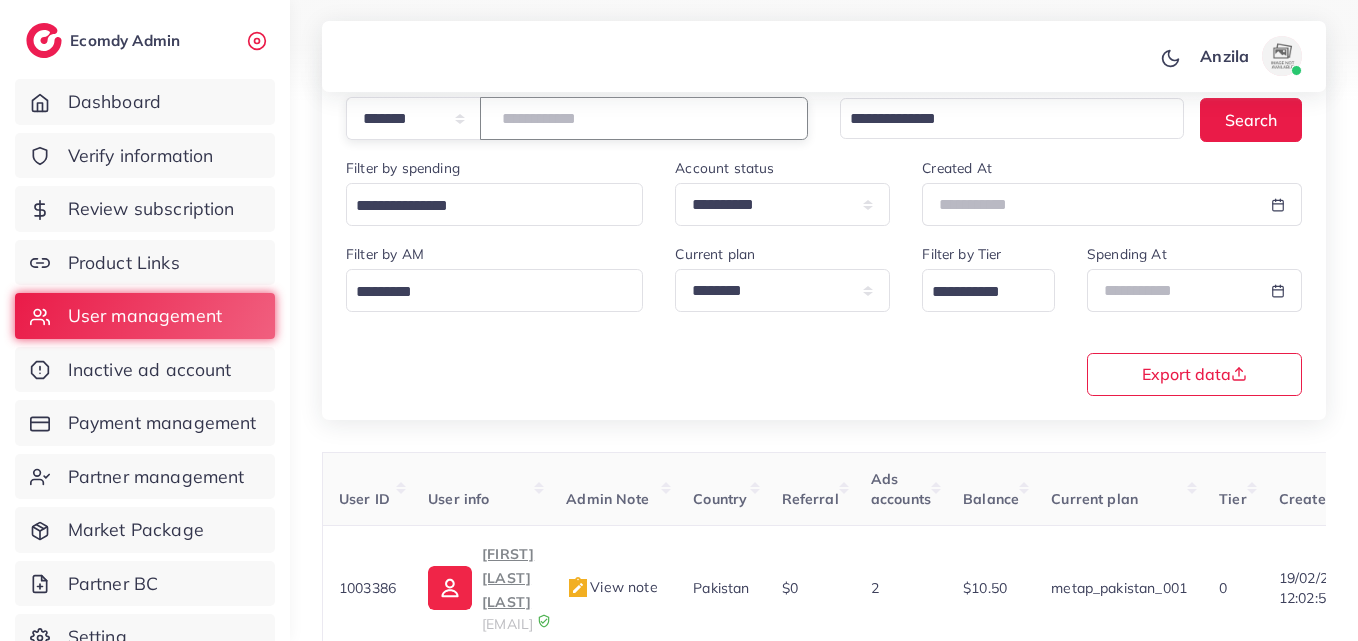 click on "*******" at bounding box center [644, 118] 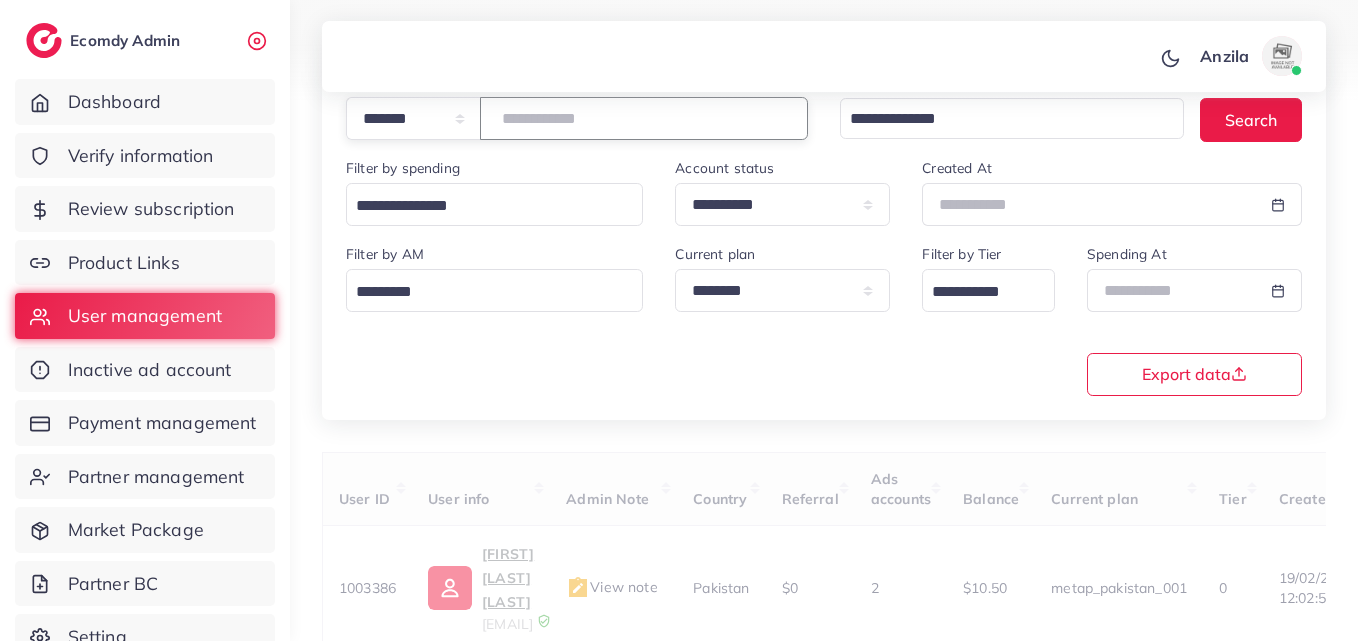 paste on "*******" 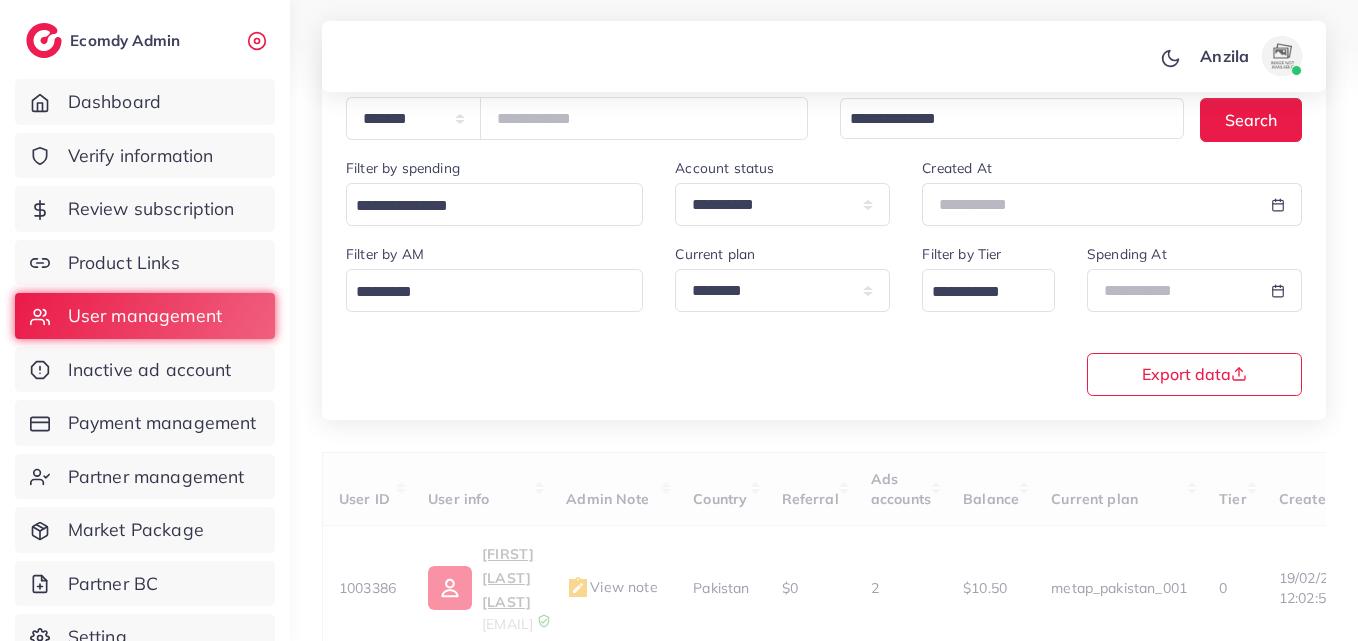 click on "**********" at bounding box center (824, 318) 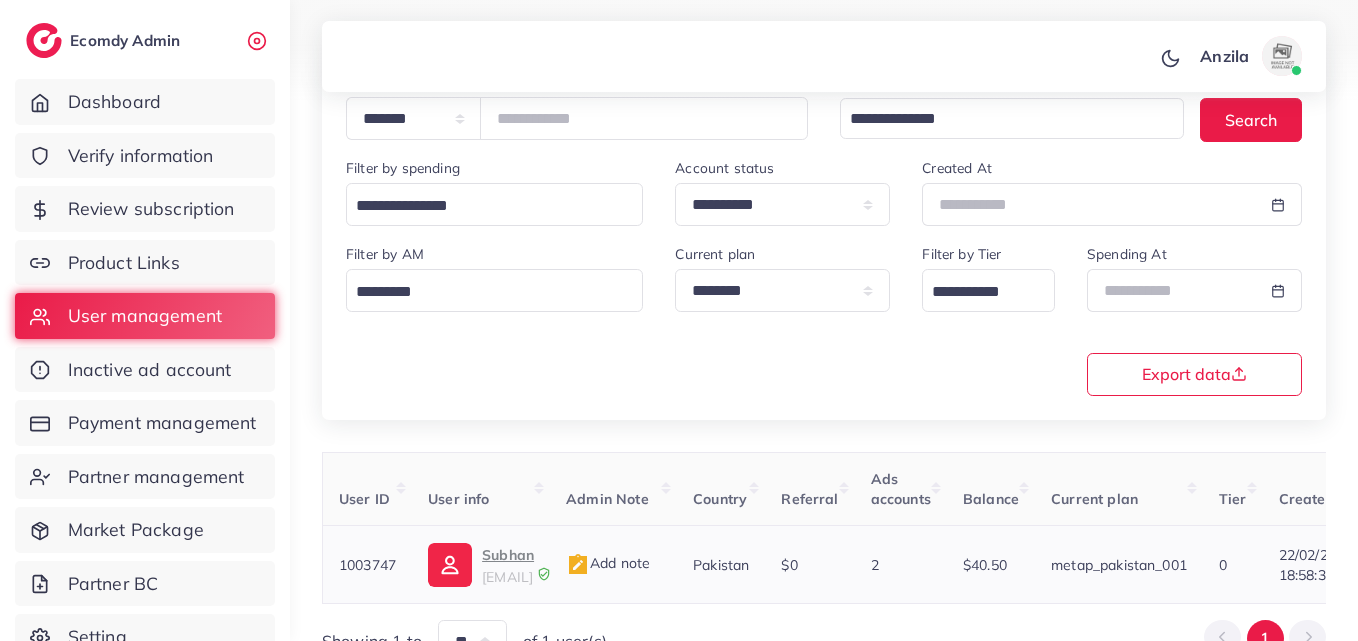 click on "Subhan" at bounding box center (508, 555) 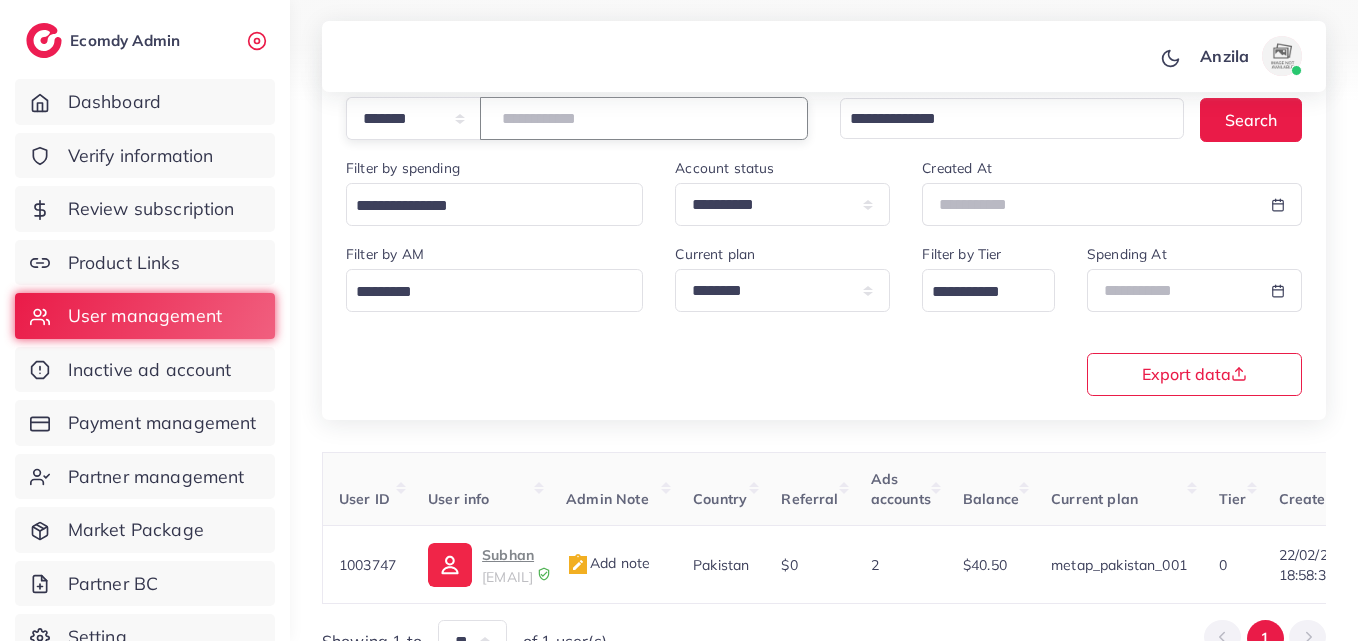 click on "*******" at bounding box center [644, 118] 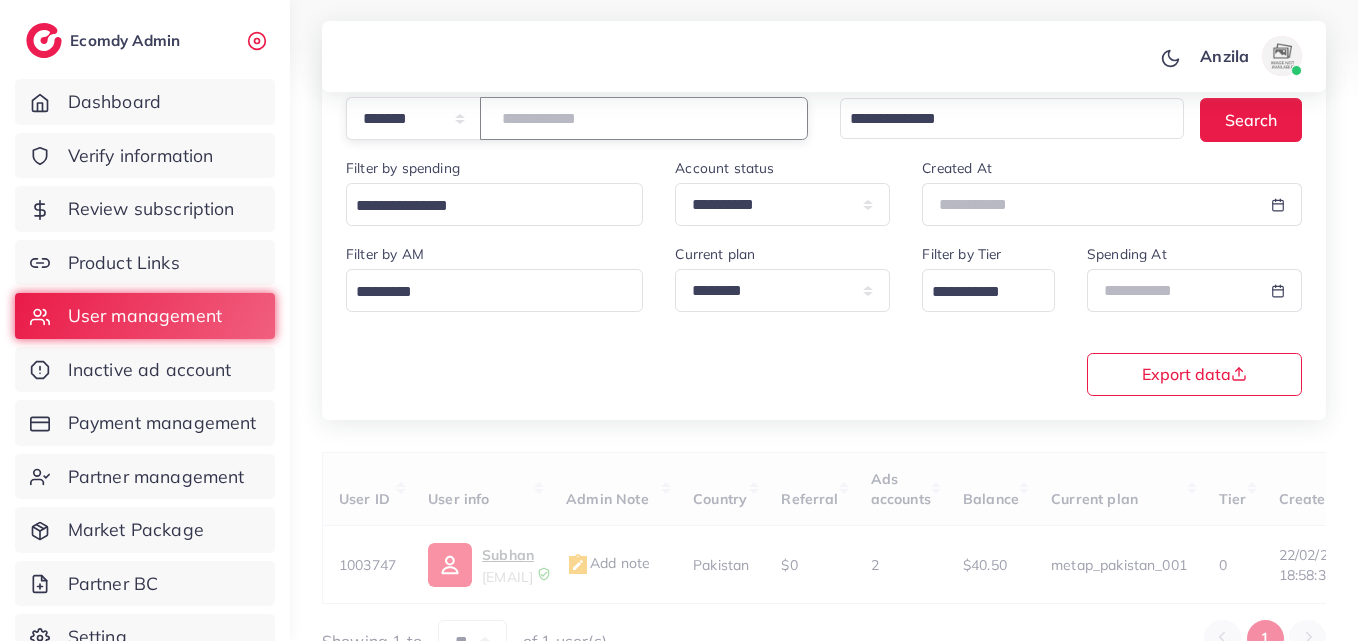 type on "*******" 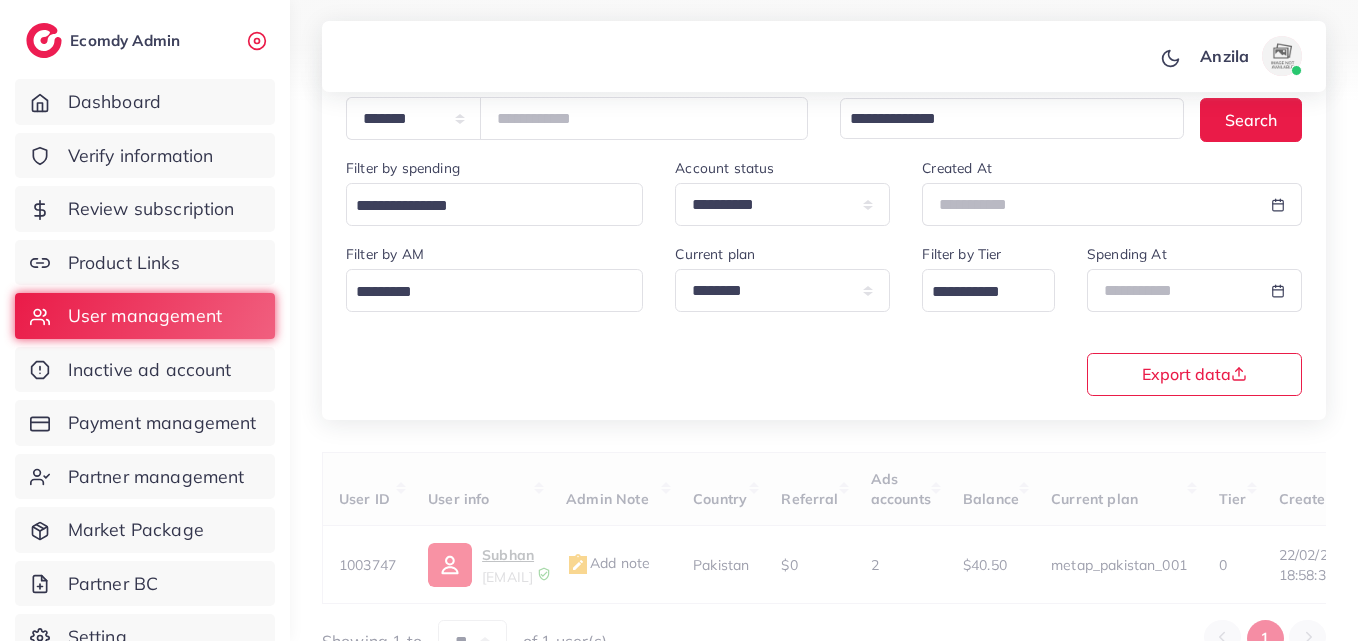 click on "**********" at bounding box center [824, 318] 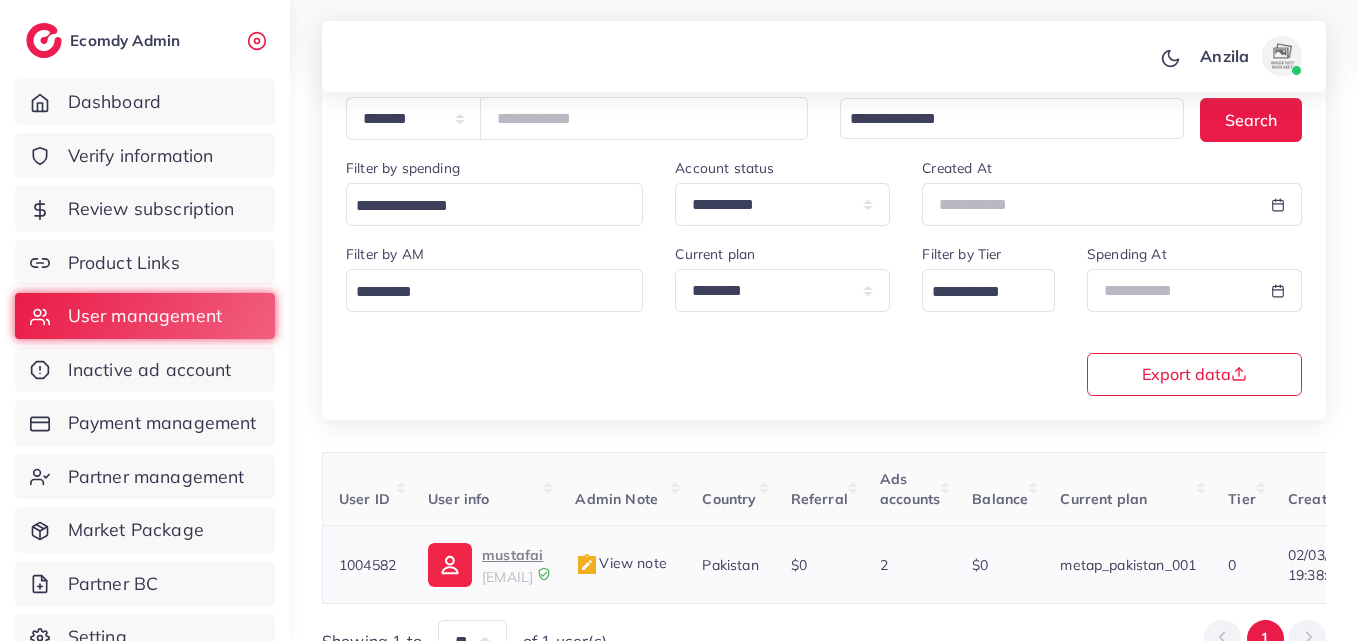 click on "shop360360trader@gmail.com" at bounding box center [507, 577] 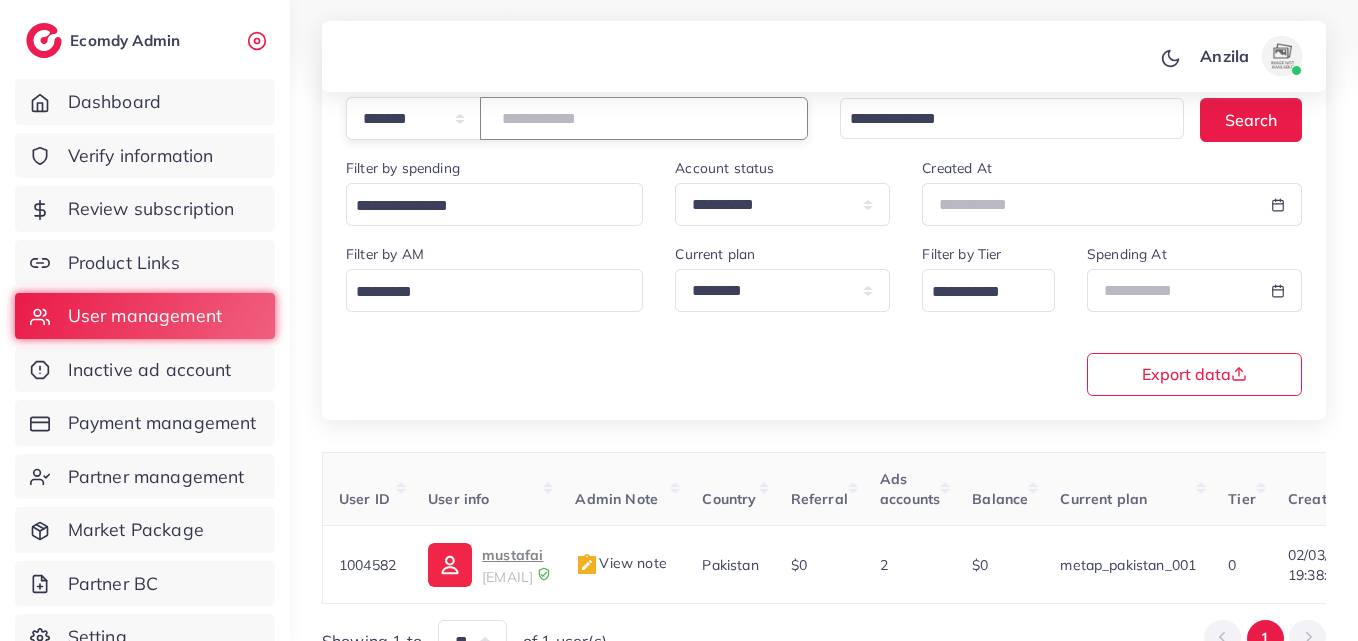 click on "*******" at bounding box center [644, 118] 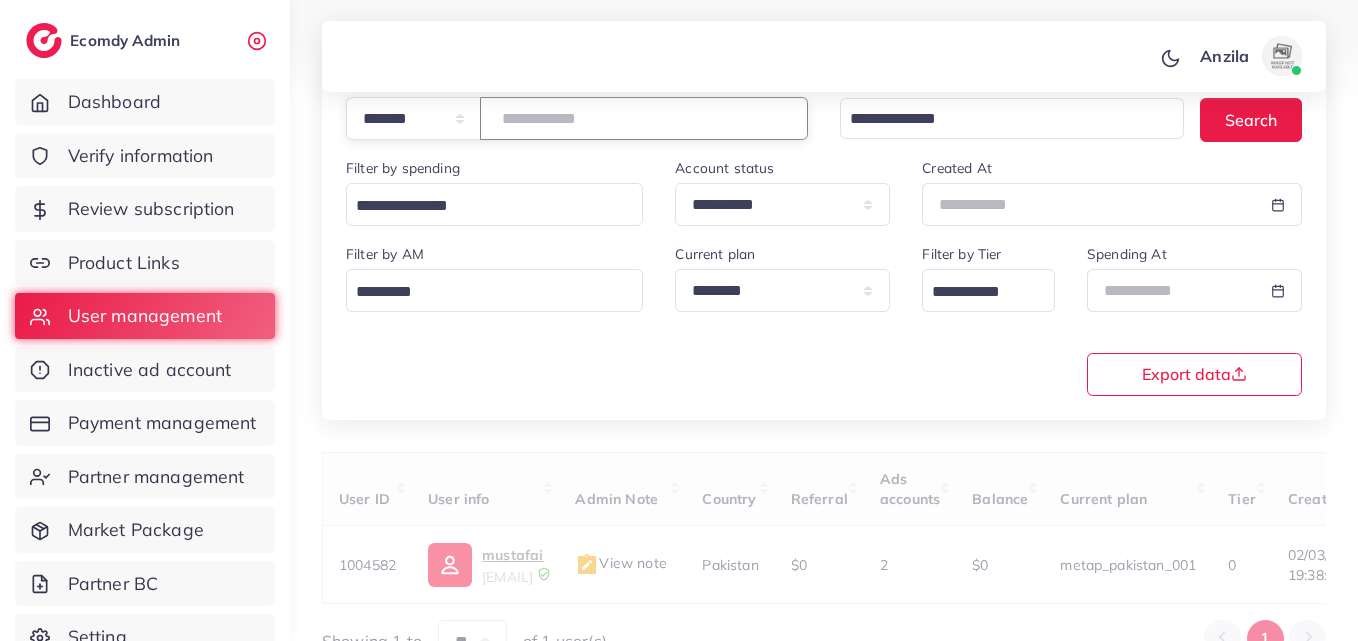 type on "*******" 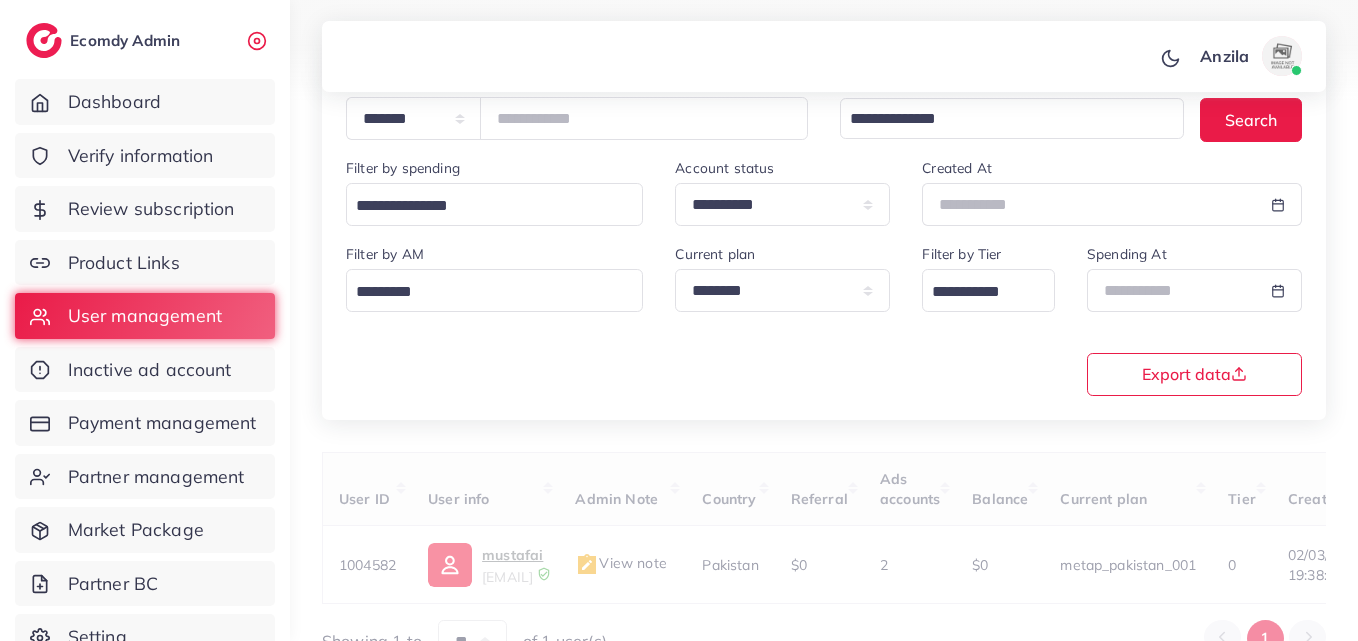 click on "**********" at bounding box center [824, 318] 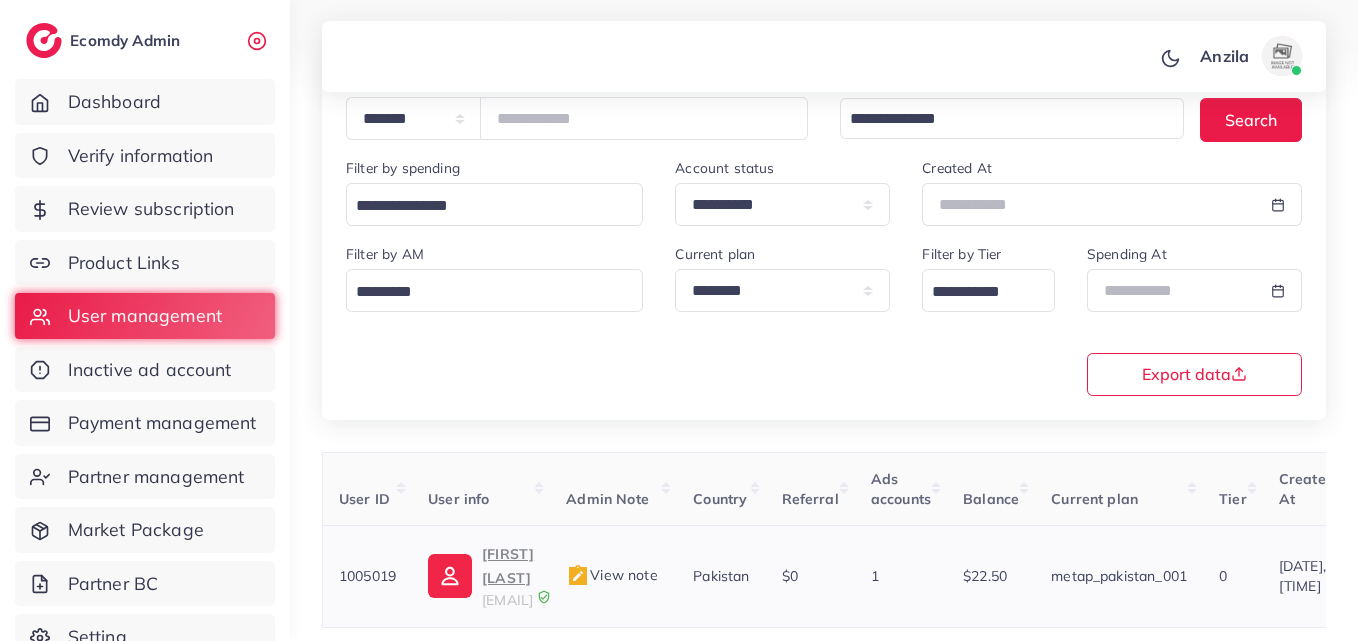 click on "Ikrash Ahmad" at bounding box center (508, 566) 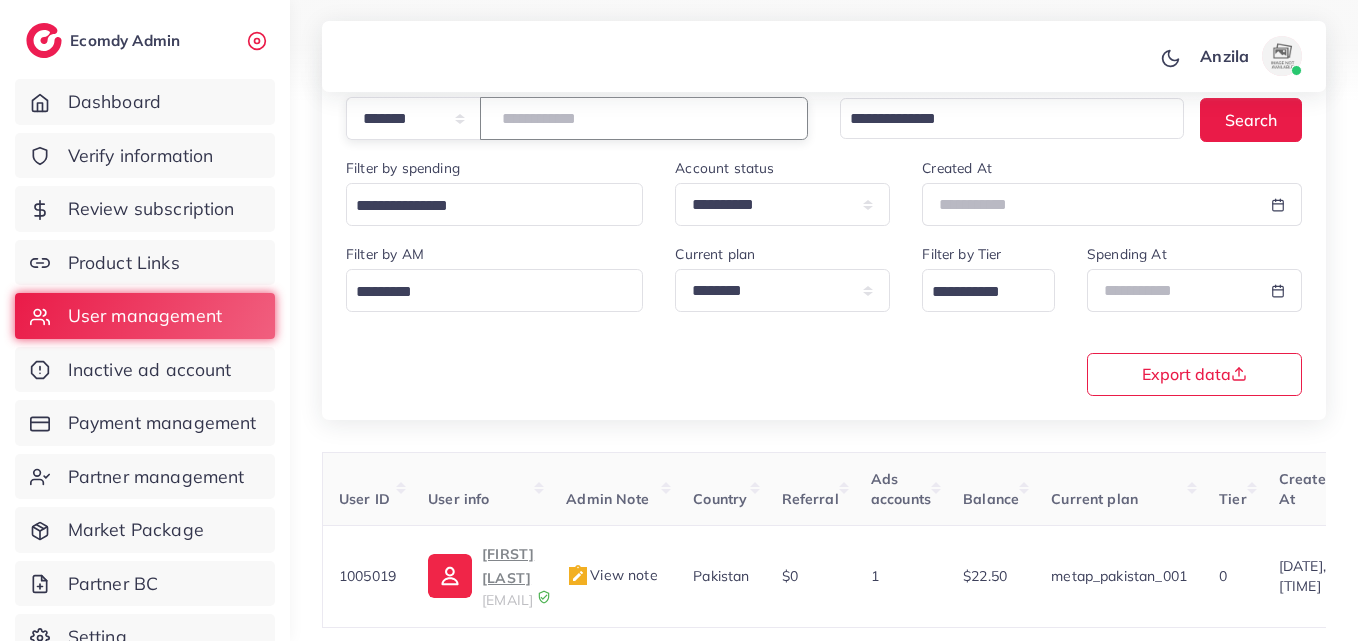 click on "*******" at bounding box center (644, 118) 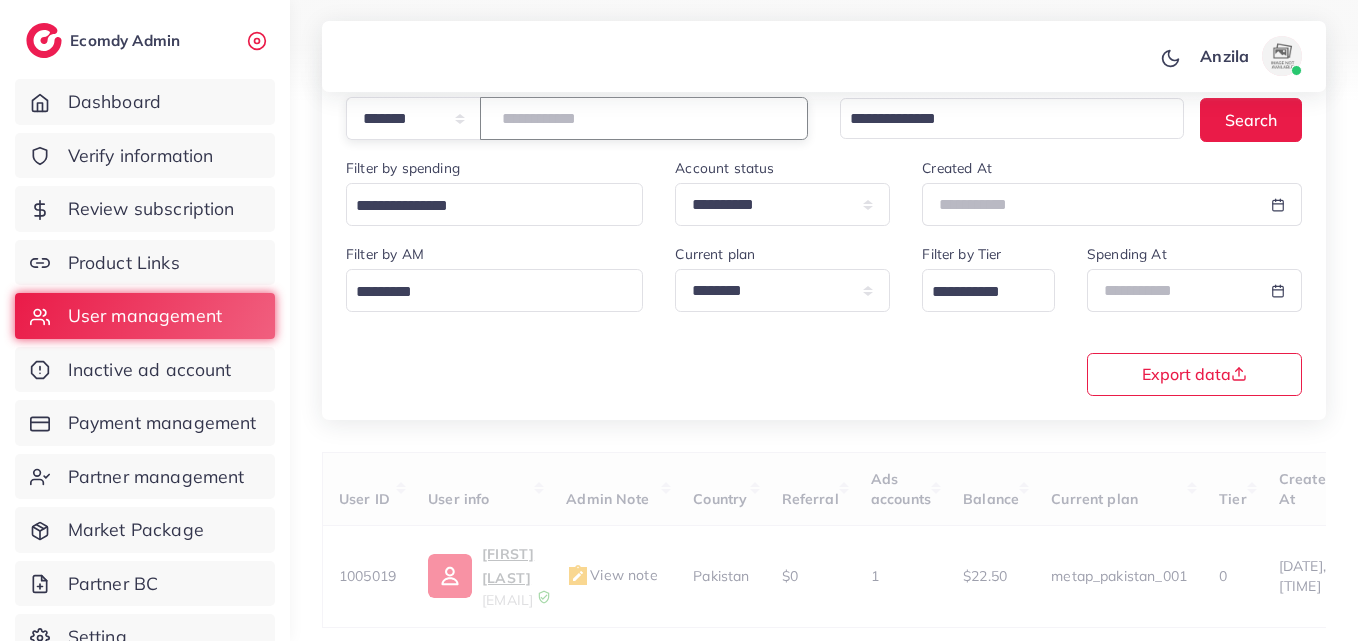 paste on "*******" 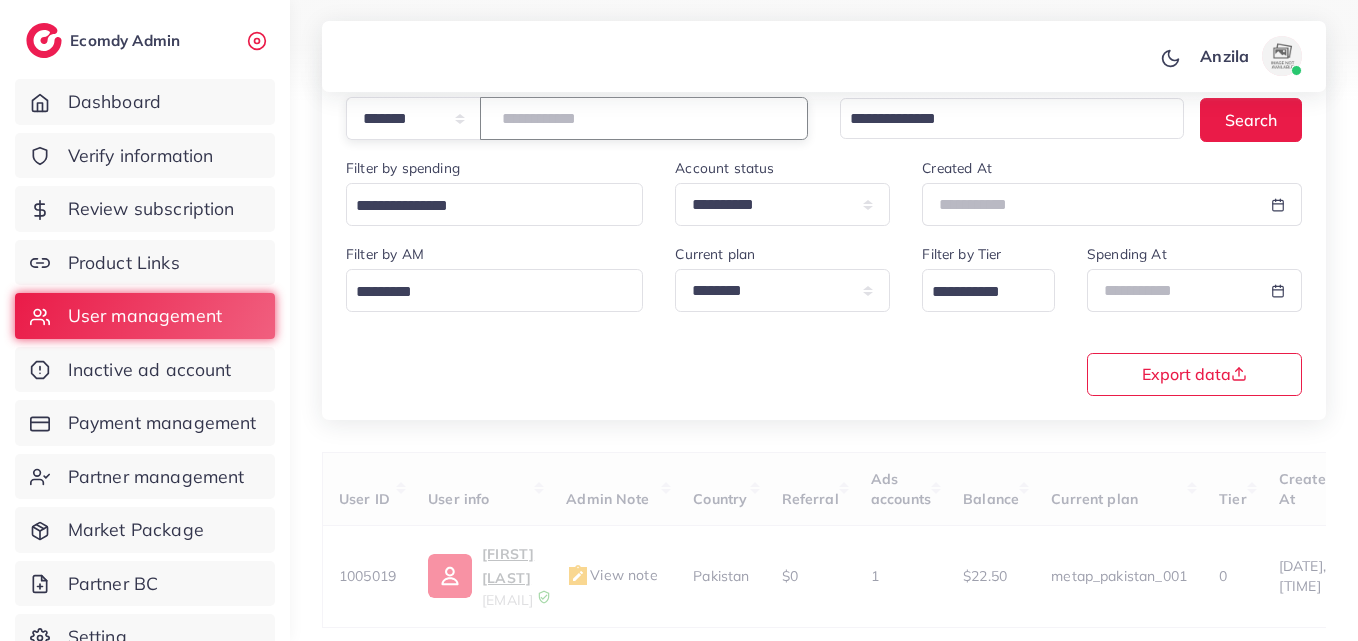 type on "*******" 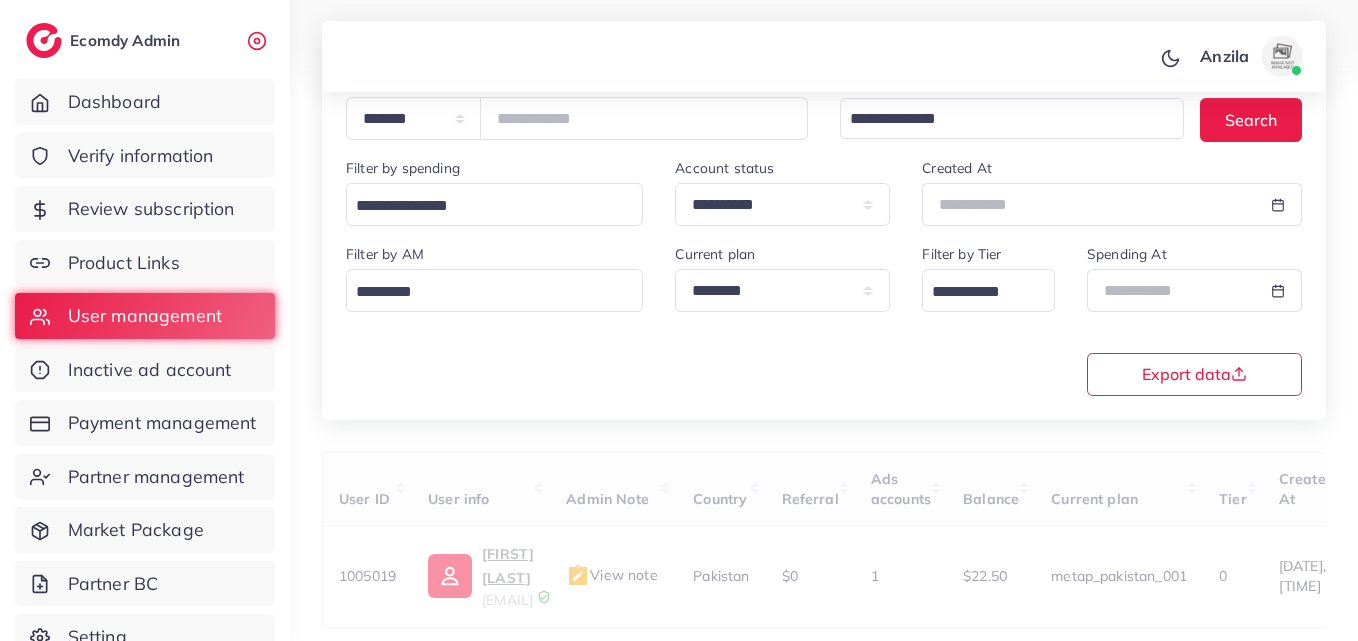 click on "**********" at bounding box center (824, 223) 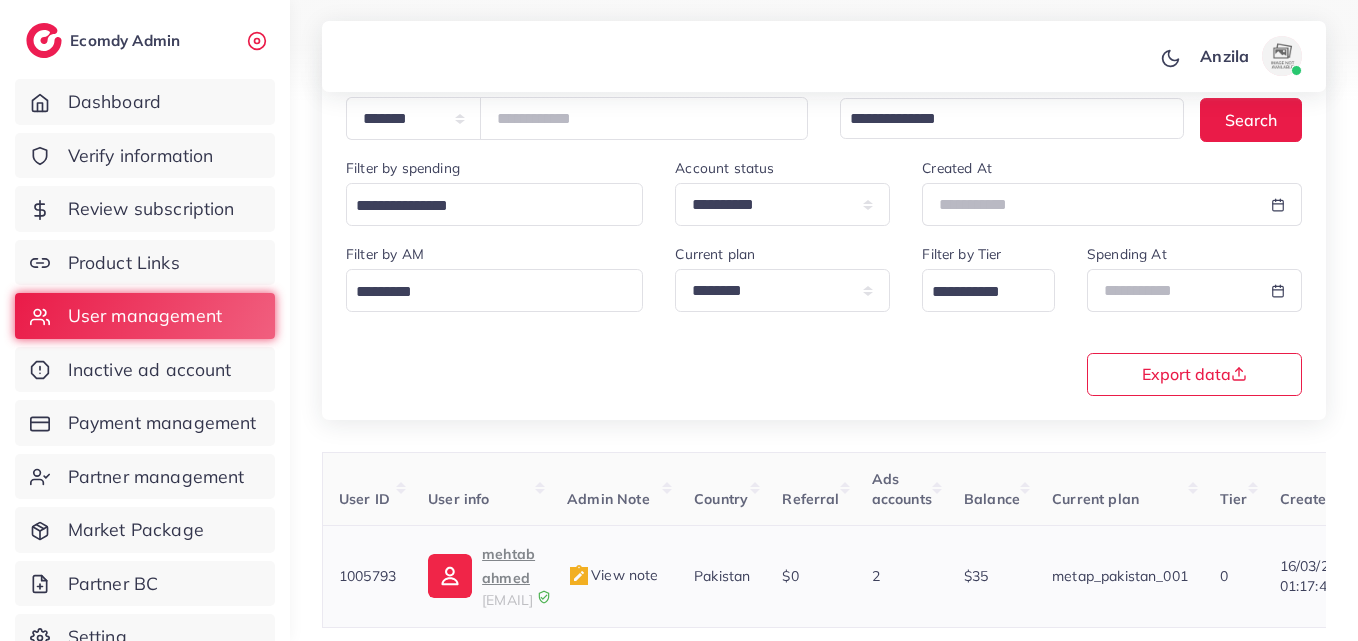 click on "mehtab ahmed" at bounding box center (508, 566) 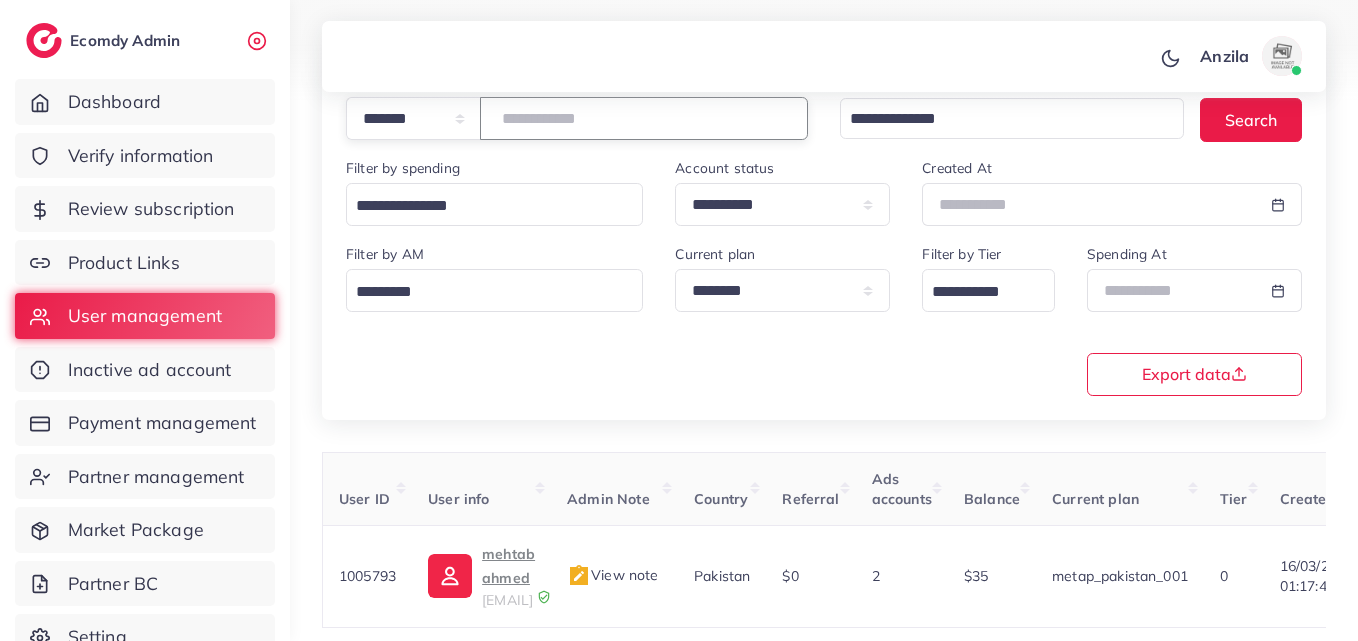 click on "*******" at bounding box center (644, 118) 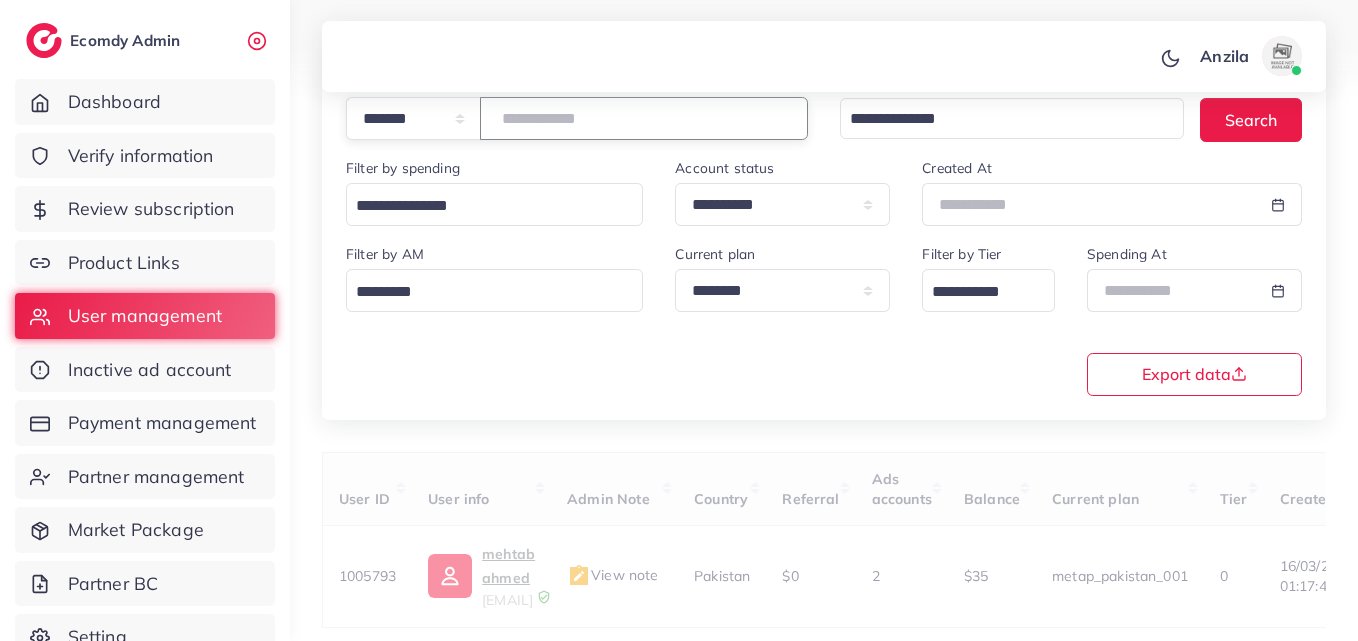 paste on "*******" 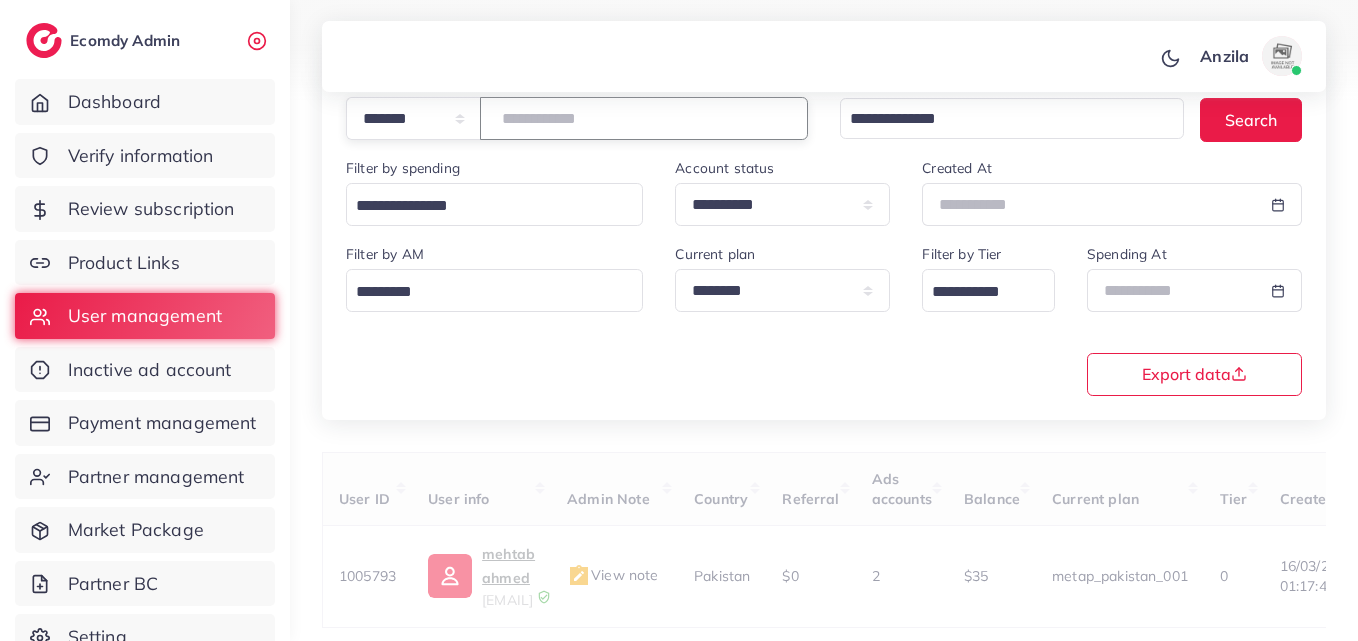 type on "*******" 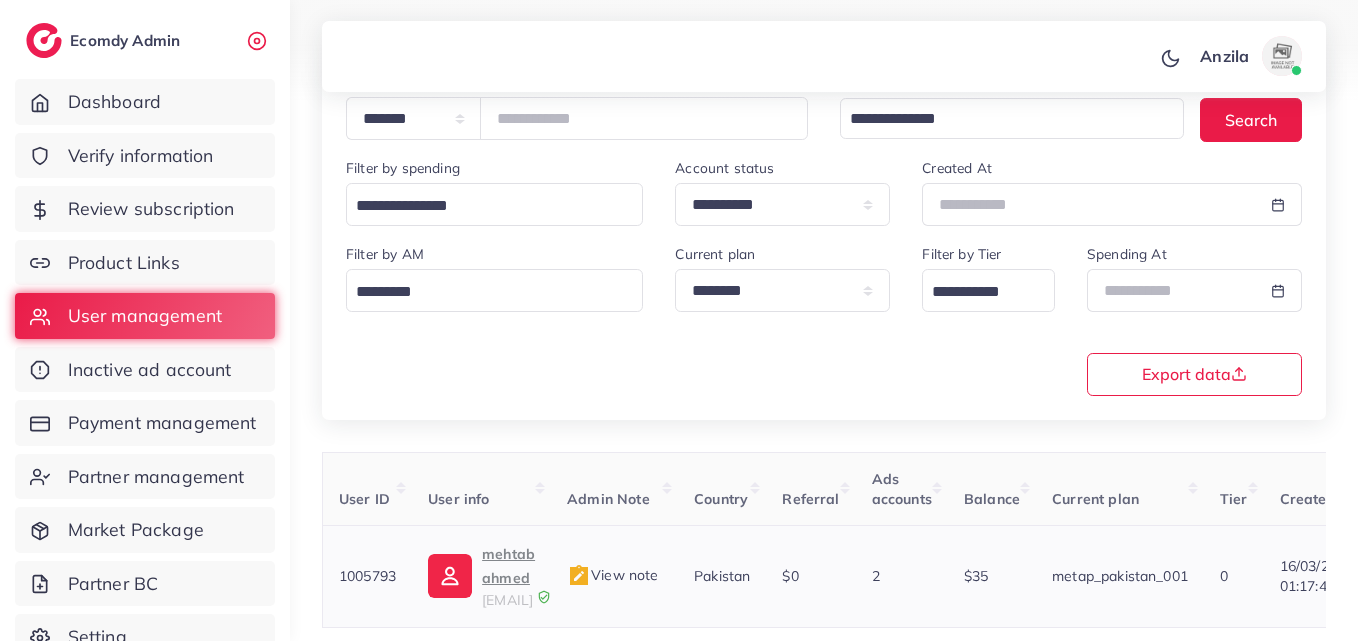 click on "mehtab ahmed" at bounding box center [508, 566] 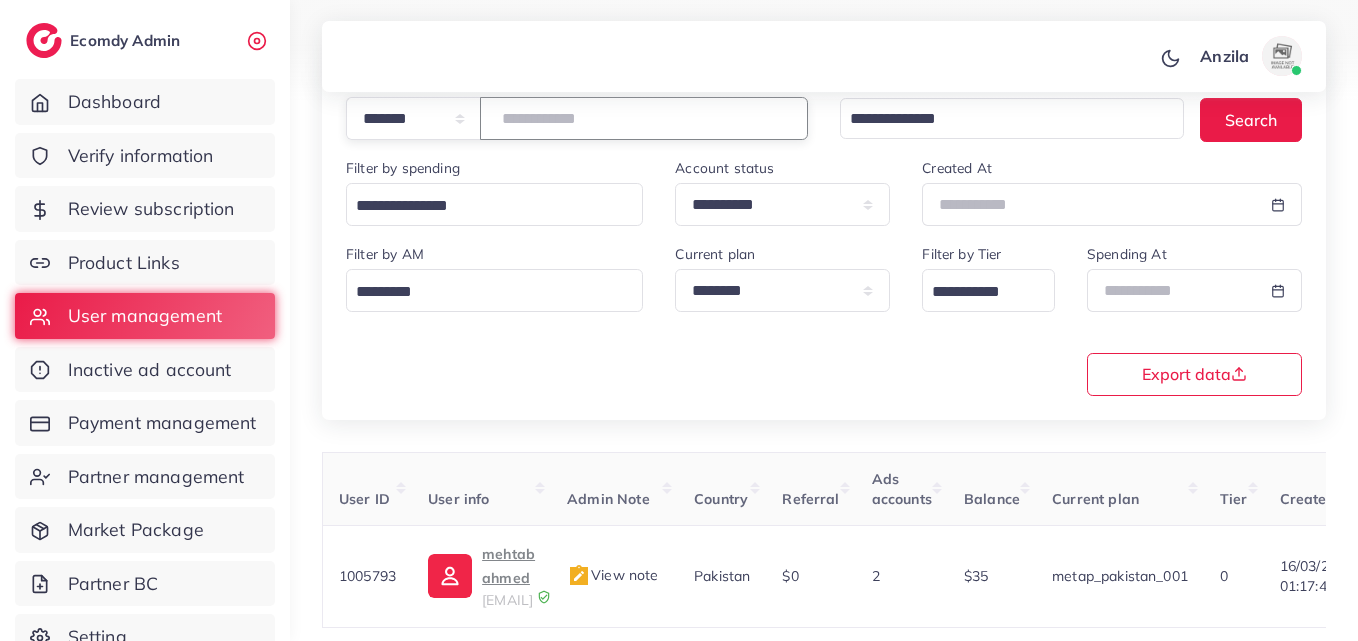 click on "*******" at bounding box center [644, 118] 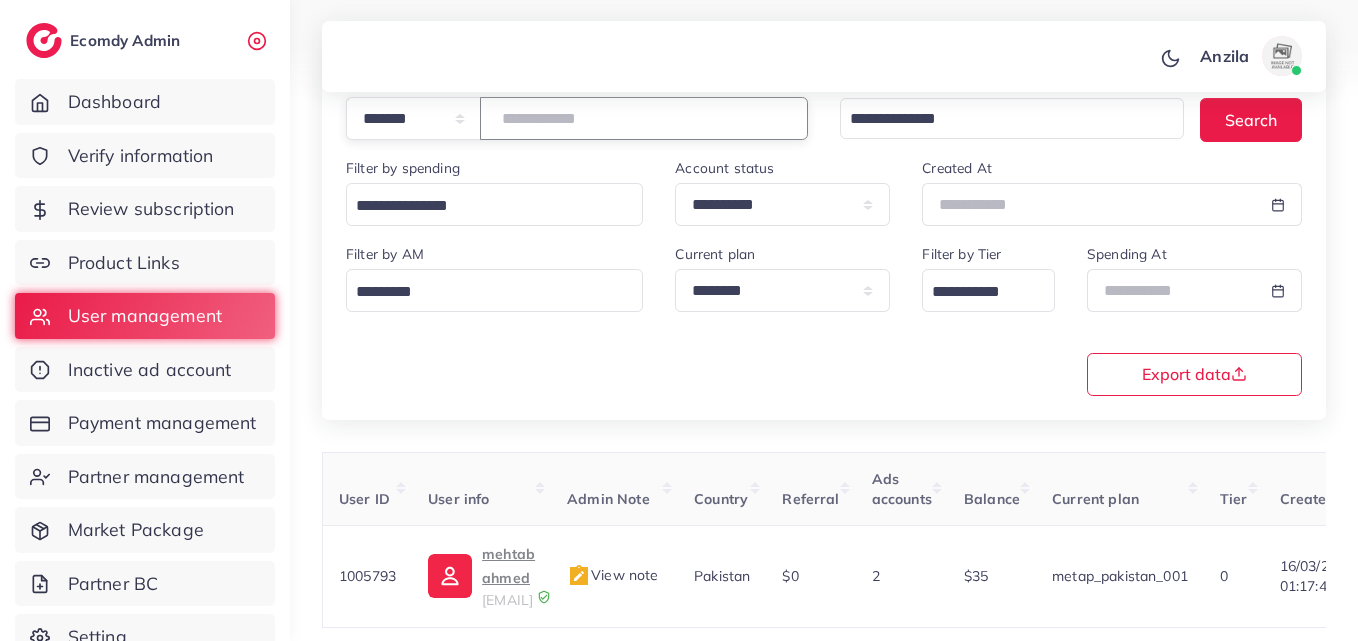 click on "*******" at bounding box center (644, 118) 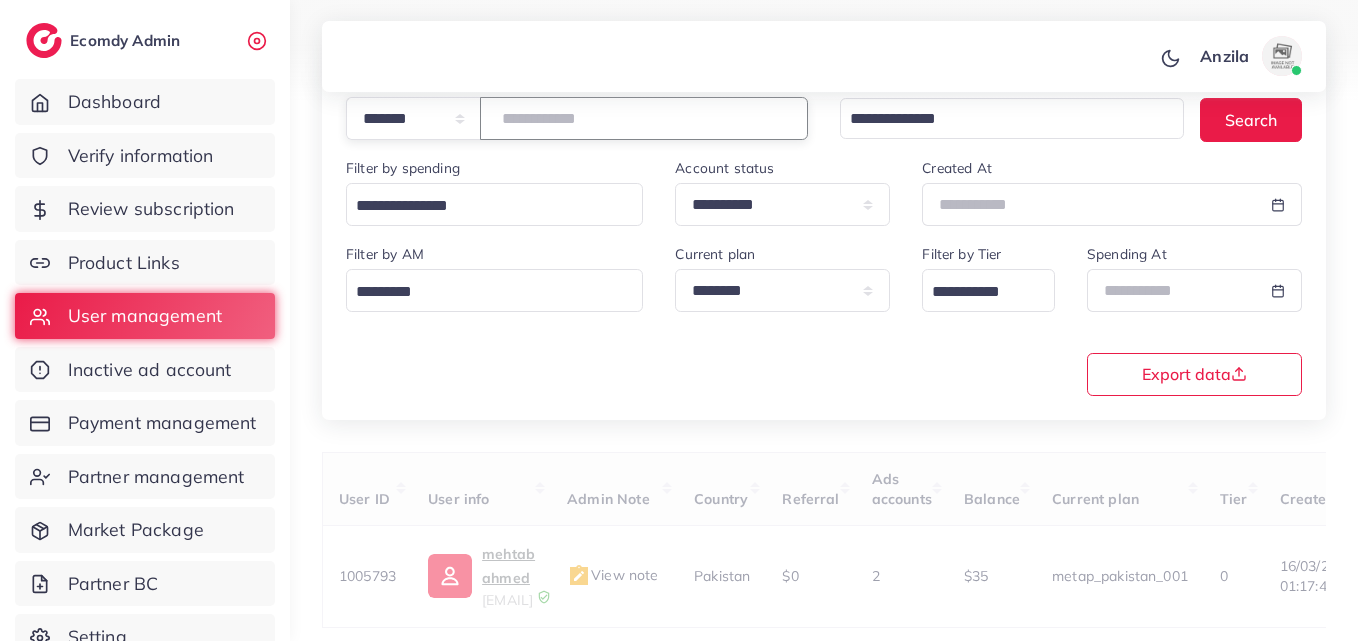 paste on "*******" 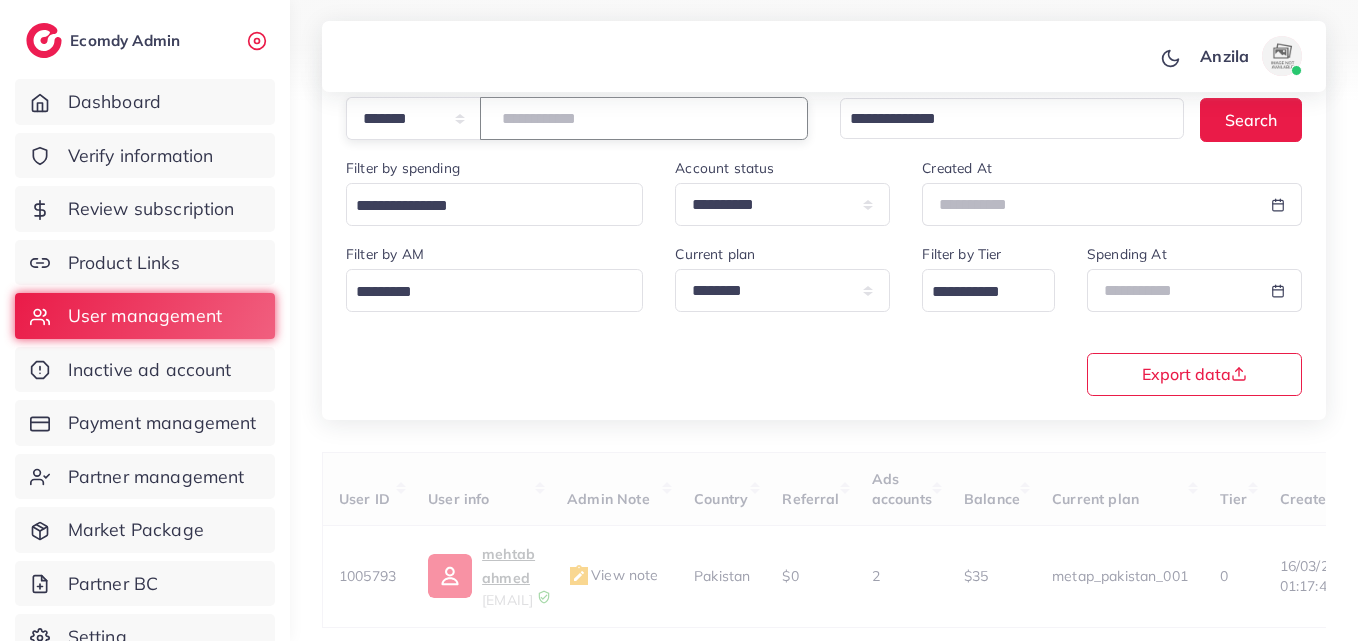 type on "*******" 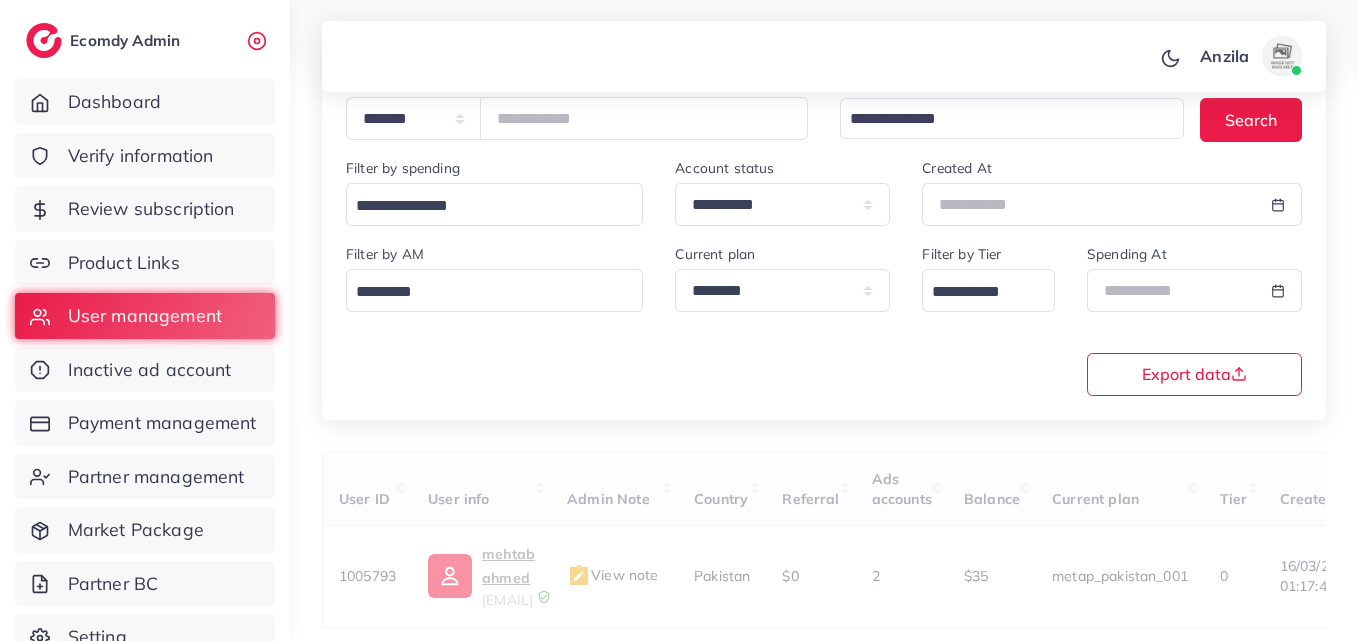 click on "**********" at bounding box center [824, 318] 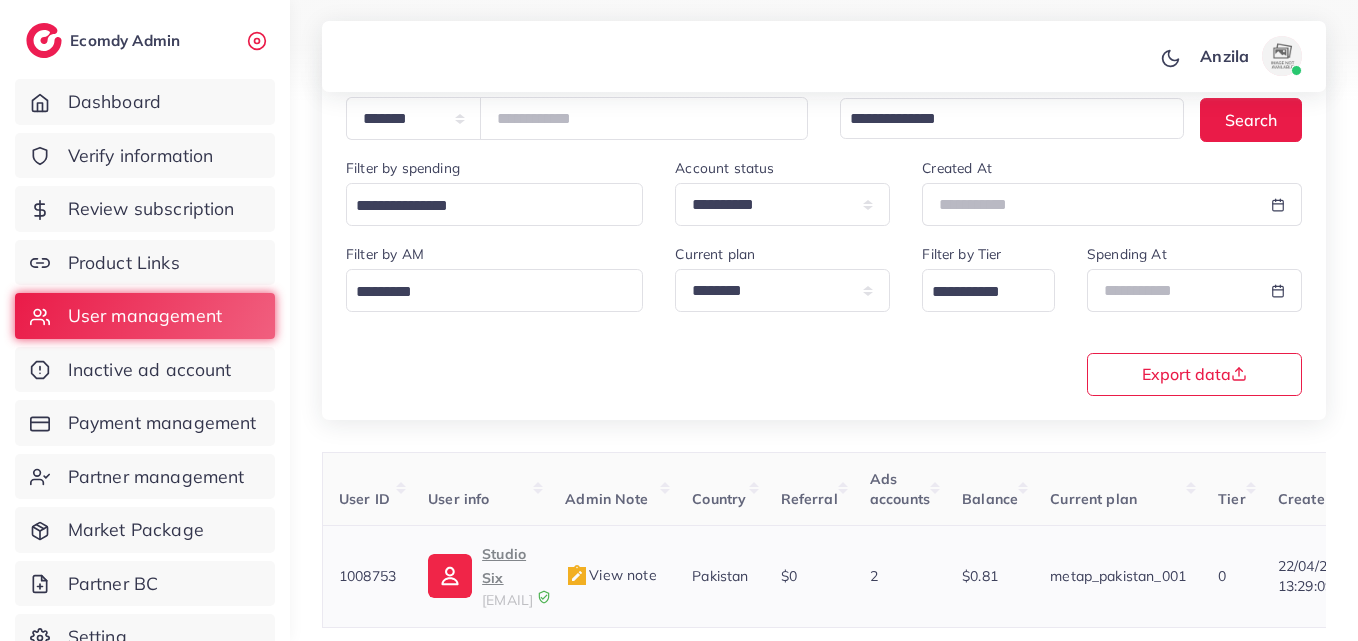 click on "studiosix2022@gmail.com" at bounding box center [507, 600] 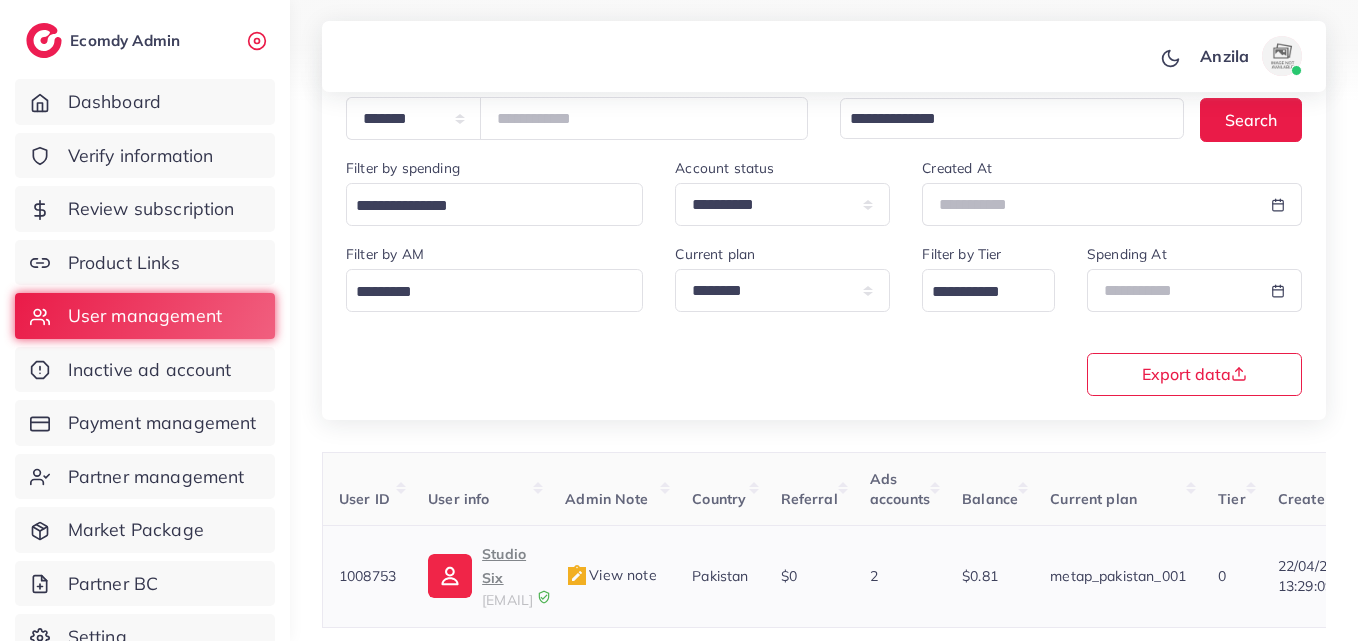 click on "Studio Six" at bounding box center [507, 566] 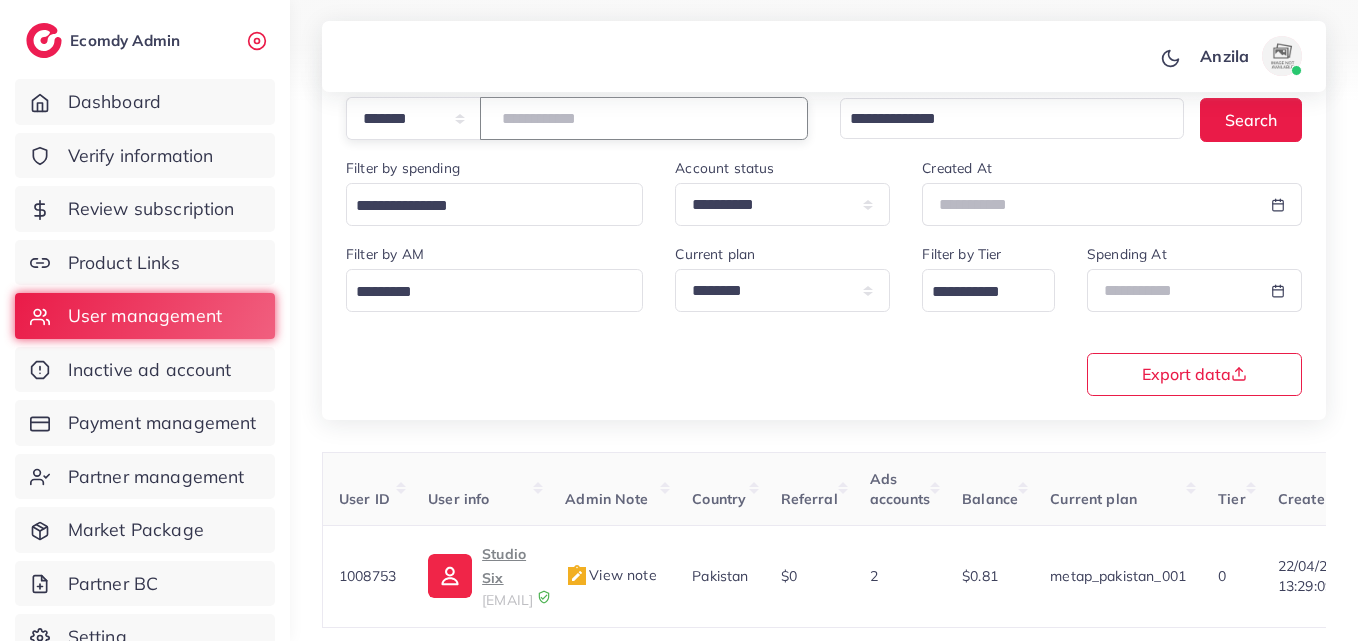 click on "*******" at bounding box center (644, 118) 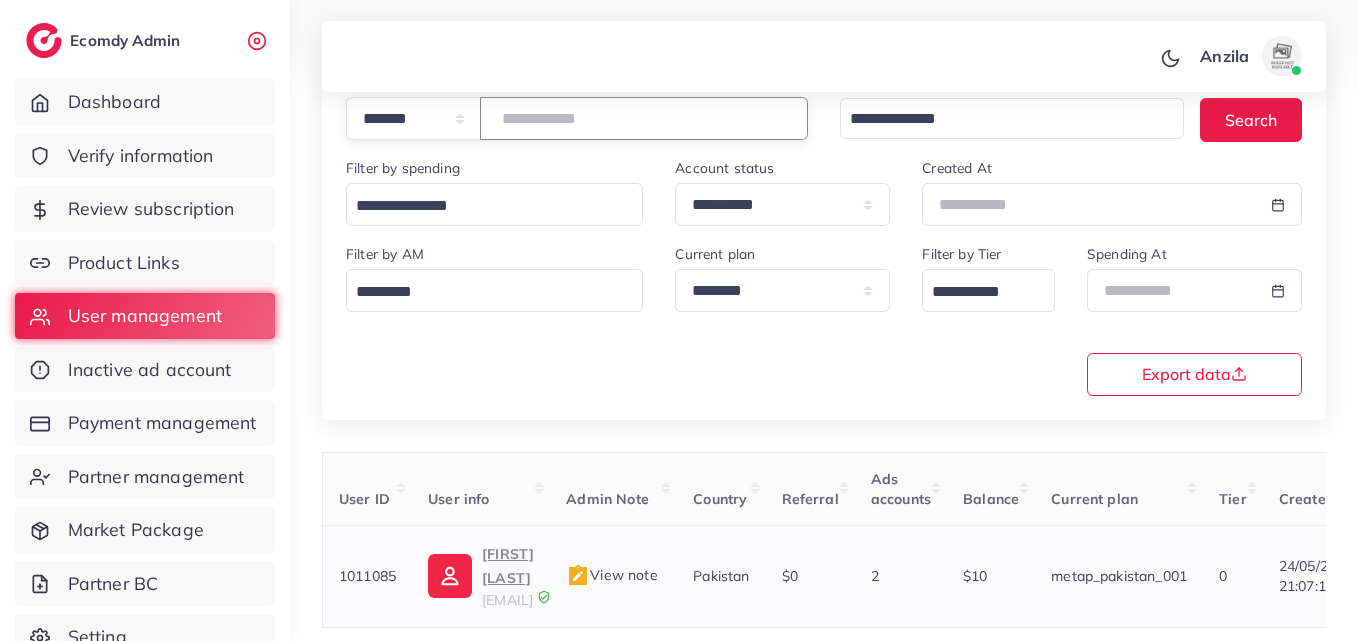 type on "*******" 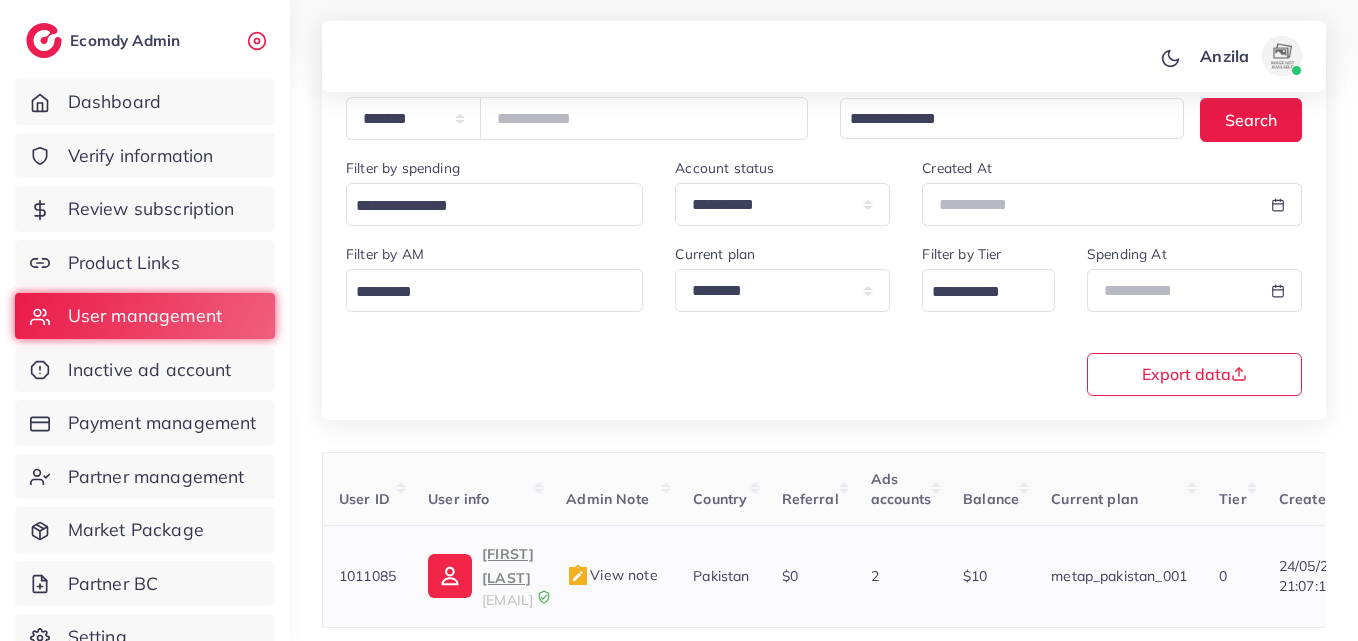 click on "jnzbazar63@gmail.com" at bounding box center (507, 600) 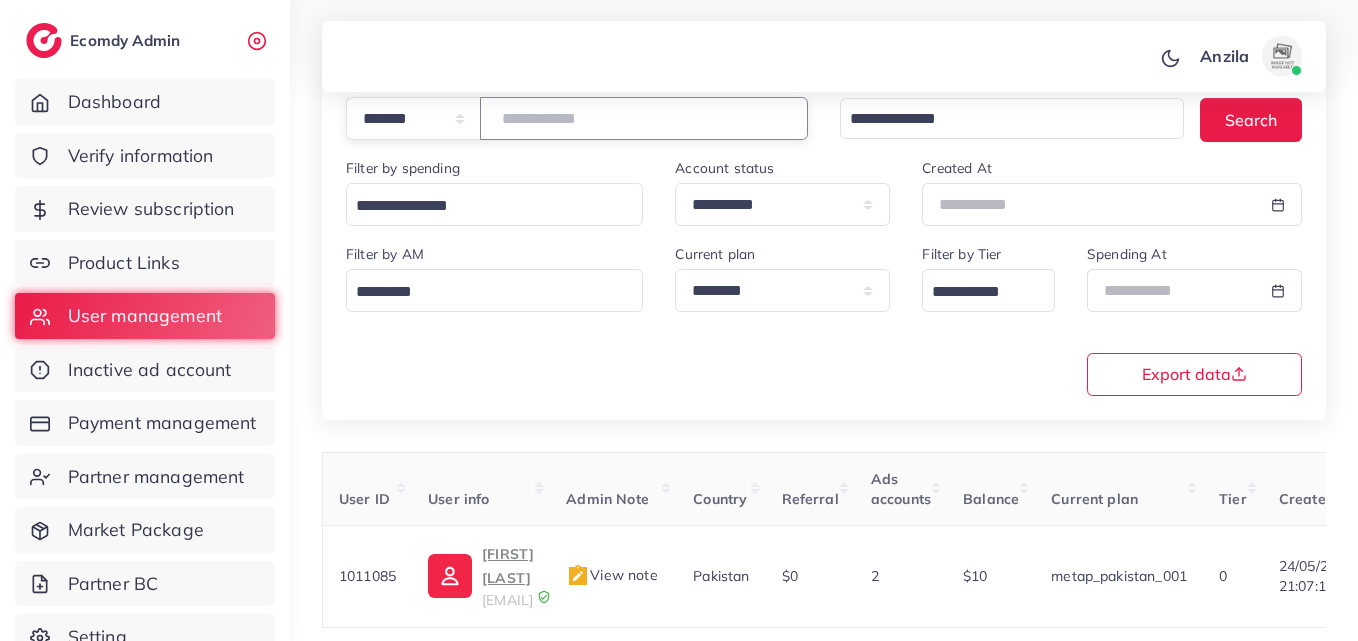 click on "*******" at bounding box center [644, 118] 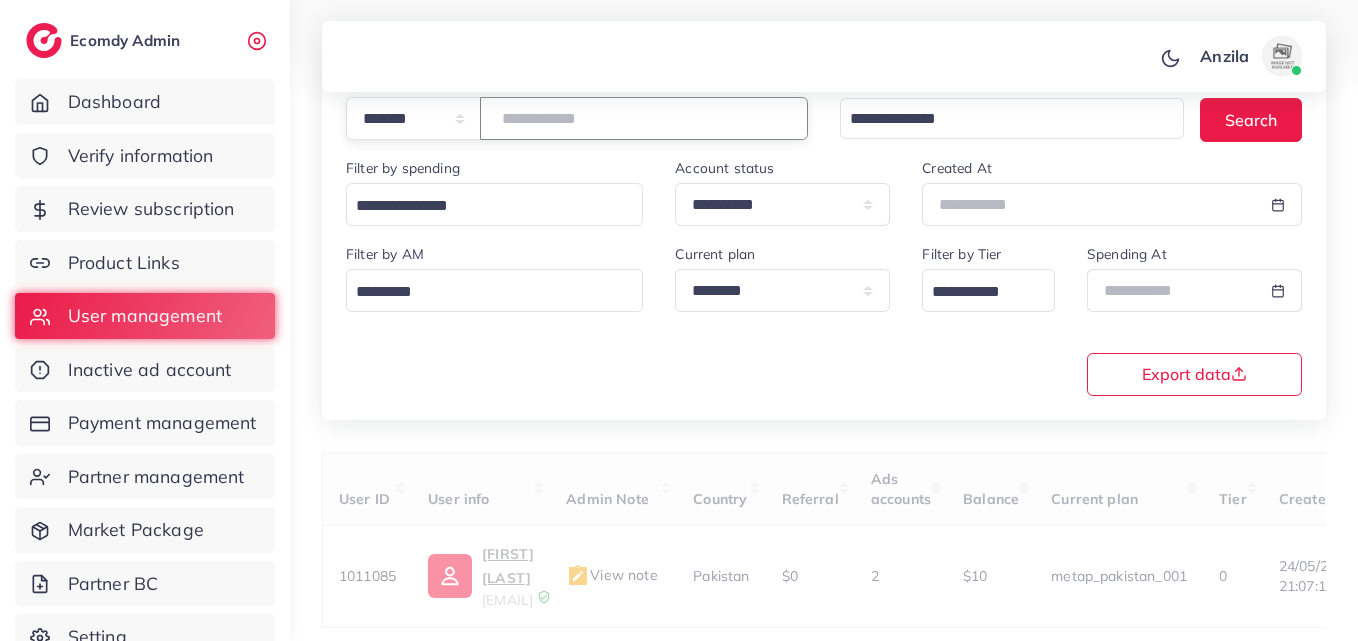 paste on "*******" 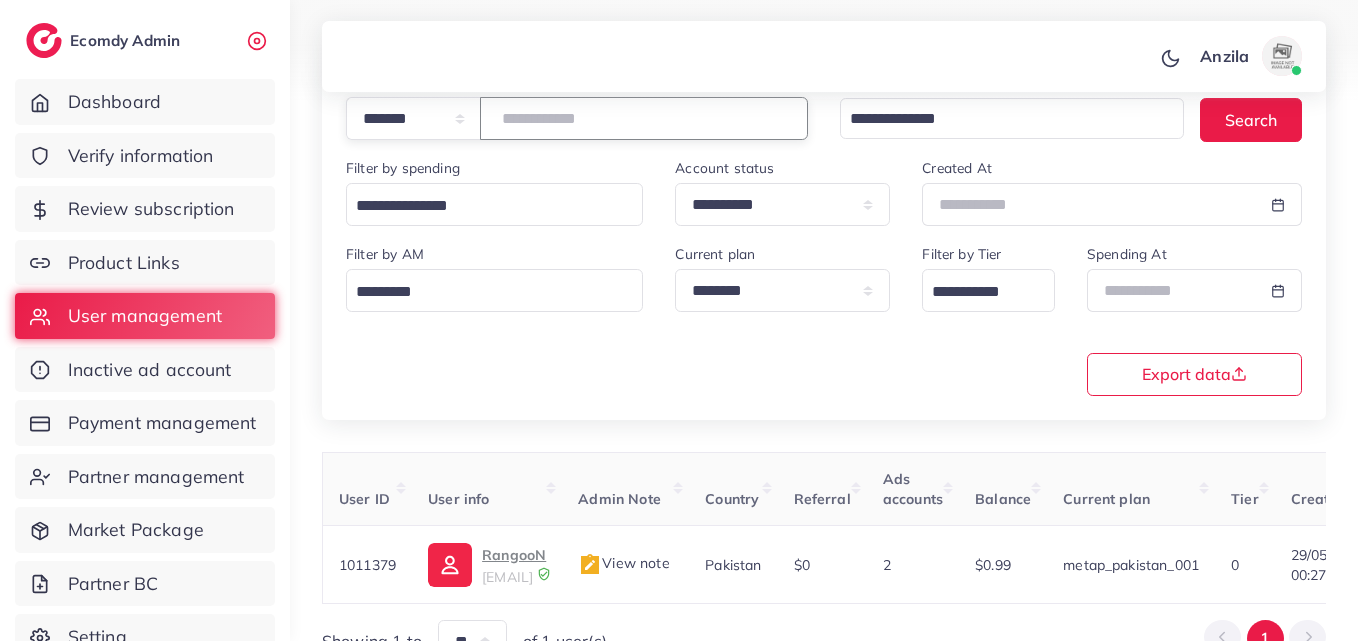 type on "*******" 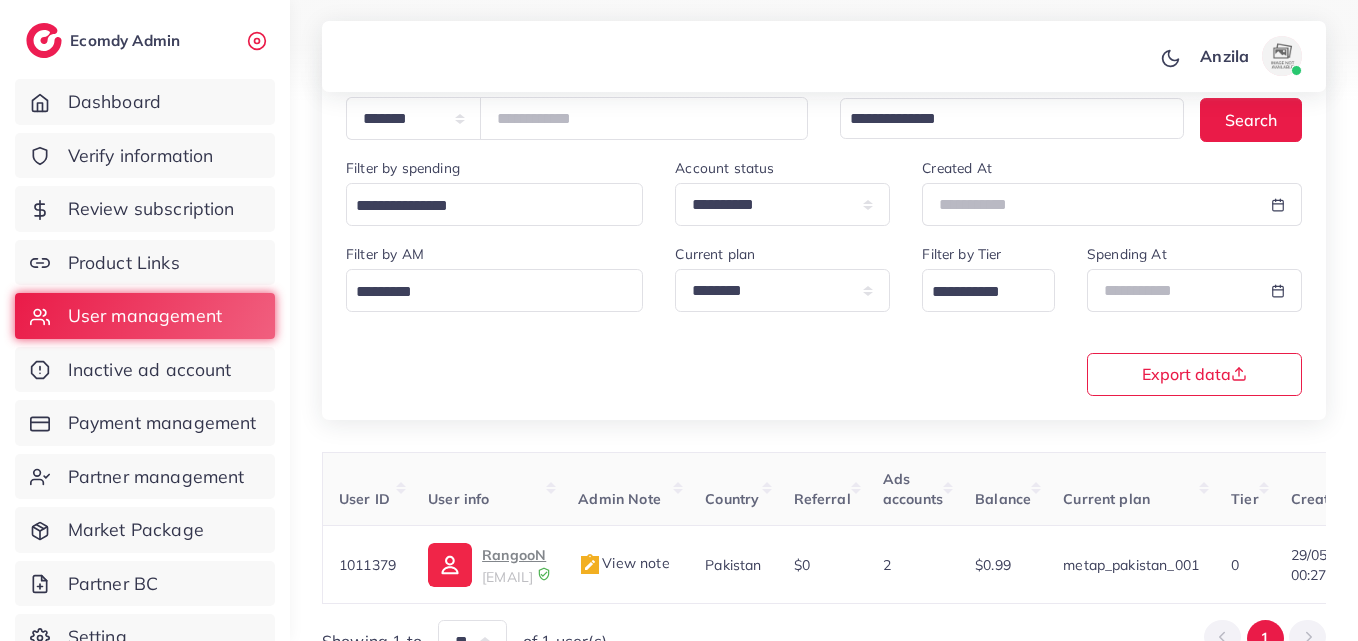 click on "**********" at bounding box center (824, 318) 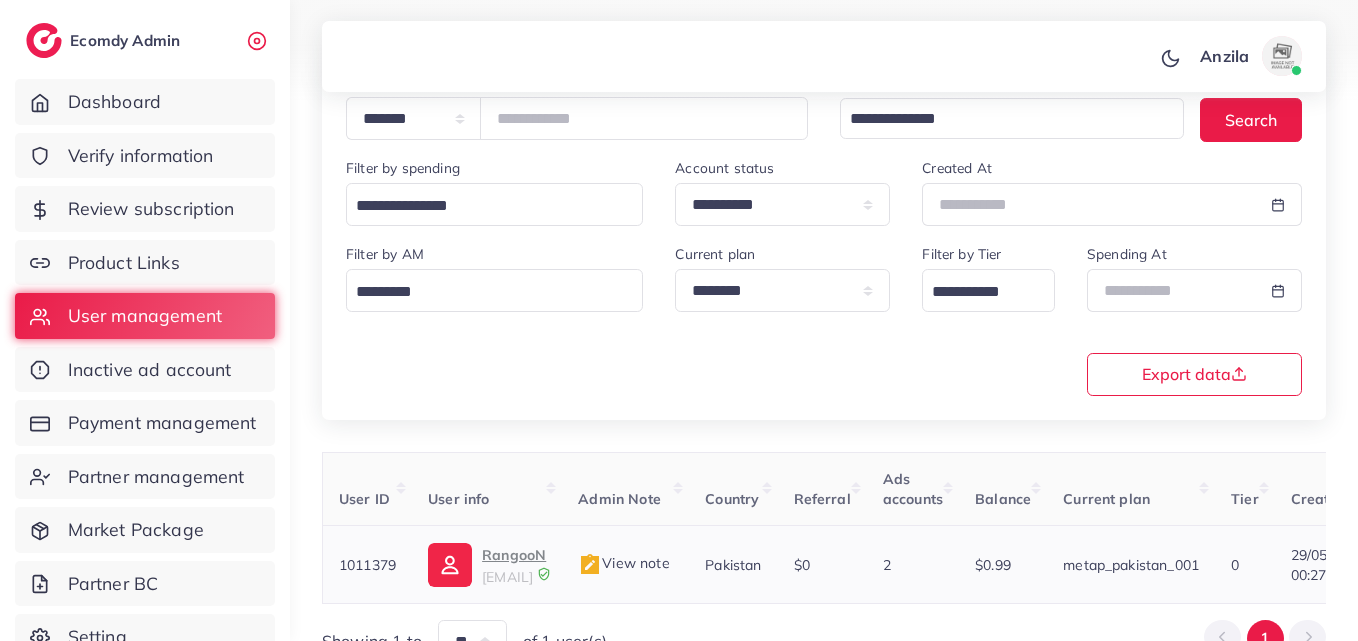 click on "RangooN" at bounding box center (514, 555) 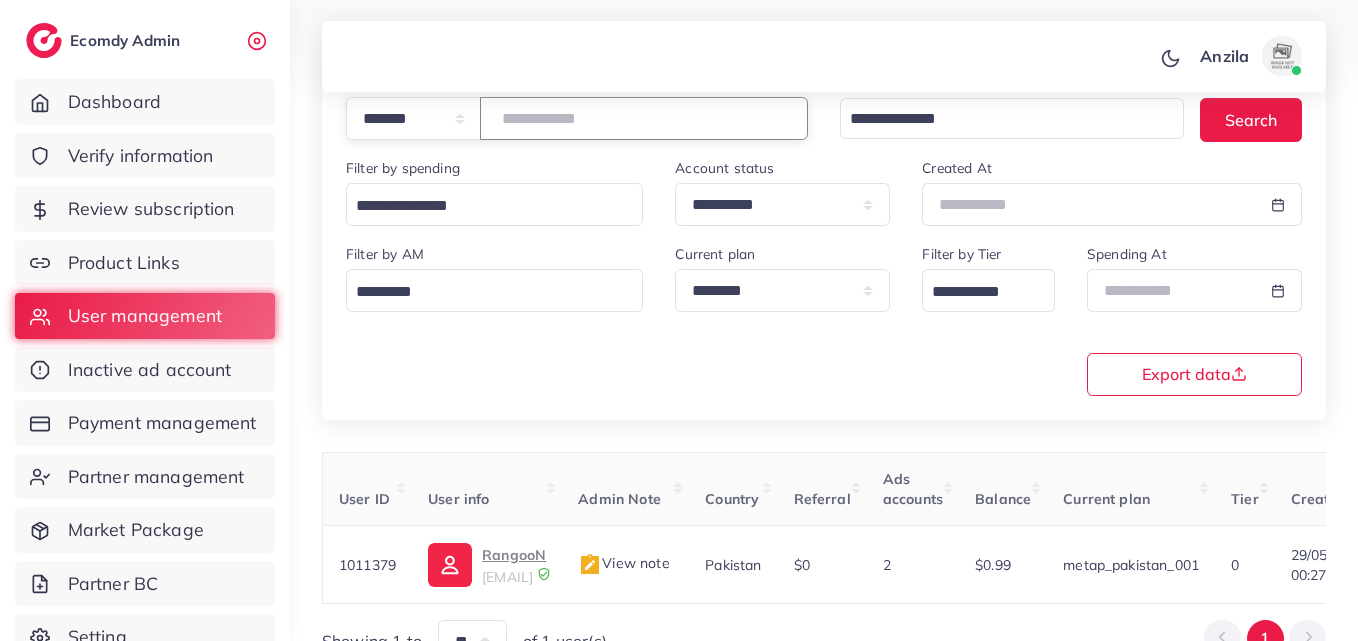 click on "*******" at bounding box center (644, 118) 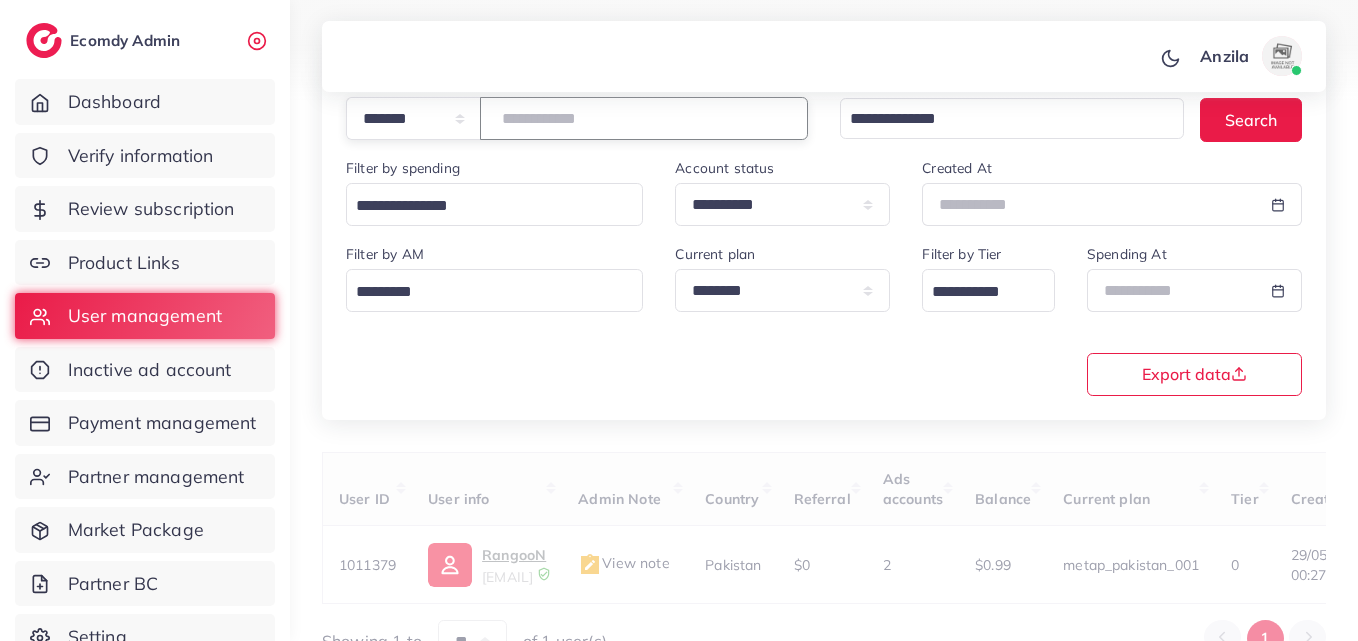 type on "*******" 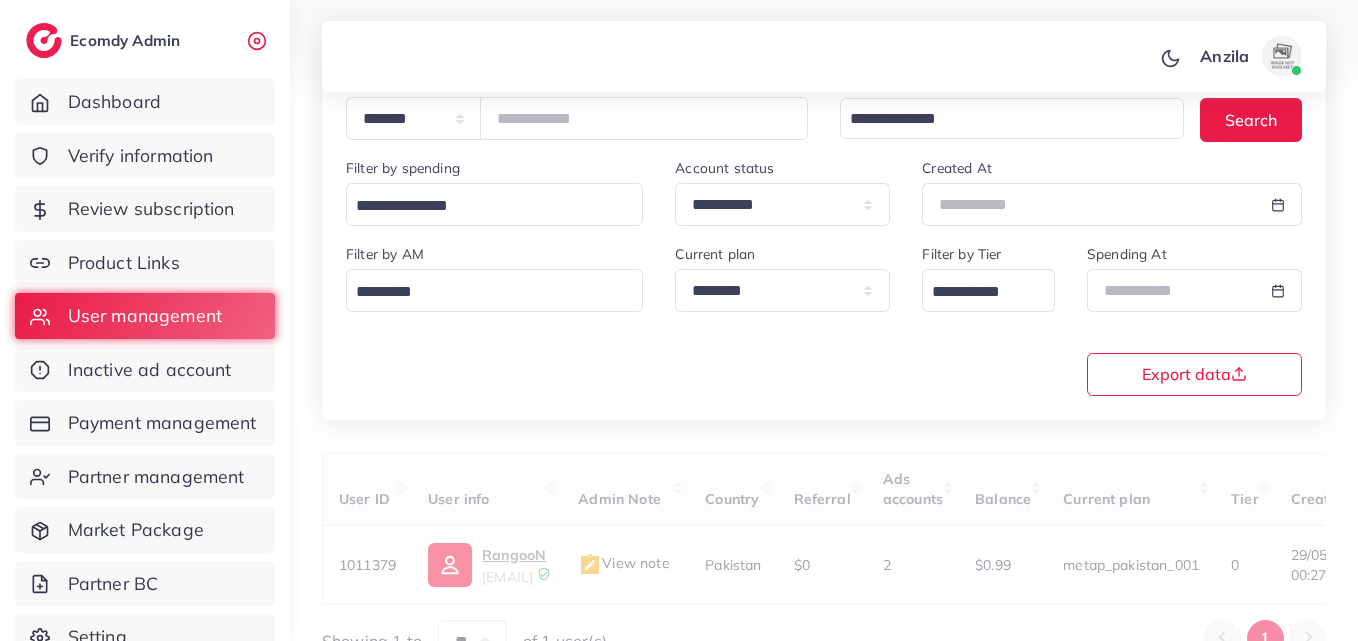 click on "**********" at bounding box center [824, 223] 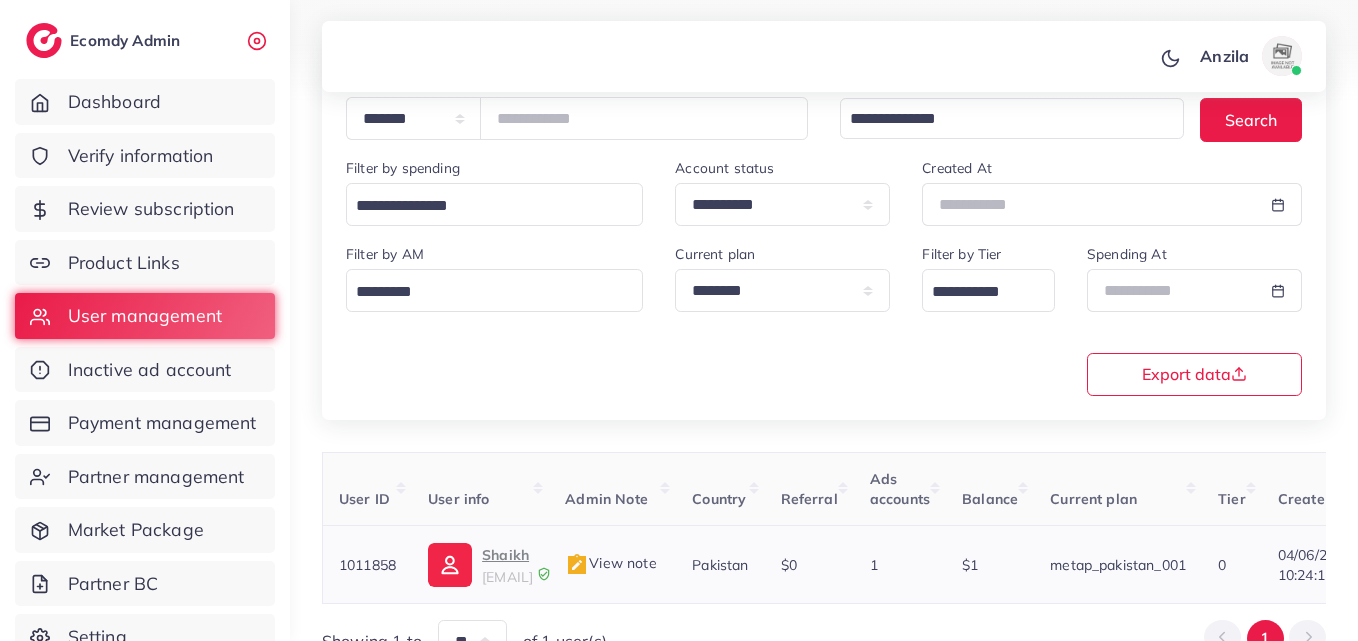 click on "Shaikh" at bounding box center [507, 555] 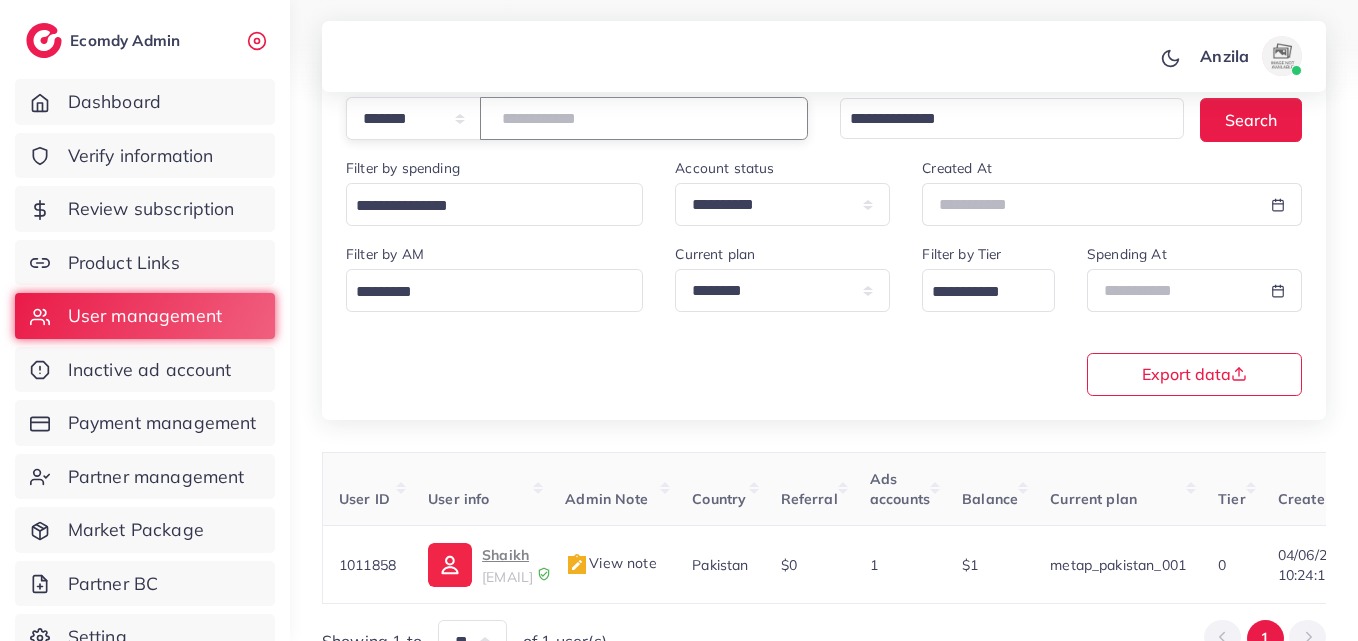click on "*******" at bounding box center (644, 118) 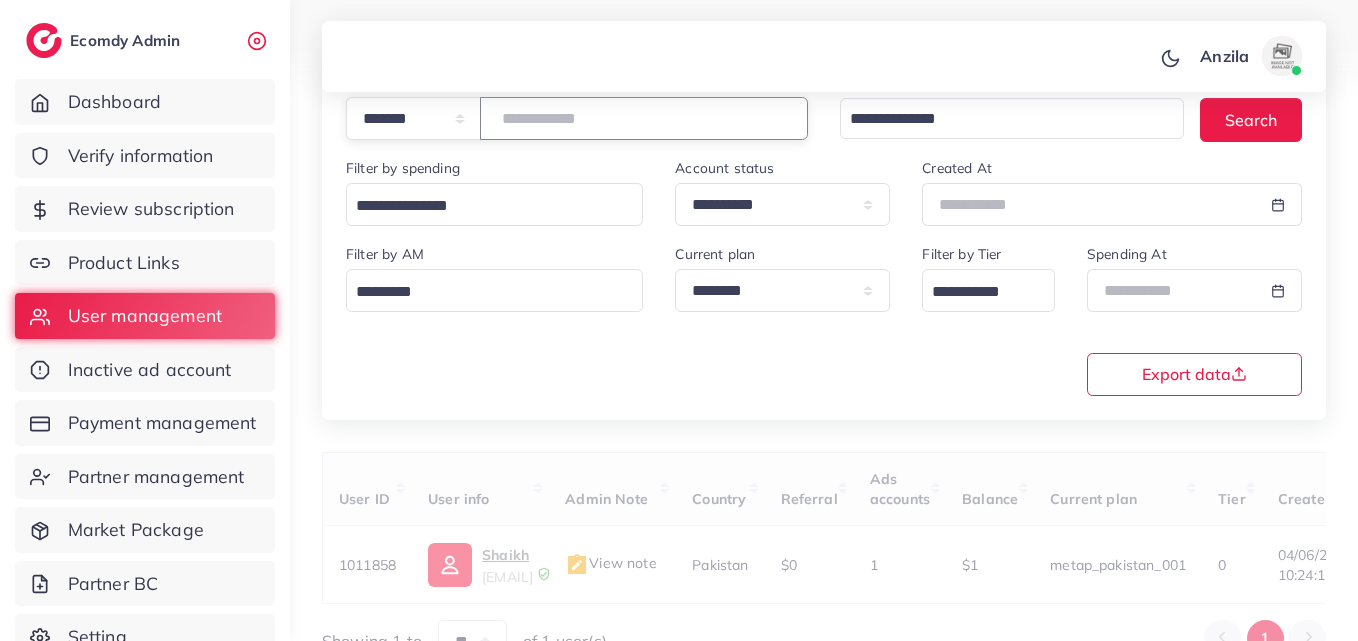 paste on "*******" 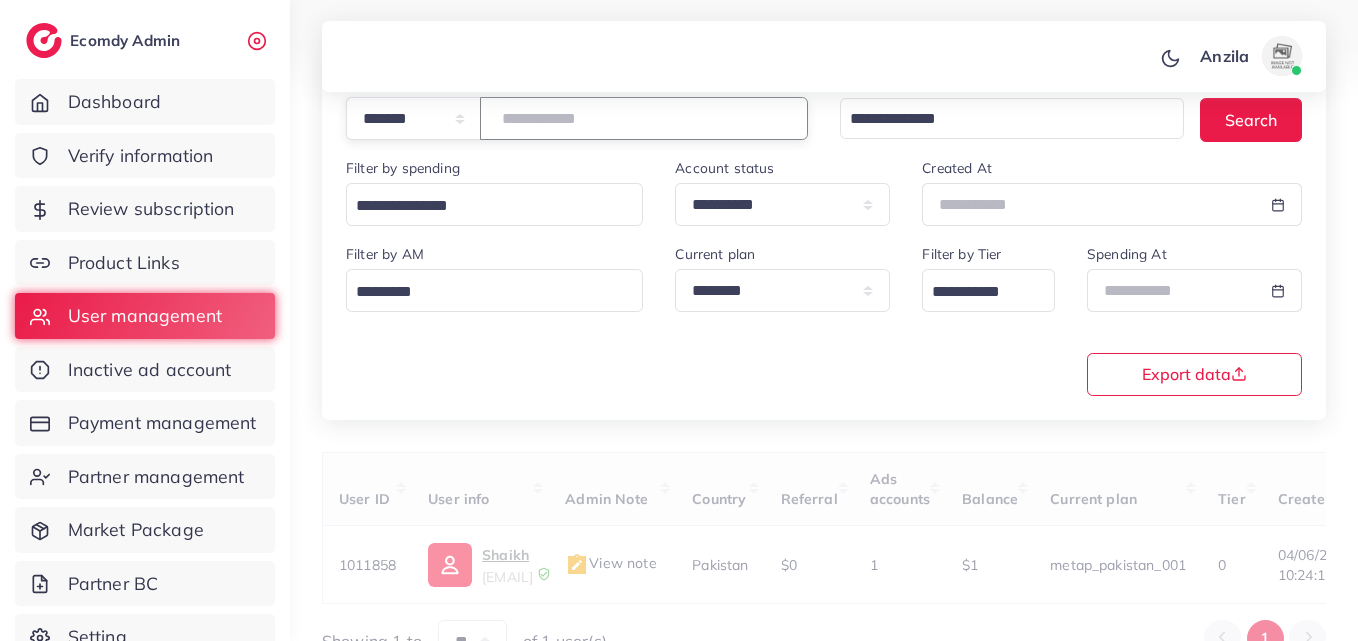 type on "*******" 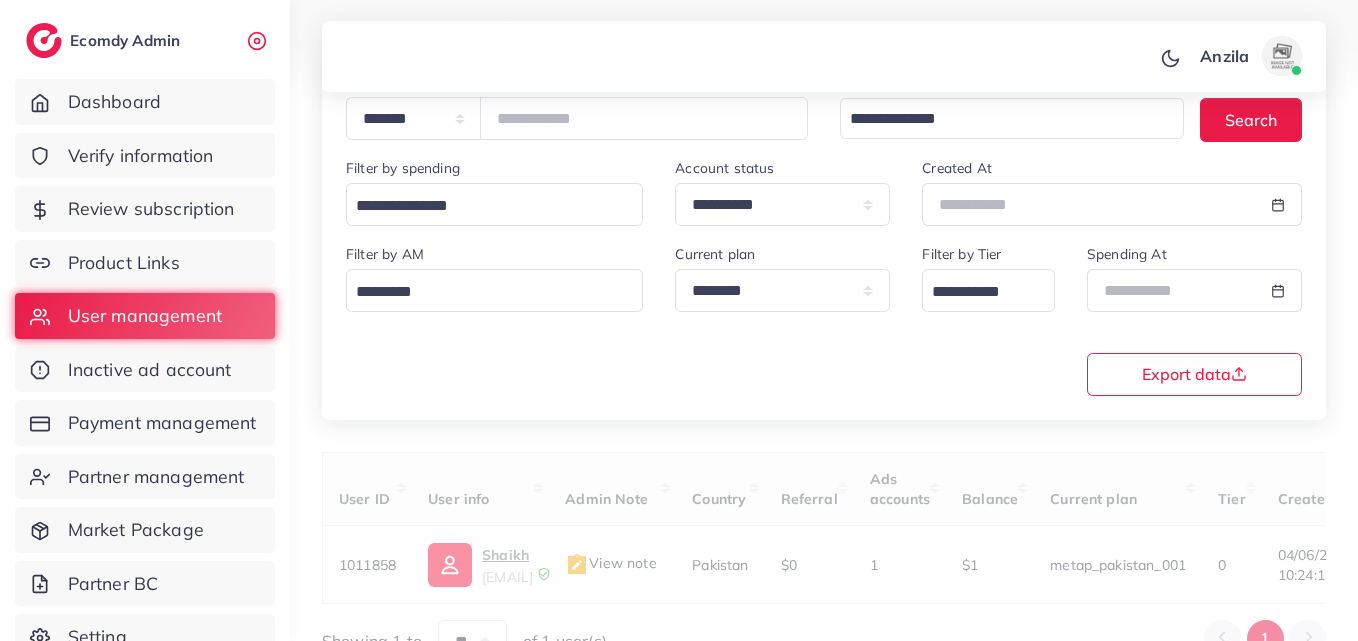 click on "**********" at bounding box center [824, 318] 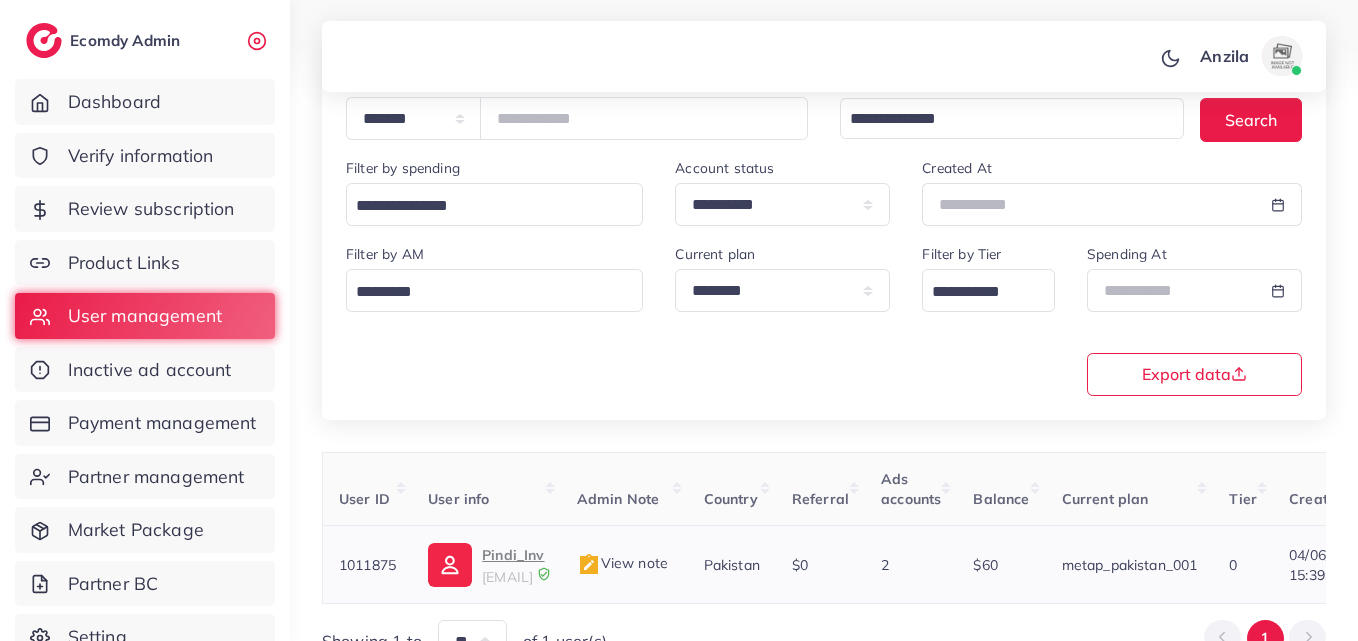 click on "Pindi_Inv" at bounding box center [513, 555] 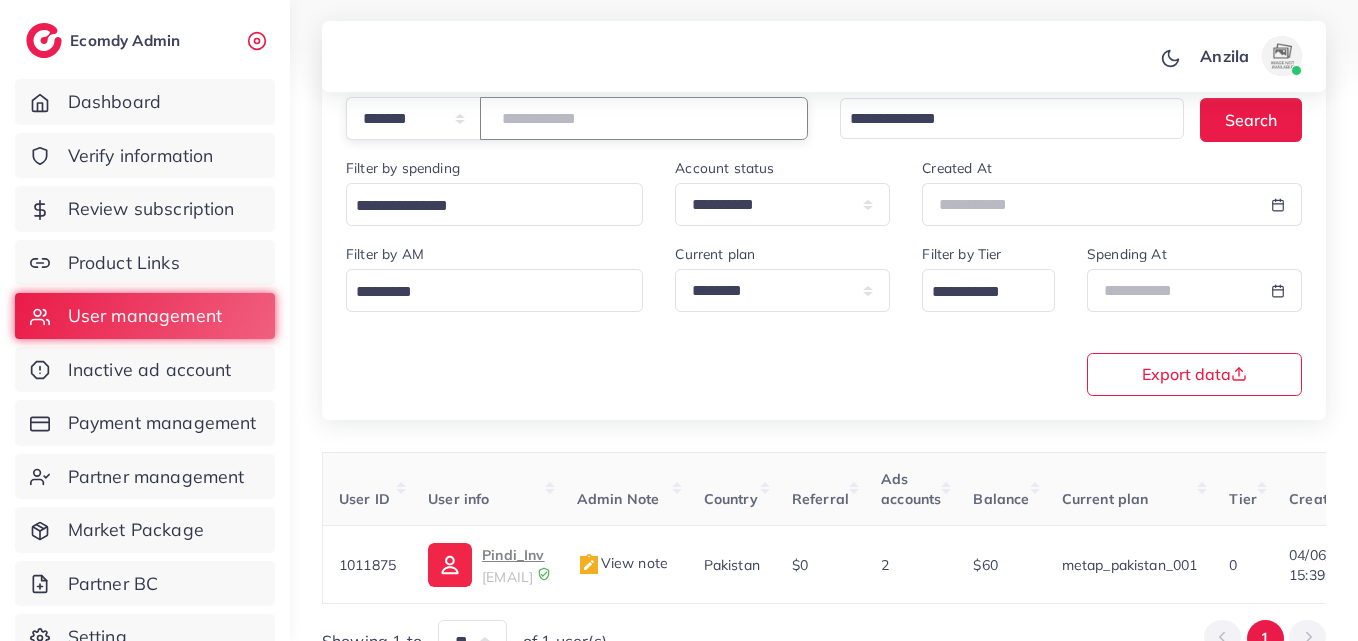click on "*******" at bounding box center (644, 118) 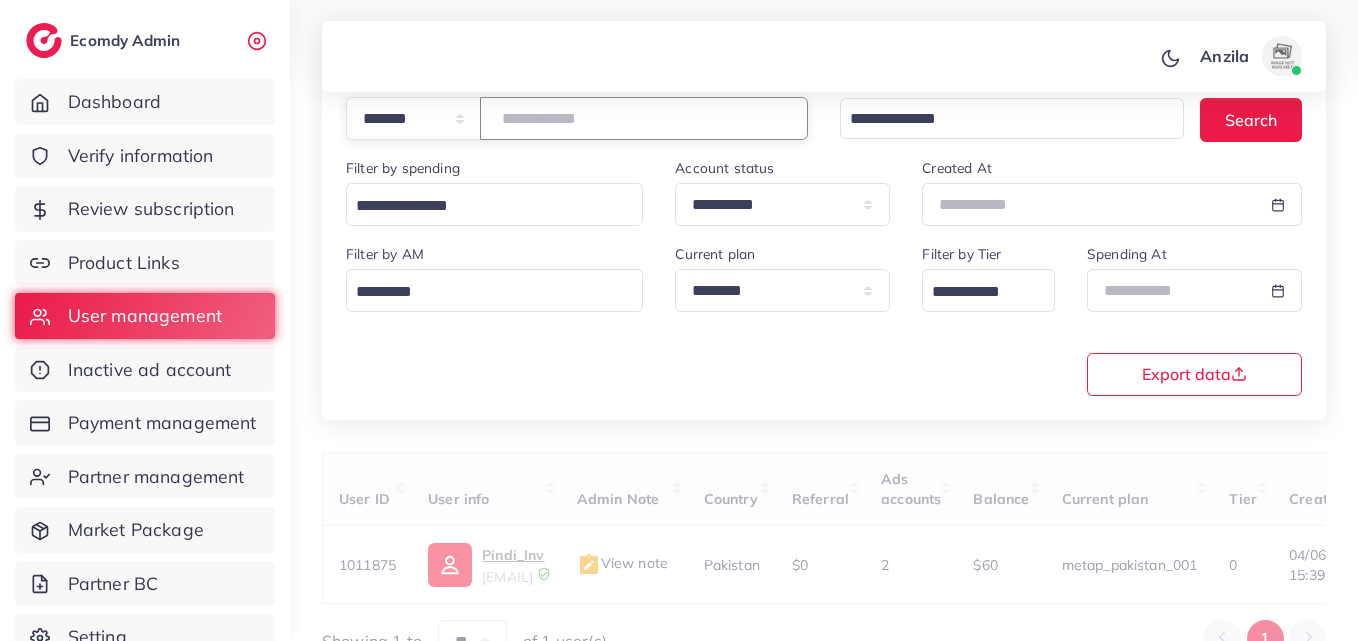type on "*******" 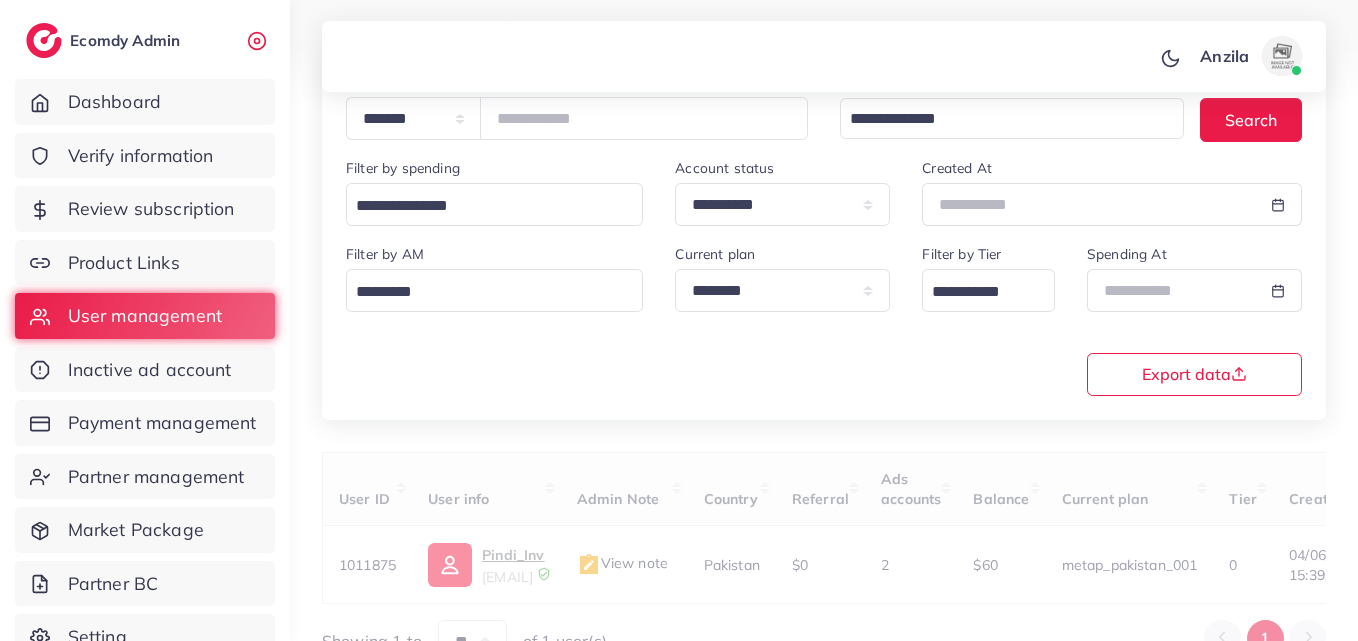 click on "**********" at bounding box center [824, 318] 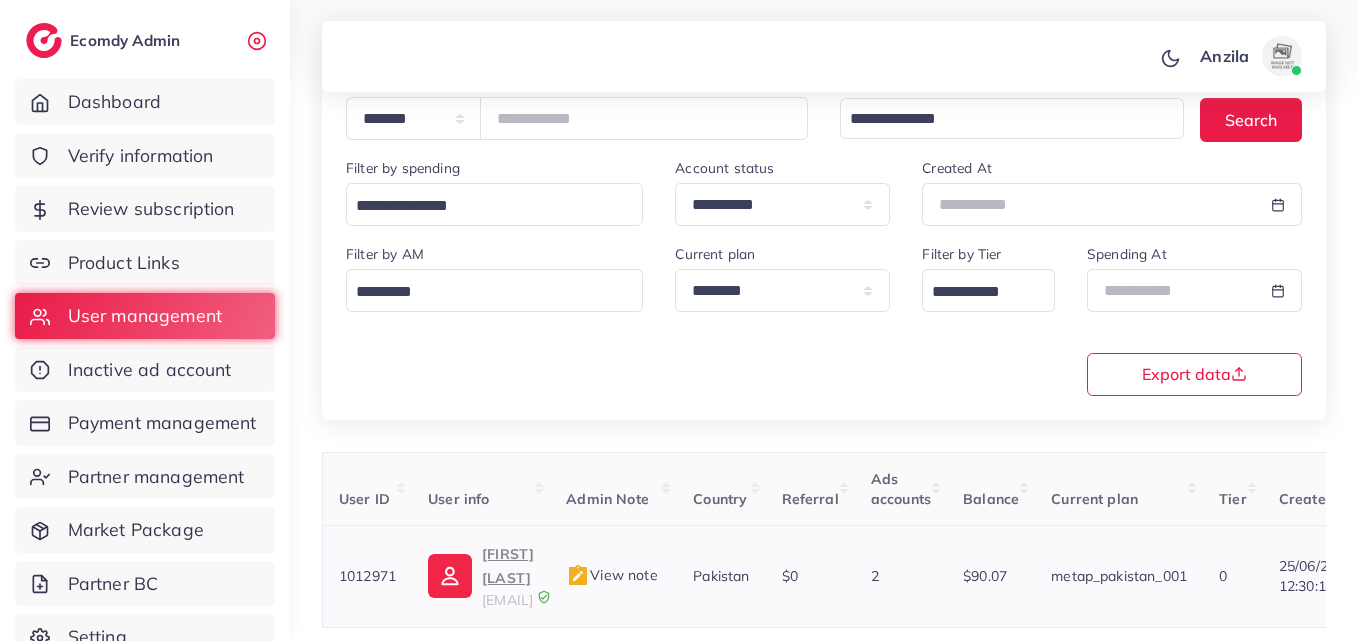 click on "Areeb Khan" at bounding box center (508, 566) 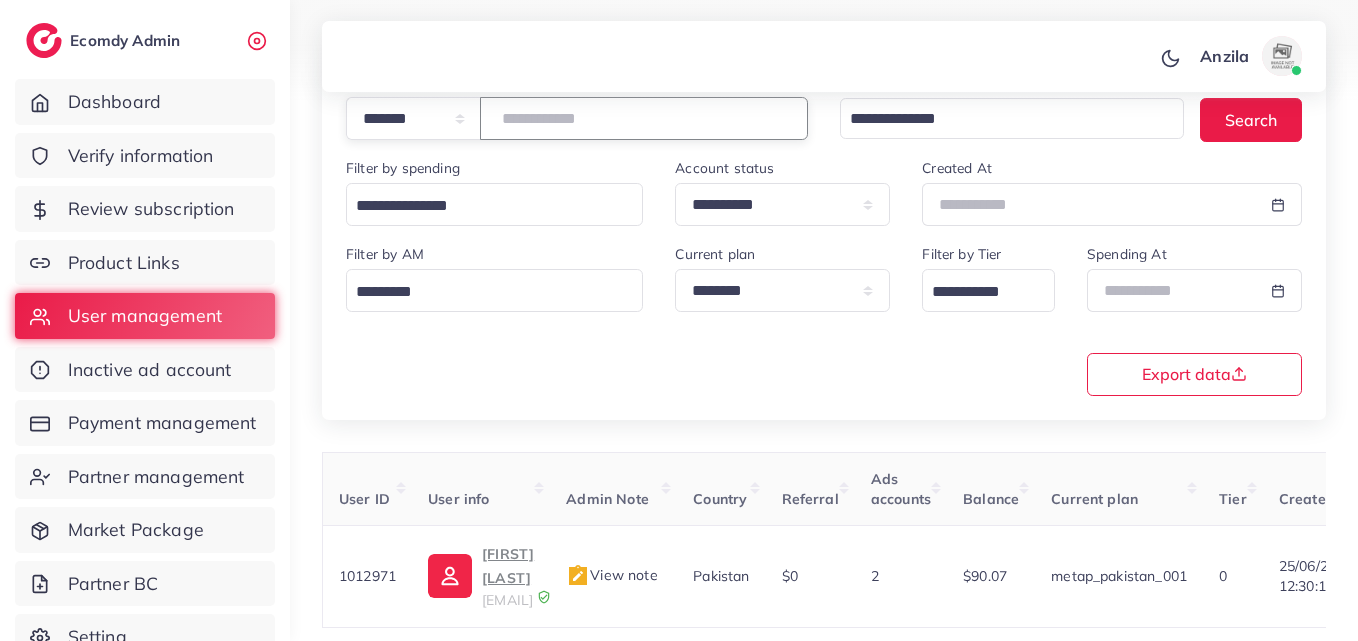 click on "*******" at bounding box center (644, 118) 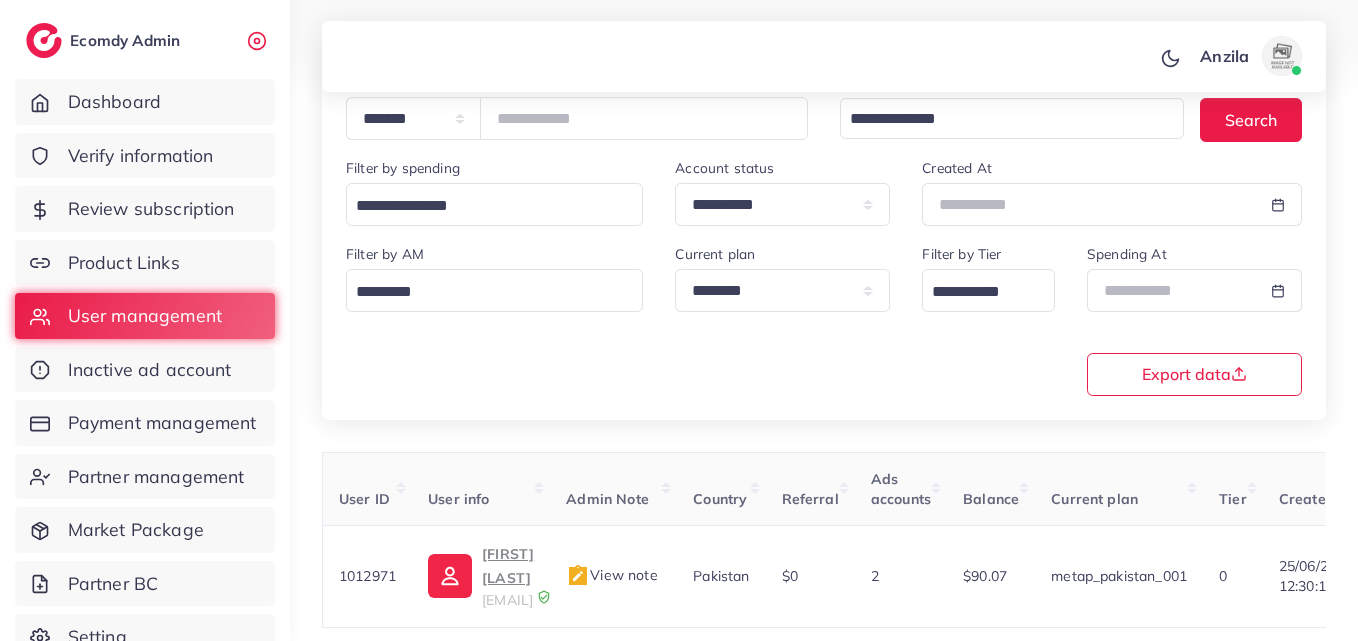 click on "**********" at bounding box center (824, 318) 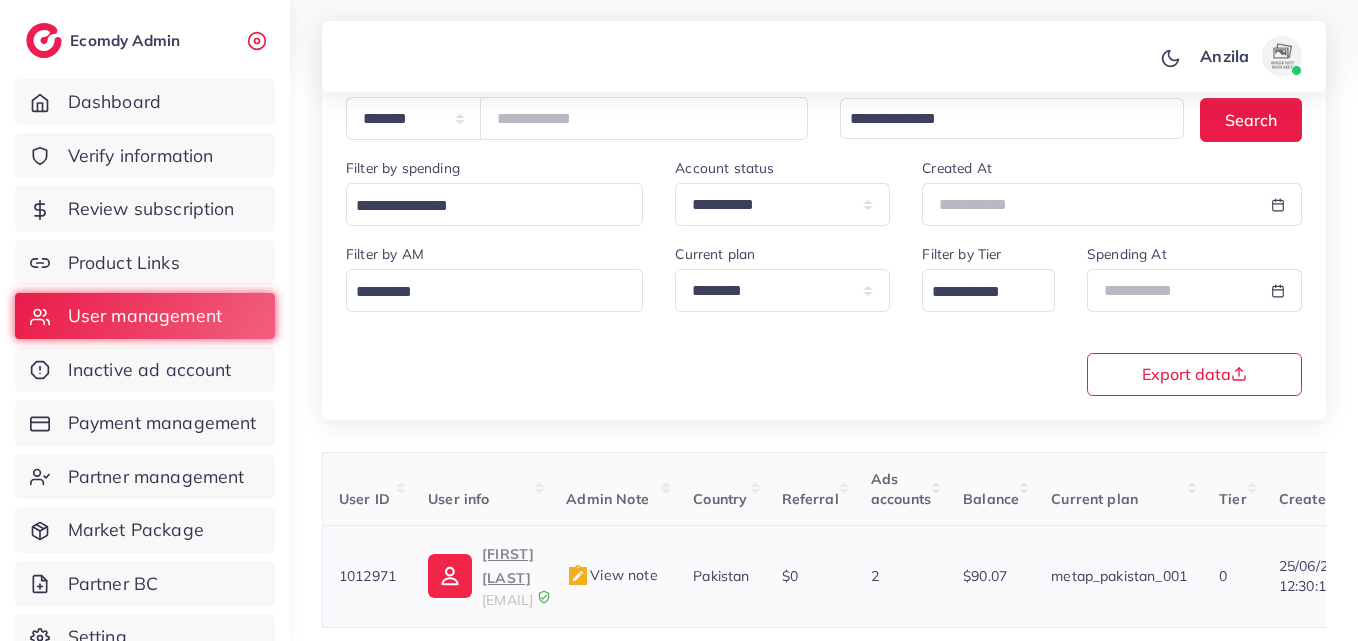 click on "Areeb Khan" at bounding box center (508, 566) 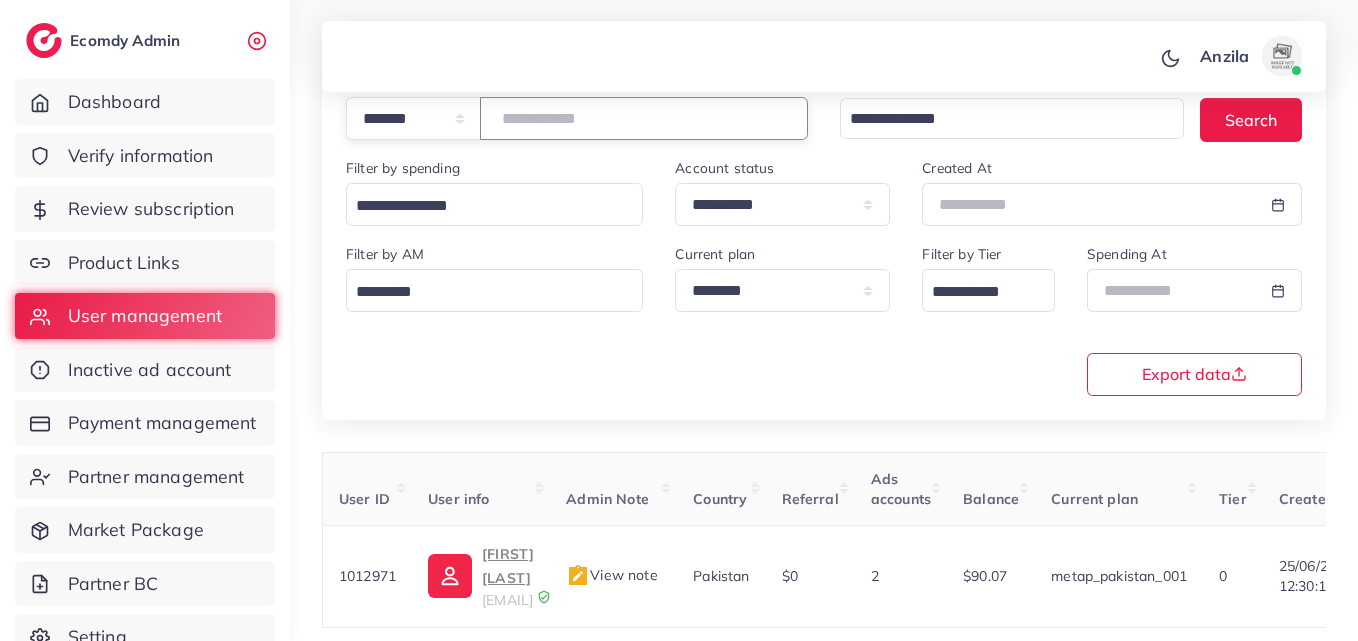 click on "*******" at bounding box center (644, 118) 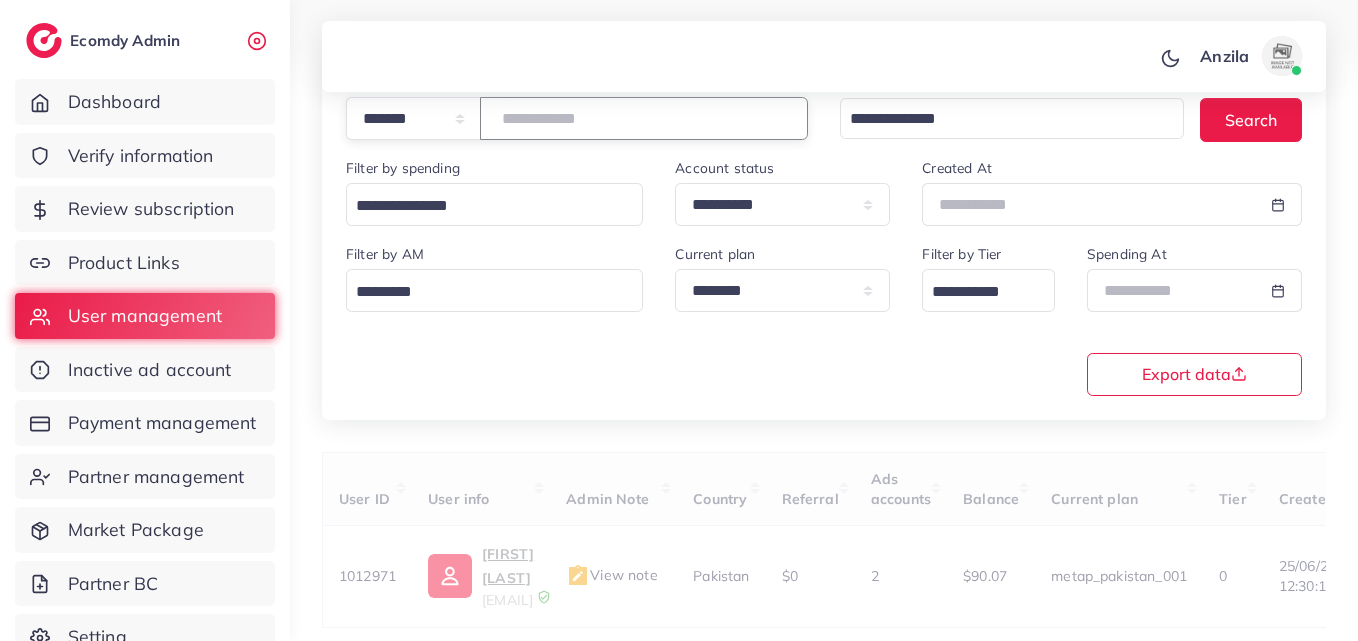 type on "*******" 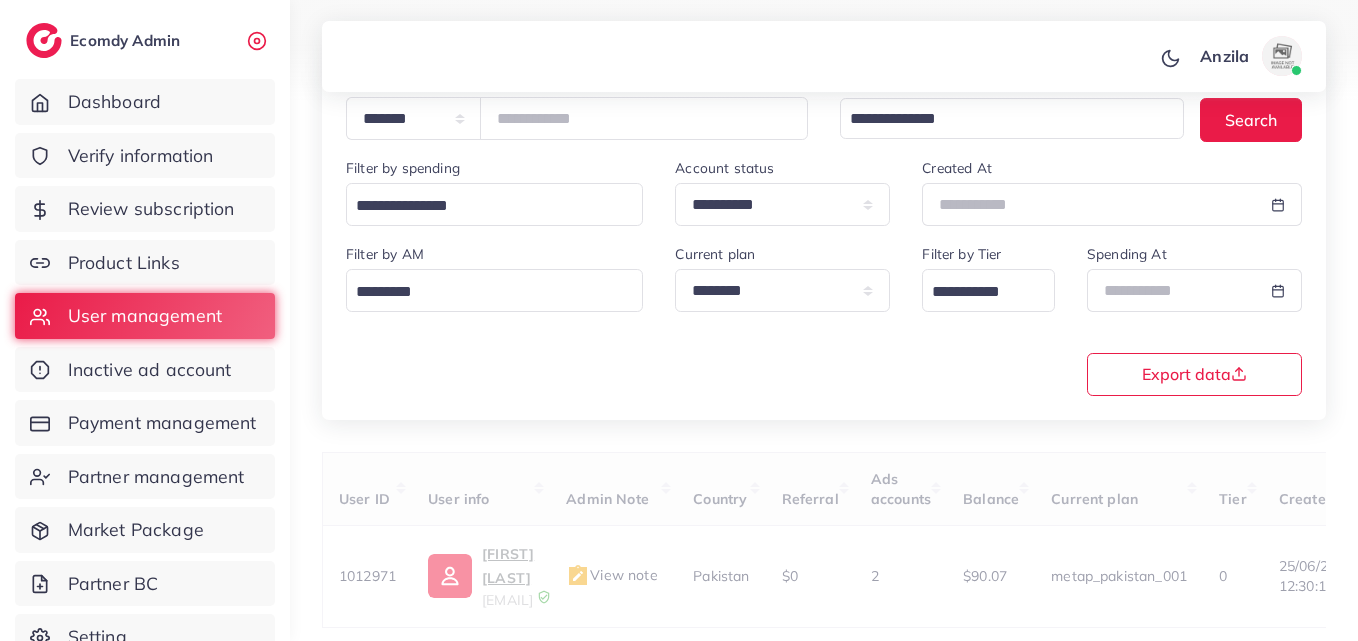 click on "**********" at bounding box center [824, 318] 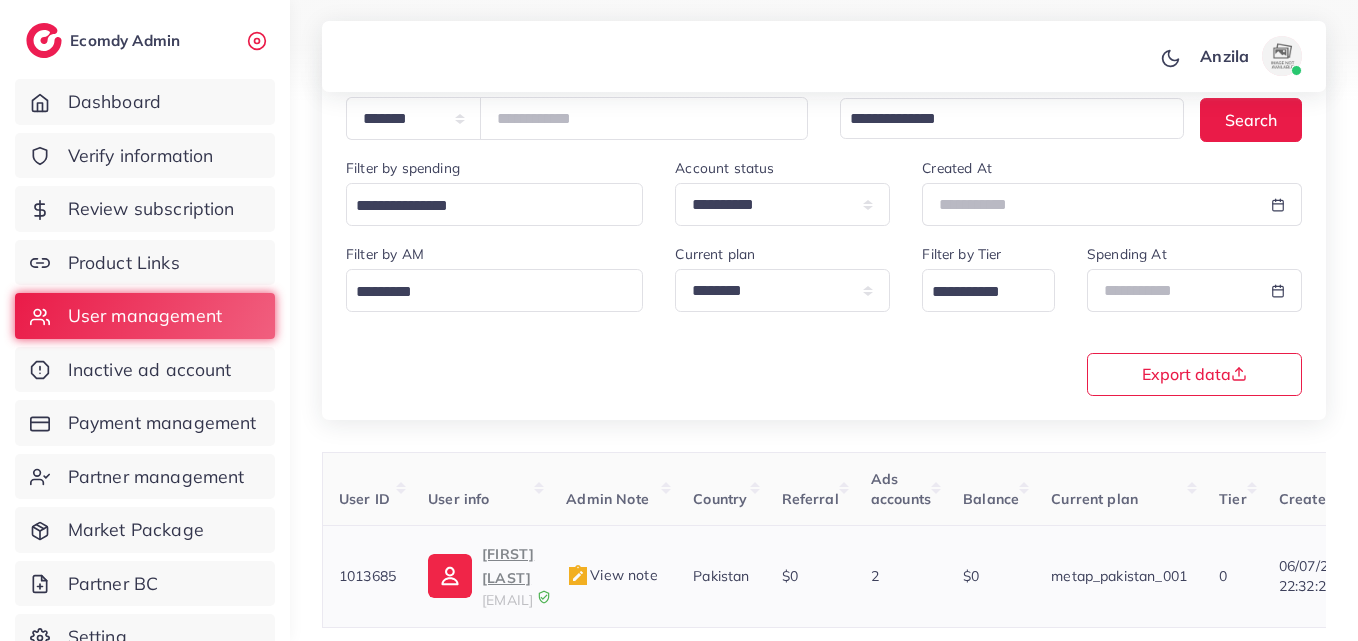 click on "Muhammad Amir" at bounding box center [508, 566] 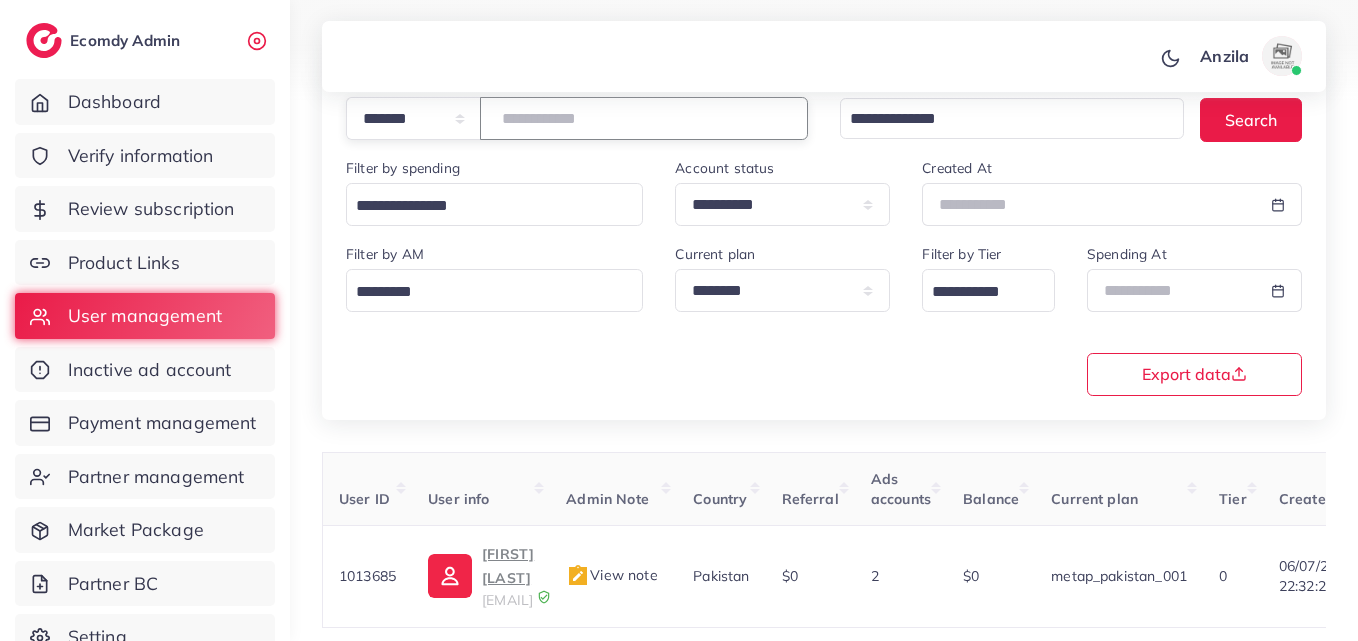 click on "*******" at bounding box center (644, 118) 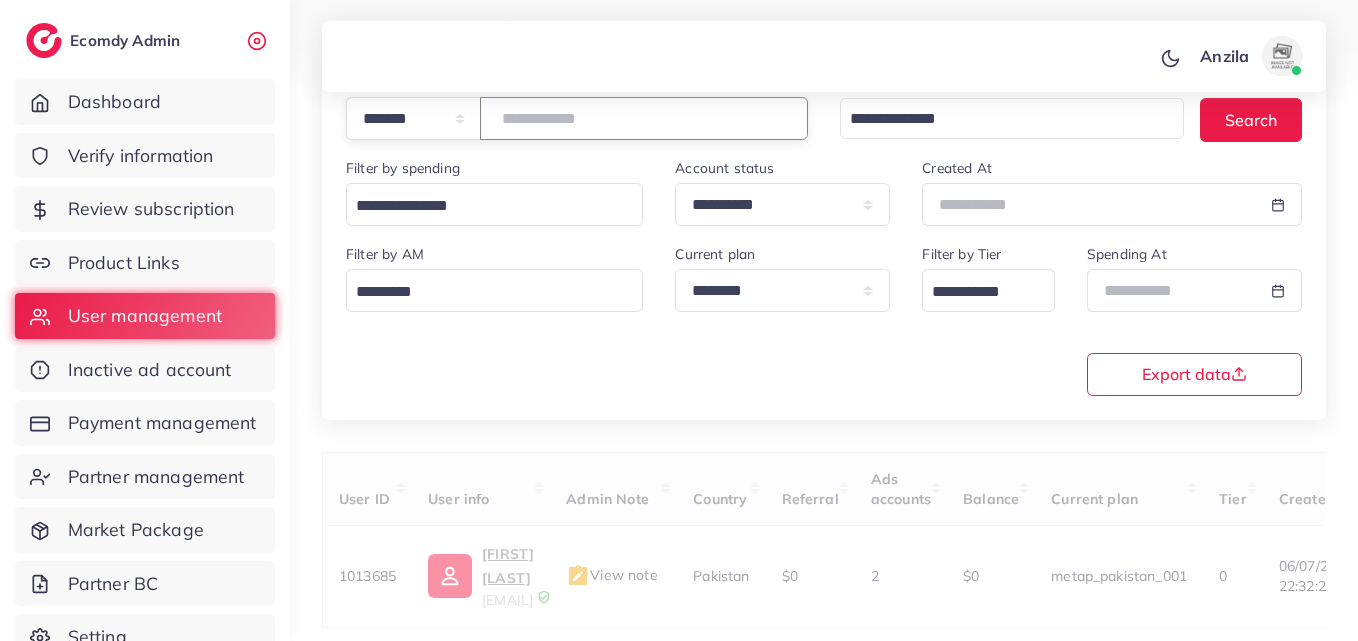 drag, startPoint x: 550, startPoint y: 96, endPoint x: 529, endPoint y: 128, distance: 38.27532 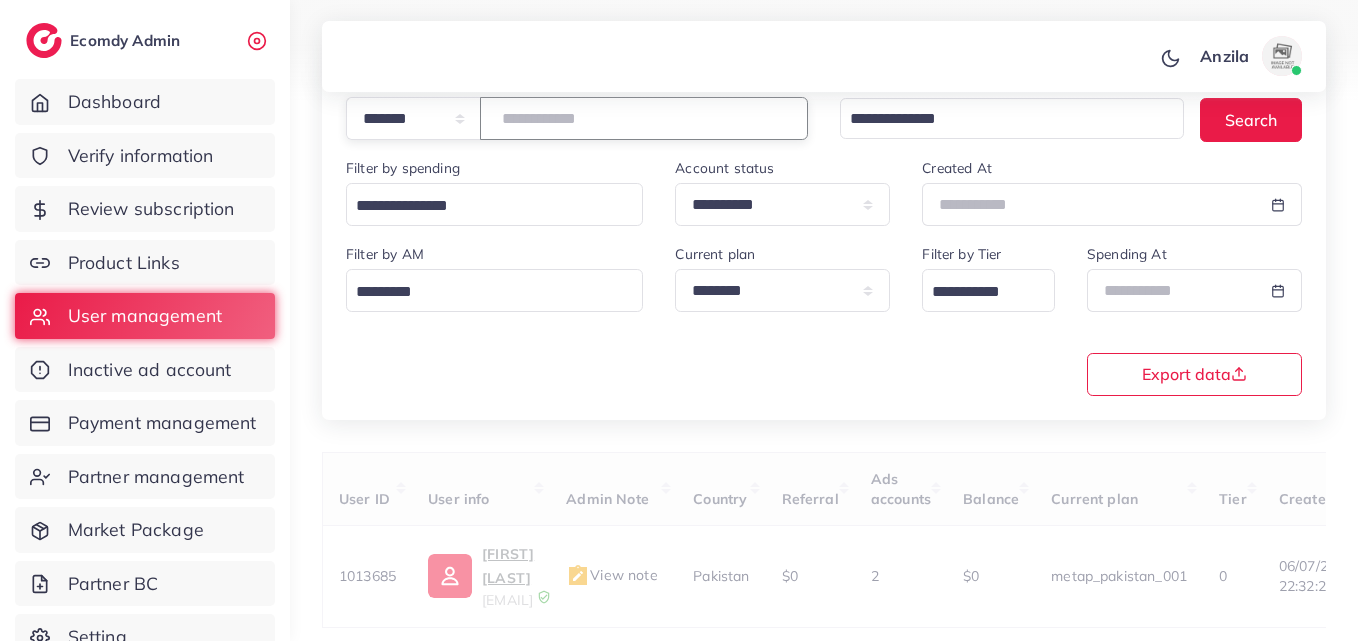 click at bounding box center (644, 118) 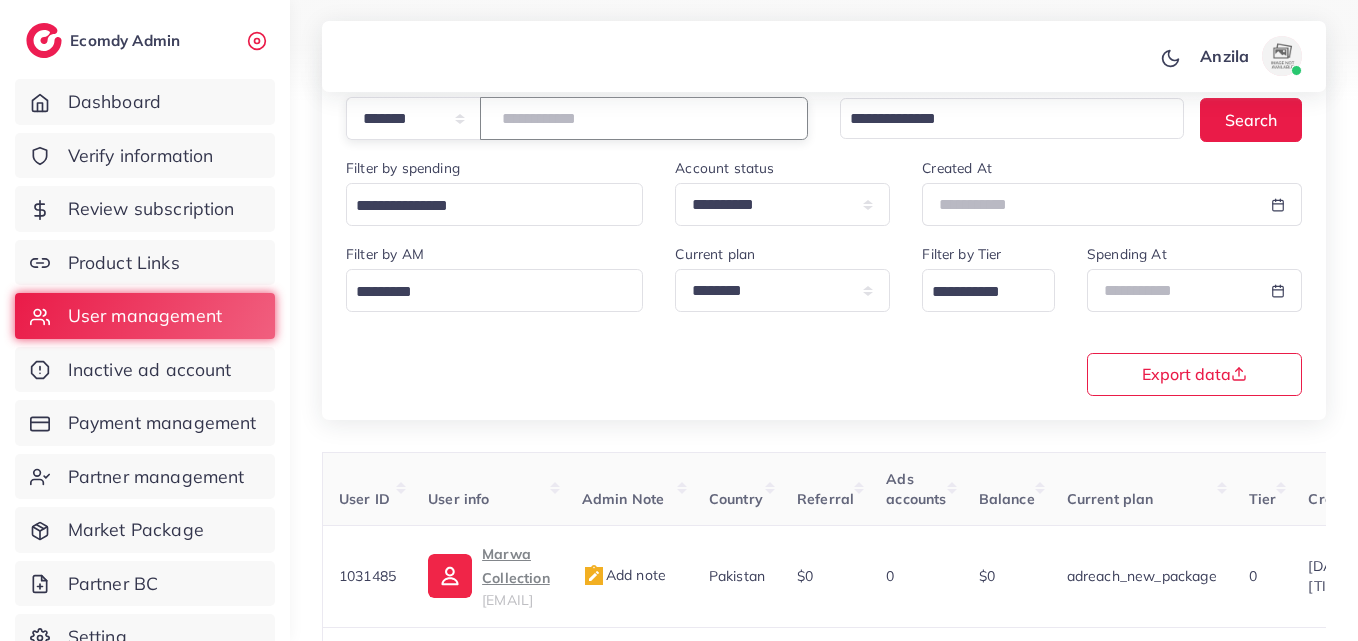 paste on "*******" 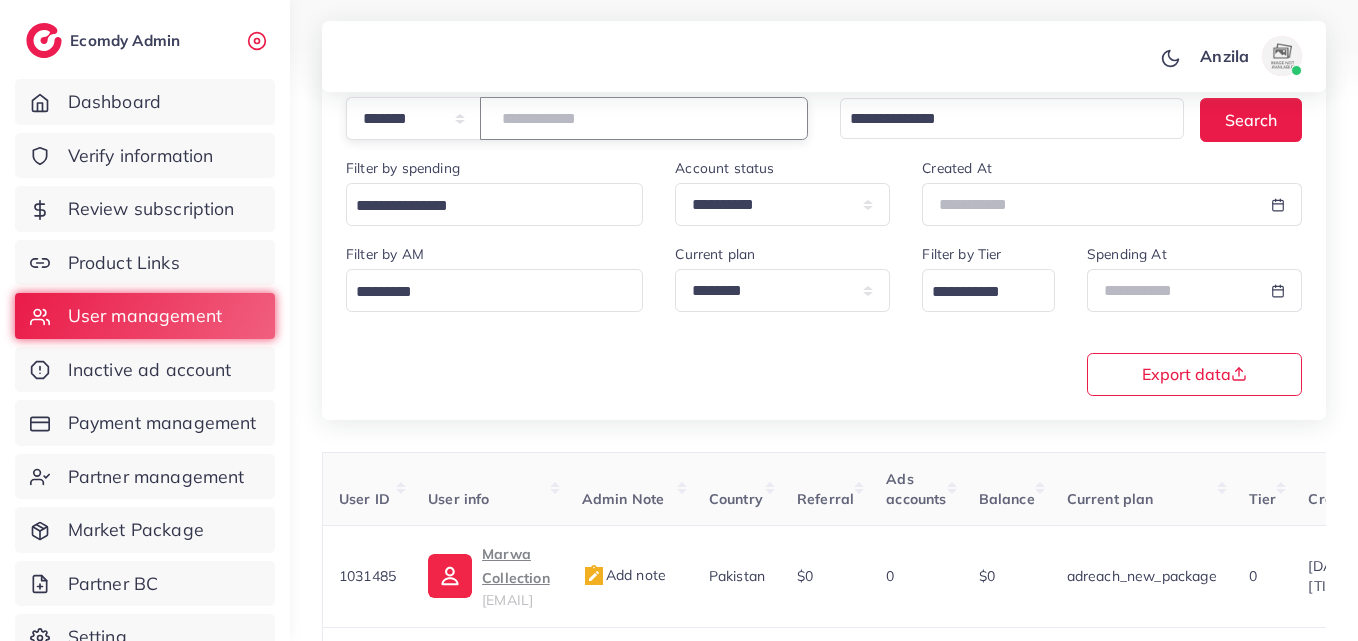 type on "*******" 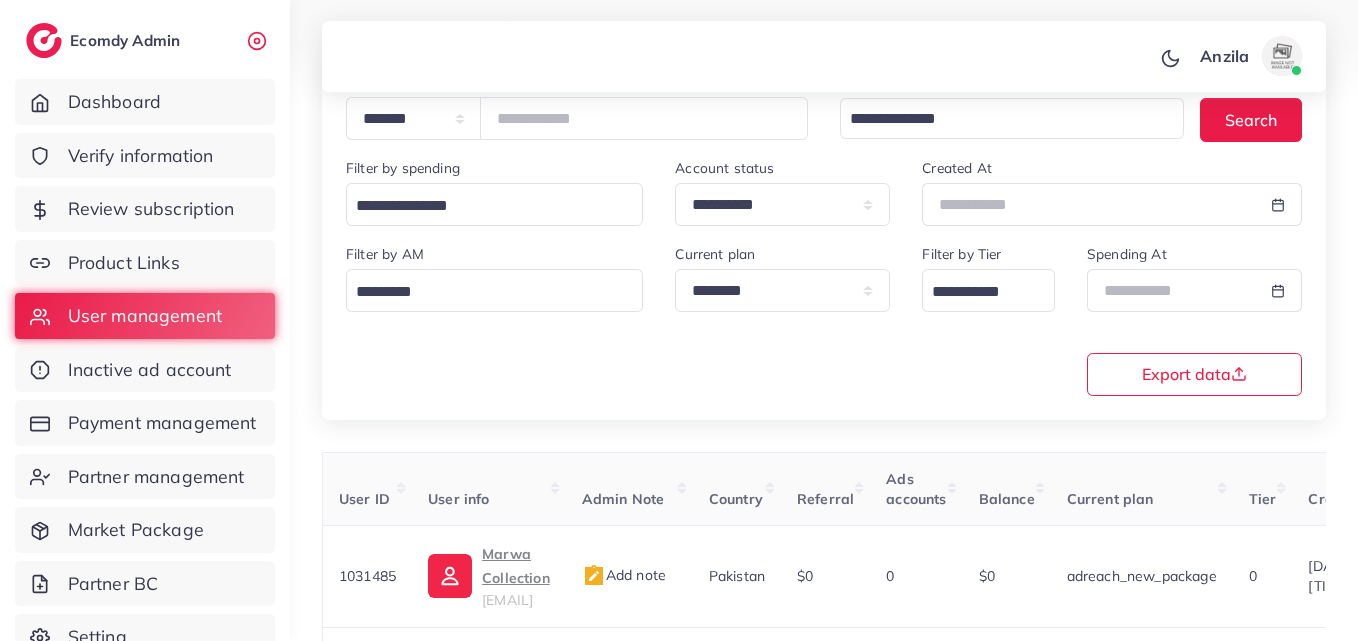 click on "**********" at bounding box center (824, 318) 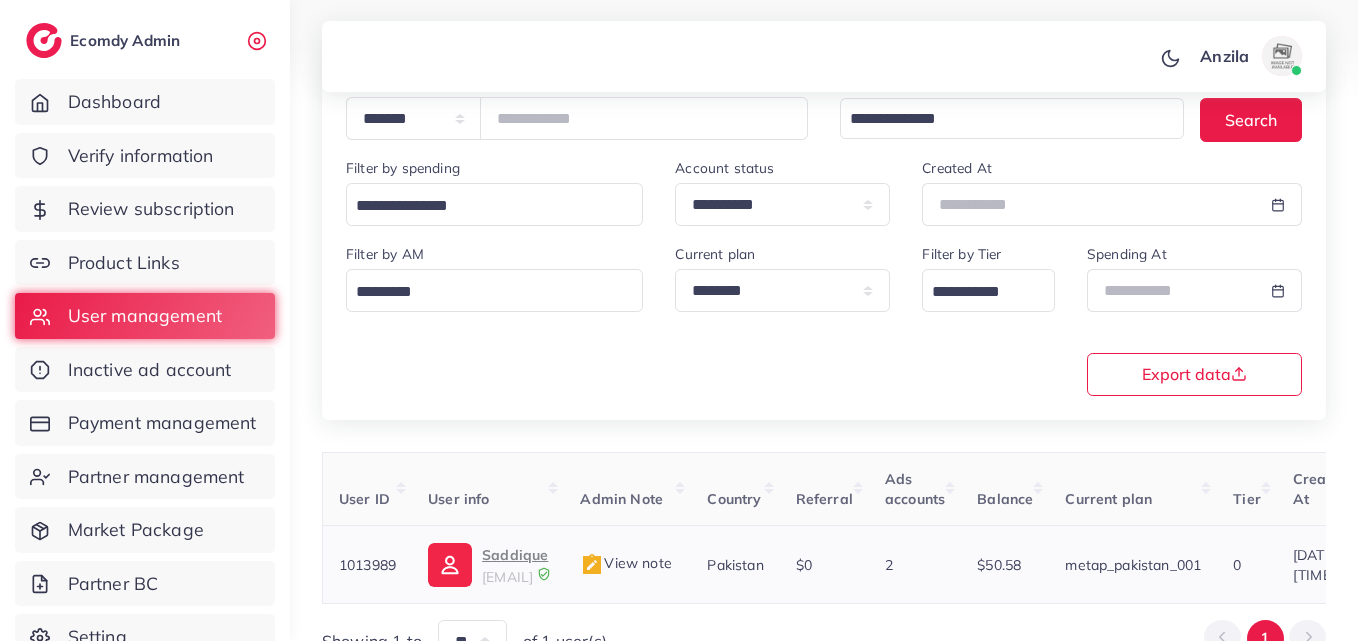 click on "Saddique" at bounding box center [515, 555] 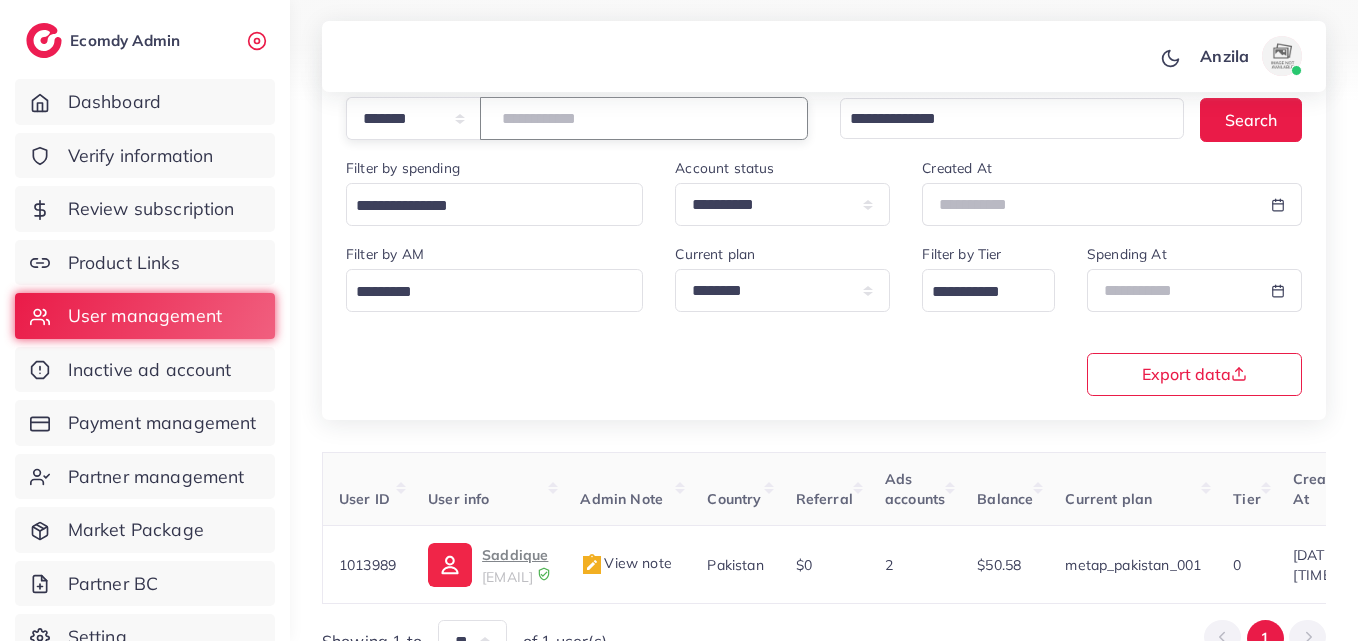click on "*******" at bounding box center [644, 118] 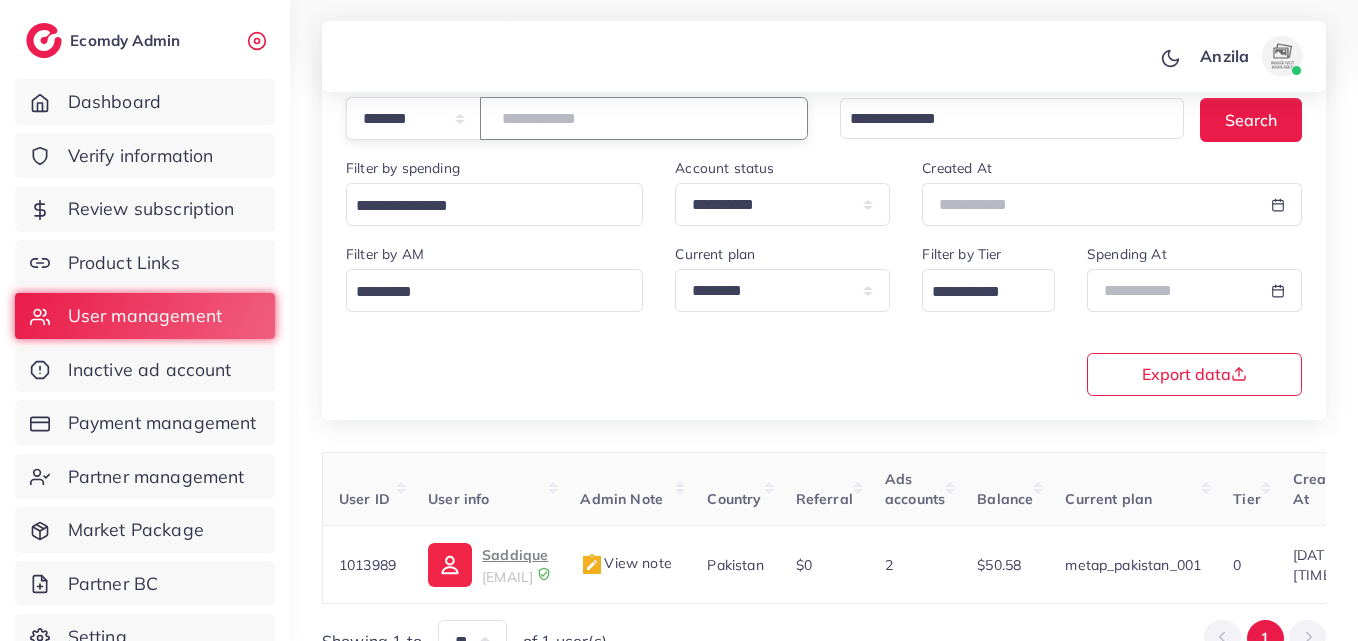 type on "*******" 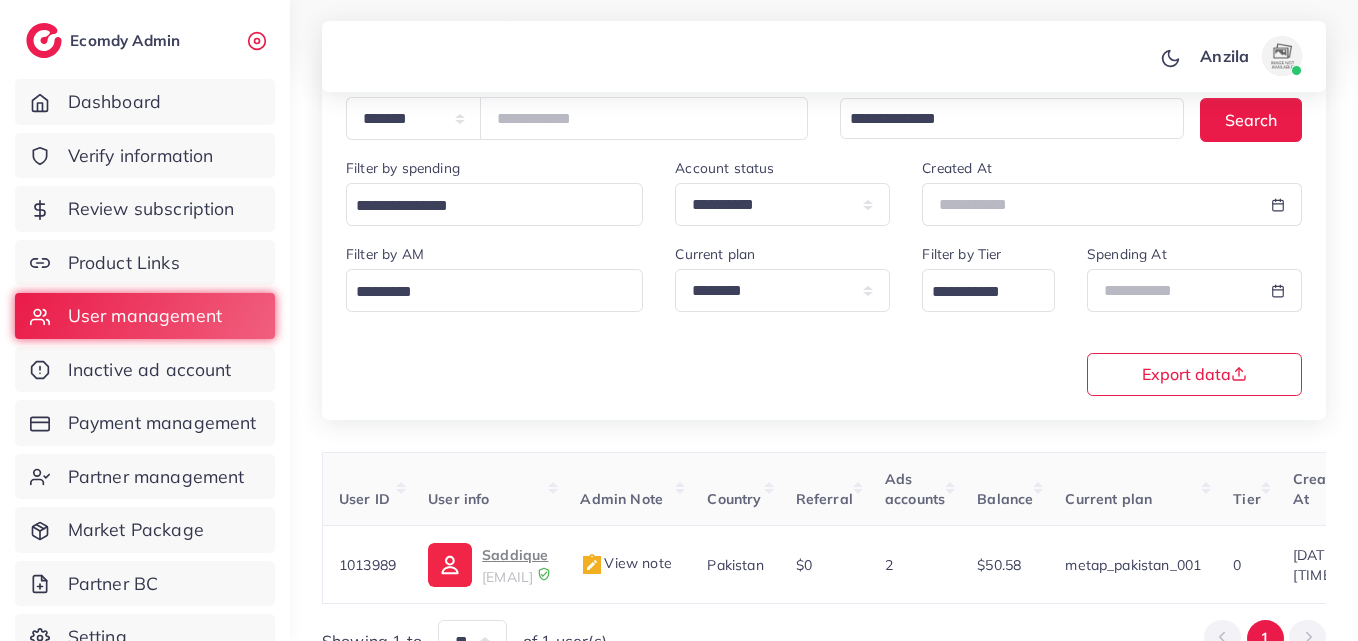 click on "**********" at bounding box center (824, 318) 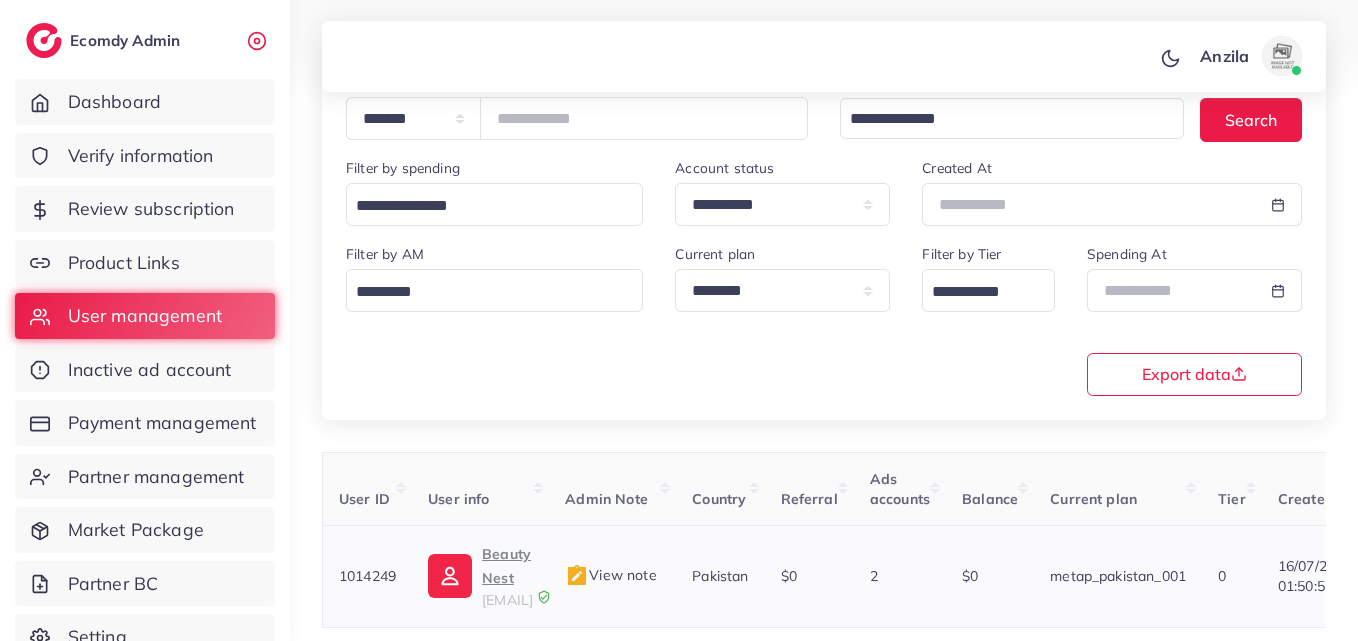 click on "Beauty Nest" at bounding box center (507, 566) 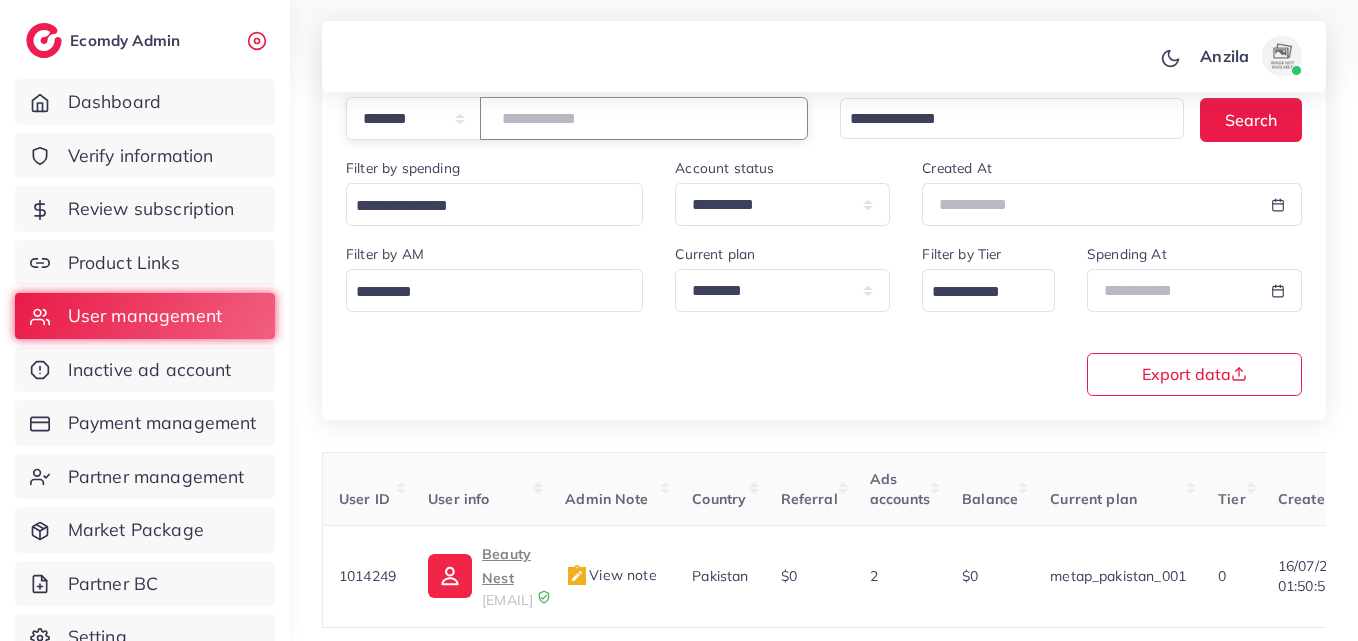 click on "*******" at bounding box center [644, 118] 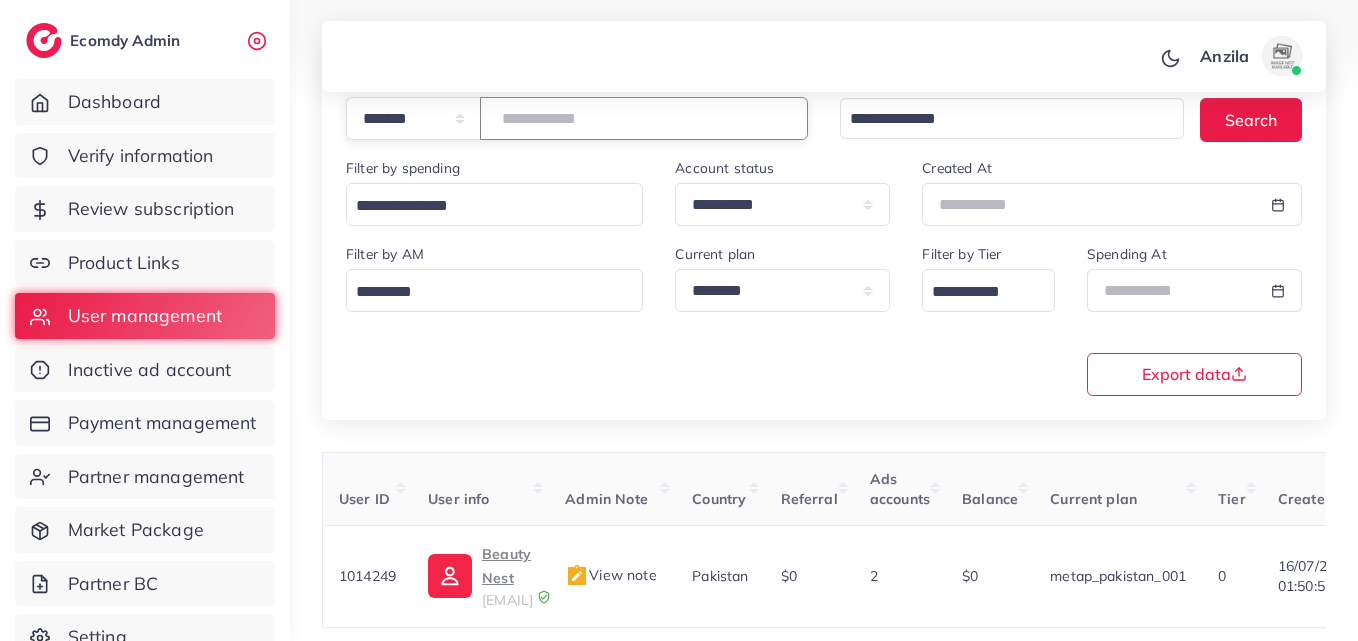type on "*******" 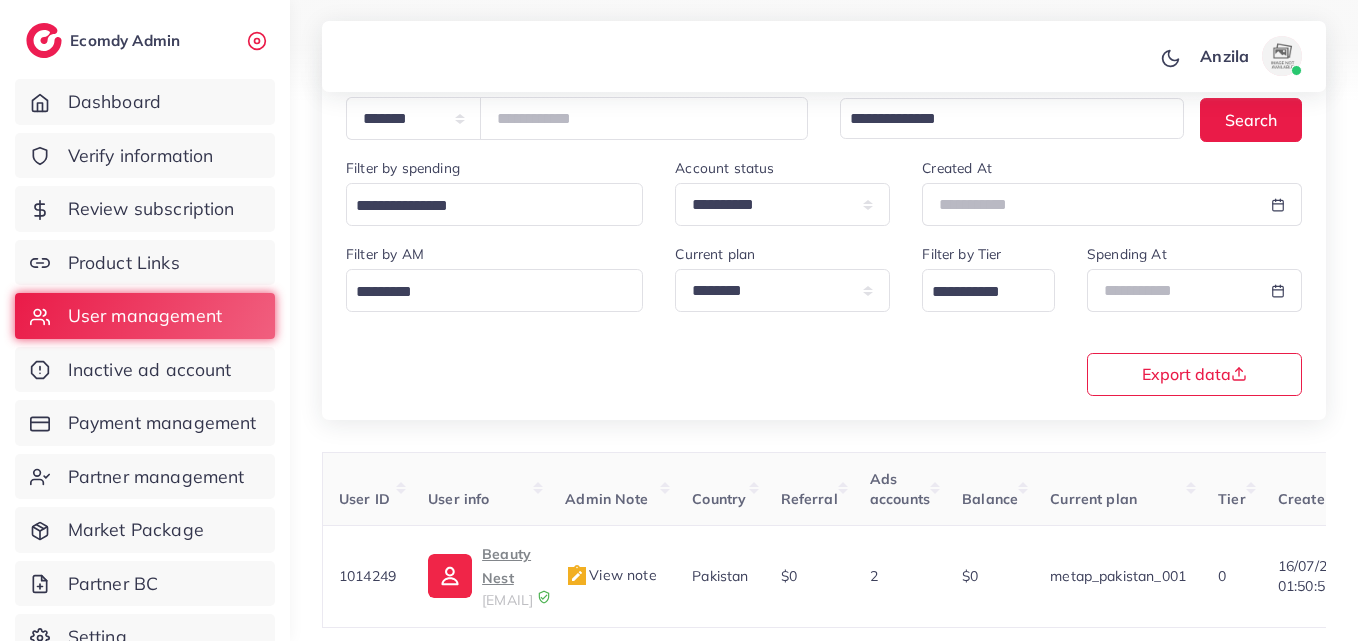 click on "**********" at bounding box center (824, 318) 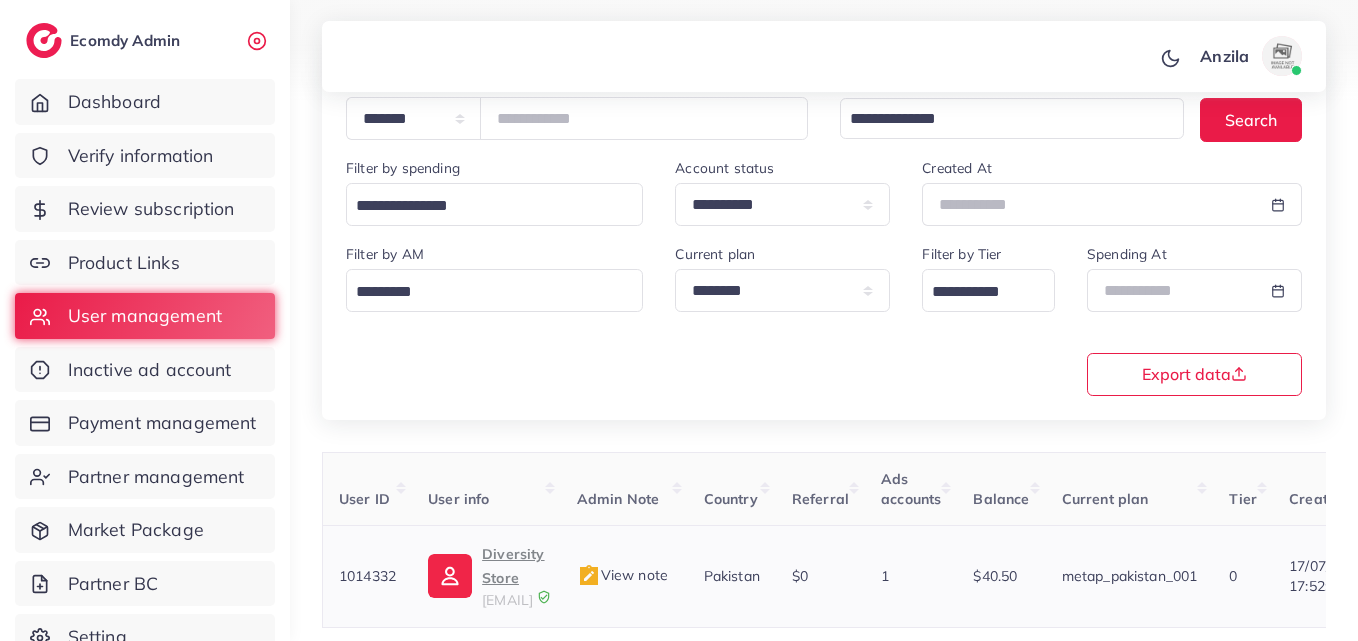 click on "Diversity Store" at bounding box center [513, 566] 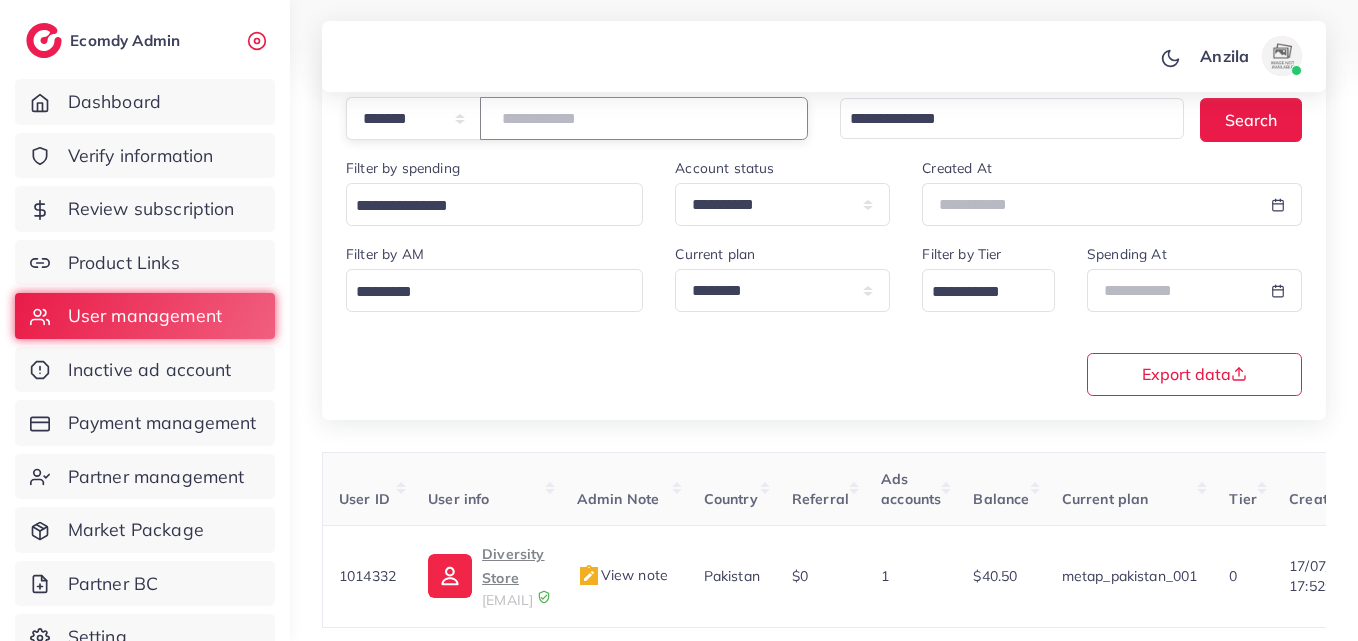 click on "*******" at bounding box center (644, 118) 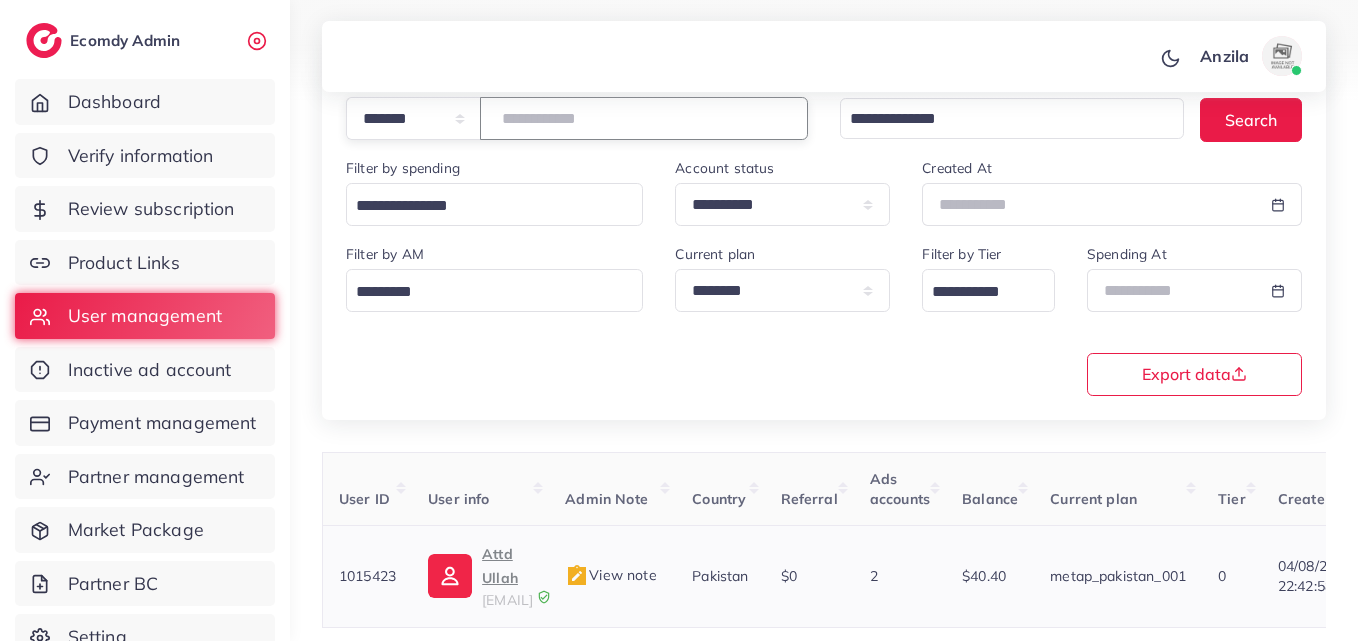 type on "*******" 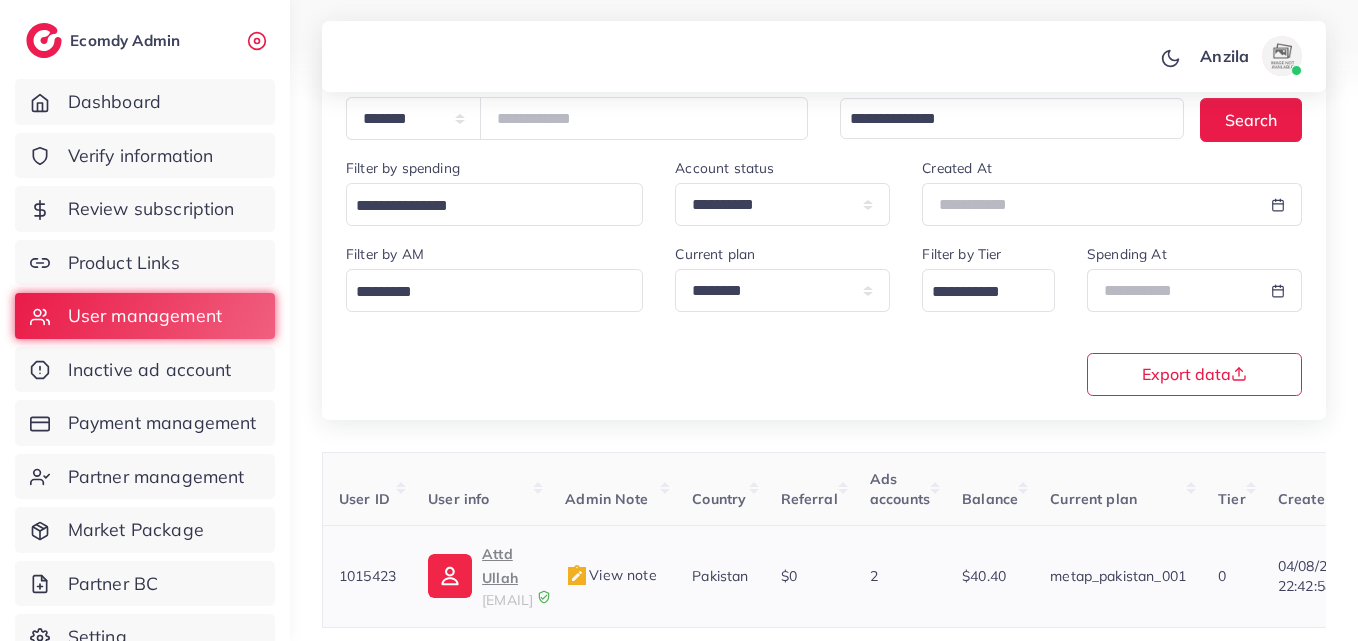 click on "Attd Ullah" at bounding box center [507, 566] 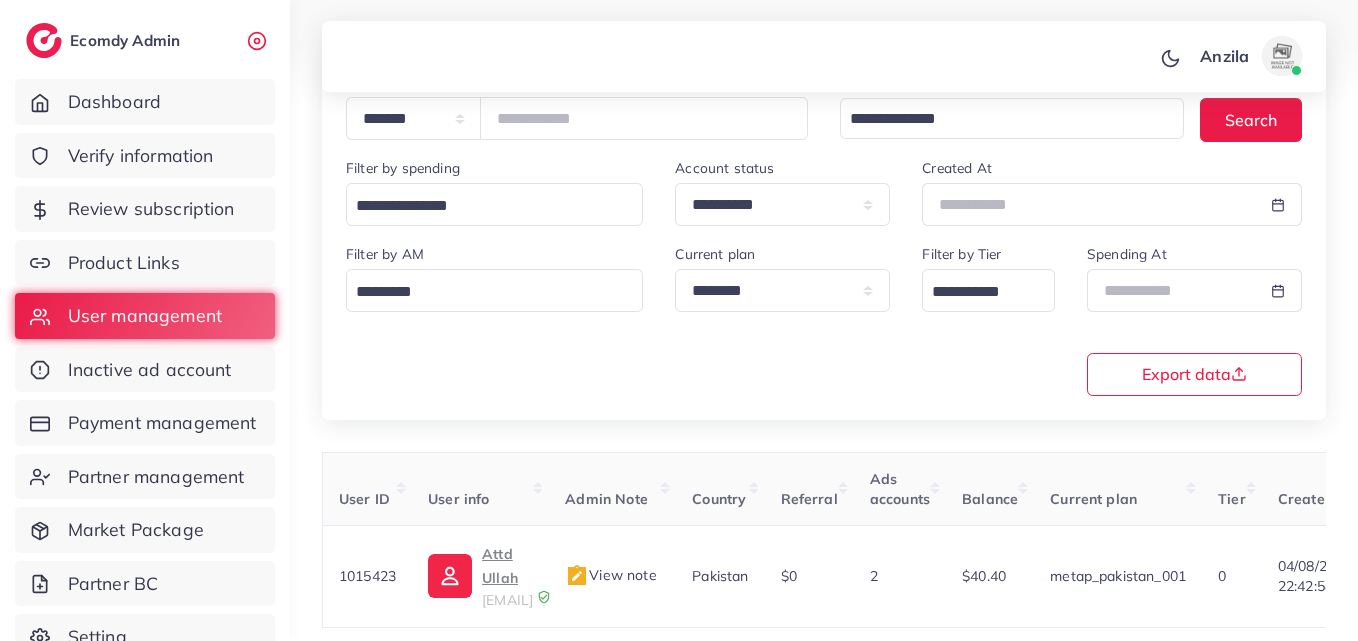 click at bounding box center (679, 51) 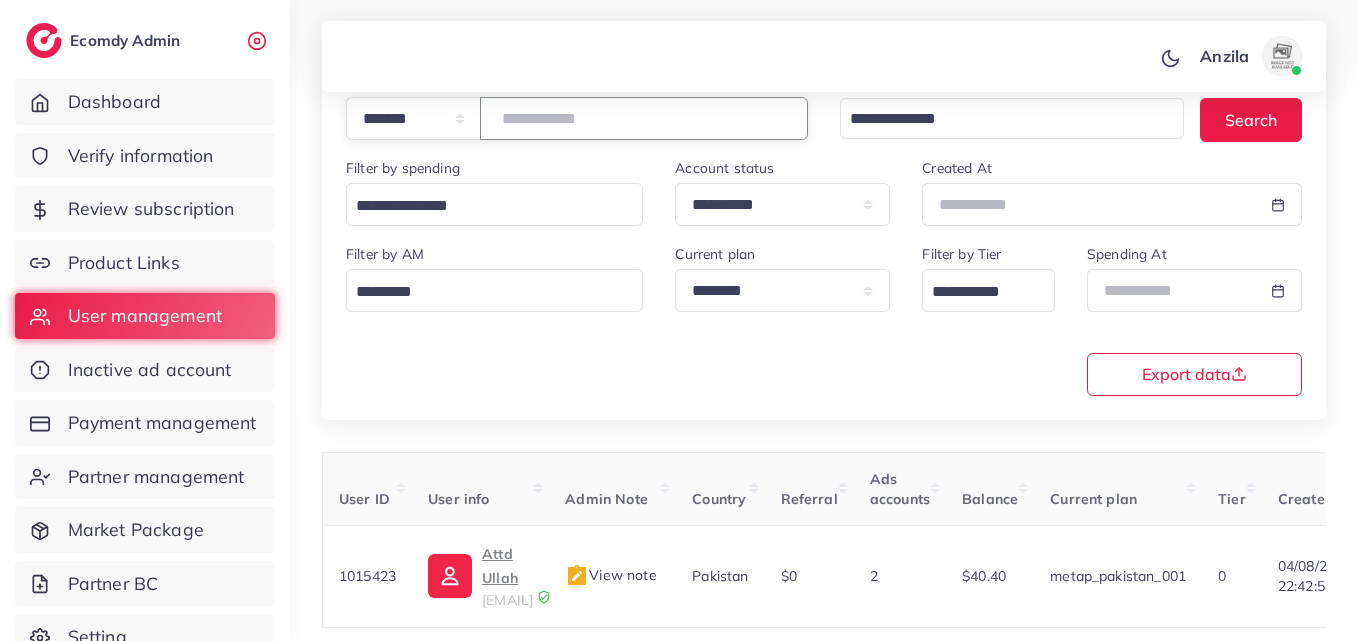 click on "*******" at bounding box center [644, 118] 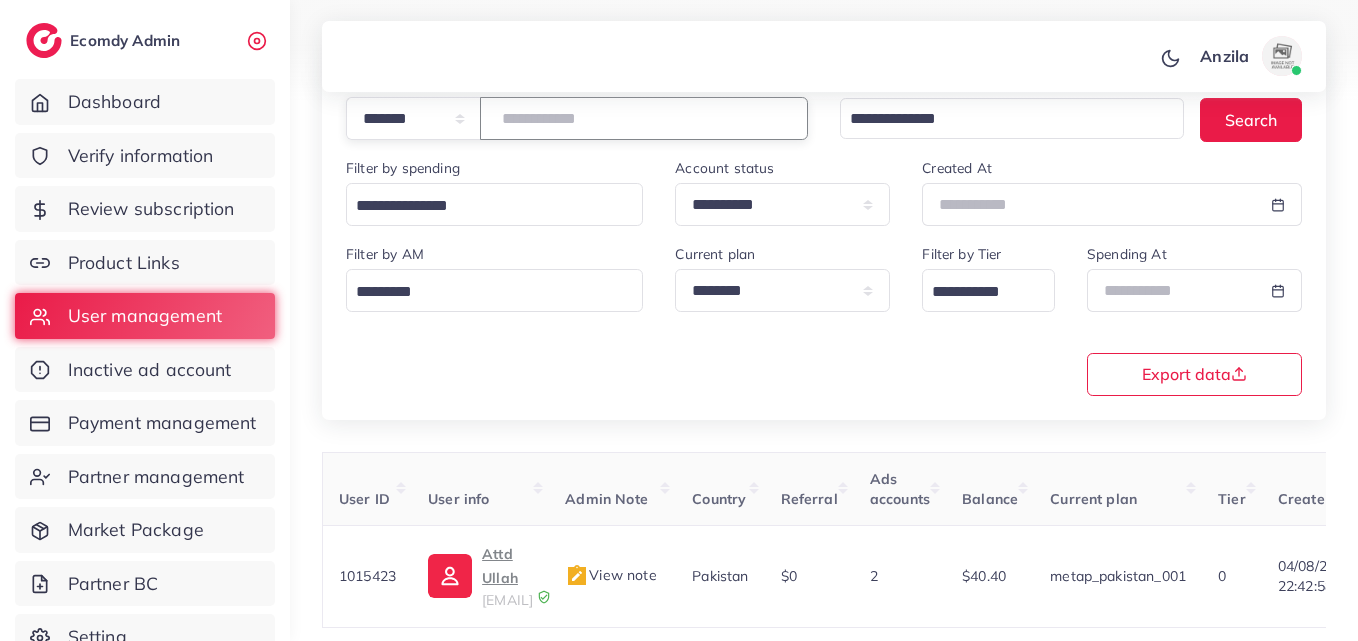 click on "*******" at bounding box center [644, 118] 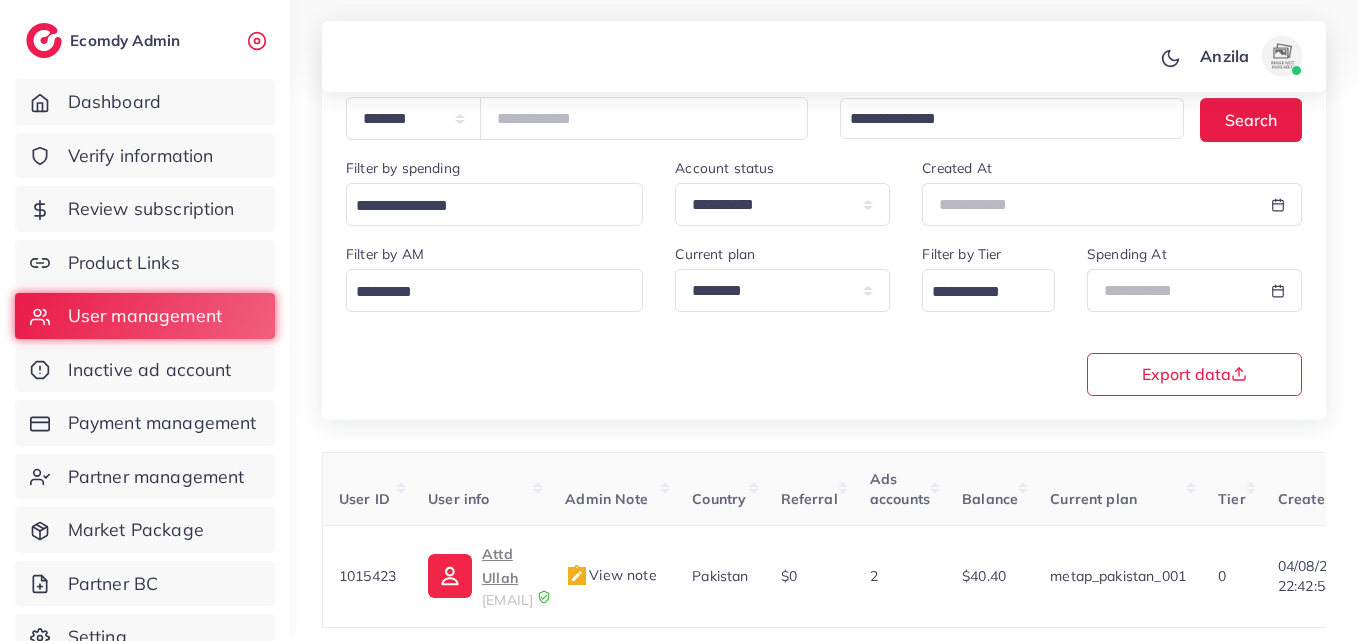 click on "**********" at bounding box center [824, 318] 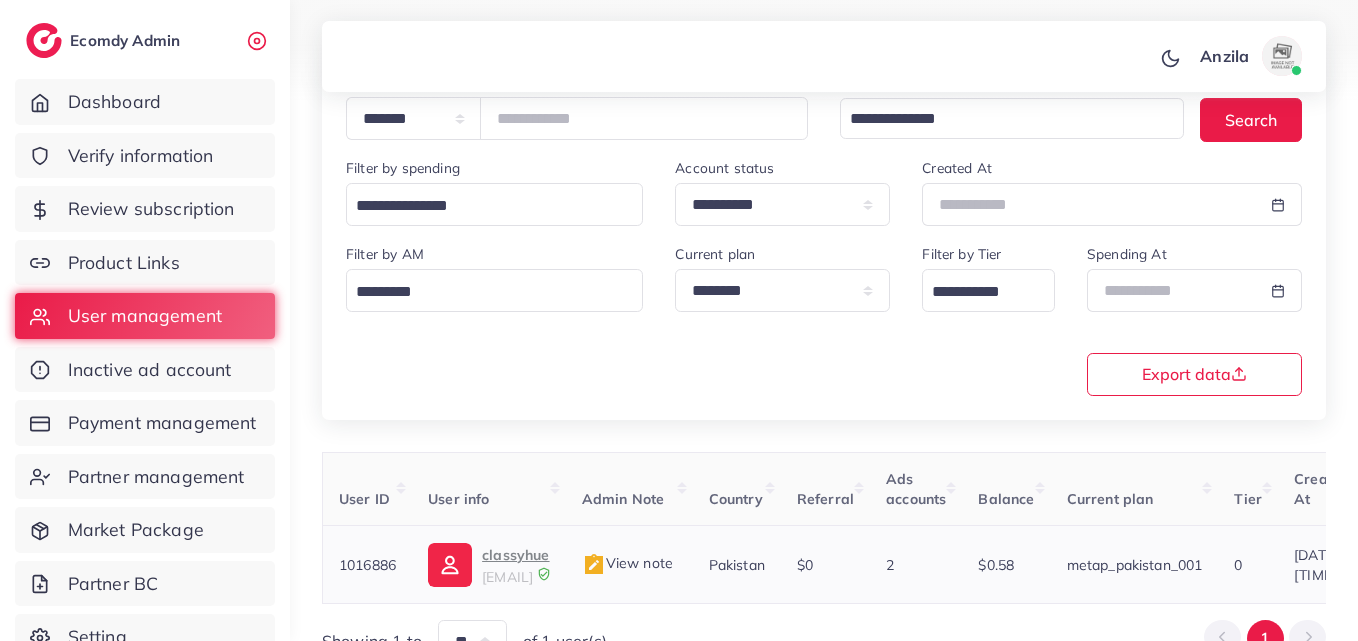 click on "classyhue" at bounding box center (515, 555) 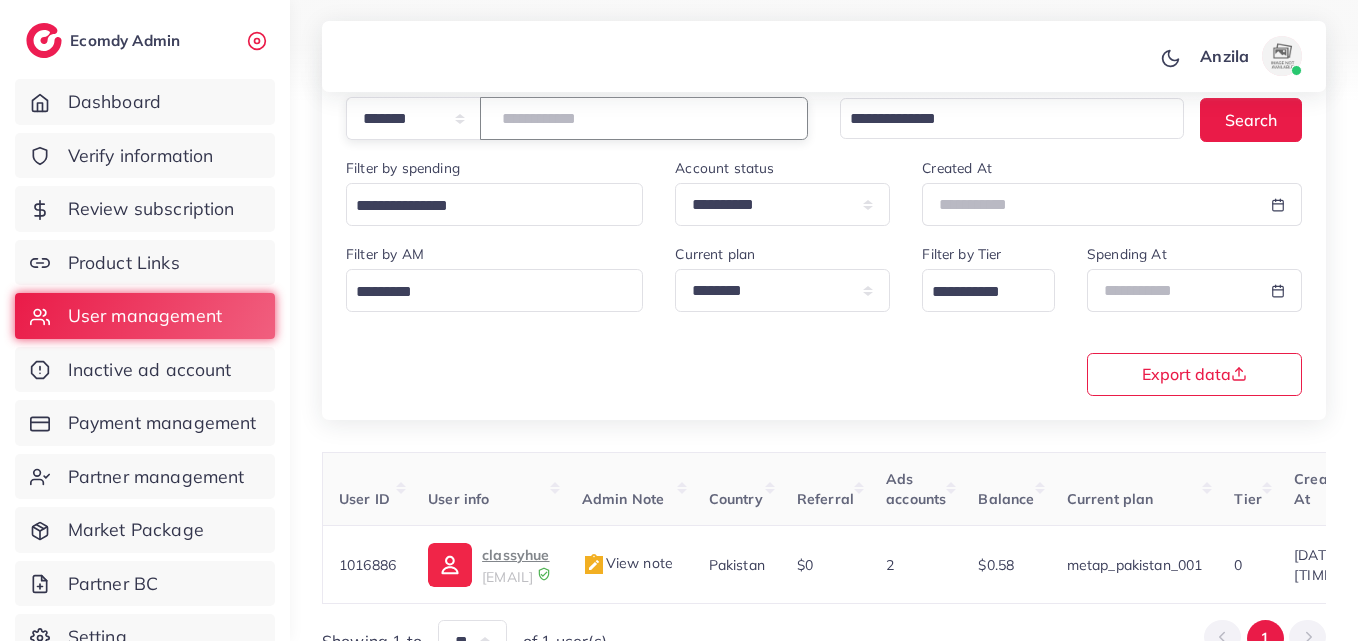 click on "*******" at bounding box center [644, 118] 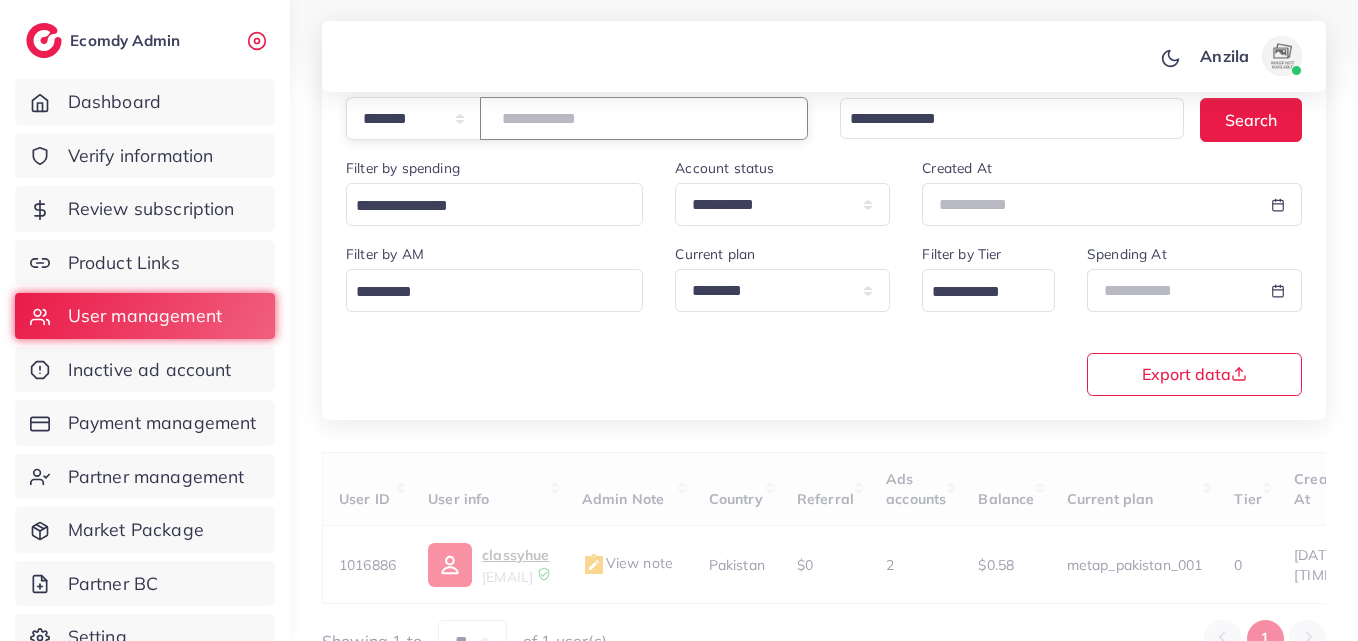 type on "*******" 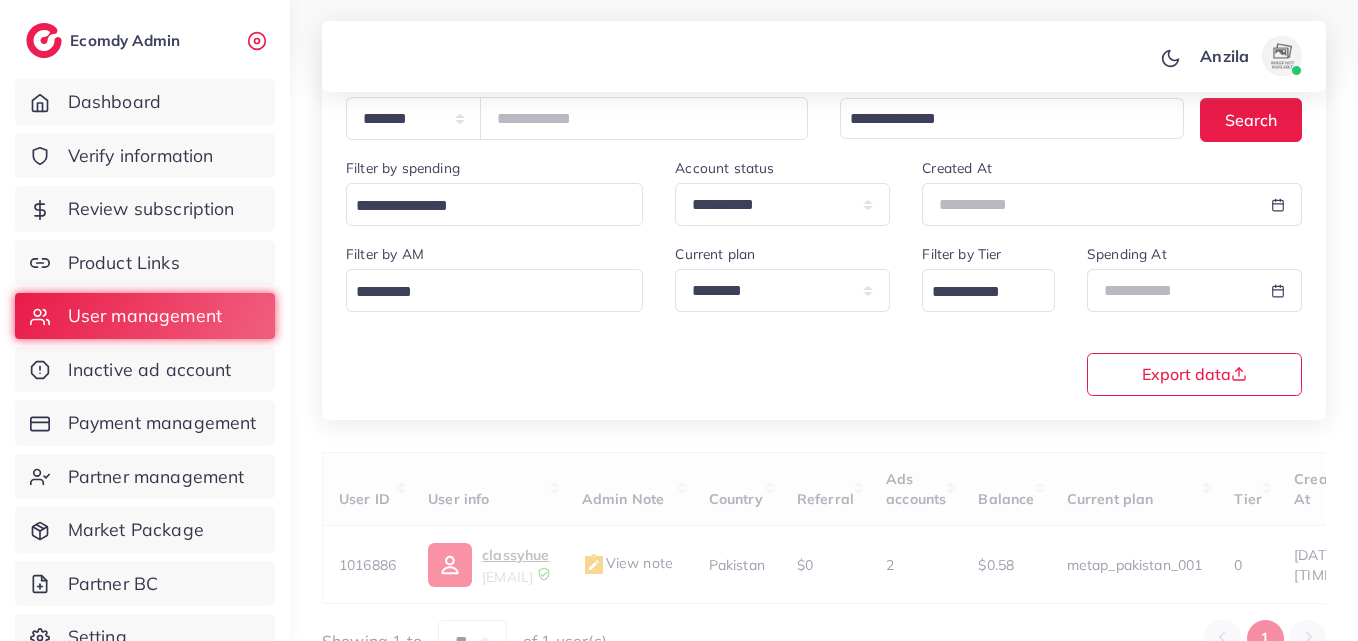 click on "**********" at bounding box center [824, 223] 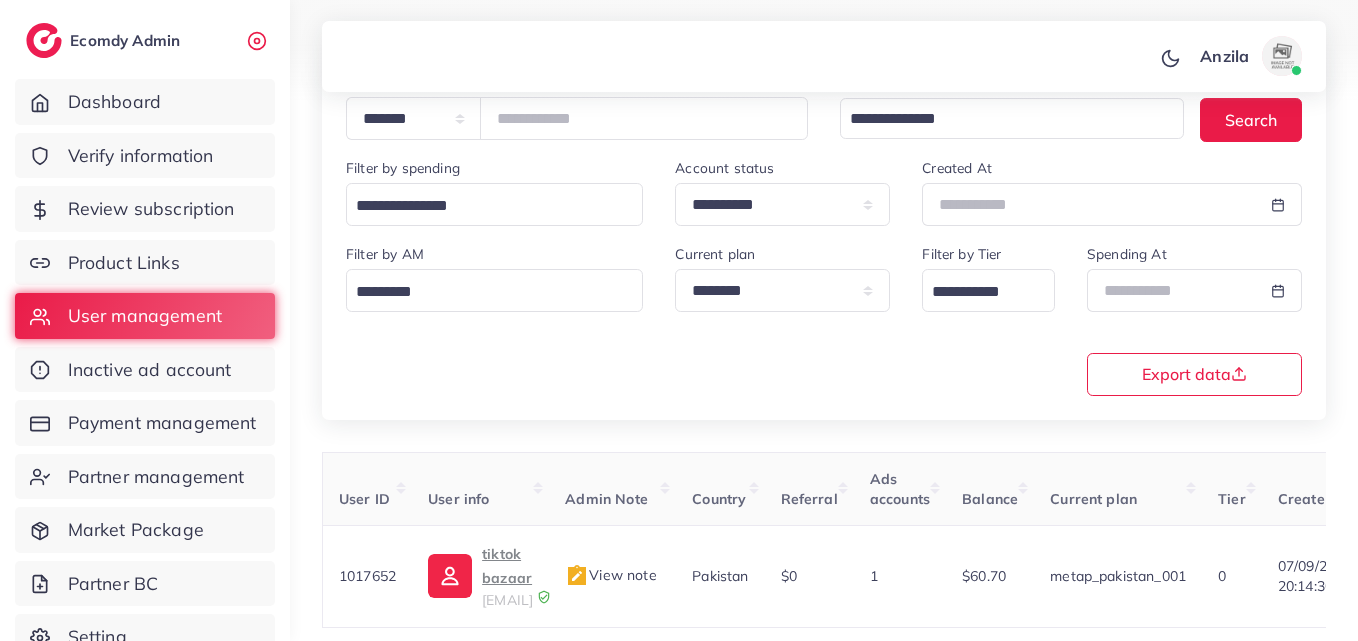 click on "tiktok bazaar" at bounding box center [507, 566] 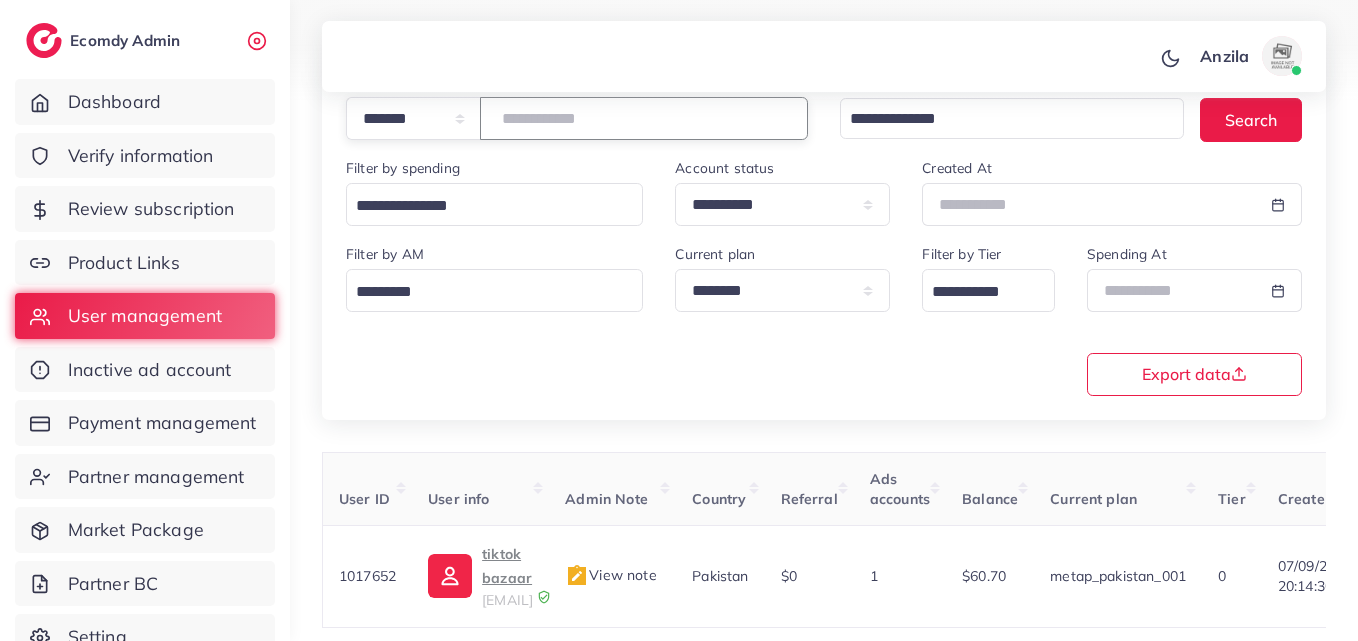 click on "*******" at bounding box center (644, 118) 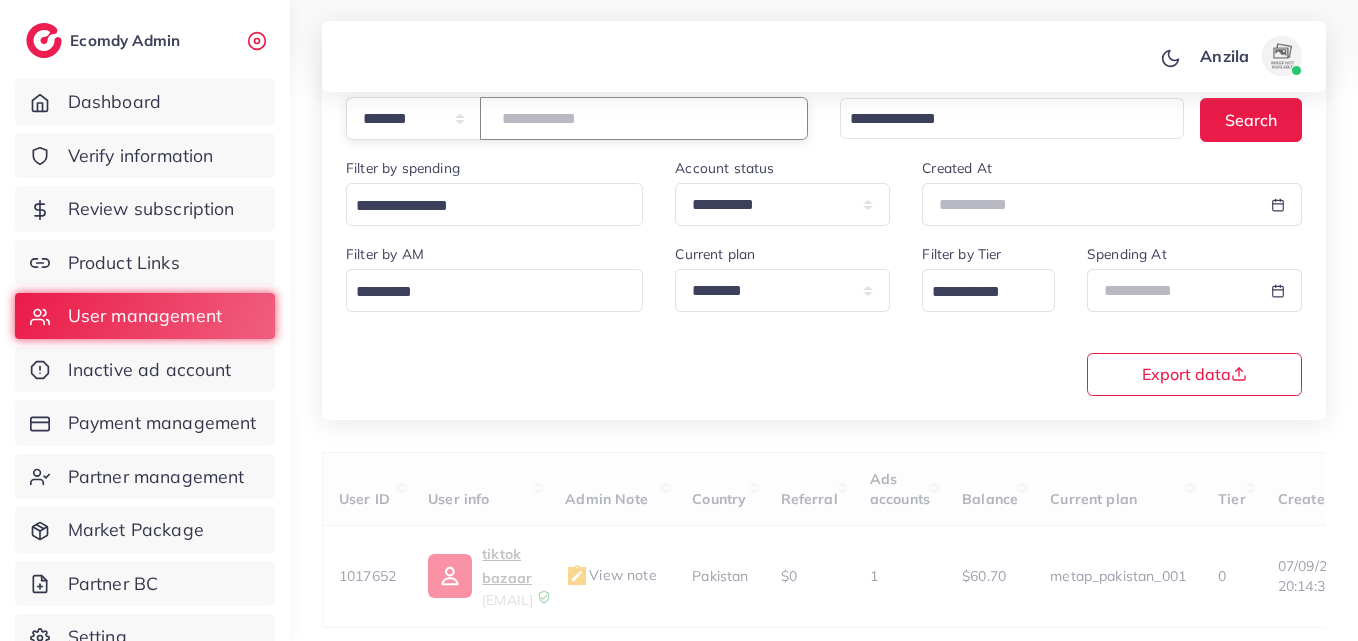 paste on "*******" 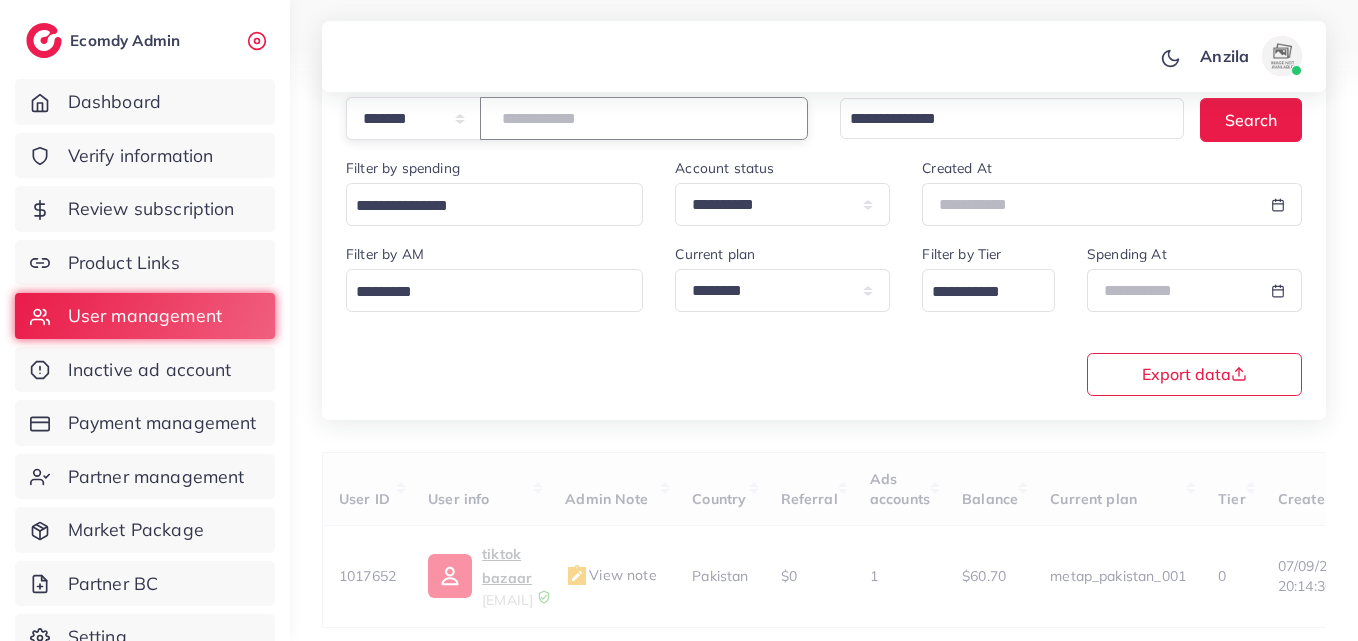 type on "*******" 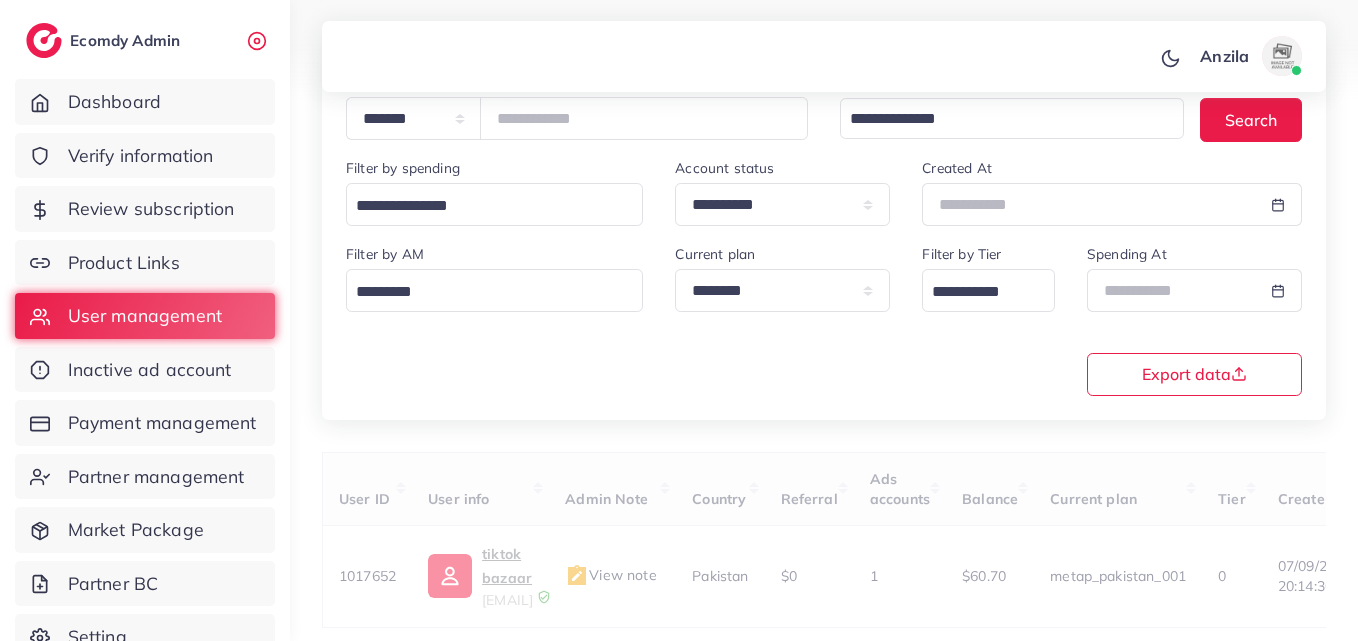 click on "**********" at bounding box center [824, 318] 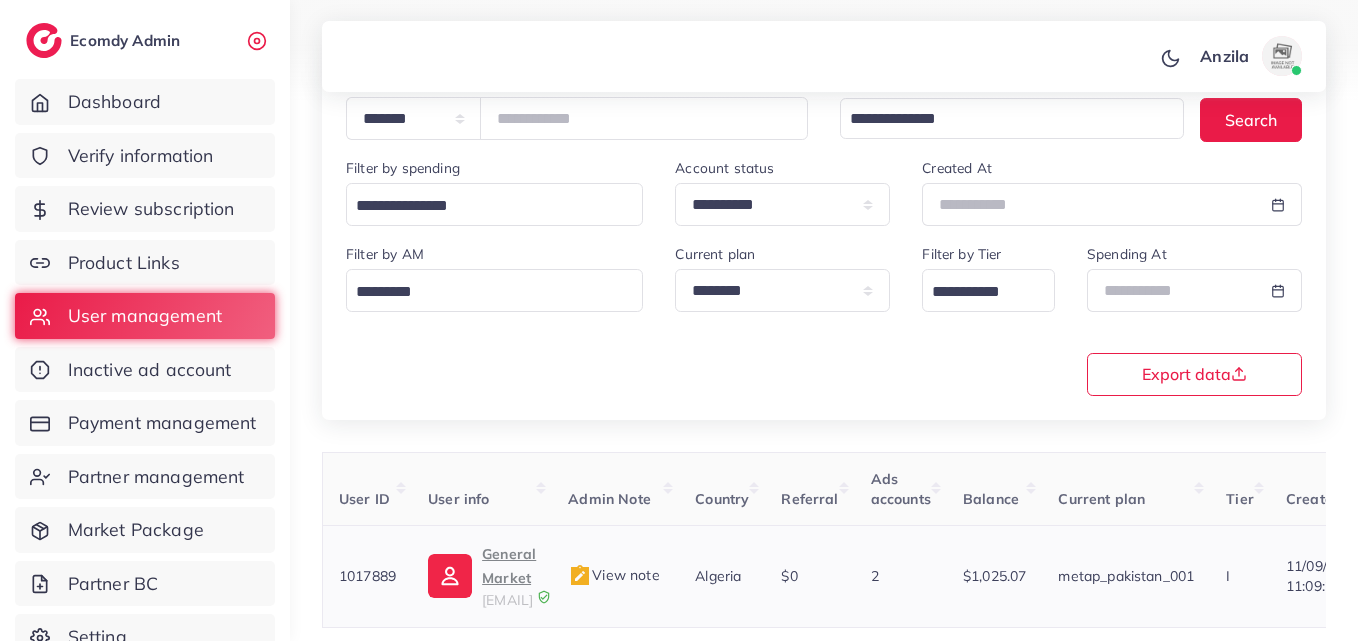 click on "nabildecfcm@gmail.com" at bounding box center [507, 600] 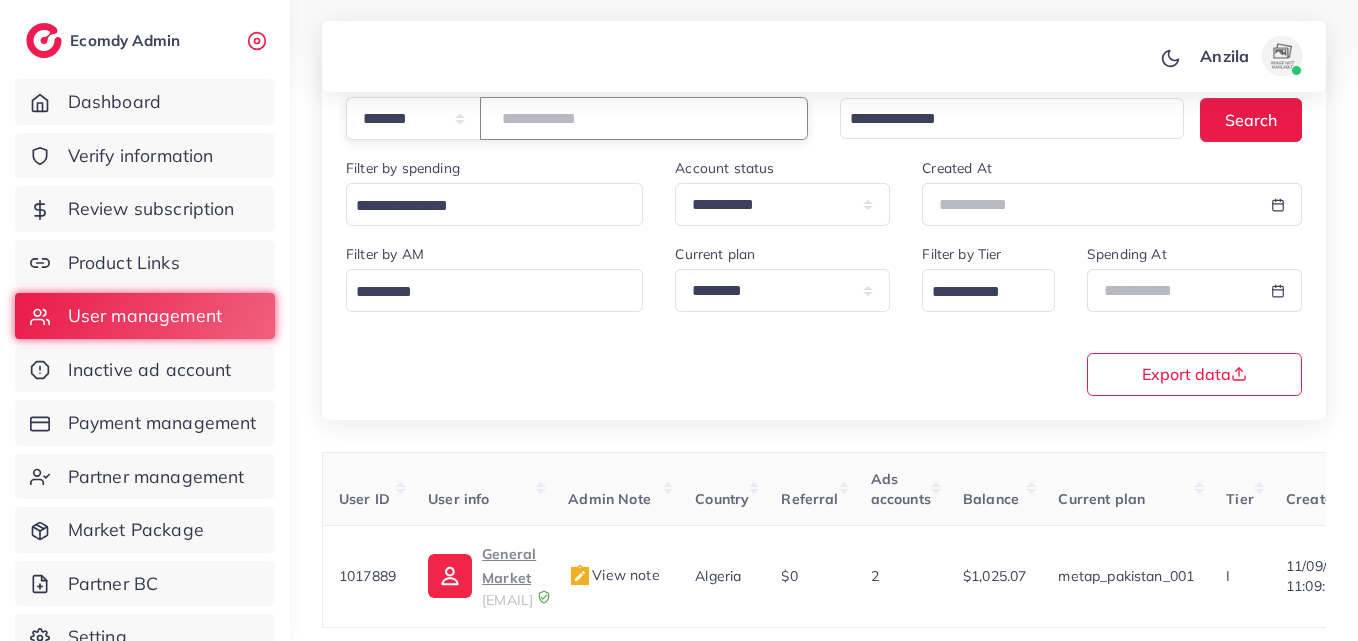 click on "*******" at bounding box center (644, 118) 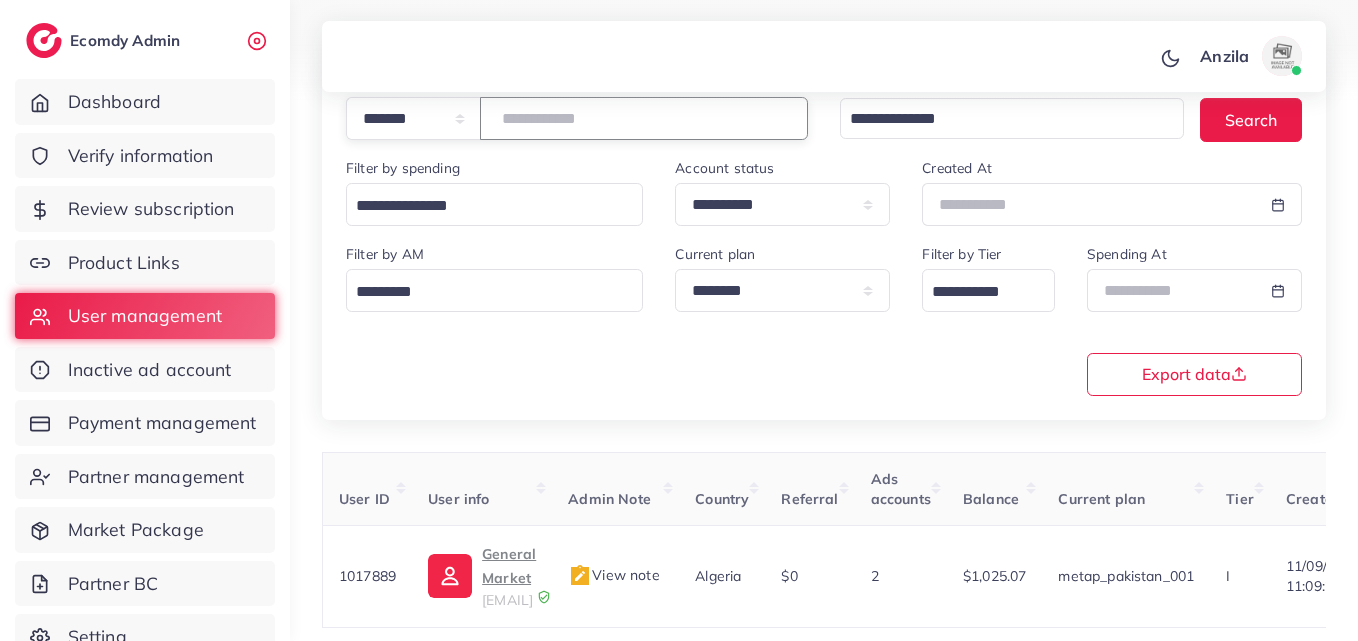 type on "*******" 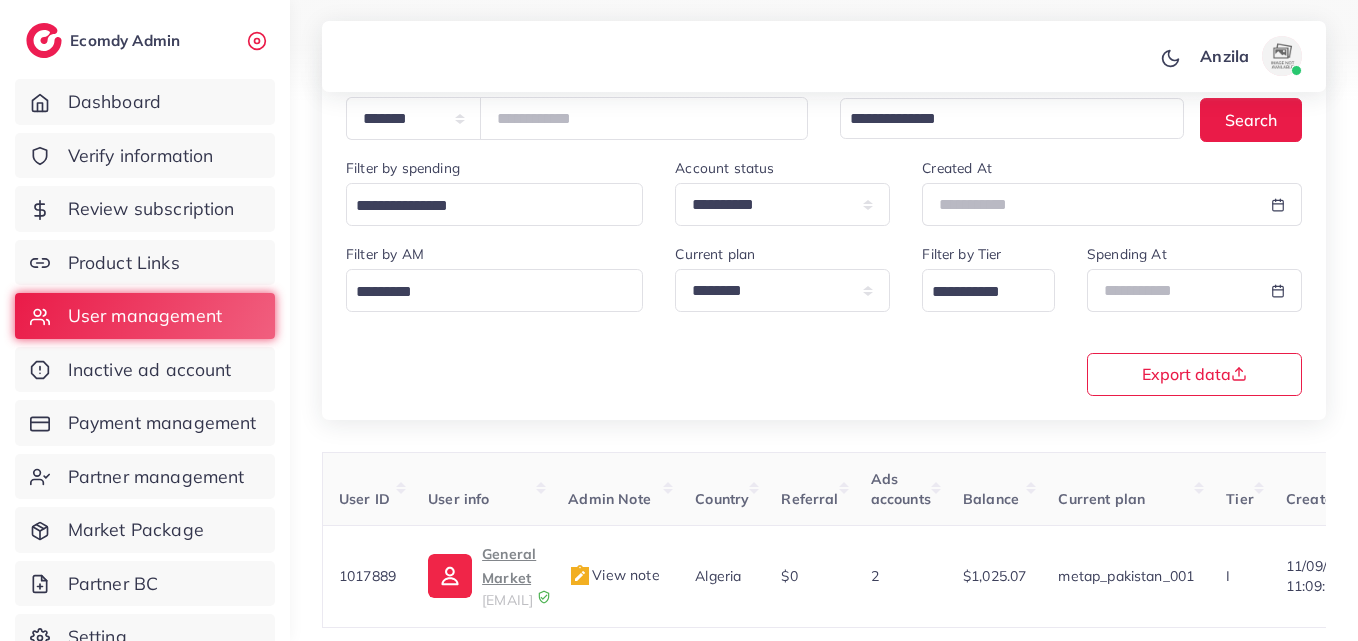 click on "**********" at bounding box center (824, 332) 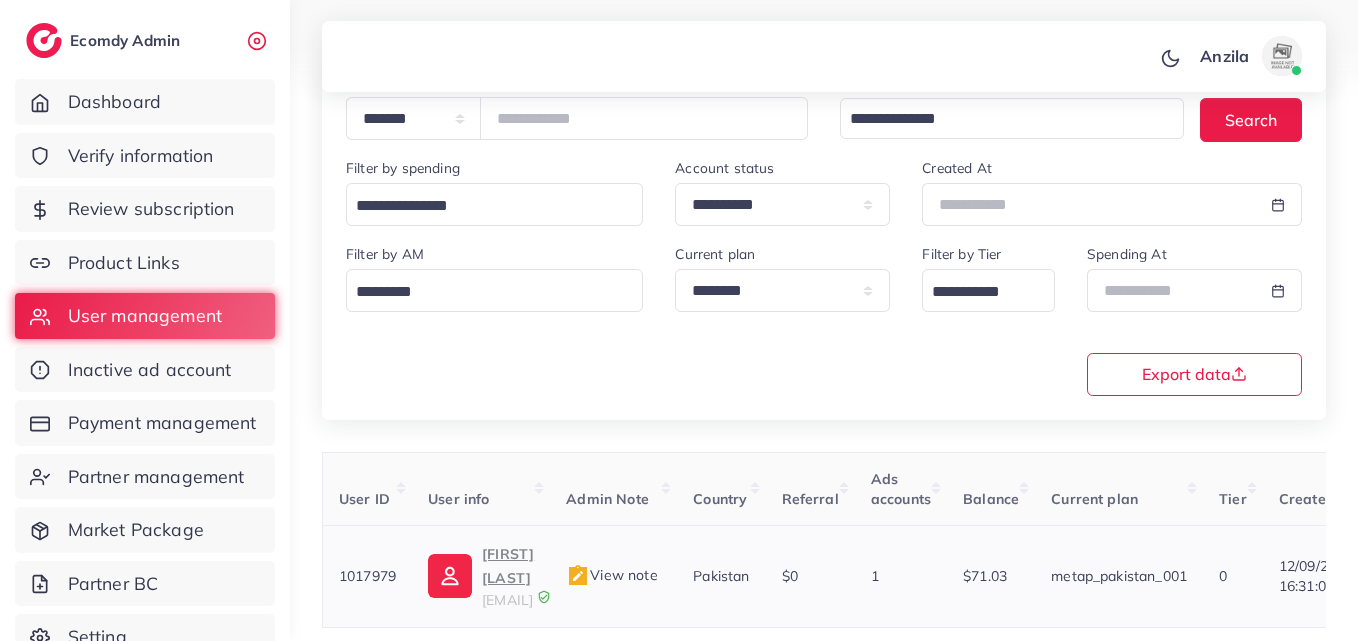 click on "Ali khan Swati" at bounding box center (508, 566) 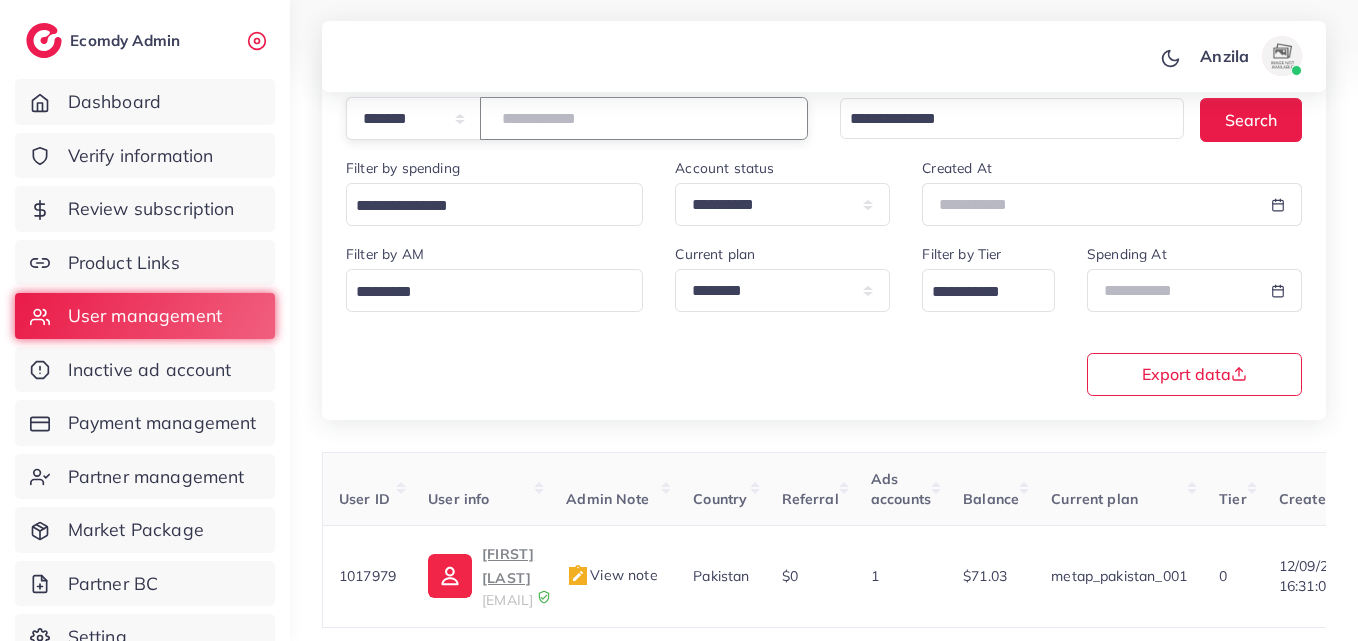 click on "*******" at bounding box center [644, 118] 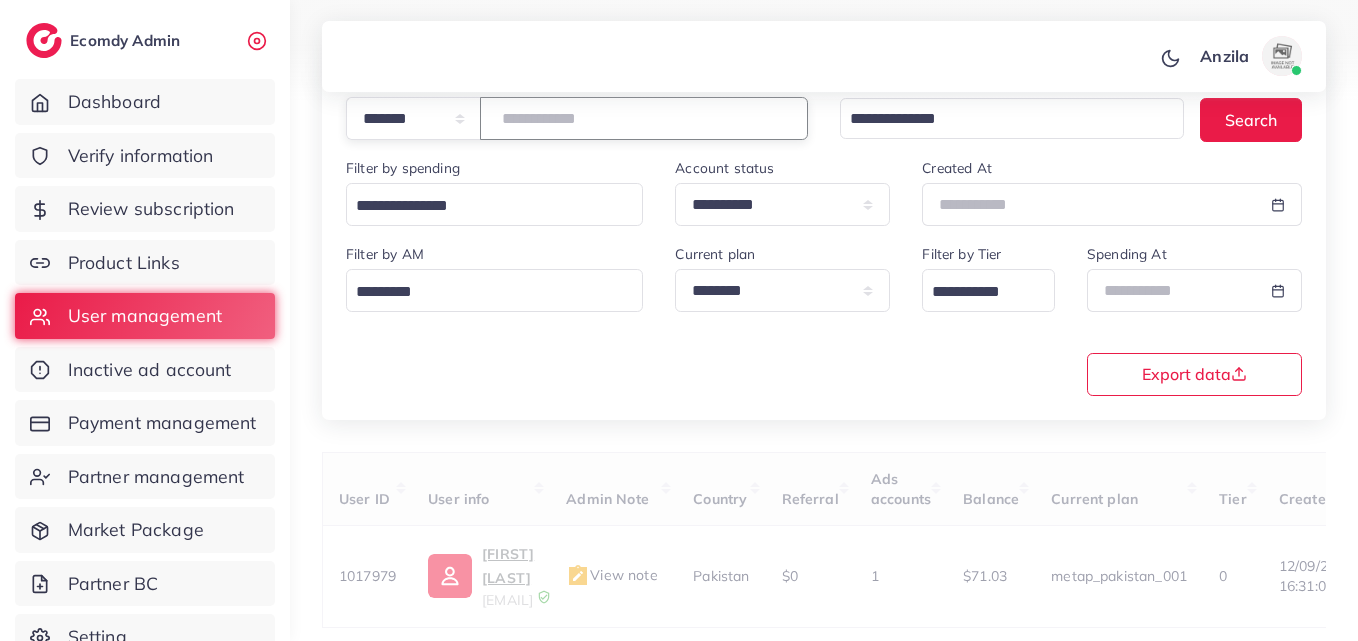 paste on "*******" 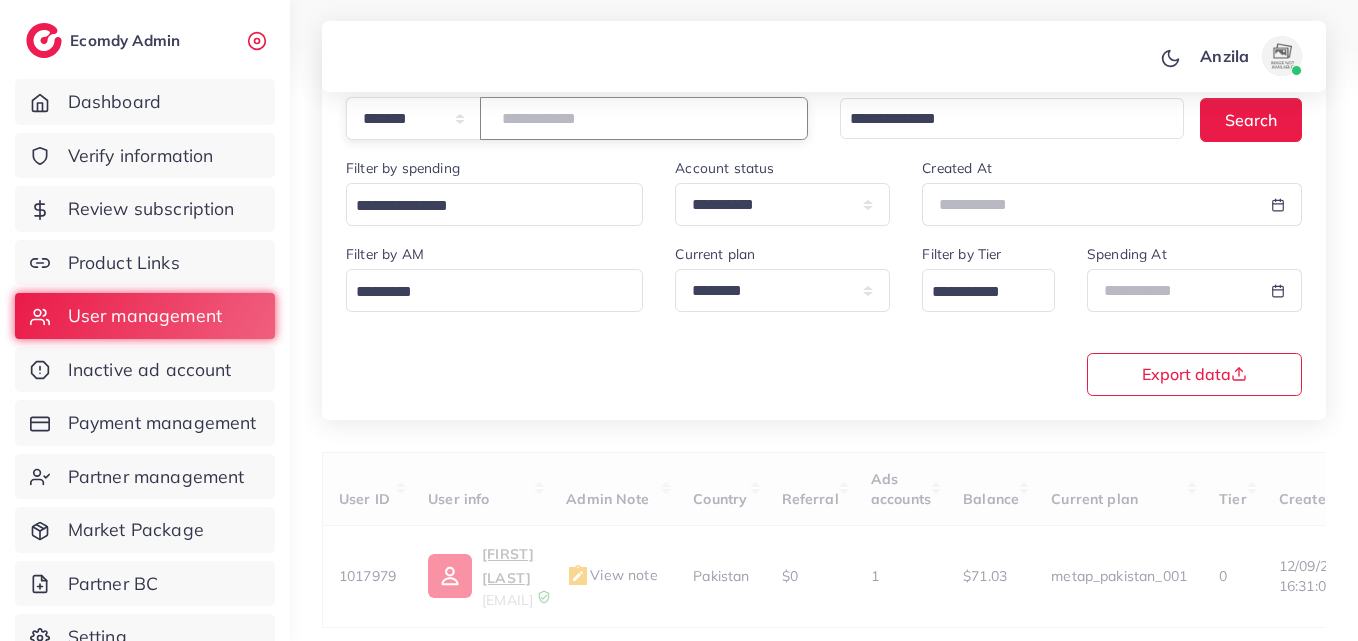 type on "*******" 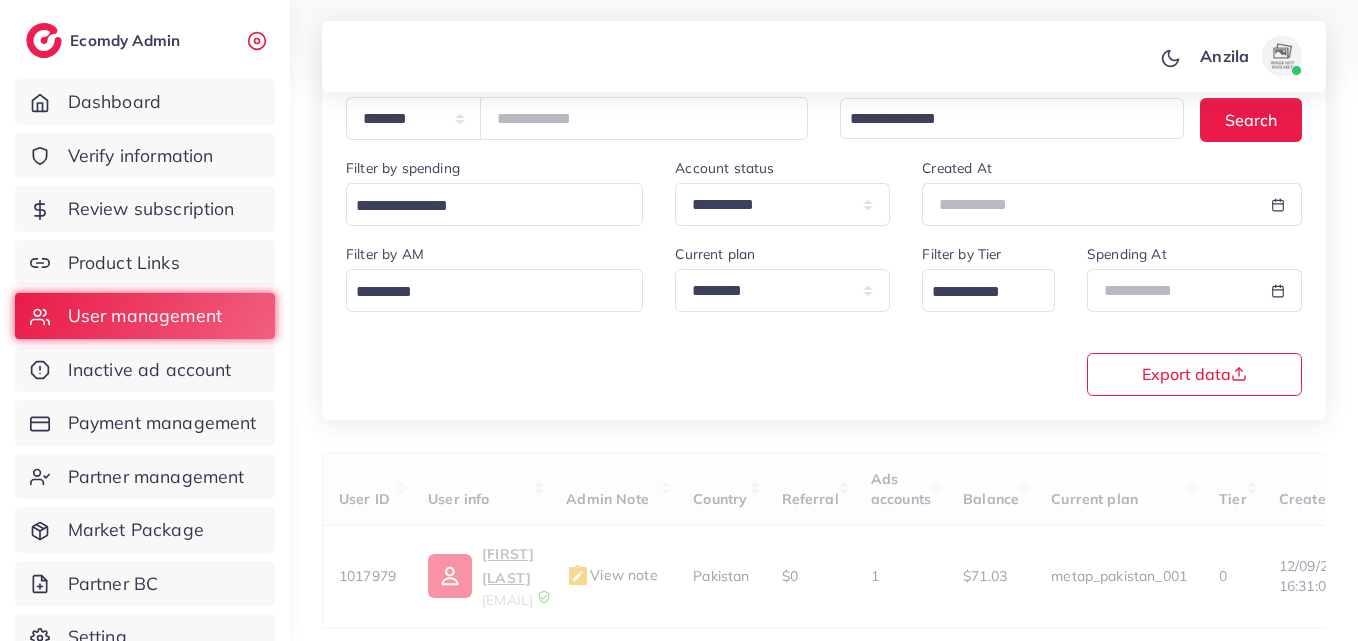 click on "**********" at bounding box center [824, 223] 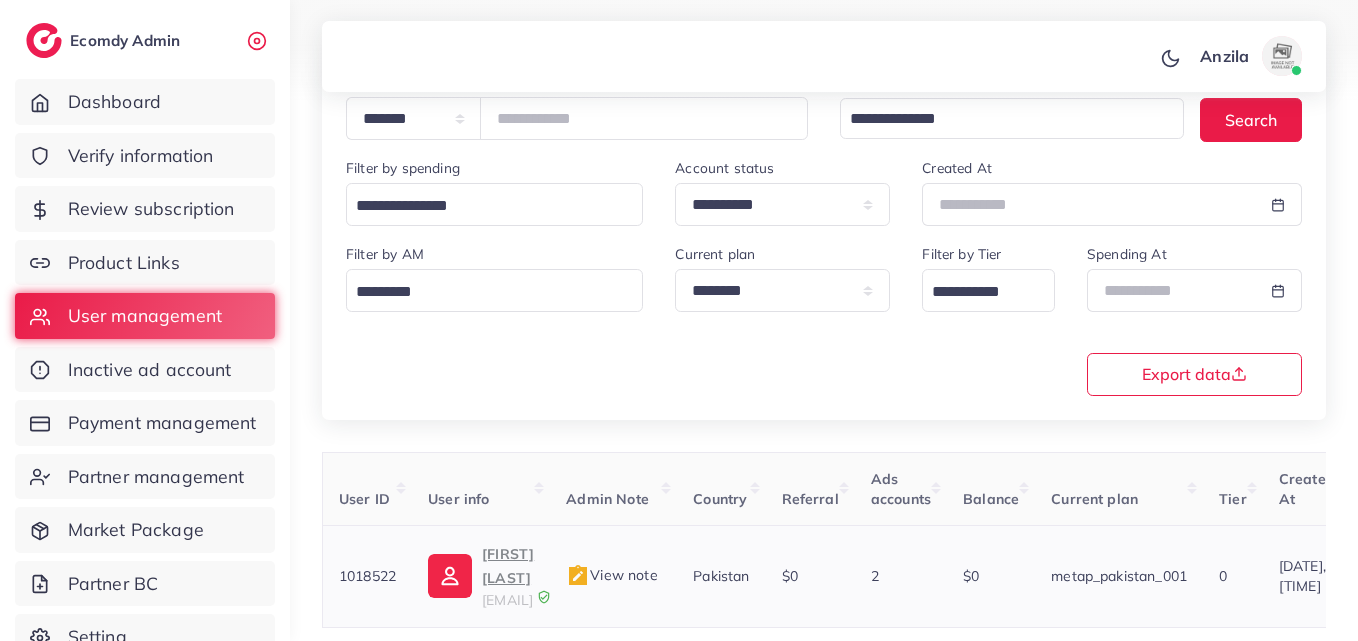 click on "Muhammad Tauseef" at bounding box center [508, 566] 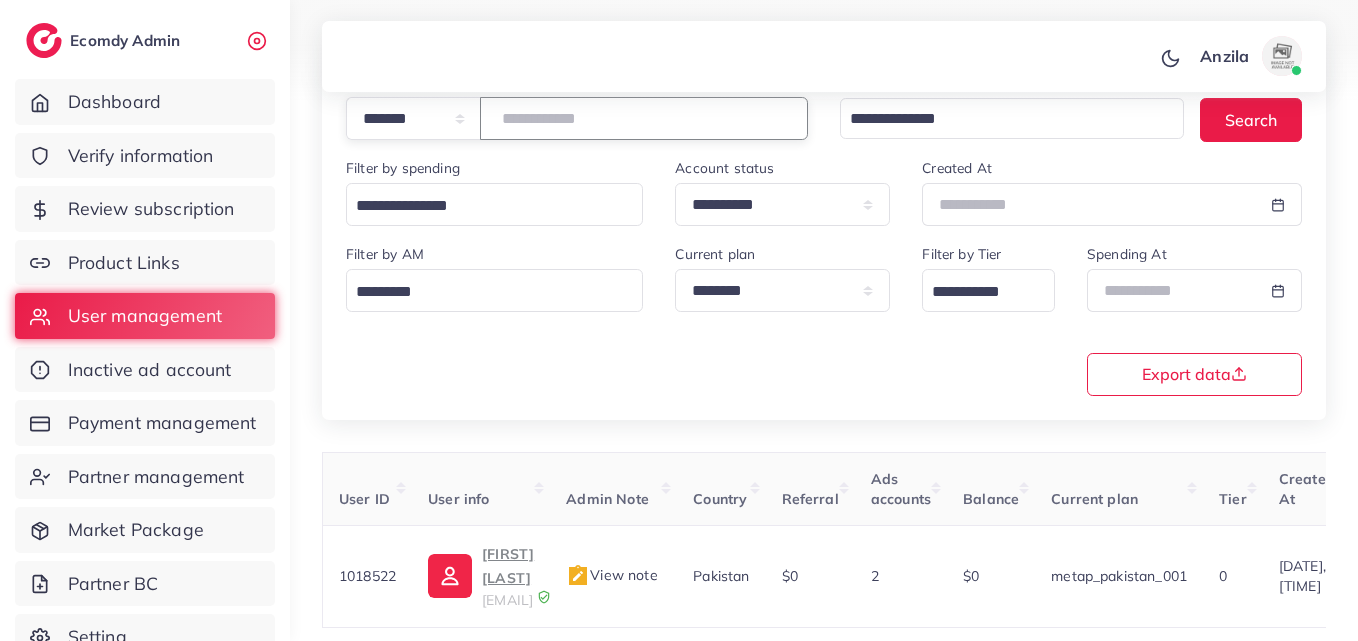 click on "*******" at bounding box center [644, 118] 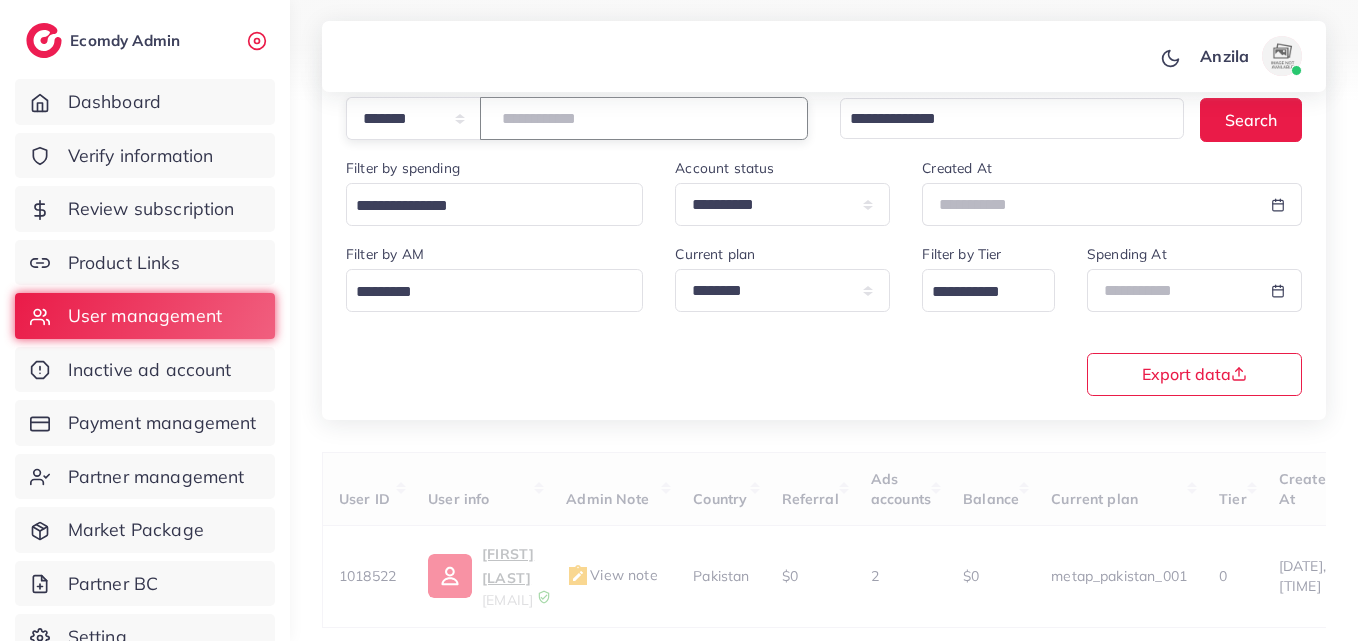paste on "*******" 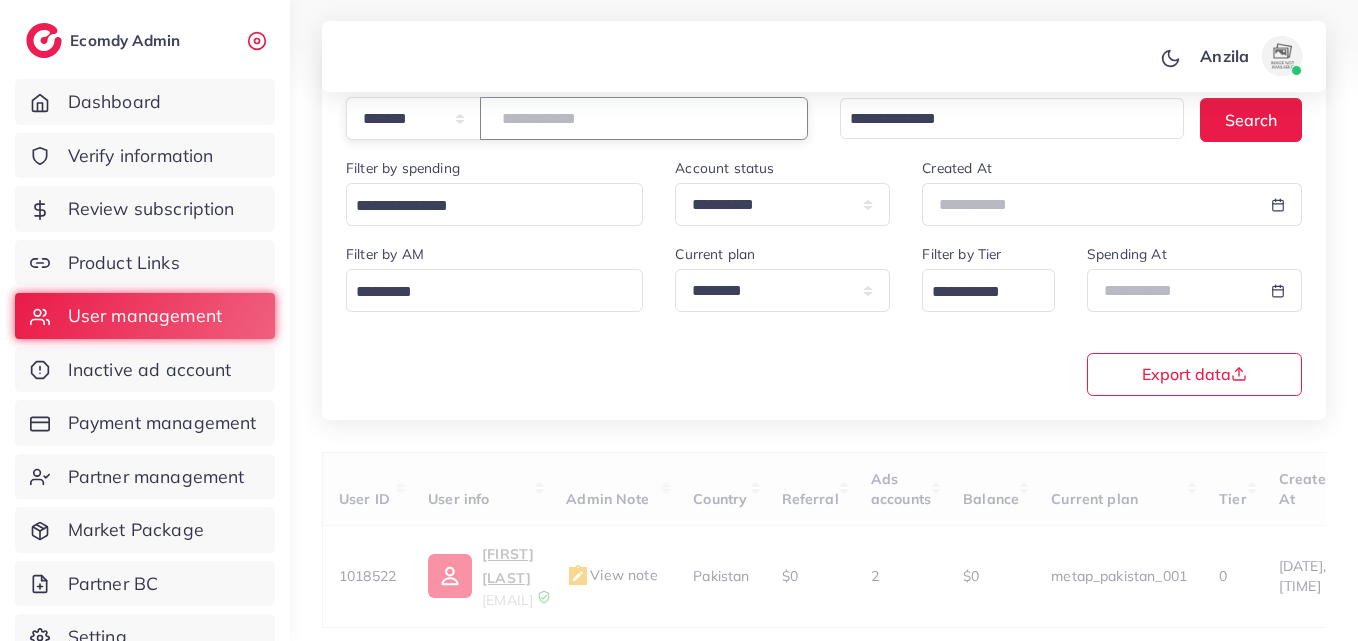 type on "*******" 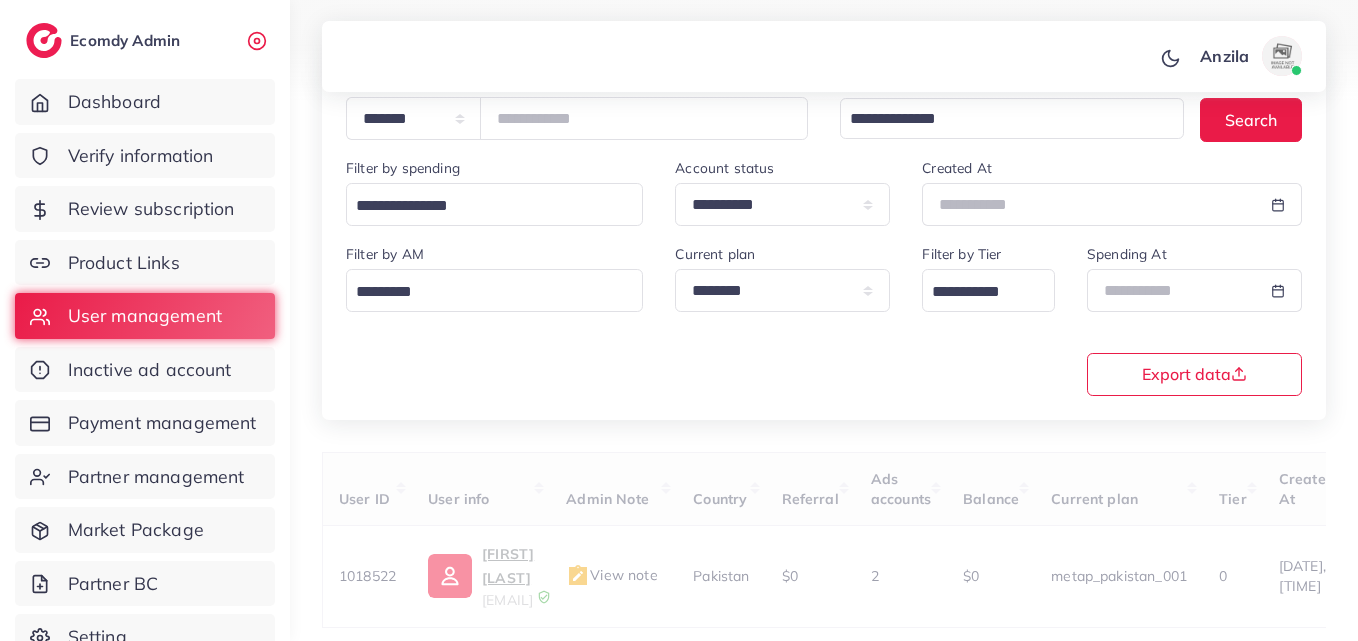 click on "**********" at bounding box center (824, 318) 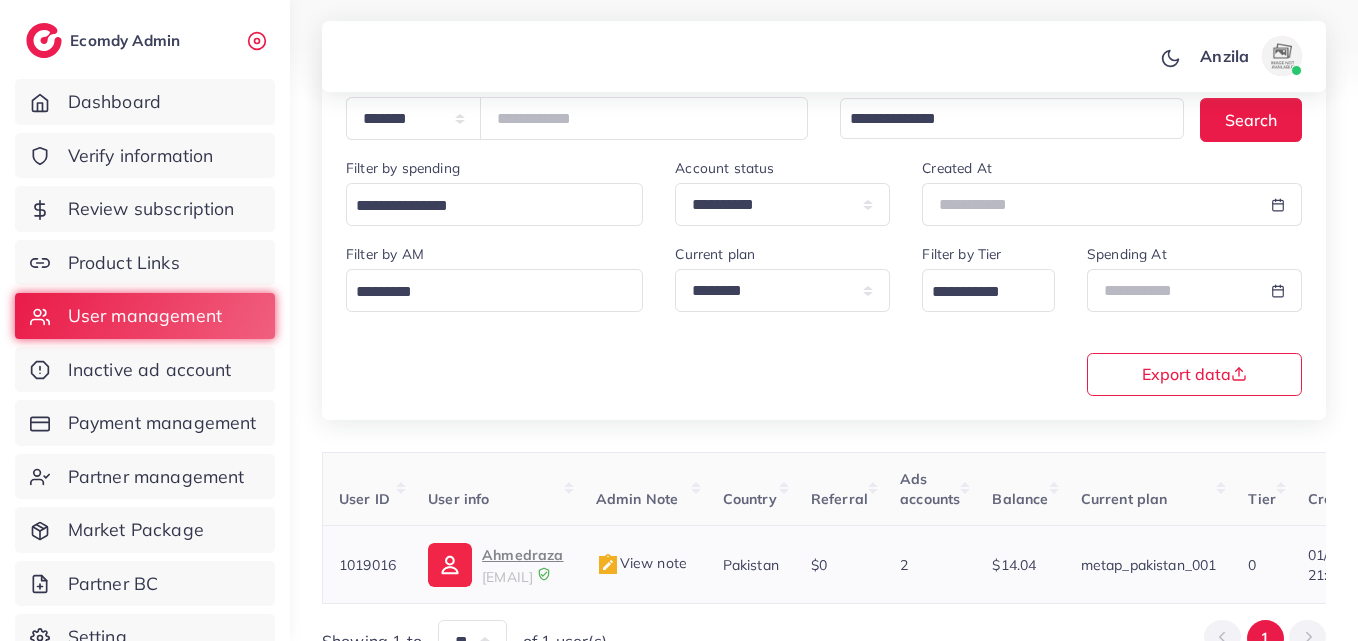 click on "Ahmedraza" at bounding box center (522, 555) 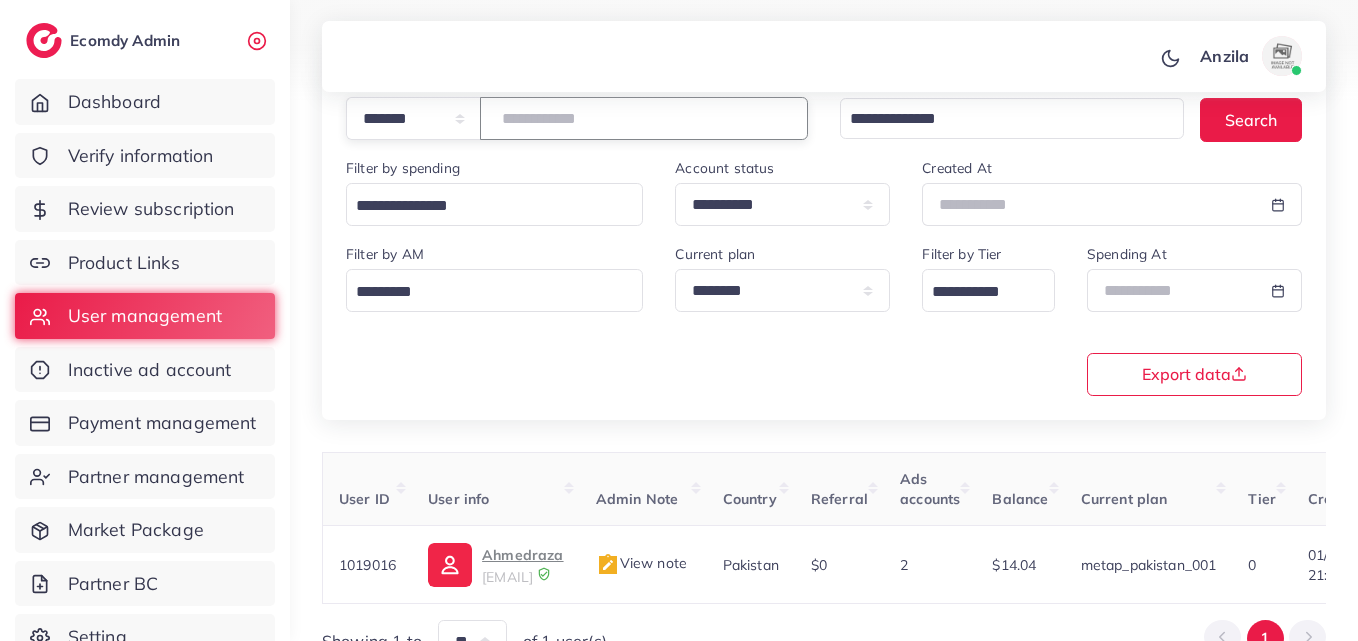 click on "*******" at bounding box center [644, 118] 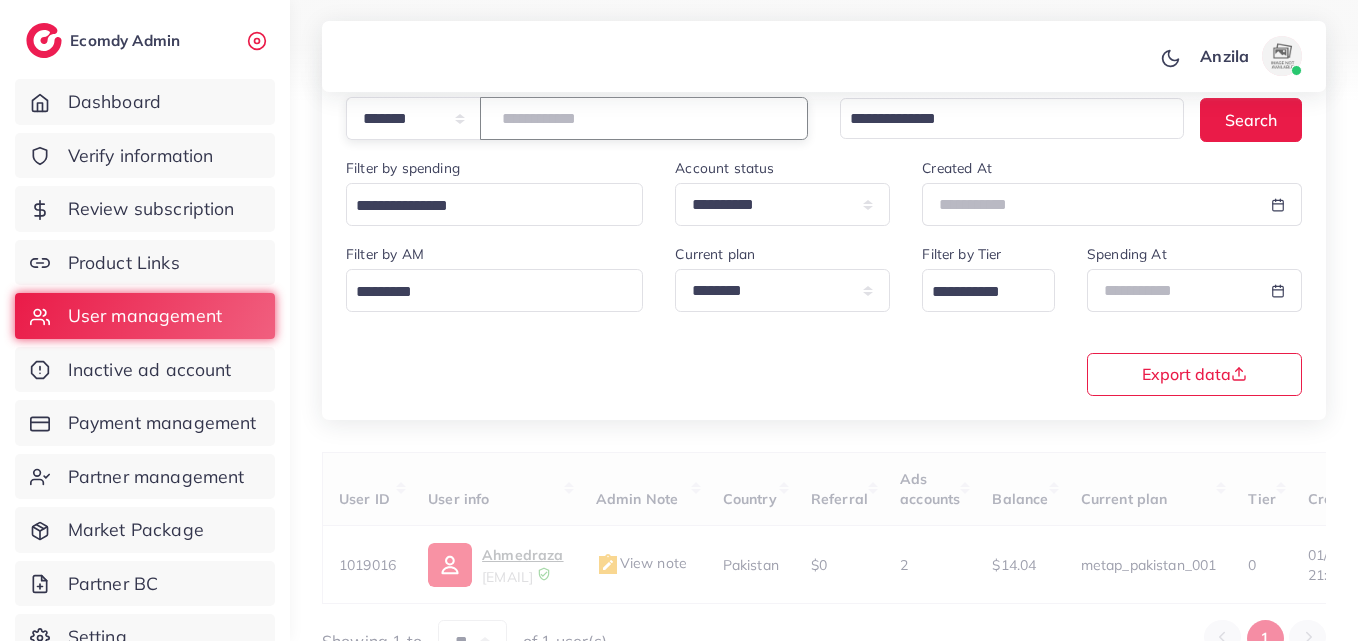paste on "*******" 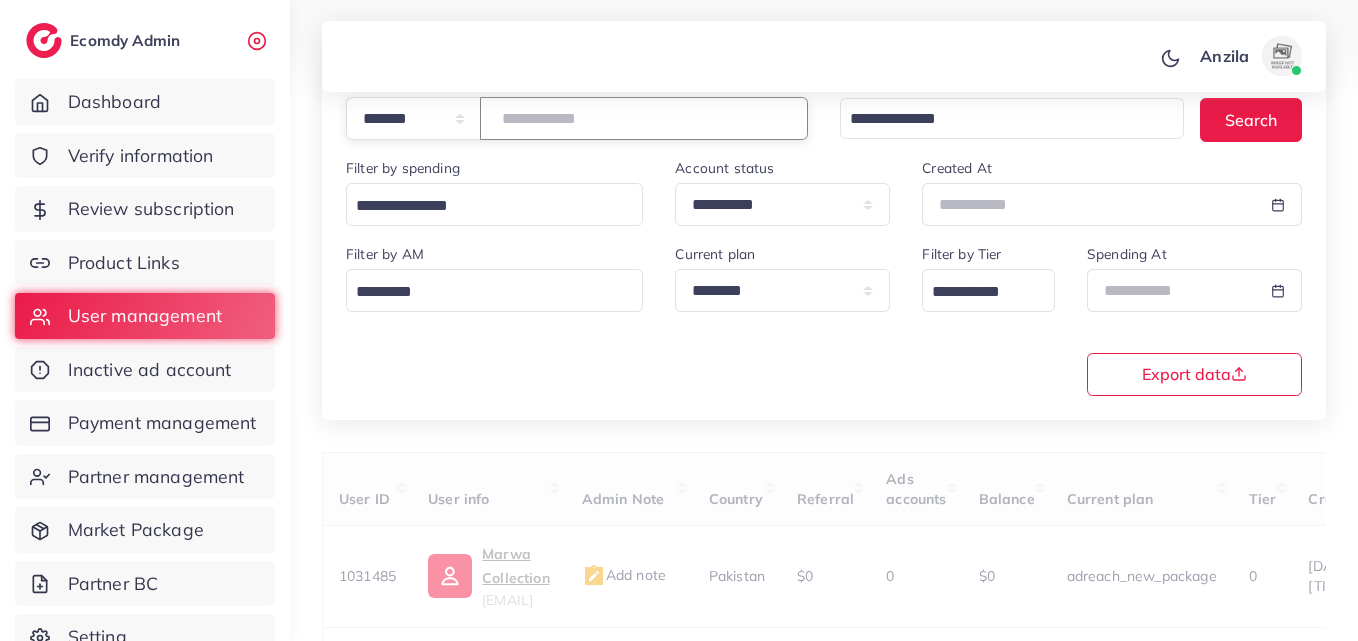 type on "*******" 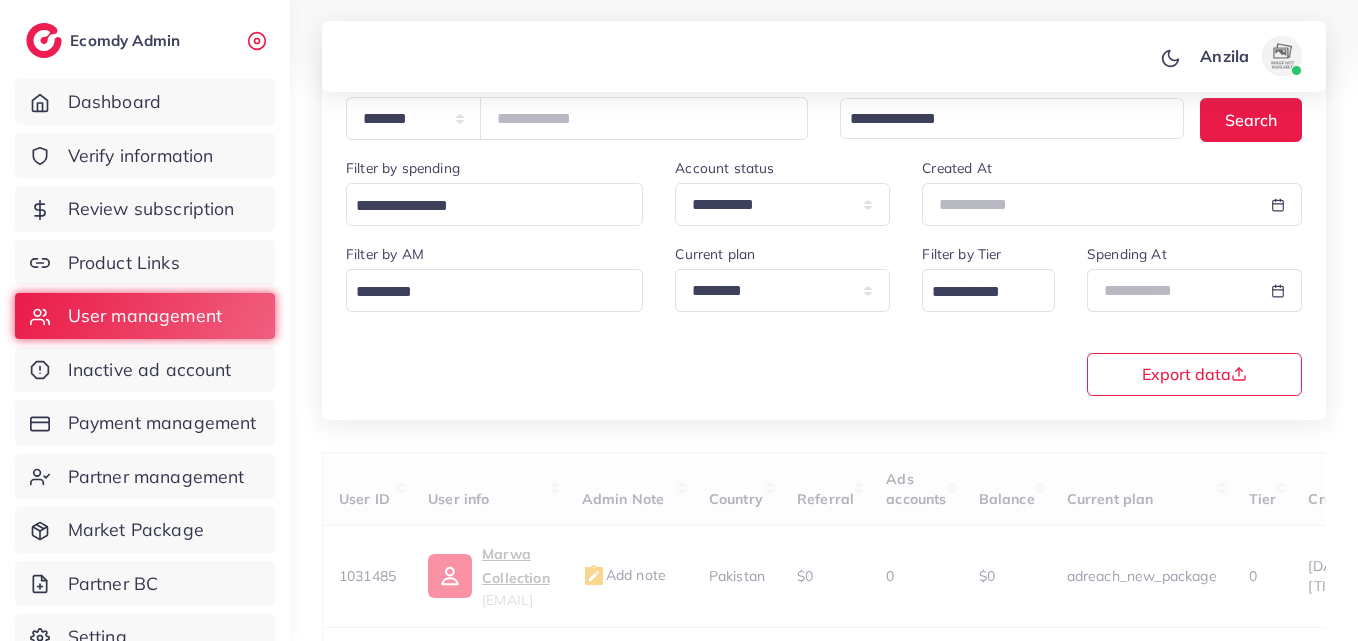 click on "**********" at bounding box center (824, 318) 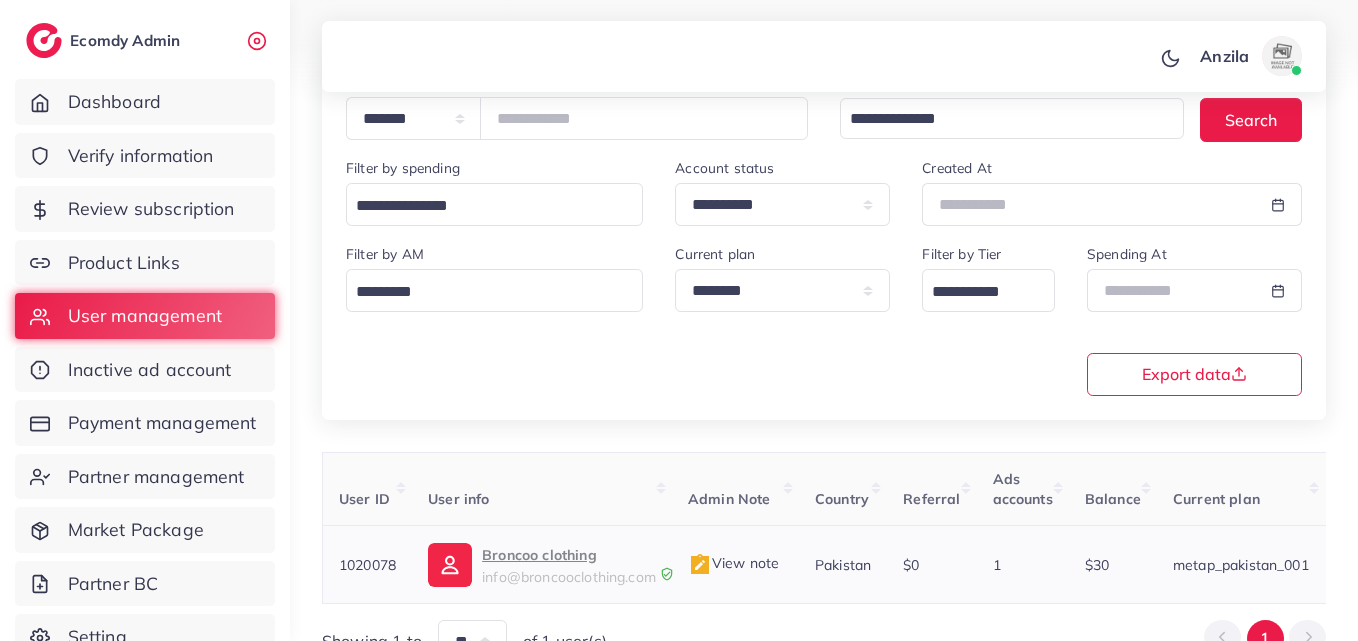 click on "Broncoo clothing" at bounding box center [569, 555] 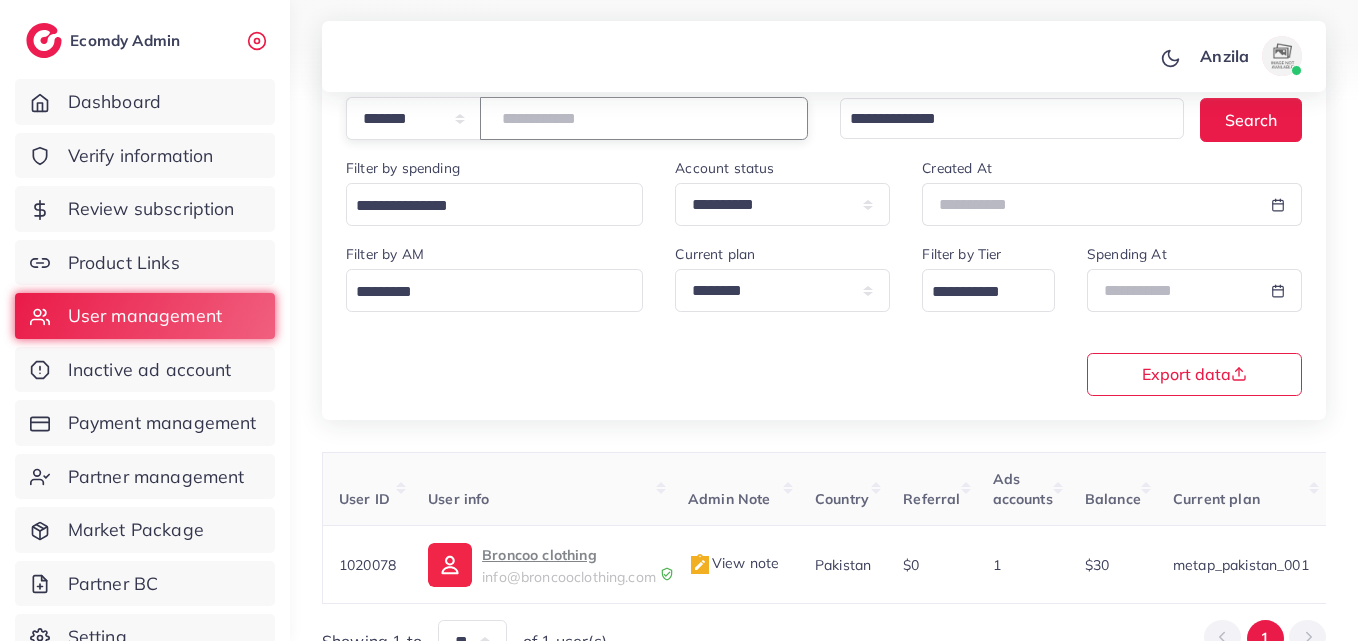 click on "*******" at bounding box center (644, 118) 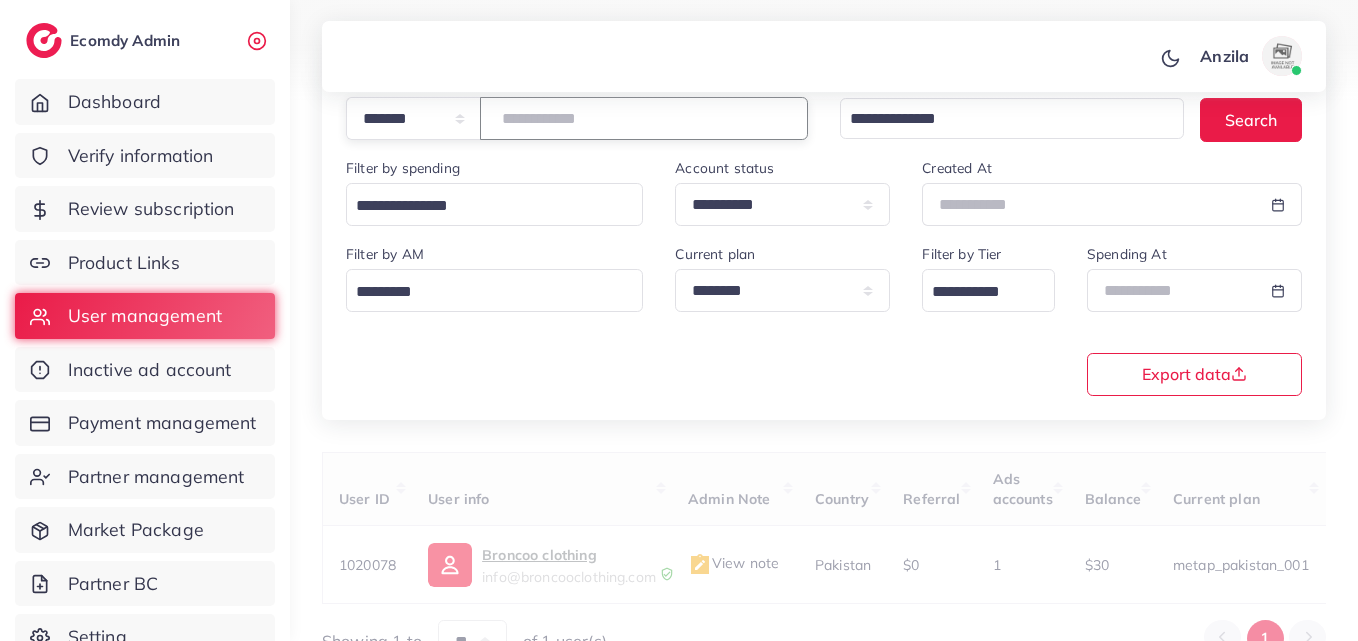 paste on "*******" 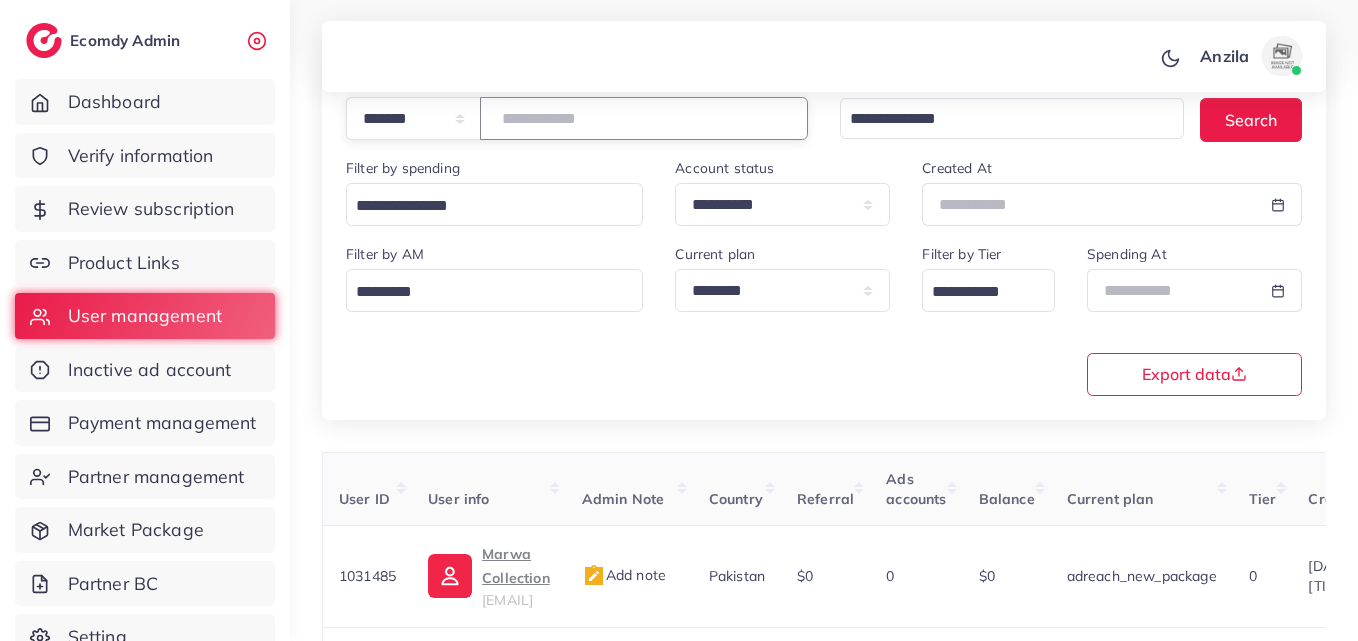 type on "*******" 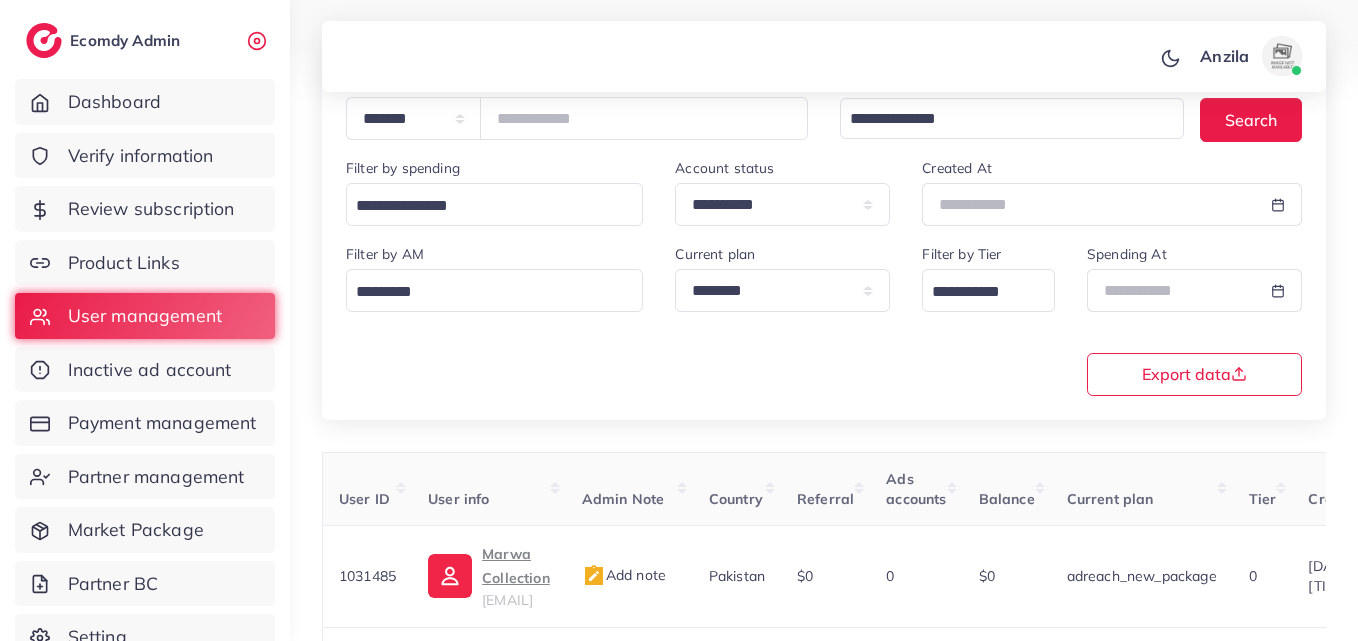 click on "**********" at bounding box center [824, 318] 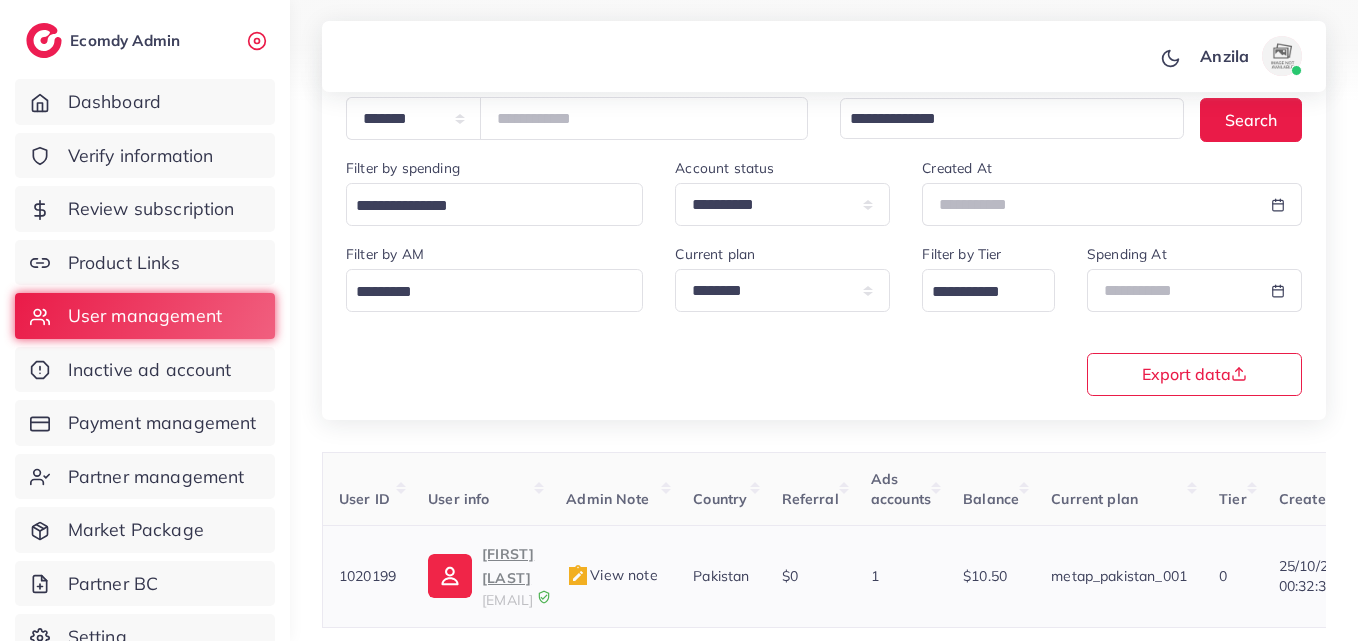 click on "muhammad zeeshan" at bounding box center [508, 566] 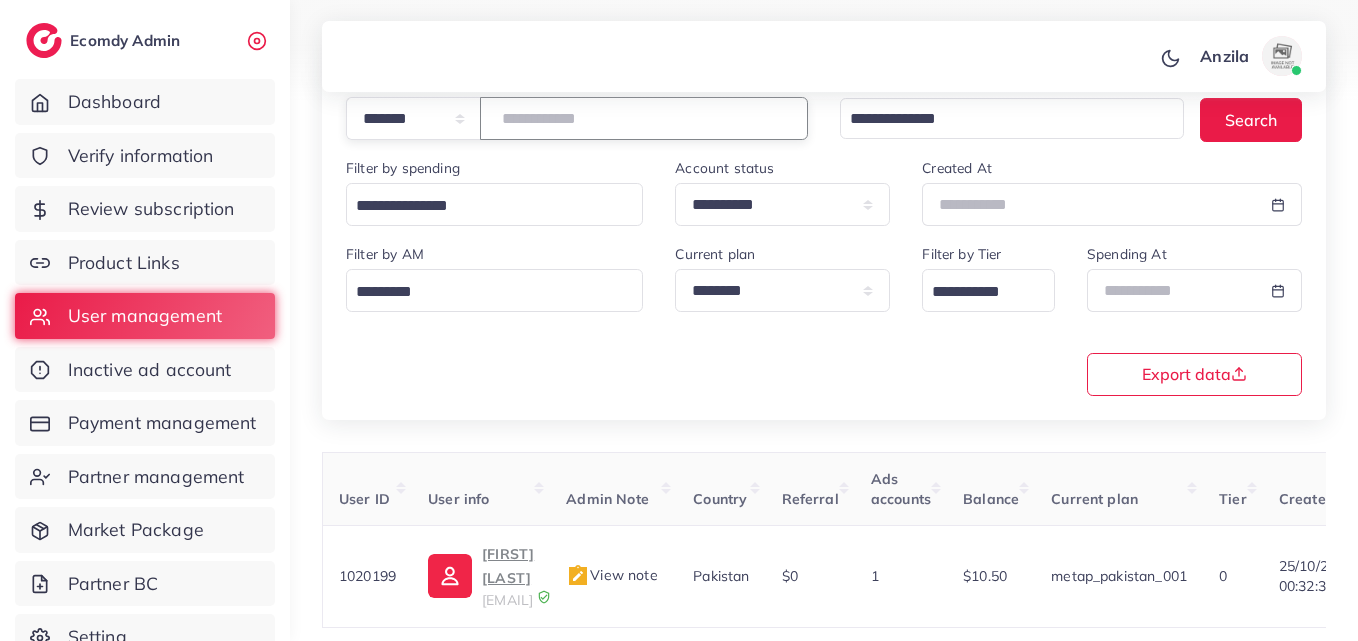 click on "*******" at bounding box center (644, 118) 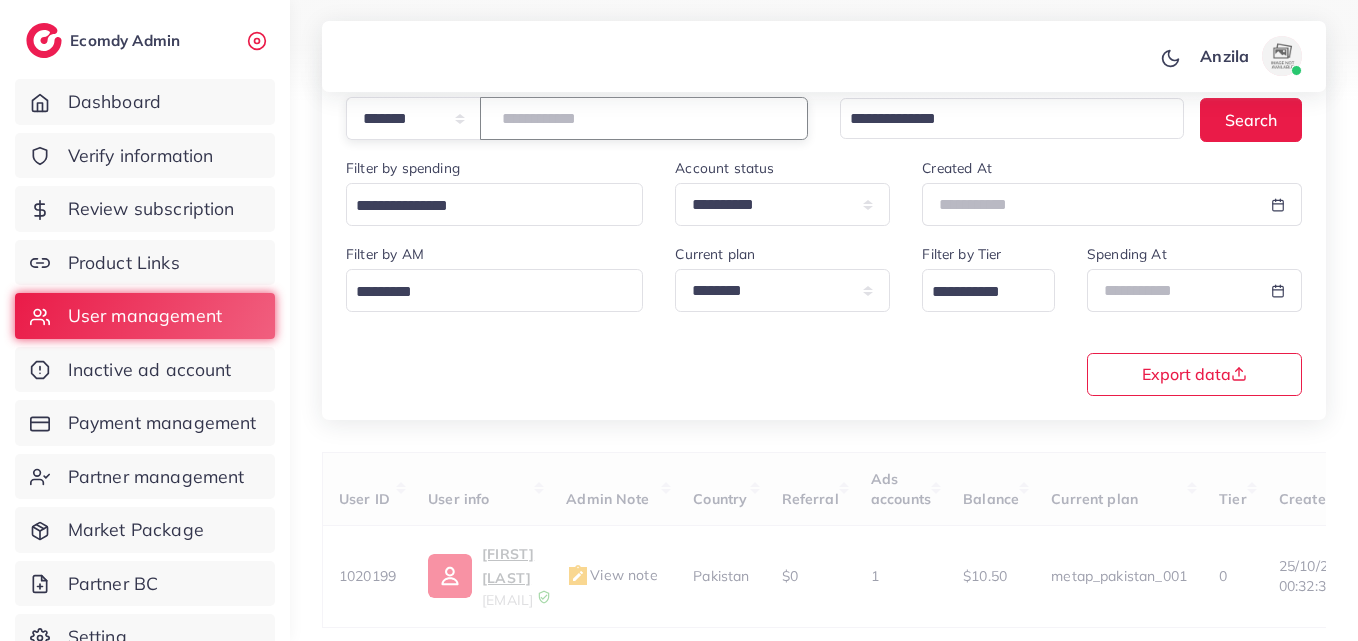 type on "*******" 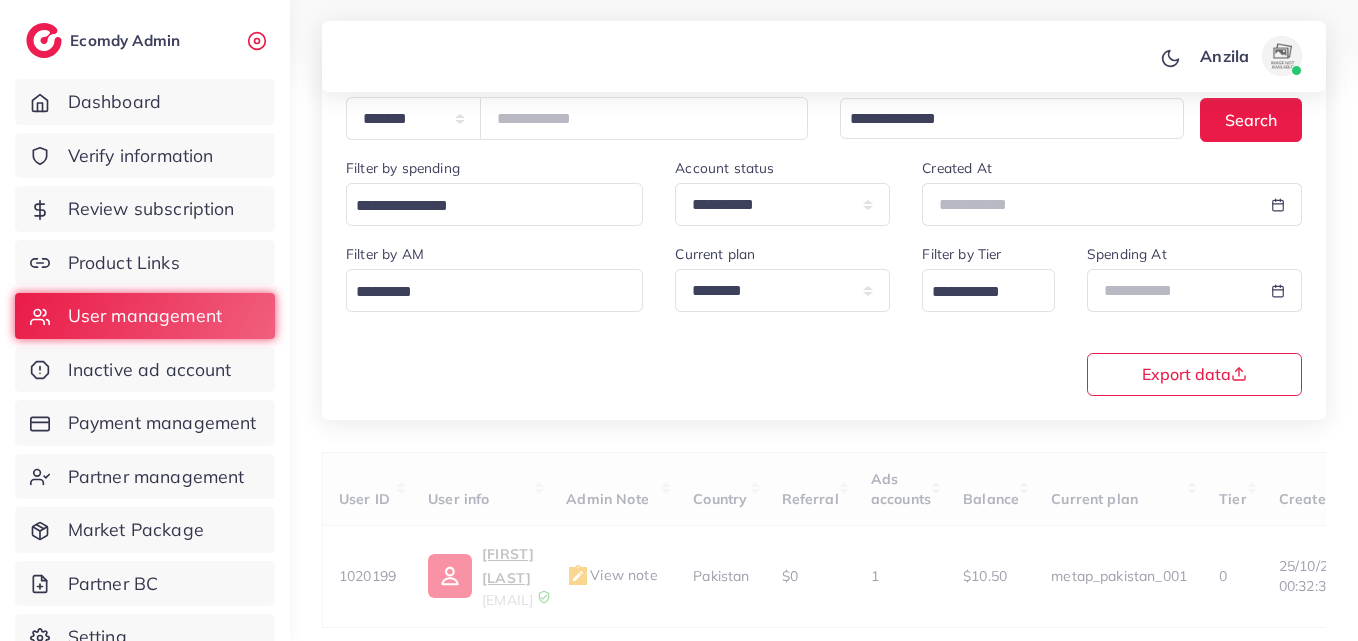 click on "**********" at bounding box center [824, 332] 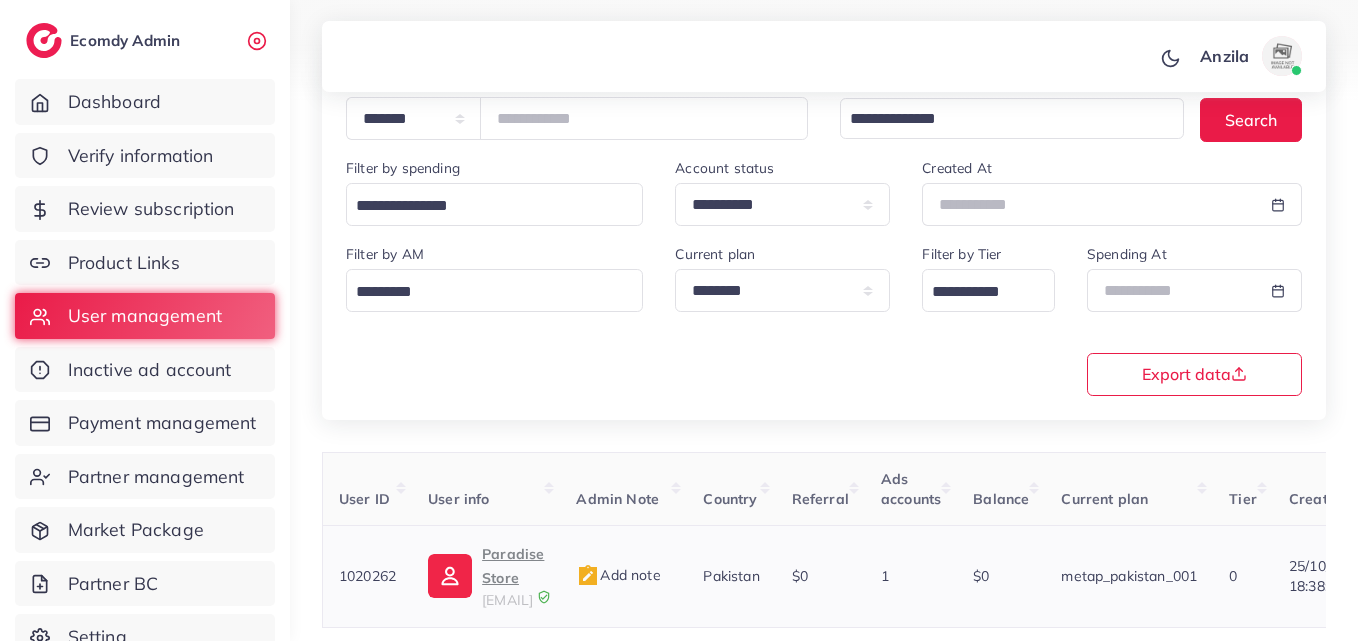 click on "Paradise Store" at bounding box center (513, 566) 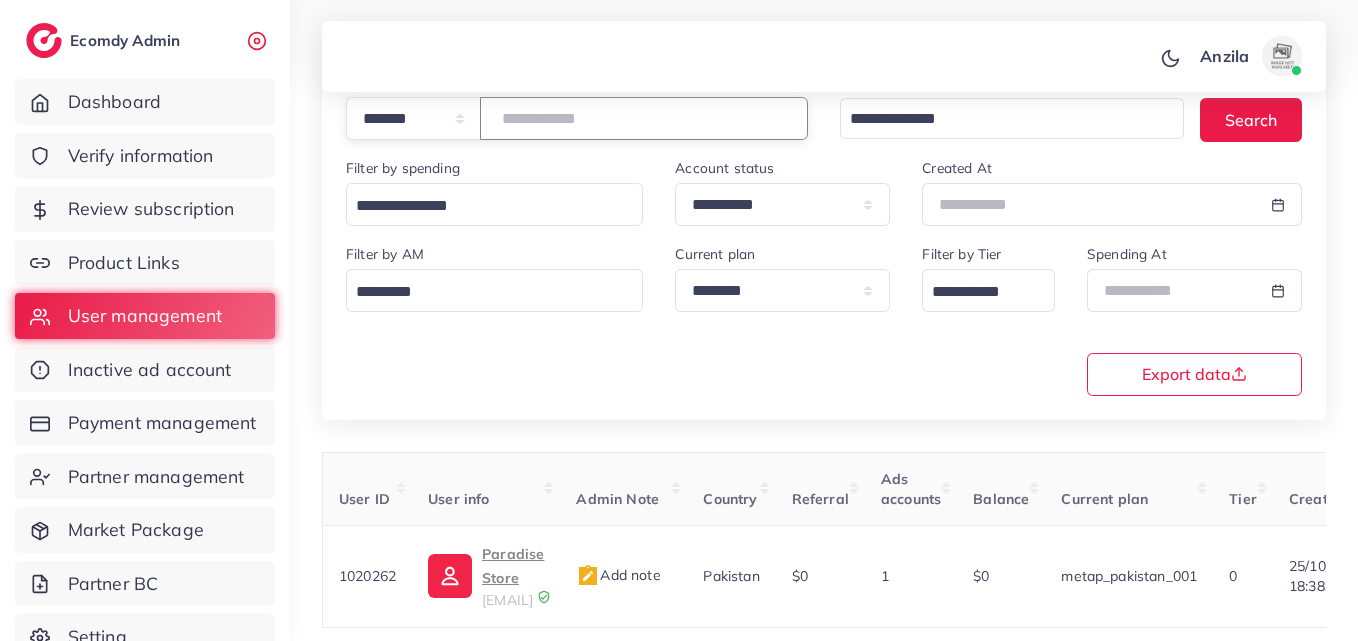 click on "*******" at bounding box center [644, 118] 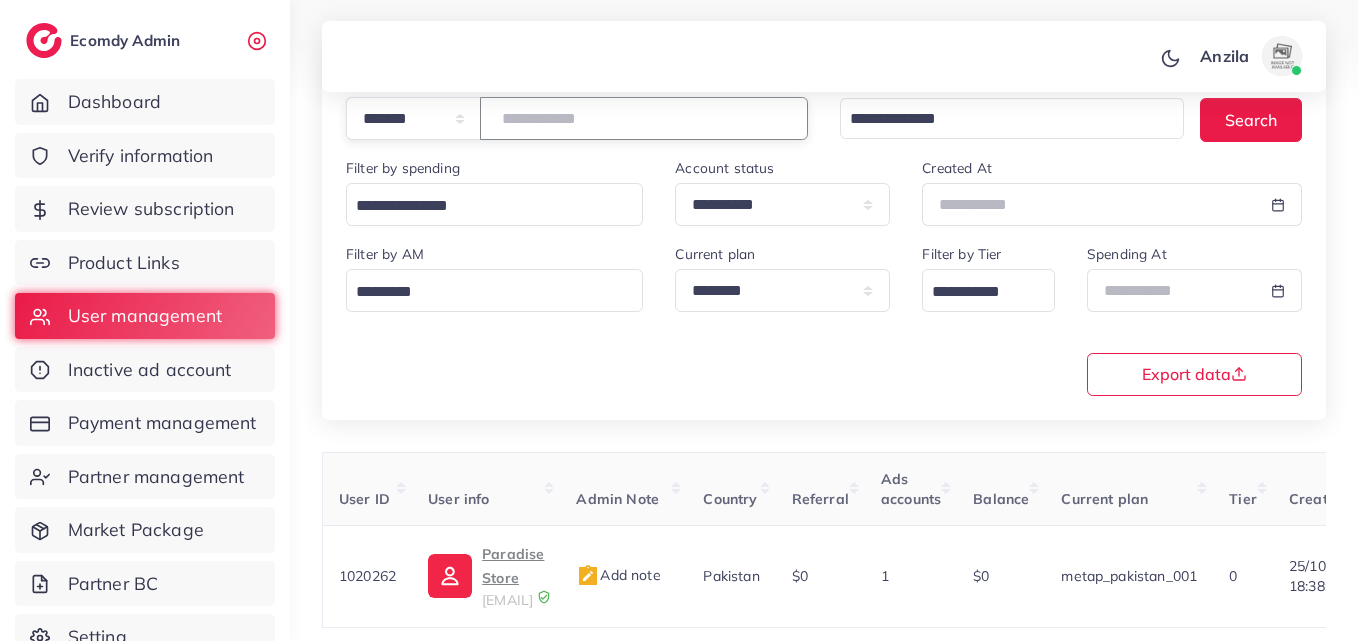 type on "*******" 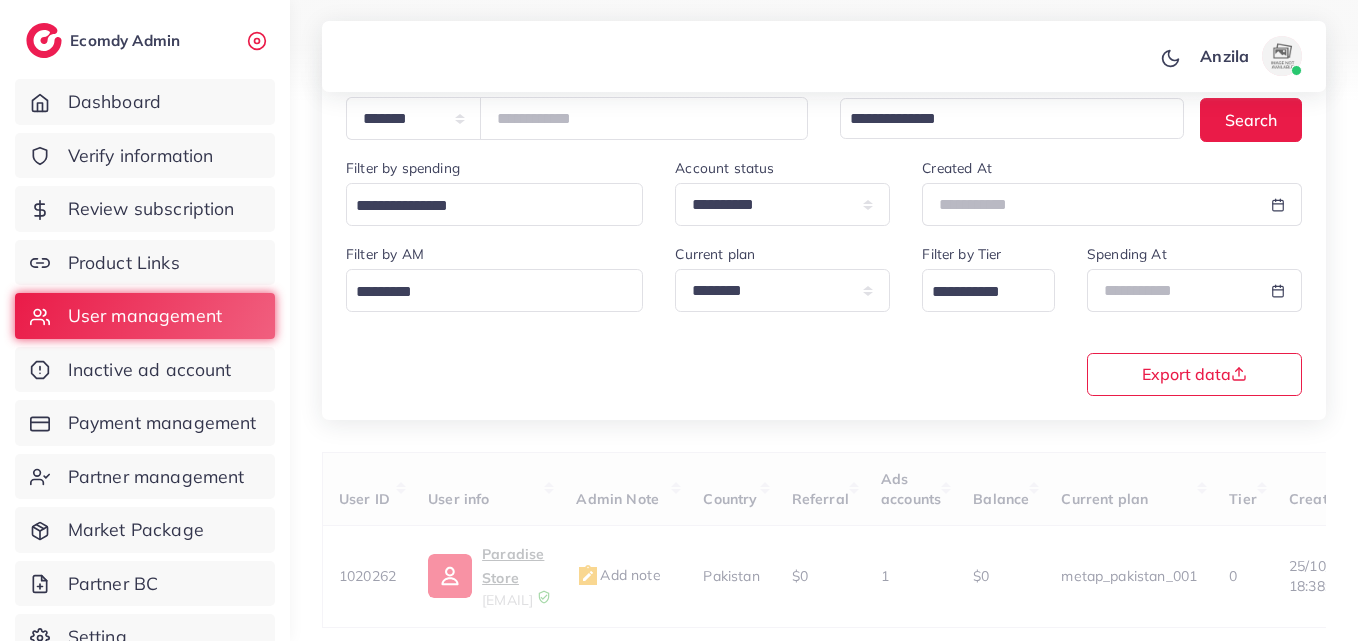 click on "**********" at bounding box center [824, 318] 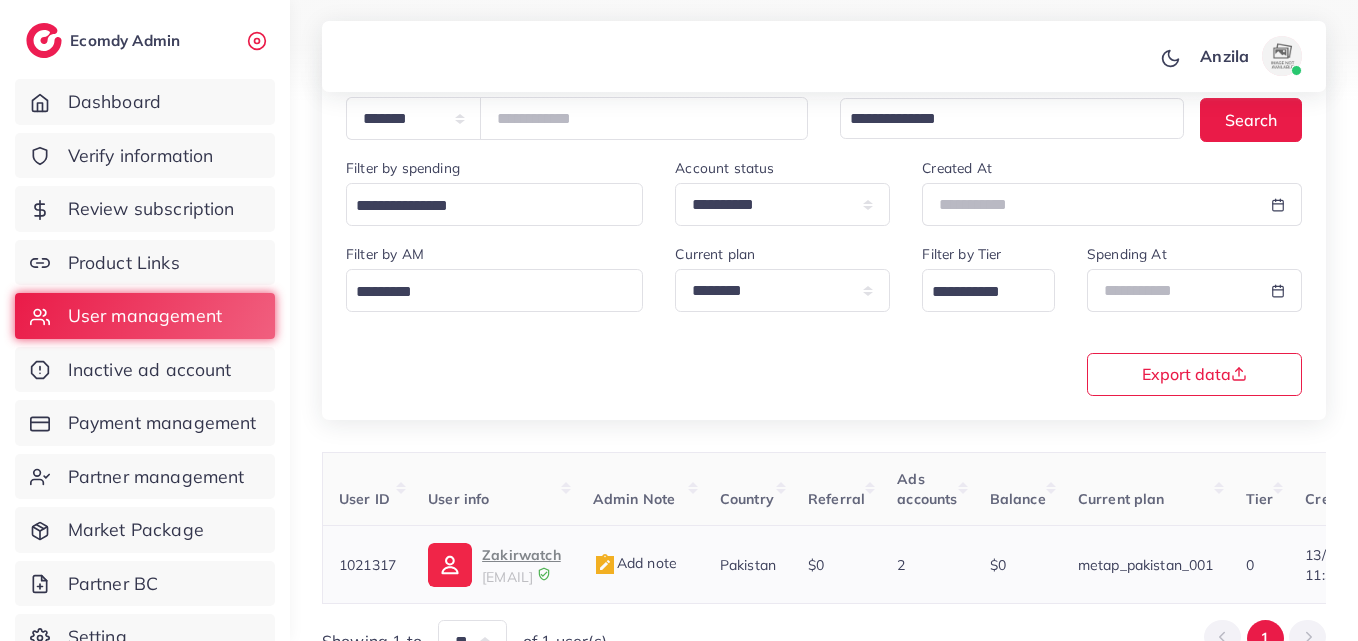 click on "Zakirwatch" at bounding box center (521, 555) 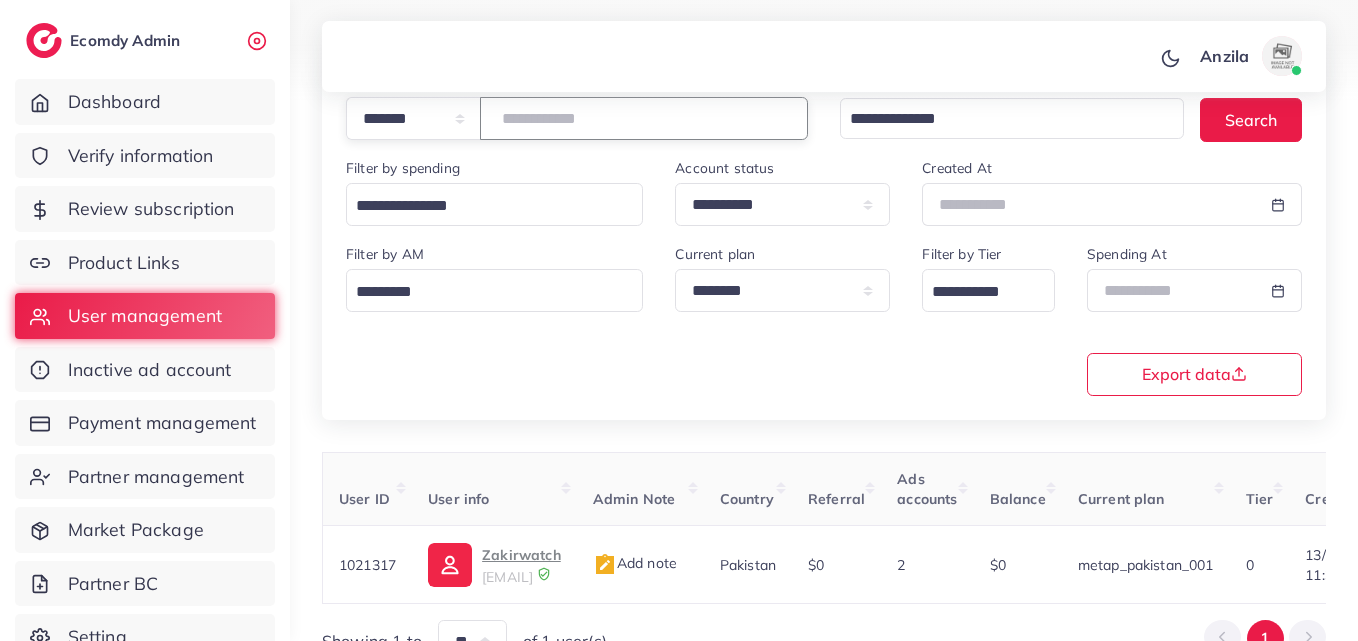 click on "*******" at bounding box center (644, 118) 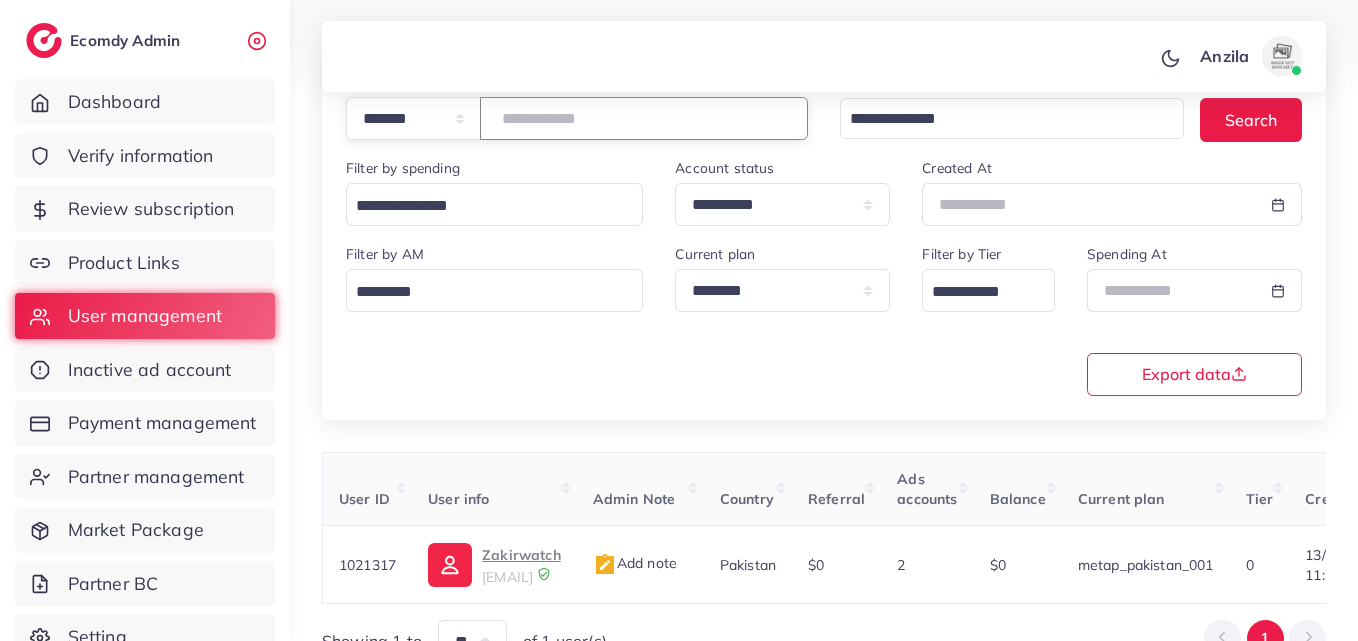 type on "*******" 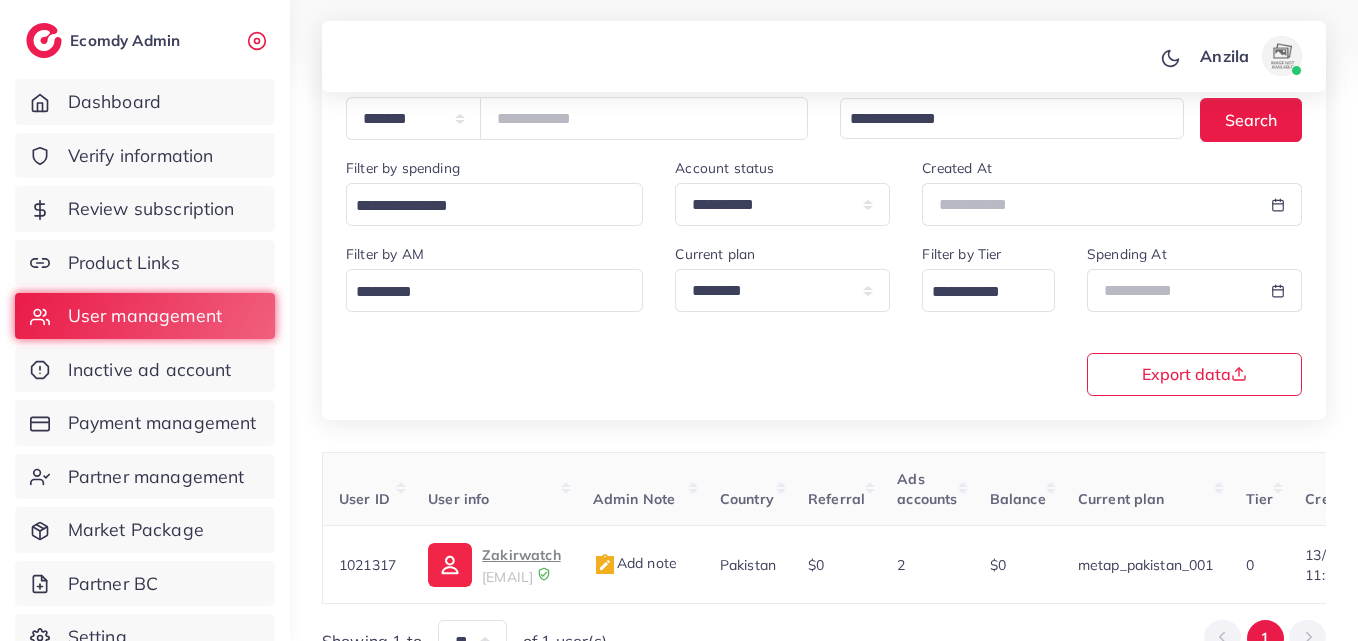 click on "**********" at bounding box center [824, 318] 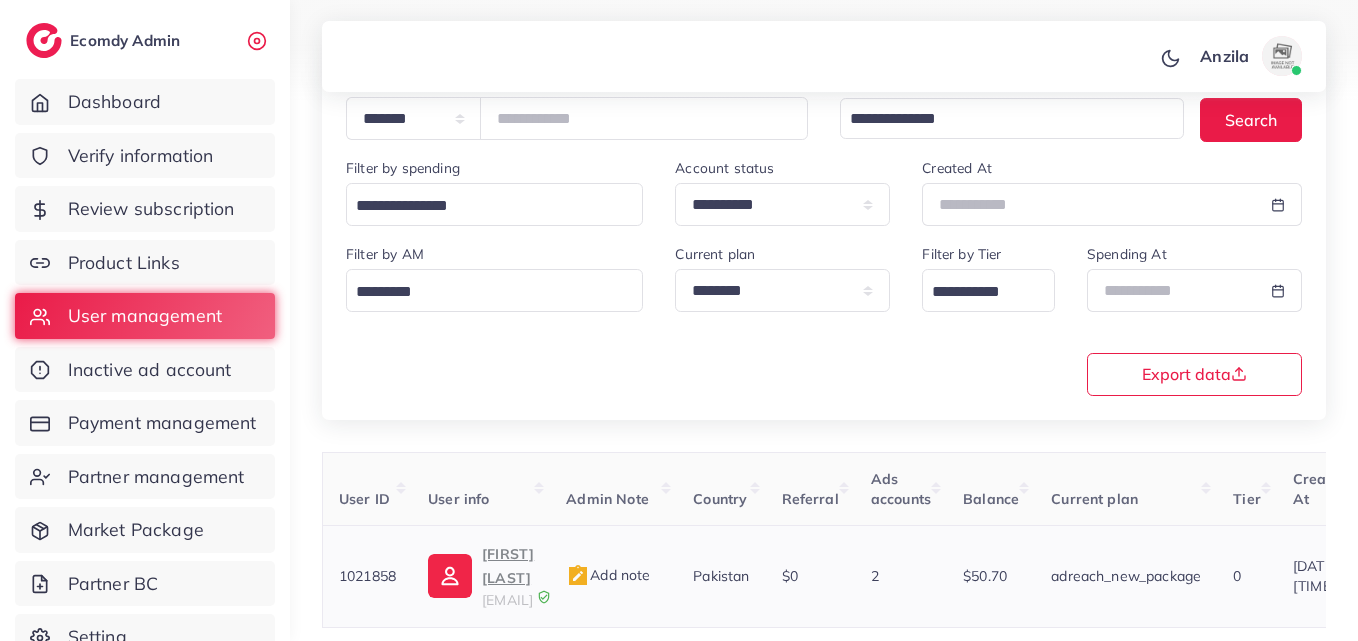 click on "Qasim Ali" at bounding box center (508, 566) 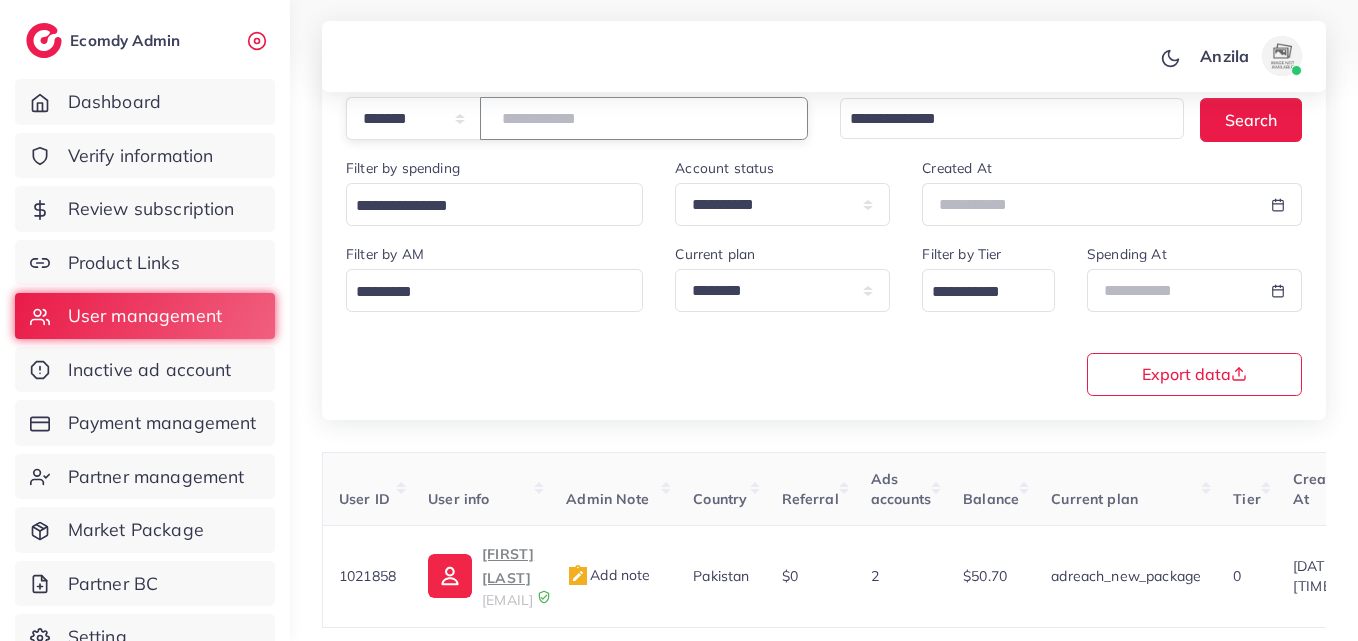 click on "*******" at bounding box center (644, 118) 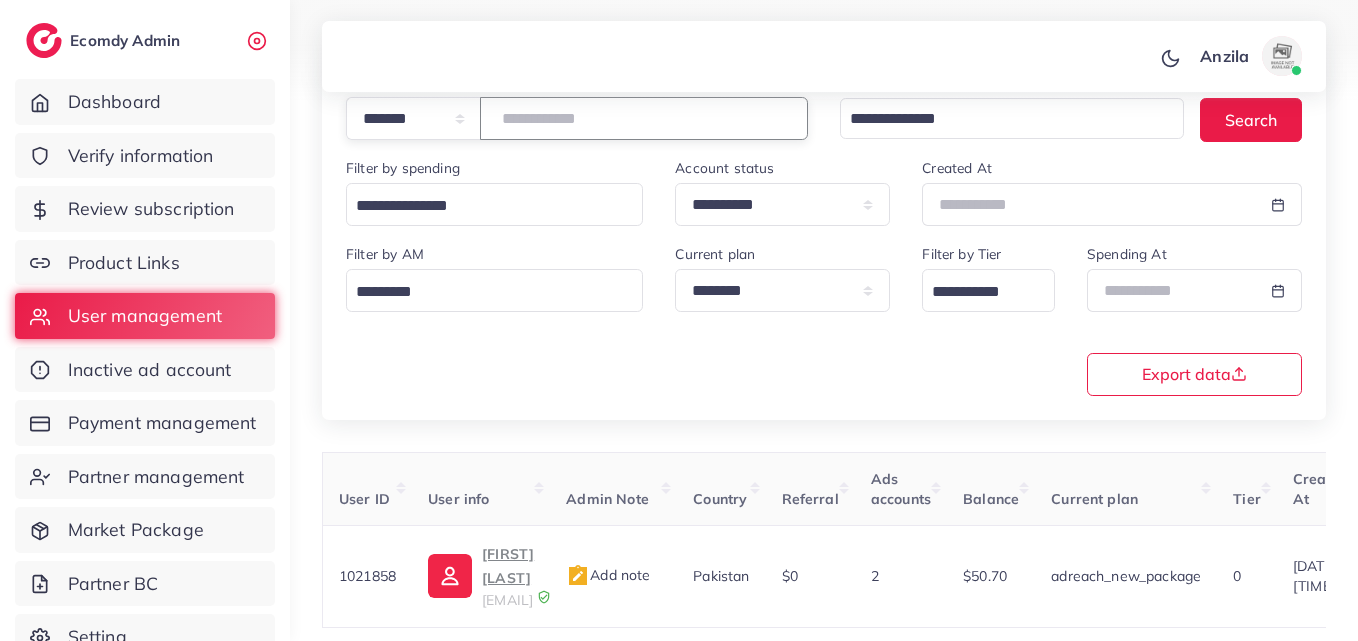 type on "*******" 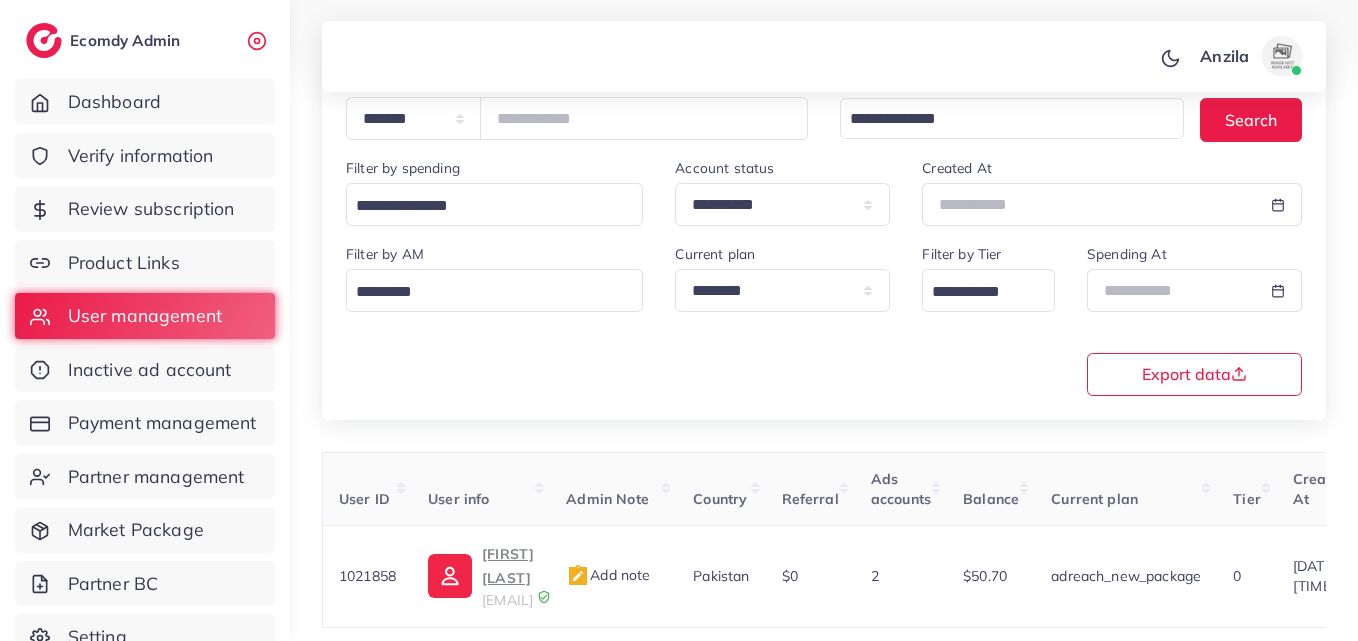 click on "User info" at bounding box center [481, 489] 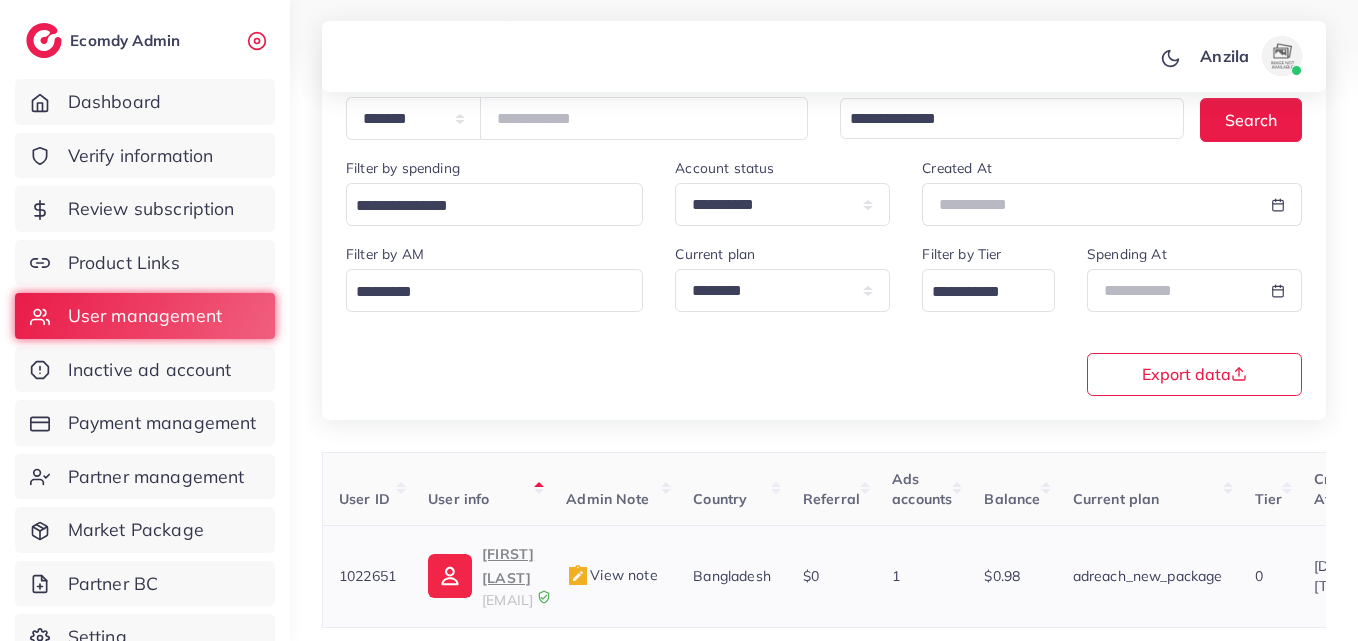 click on "Yeamin Hossain" at bounding box center (508, 566) 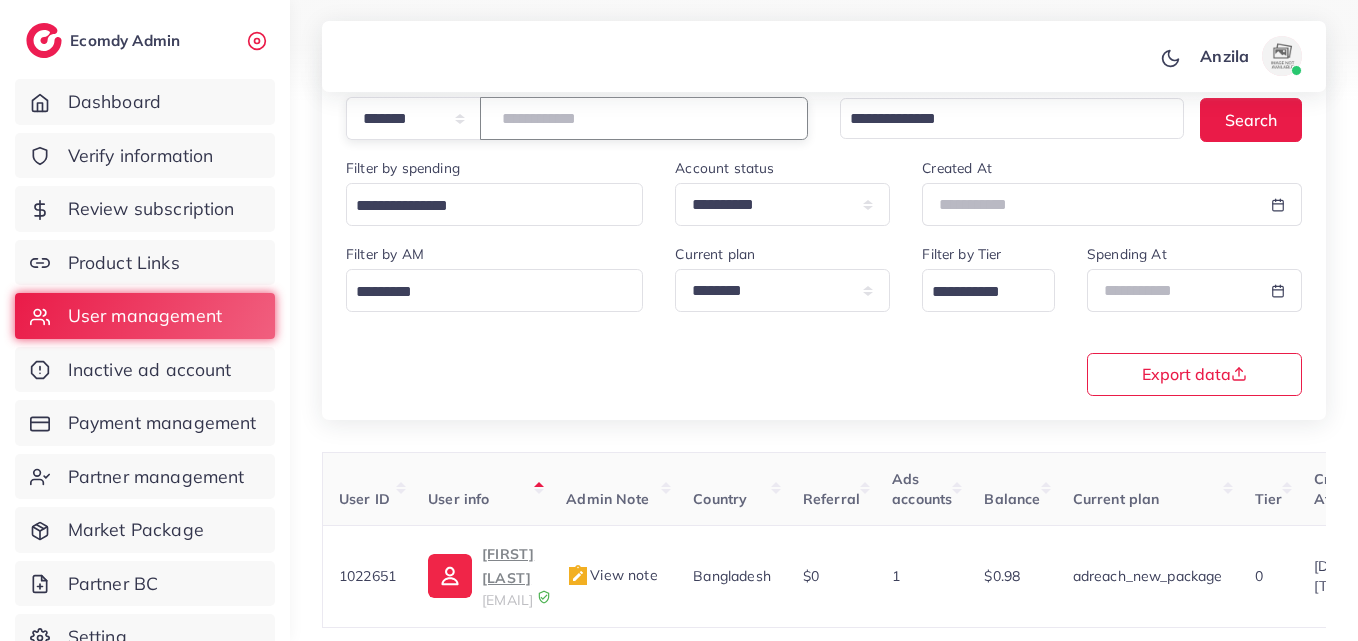 click on "*******" at bounding box center [644, 118] 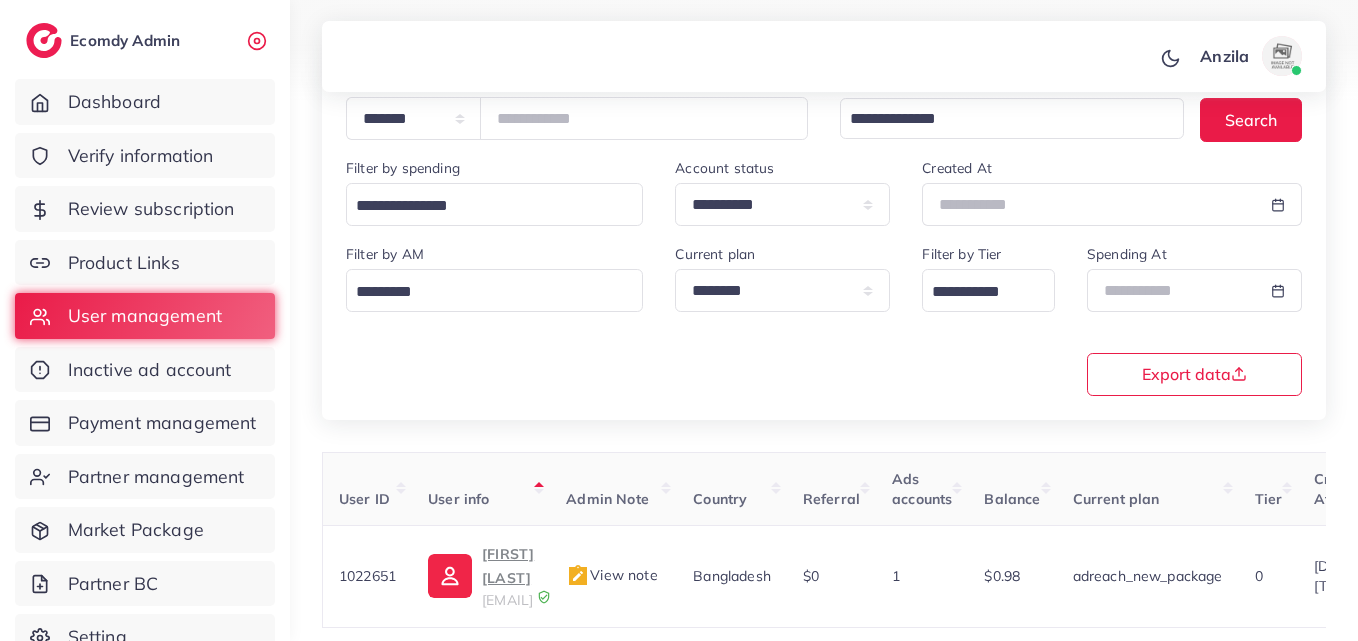 click on "**********" at bounding box center [824, 318] 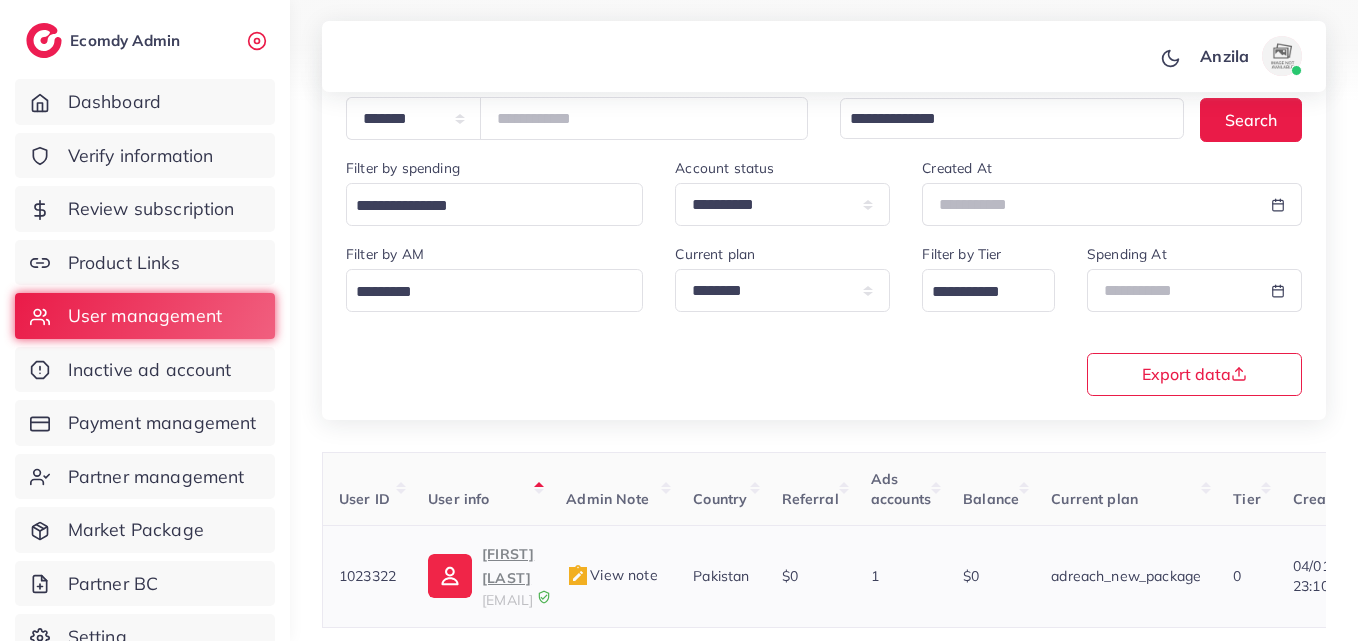click on "MUHAMMAD USMAN" at bounding box center [508, 566] 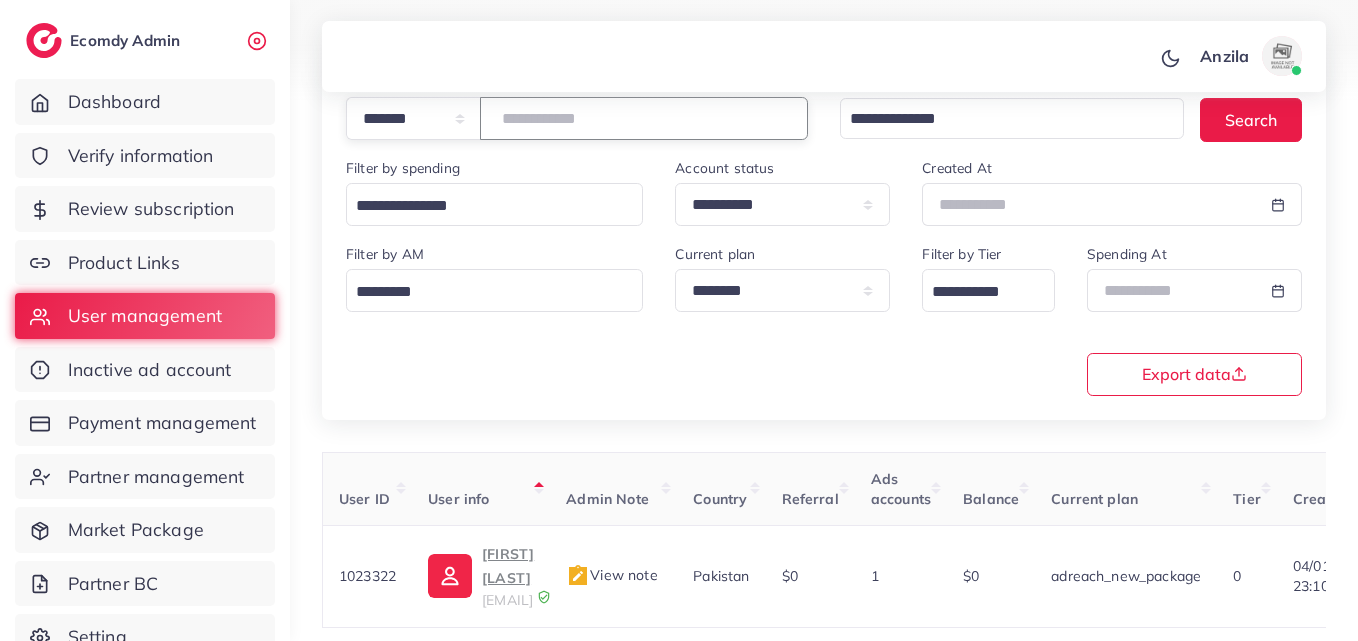 click on "*******" at bounding box center [644, 118] 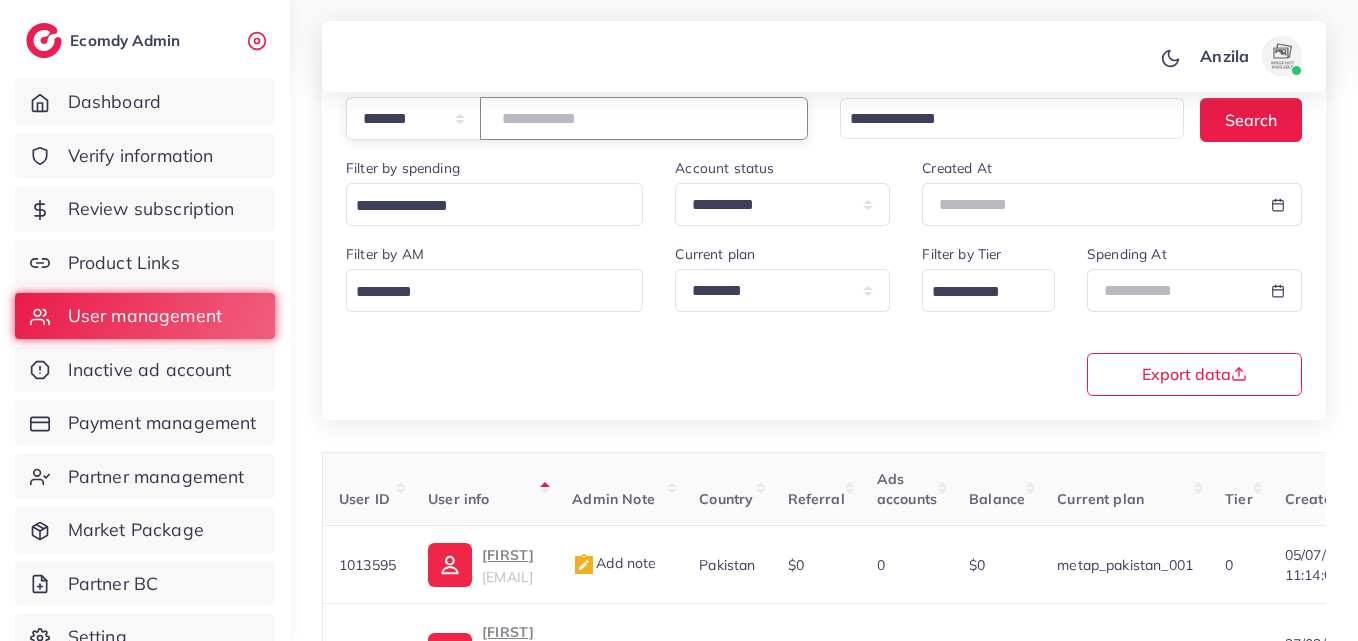 paste on "*******" 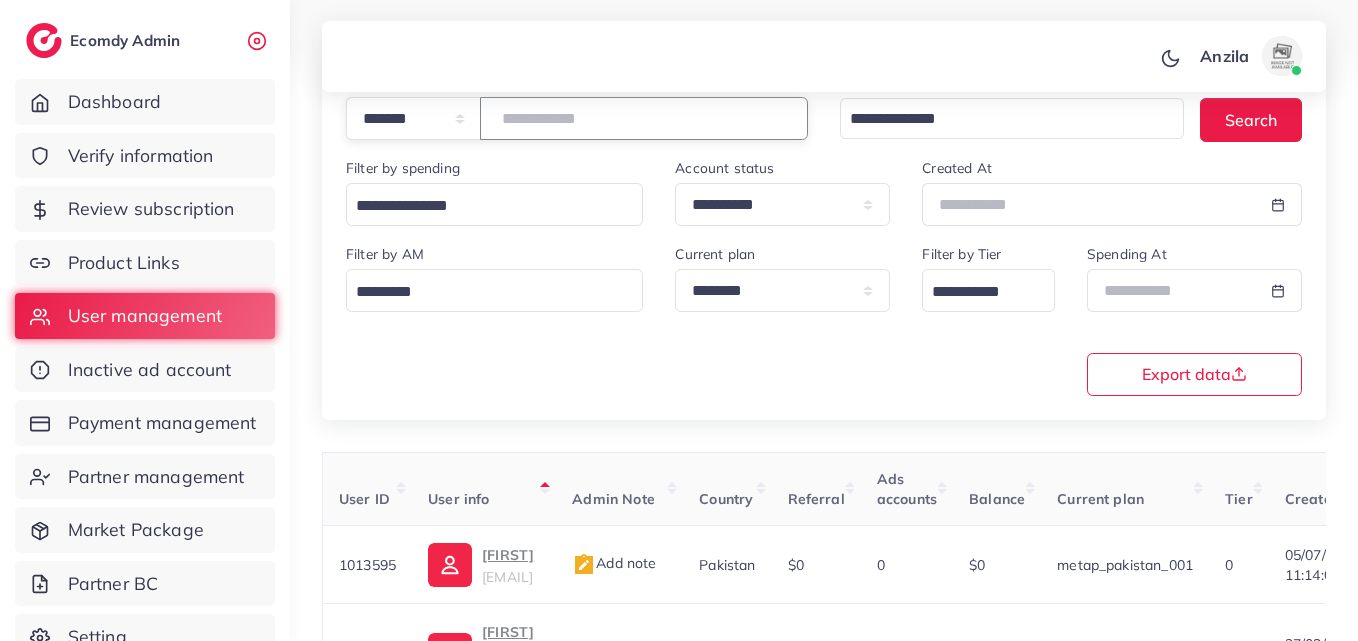 type on "*******" 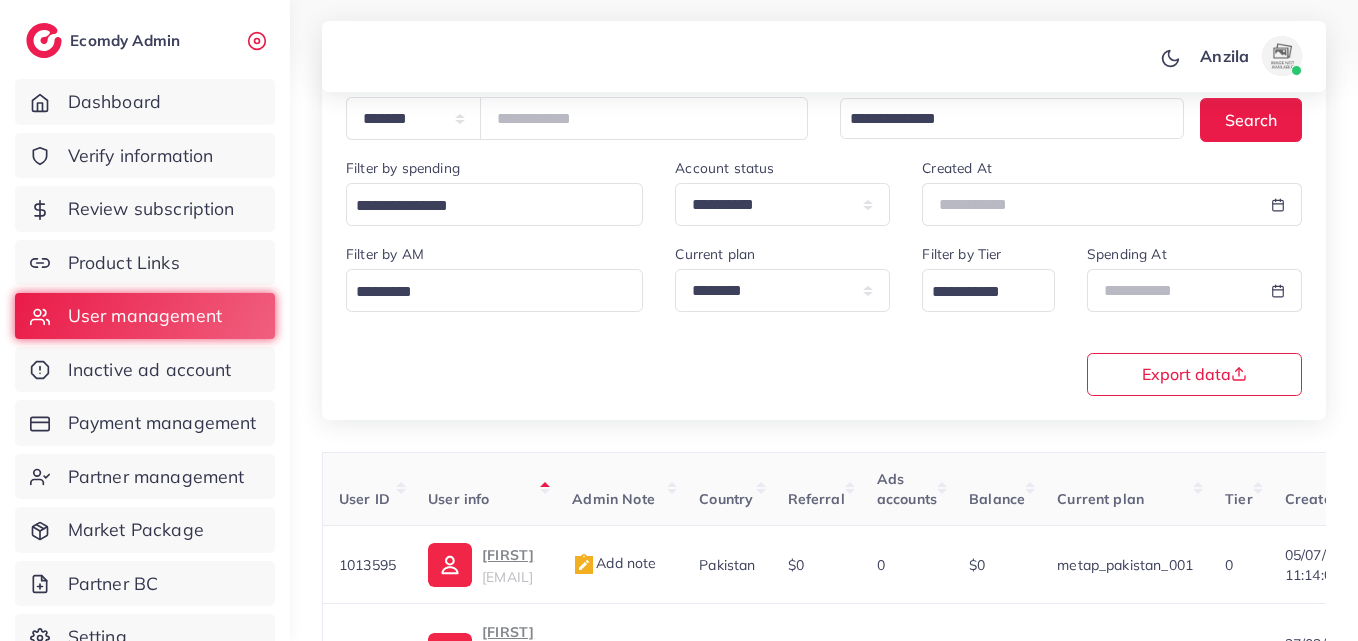 click on "**********" at bounding box center [824, 318] 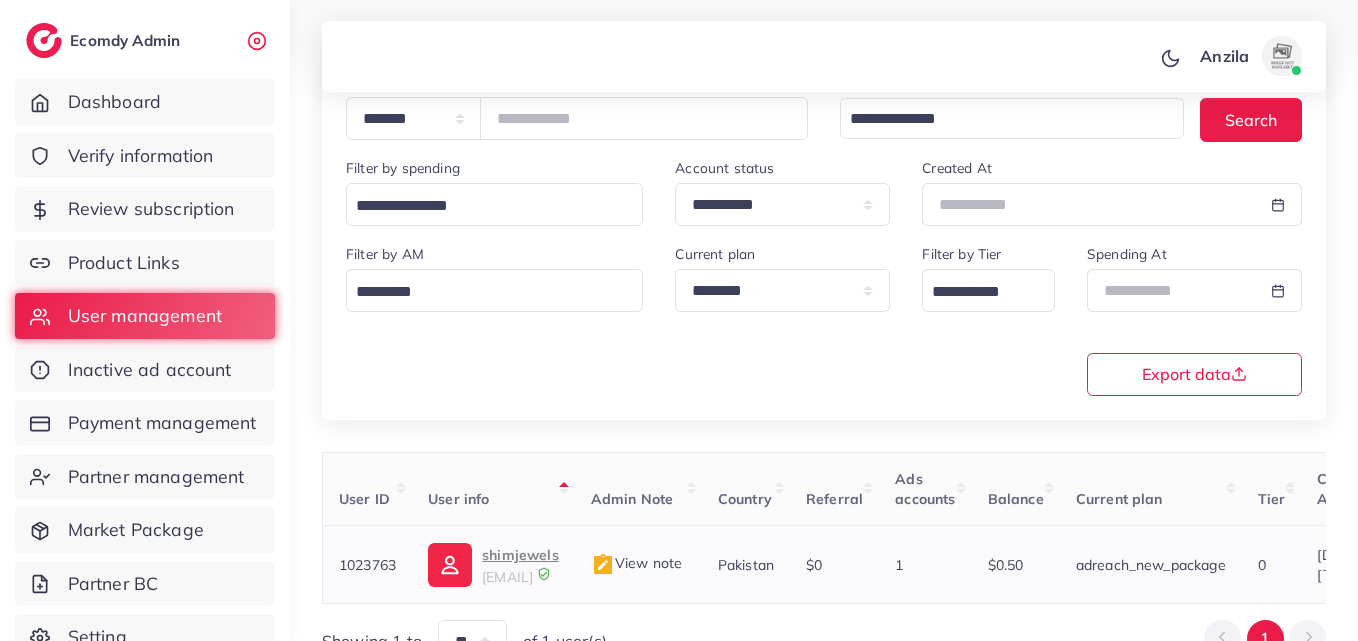 click on "shimjewels" 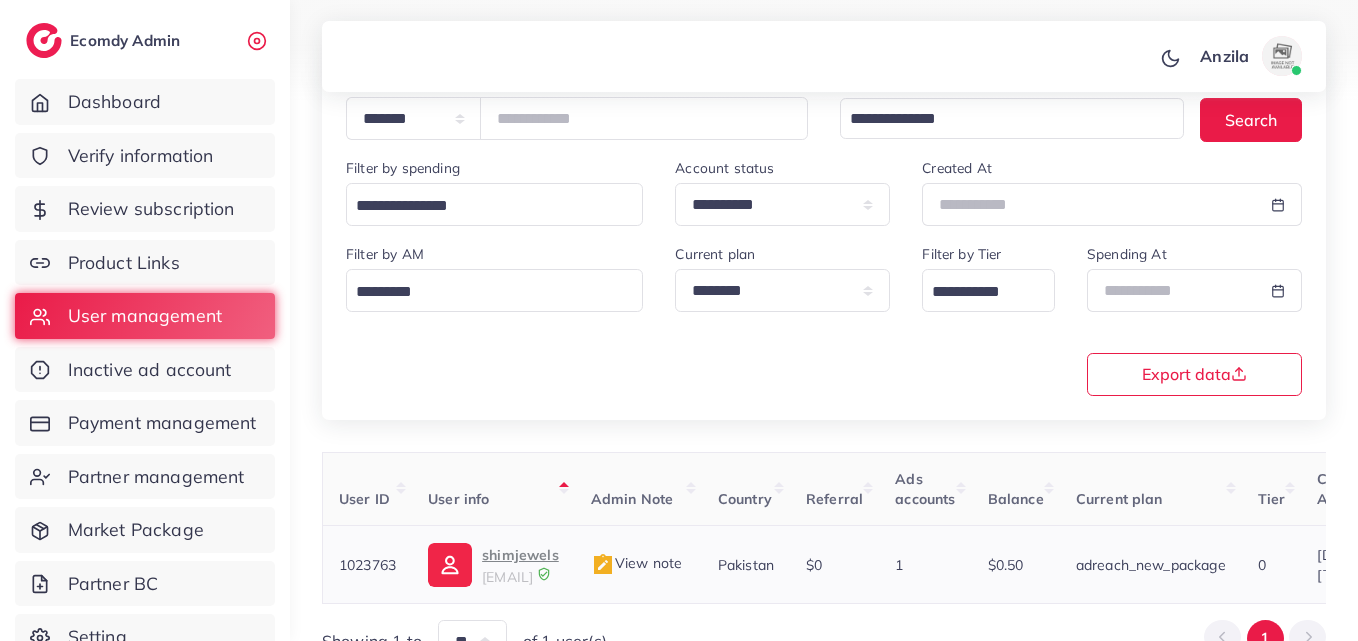 click on "View note" 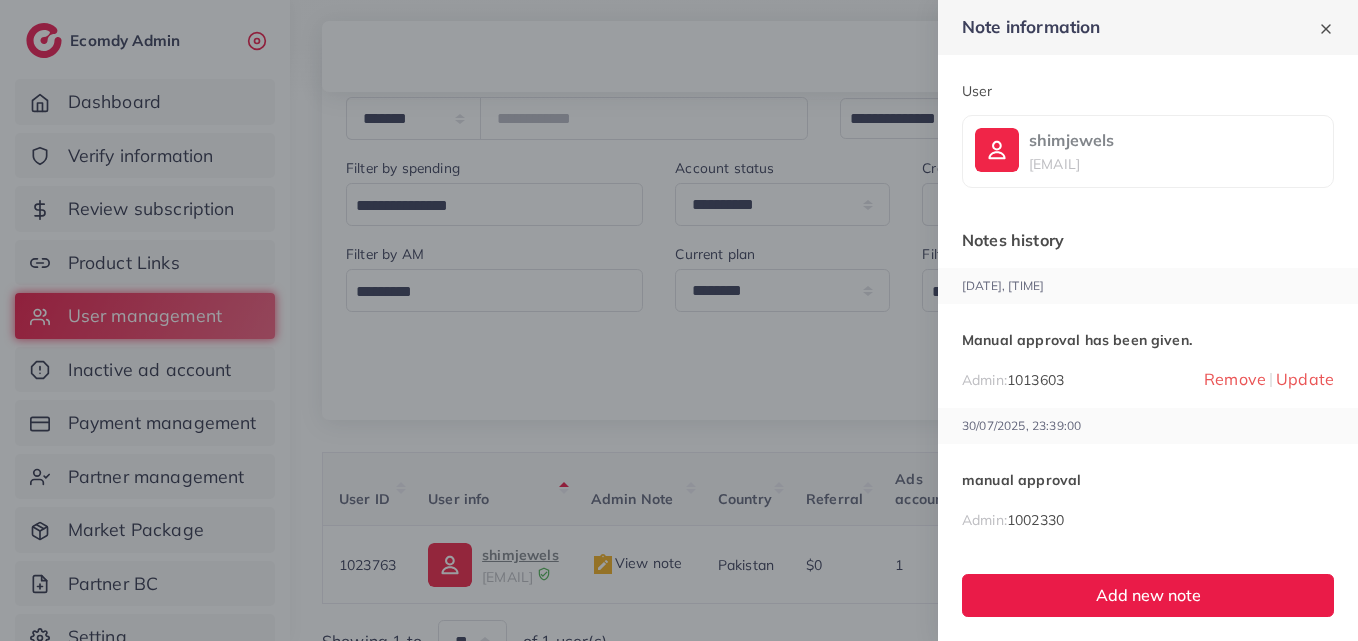 click on "Manual approval has been given." 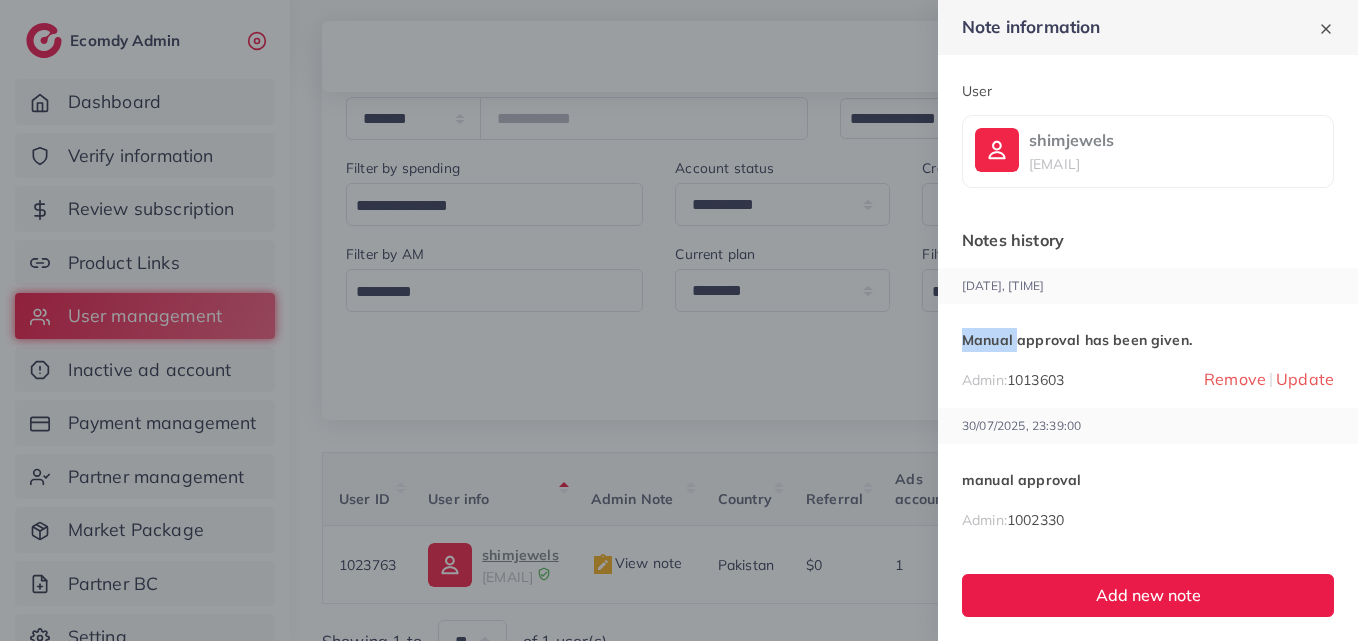 click on "Manual approval has been given." 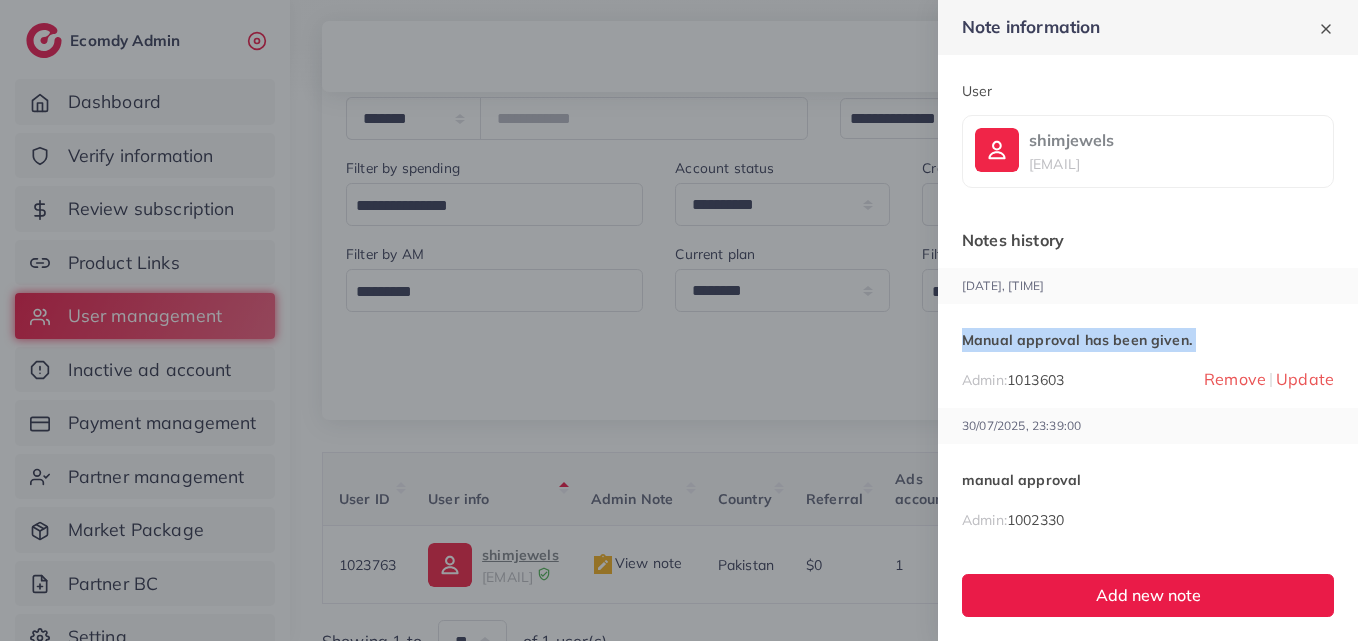 click on "Manual approval has been given." 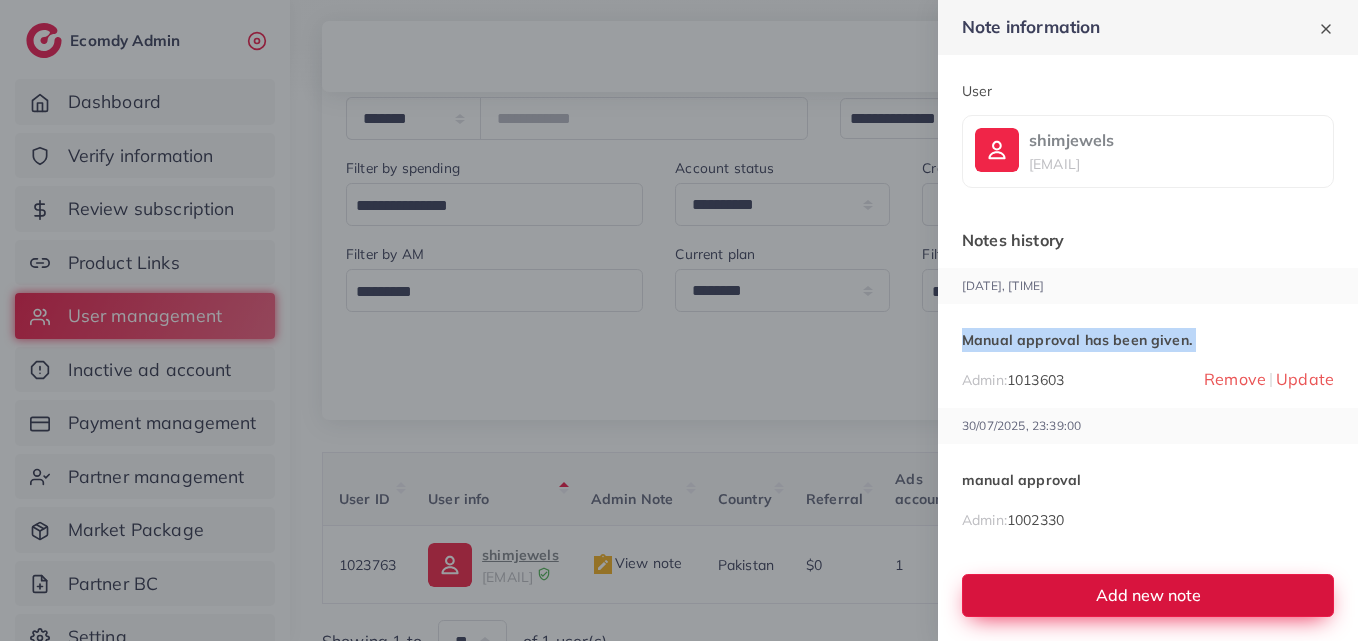 click on "Add new note" 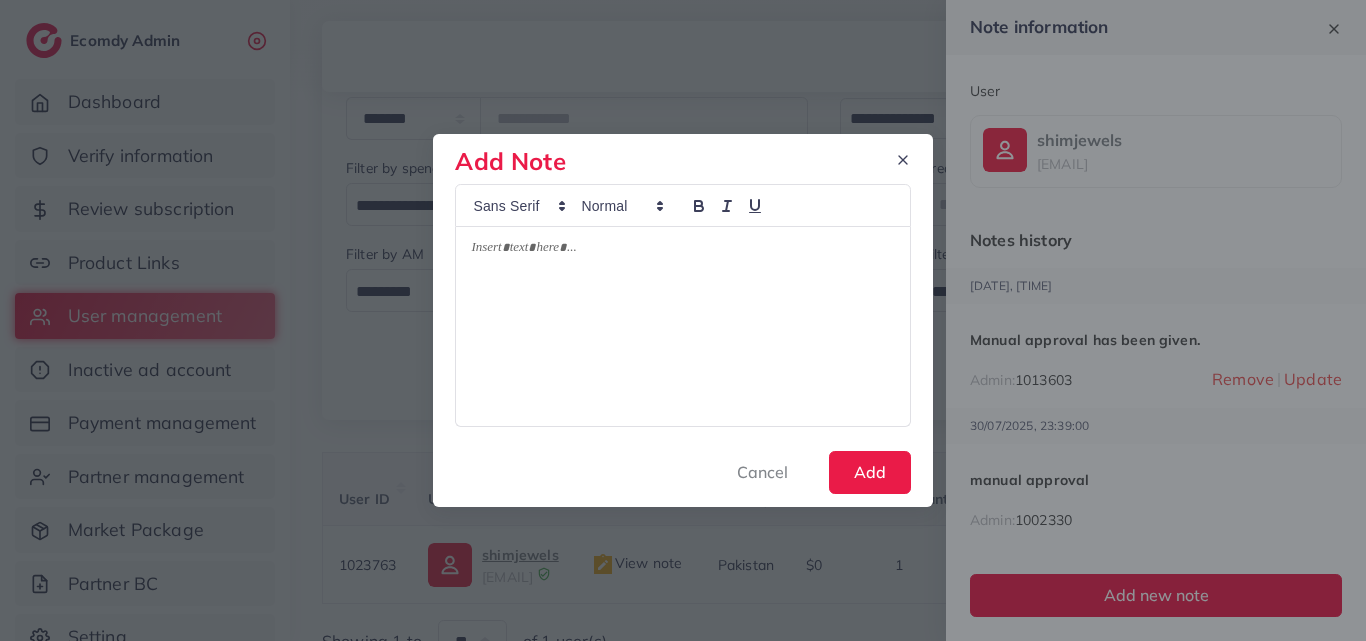 click 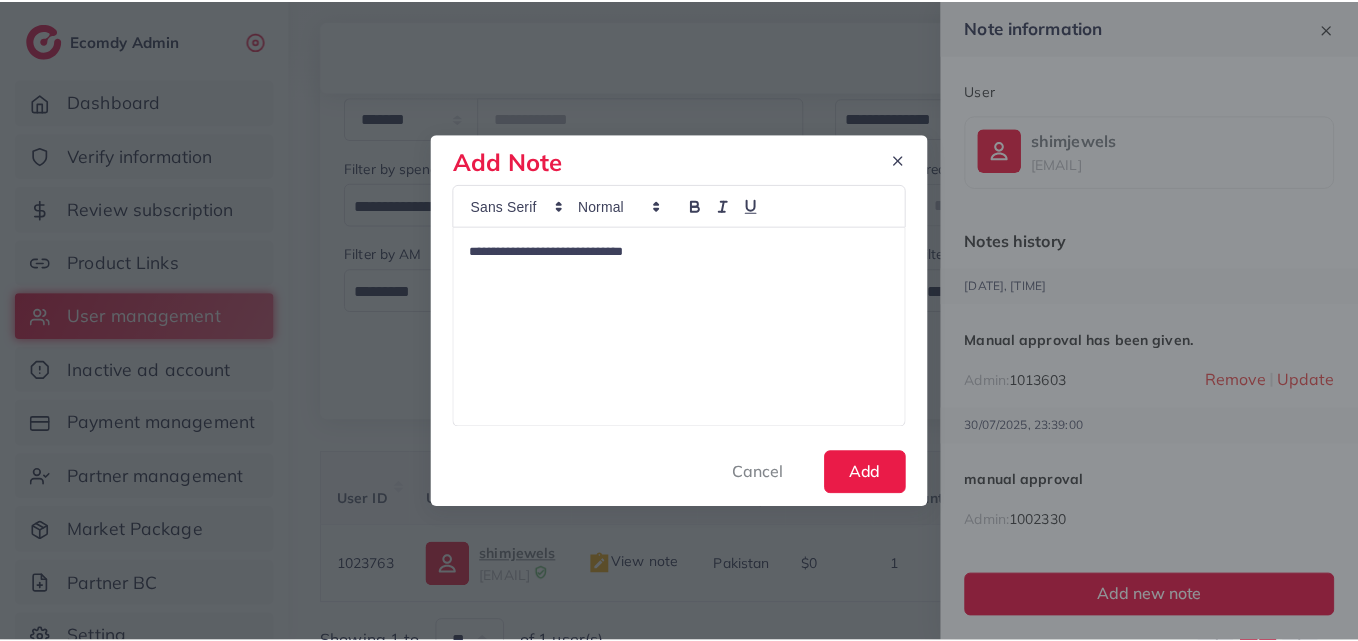 scroll, scrollTop: 0, scrollLeft: 0, axis: both 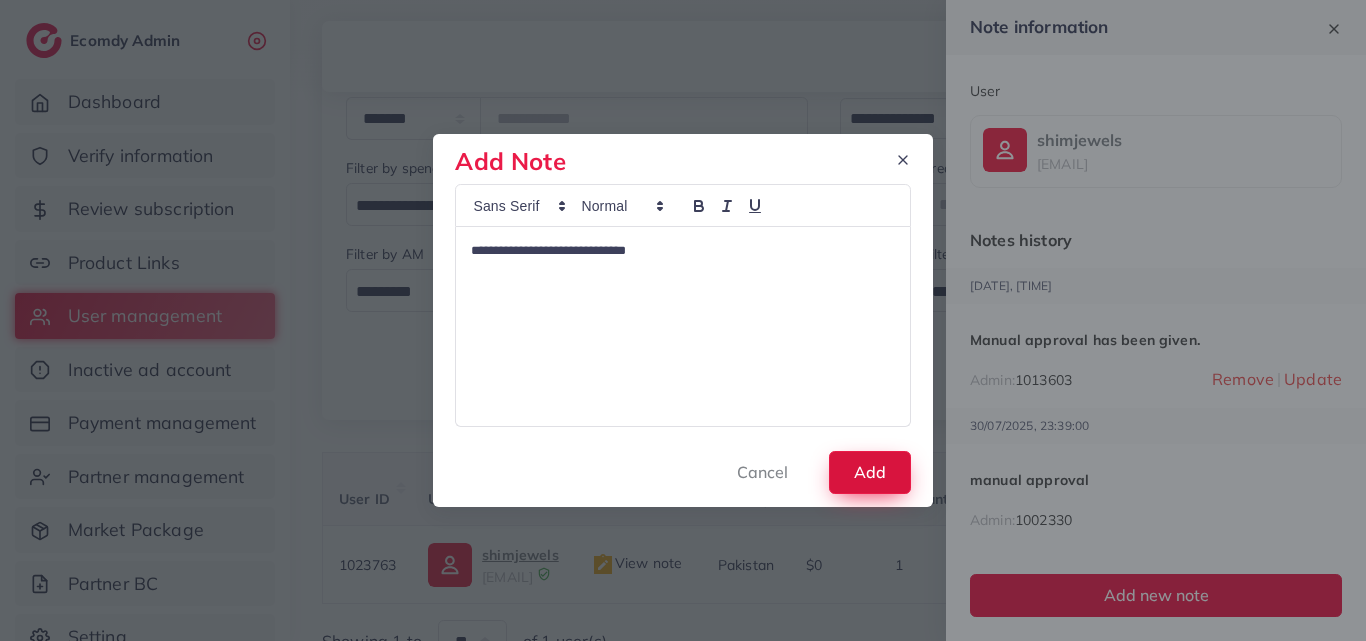 click on "Add" 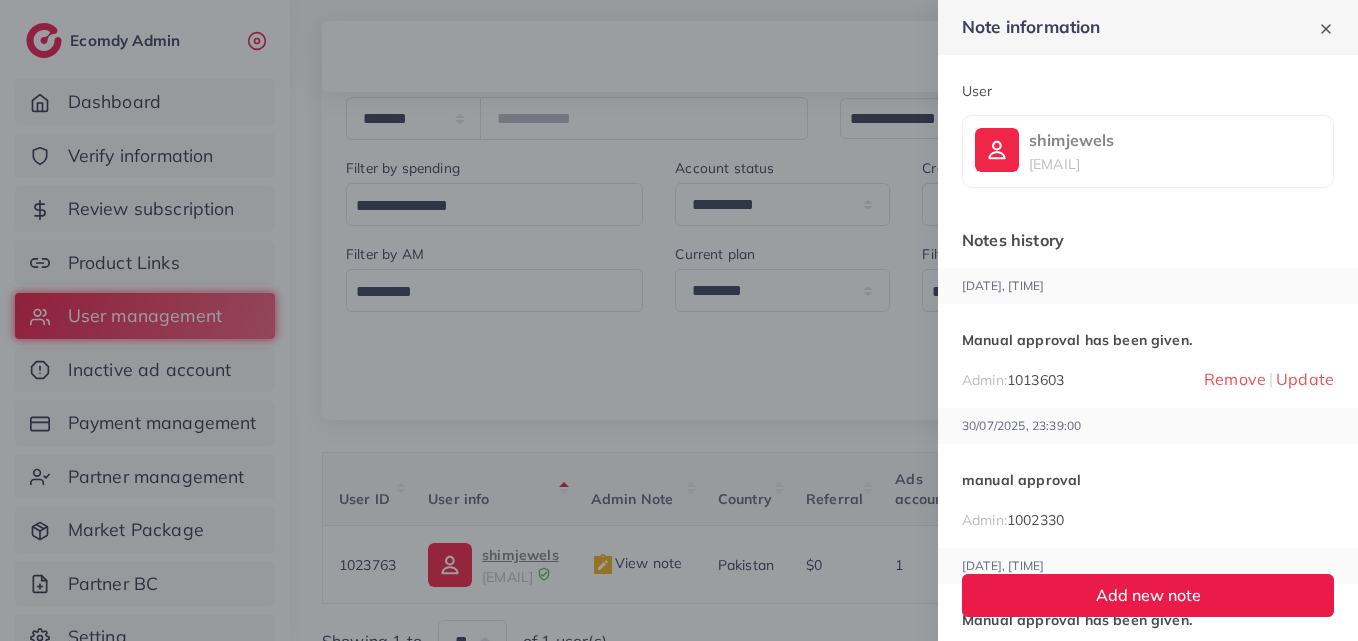 click 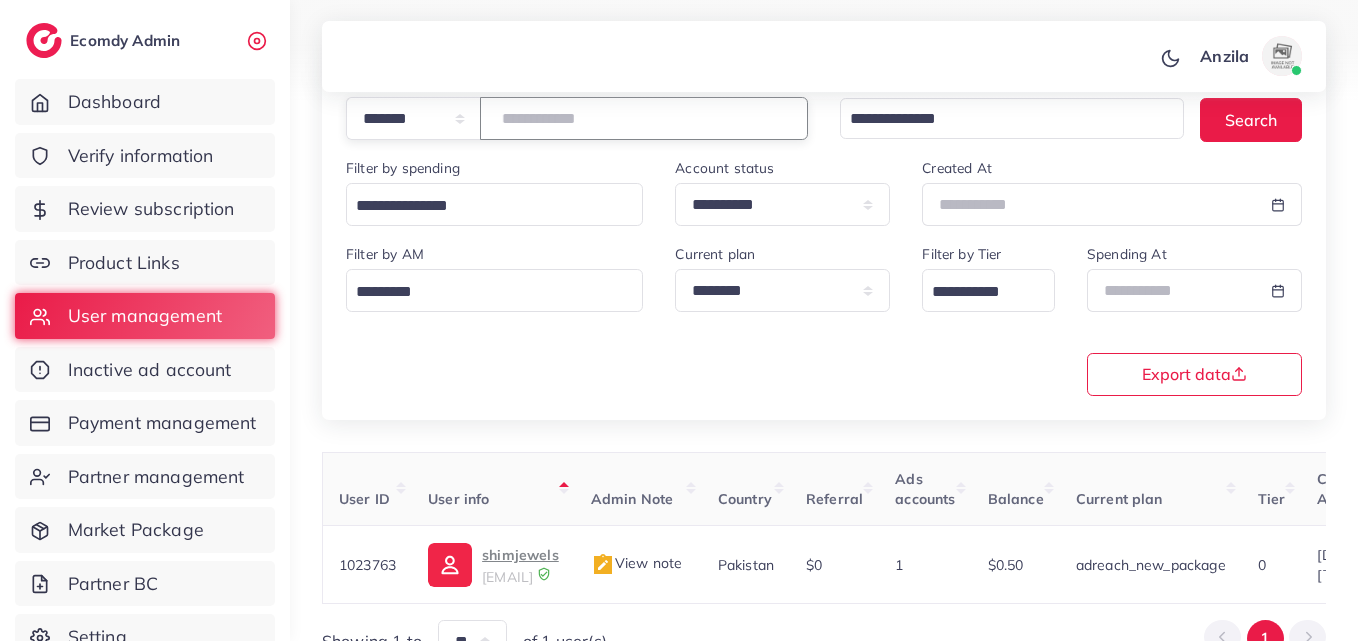 click on "*******" 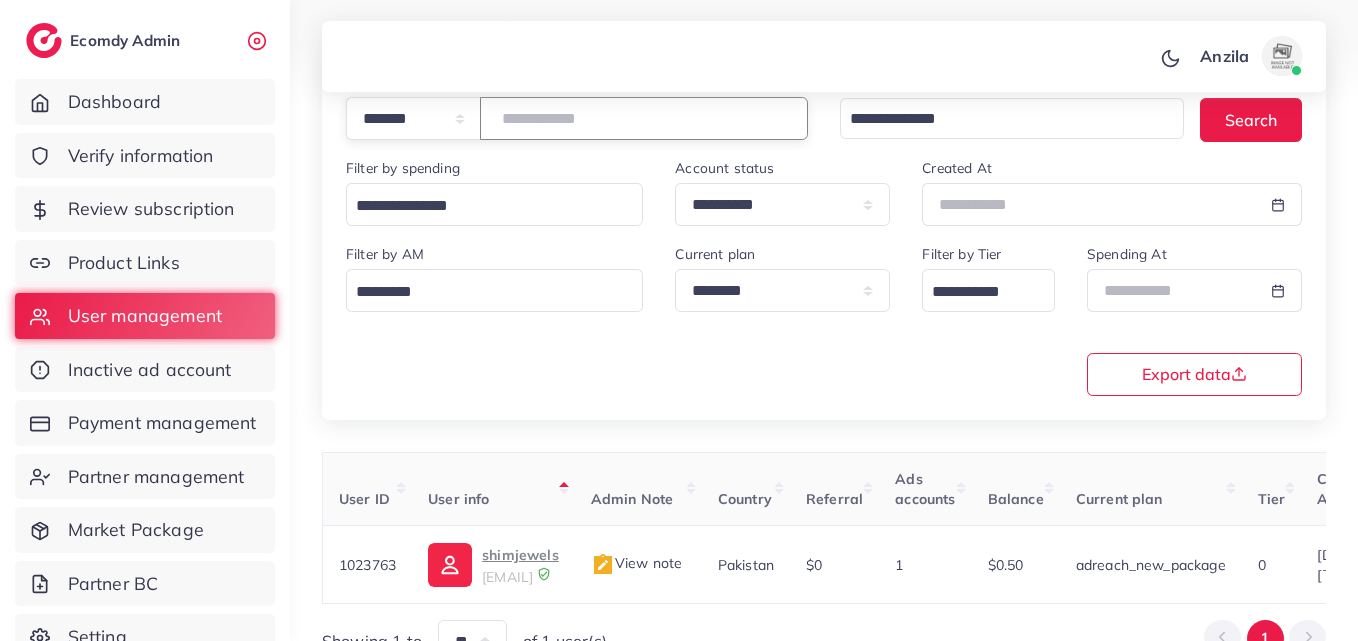 click on "*******" 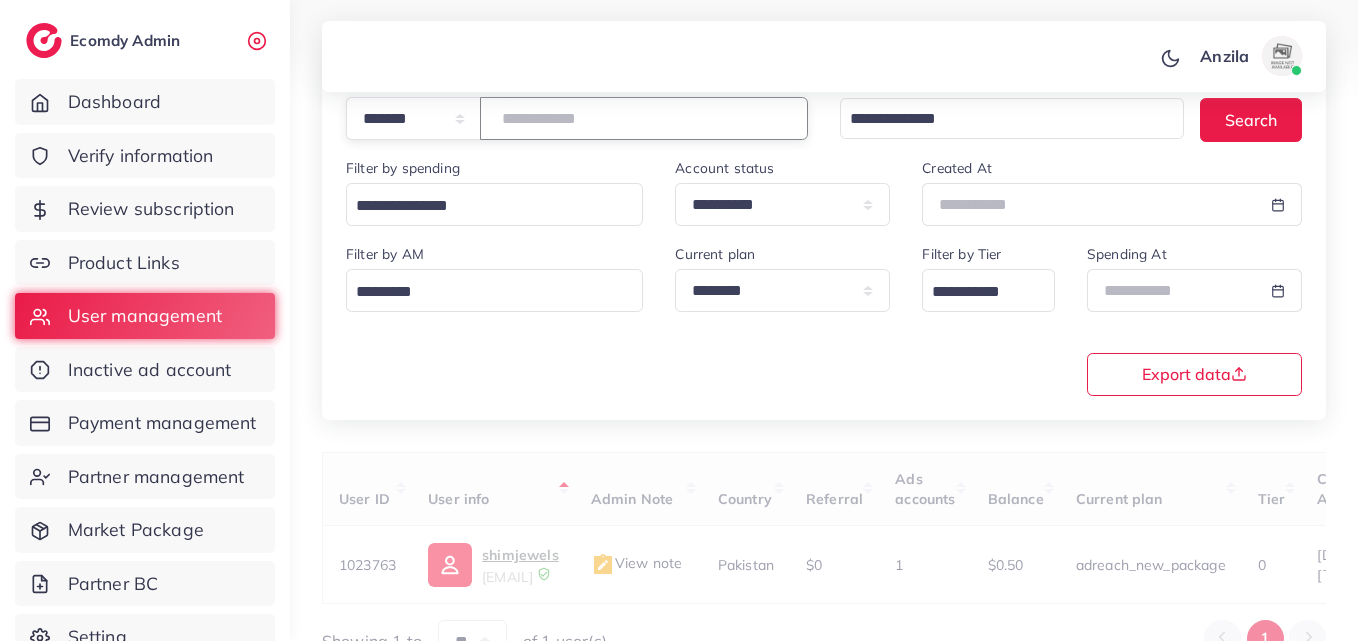 paste on "*******" 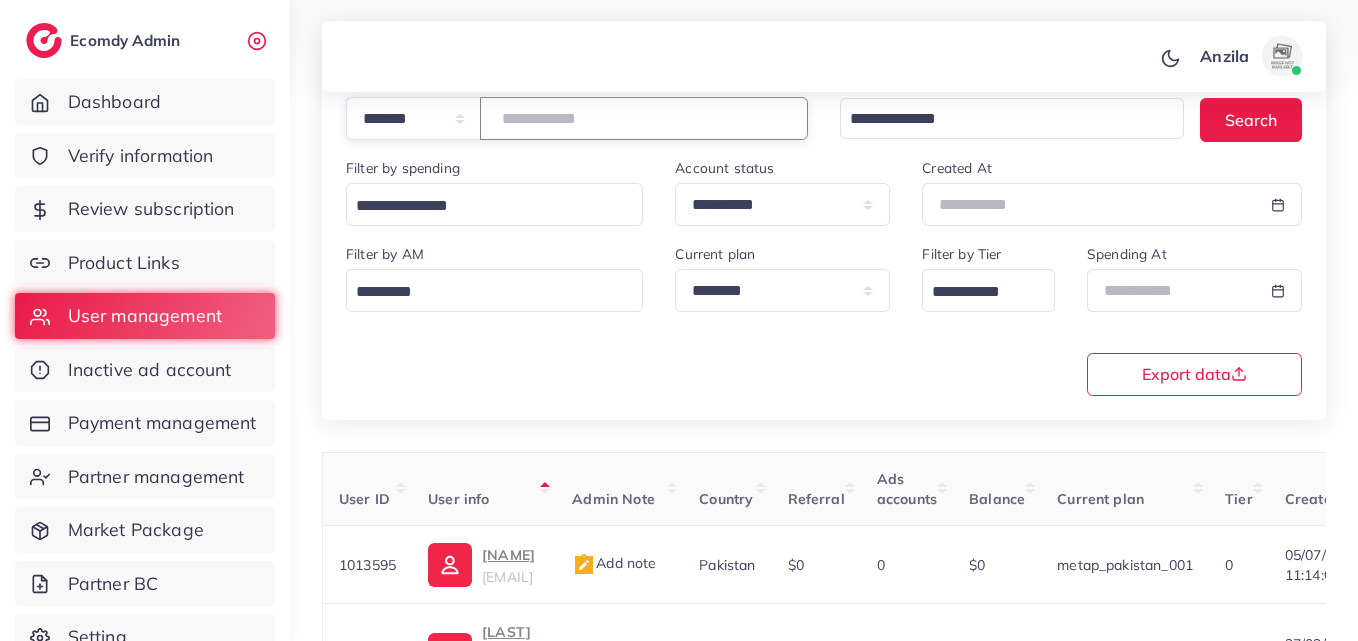 type on "*******" 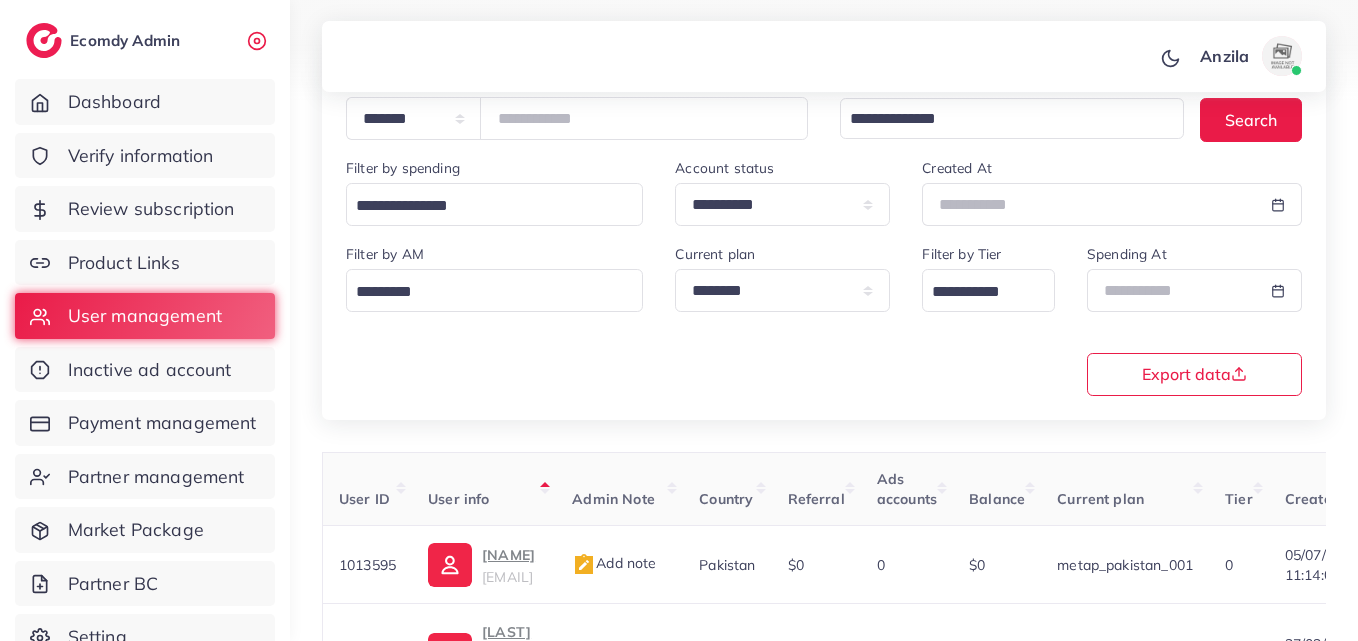 click on "**********" 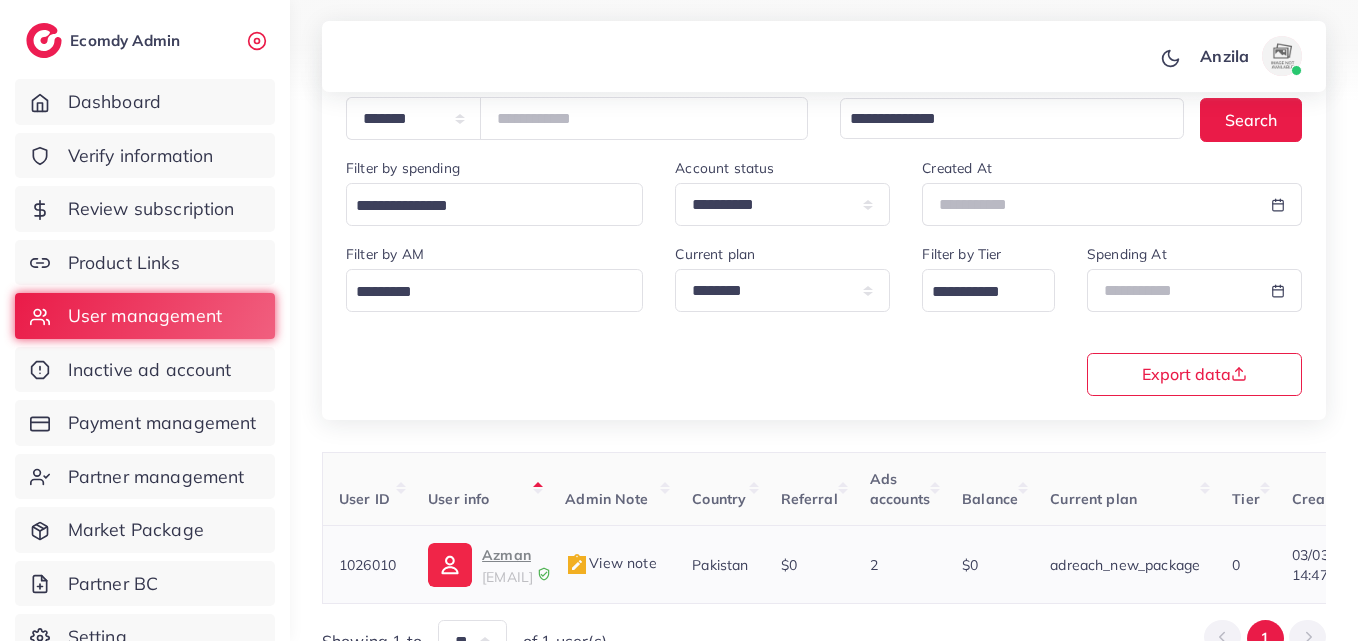 click on "Azman" 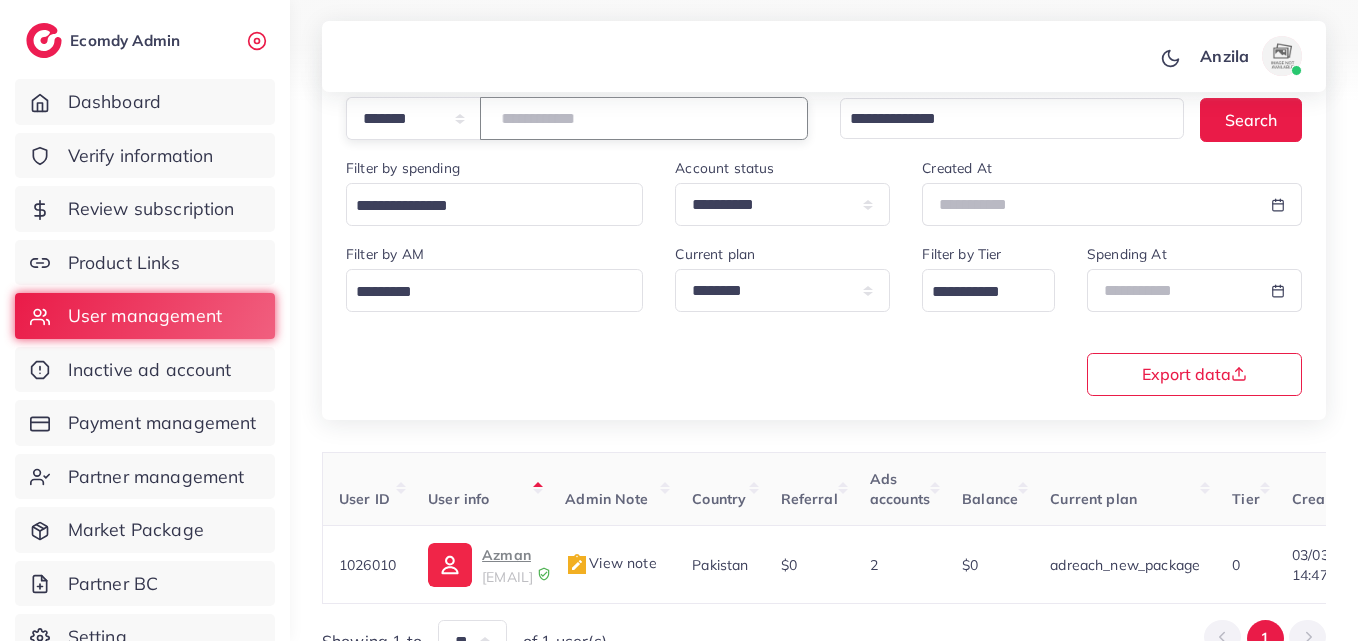 click on "*******" 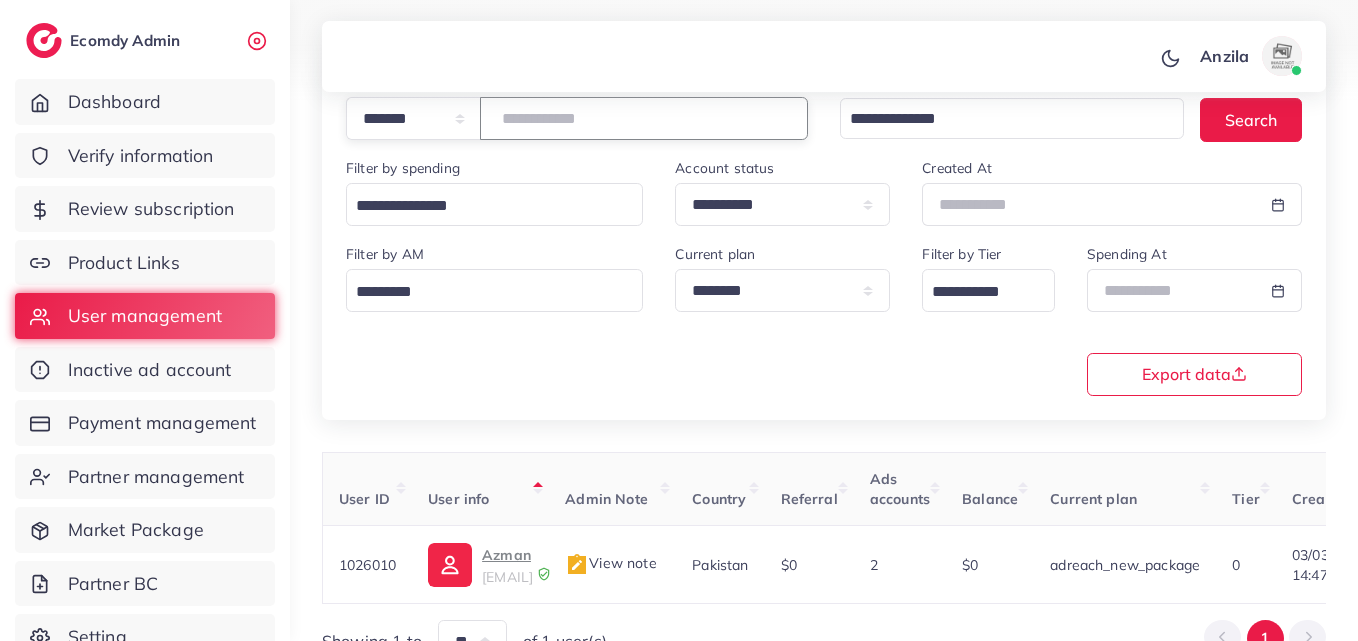 click on "*******" 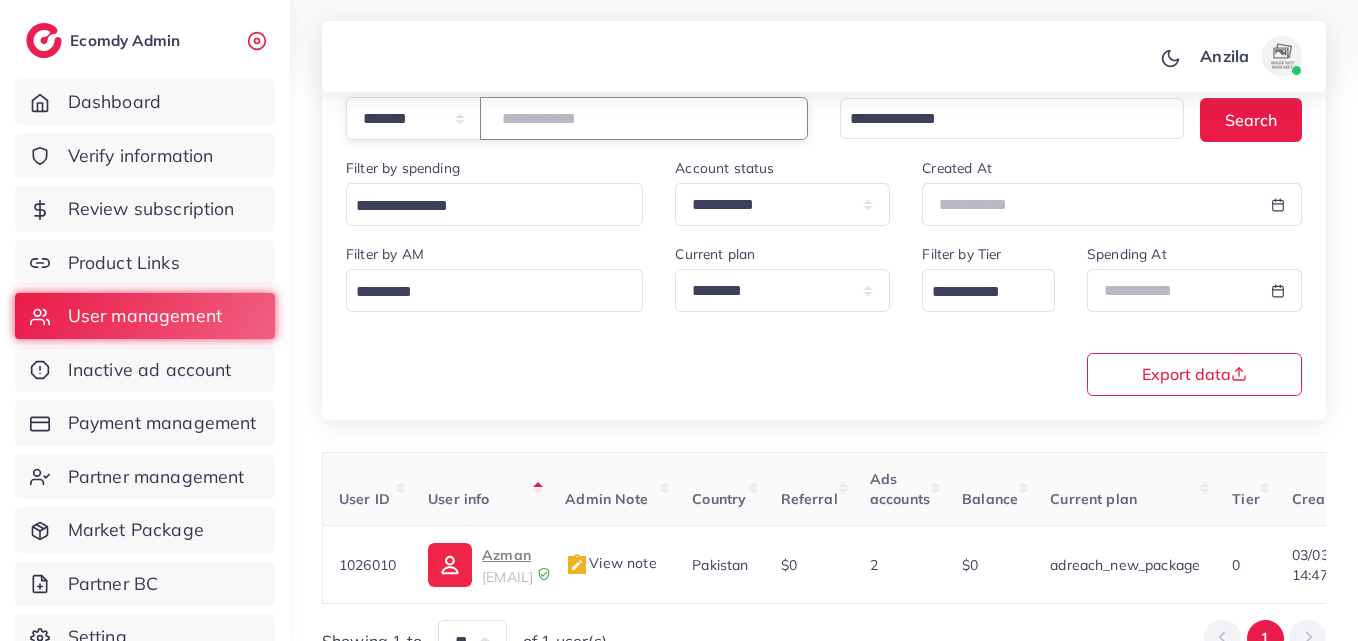 paste on "*******" 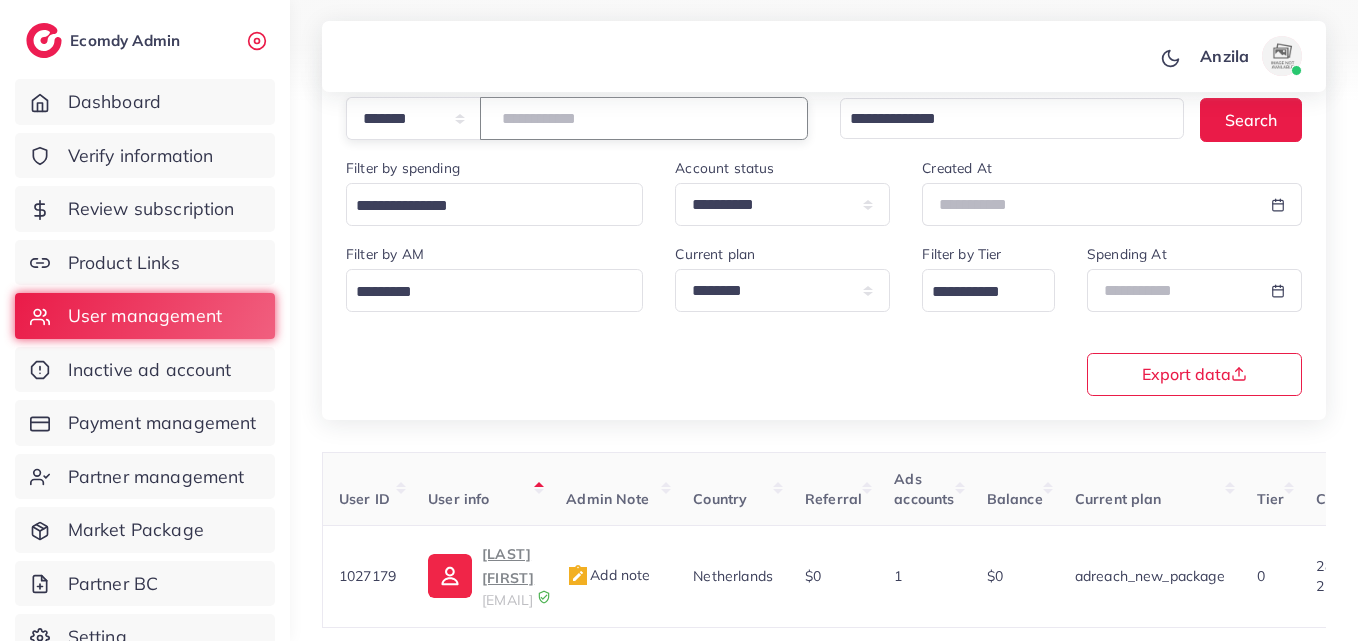 type on "*******" 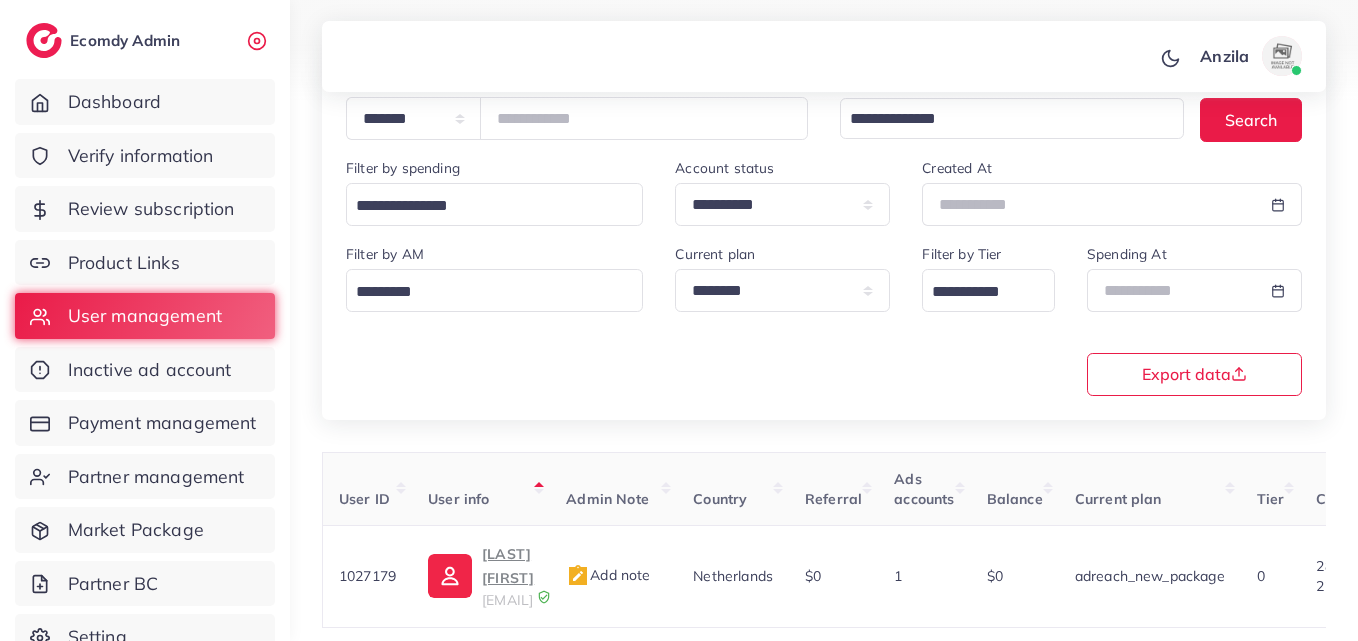 click on "Filter by AM            Loading..." 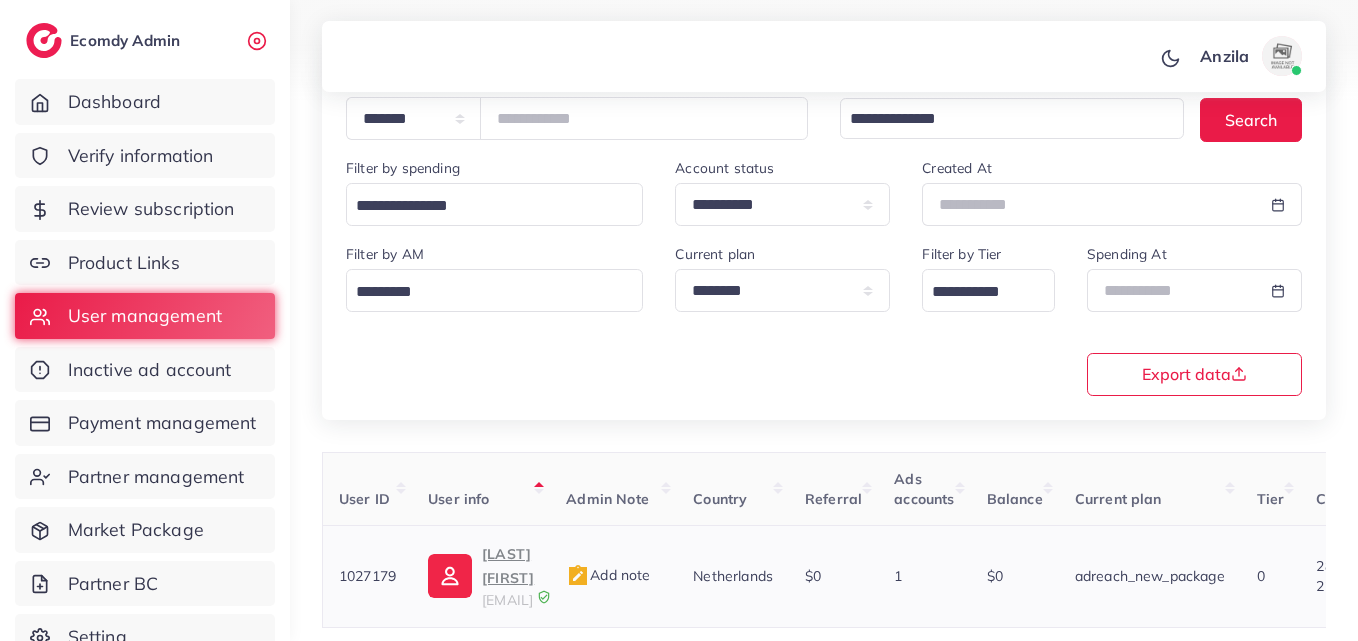 click on "nk1895335@gmail.com" 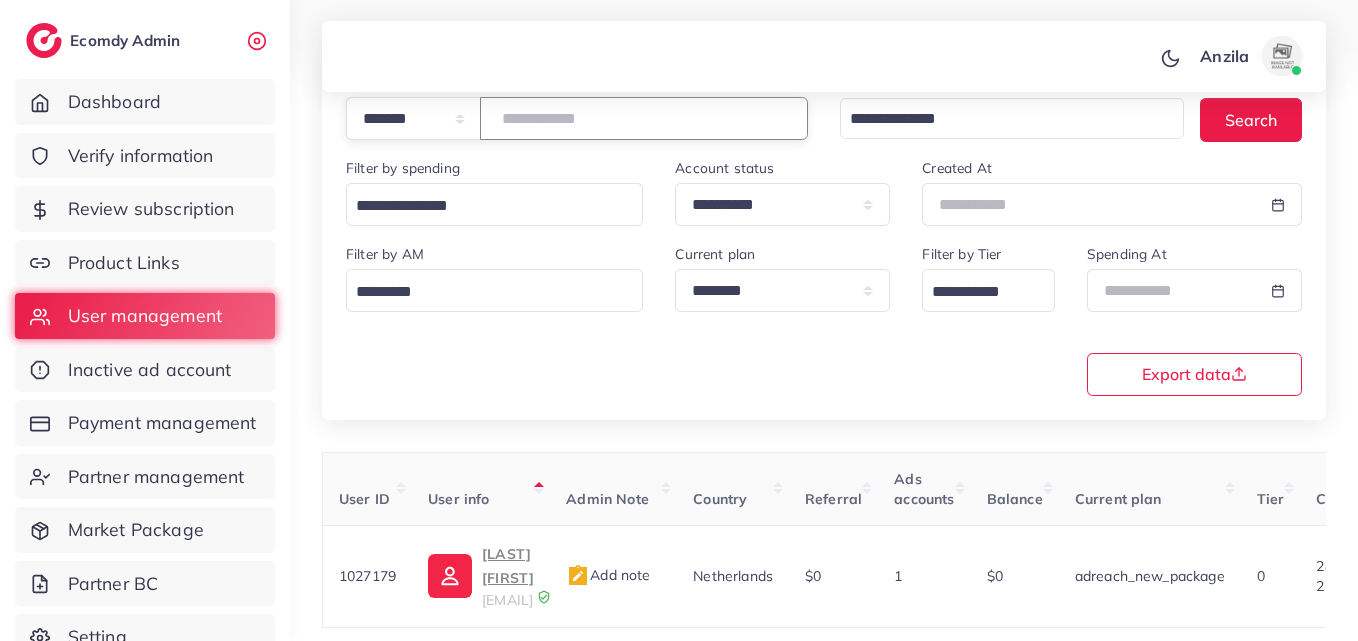 click on "*******" 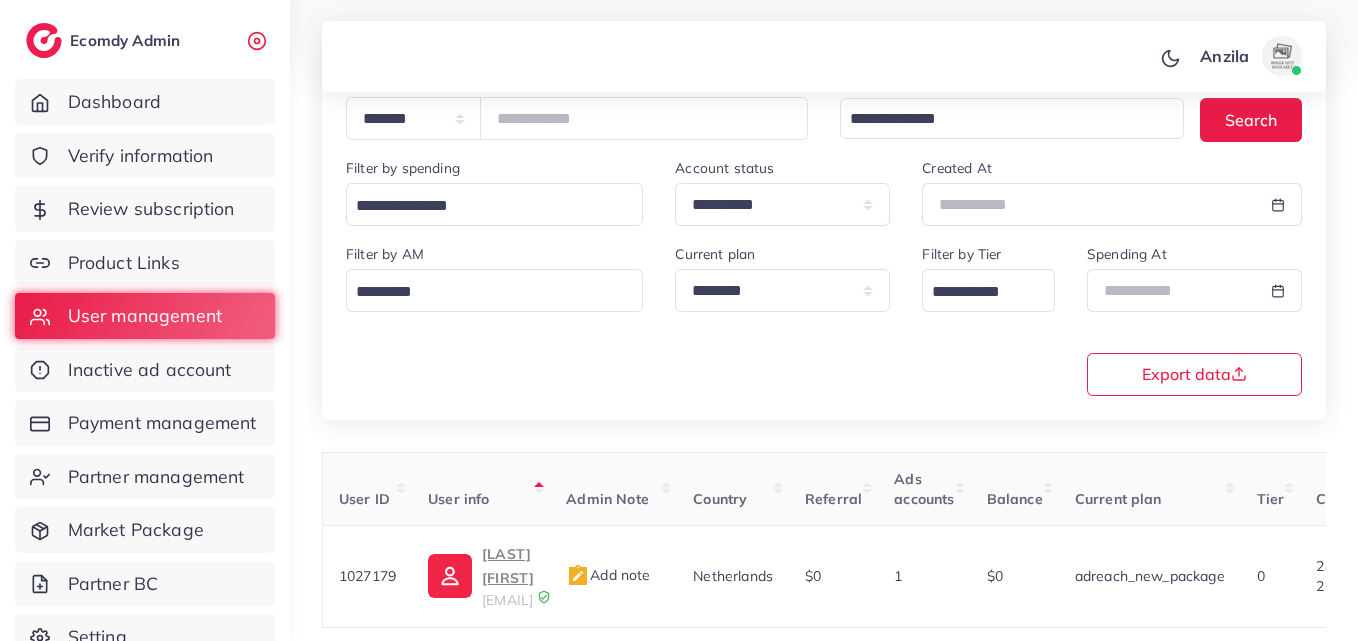 click on "**********" 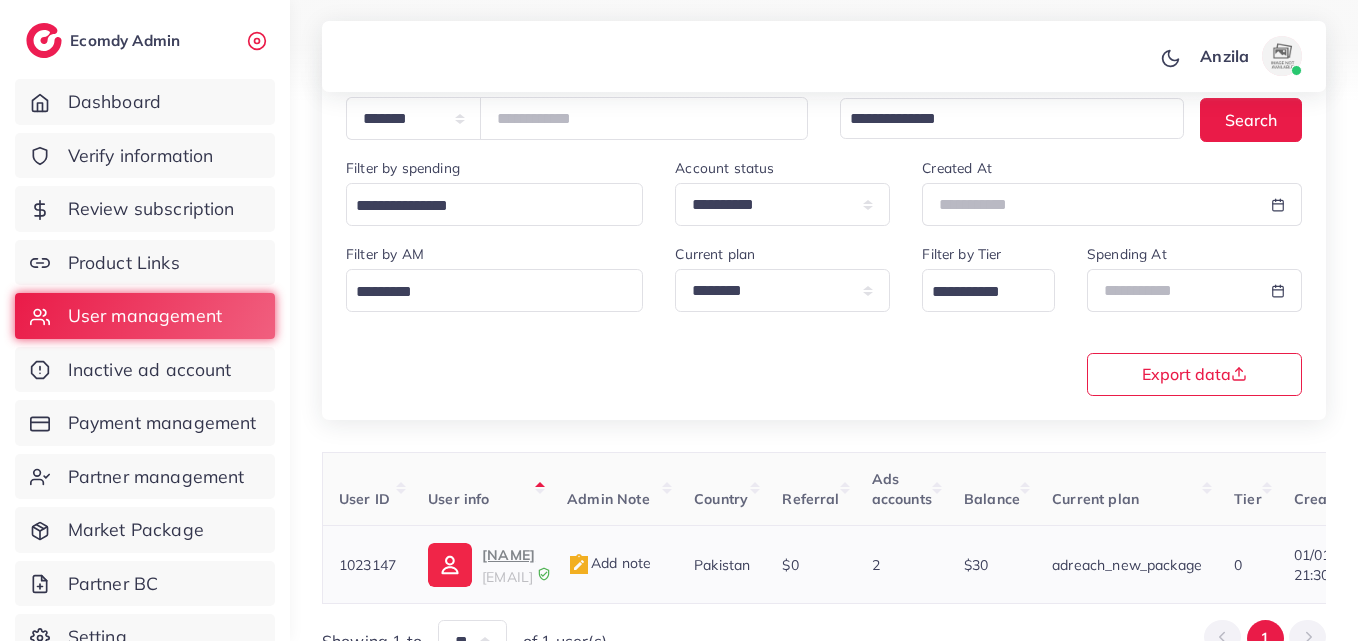 click on "abbas" 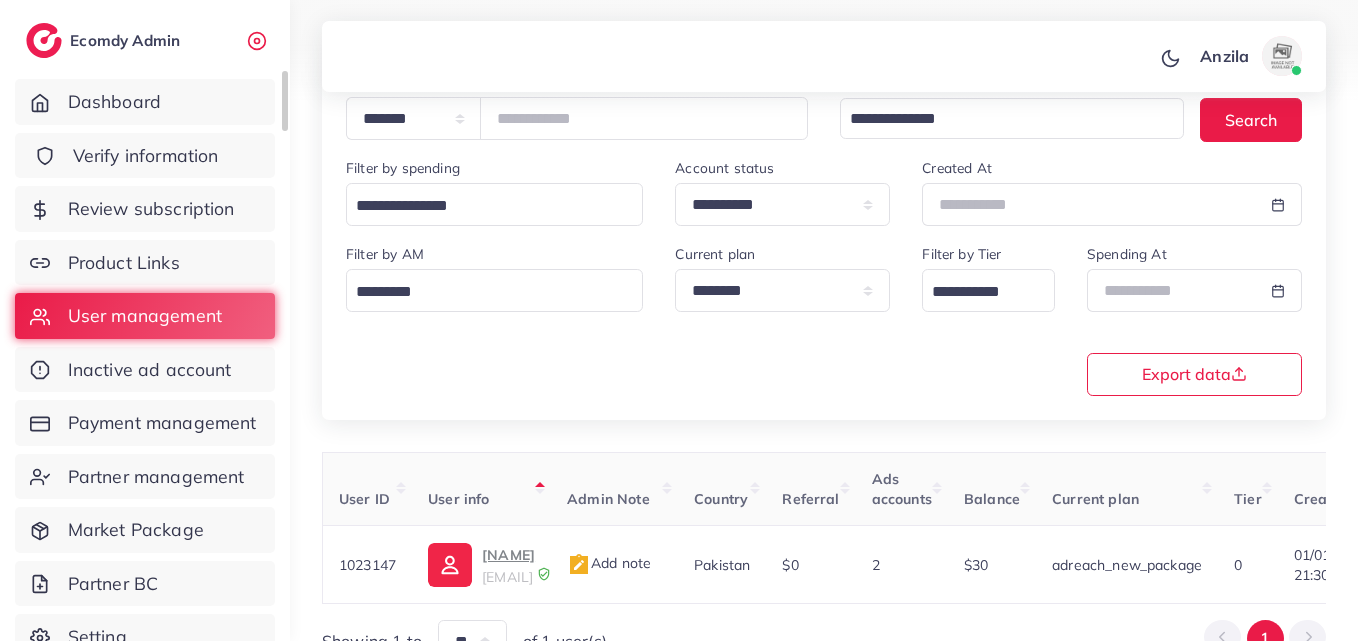 click on "Verify information" 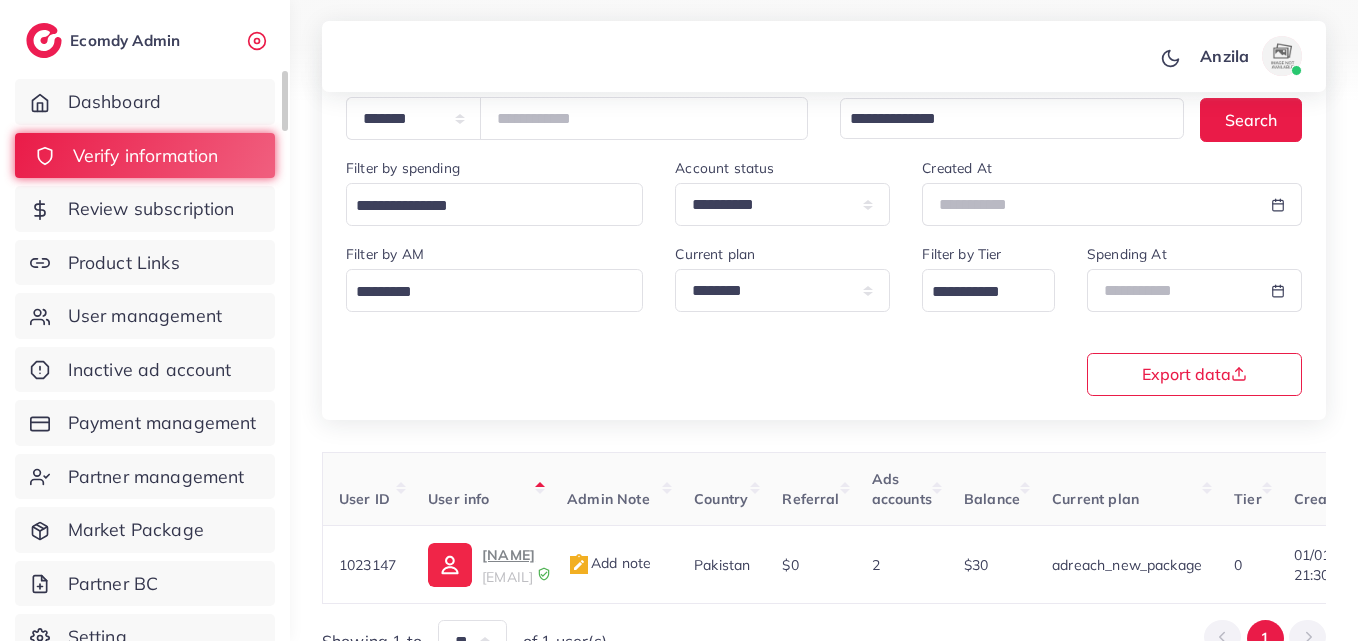scroll, scrollTop: 0, scrollLeft: 0, axis: both 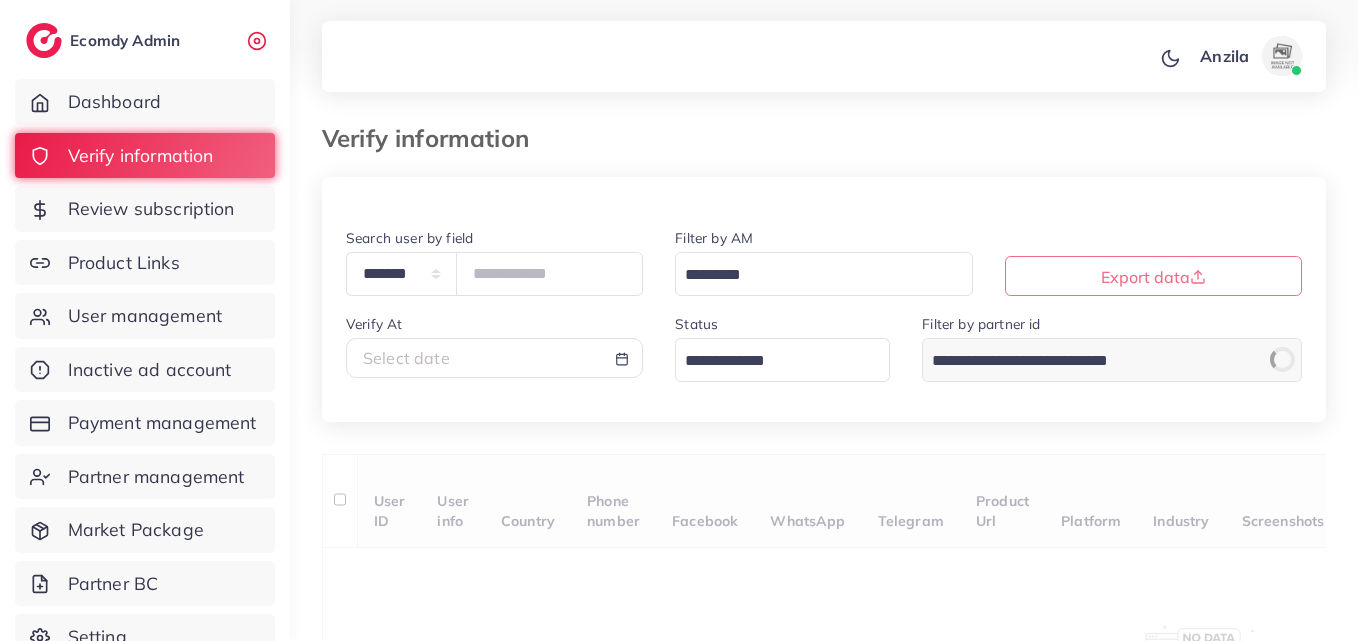click 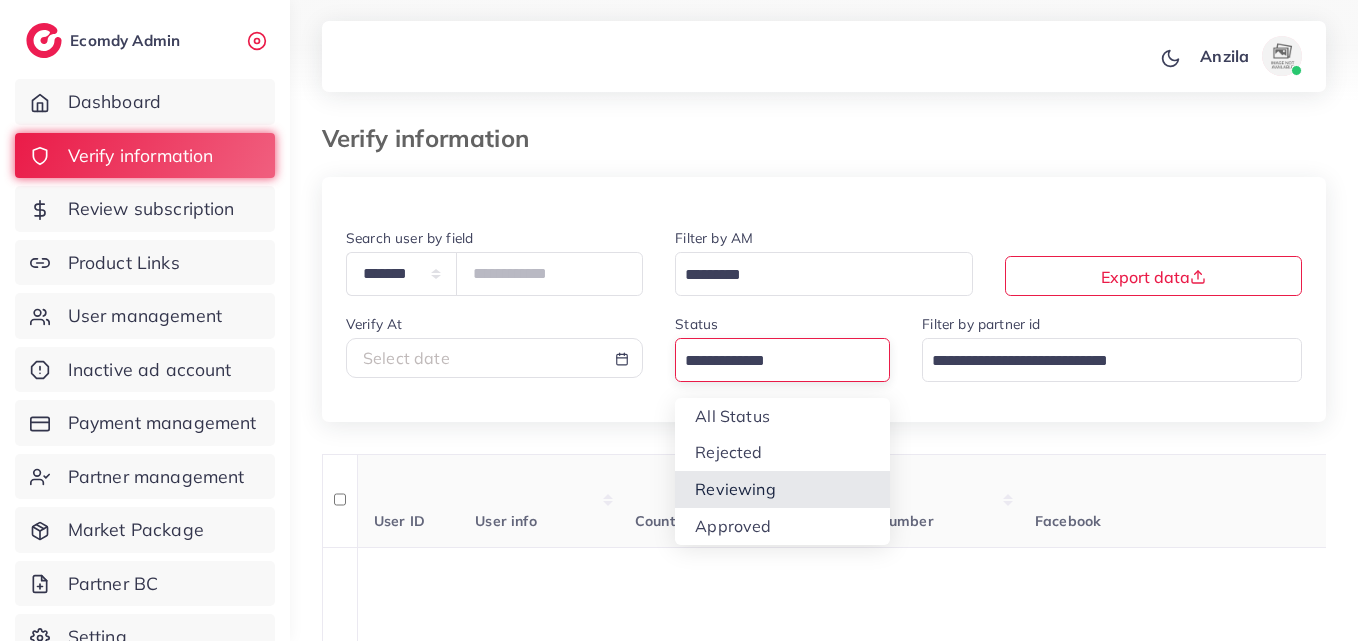 click on "**********" 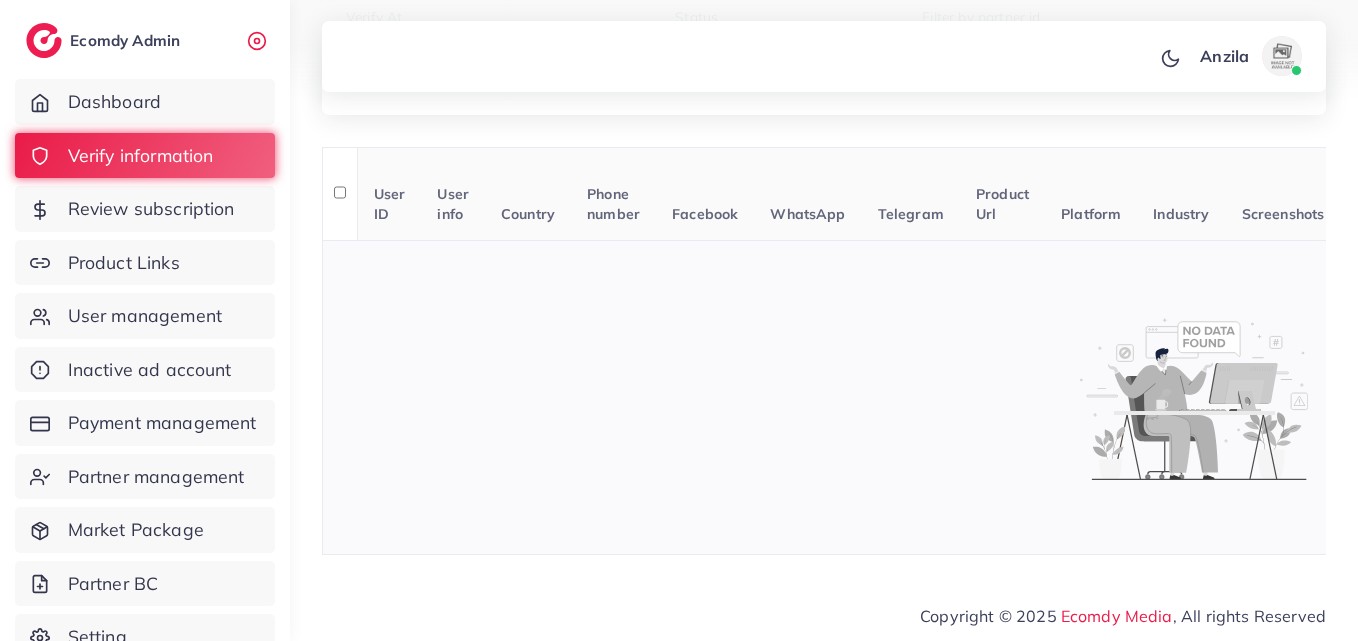 scroll, scrollTop: 315, scrollLeft: 0, axis: vertical 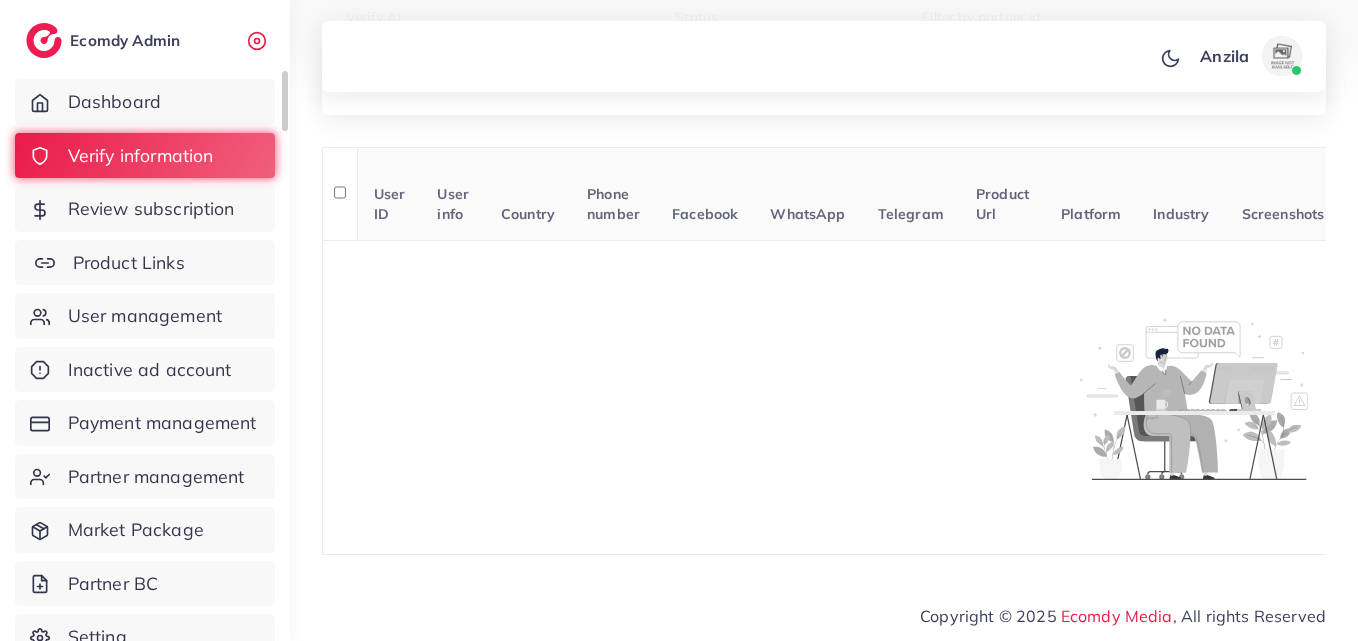 click on "Product Links" 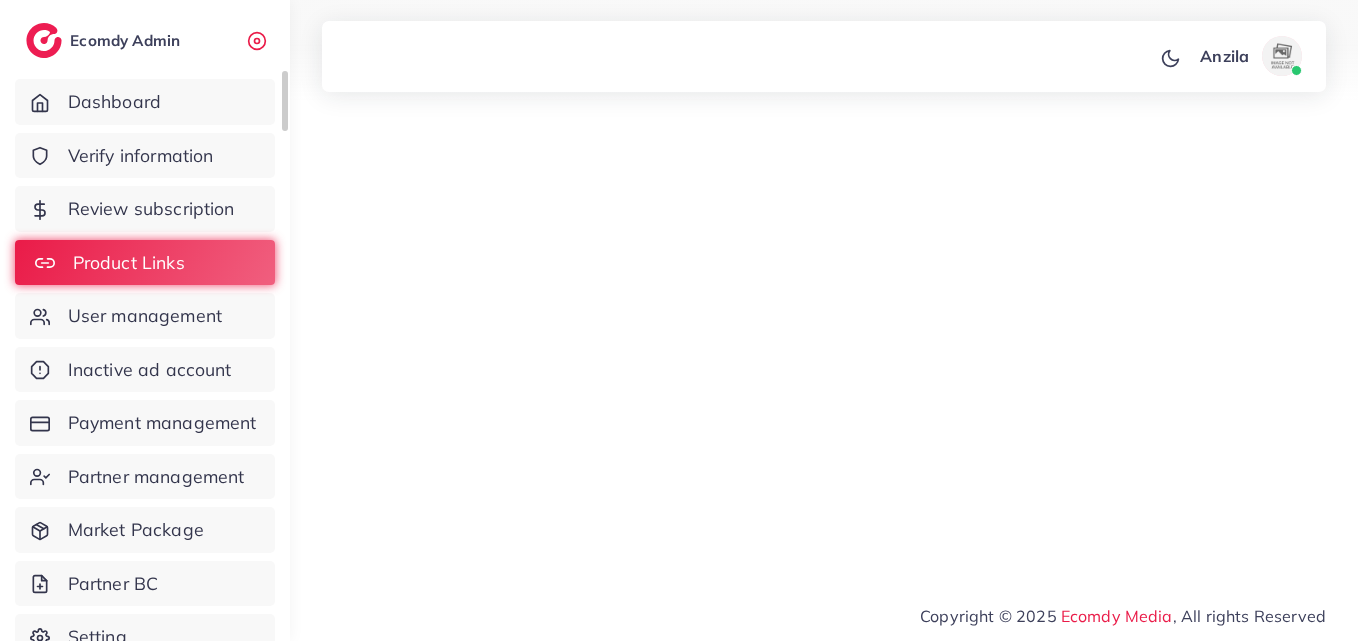 scroll, scrollTop: 0, scrollLeft: 0, axis: both 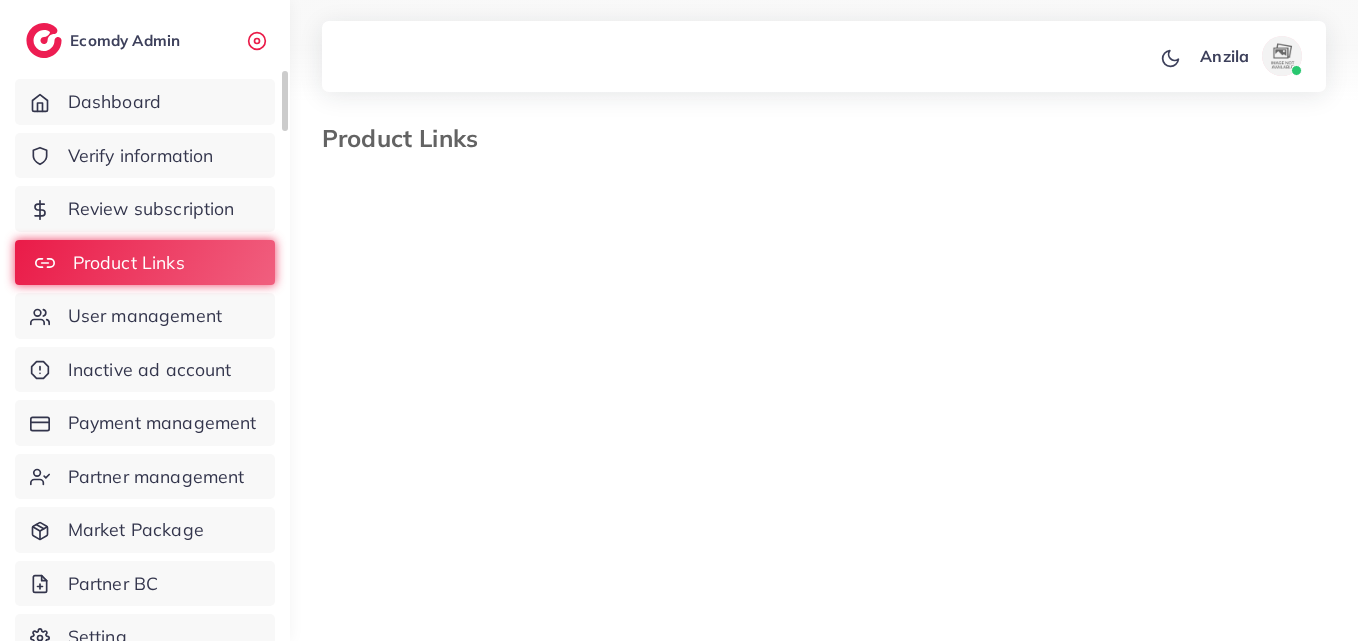 select on "*********" 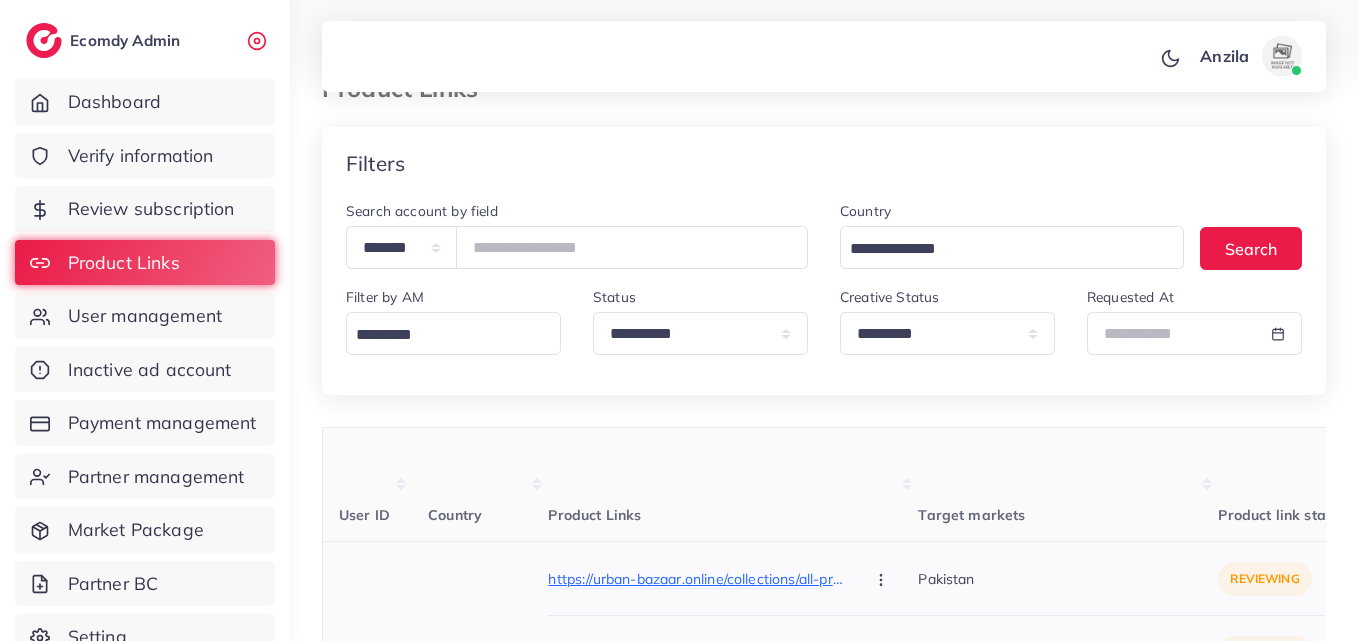 scroll, scrollTop: 48, scrollLeft: 0, axis: vertical 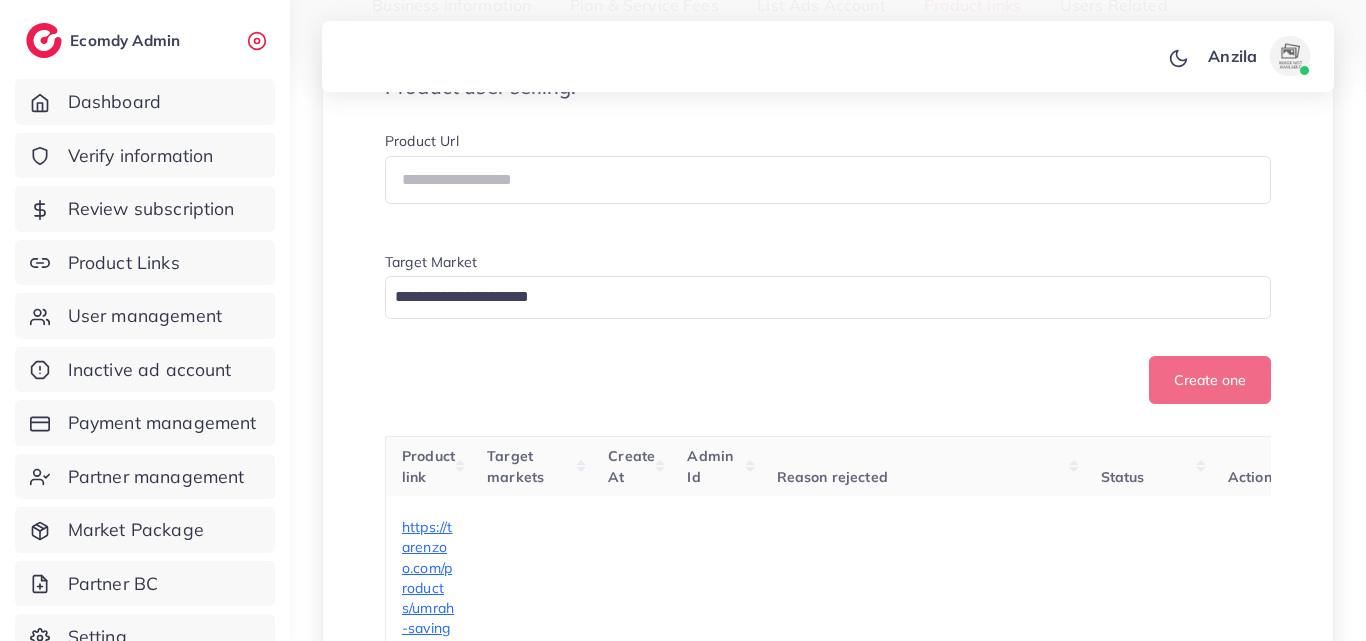 click on "Product user selling.   Product Url   Target Market            Loading...      Create one" at bounding box center (828, 240) 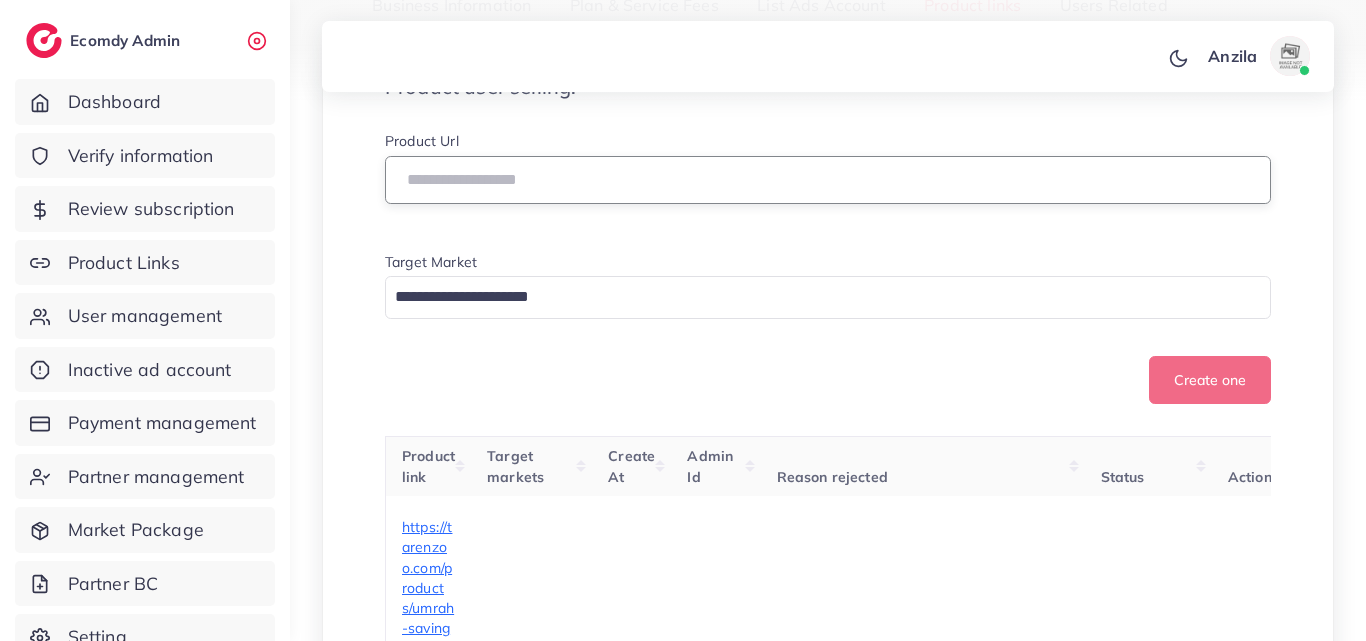 click at bounding box center [828, 180] 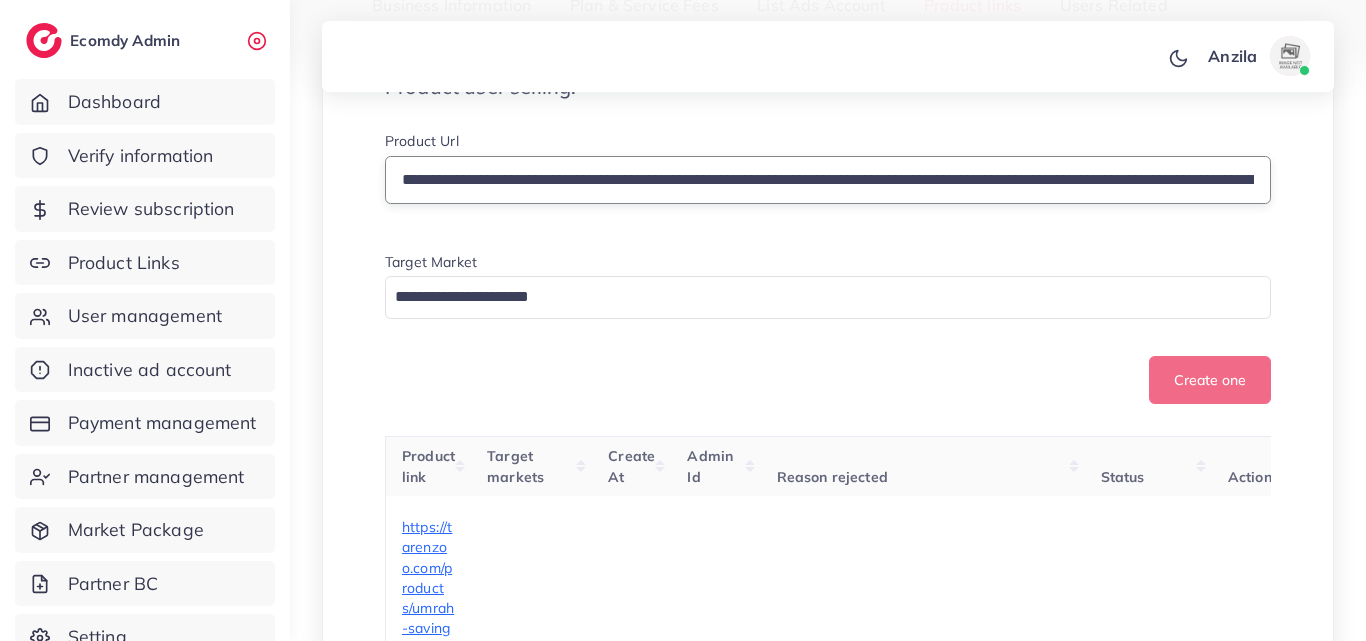 scroll, scrollTop: 0, scrollLeft: 971, axis: horizontal 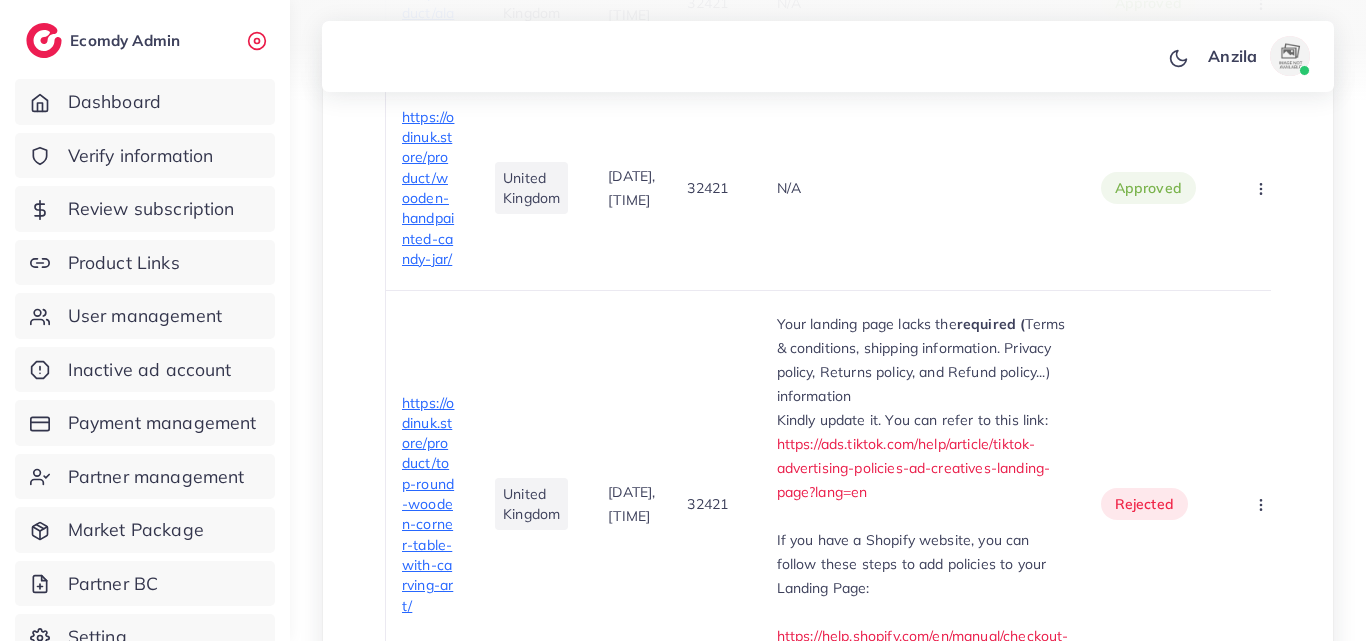 type on "**********" 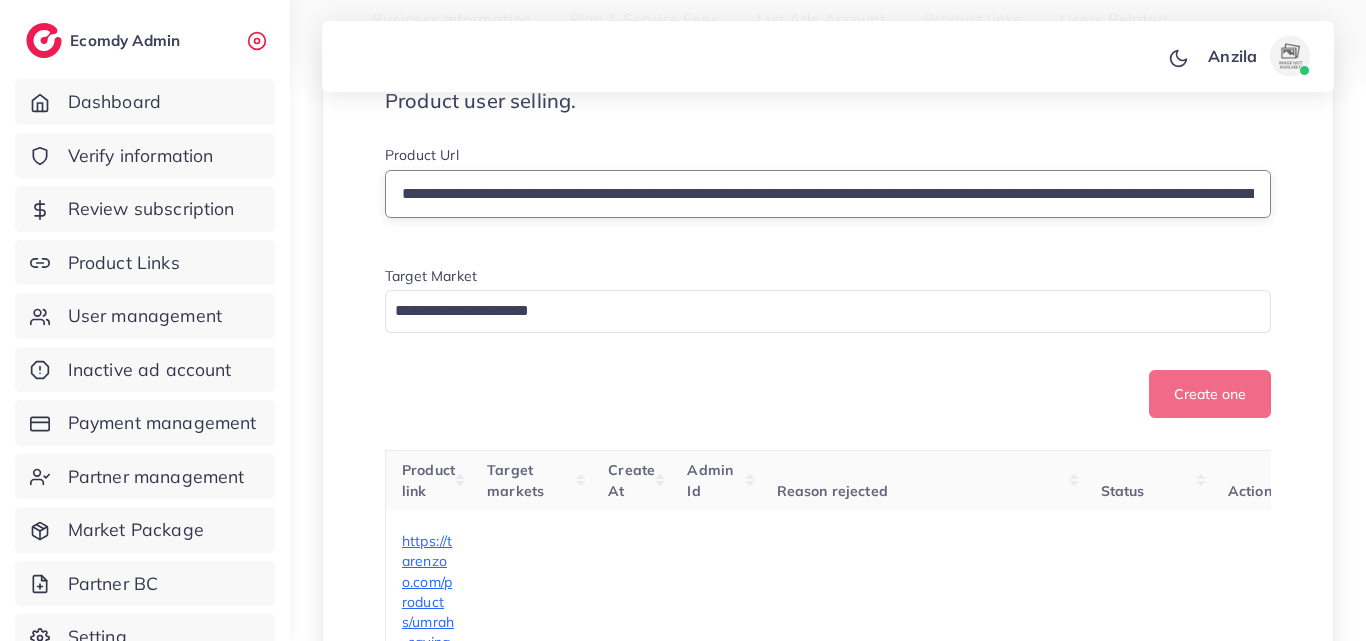 scroll, scrollTop: 400, scrollLeft: 0, axis: vertical 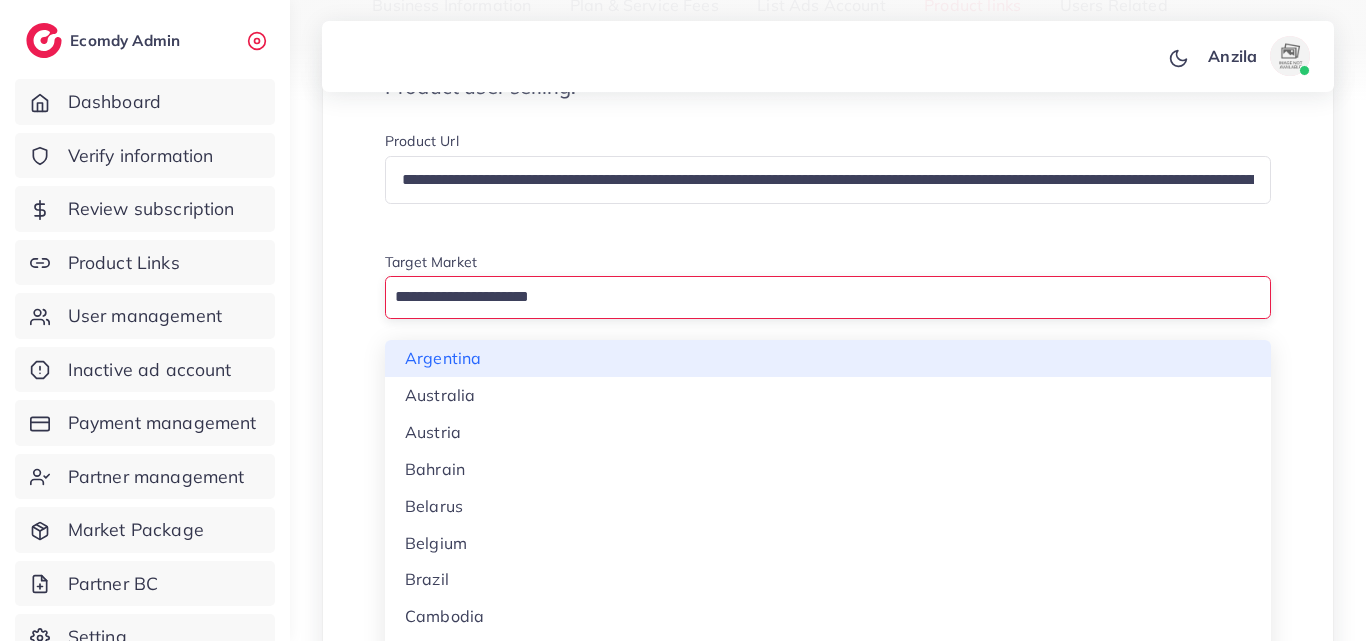 click at bounding box center (816, 297) 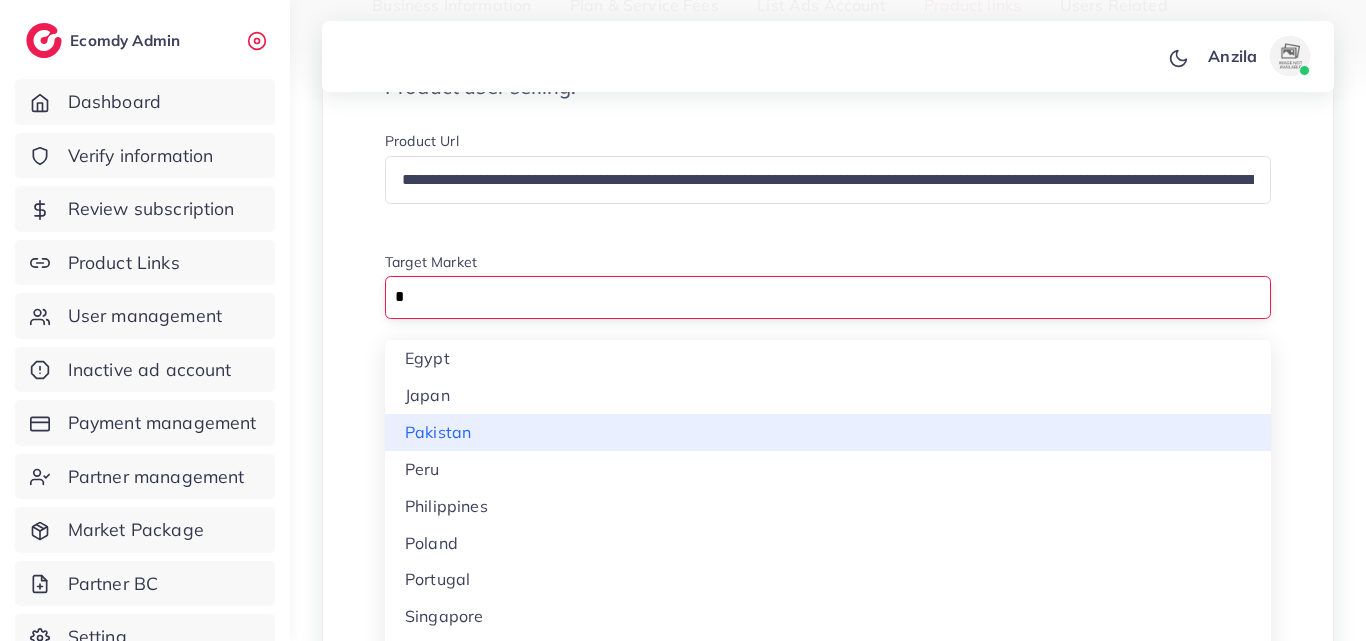 type on "*" 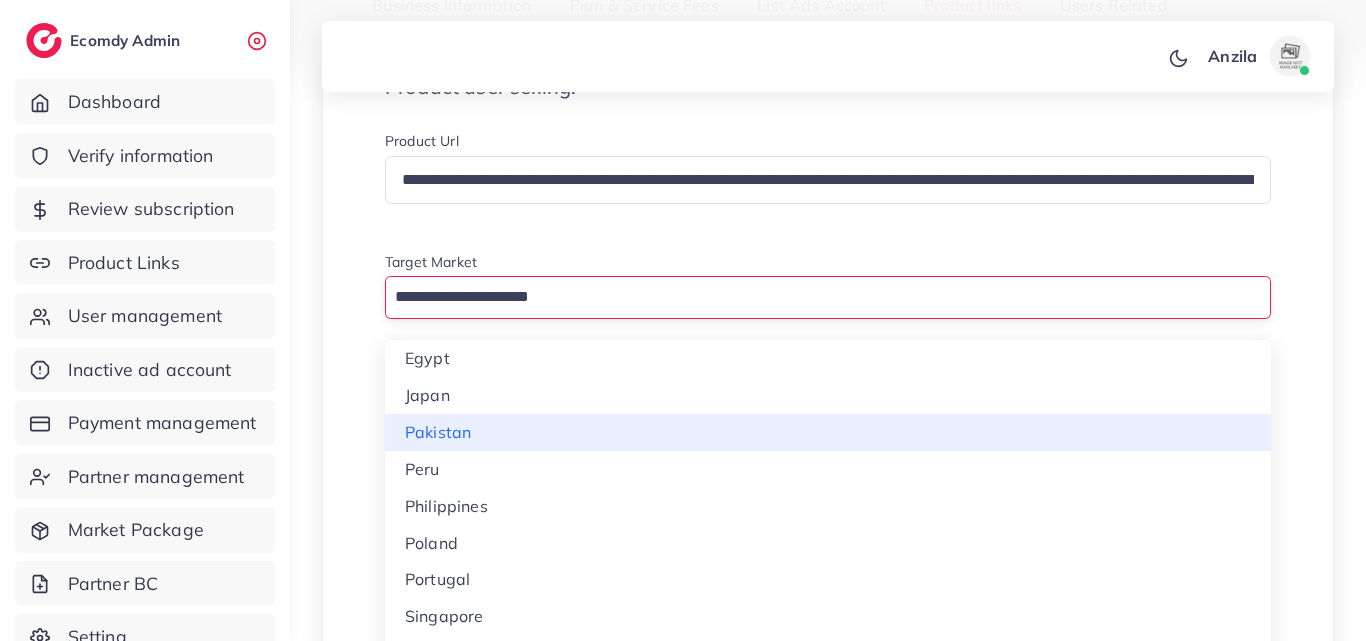 click on "**********" at bounding box center [828, 1308] 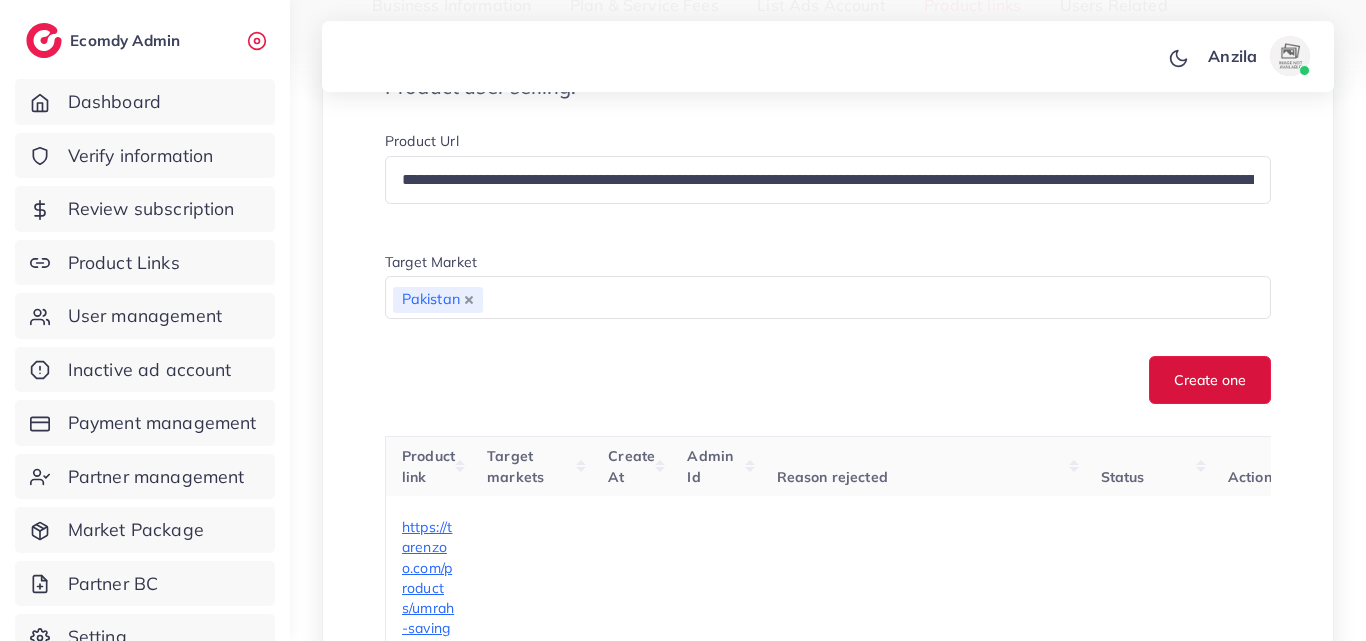 click on "Create one" at bounding box center (1210, 380) 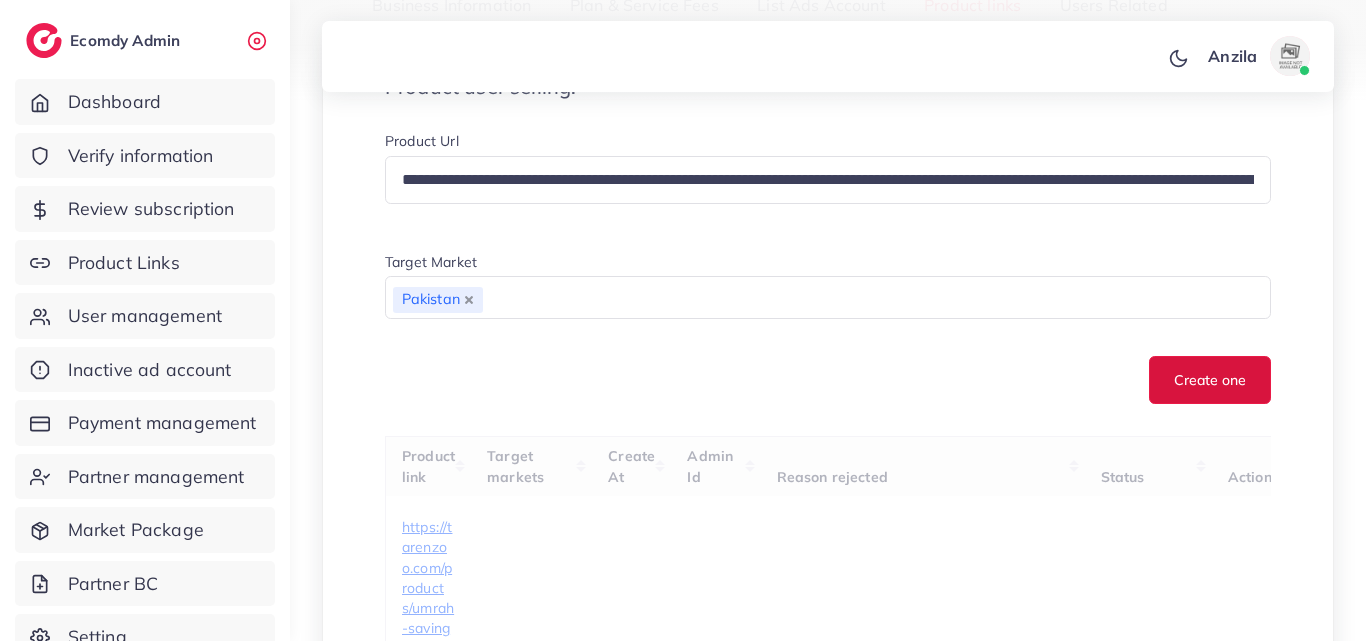 type 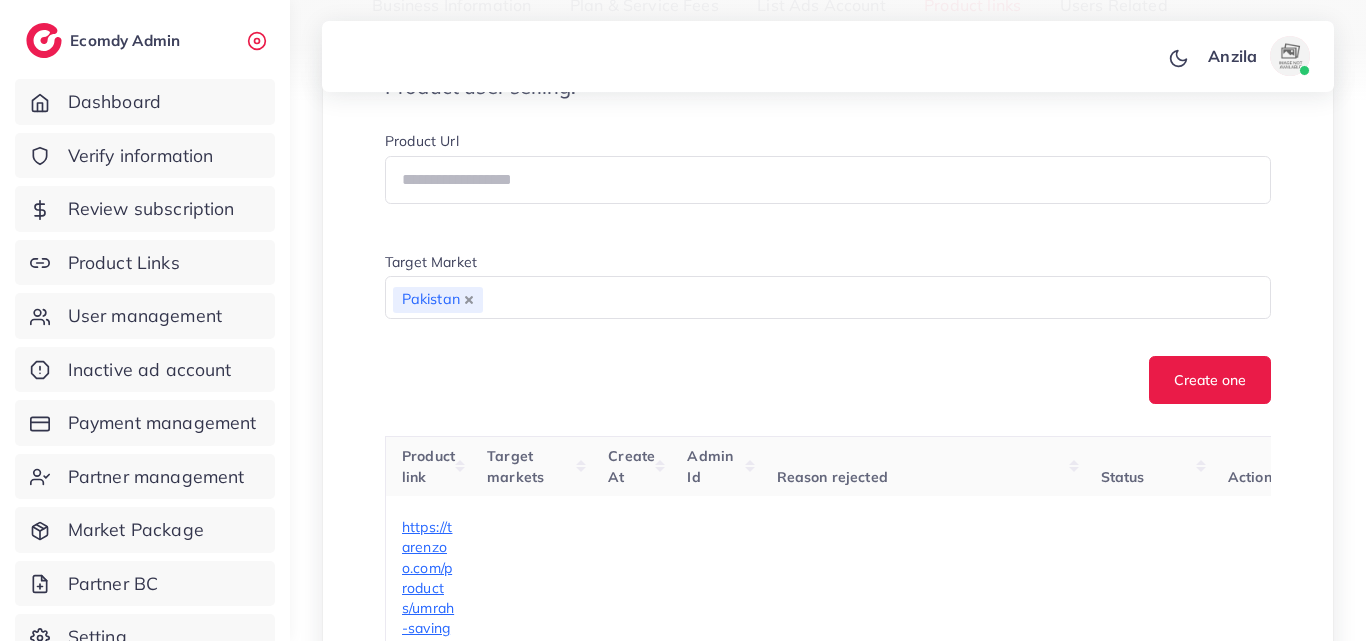 click on "Create one" at bounding box center [828, 380] 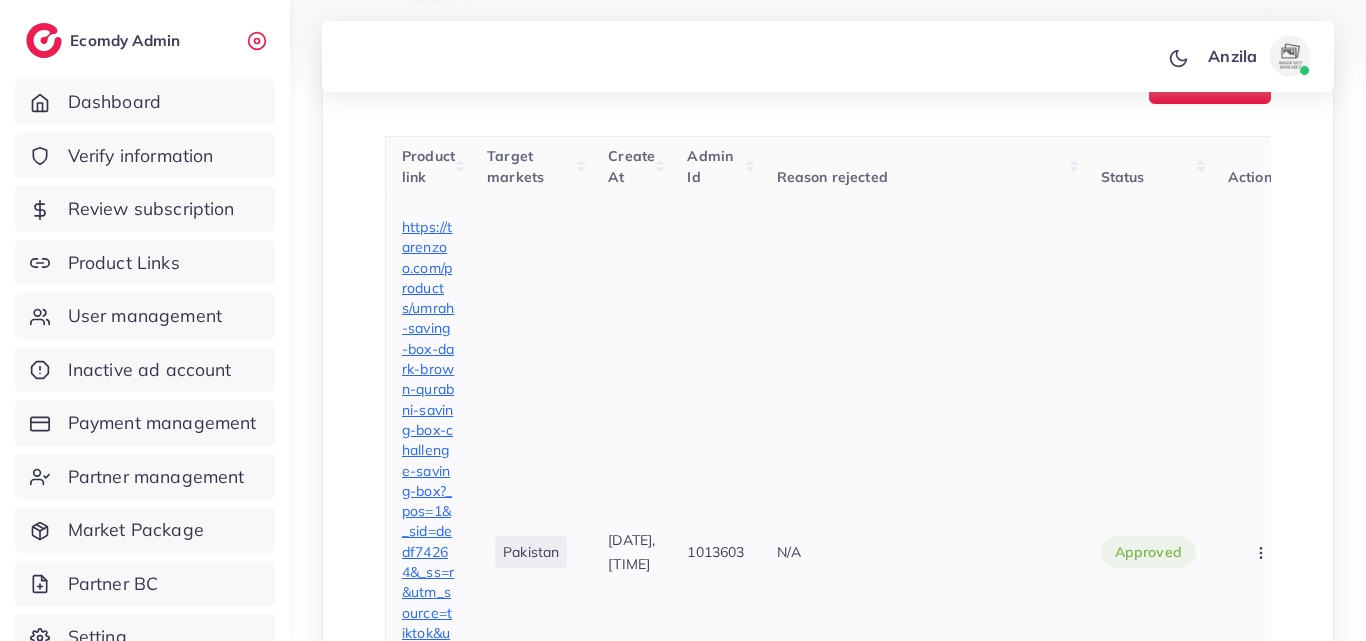 click on "https://tarenzoo.com/products/umrah-saving-box-dark-brown-qurabni-saving-box-challenge-saving-box?_pos=1&_sid=dedf74264&_ss=r&utm_source=tiktok&utm_medium=paid&utm_id=__CAMPAIGN_ID__&utm_campaign=__CAMPAIGN_NAME__" at bounding box center [428, 552] 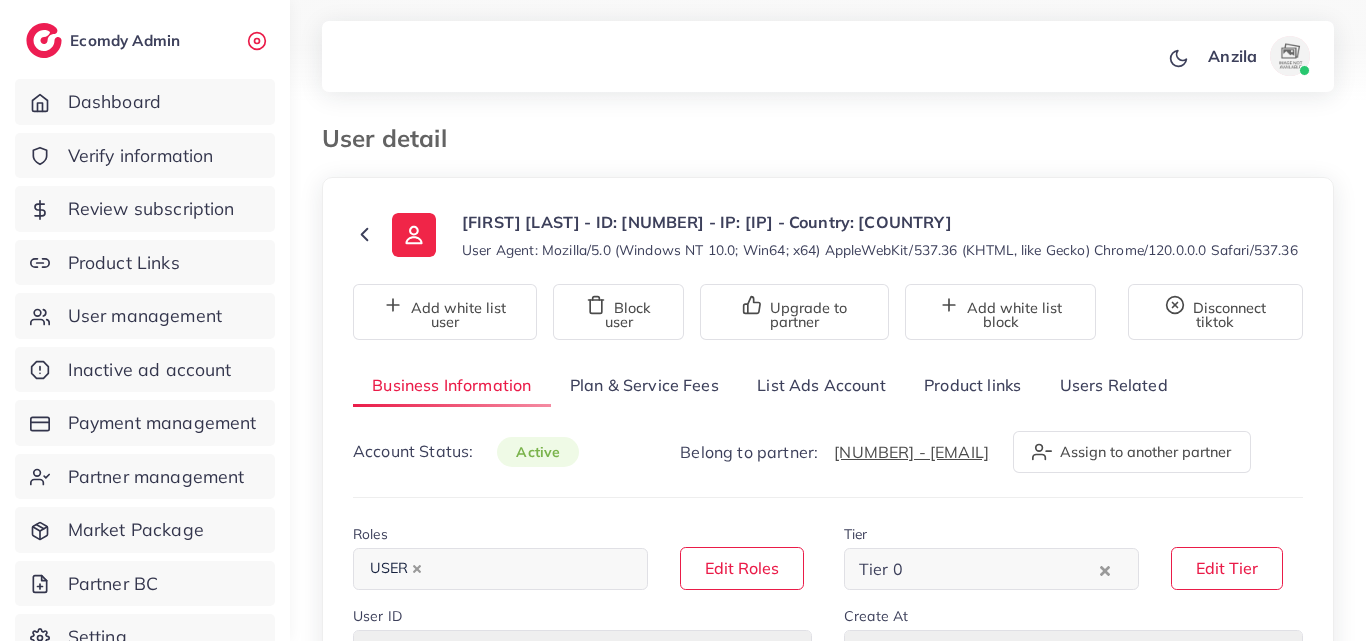 select on "**********" 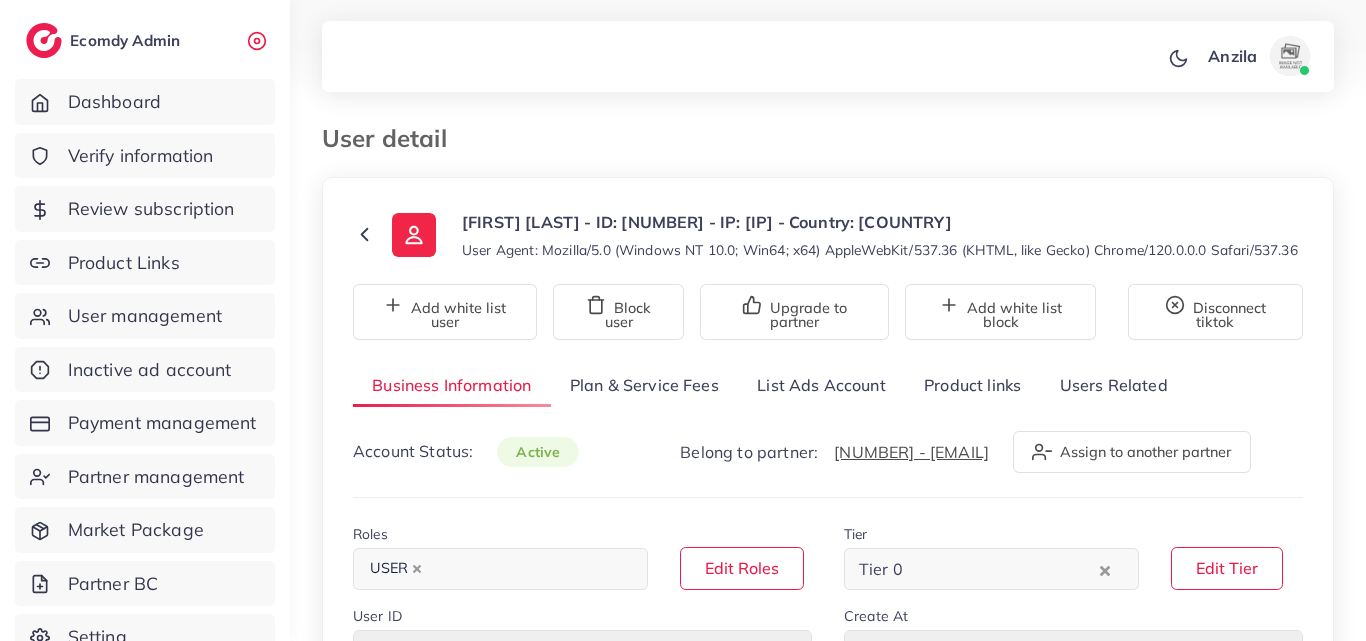scroll, scrollTop: 0, scrollLeft: 0, axis: both 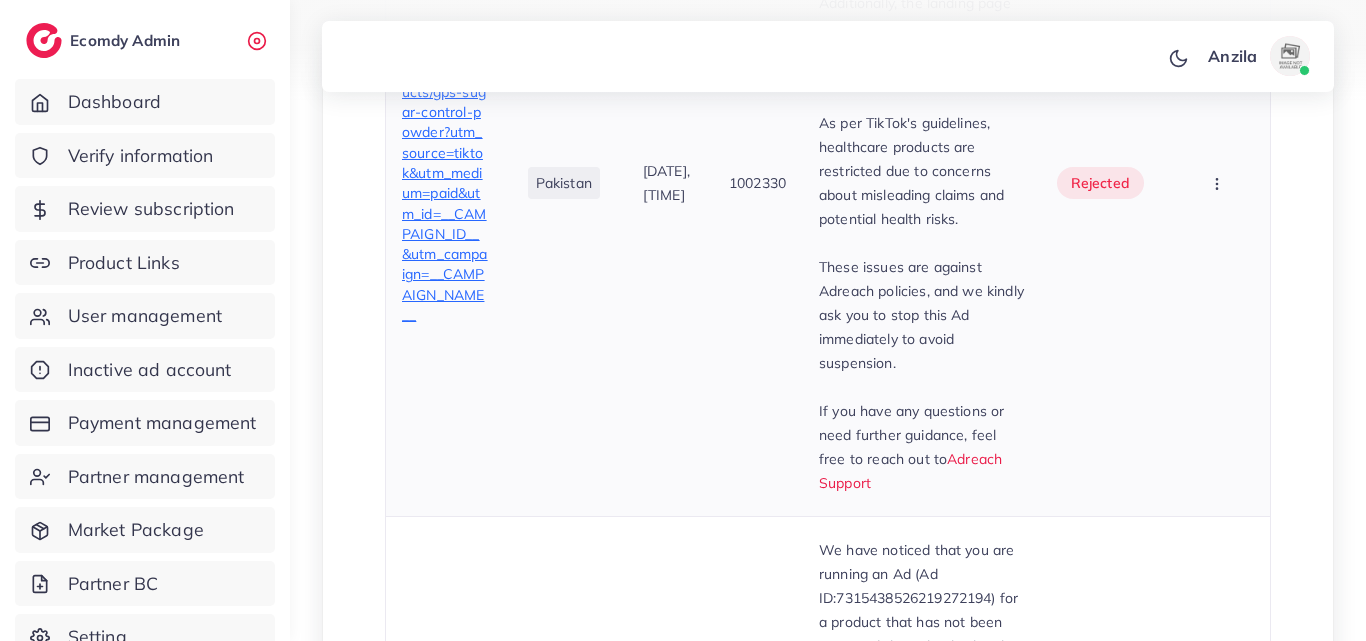 drag, startPoint x: 955, startPoint y: 70, endPoint x: 978, endPoint y: 195, distance: 127.09839 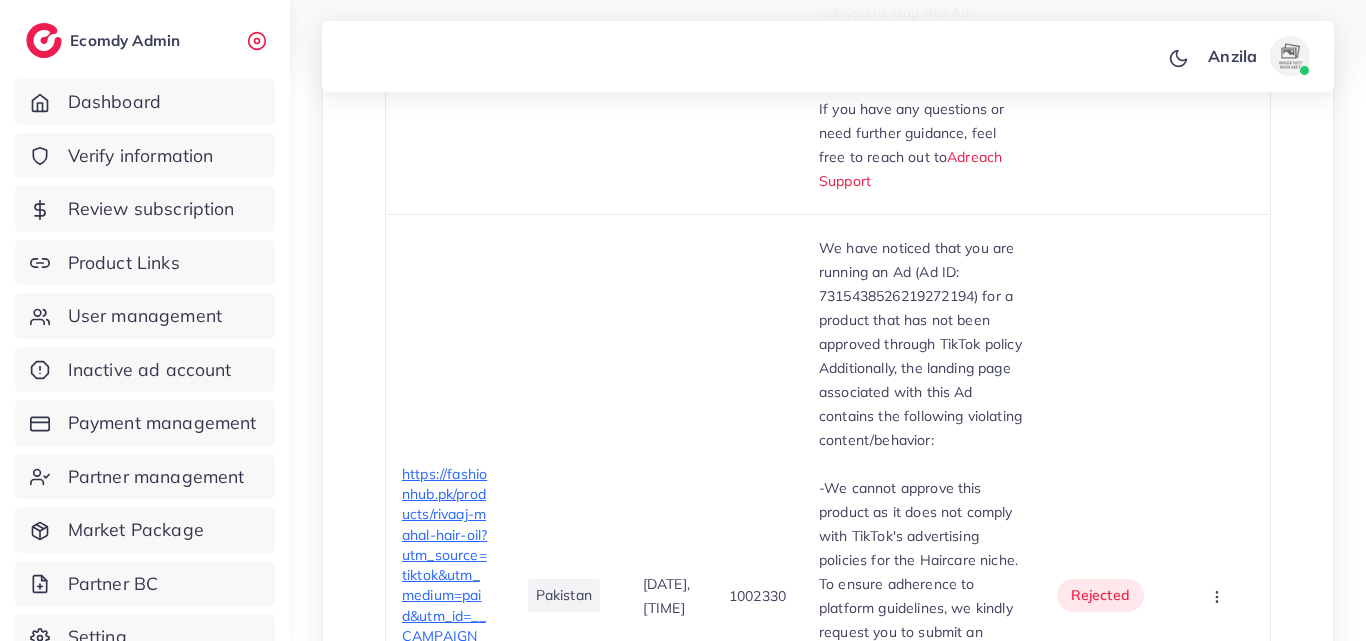 scroll, scrollTop: 4125, scrollLeft: 0, axis: vertical 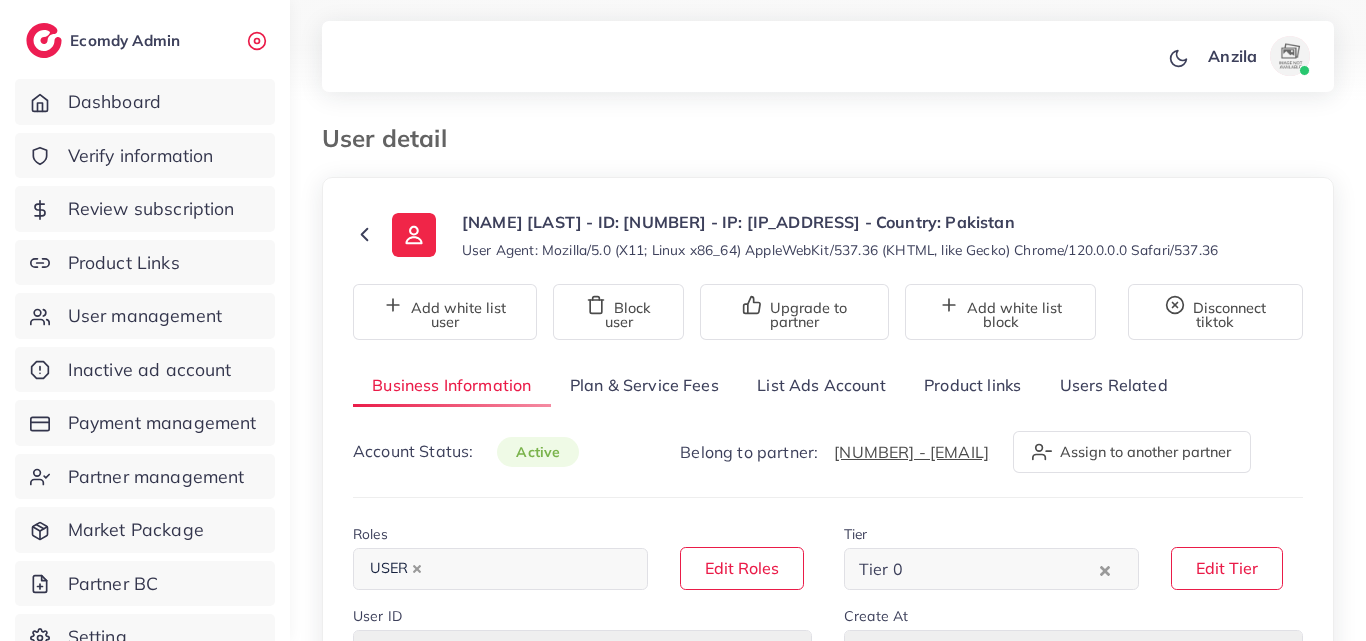 select on "********" 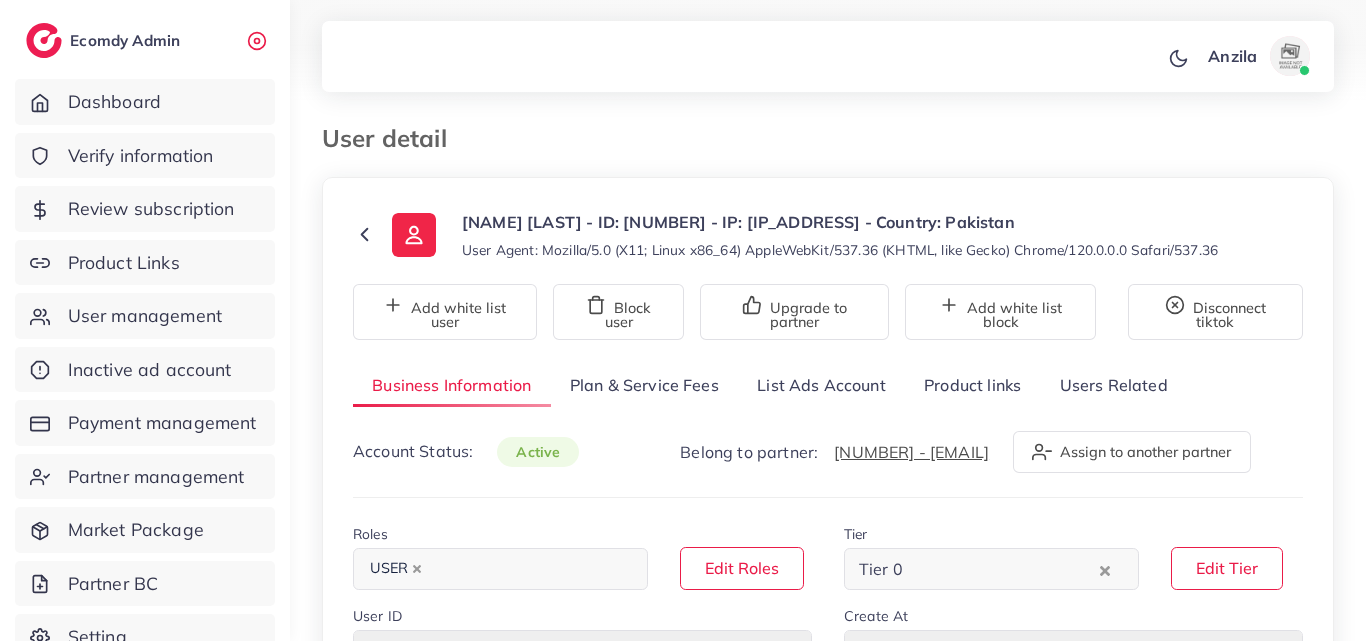 scroll, scrollTop: 0, scrollLeft: 0, axis: both 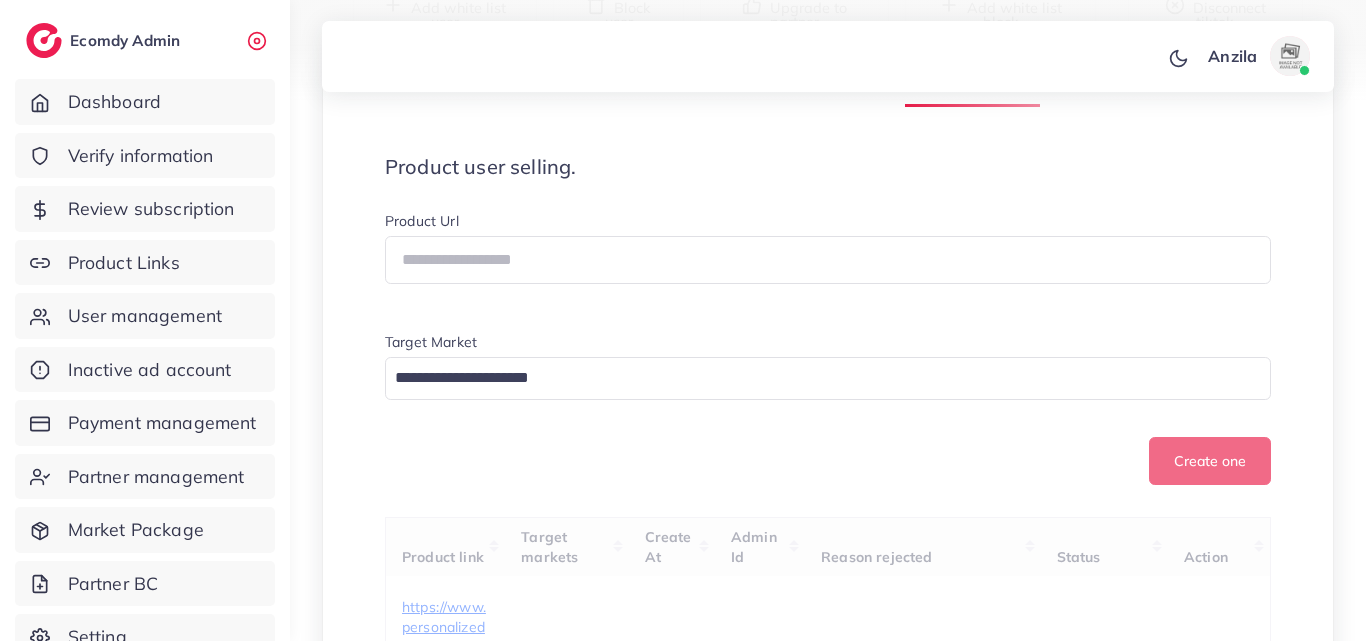 click on "Product user selling.   Product Url   Target Market            Loading...      Create one" at bounding box center [828, 320] 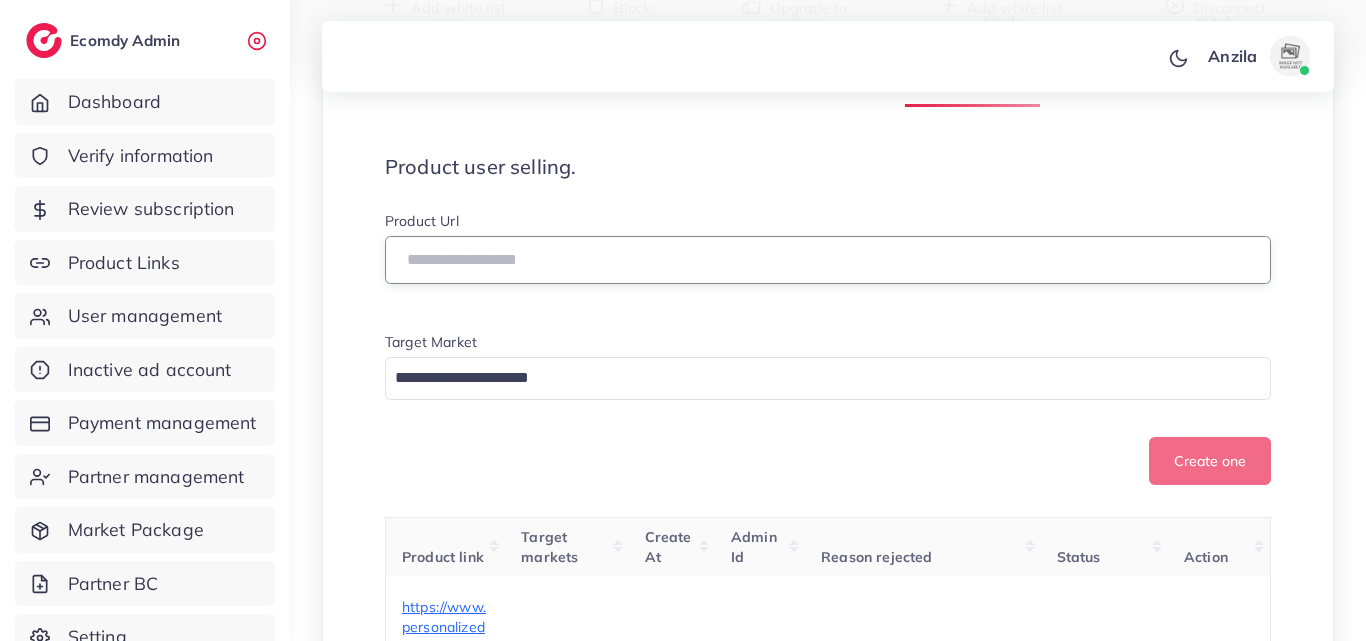 click at bounding box center (828, 260) 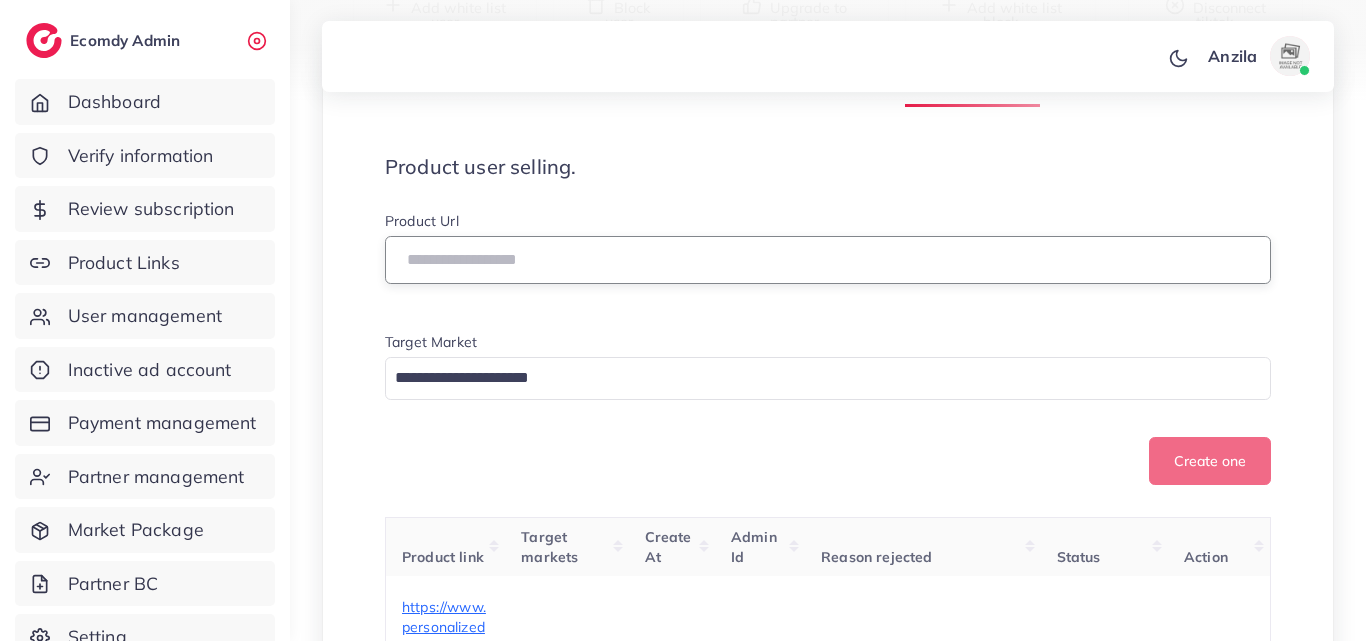 paste on "**********" 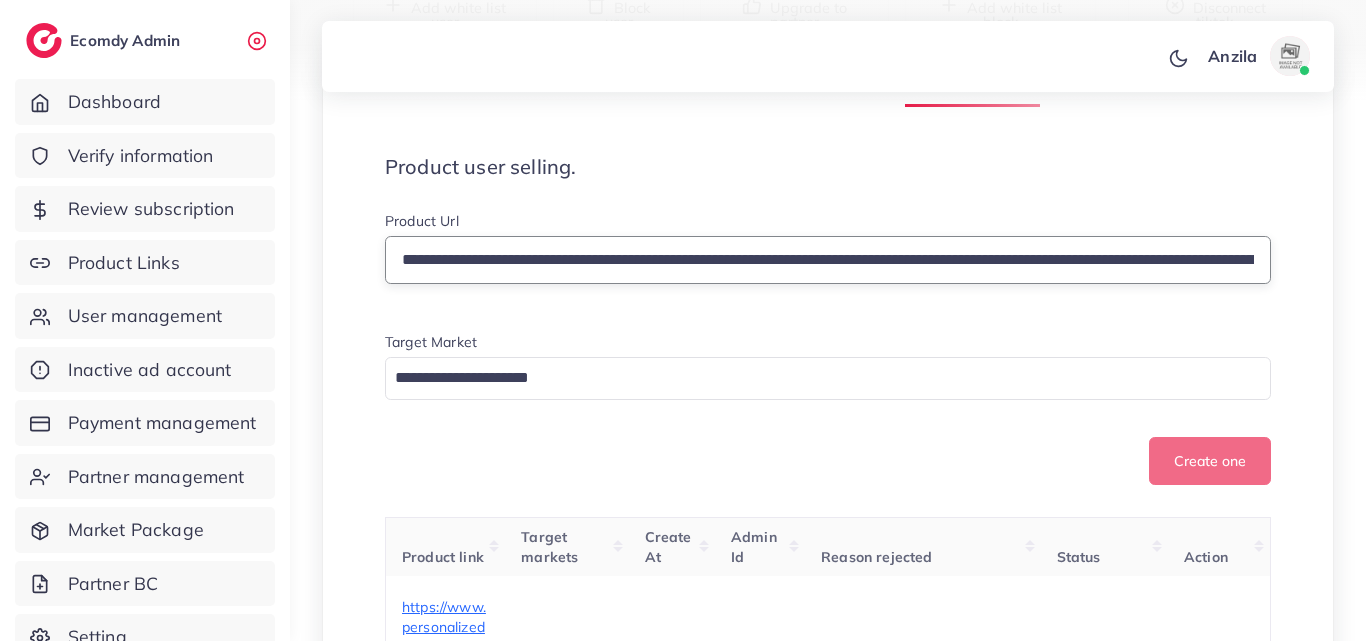 scroll, scrollTop: 0, scrollLeft: 778, axis: horizontal 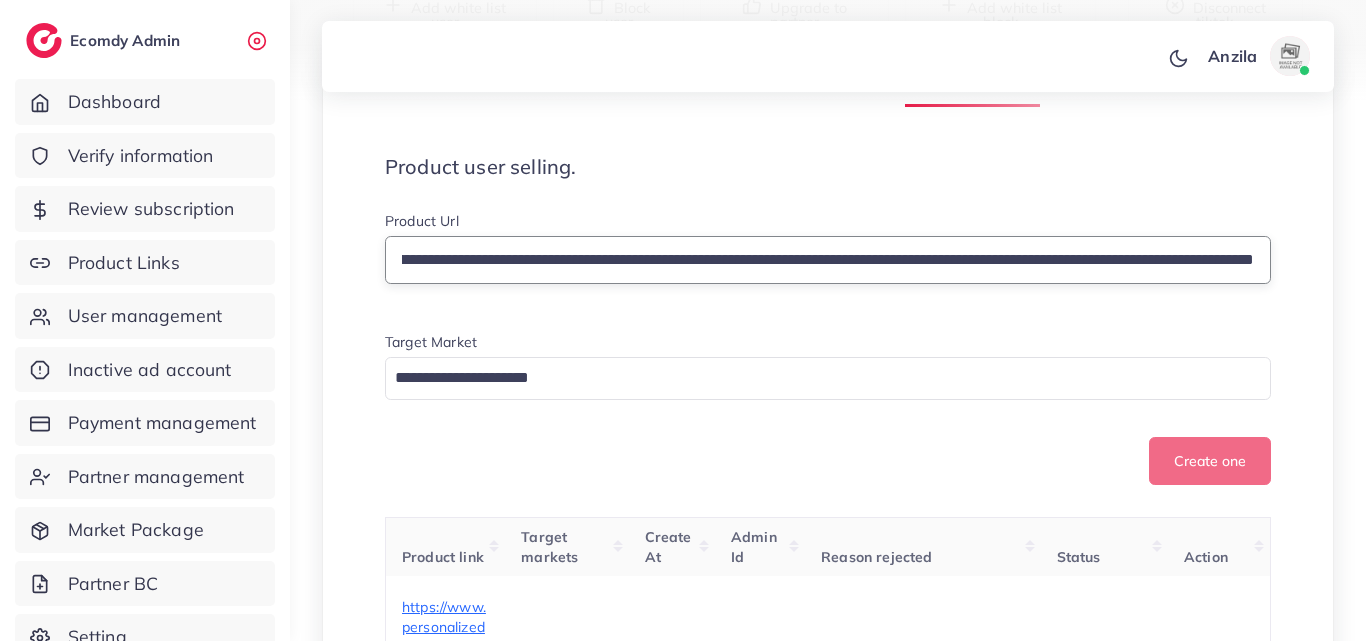 type on "**********" 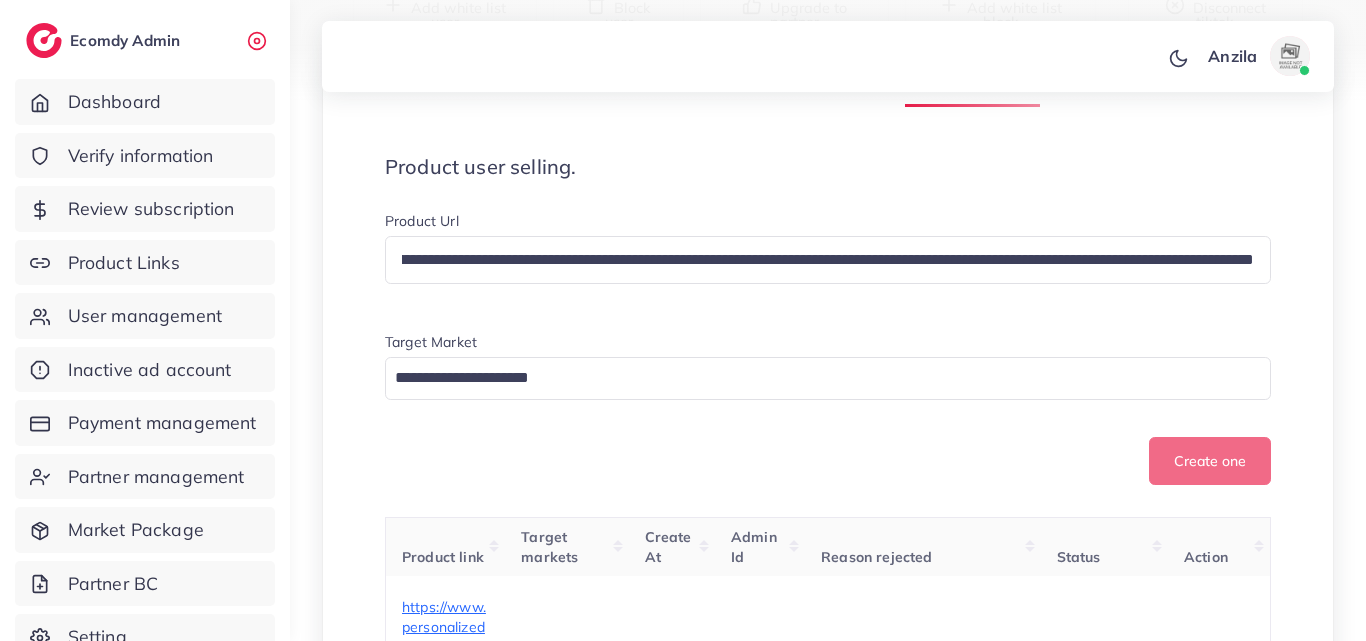 scroll, scrollTop: 0, scrollLeft: 0, axis: both 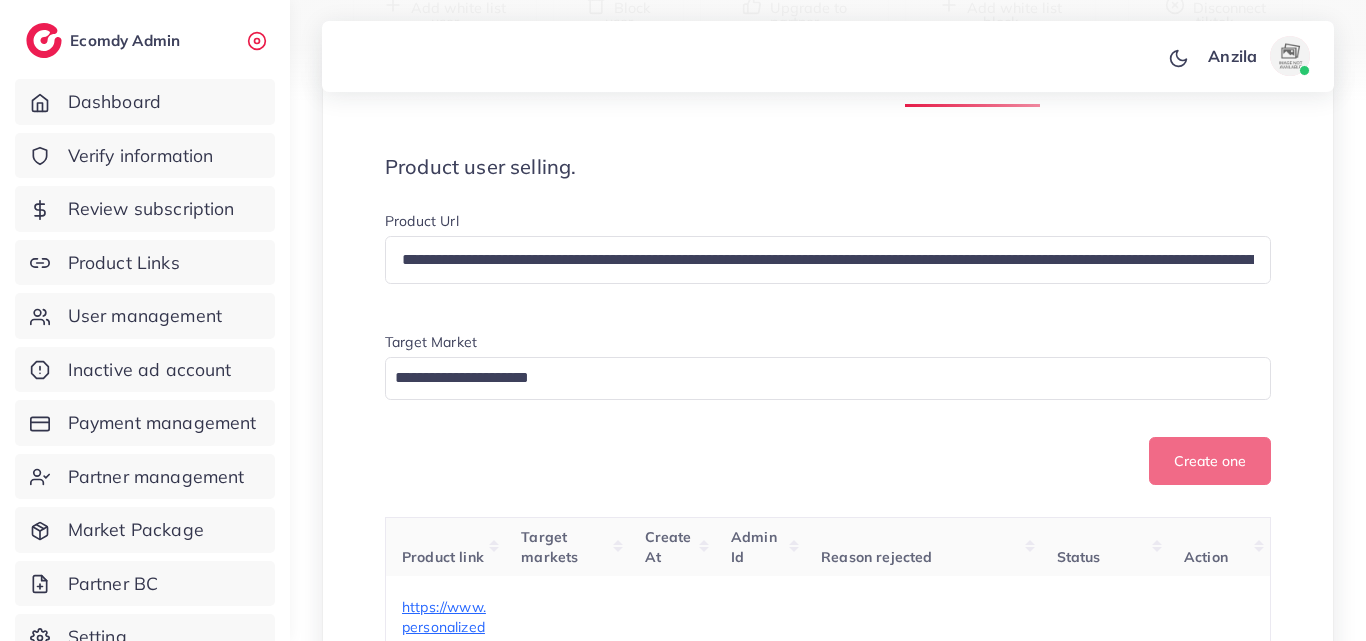 click on "Create one" at bounding box center [828, 461] 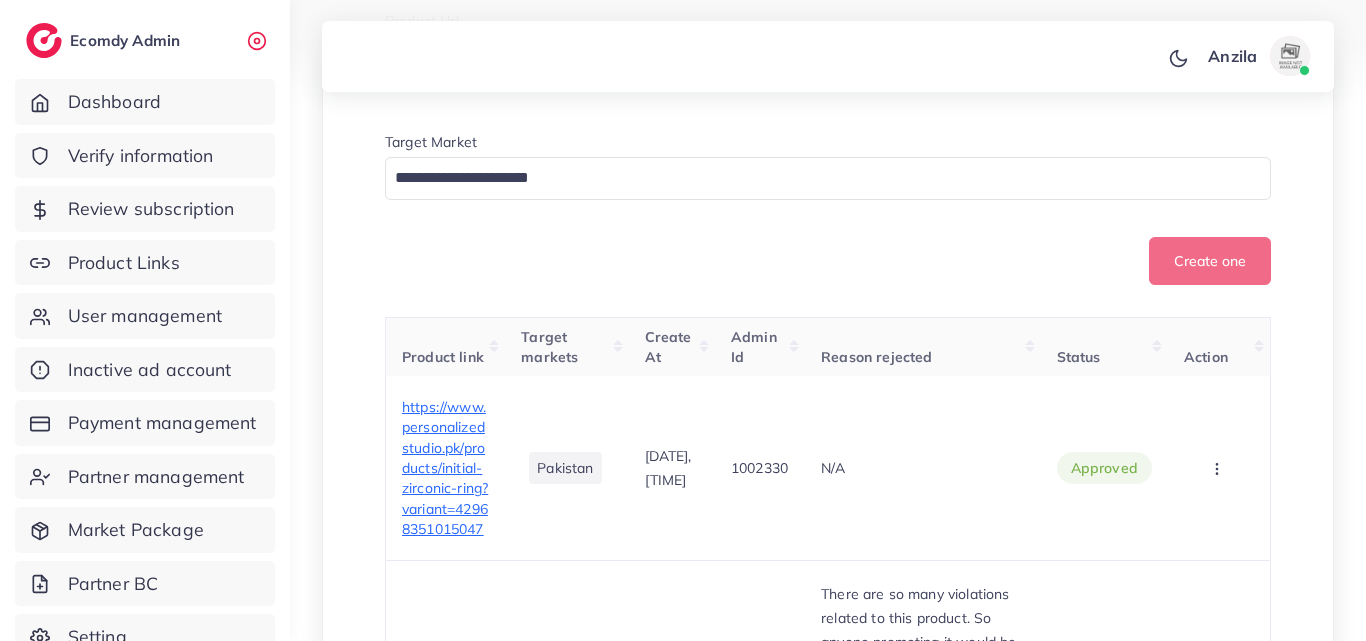 click at bounding box center [816, 178] 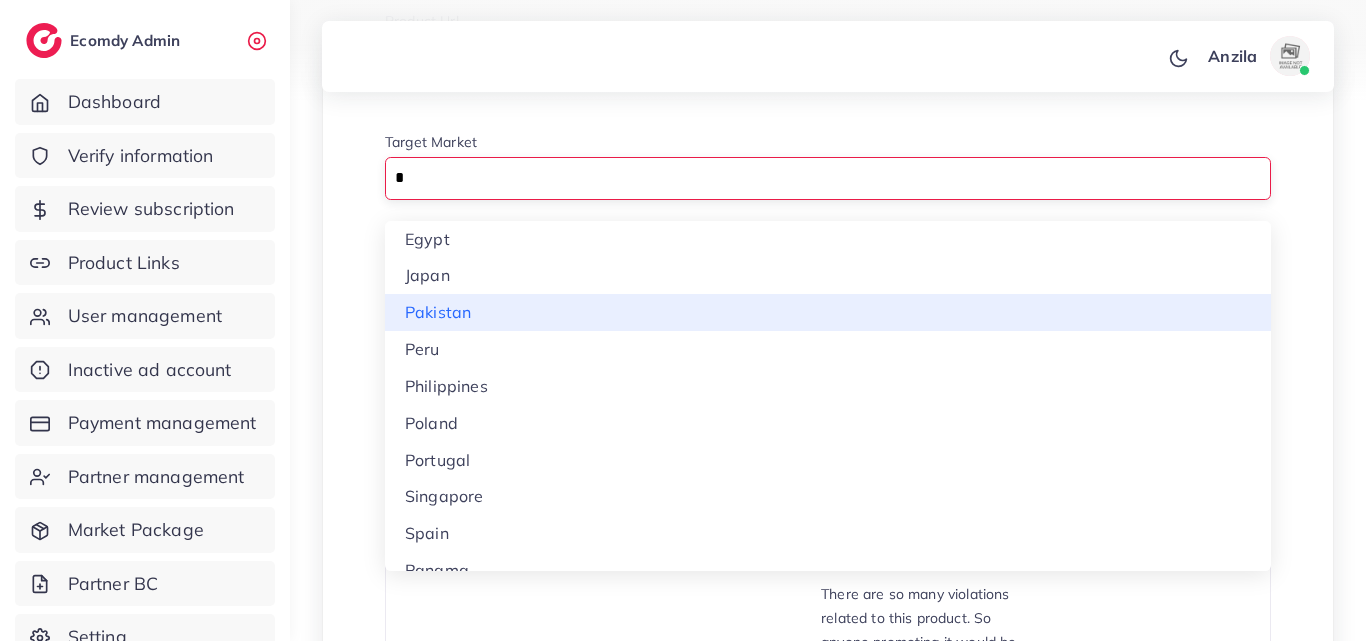 type on "*" 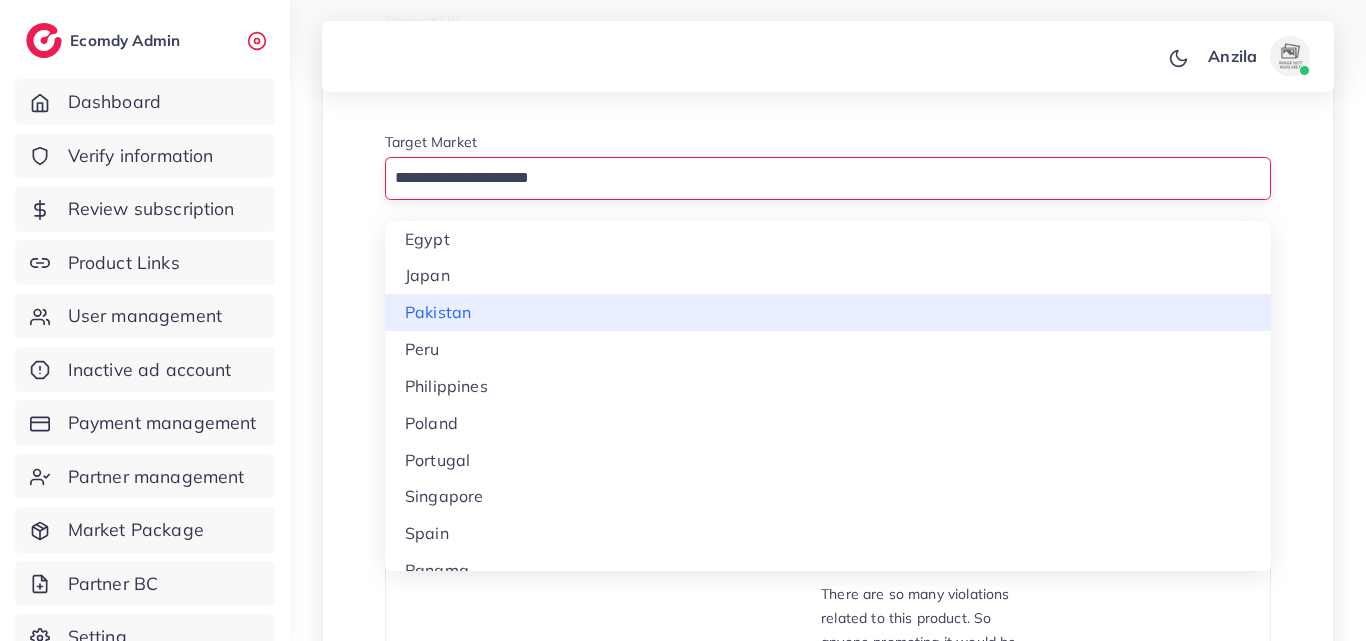 click on "**********" at bounding box center [828, 12679] 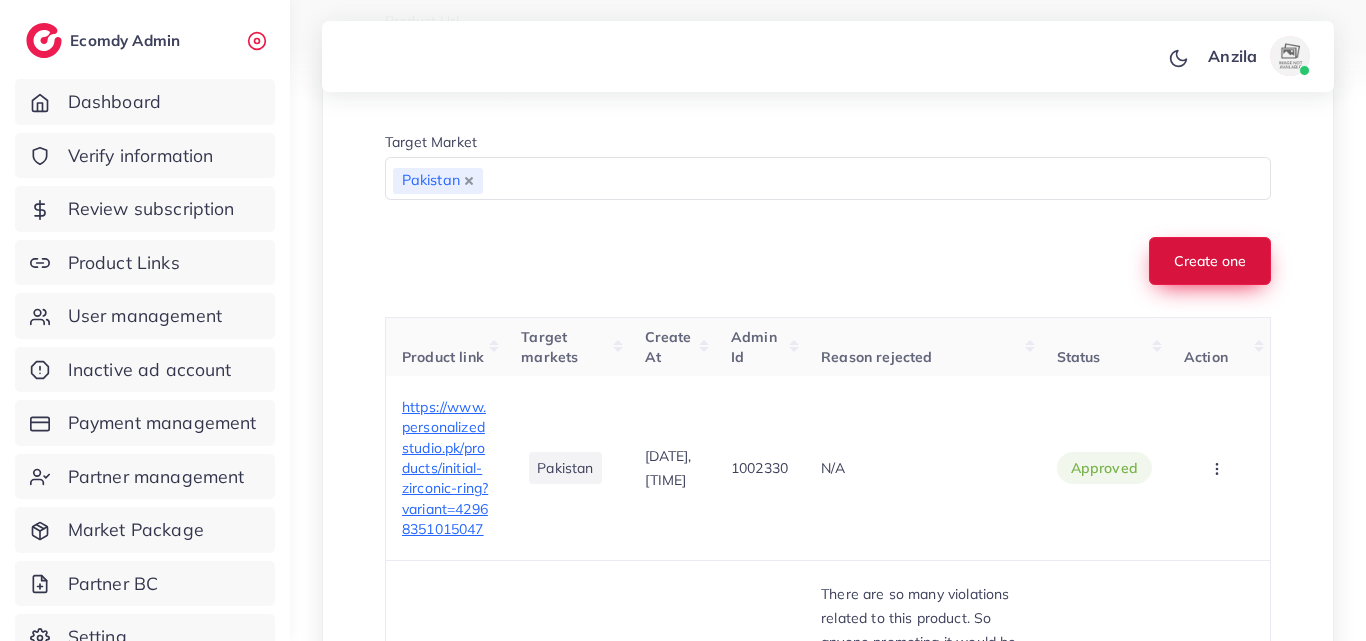 click on "Create one" at bounding box center [1210, 261] 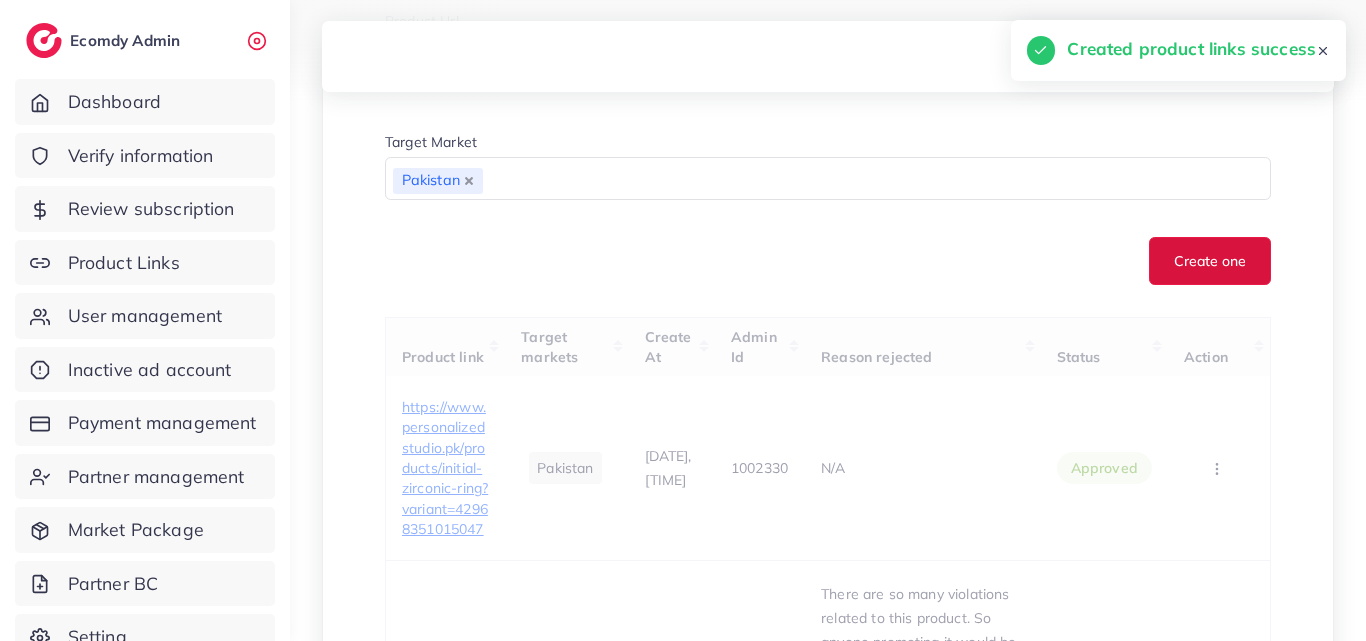 type 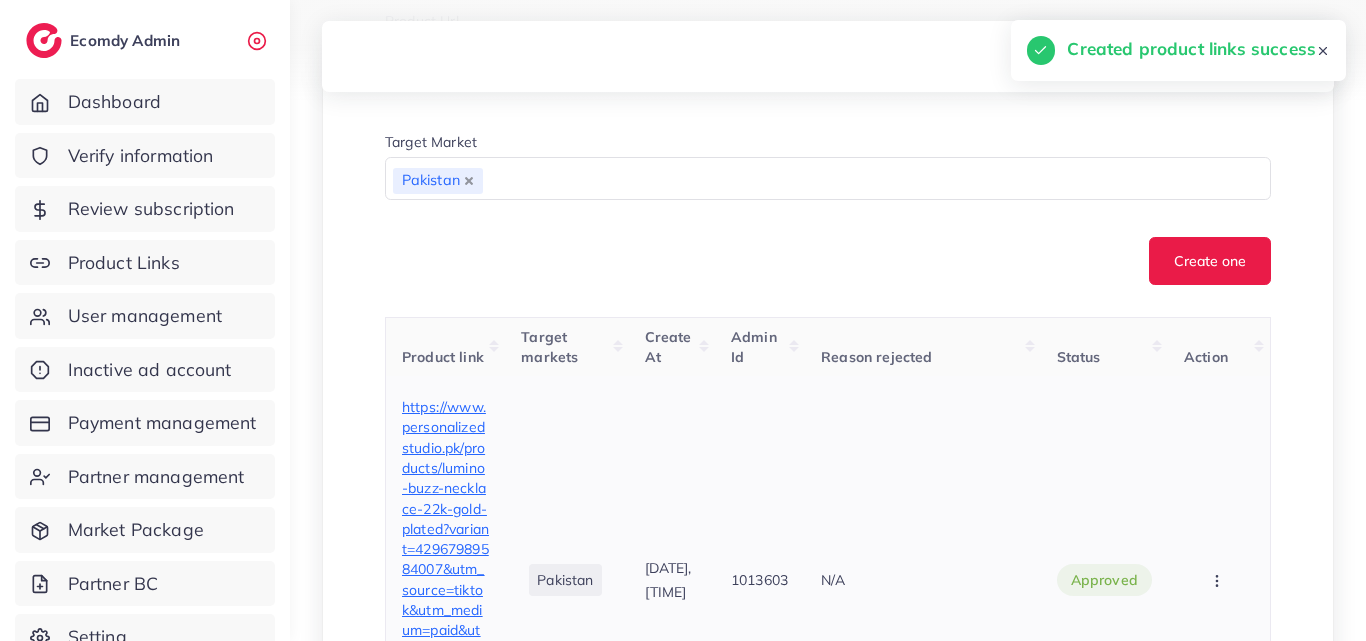 click on "https://www.personalizedstudio.pk/products/lumino-buzz-necklace-22k-gold-plated?variant=42967989584007&utm_source=tiktok&utm_medium=paid&utm_id=__CAMPAIGN_ID__&utm_campaign=__CAMPAIGN_NAME__" at bounding box center [445, 579] 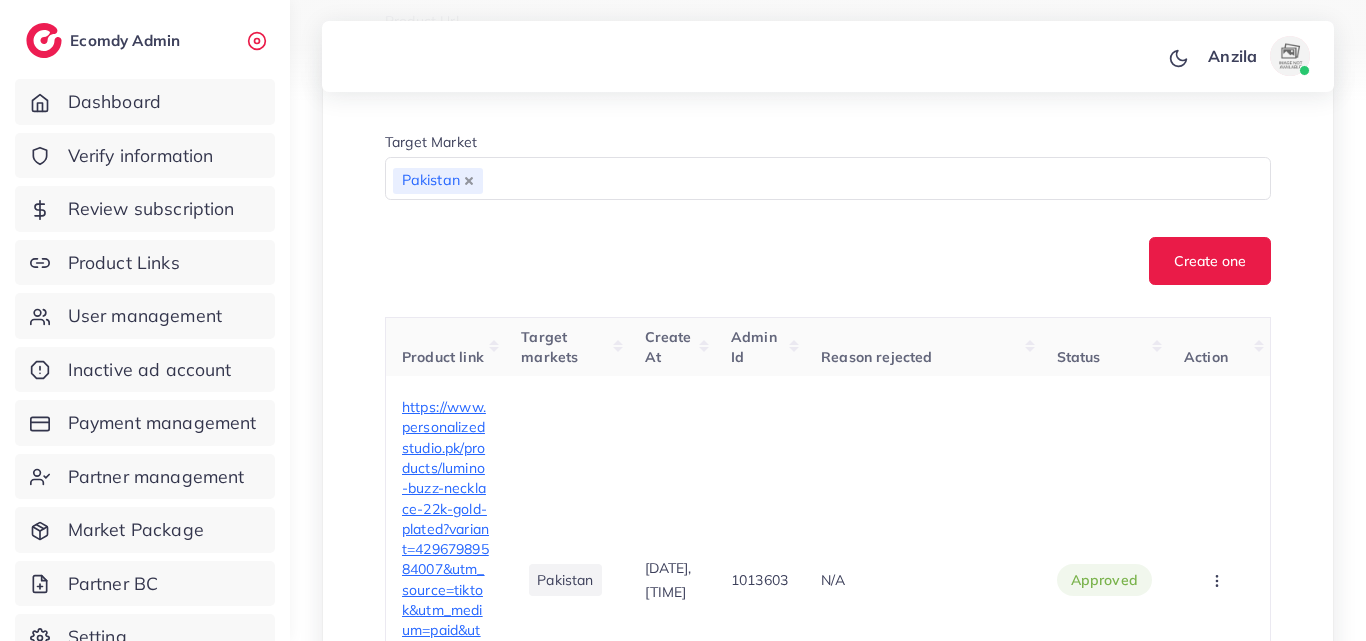 click on "Product Url   Target Market
Pakistan
Loading...      Create one" at bounding box center [828, 148] 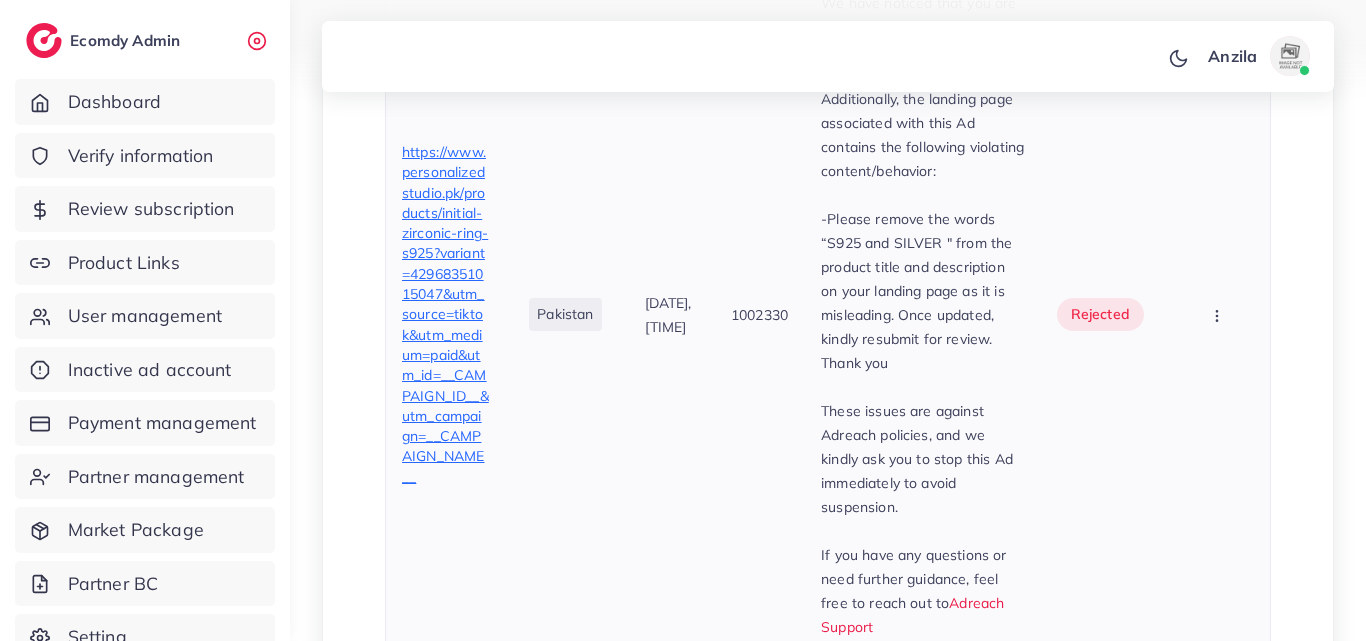 scroll, scrollTop: 1800, scrollLeft: 0, axis: vertical 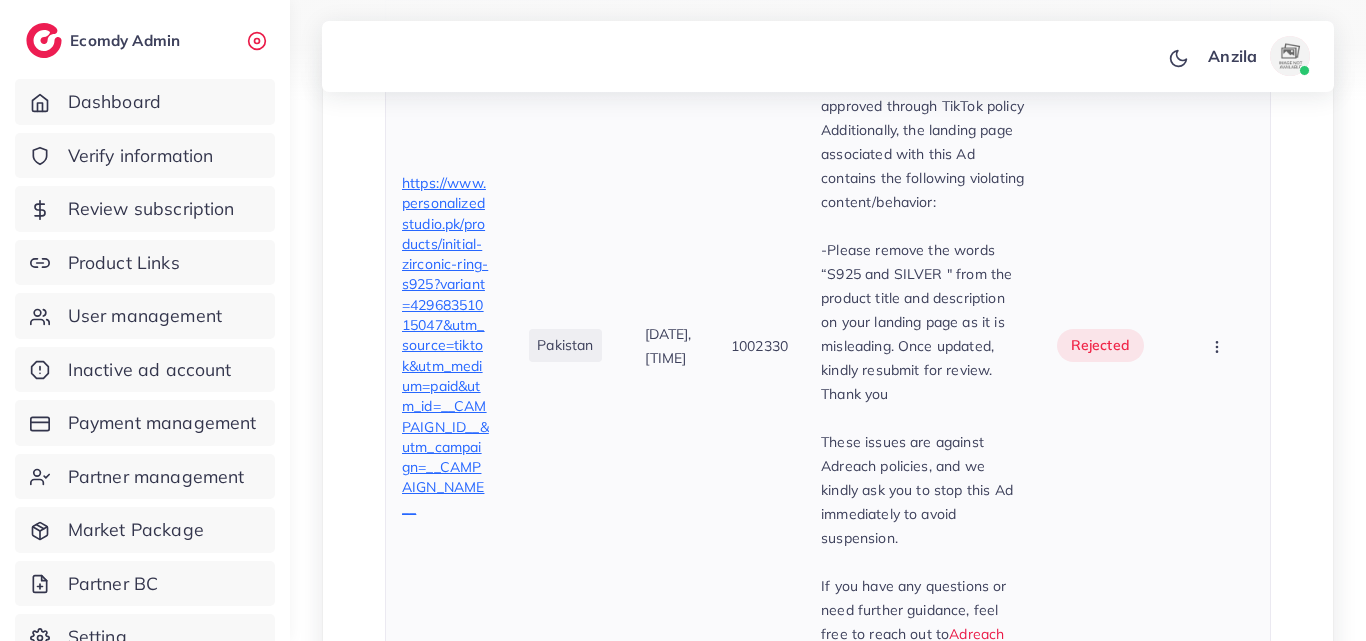 click on "We have noticed that you are running an Ad (7322799016239022081) for a product that has not been approved through TikTok policy Additionally, the landing page associated with this Ad contains the following violating content/behavior: -Please remove the words “S925 and SILVER " from the product title and description on your landing page as it is misleading. Once updated, kindly resubmit for review. Thank you These issues are against Adreach policies, and we kindly ask you to stop this Ad immediately to avoid suspension. If you have any questions or need further guidance, feel free to reach out to  Adreach Support" at bounding box center [923, 345] 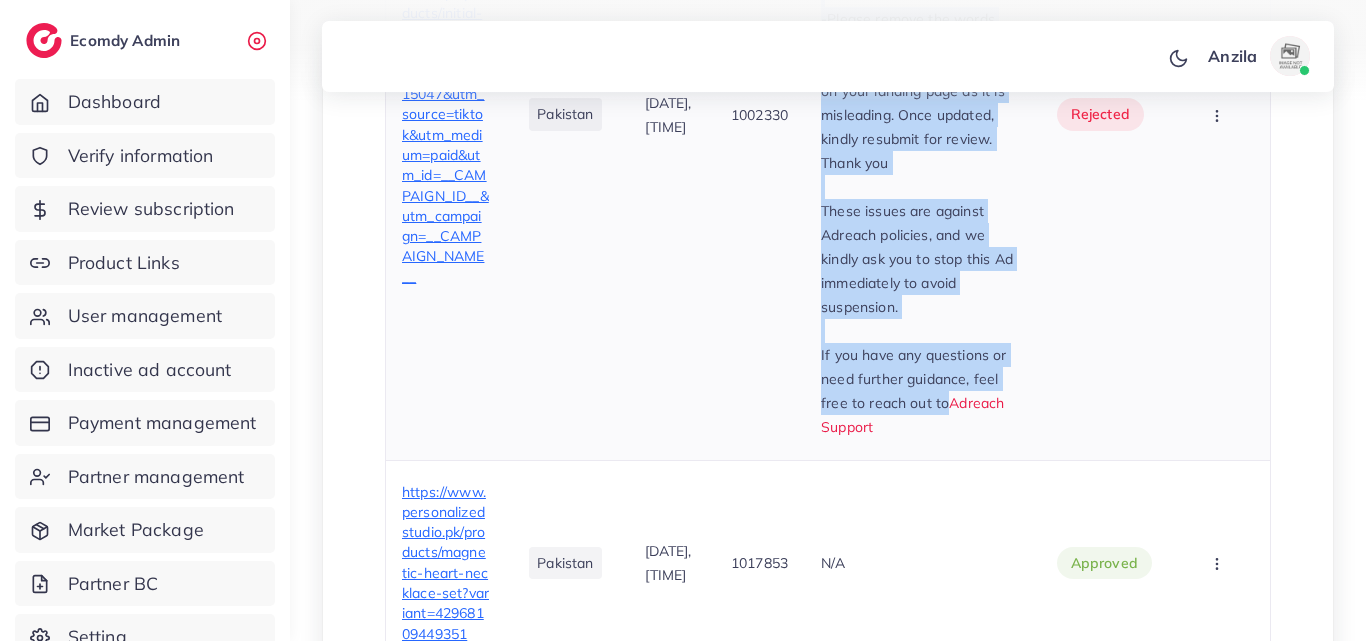 scroll, scrollTop: 2046, scrollLeft: 0, axis: vertical 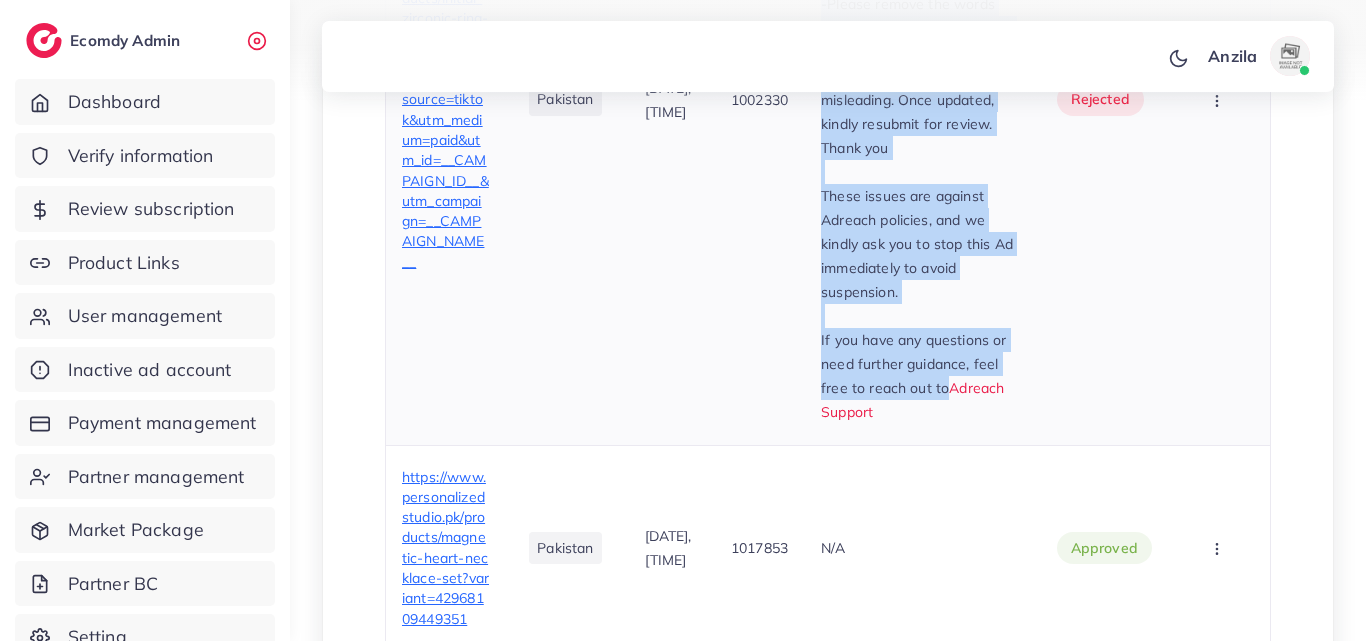 drag, startPoint x: 829, startPoint y: 191, endPoint x: 952, endPoint y: 620, distance: 446.28467 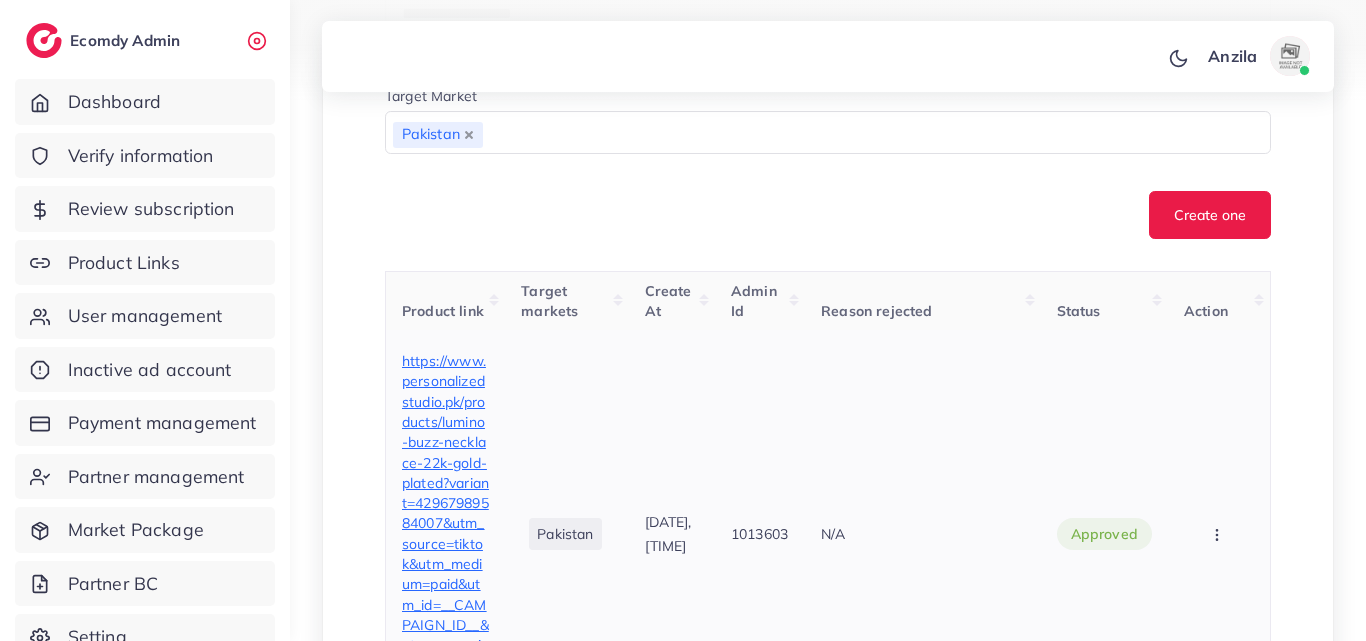 scroll, scrollTop: 746, scrollLeft: 0, axis: vertical 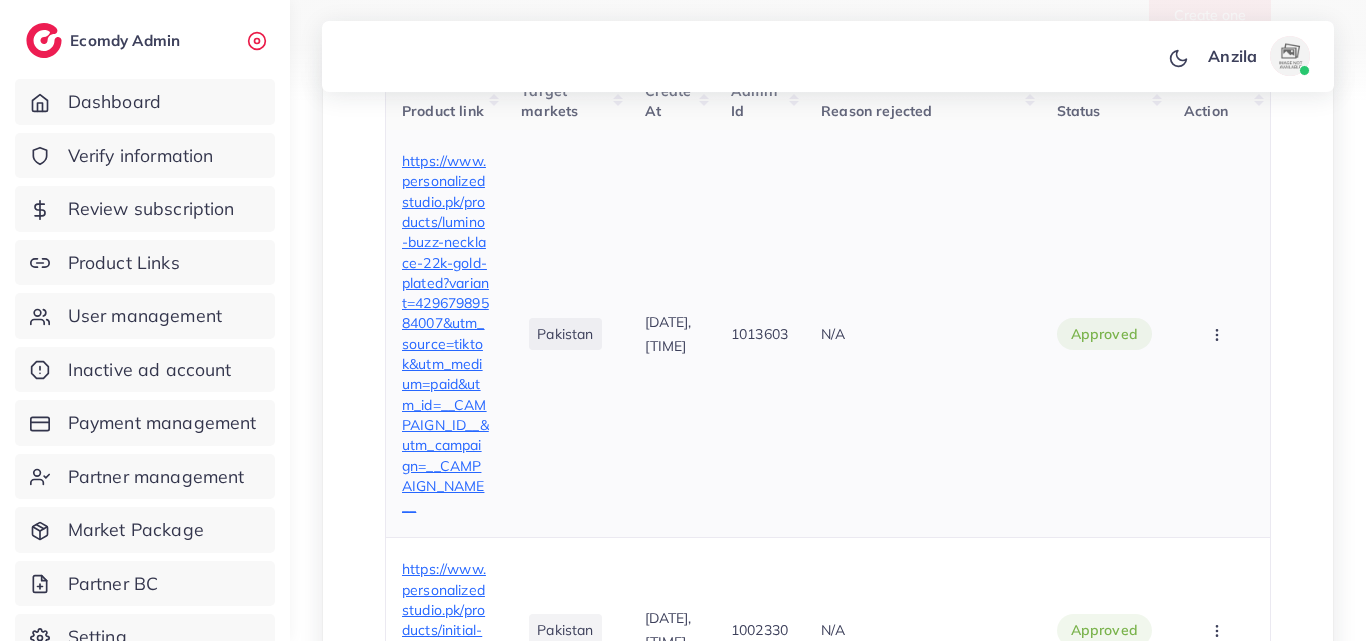 click at bounding box center [1219, 333] 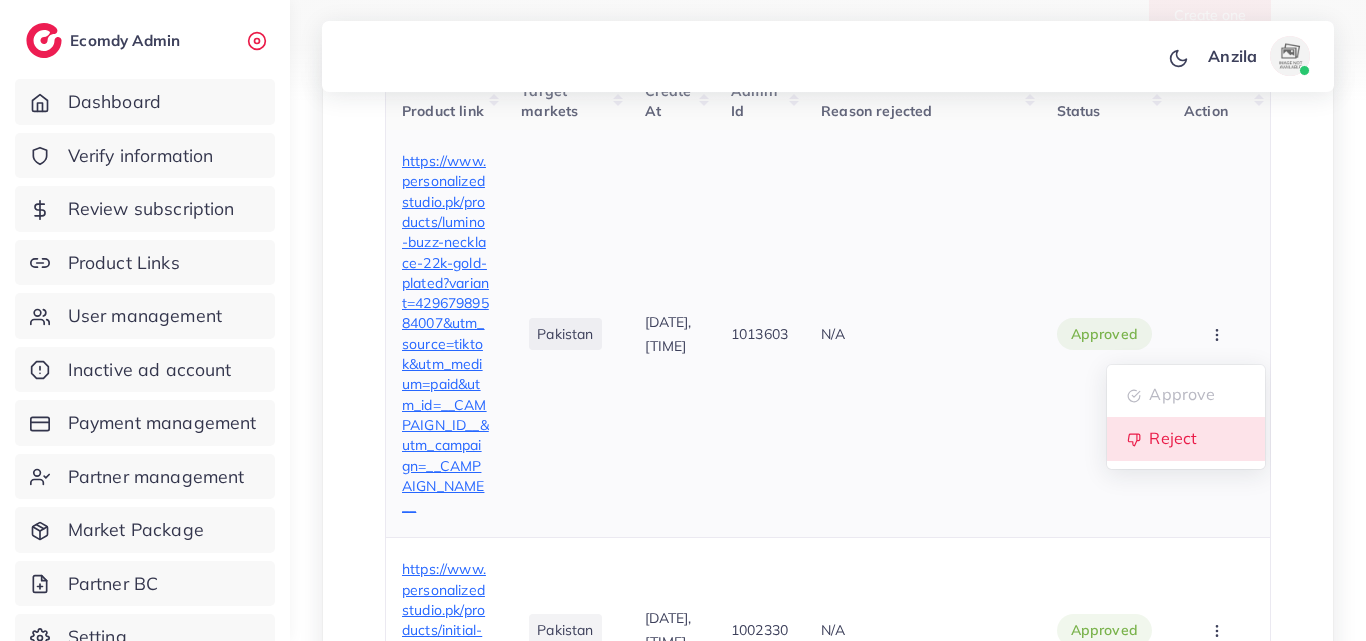 click on "Reject" at bounding box center (1186, 439) 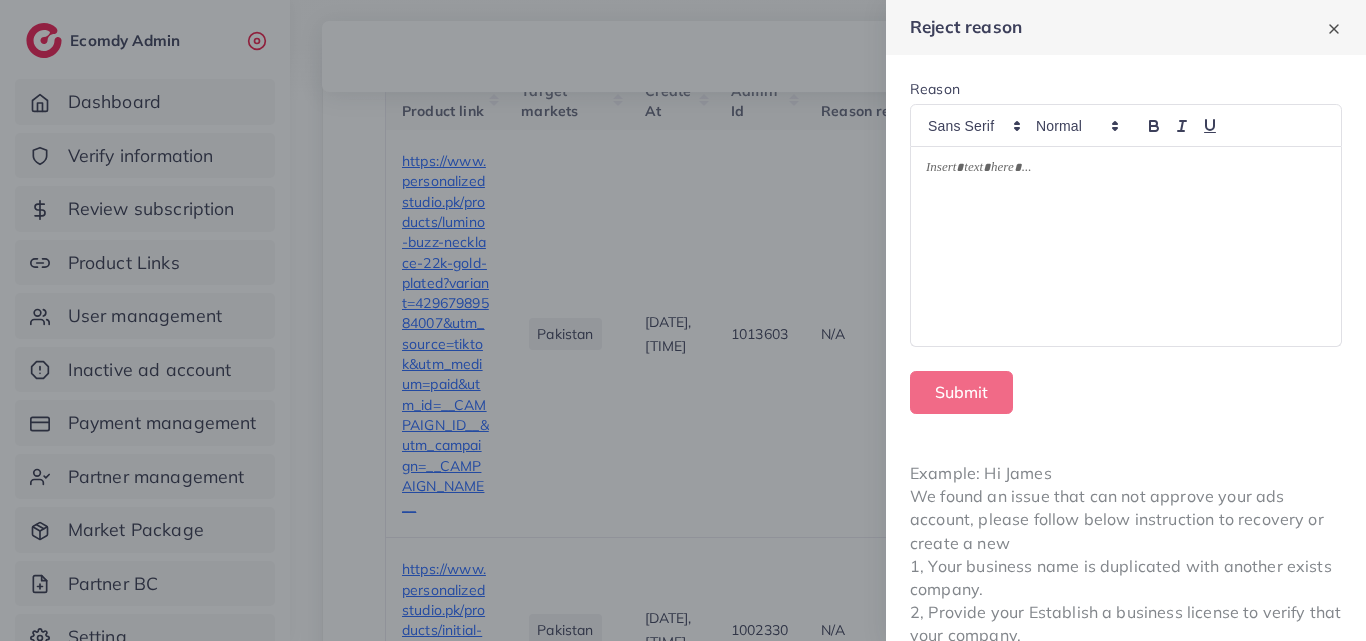 click at bounding box center (1126, 247) 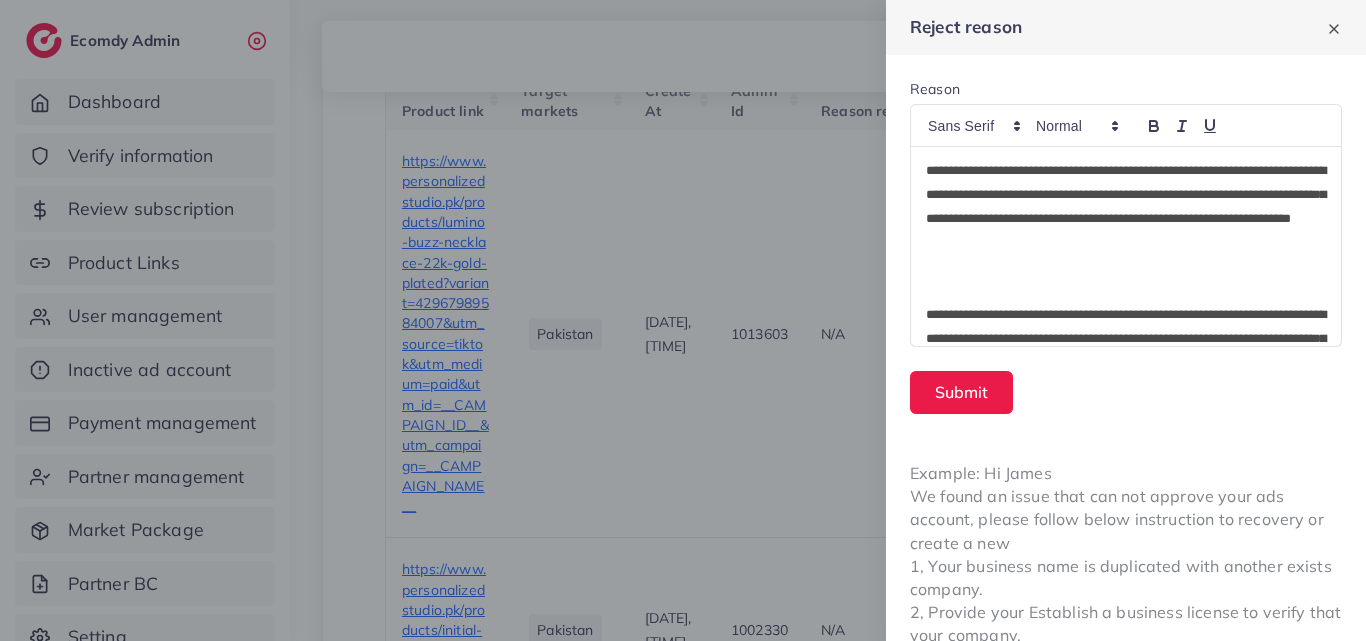 scroll, scrollTop: 0, scrollLeft: 0, axis: both 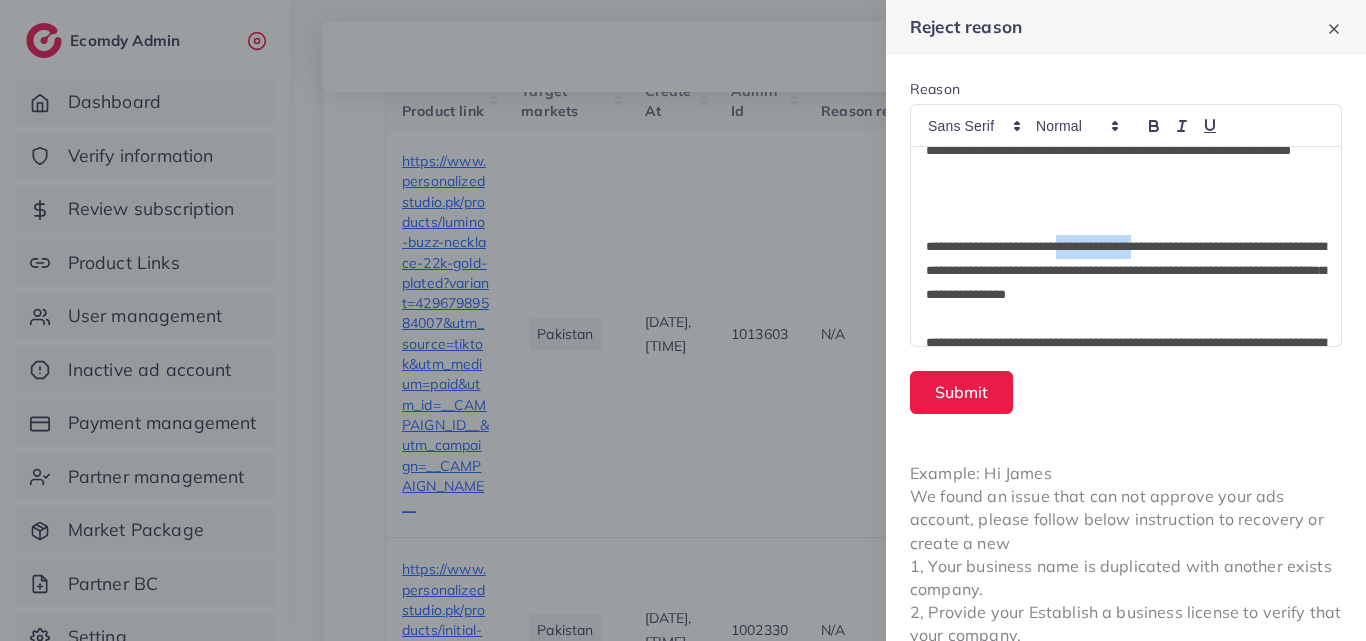 drag, startPoint x: 1094, startPoint y: 244, endPoint x: 1202, endPoint y: 237, distance: 108.226616 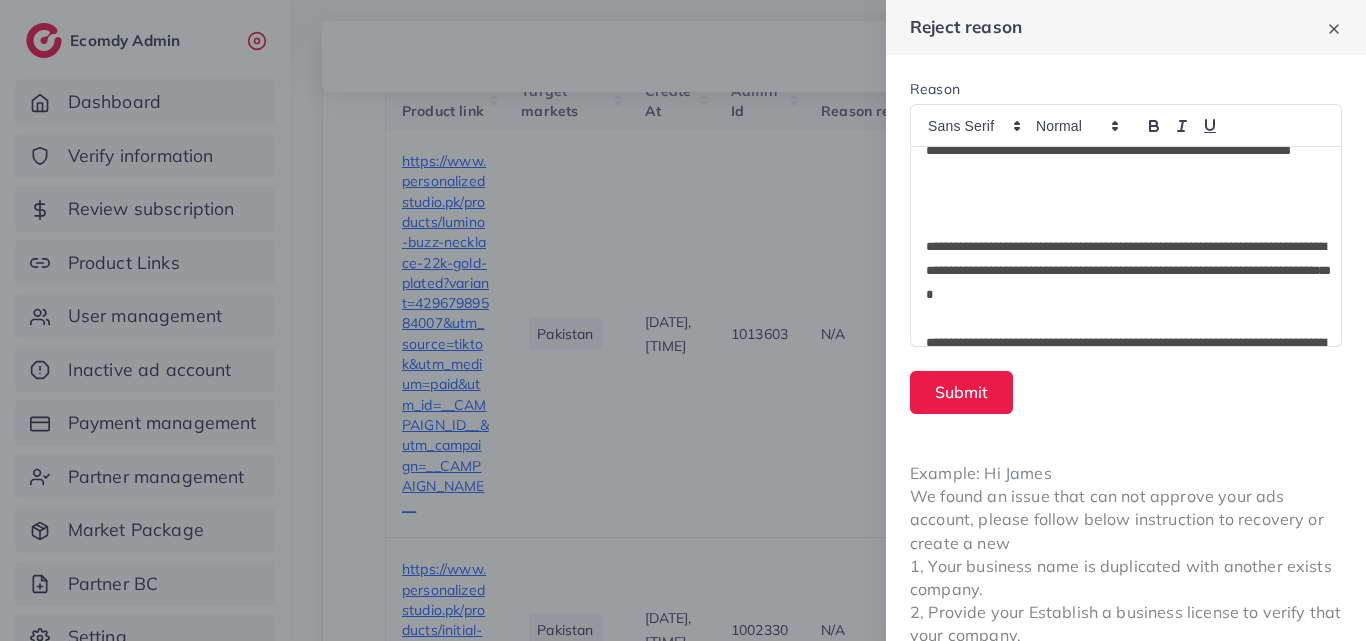 type 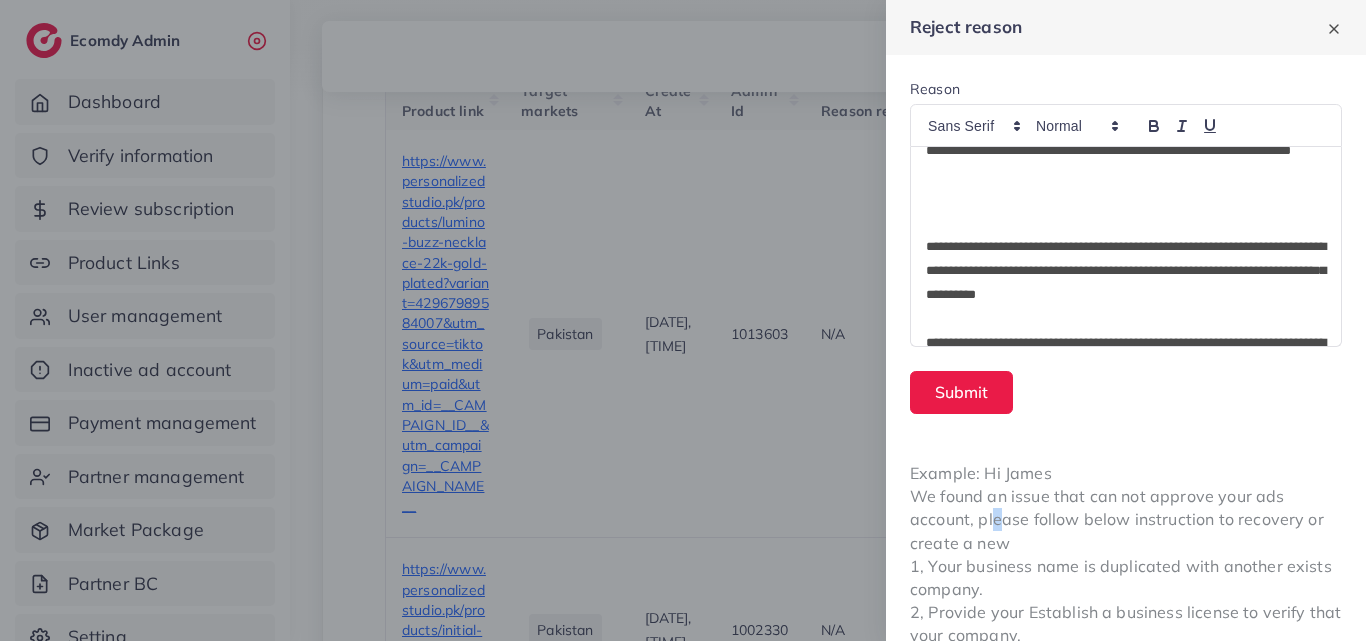 click on "Example: Hi James   We found an issue that can not approve your ads account, please follow below instruction to recovery or create a new  1, Your business name is duplicated with another exists company.  2, Provide your Establish a business license to verify that your company." at bounding box center (1126, 555) 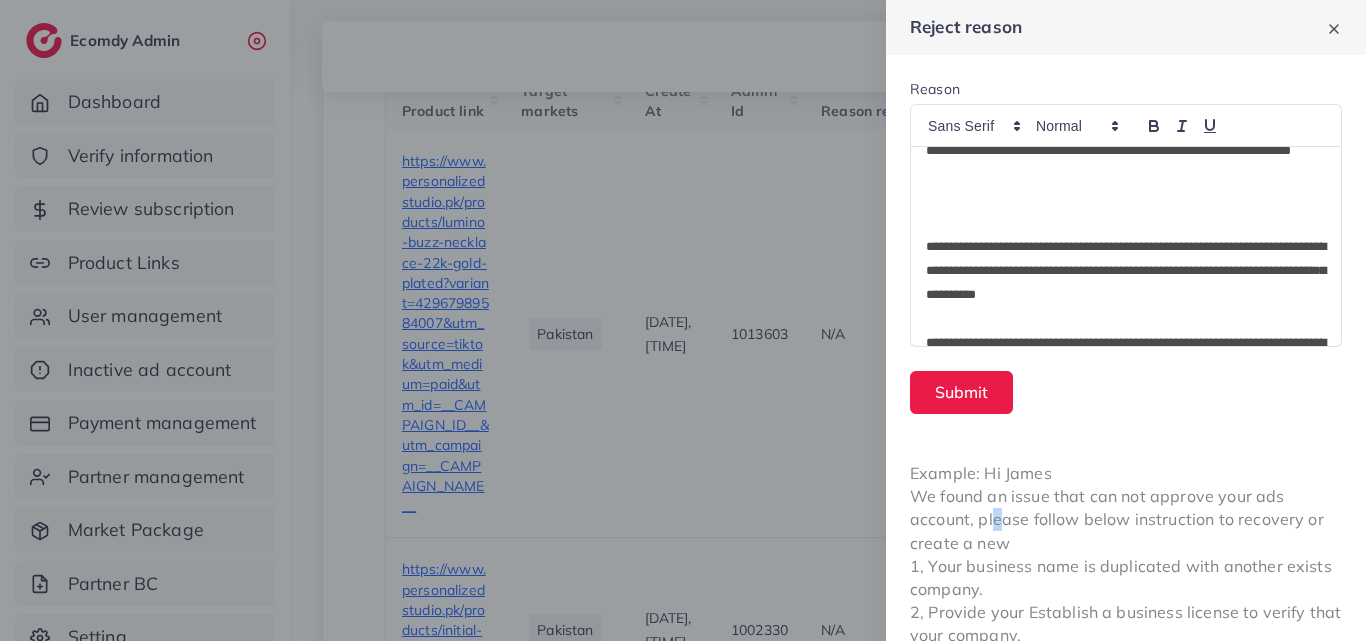 copy on "l" 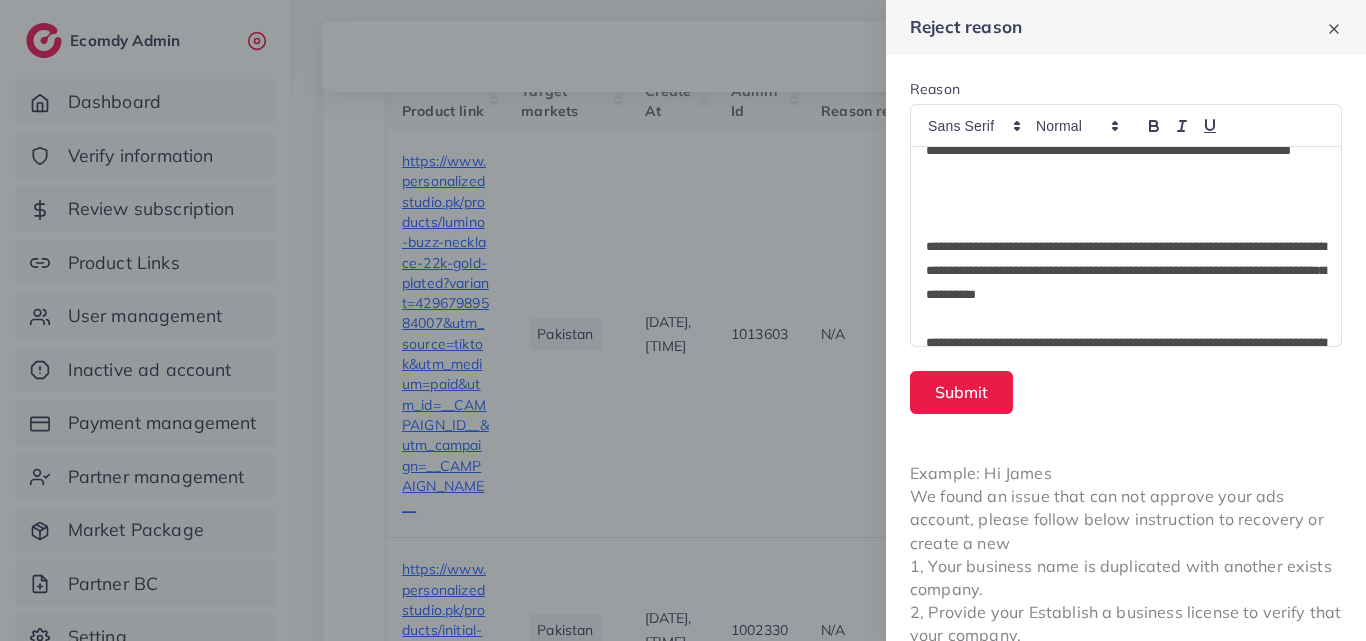 click on "**********" at bounding box center [1126, 271] 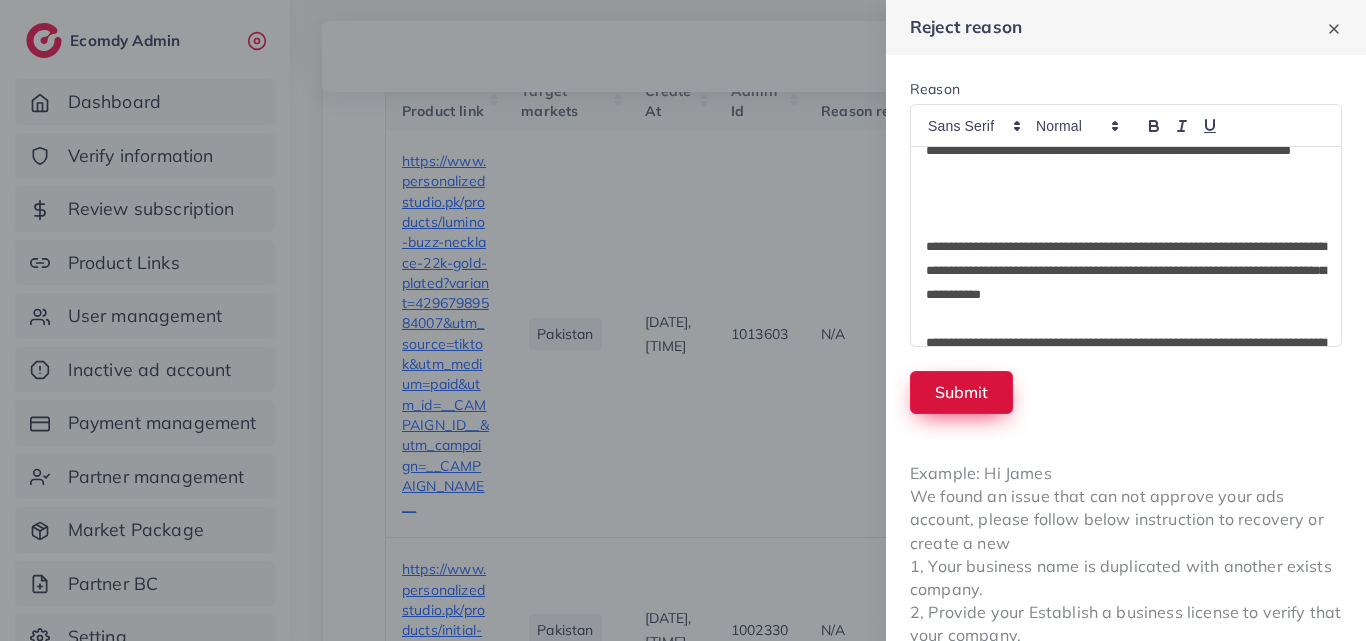click on "Submit" at bounding box center (961, 392) 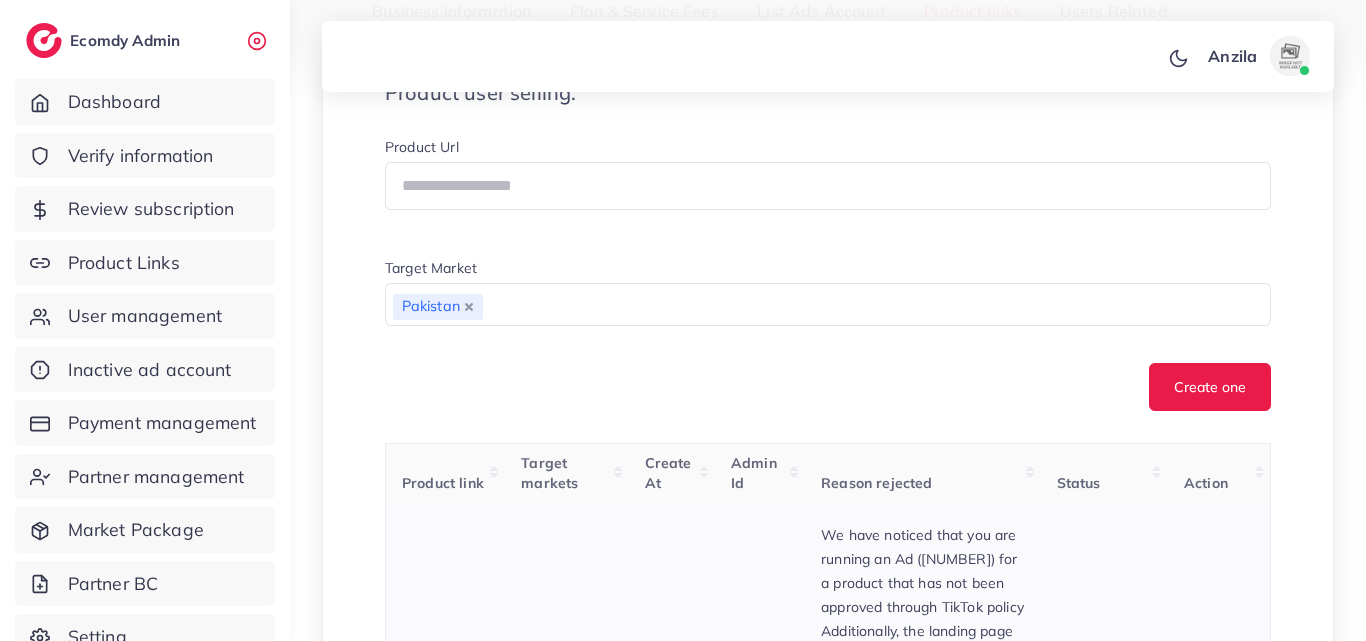 scroll, scrollTop: 346, scrollLeft: 0, axis: vertical 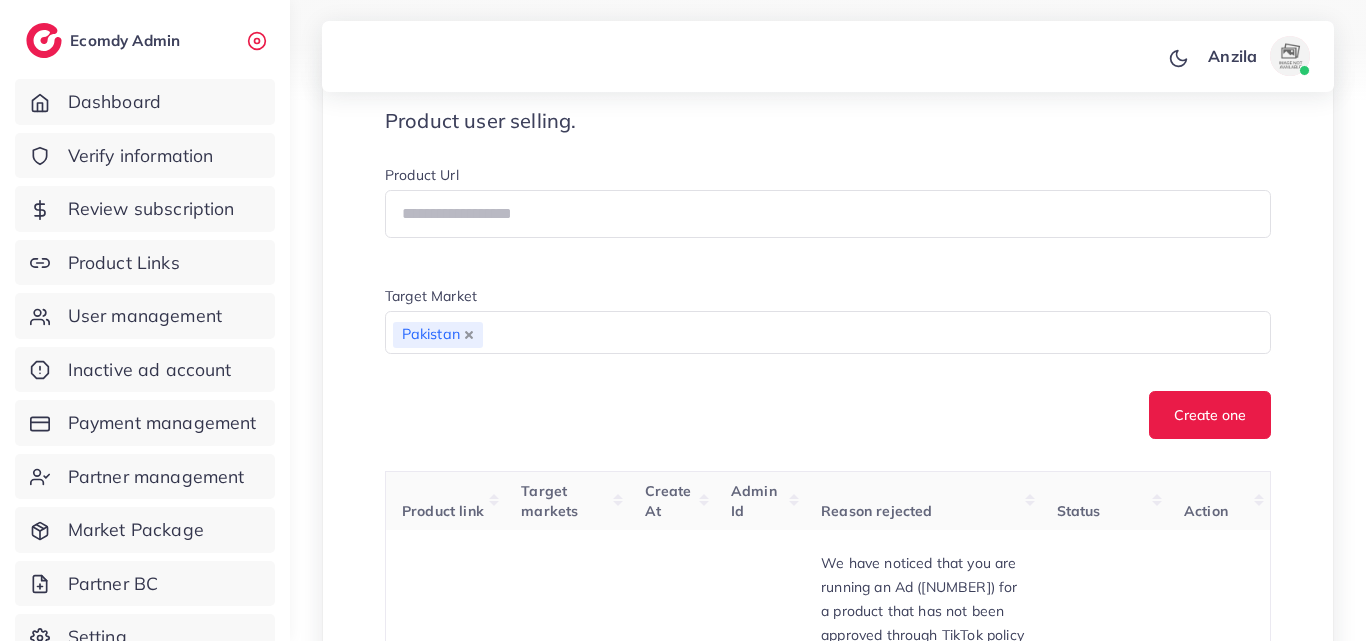click on "Product user selling.   Product Url   Target Market
Pakistan
Loading...      Create one" at bounding box center [828, 274] 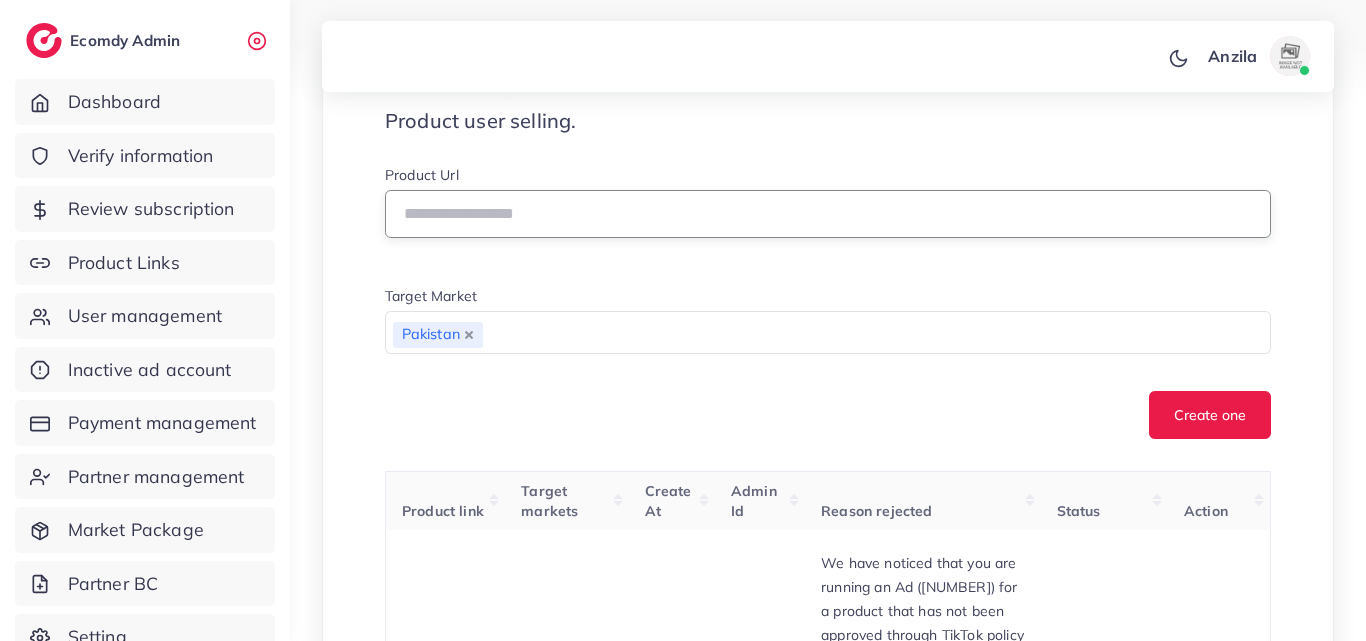 drag, startPoint x: 803, startPoint y: 188, endPoint x: 726, endPoint y: 229, distance: 87.23531 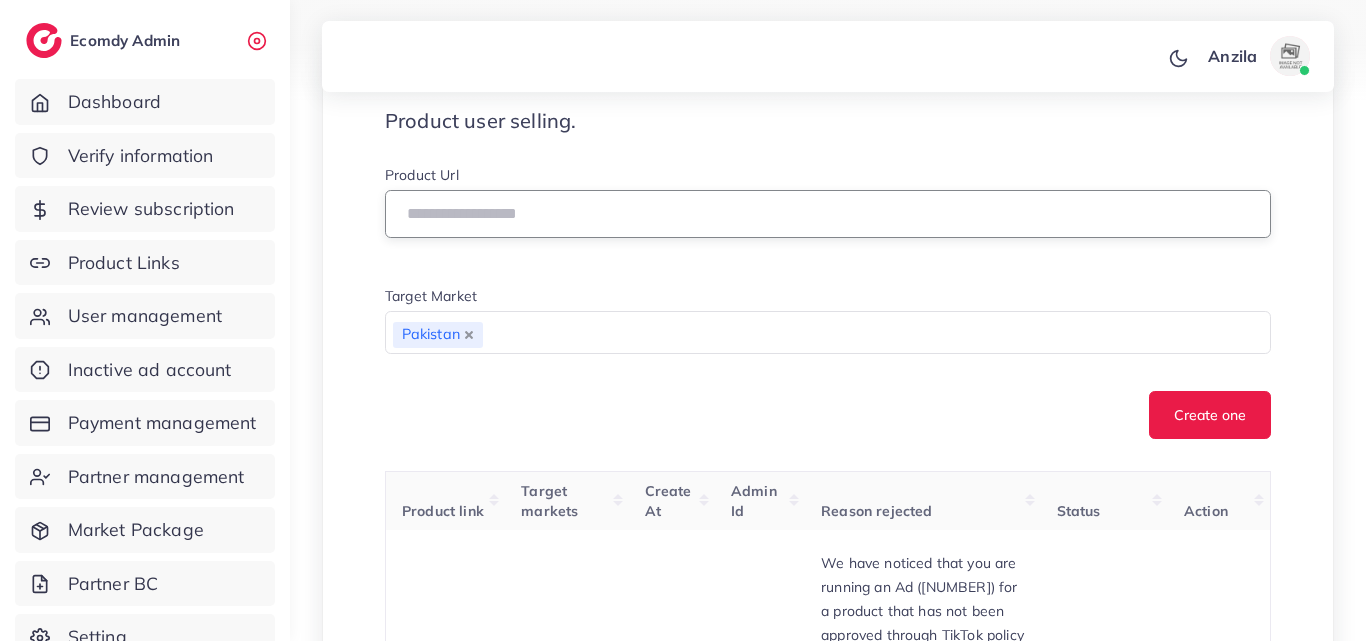 click at bounding box center [828, 214] 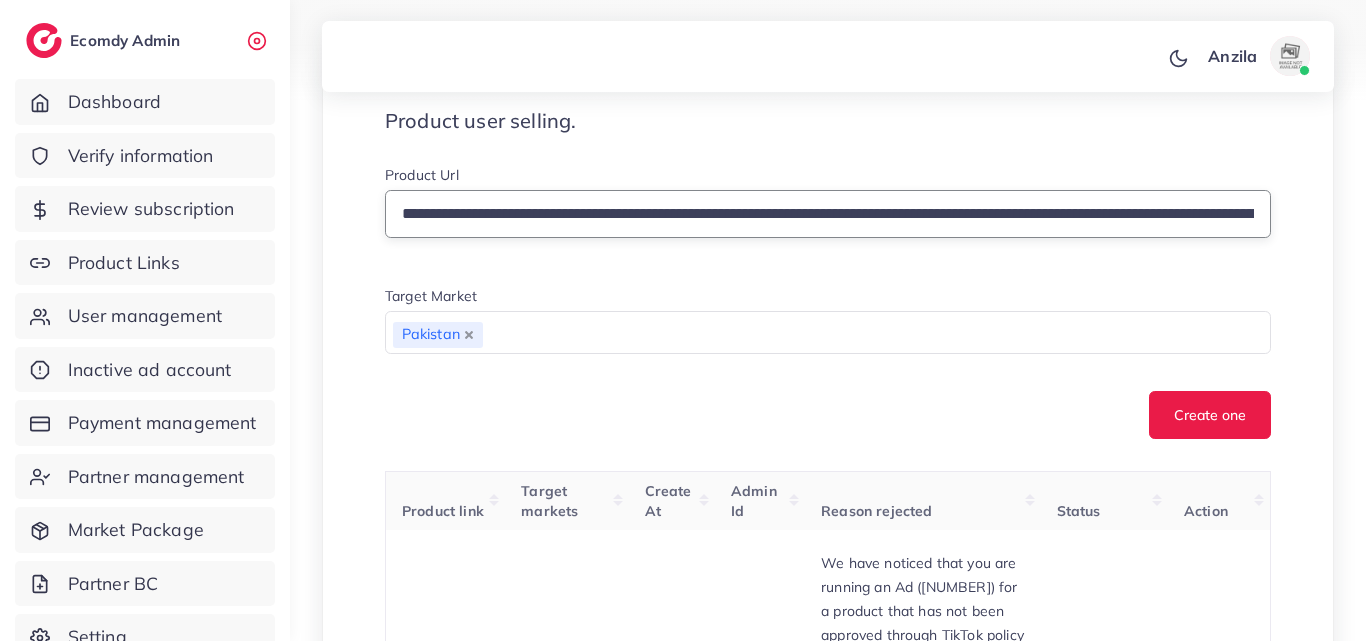 scroll, scrollTop: 0, scrollLeft: 703, axis: horizontal 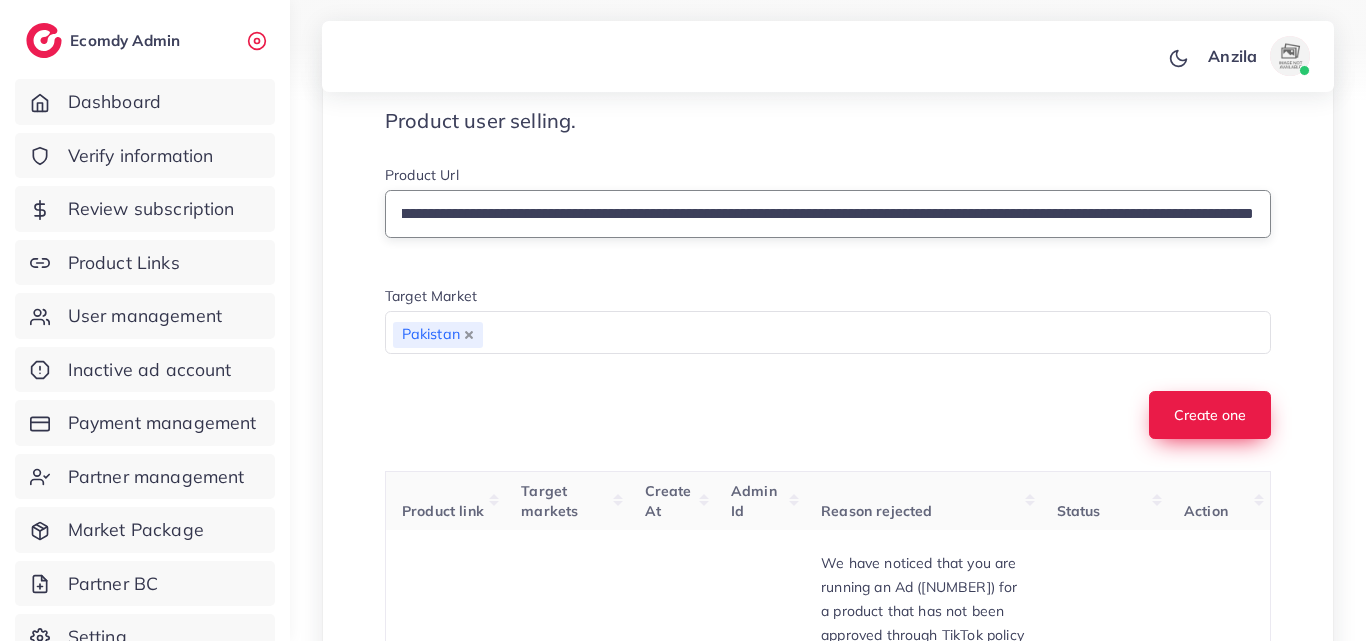 type on "**********" 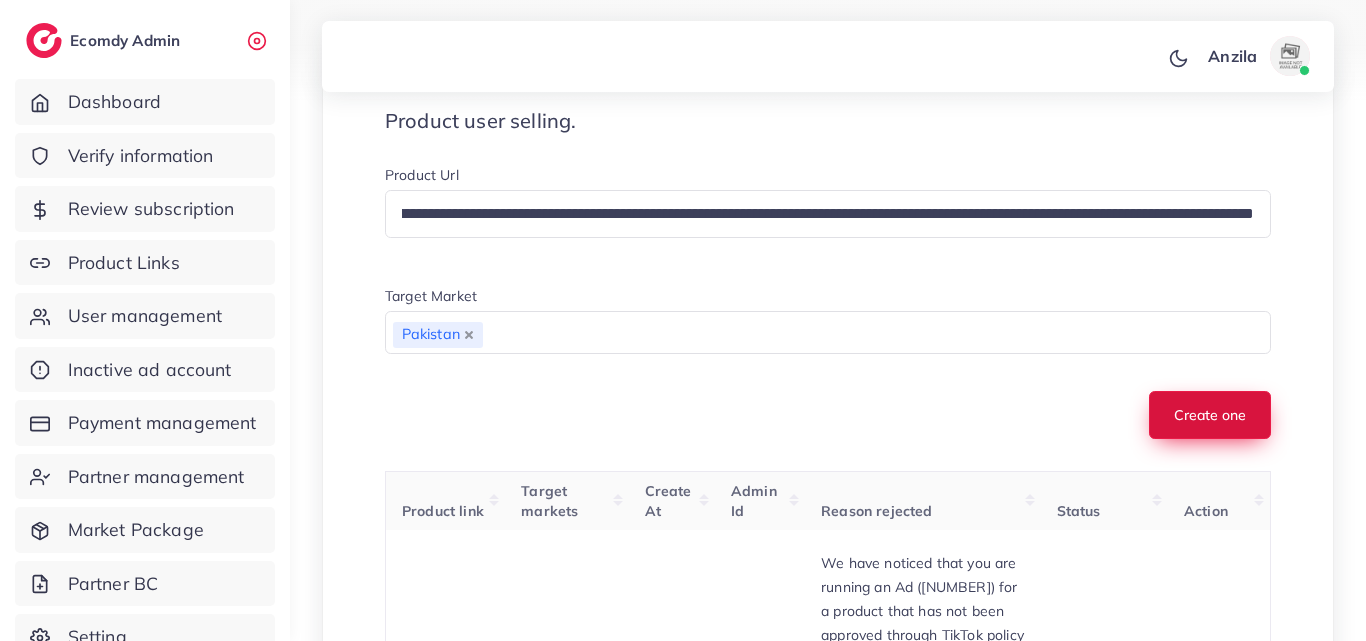 scroll, scrollTop: 0, scrollLeft: 0, axis: both 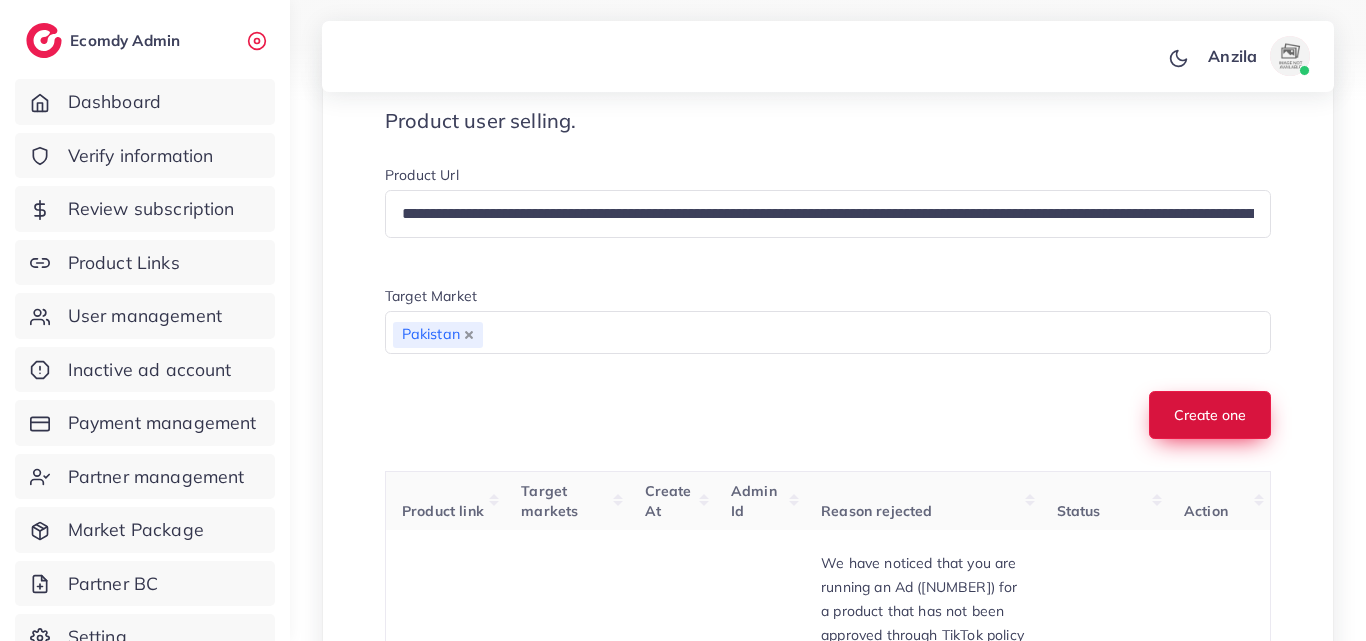 click on "Create one" at bounding box center (1210, 415) 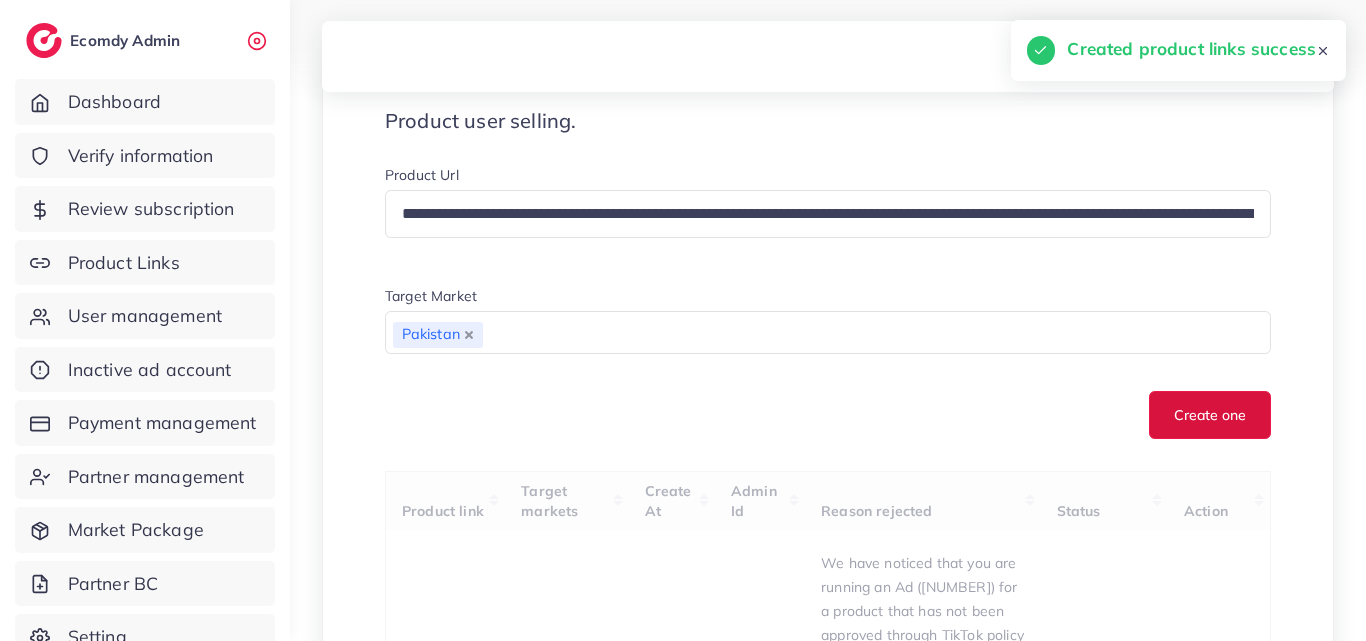 type 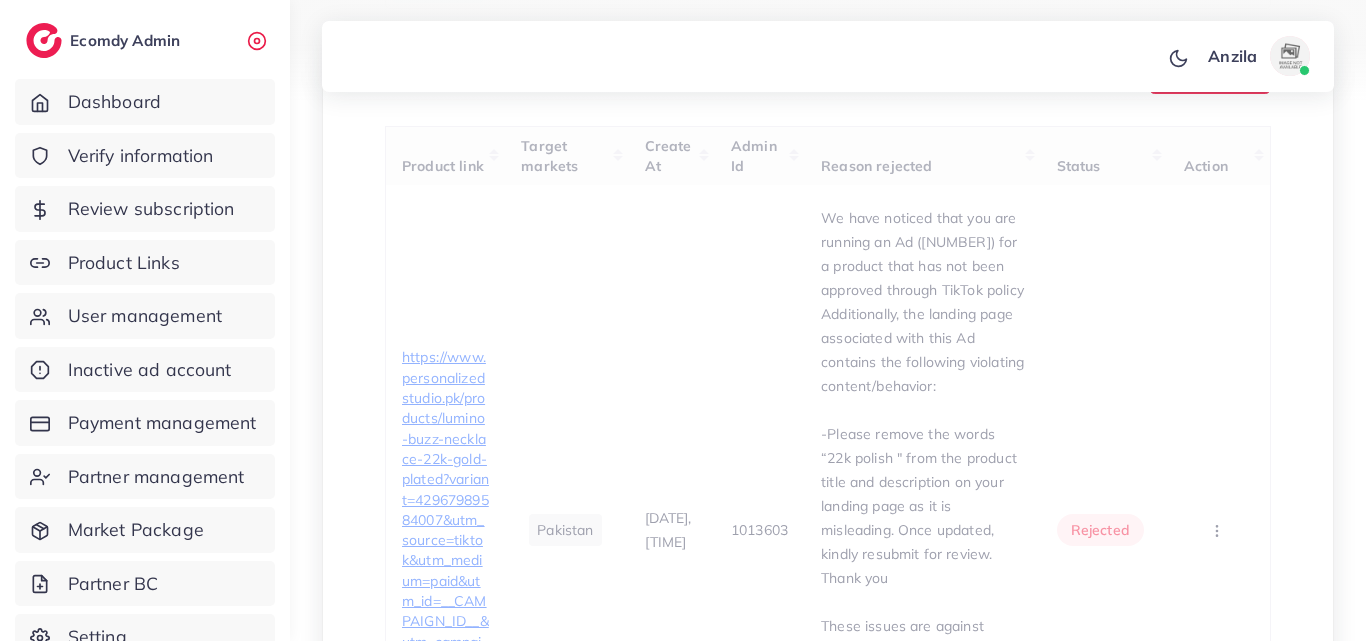 scroll, scrollTop: 746, scrollLeft: 0, axis: vertical 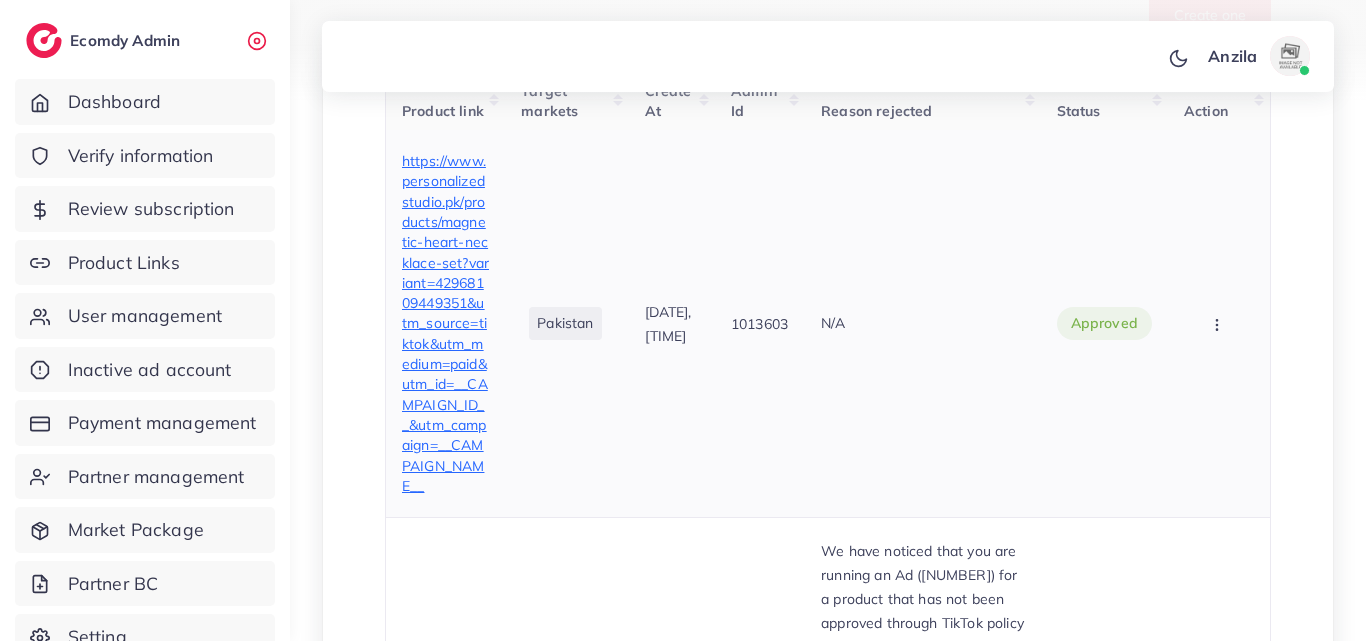 click on "https://www.personalizedstudio.pk/products/magnetic-heart-necklace-set?variant=42968109449351&utm_source=tiktok&utm_medium=paid&utm_id=__CAMPAIGN_ID__&utm_campaign=__CAMPAIGN_NAME__" at bounding box center (445, 323) 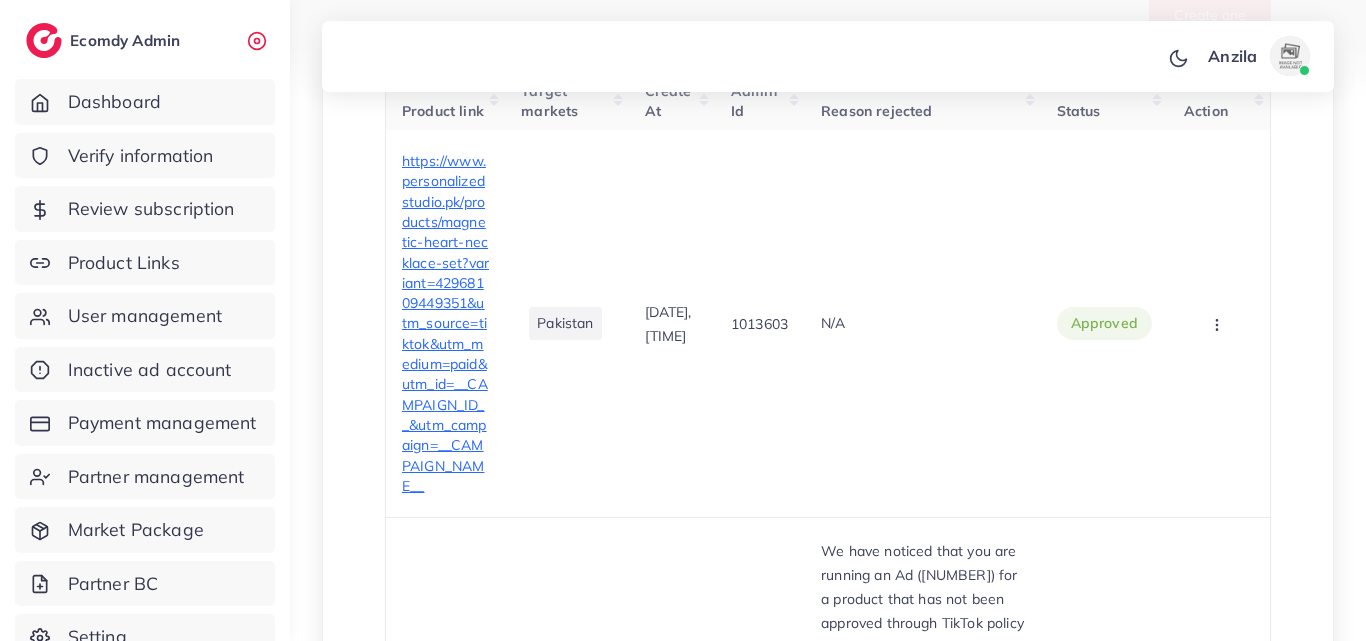 scroll, scrollTop: 2730, scrollLeft: 0, axis: vertical 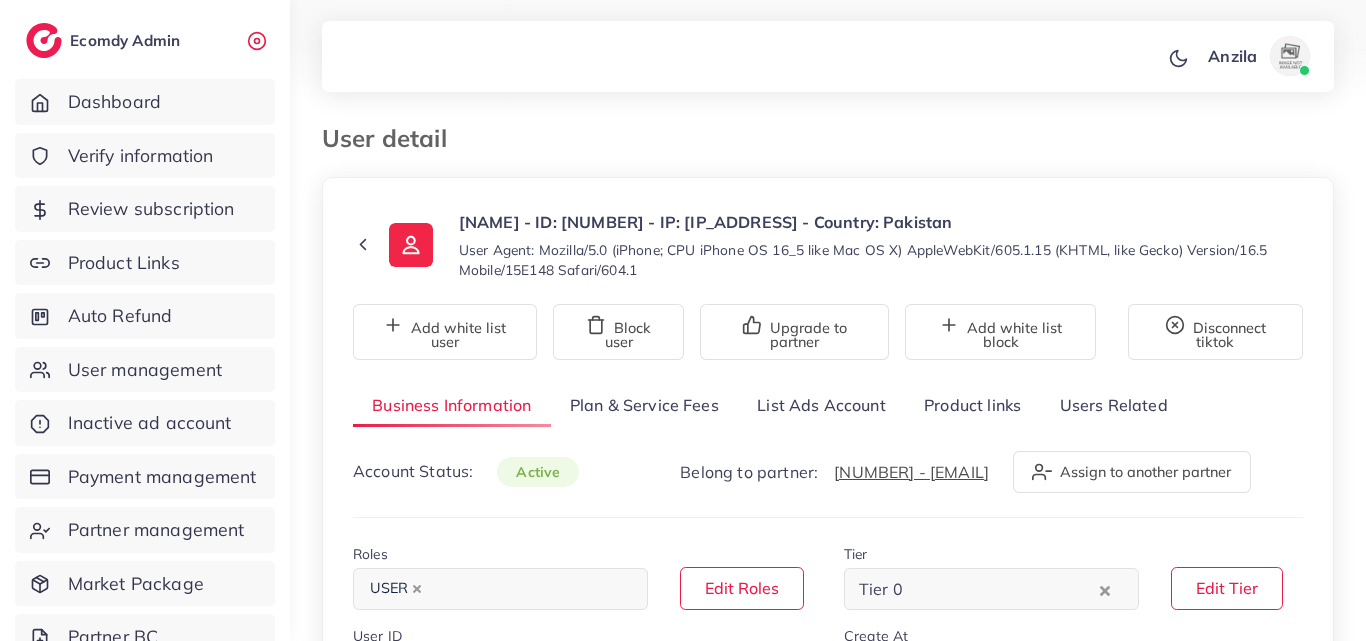select on "********" 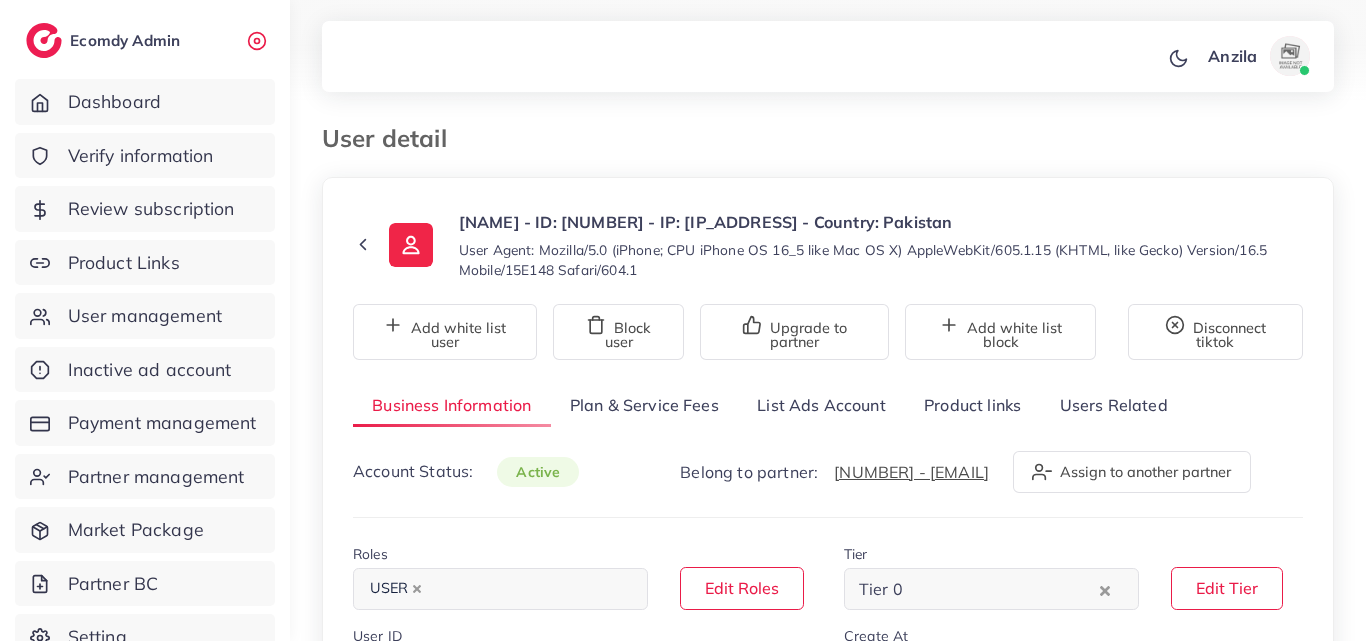 click on "Product links" at bounding box center (972, 405) 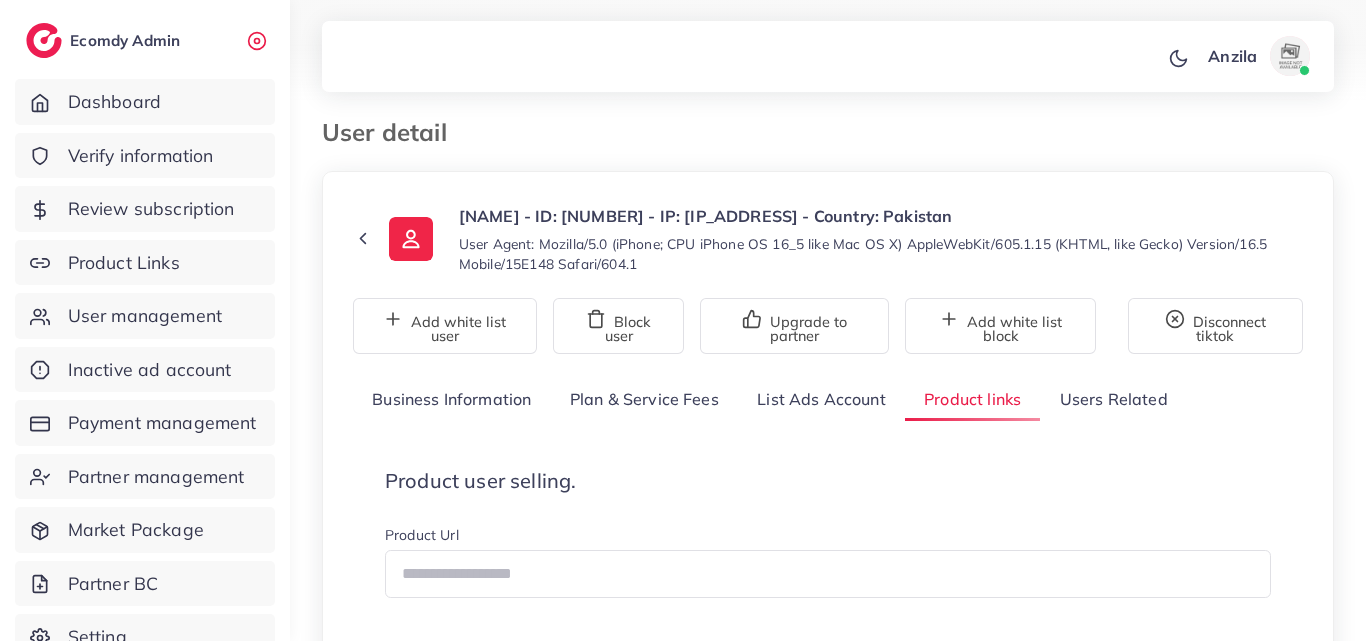 scroll, scrollTop: 200, scrollLeft: 0, axis: vertical 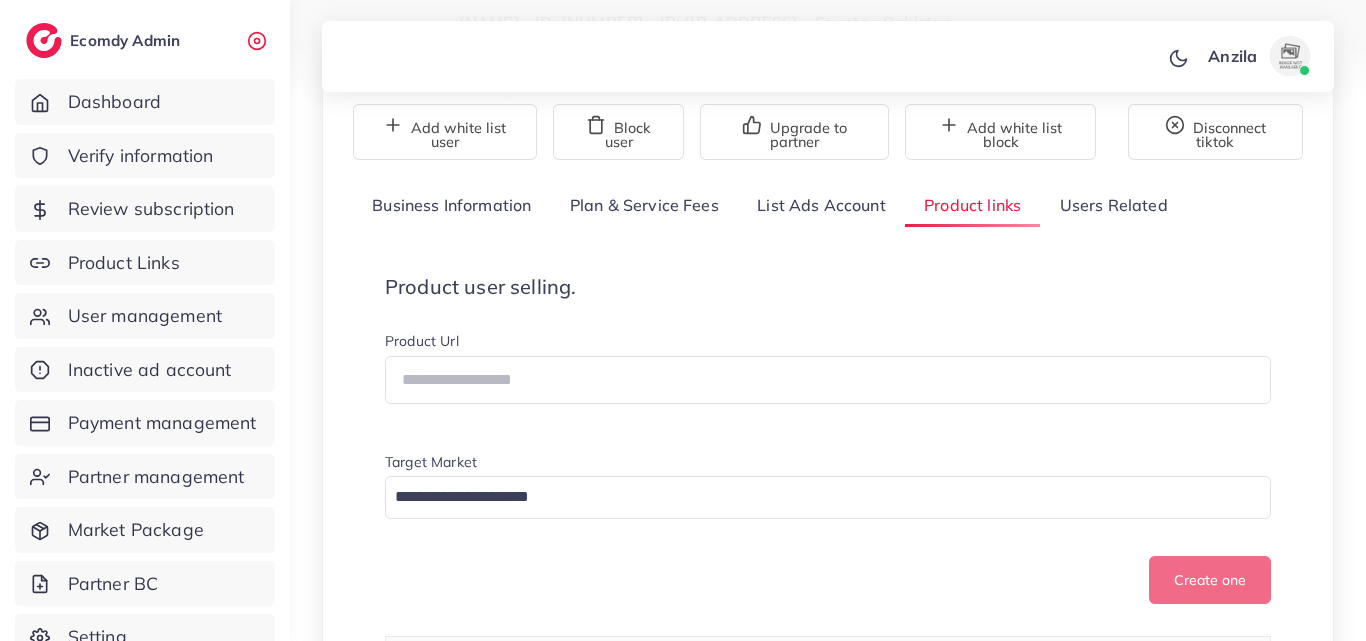 click on "Product user selling.   Product Url   Target Market            Loading...      Create one" at bounding box center [828, 440] 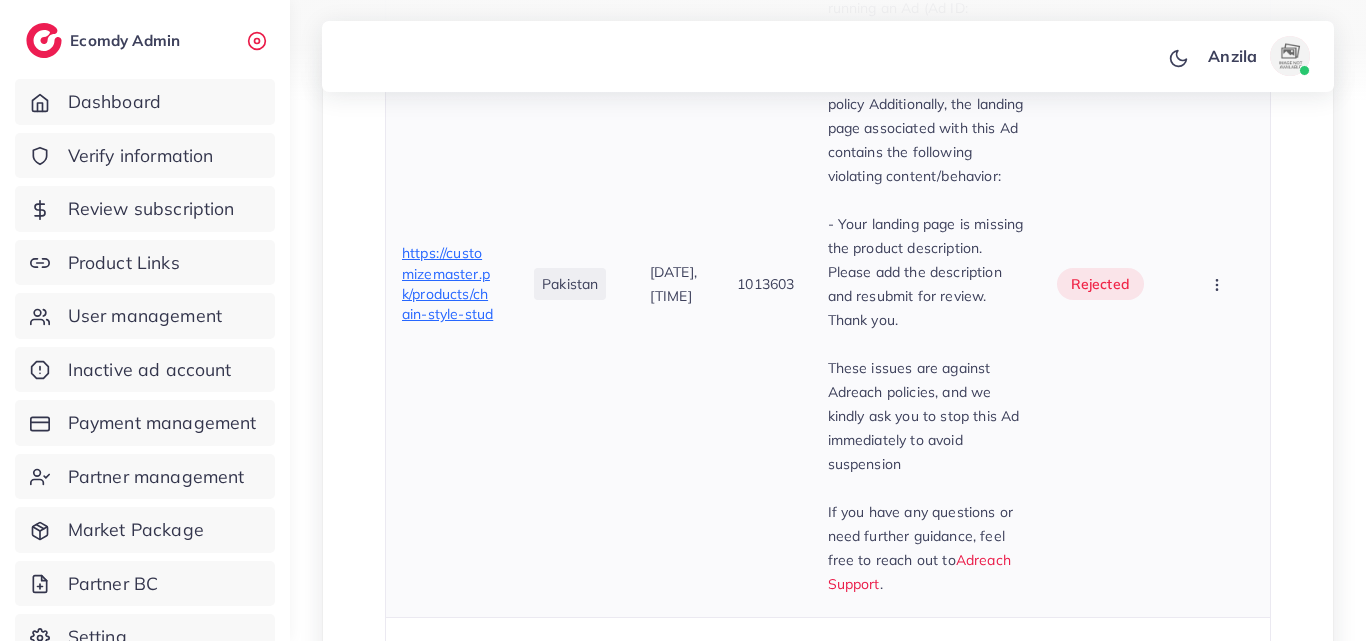 scroll, scrollTop: 921, scrollLeft: 0, axis: vertical 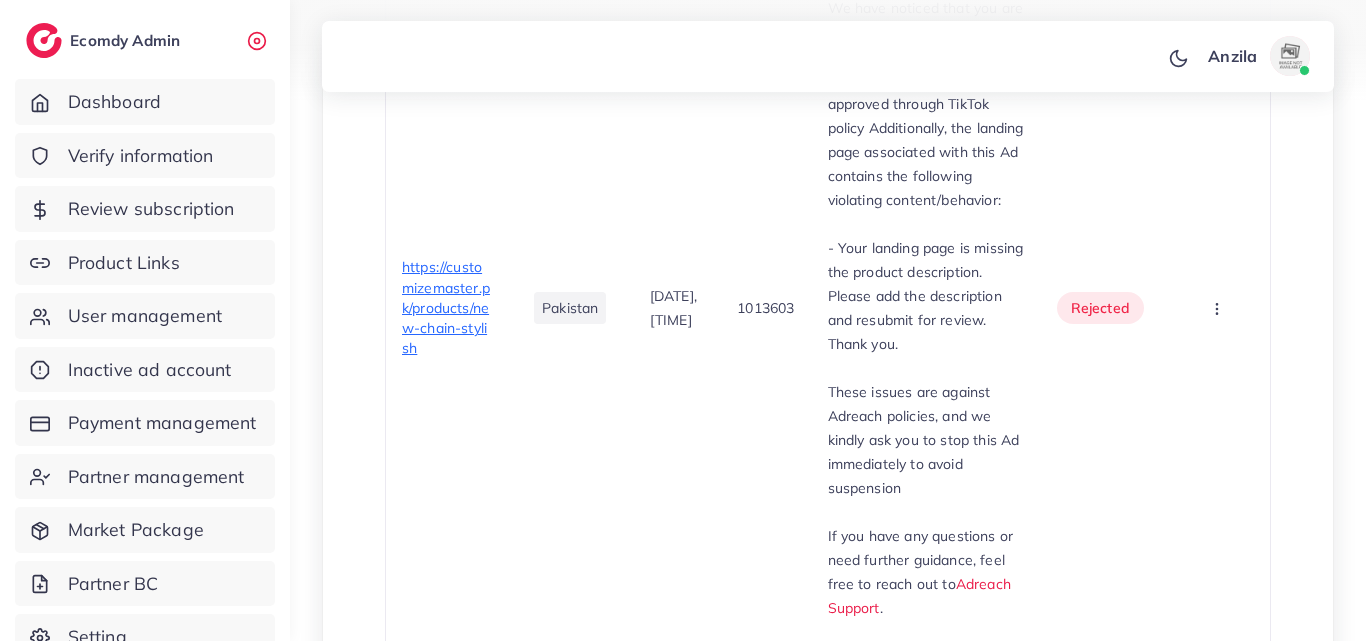drag, startPoint x: 948, startPoint y: 70, endPoint x: 969, endPoint y: 182, distance: 113.951744 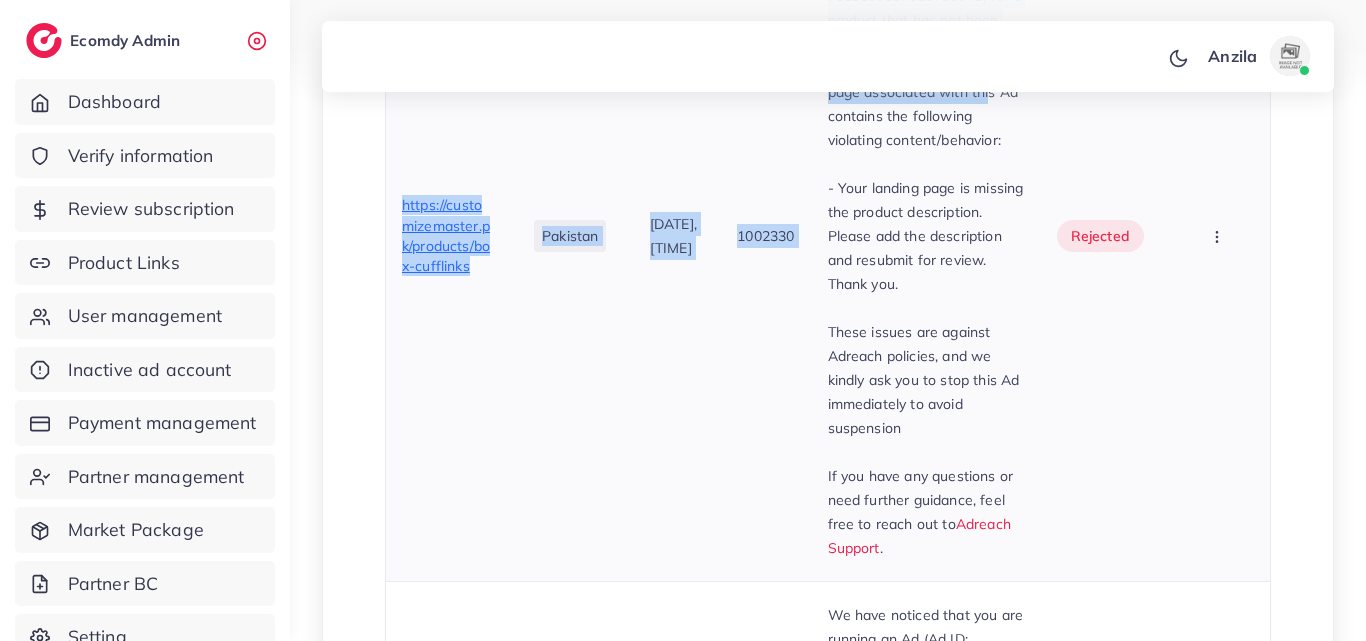 click on "28/07/2025, 21:55:45" at bounding box center (678, 235) 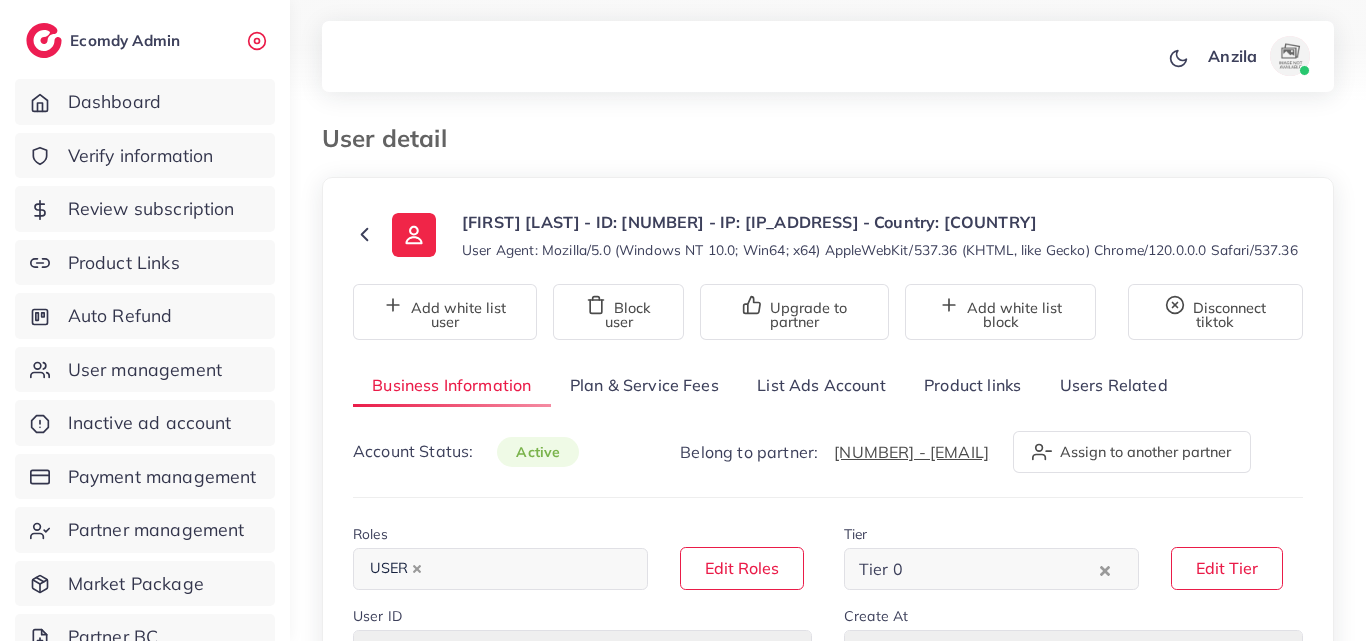 select on "********" 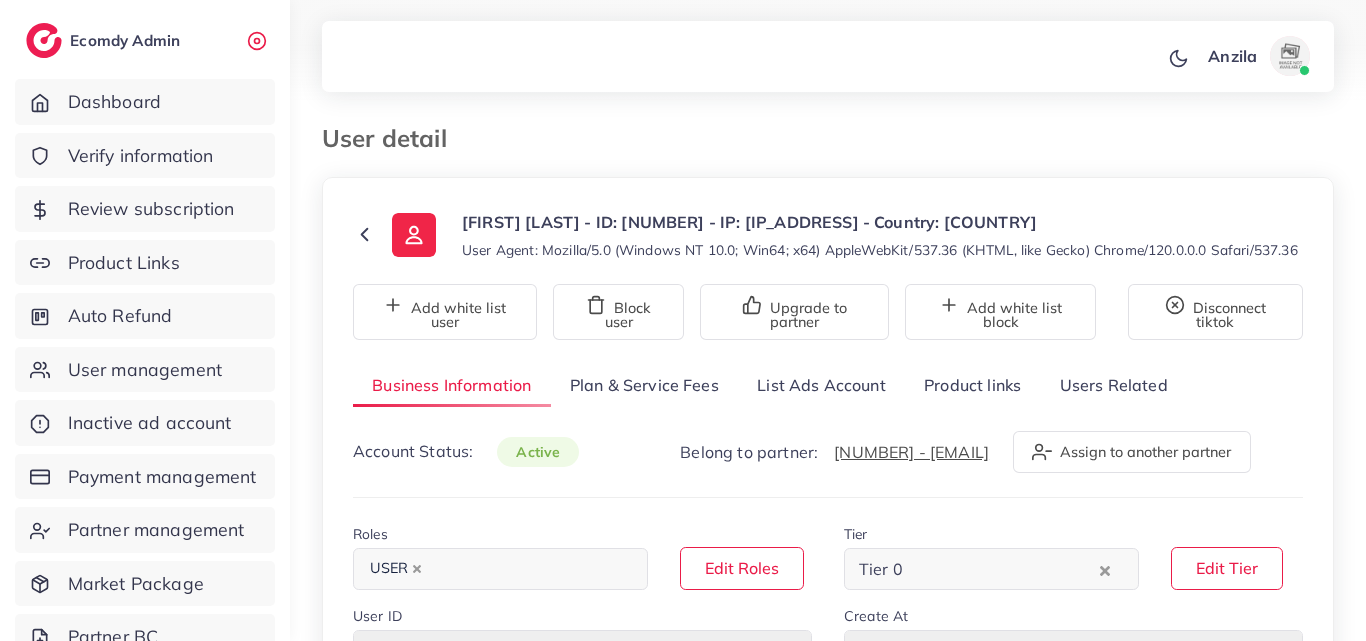 select on "******" 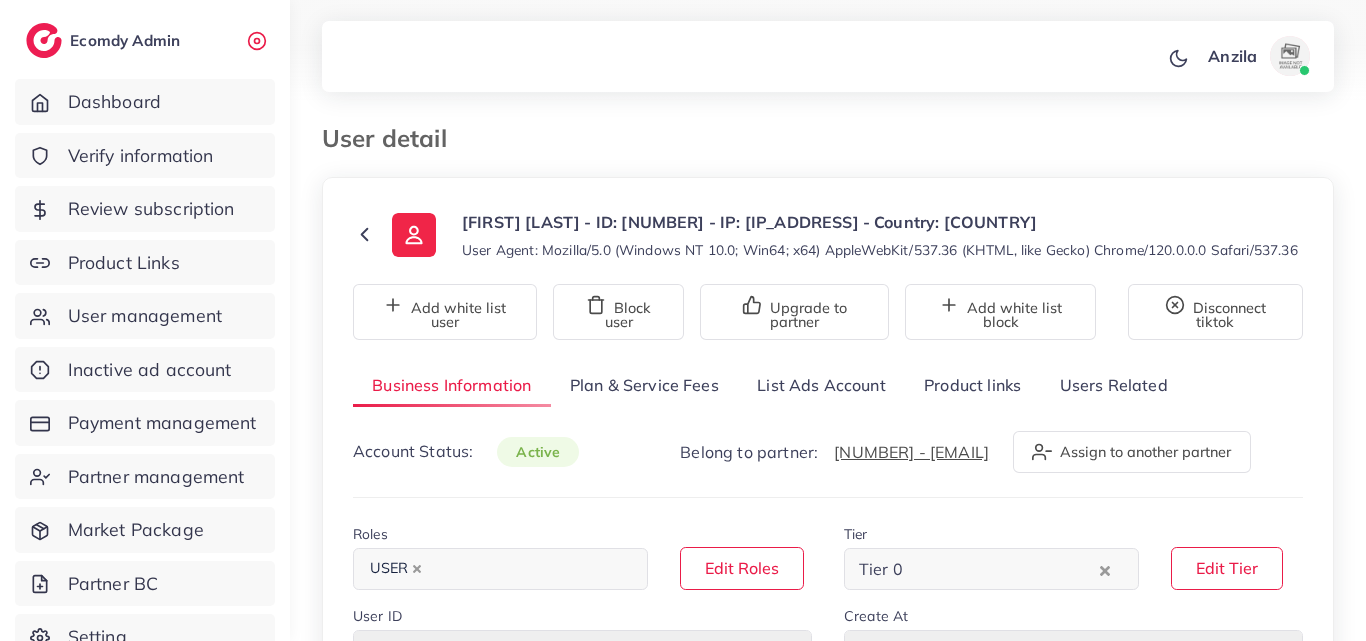 scroll, scrollTop: 0, scrollLeft: 0, axis: both 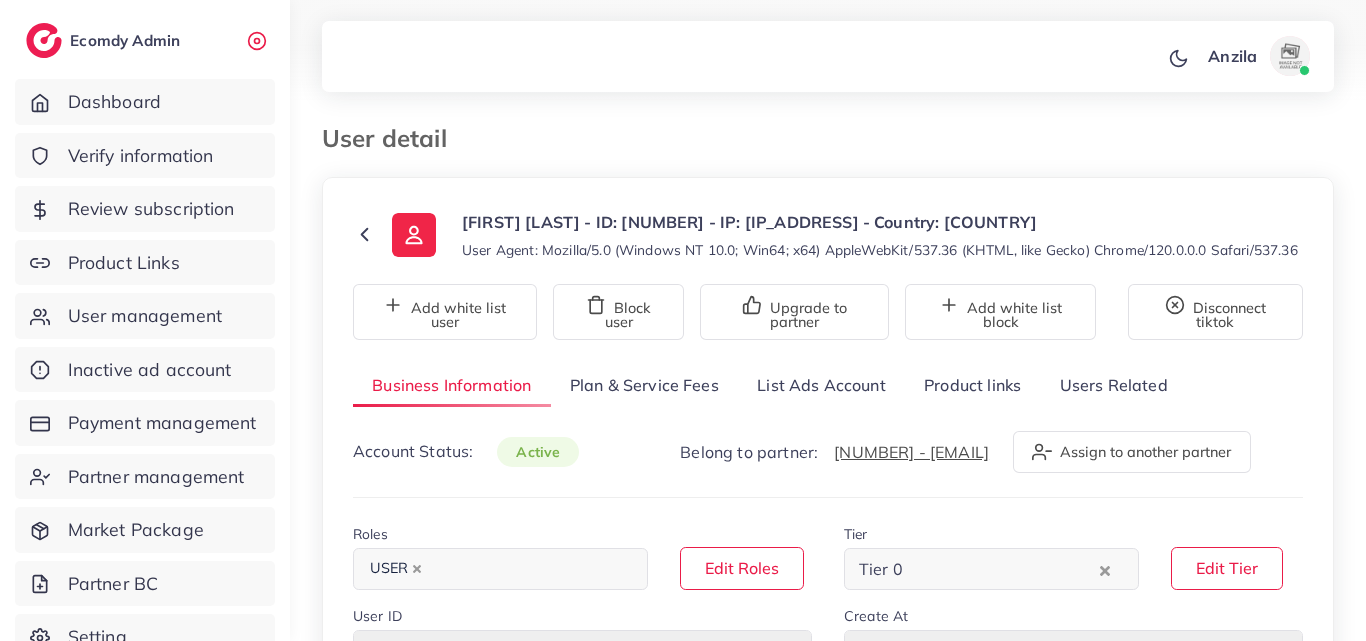 click on "Product links" at bounding box center (972, 385) 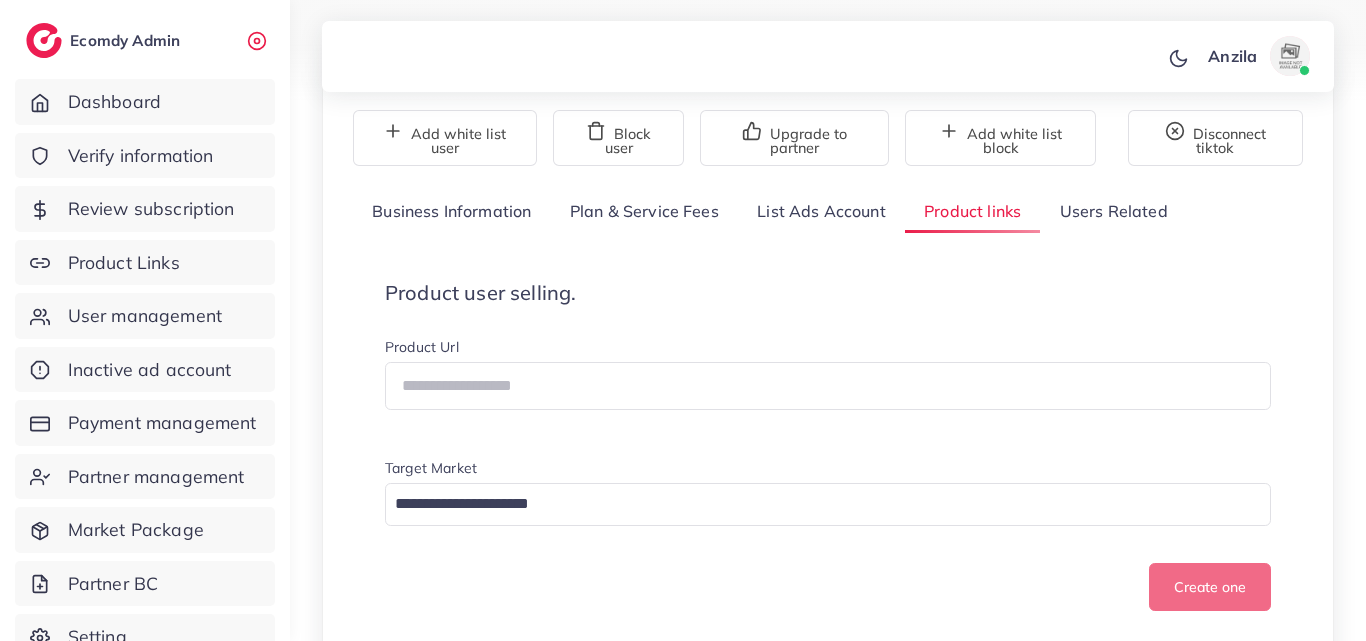 scroll, scrollTop: 200, scrollLeft: 0, axis: vertical 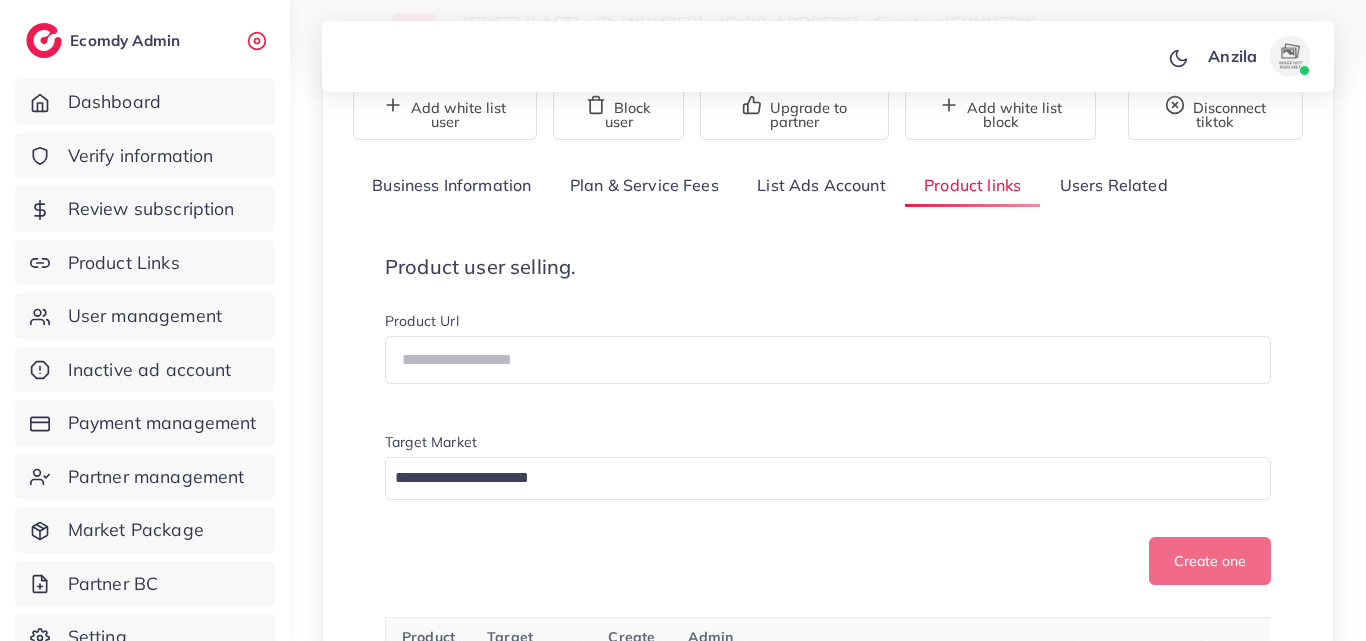 click on "Product user selling.   Product Url   Target Market            Loading...      Create one" at bounding box center (828, 420) 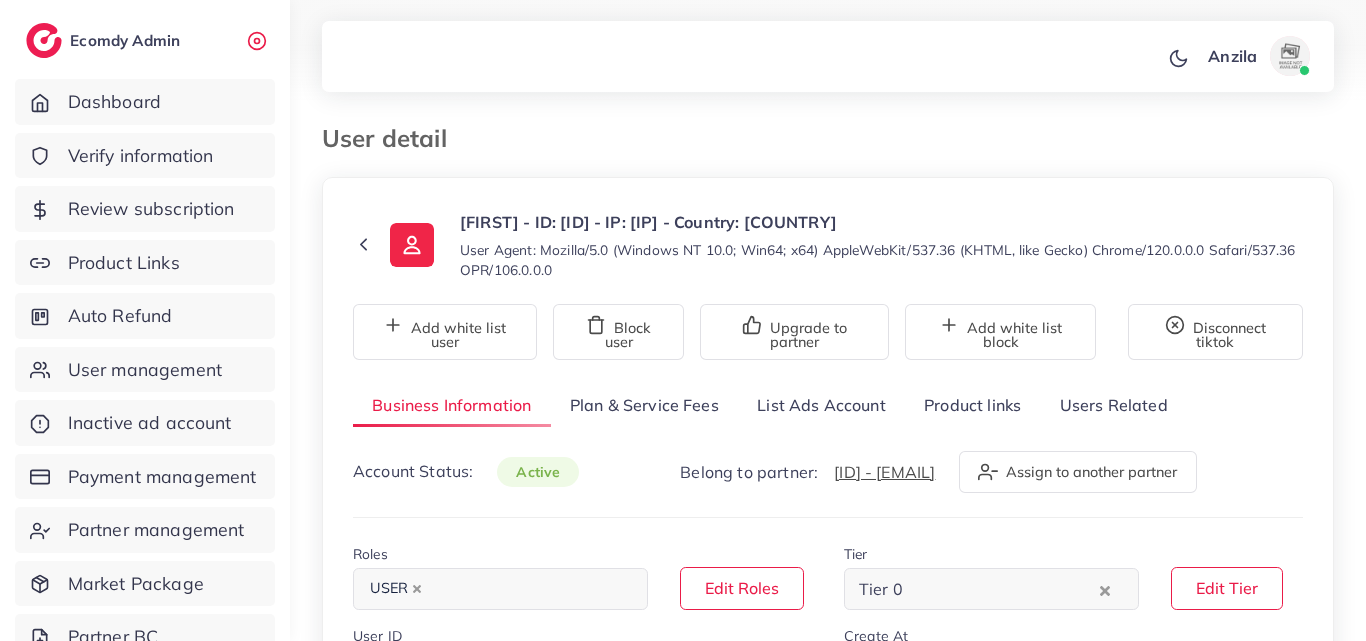 click on "Product links" at bounding box center (972, 405) 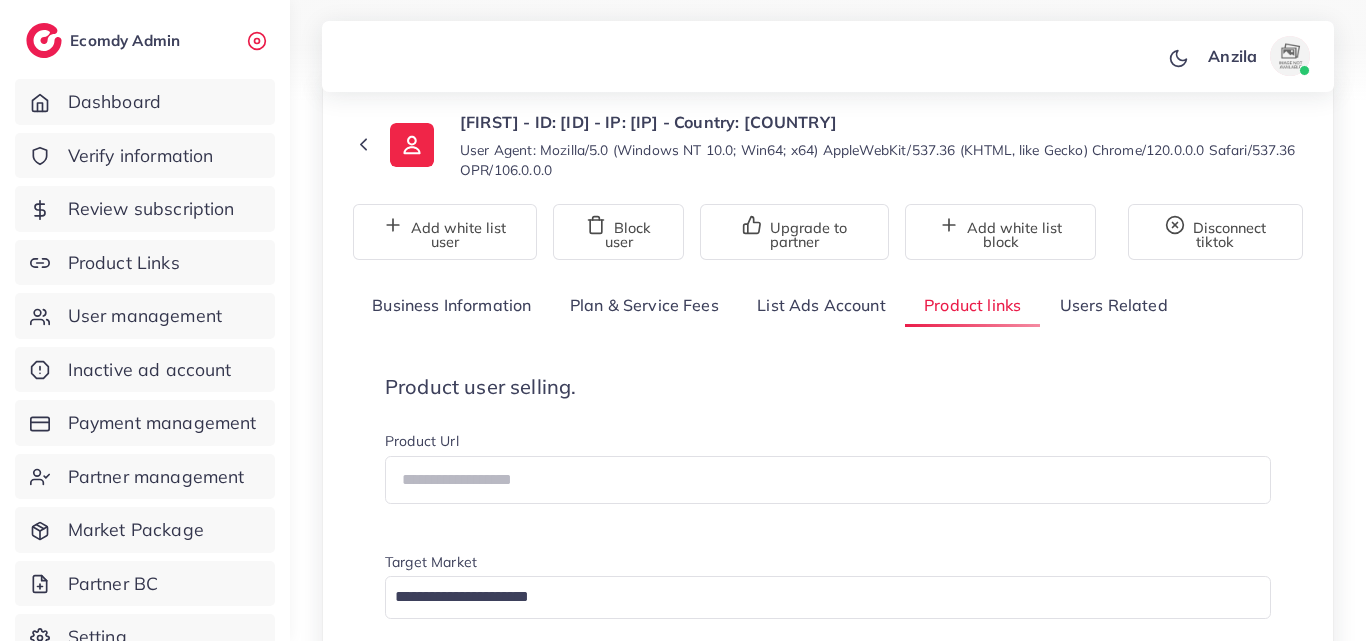 scroll, scrollTop: 100, scrollLeft: 0, axis: vertical 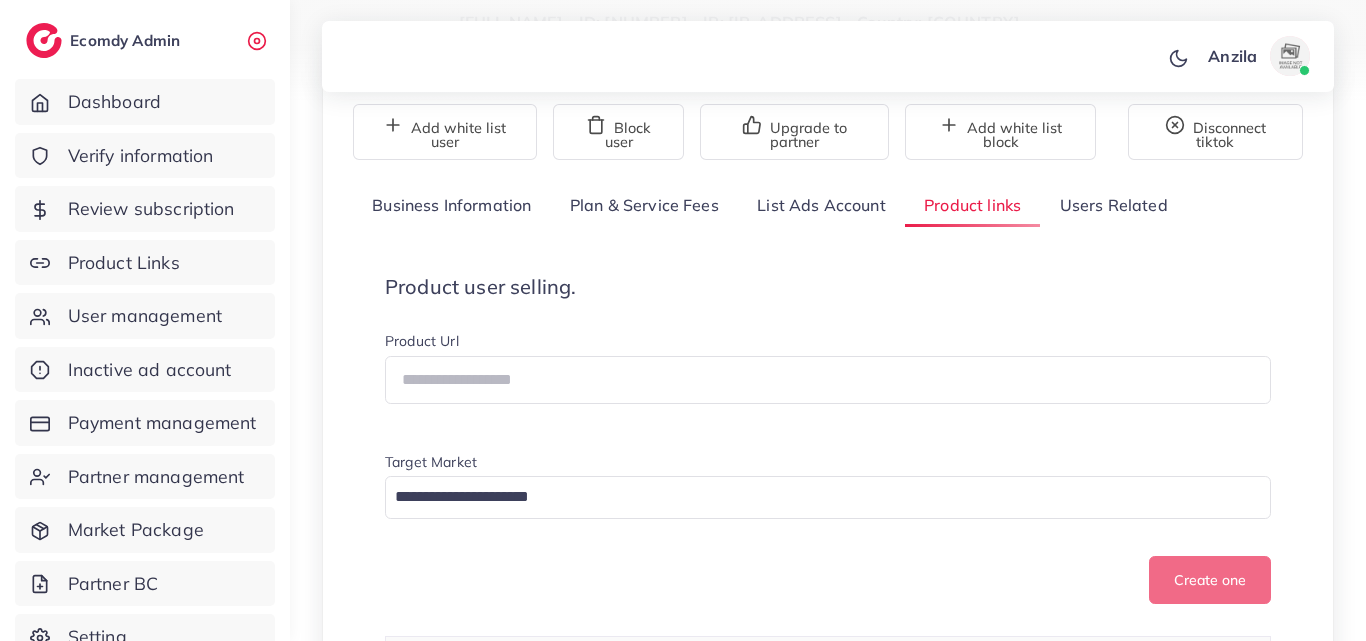 click on "Product user selling.   Product Url   Target Market            Loading...      Create one" at bounding box center [828, 440] 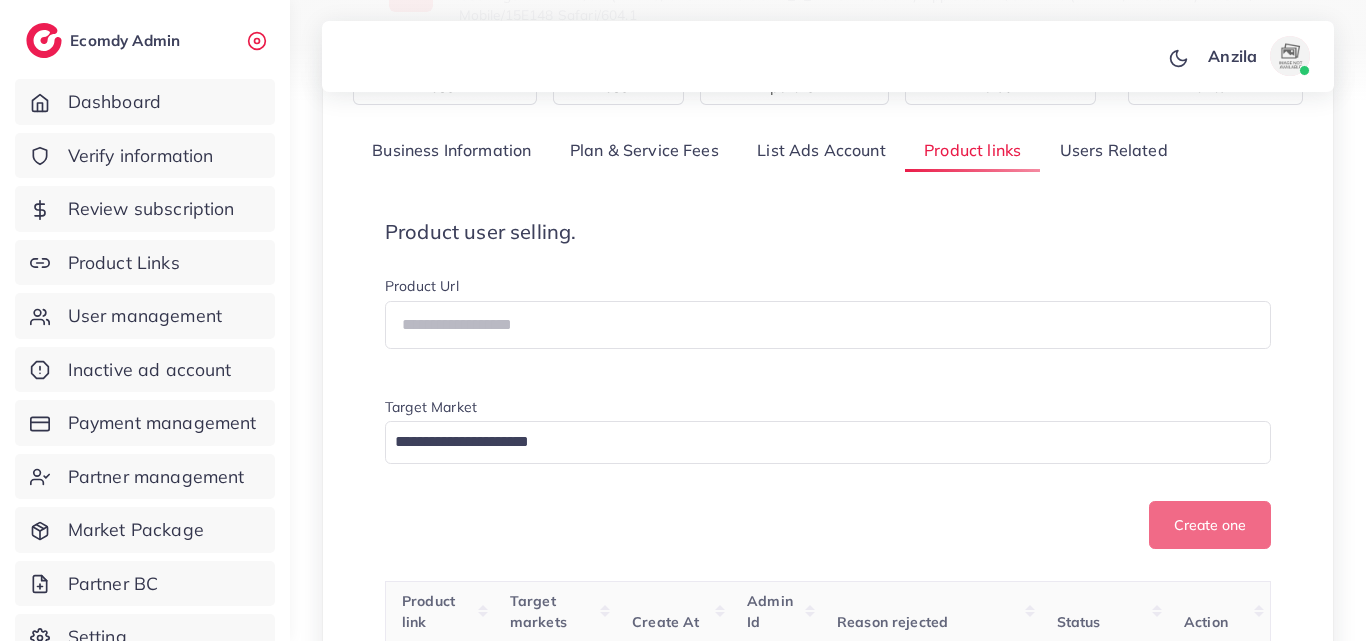 scroll, scrollTop: 300, scrollLeft: 0, axis: vertical 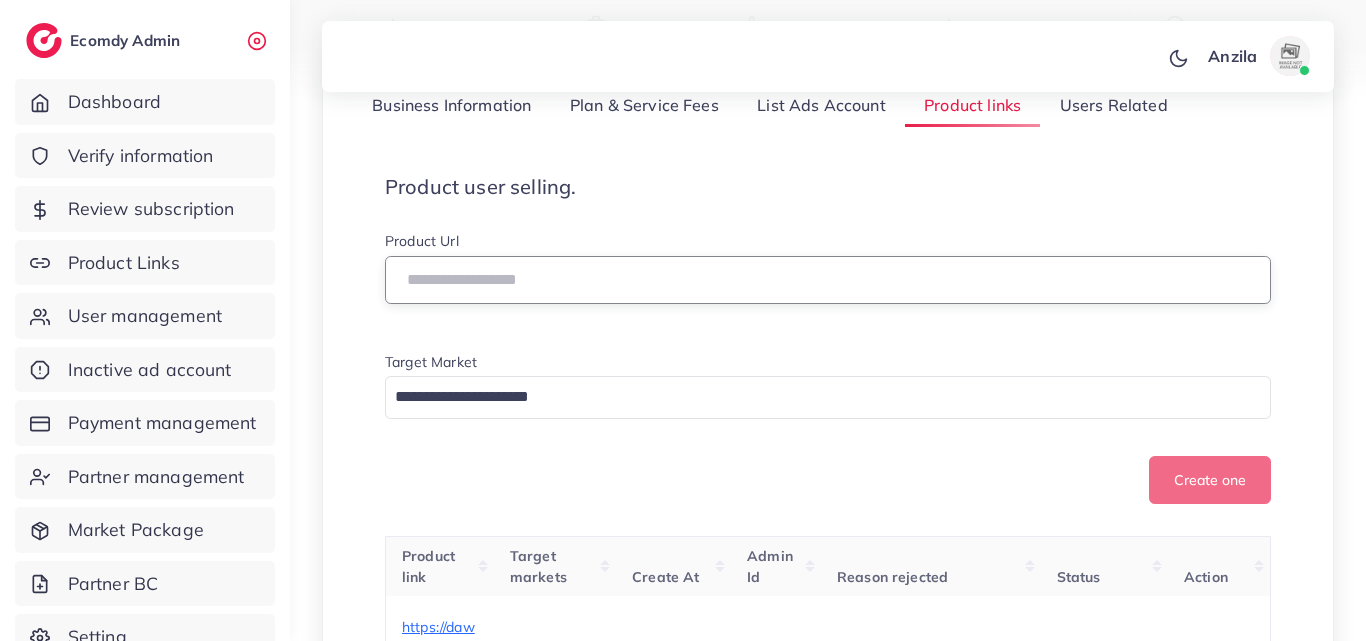 click at bounding box center (828, 280) 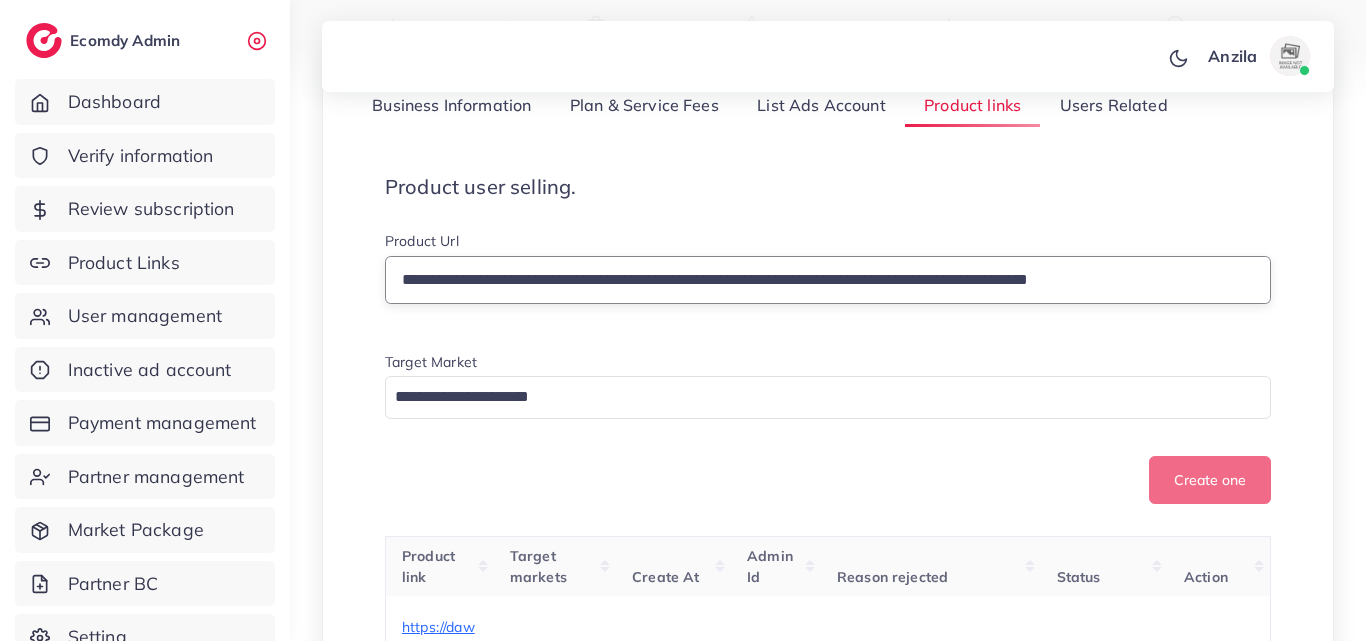 type on "**********" 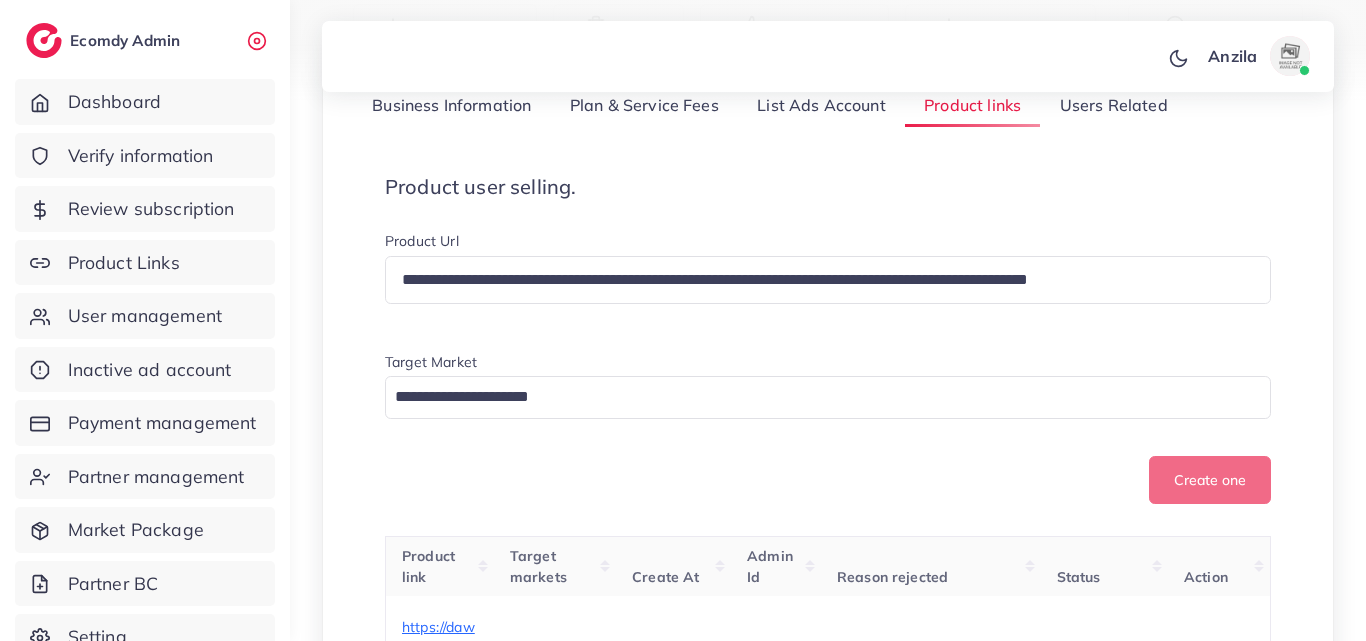 click on "Create At" at bounding box center (673, 566) 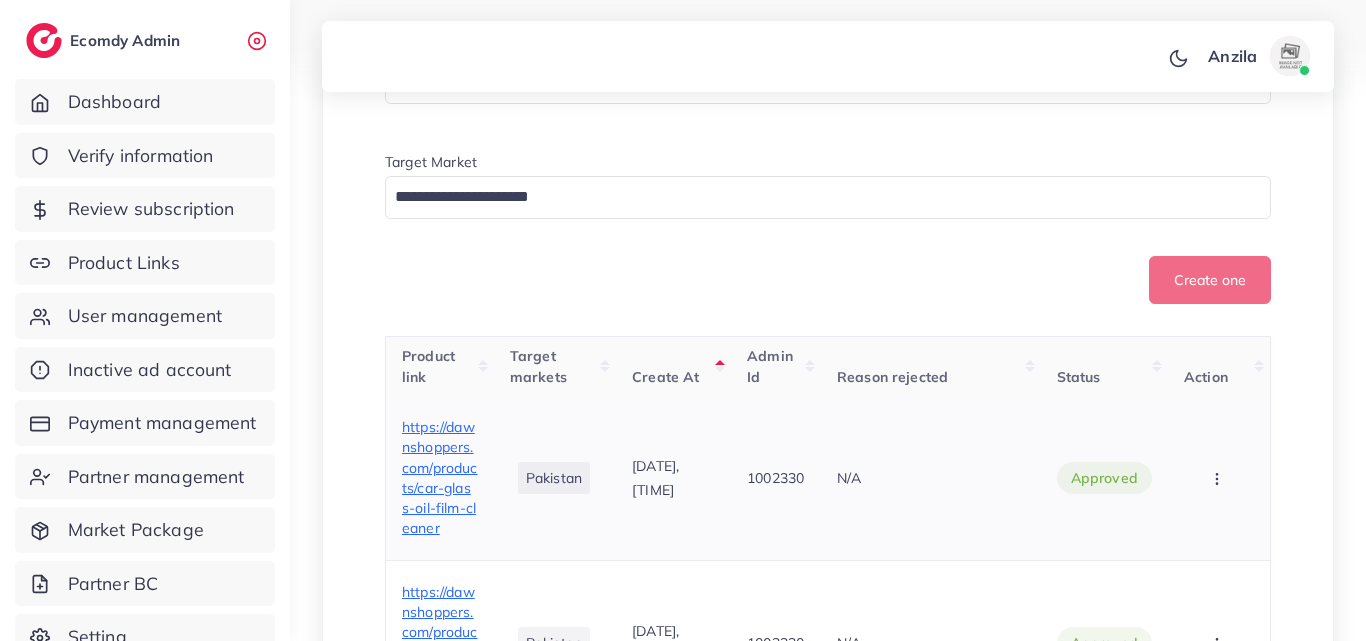 scroll, scrollTop: 300, scrollLeft: 0, axis: vertical 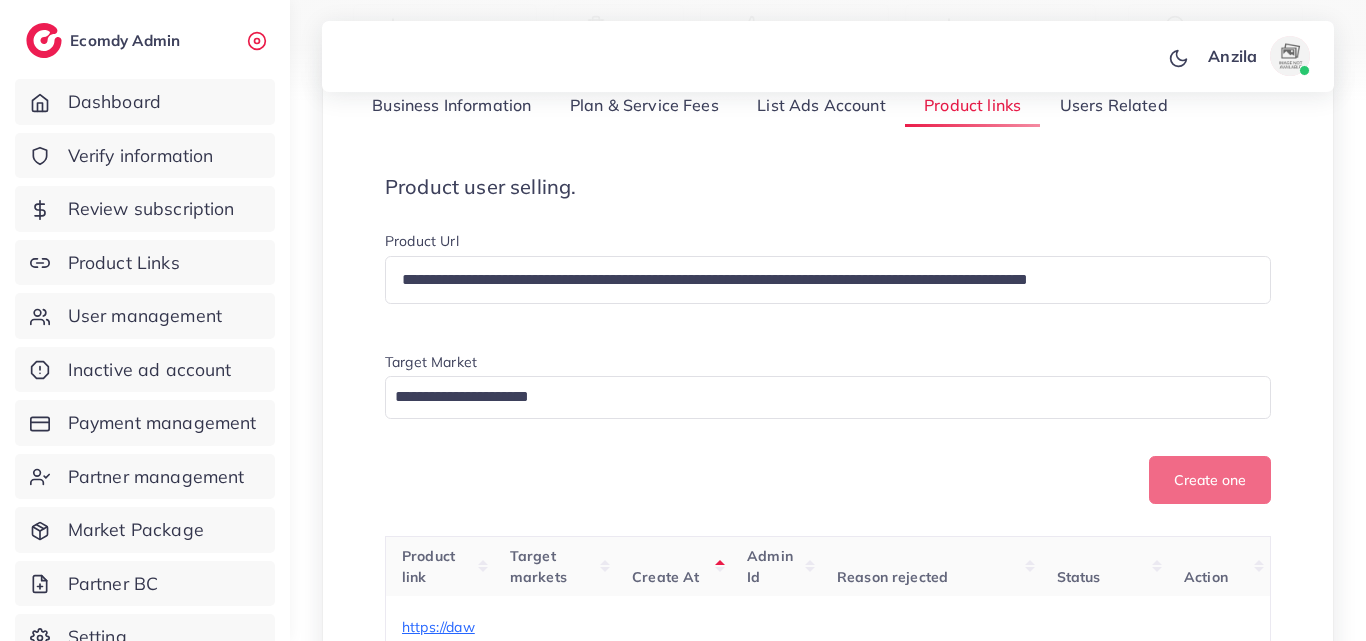 click at bounding box center (816, 397) 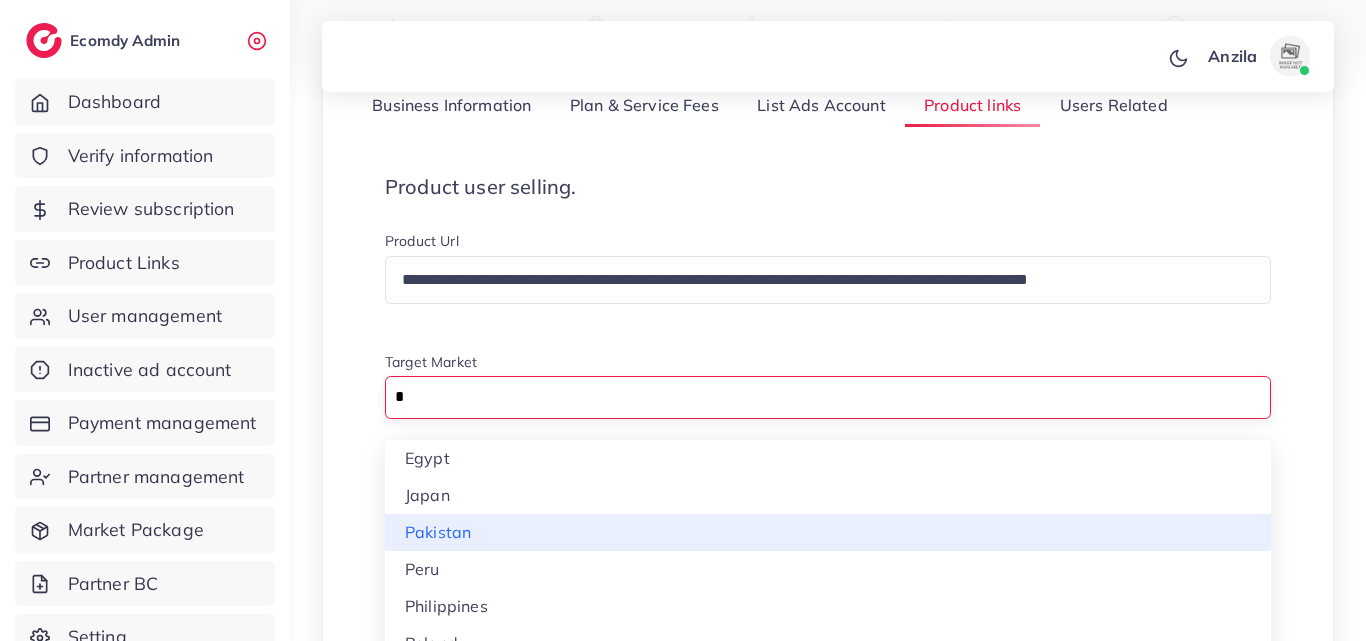 type on "*" 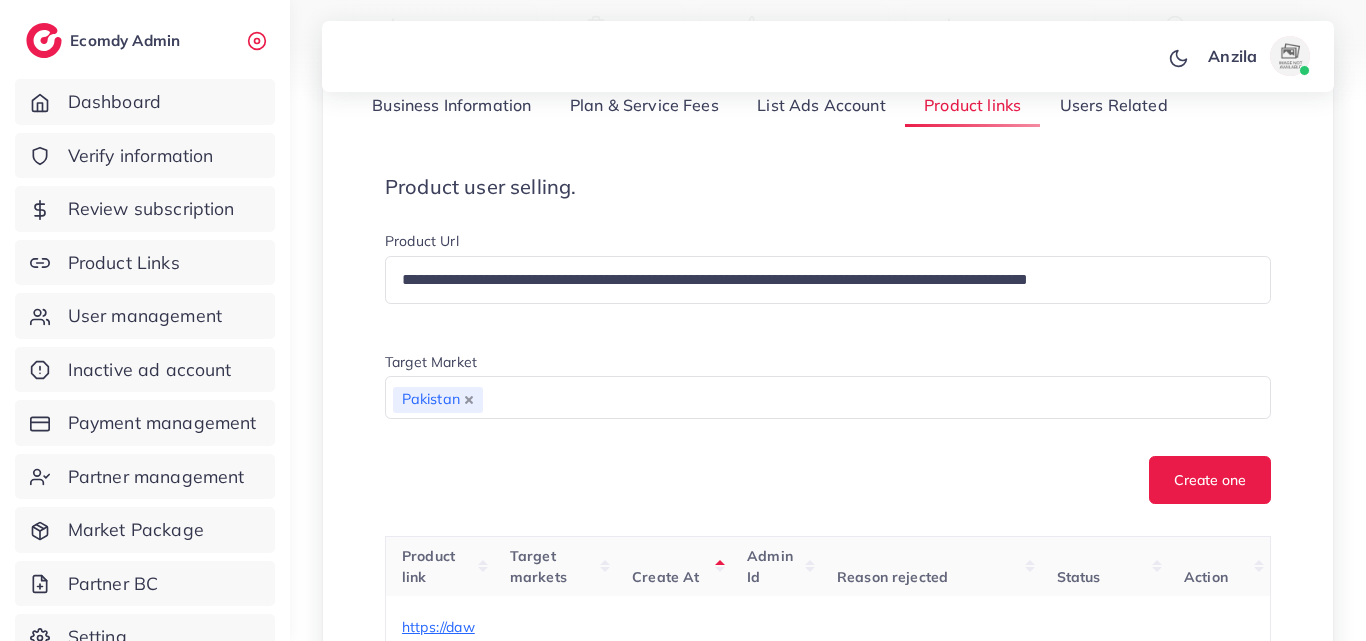 click on "**********" at bounding box center (828, 10602) 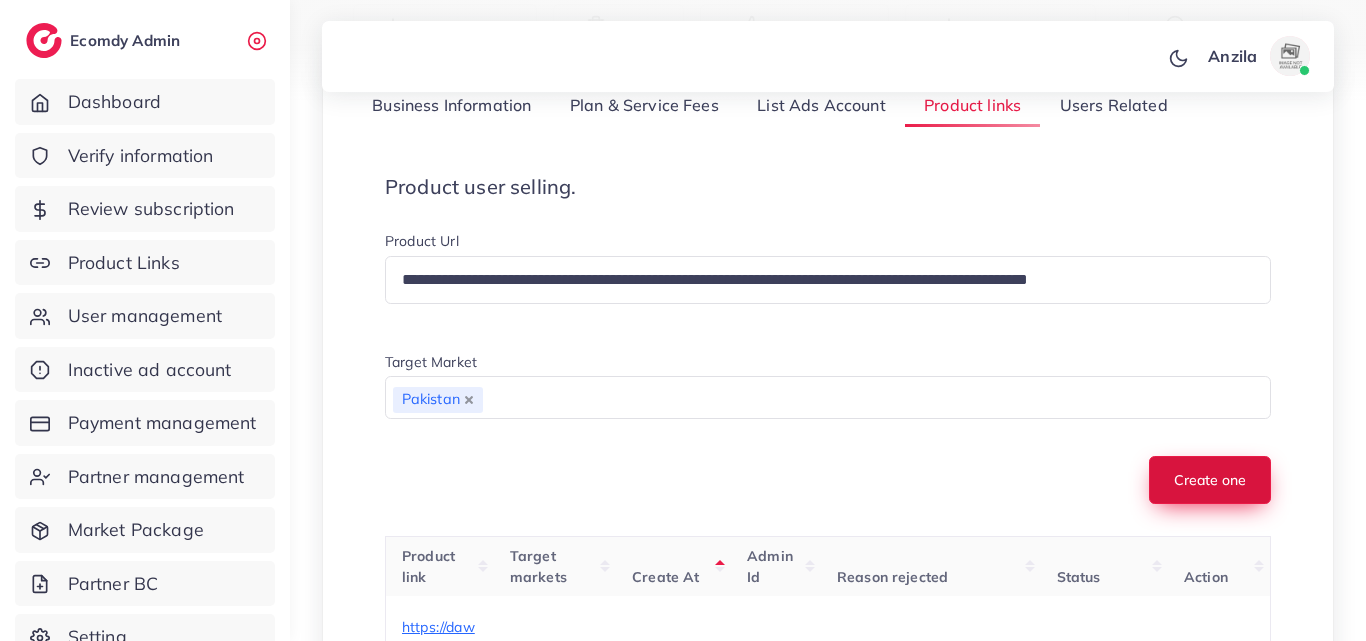 click on "Create one" at bounding box center [1210, 480] 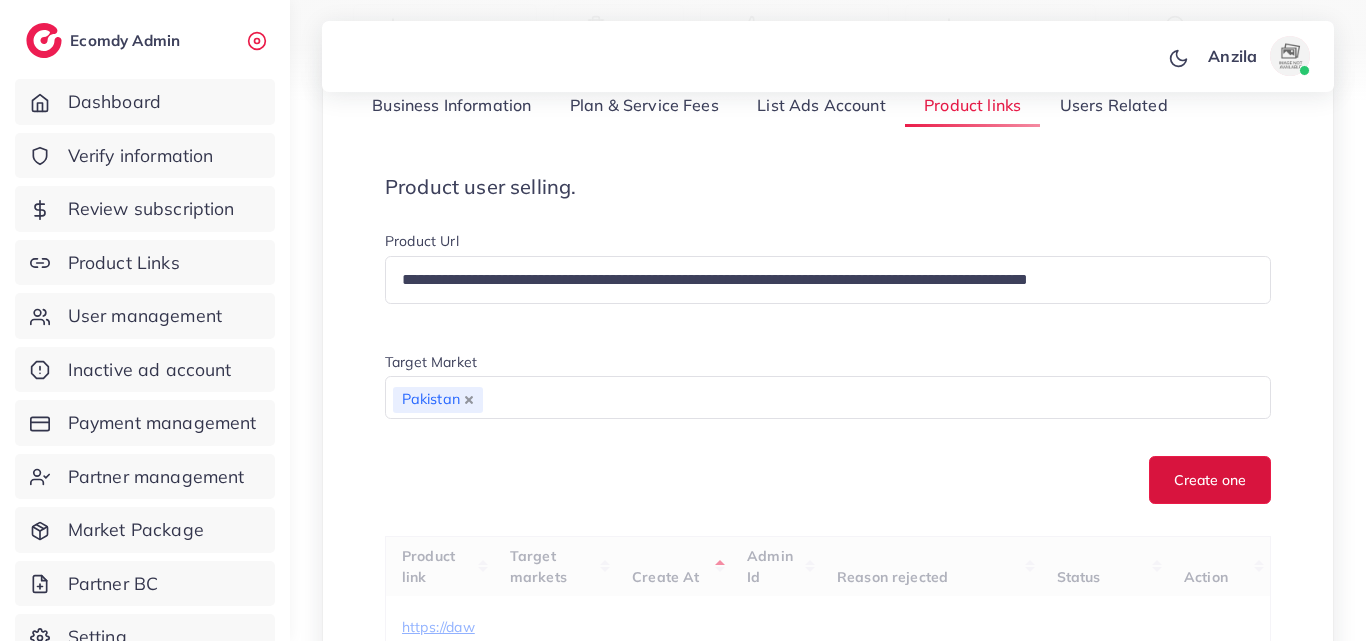 type 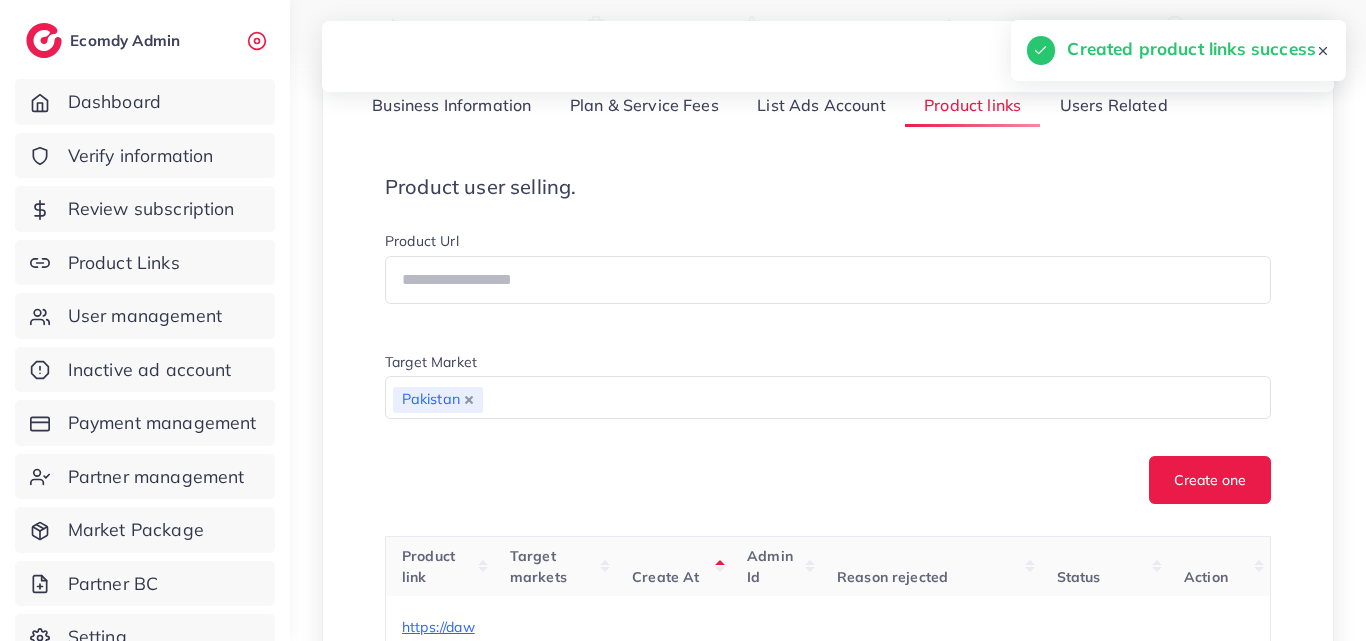 click on "Create one" at bounding box center (828, 480) 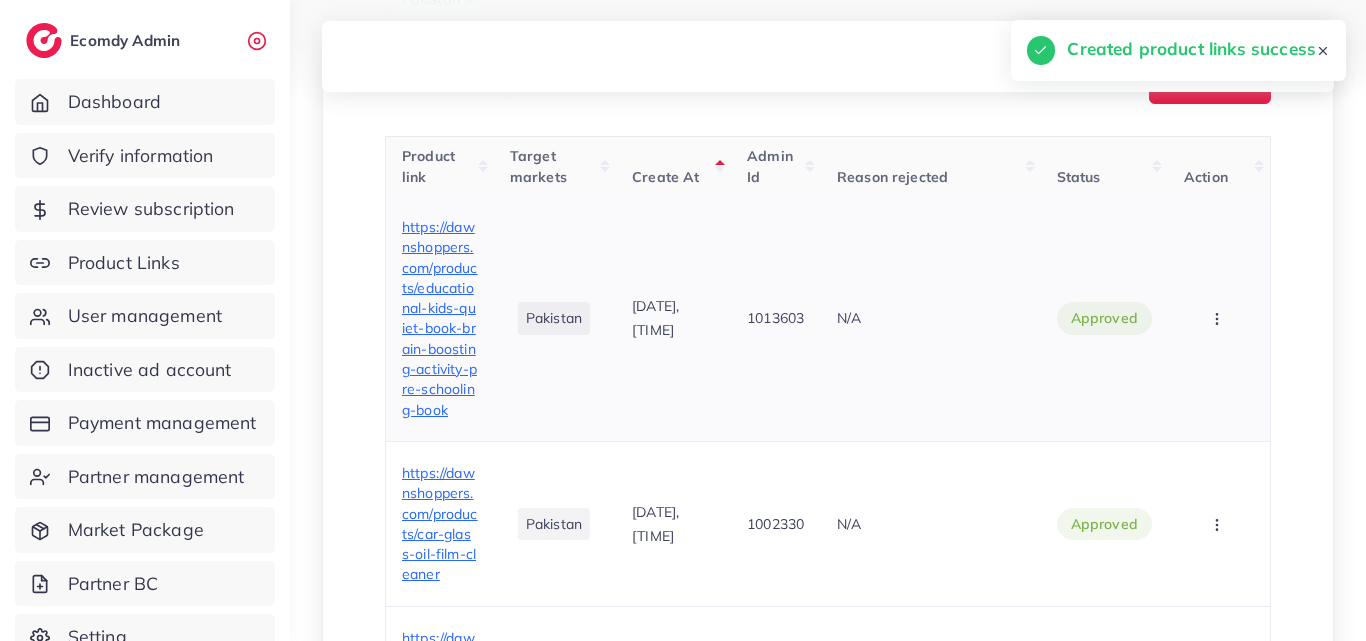 scroll, scrollTop: 741, scrollLeft: 0, axis: vertical 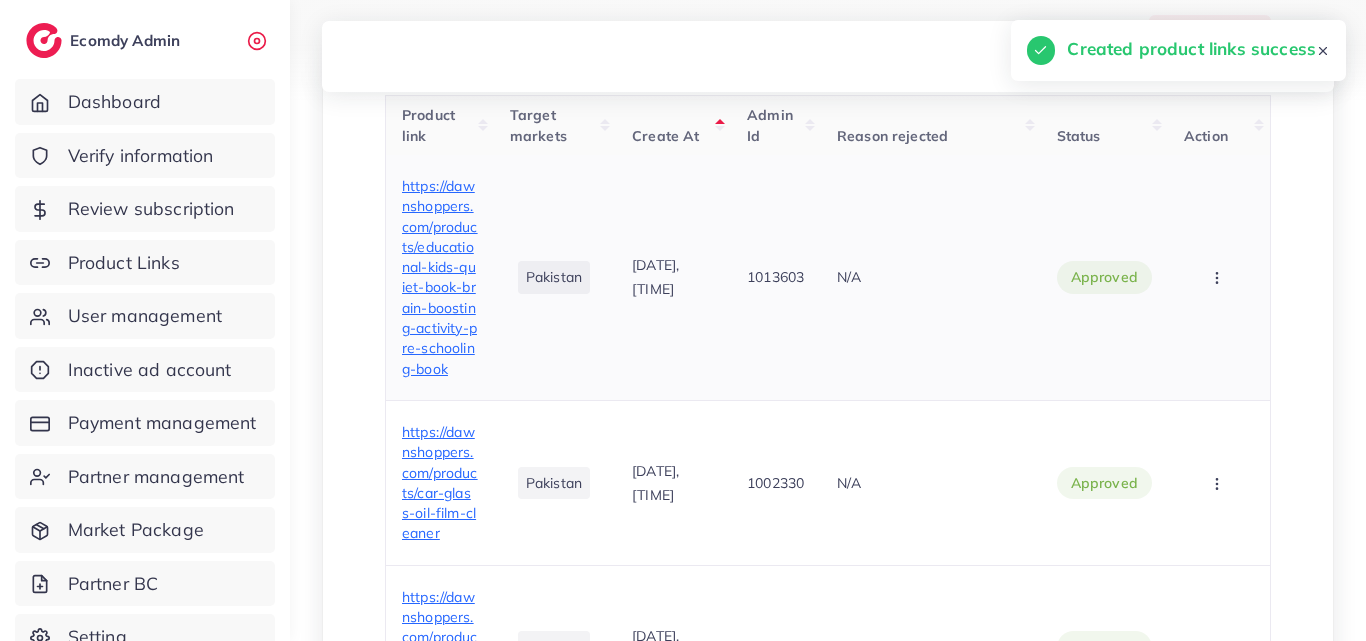 click on "https://dawnshoppers.com/products/educational-kids-quiet-book-brain-boosting-activity-pre-schooling-book" at bounding box center [440, 277] 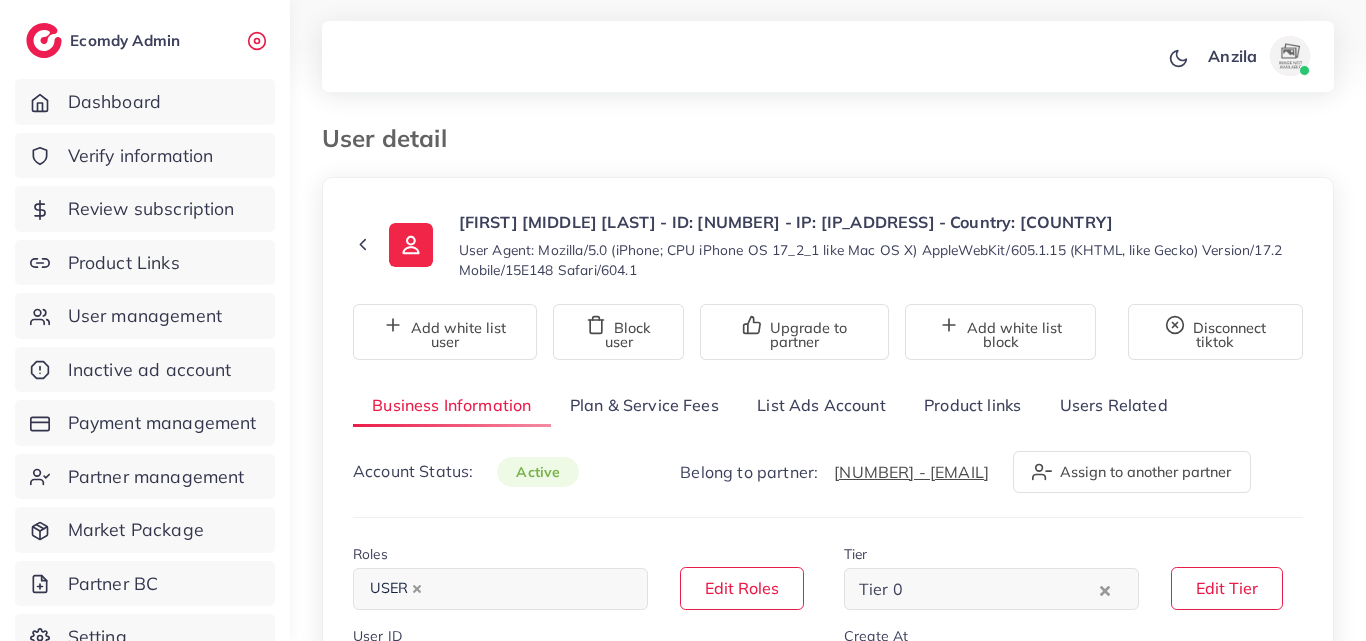 select on "********" 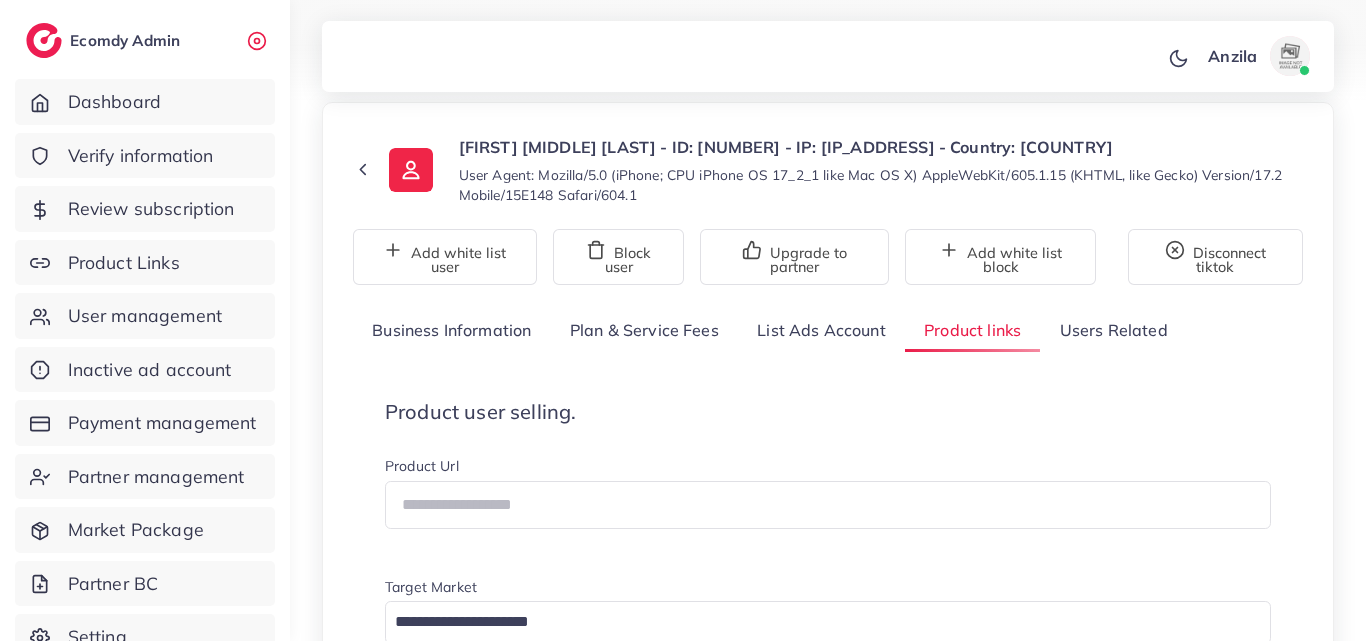 scroll, scrollTop: 100, scrollLeft: 0, axis: vertical 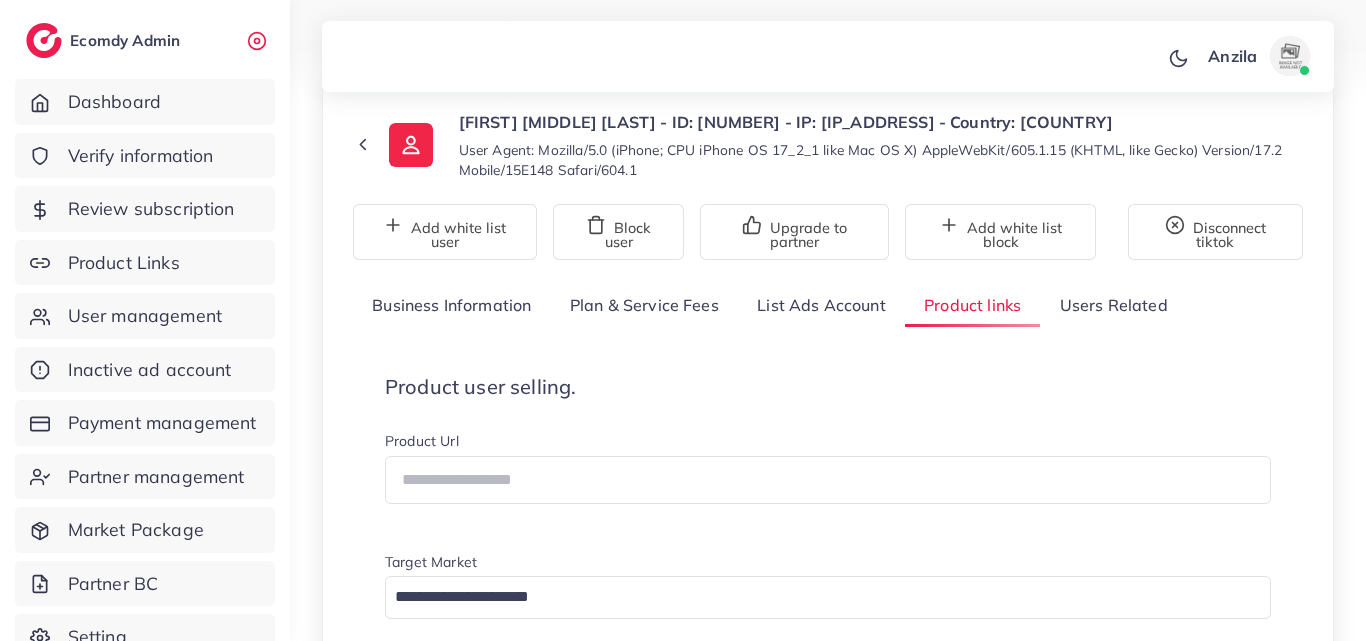 click on "Product user selling.   Product Url   Target Market            Loading...      Create one" at bounding box center [828, 540] 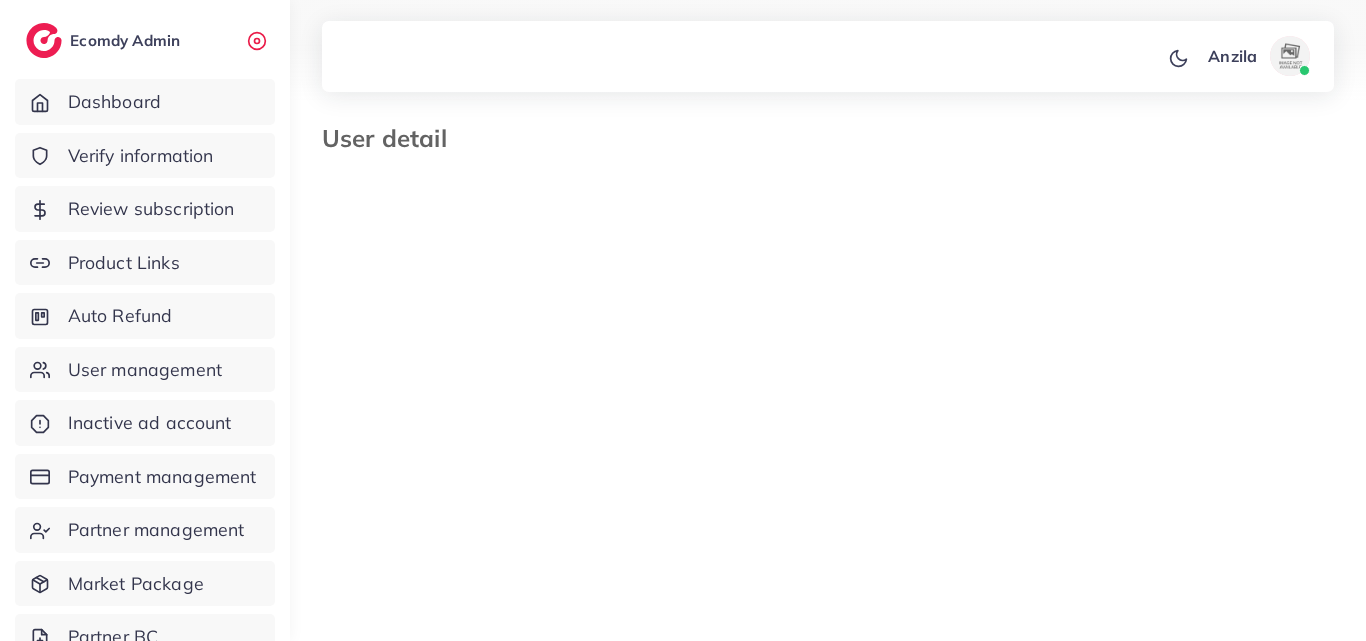 type on "*******" 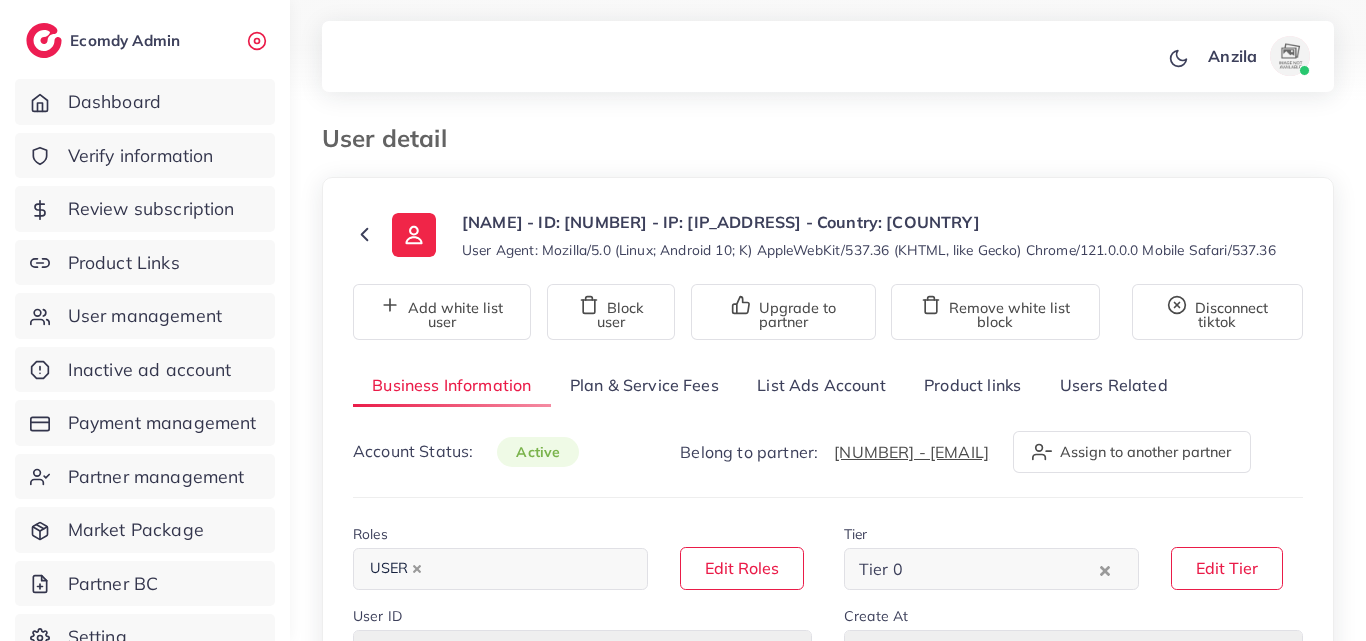 scroll, scrollTop: 0, scrollLeft: 0, axis: both 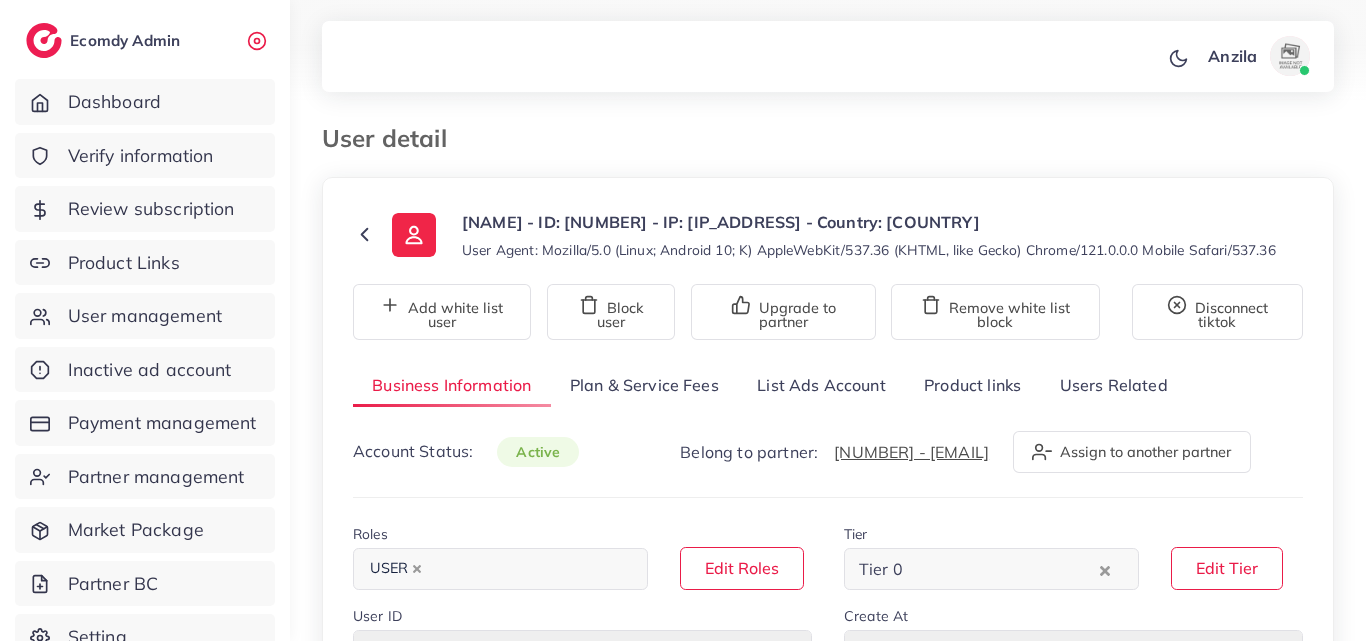 click on "Product links" at bounding box center [972, 385] 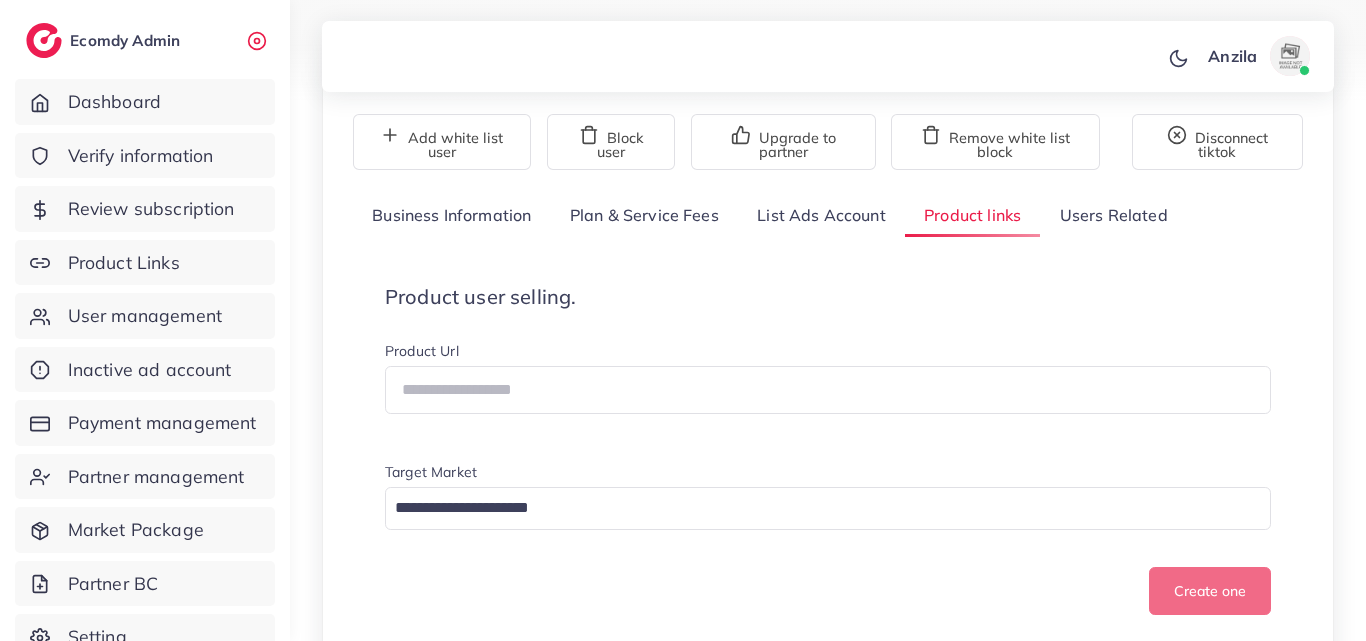 scroll, scrollTop: 300, scrollLeft: 0, axis: vertical 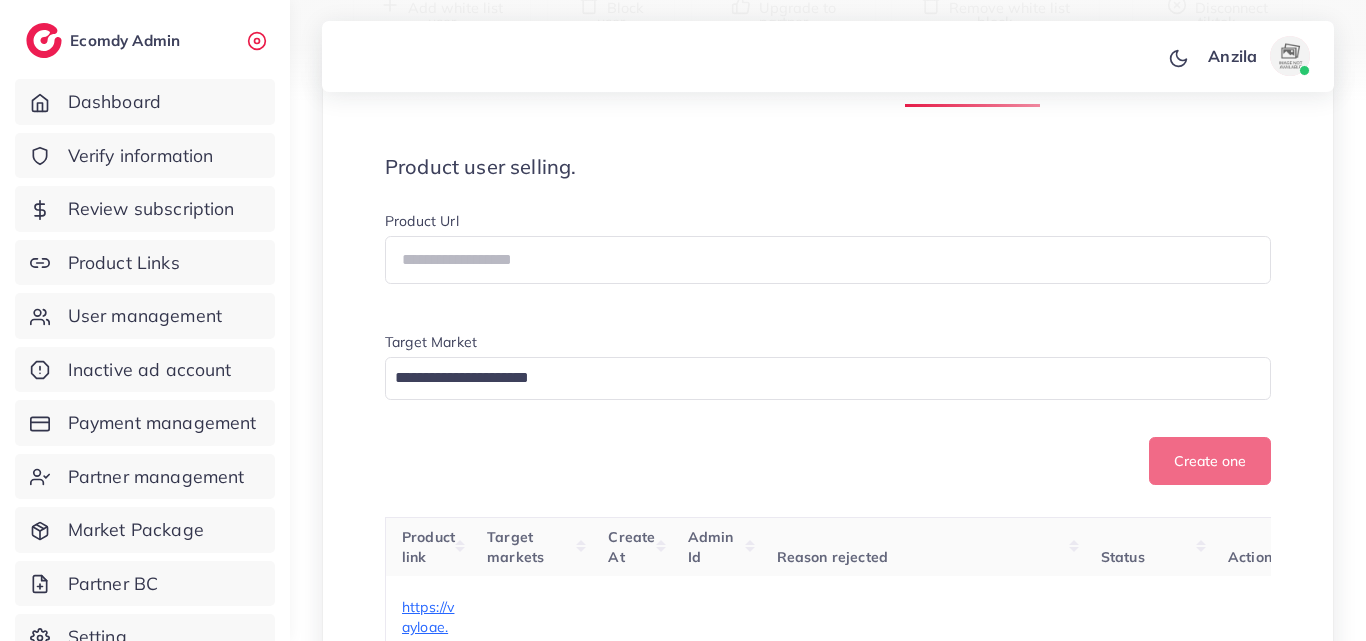 click on "Product user selling.   Product Url   Target Market            Loading...      Create one" at bounding box center [828, 320] 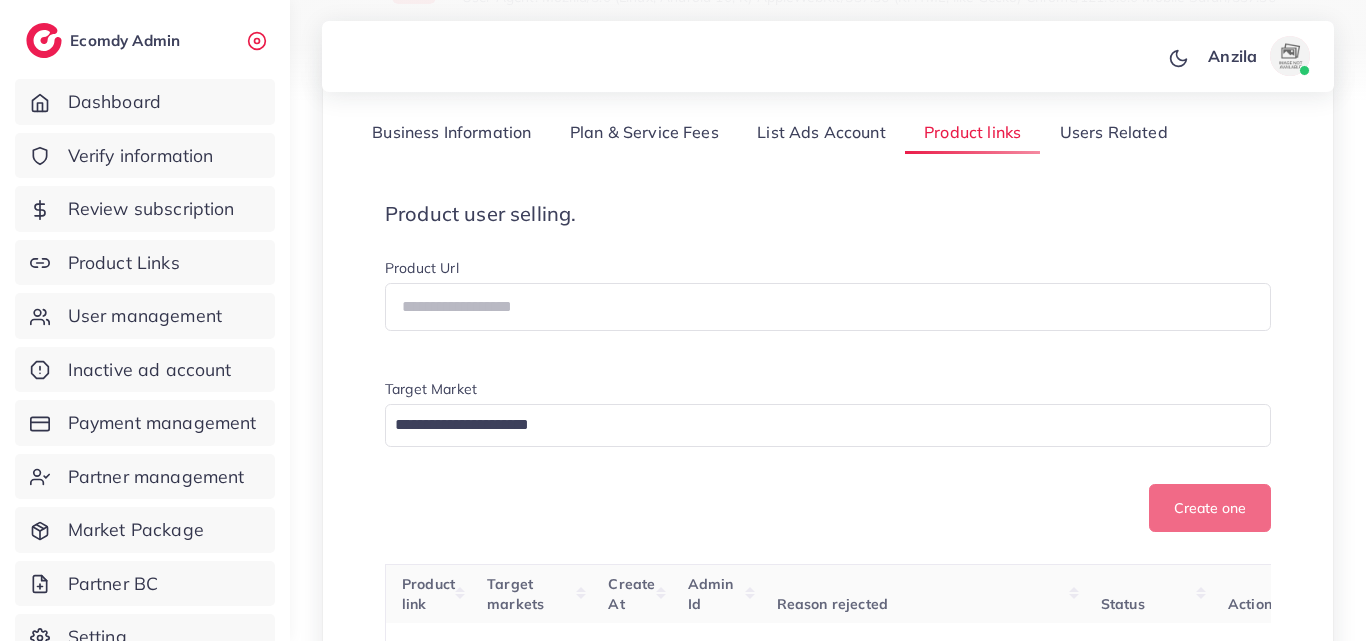 scroll, scrollTop: 200, scrollLeft: 0, axis: vertical 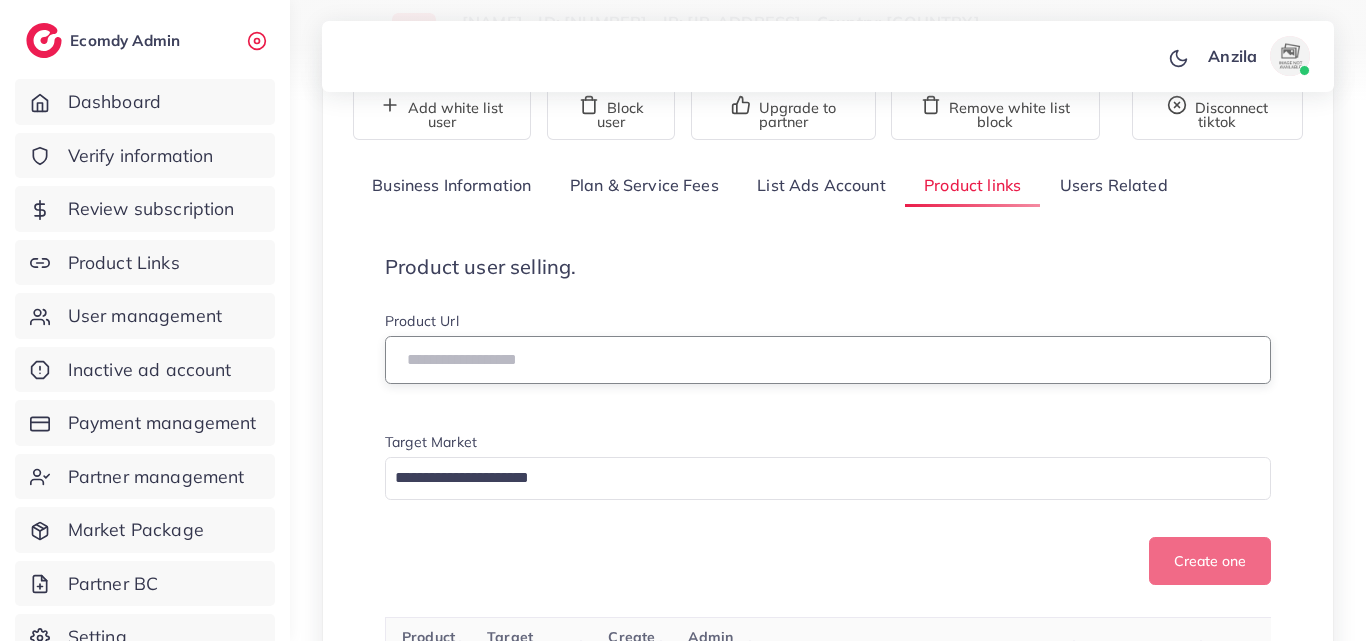 click at bounding box center [828, 360] 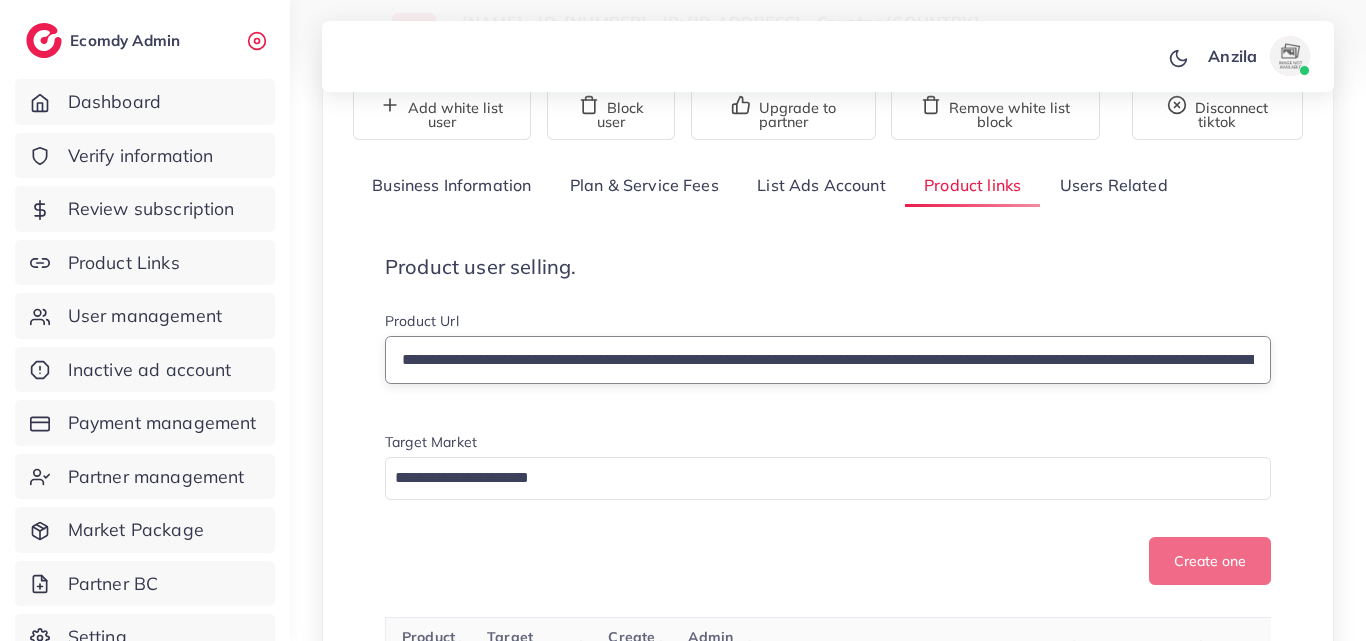 scroll, scrollTop: 0, scrollLeft: 691, axis: horizontal 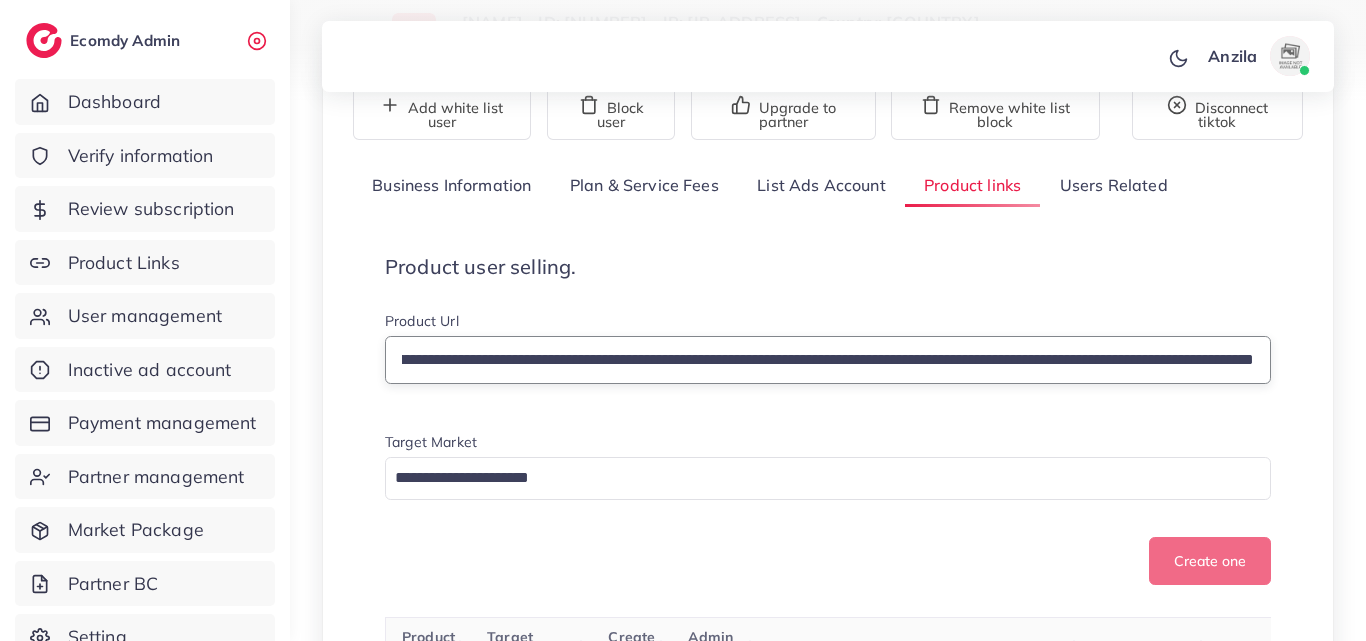 type on "**********" 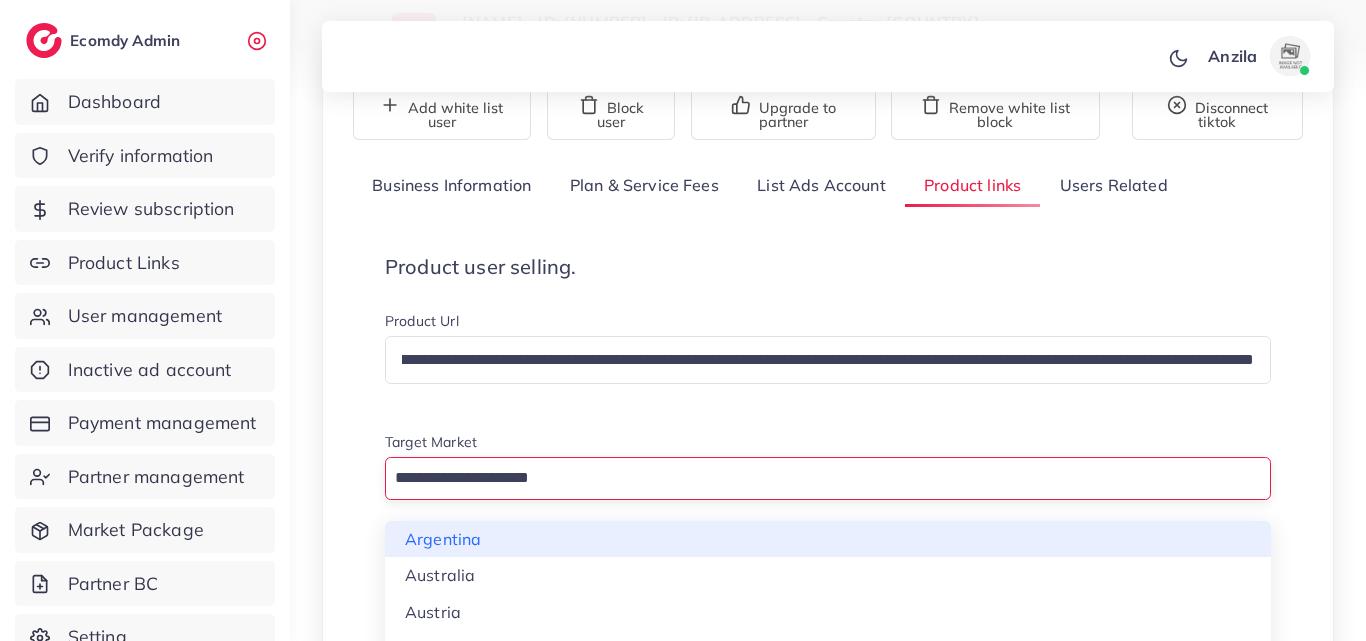 scroll, scrollTop: 0, scrollLeft: 0, axis: both 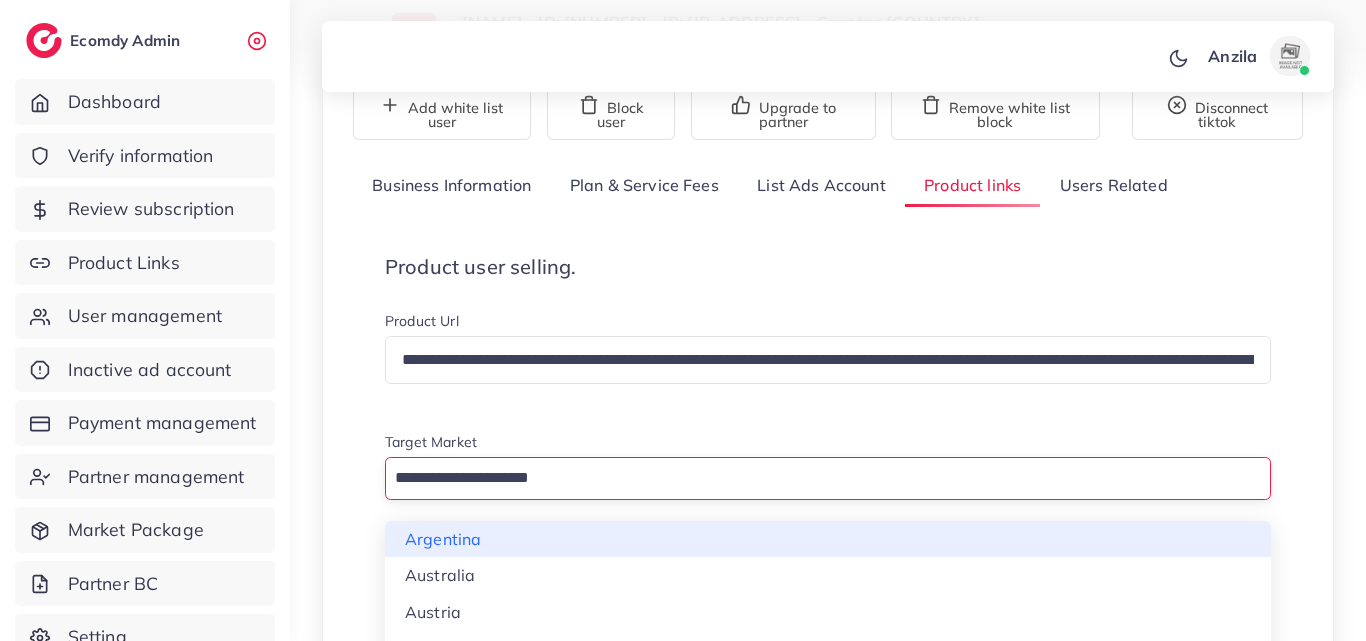 click at bounding box center (816, 478) 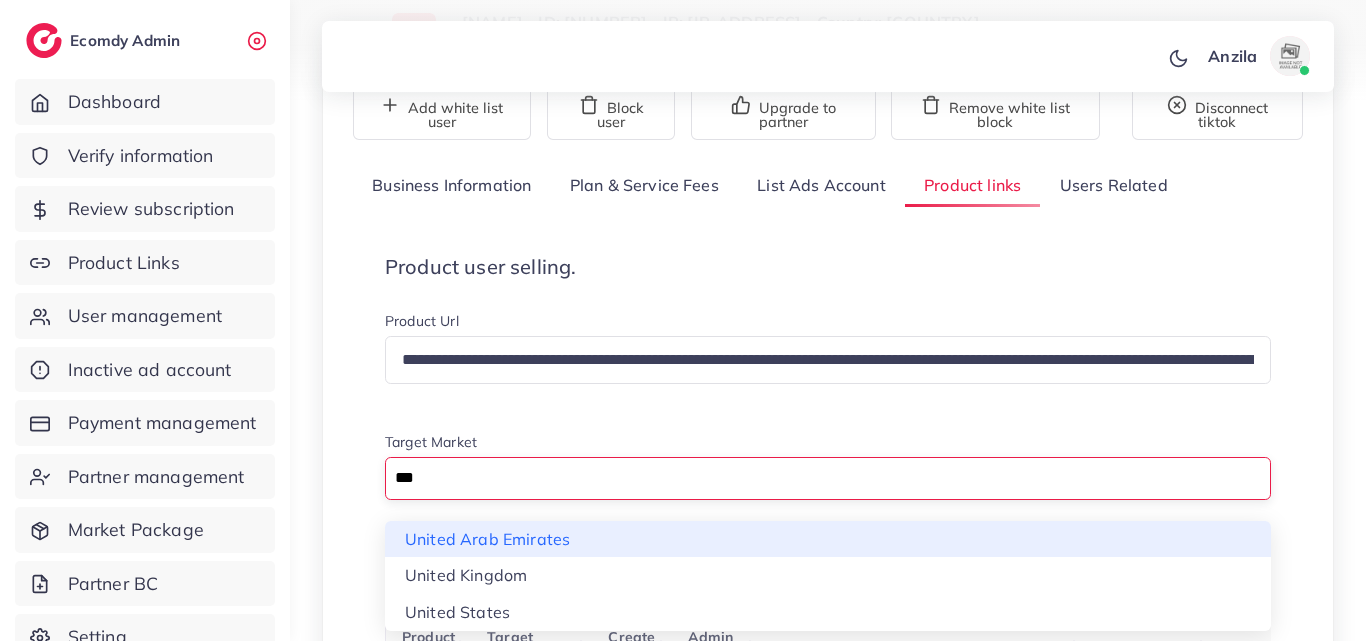 type on "***" 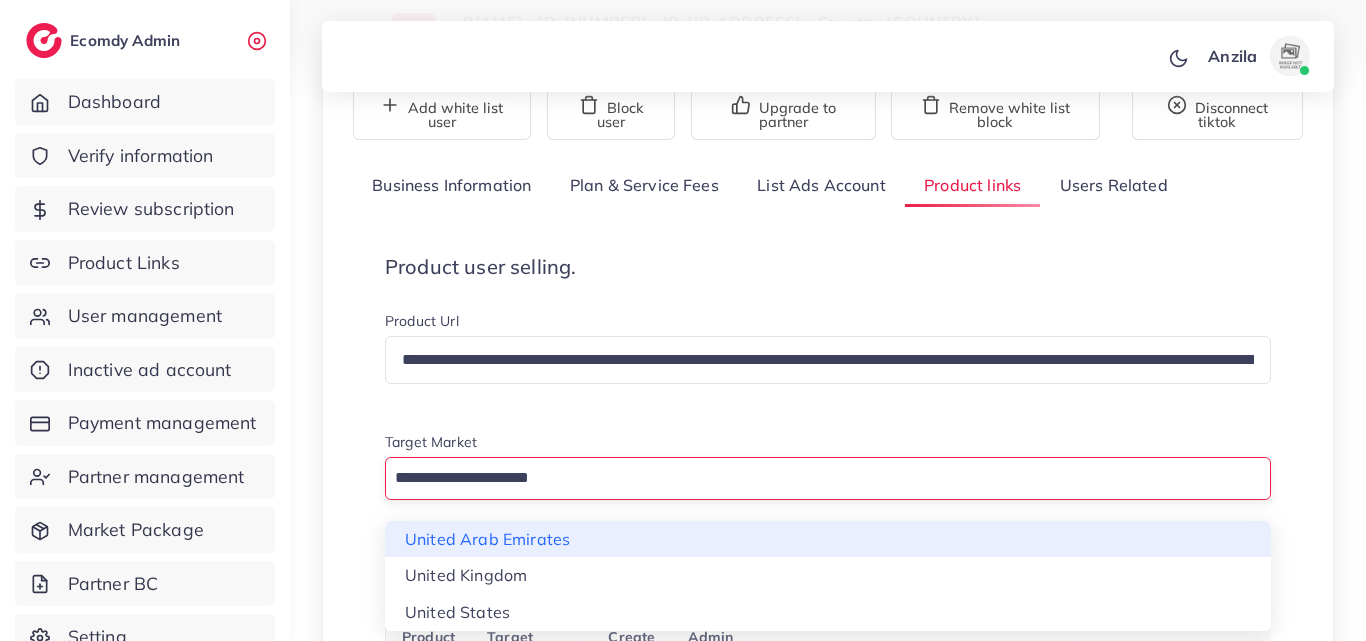 click on "**********" at bounding box center [828, 448] 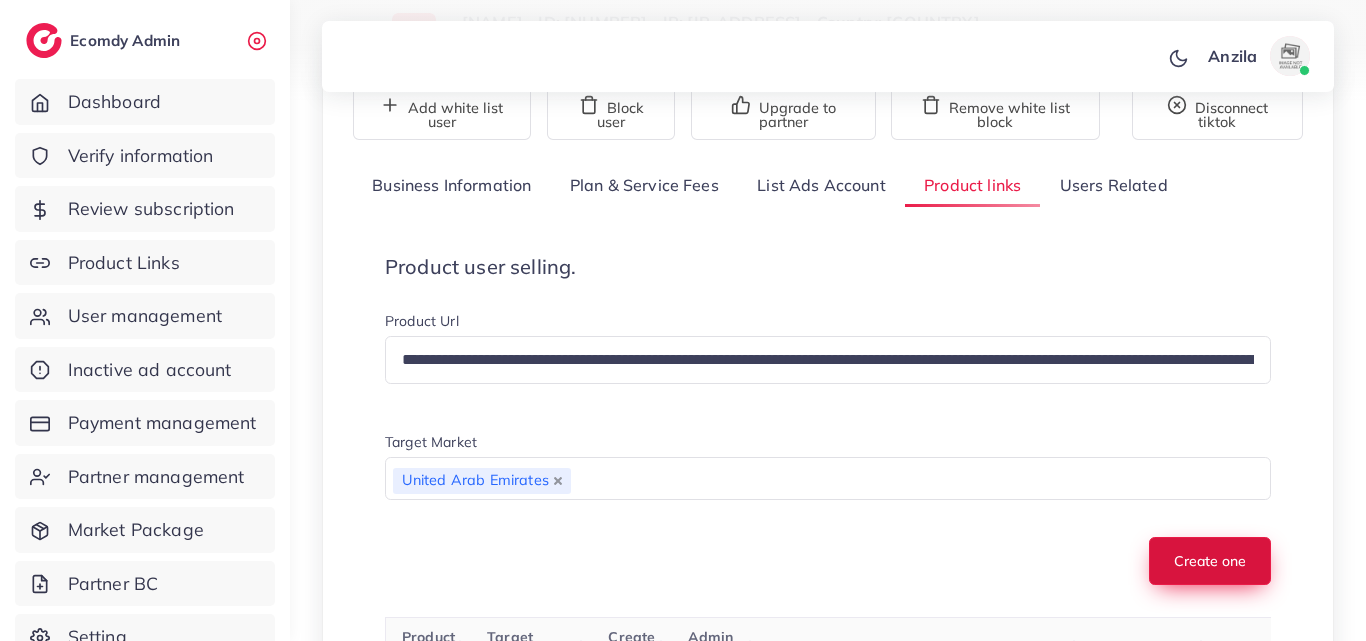 click on "Create one" at bounding box center [1210, 561] 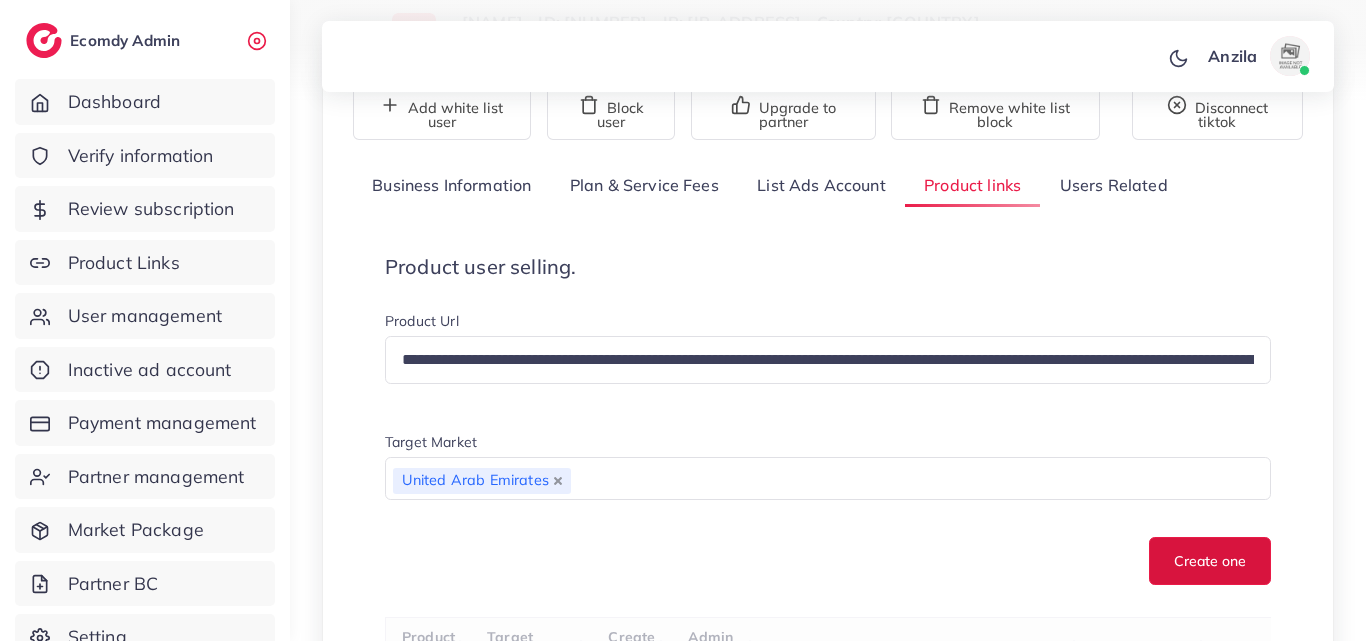 type 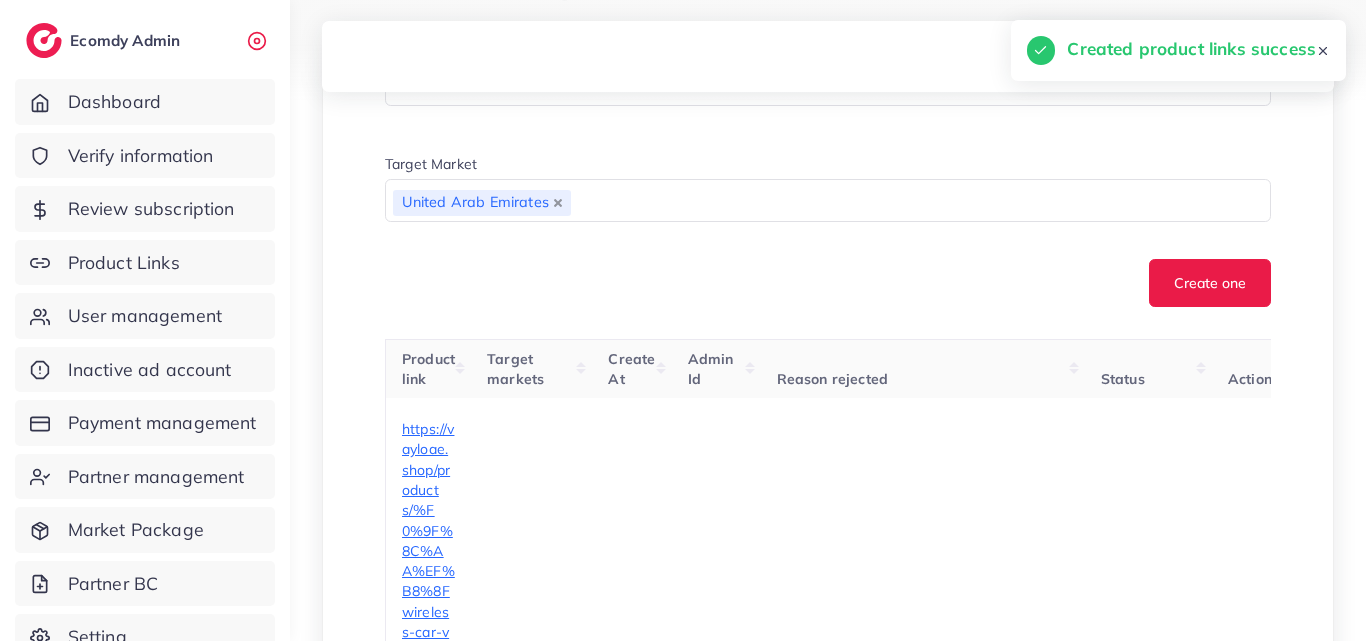 scroll, scrollTop: 600, scrollLeft: 0, axis: vertical 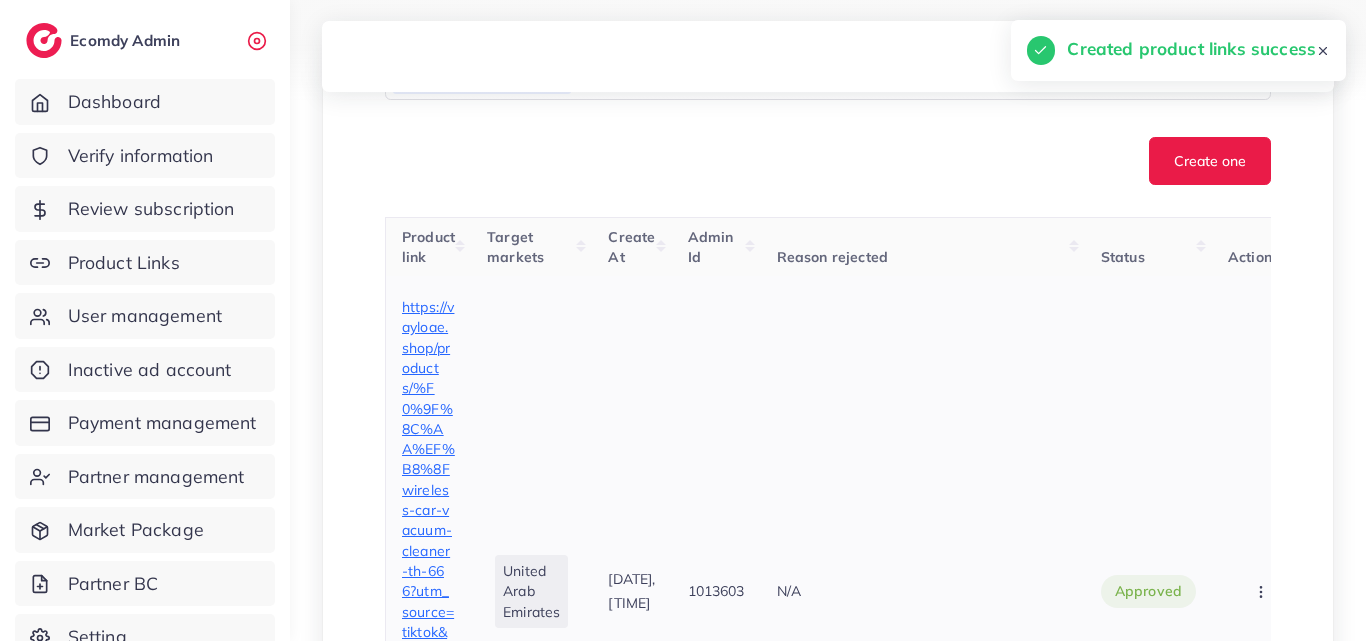 click on "https://vayloae.shop/products/%F0%9F%8C%AA%EF%B8%8Fwireless-car-vacuum-cleaner-th-666?utm_source=tiktok&utm_medium=paid&utm_id=__CAMPAIGN_ID__&utm_campaign=__CAMPAIGN_NAME__" at bounding box center (428, 591) 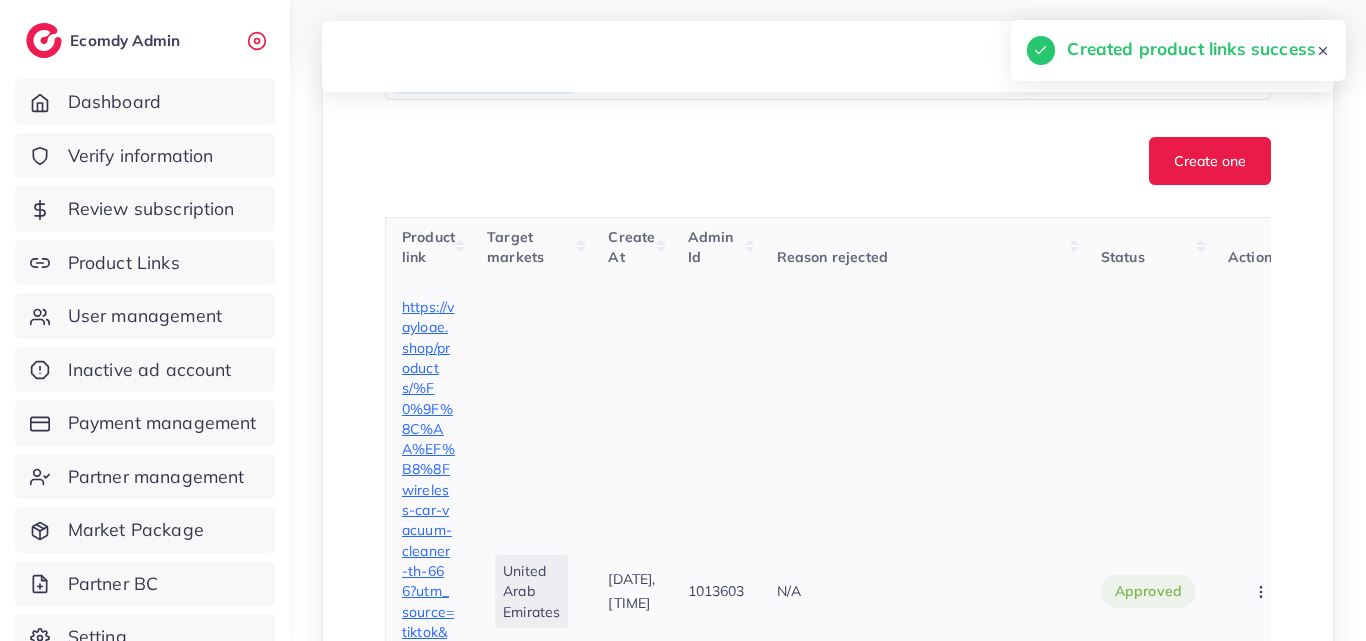 scroll, scrollTop: 400, scrollLeft: 0, axis: vertical 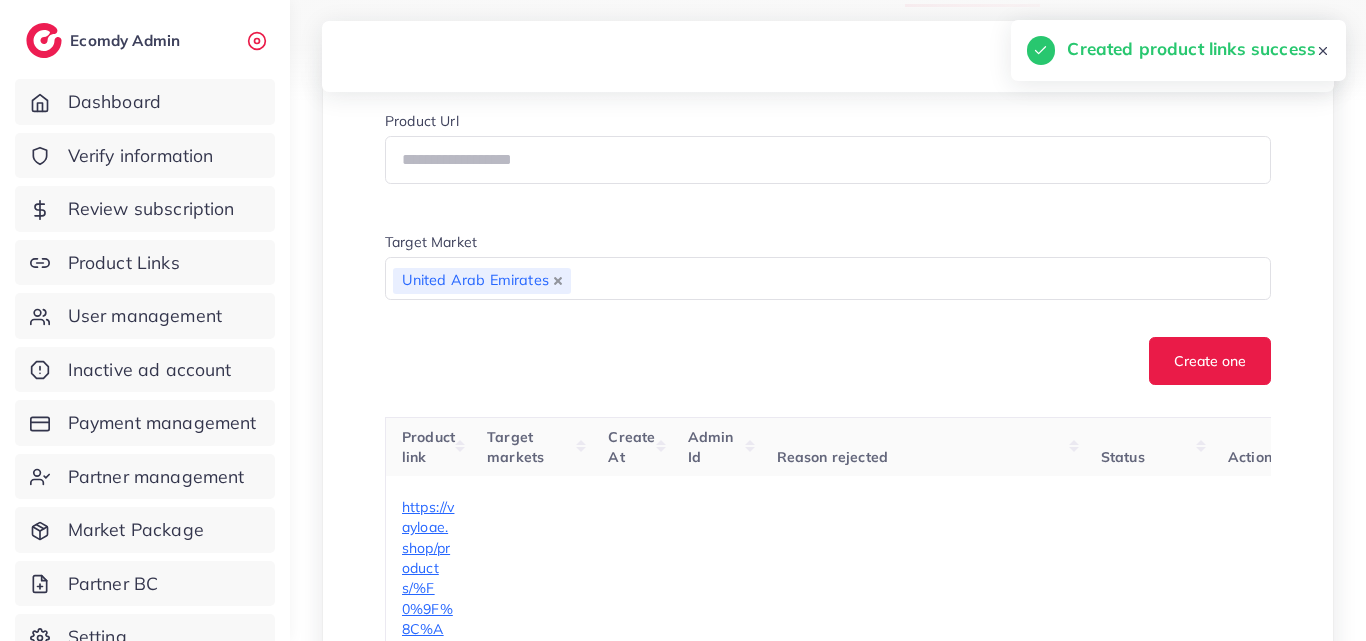 click on "Create one" at bounding box center [828, 361] 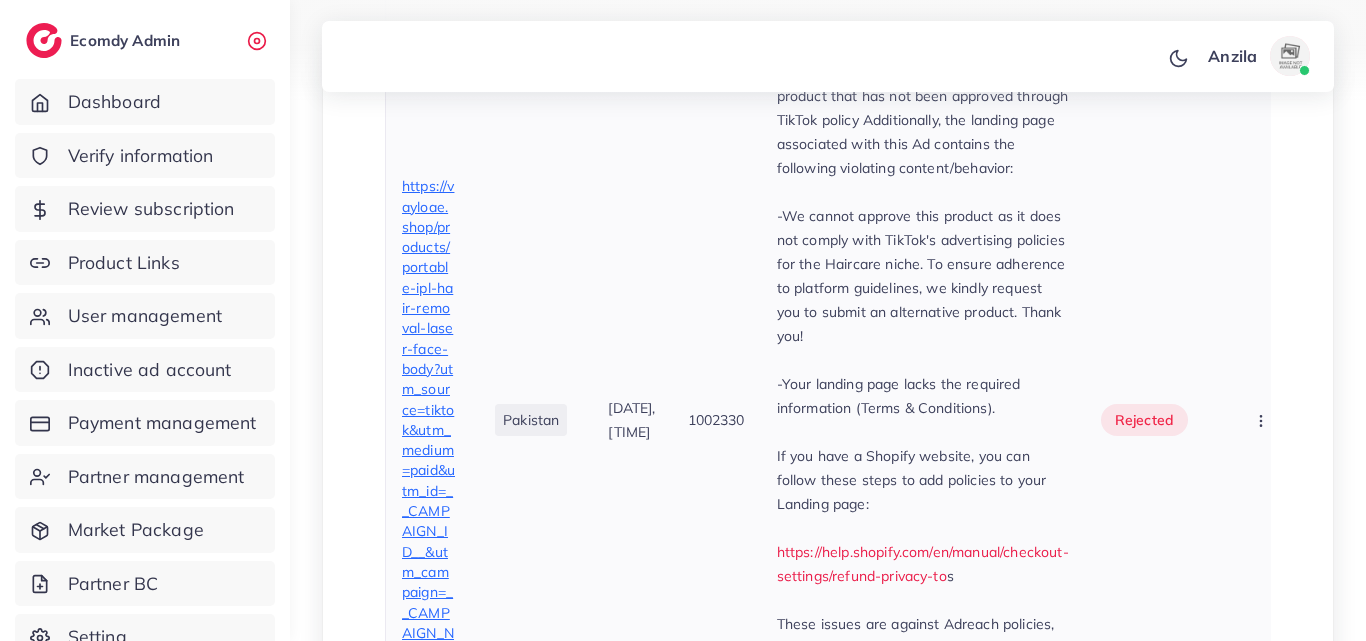 scroll, scrollTop: 2115, scrollLeft: 0, axis: vertical 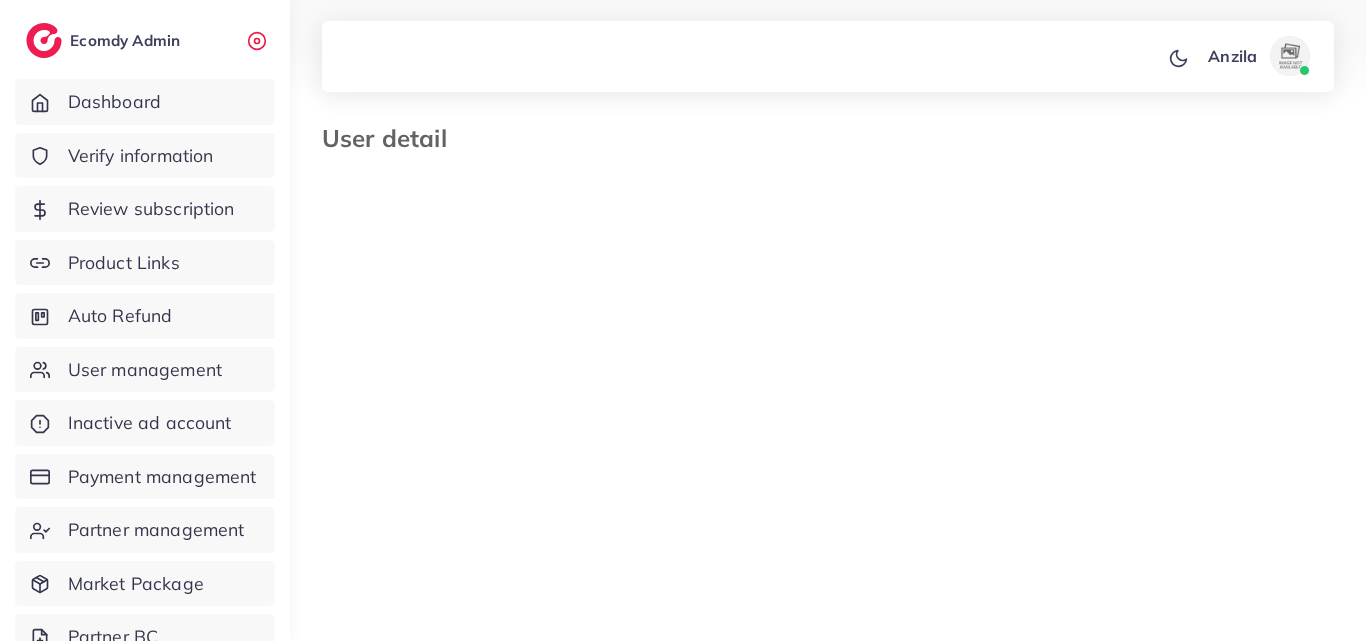 type on "*******" 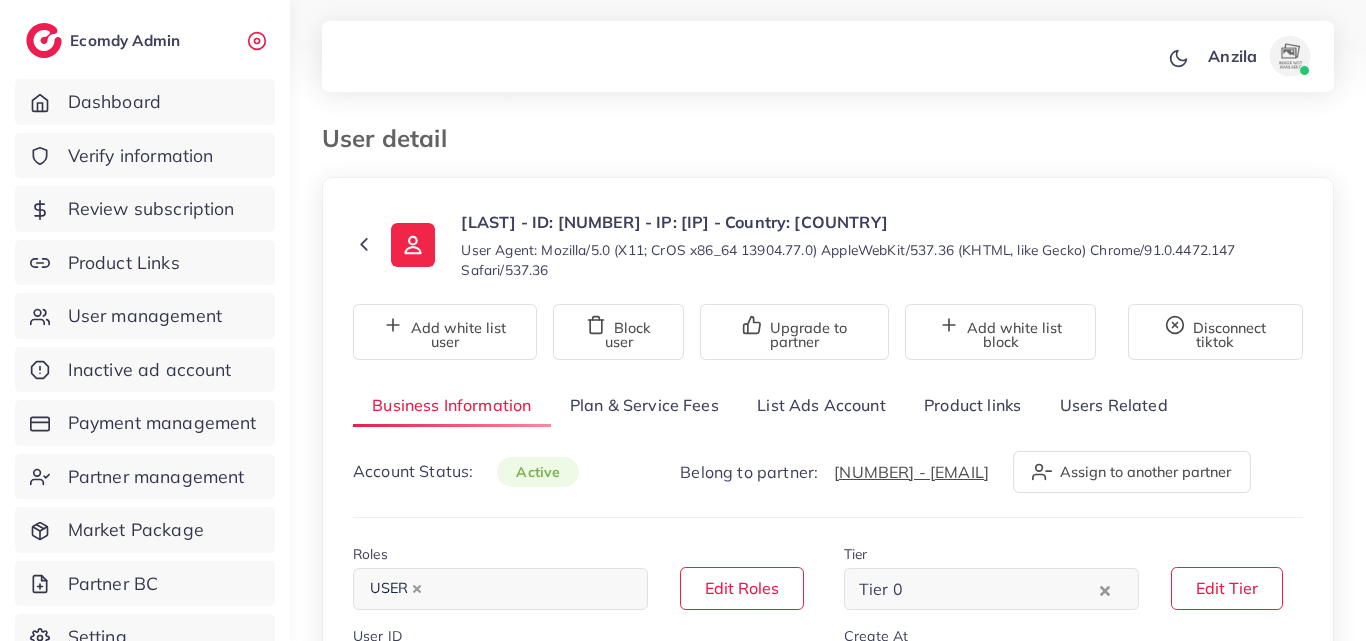 click on "Product links" at bounding box center [972, 405] 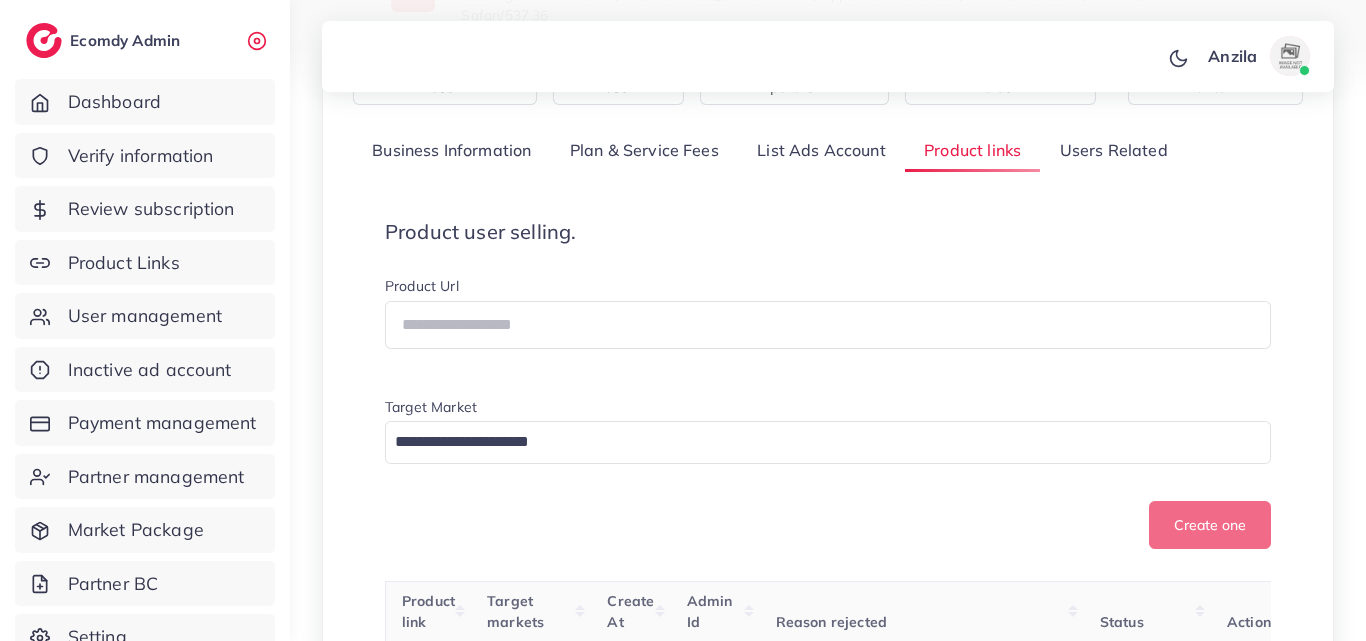 scroll, scrollTop: 300, scrollLeft: 0, axis: vertical 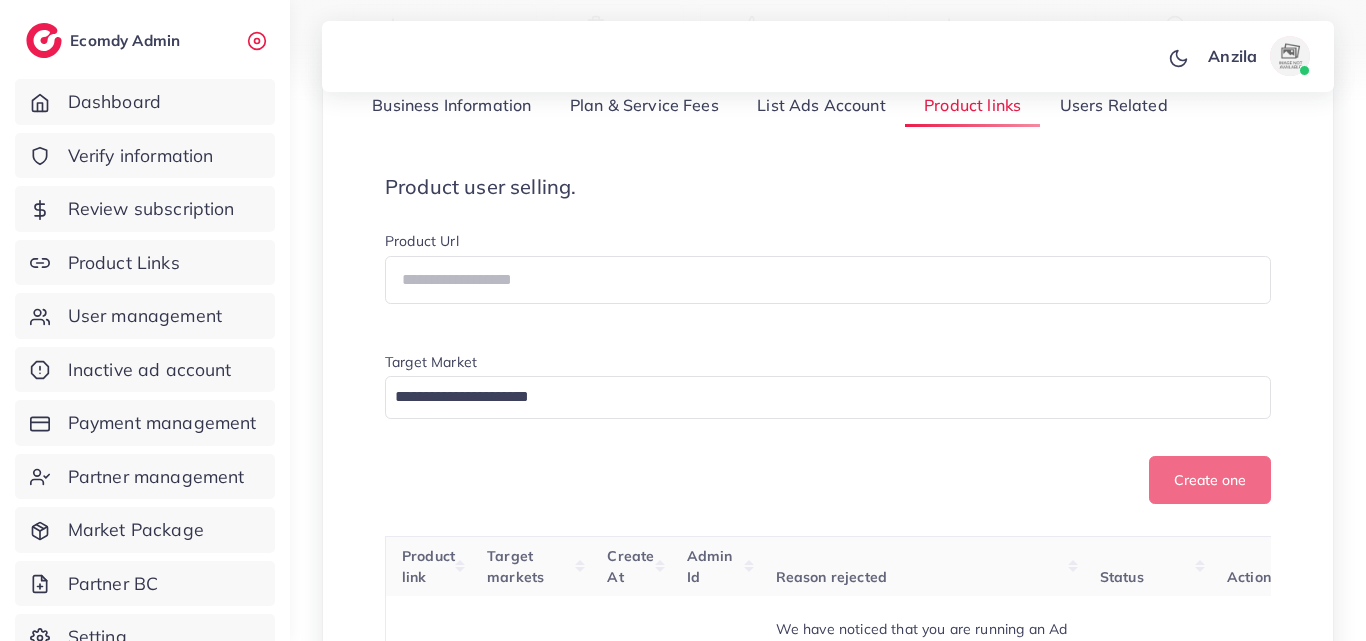 click on "Product user selling.   Product Url   Target Market            Loading...      Create one" at bounding box center [828, 340] 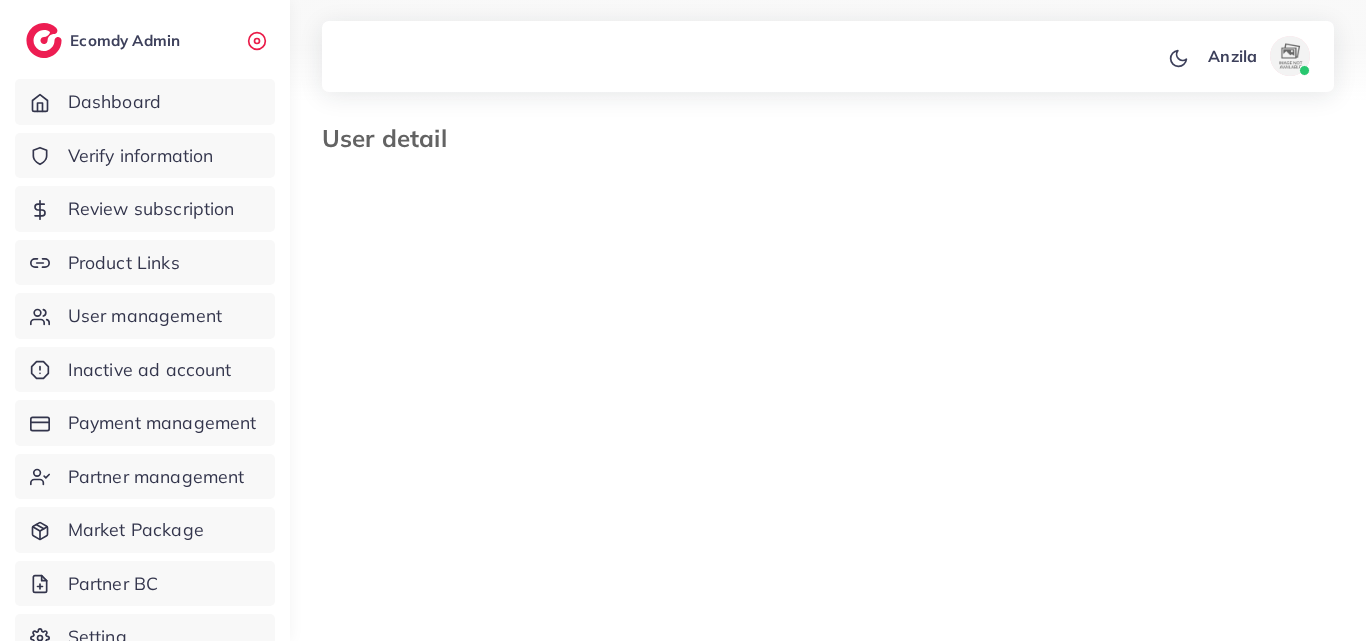 select on "********" 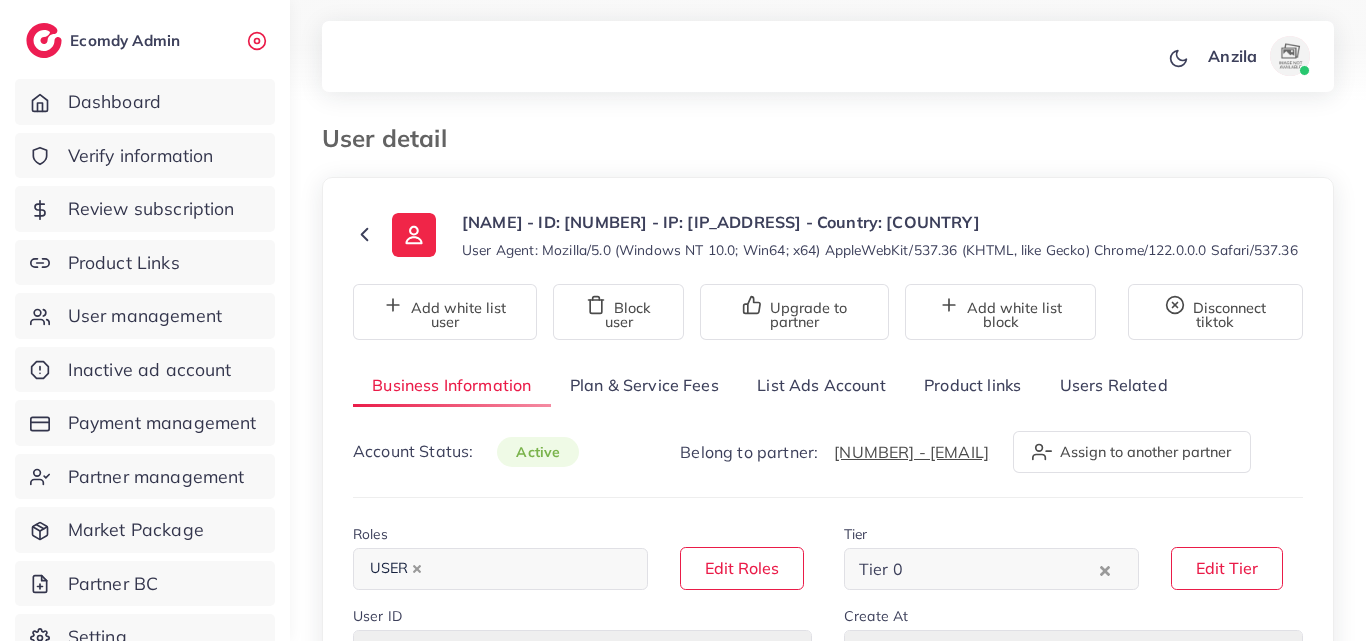 scroll, scrollTop: 0, scrollLeft: 0, axis: both 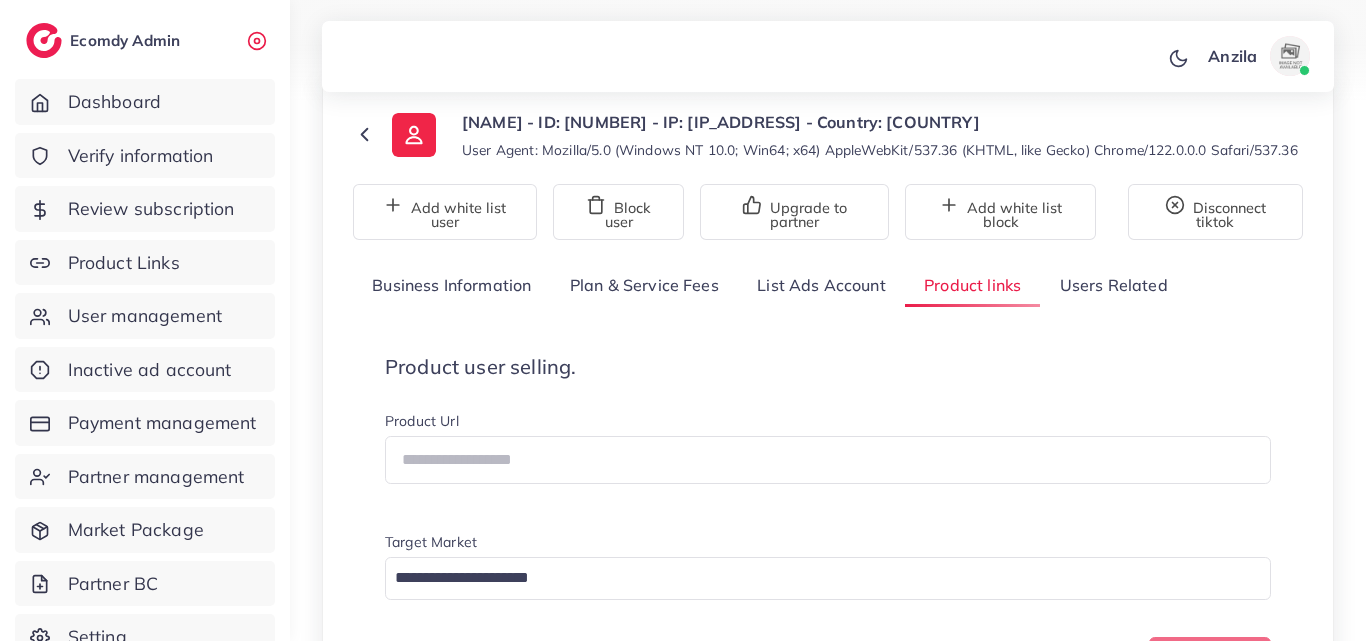 click on "Product user selling.   Product Url   Target Market            Loading...      Create one" at bounding box center [828, 520] 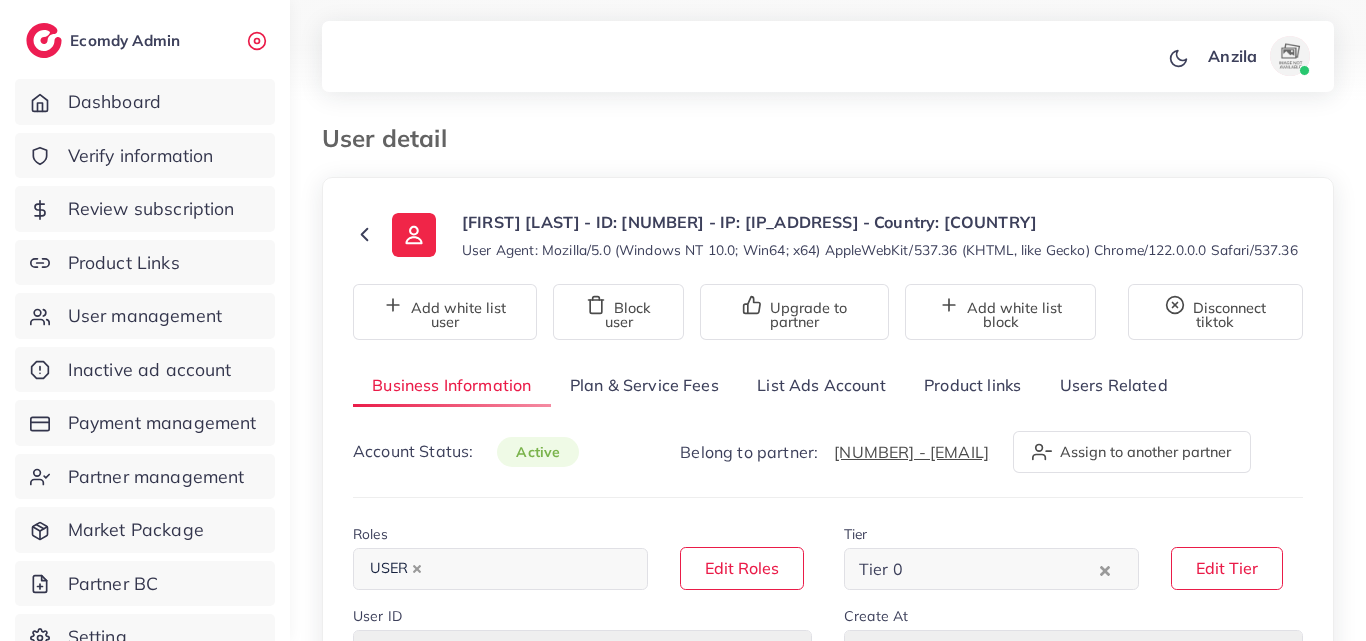 select on "********" 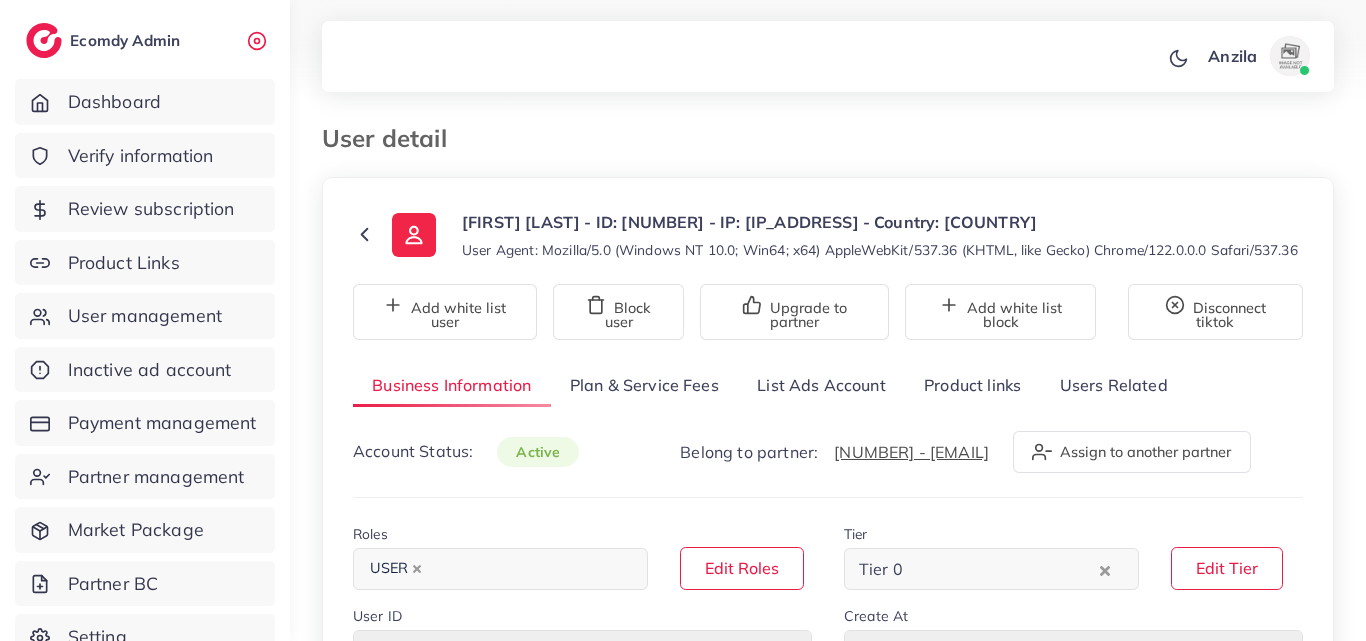 click on "Product links" at bounding box center (972, 385) 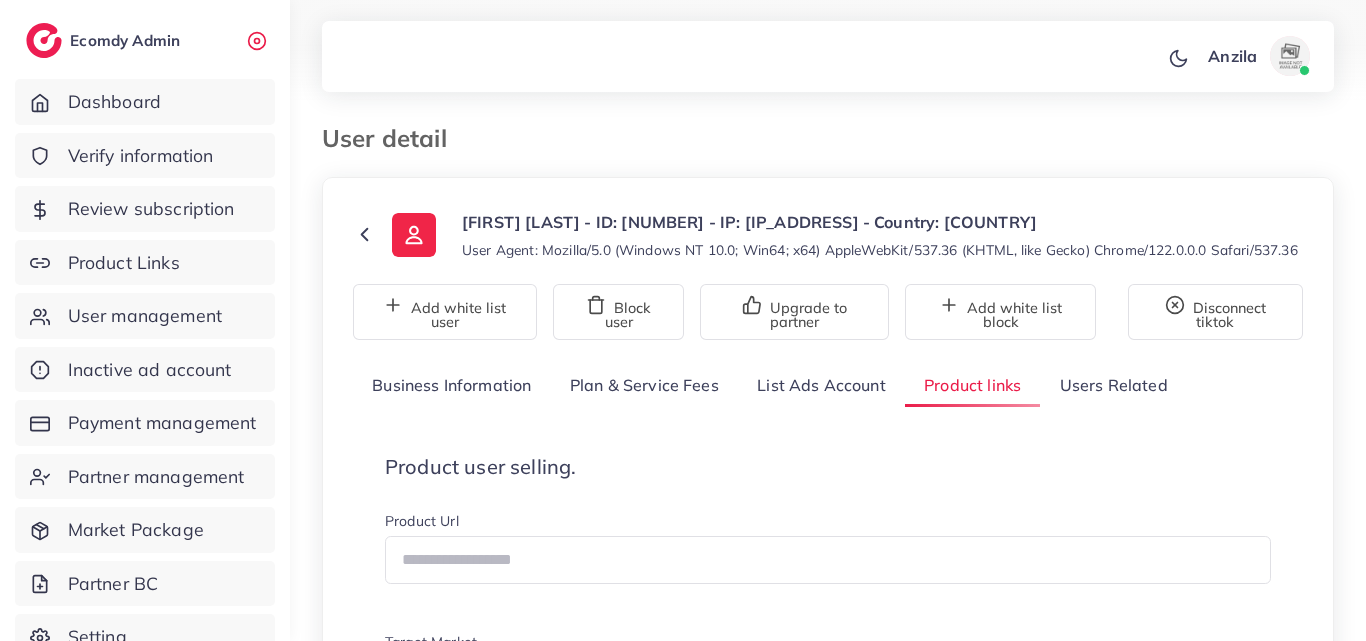 scroll, scrollTop: 300, scrollLeft: 0, axis: vertical 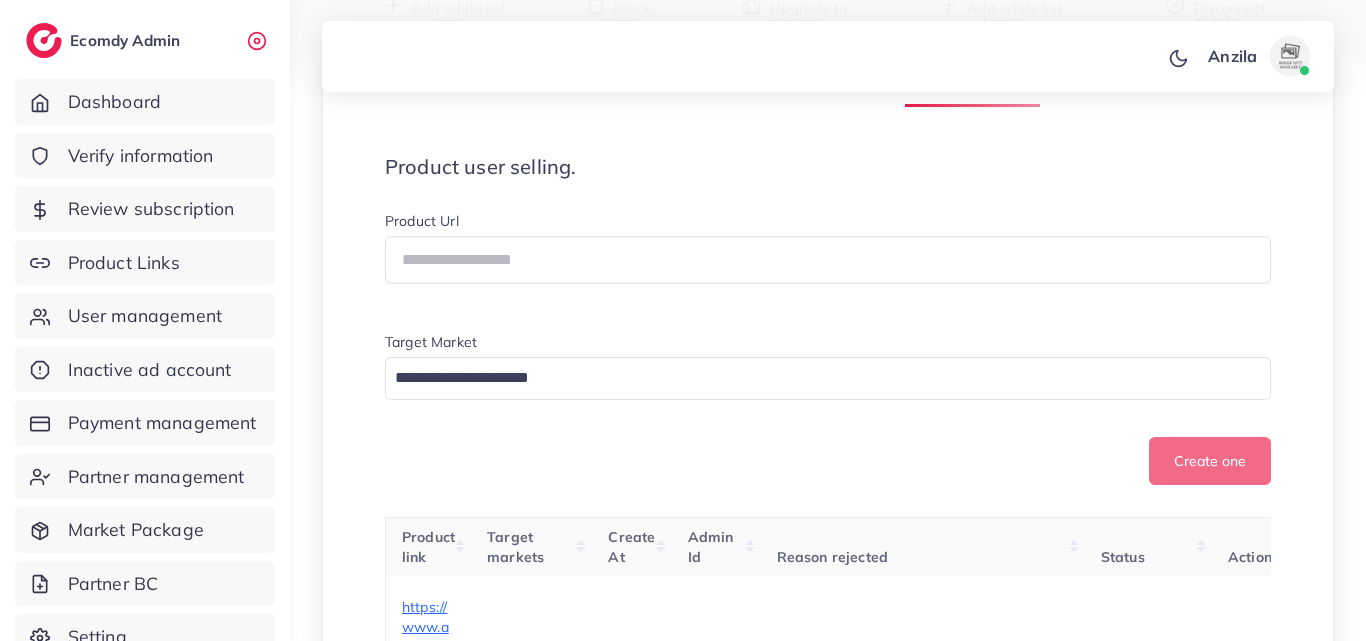 click on "Product user selling.   Product Url   Target Market            Loading...      Create one" at bounding box center [828, 320] 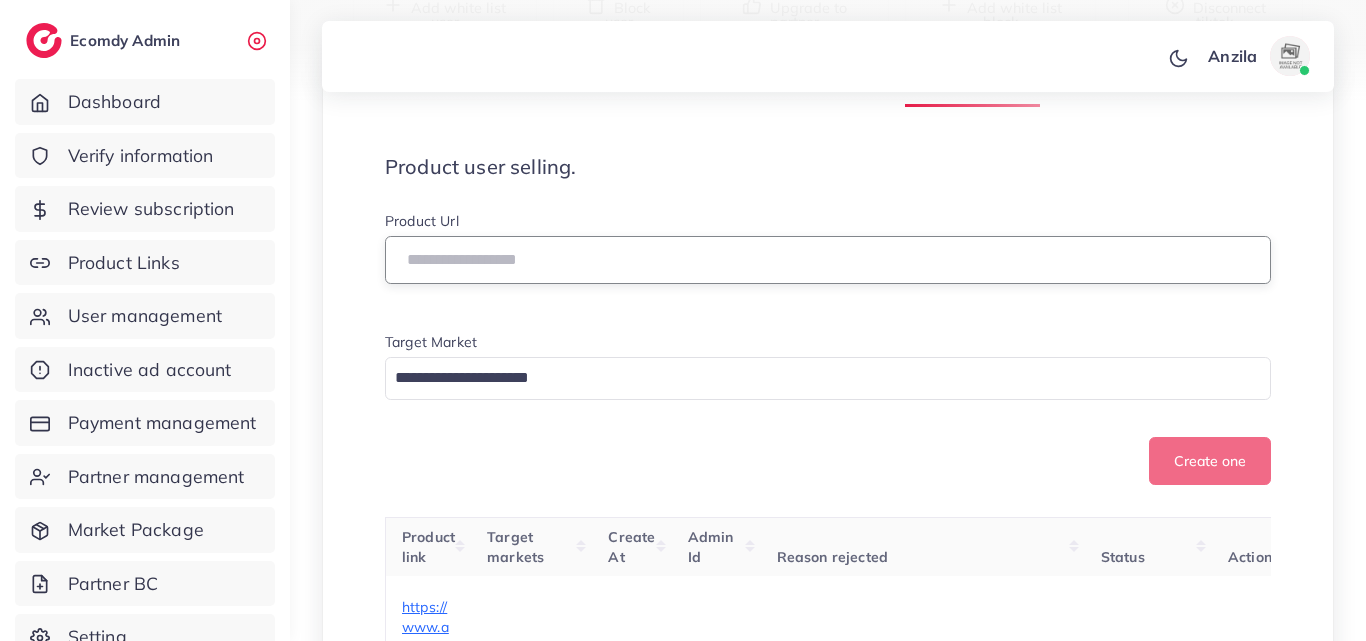 click at bounding box center (828, 260) 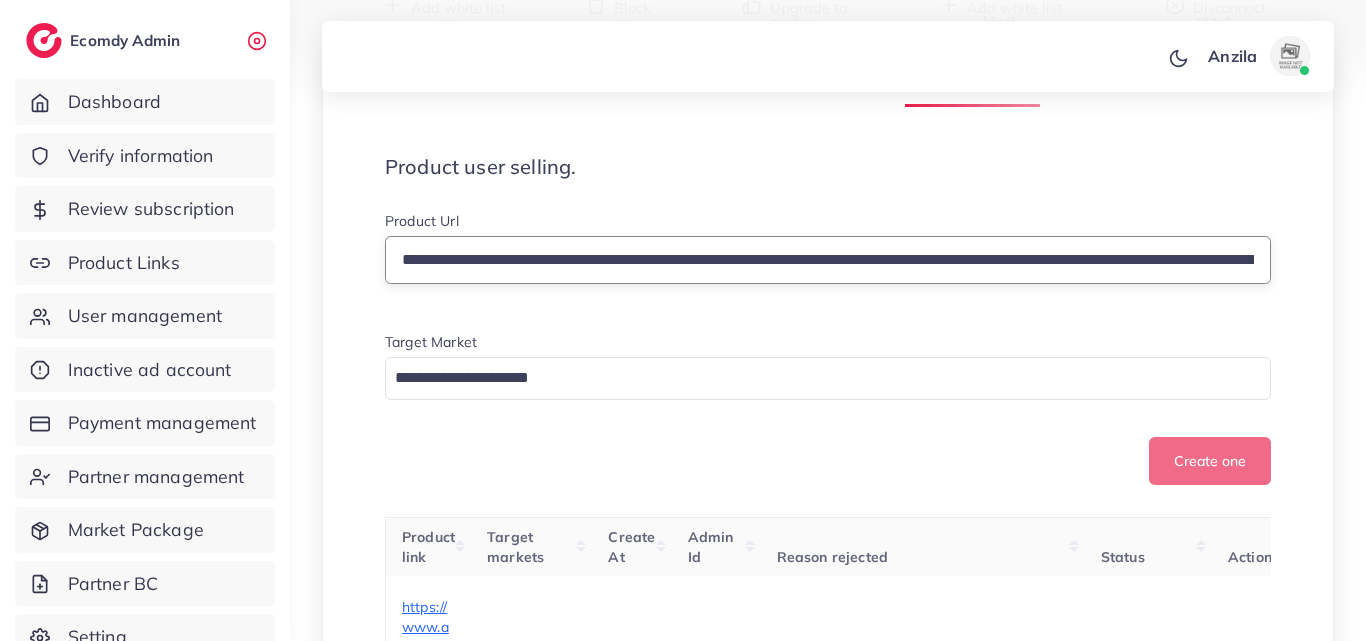 scroll, scrollTop: 0, scrollLeft: 1013, axis: horizontal 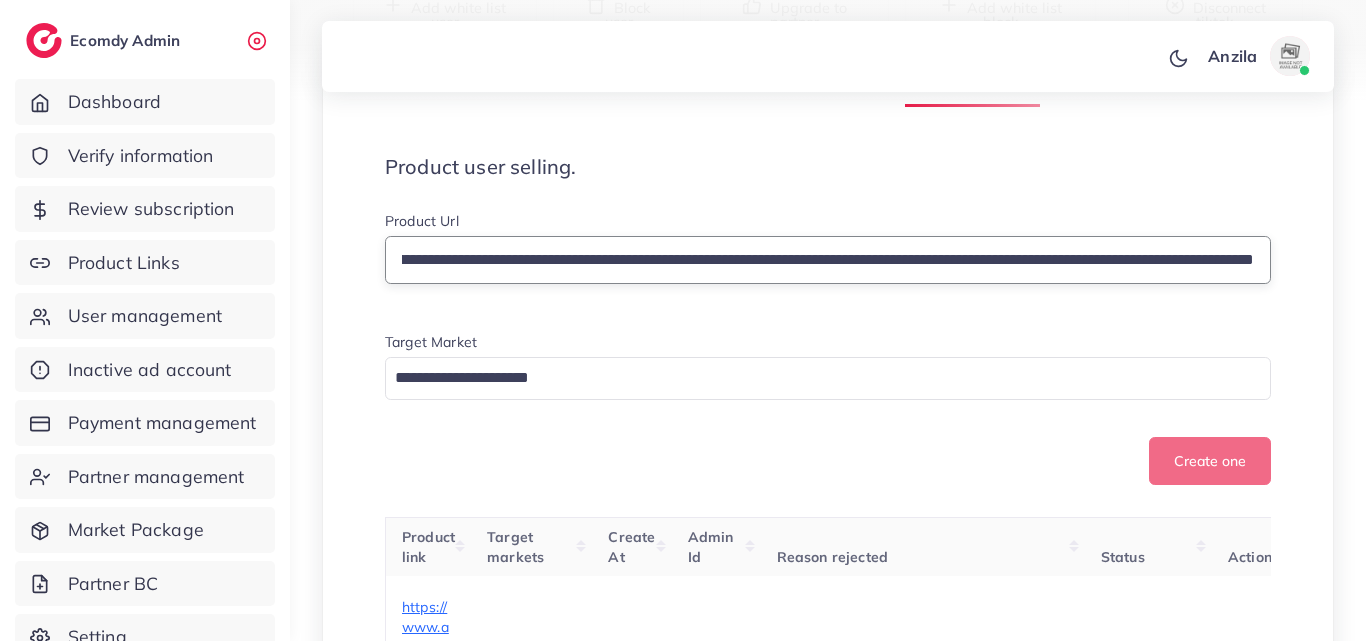 type on "**********" 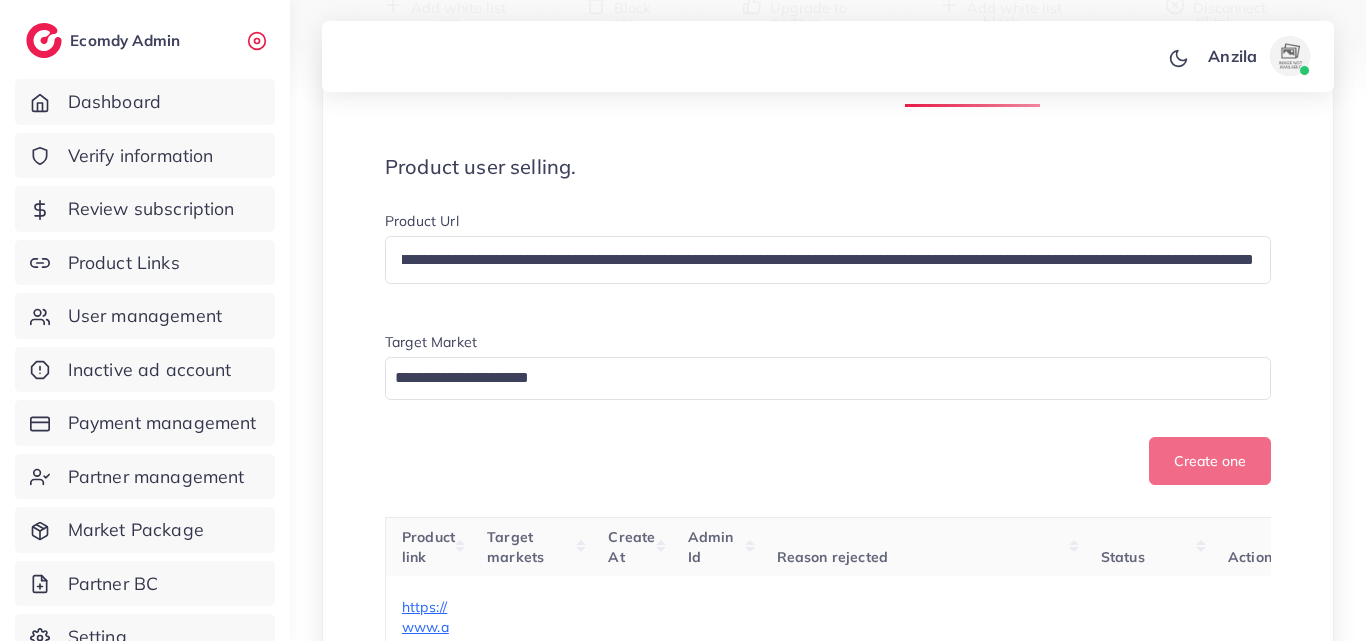 scroll, scrollTop: 0, scrollLeft: 0, axis: both 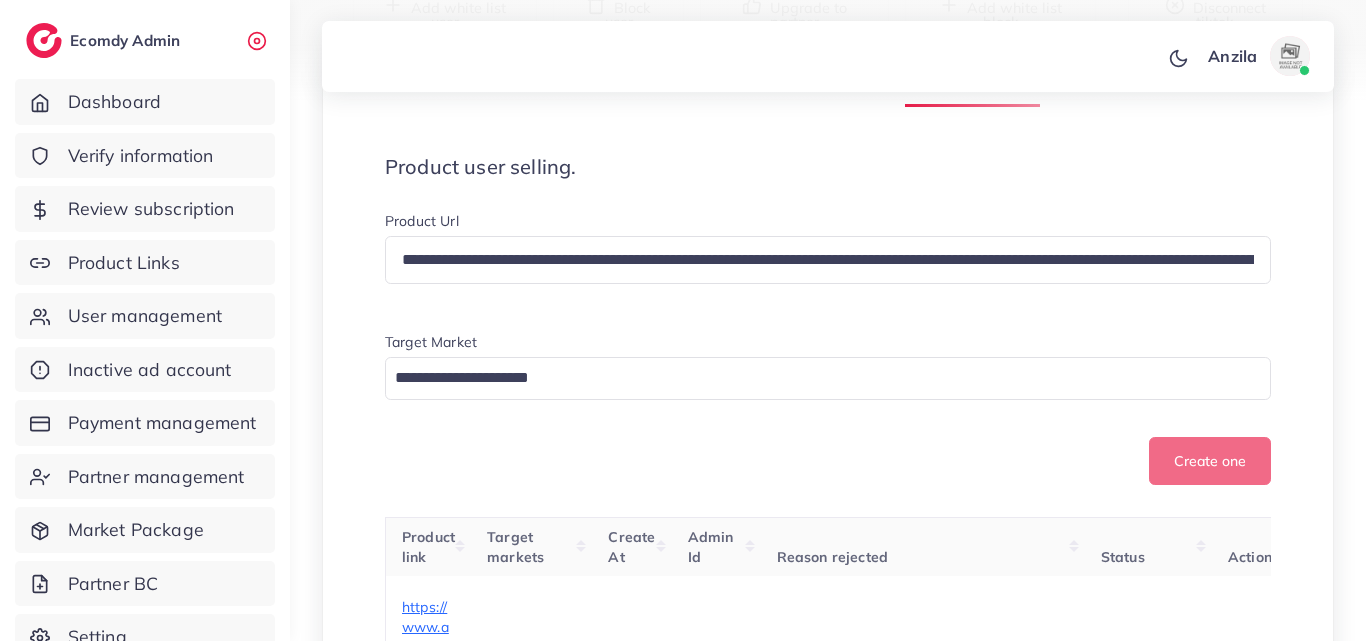 click on "Create one" at bounding box center (828, 461) 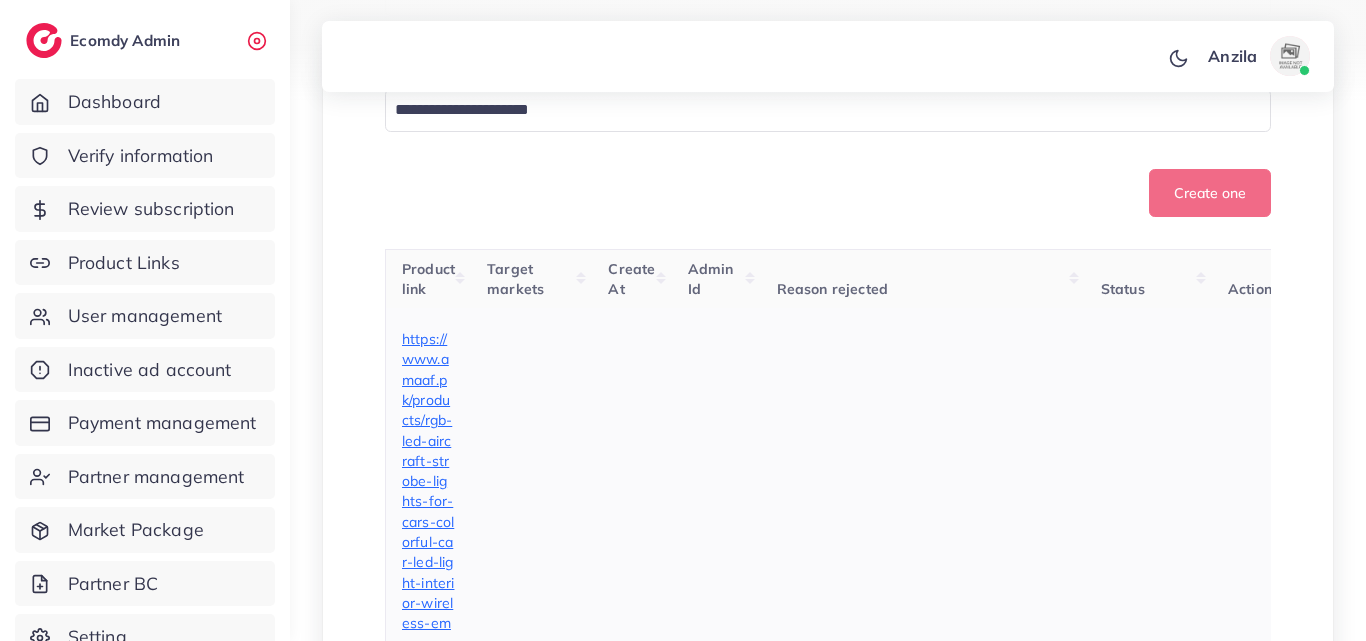 scroll, scrollTop: 300, scrollLeft: 0, axis: vertical 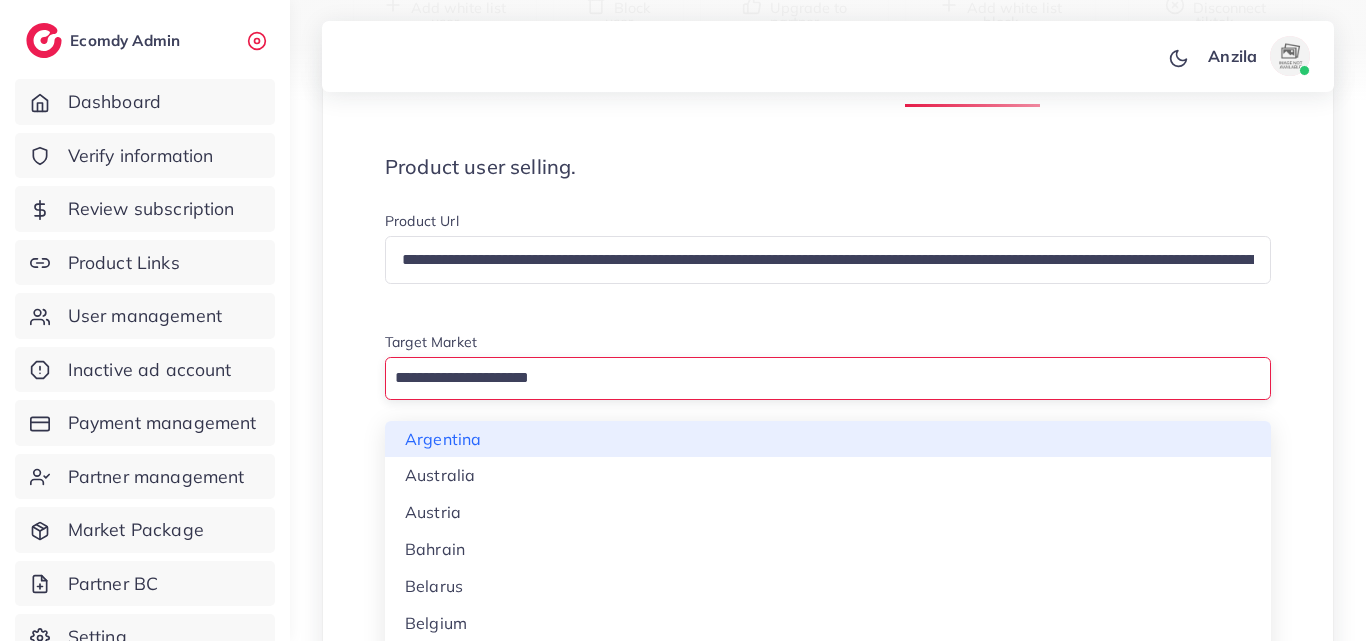click on "Loading..." at bounding box center [828, 378] 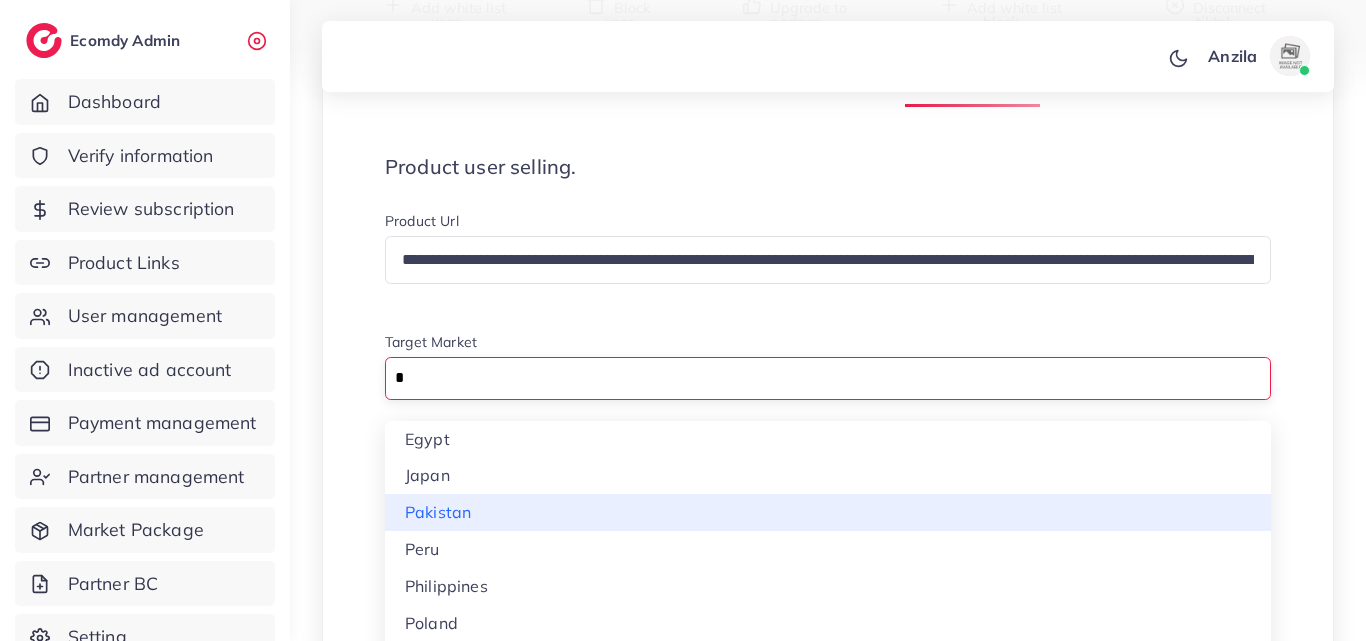 type on "*" 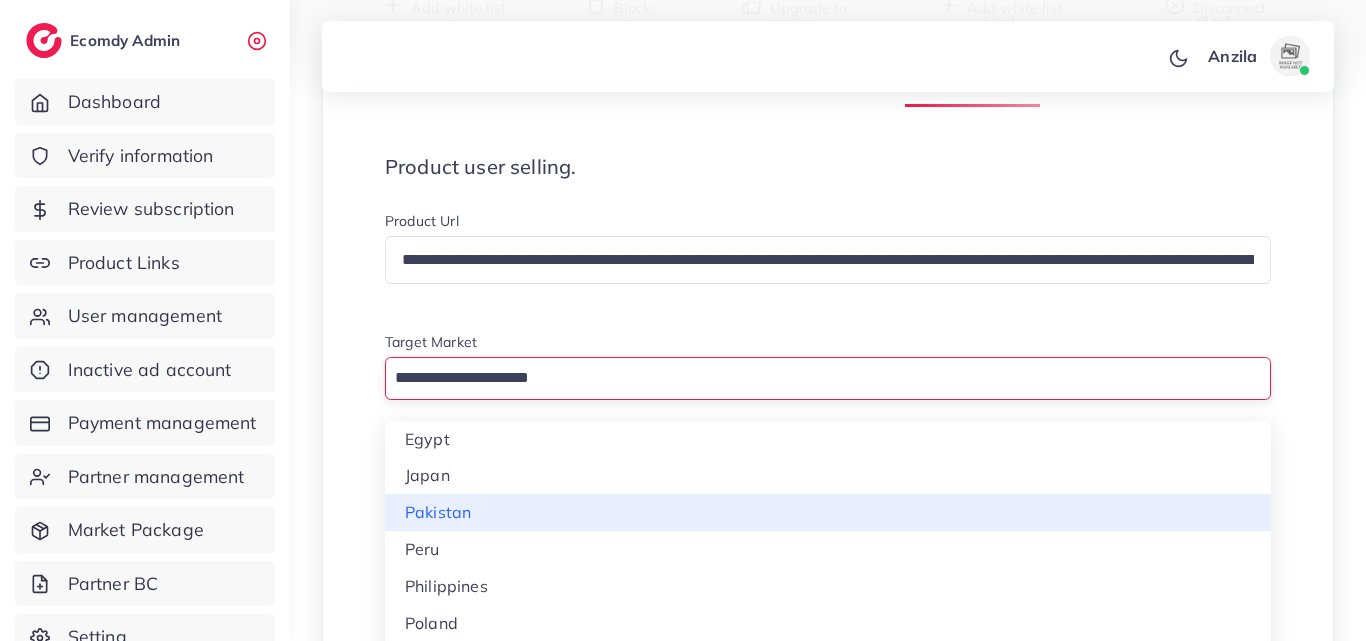 click on "**********" at bounding box center [828, 13075] 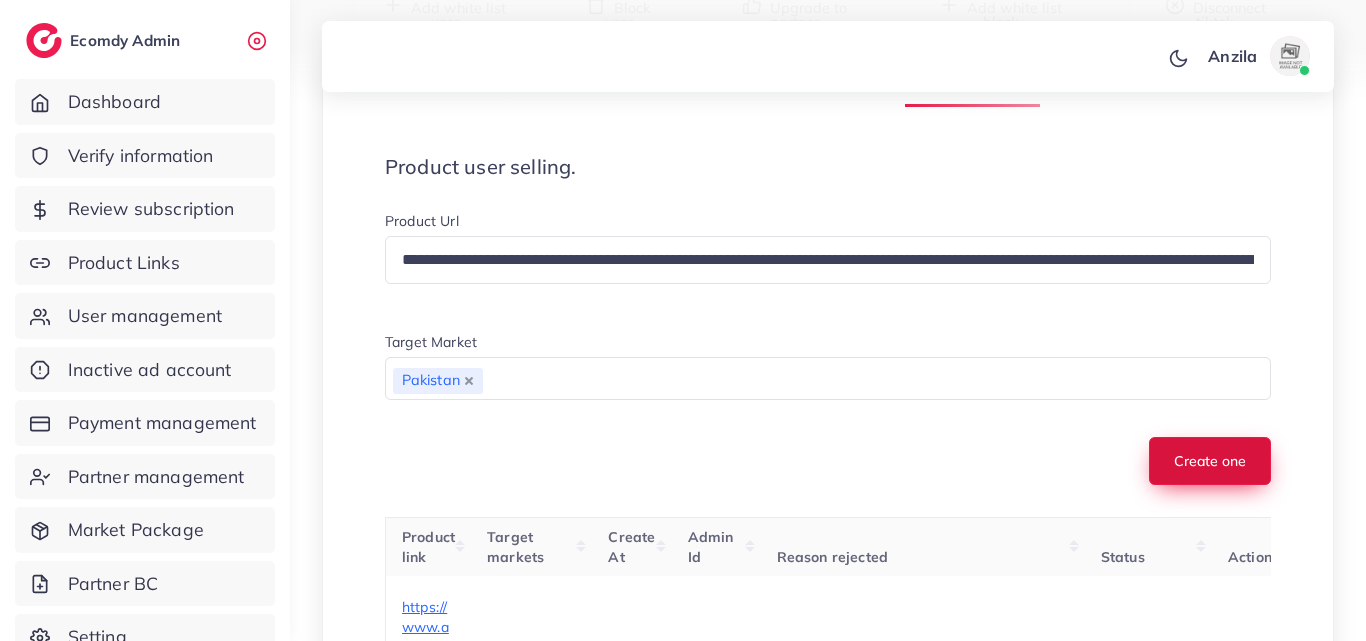 click on "Create one" at bounding box center (1210, 461) 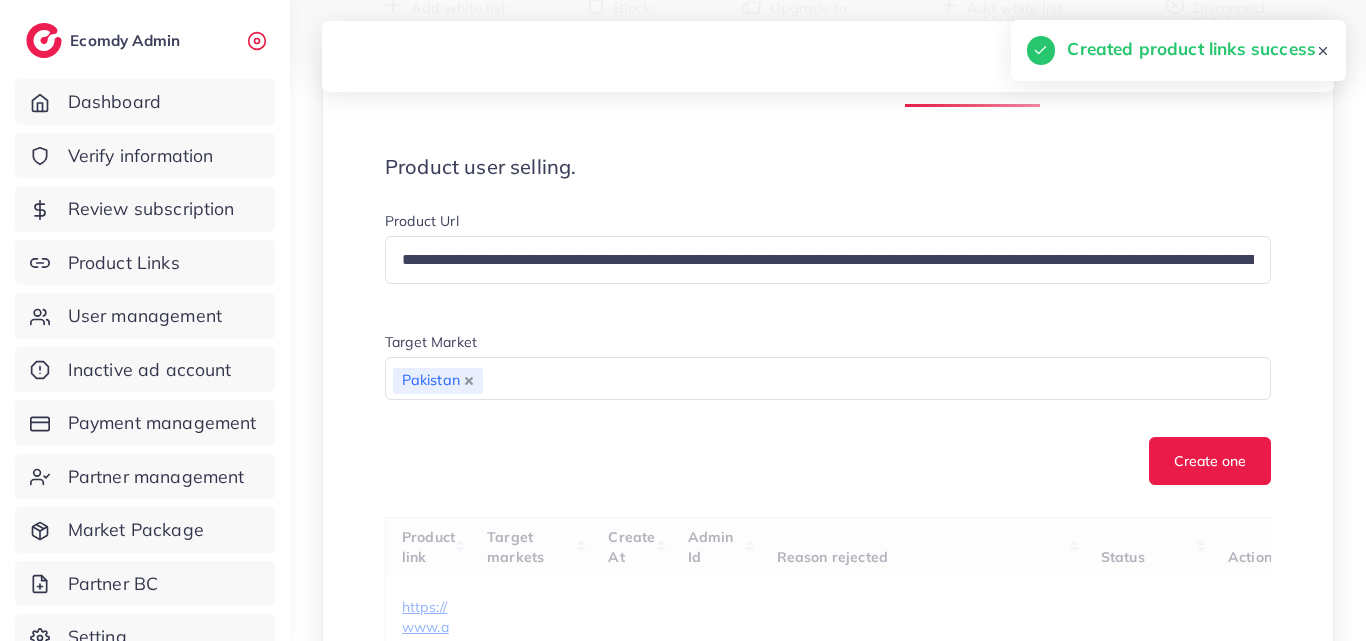 type 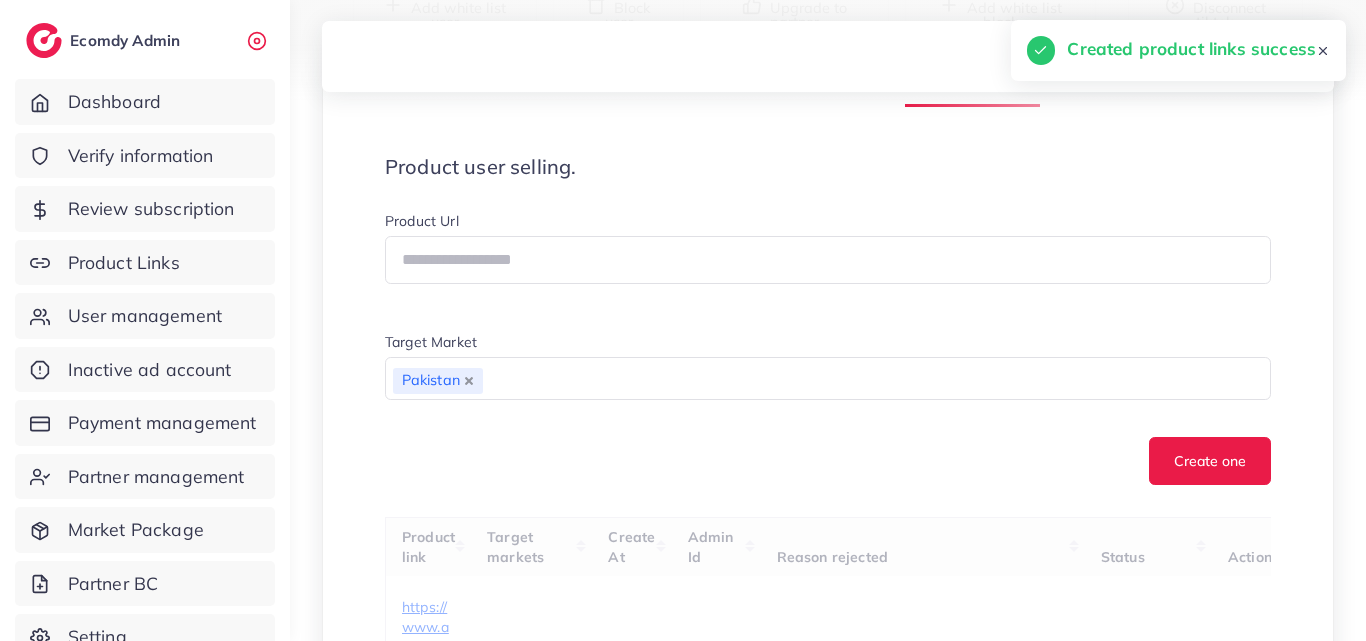 click on "Create one" at bounding box center [828, 461] 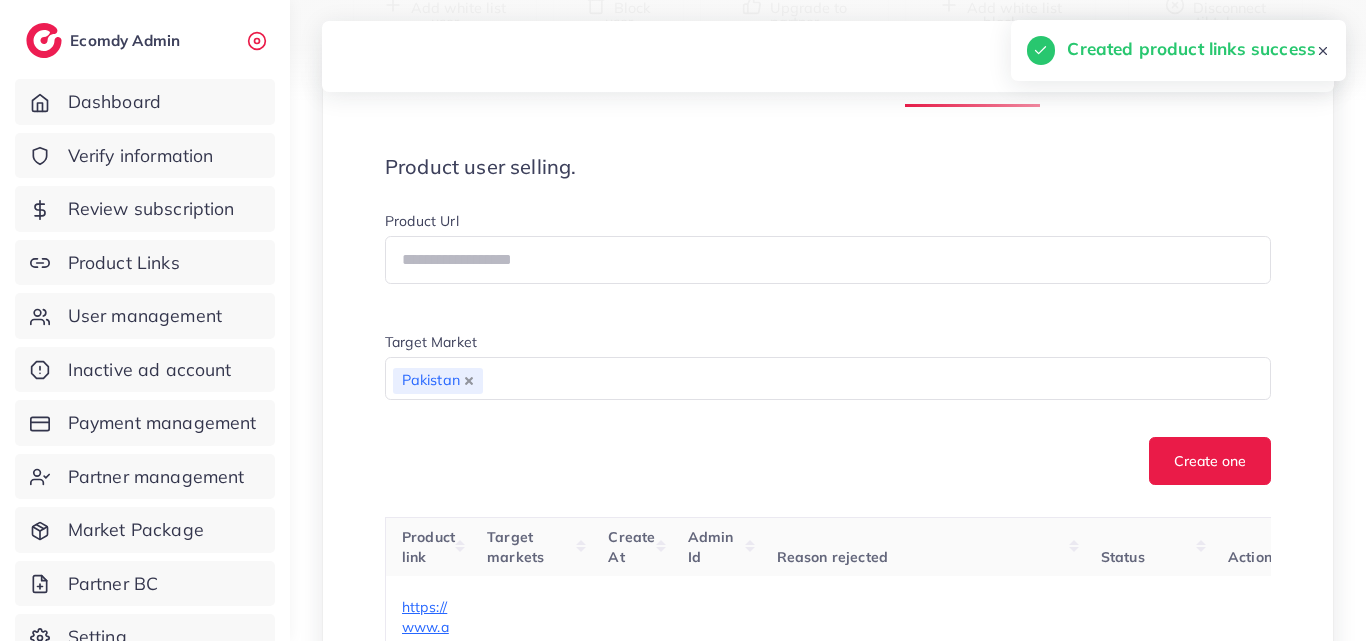 scroll, scrollTop: 700, scrollLeft: 0, axis: vertical 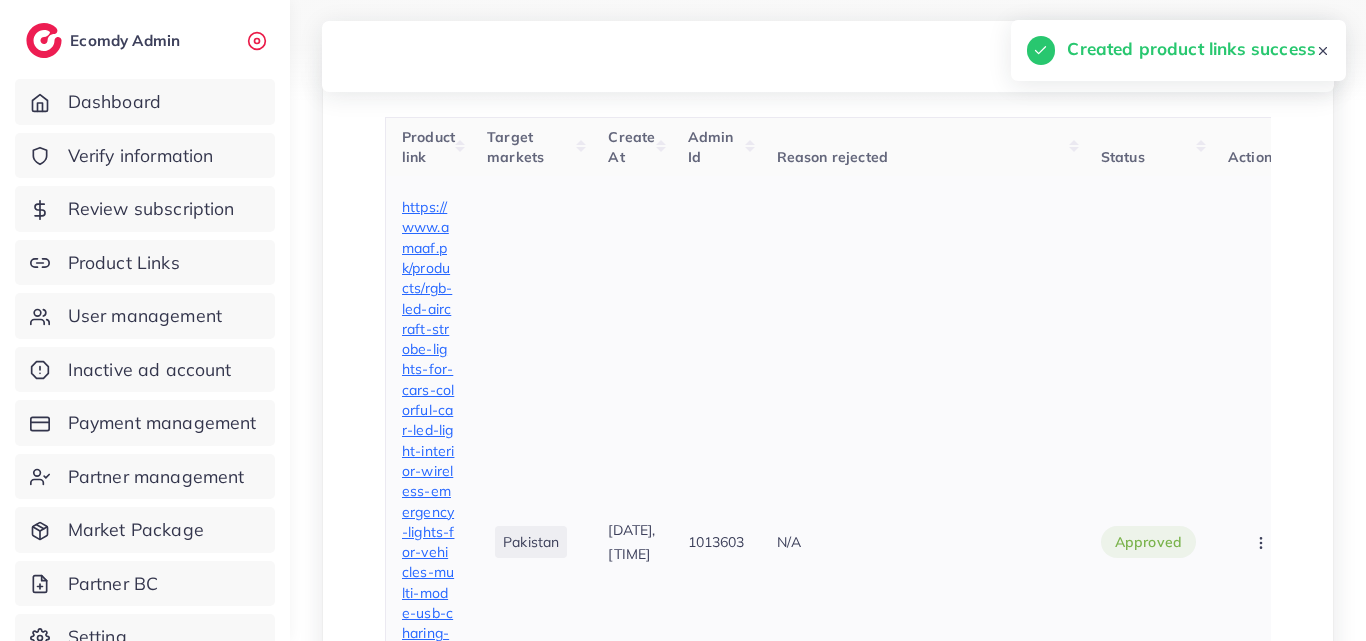 click on "https://www.amaaf.pk/products/rgb-led-aircraft-strobe-lights-for-cars-colorful-car-led-light-interior-wireless-emergency-lights-for-vehicles-multi-mode-usb-charing-underglow-warning-lights-for-cars-motorcycle-bike?_pos=1&_psq=light&_ss=e&_v=1.0" at bounding box center (428, 542) 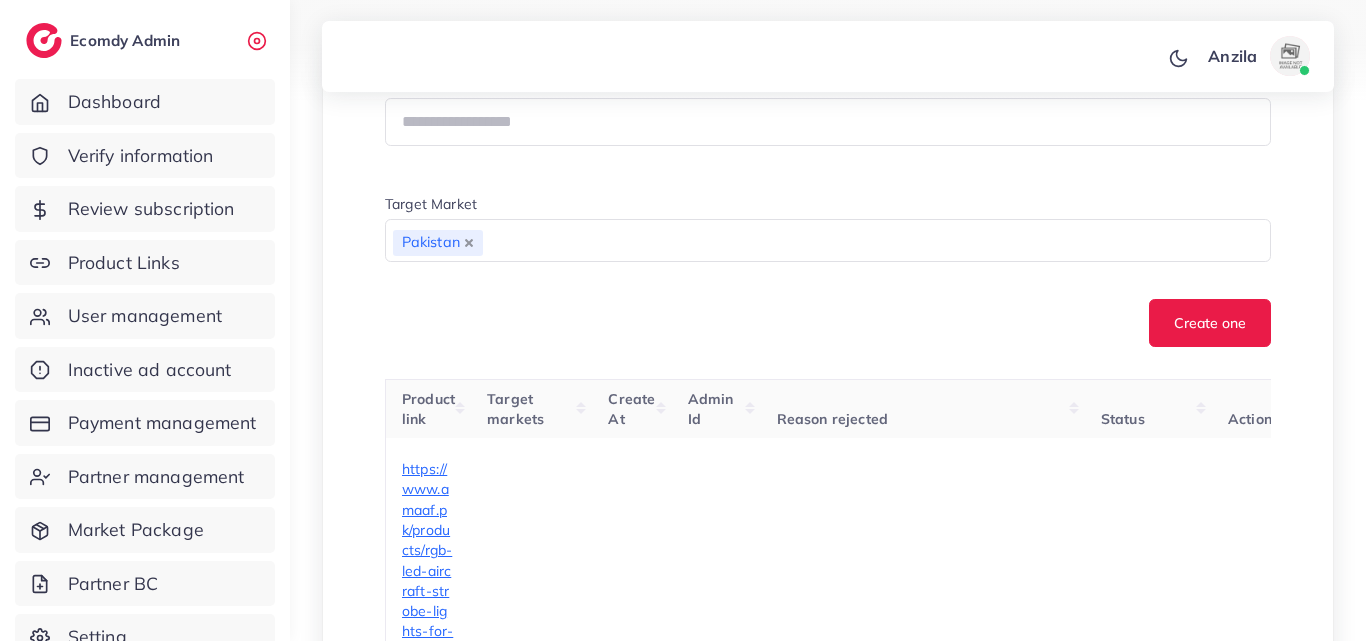 scroll, scrollTop: 300, scrollLeft: 0, axis: vertical 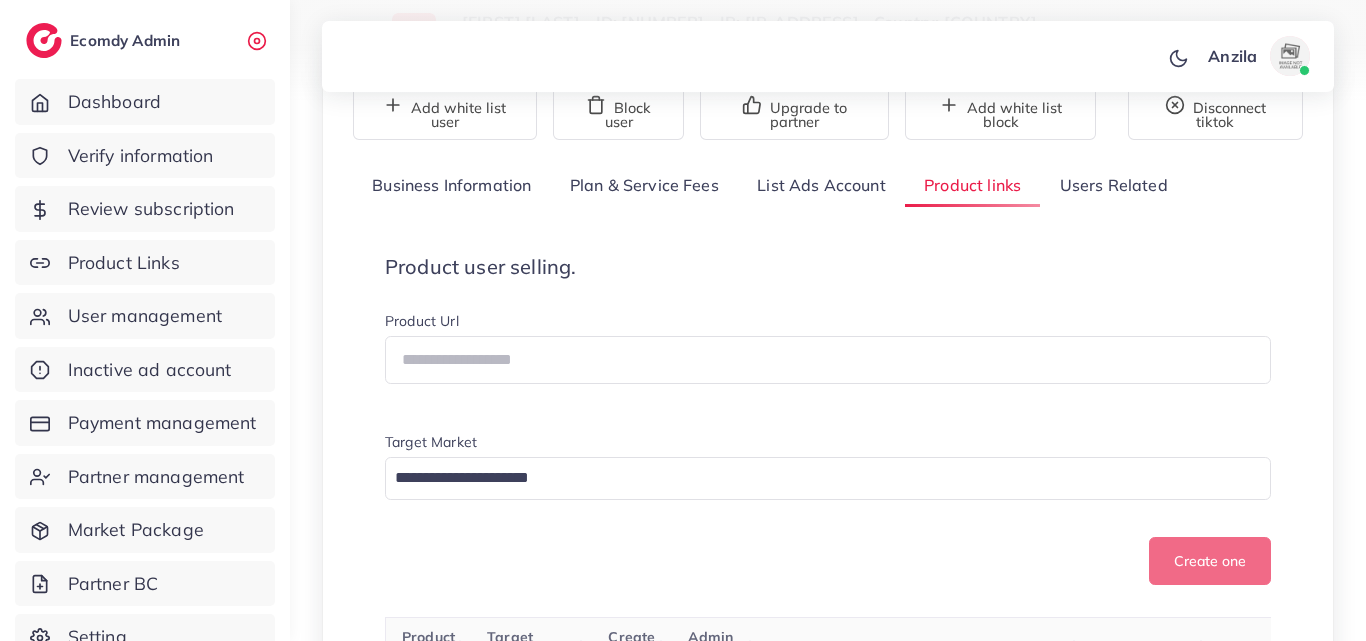 click on "Product user selling.   Product Url   Target Market            Loading...      Create one" at bounding box center [828, 420] 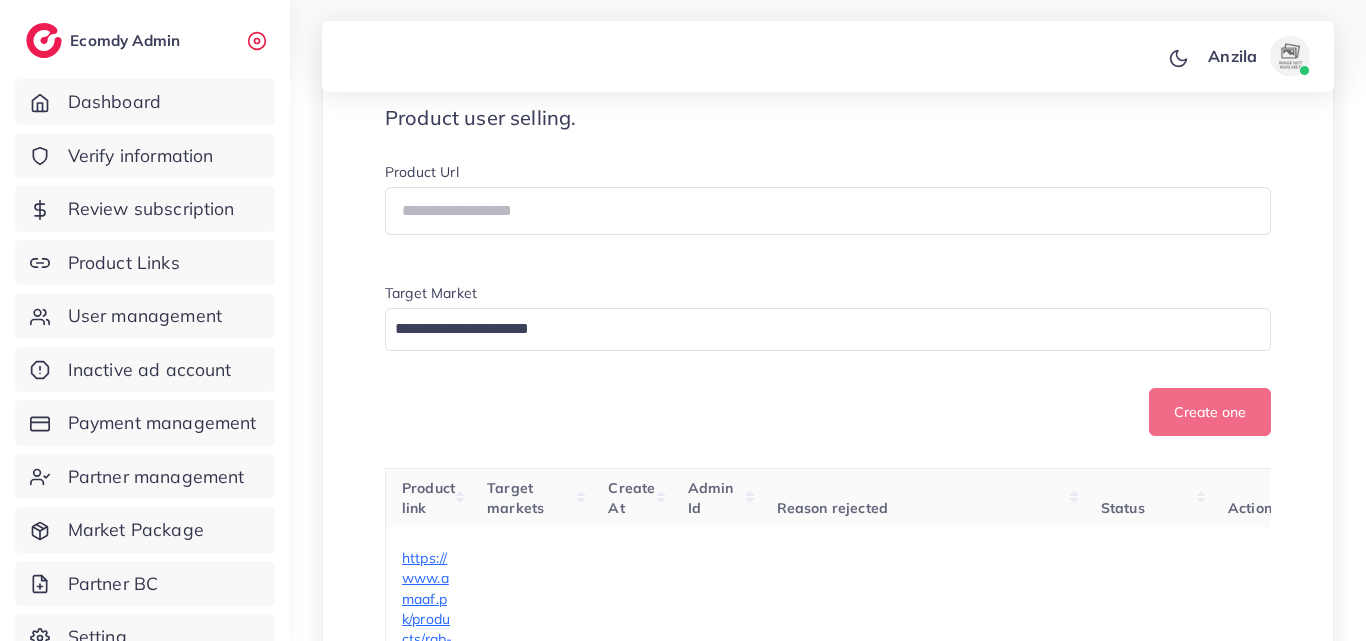 scroll, scrollTop: 400, scrollLeft: 0, axis: vertical 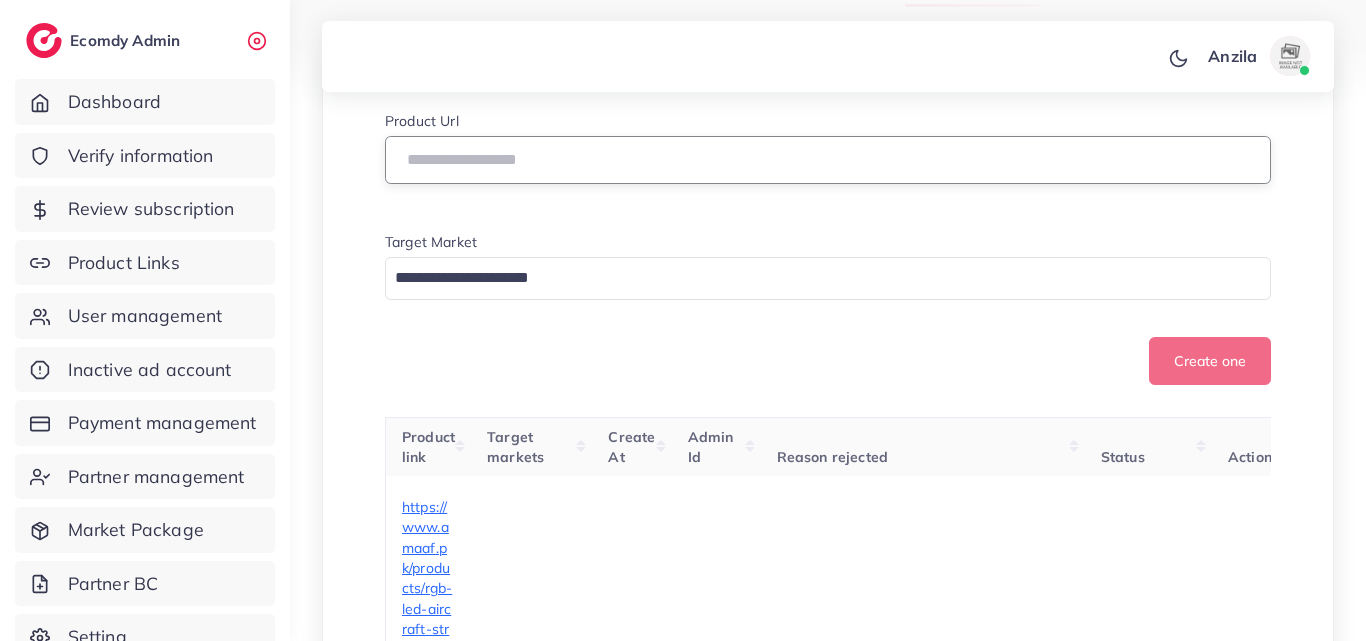 click at bounding box center (828, 160) 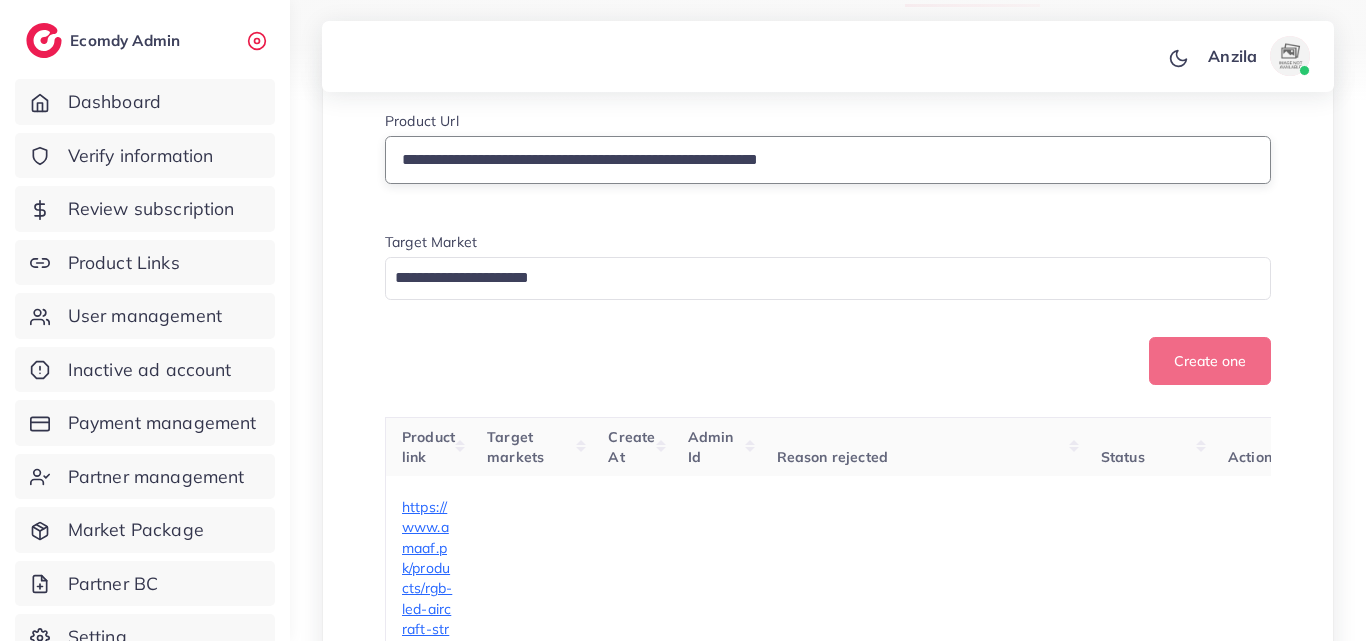 type on "**********" 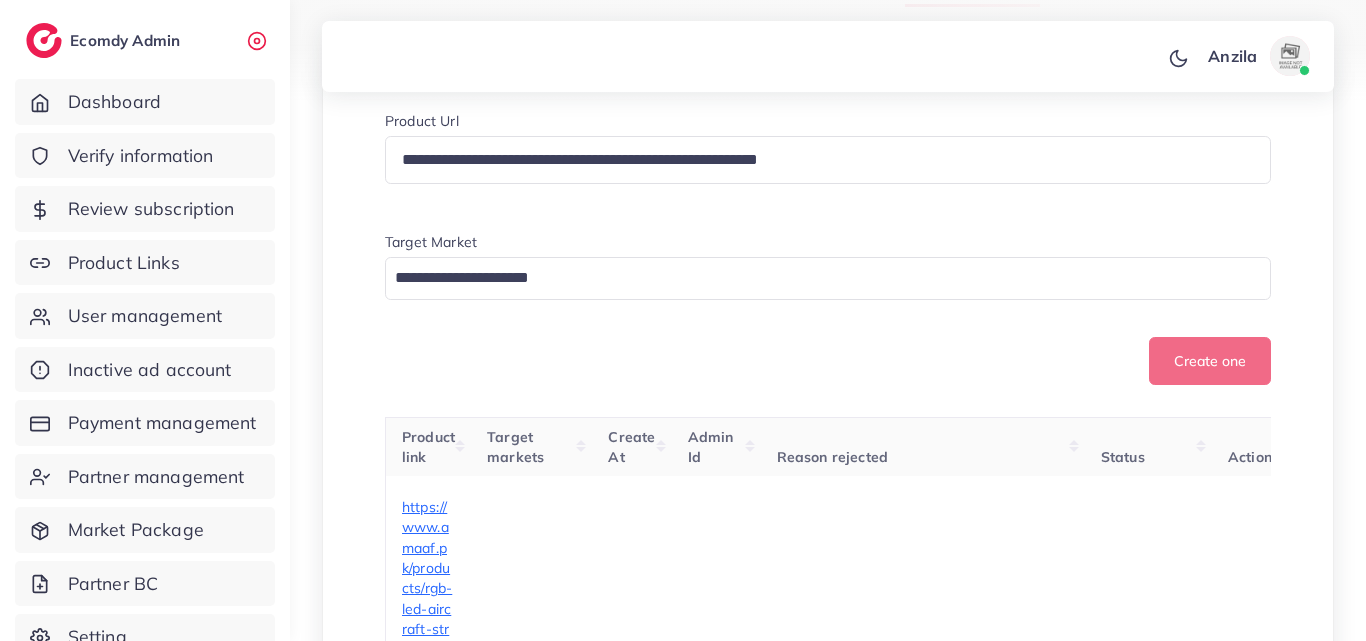 click on "Create one" at bounding box center (828, 361) 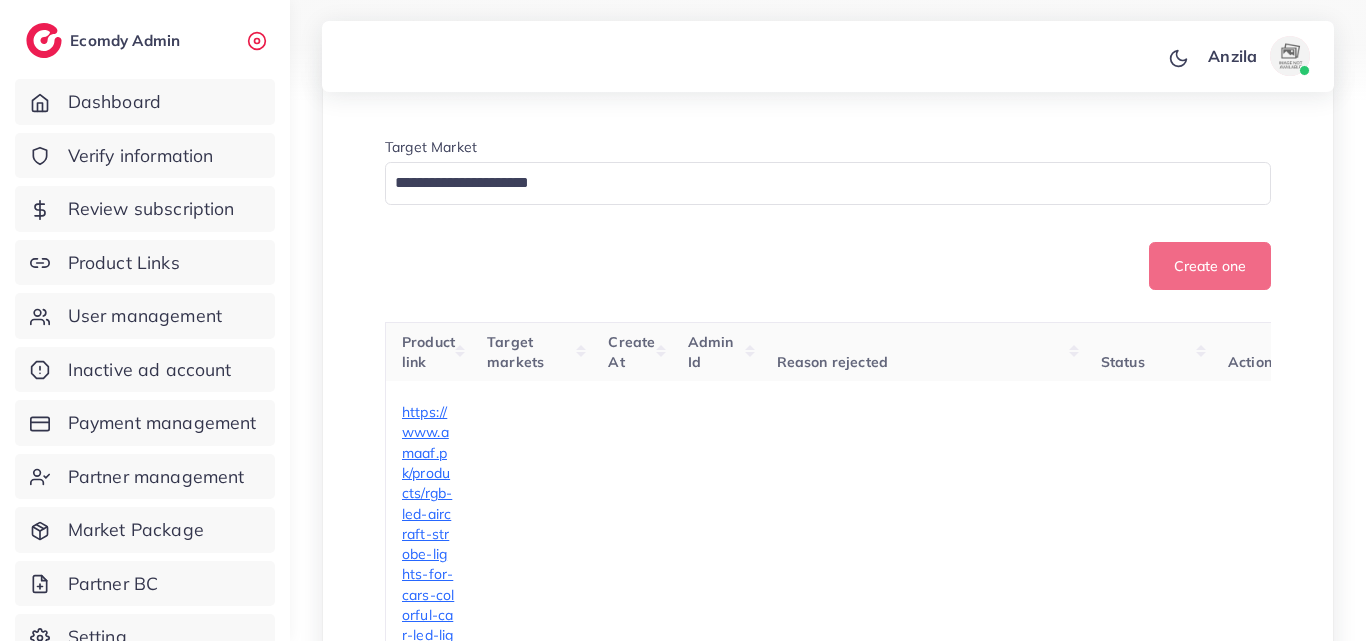 scroll, scrollTop: 500, scrollLeft: 0, axis: vertical 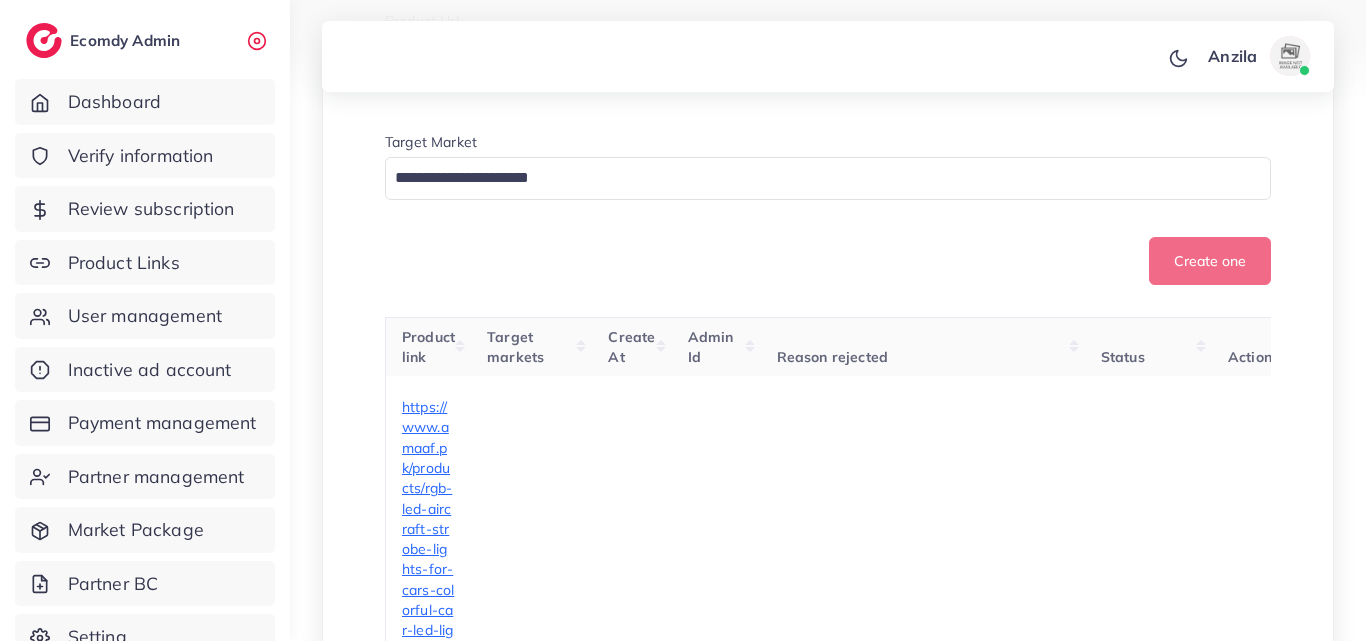 click at bounding box center [816, 178] 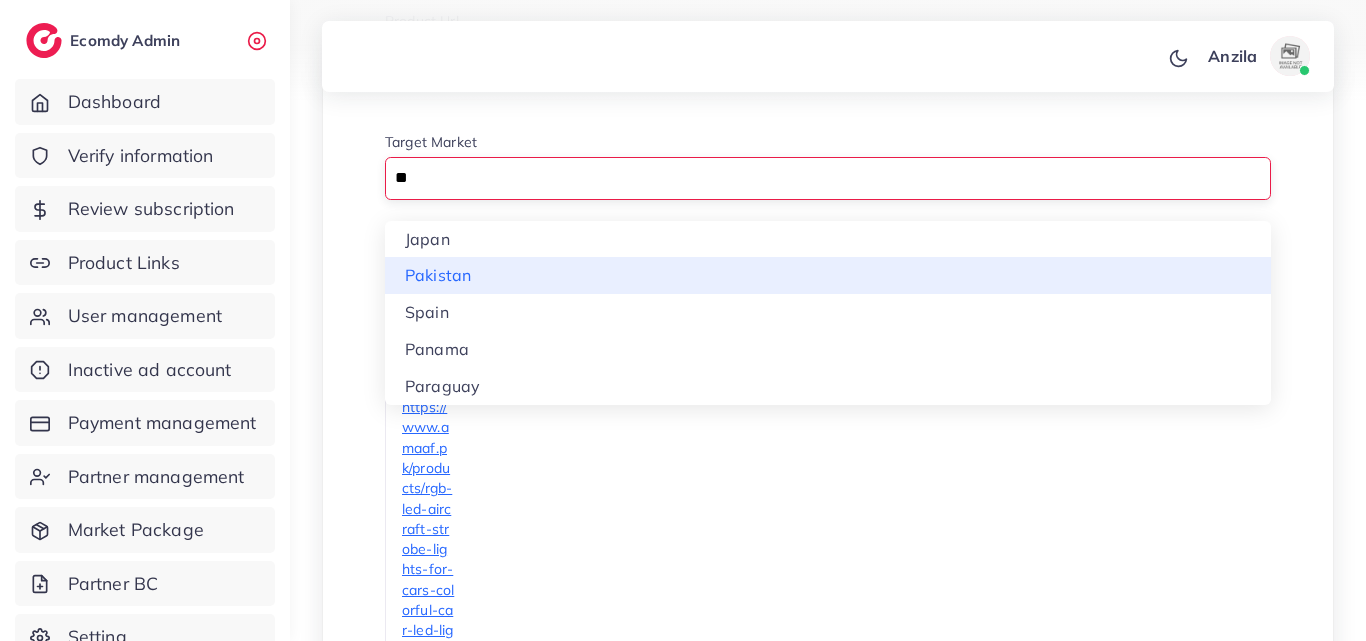 type on "**" 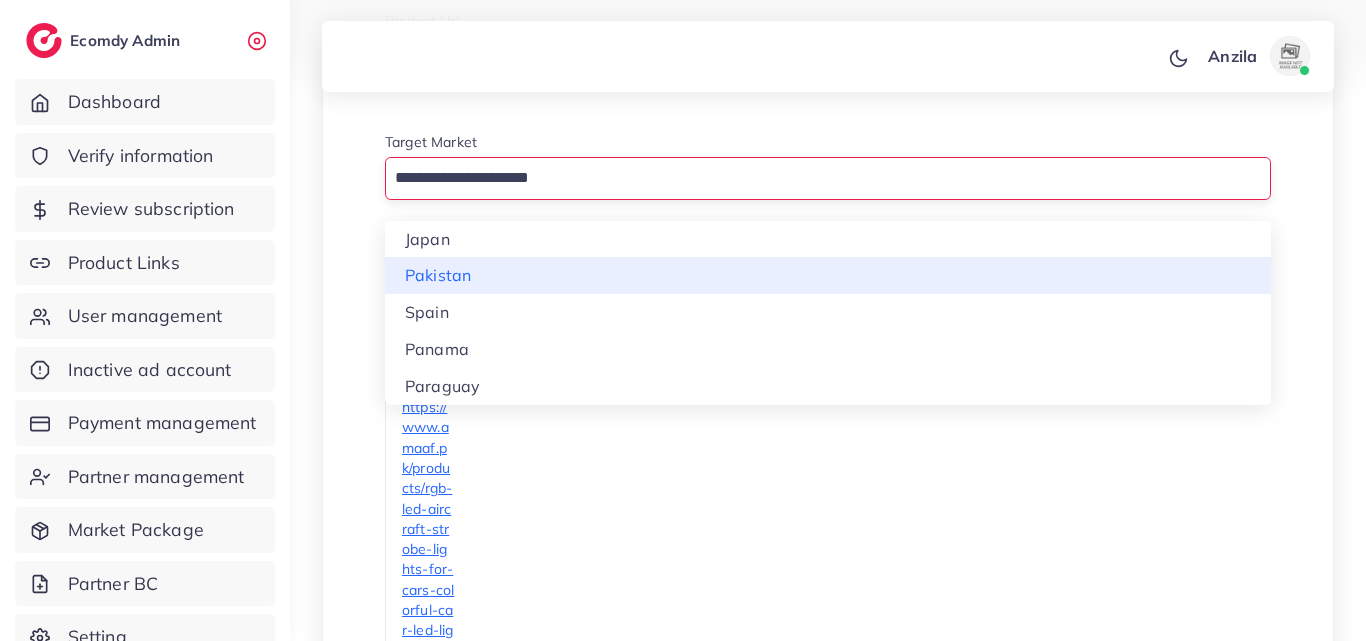 click on "**********" at bounding box center [828, 148] 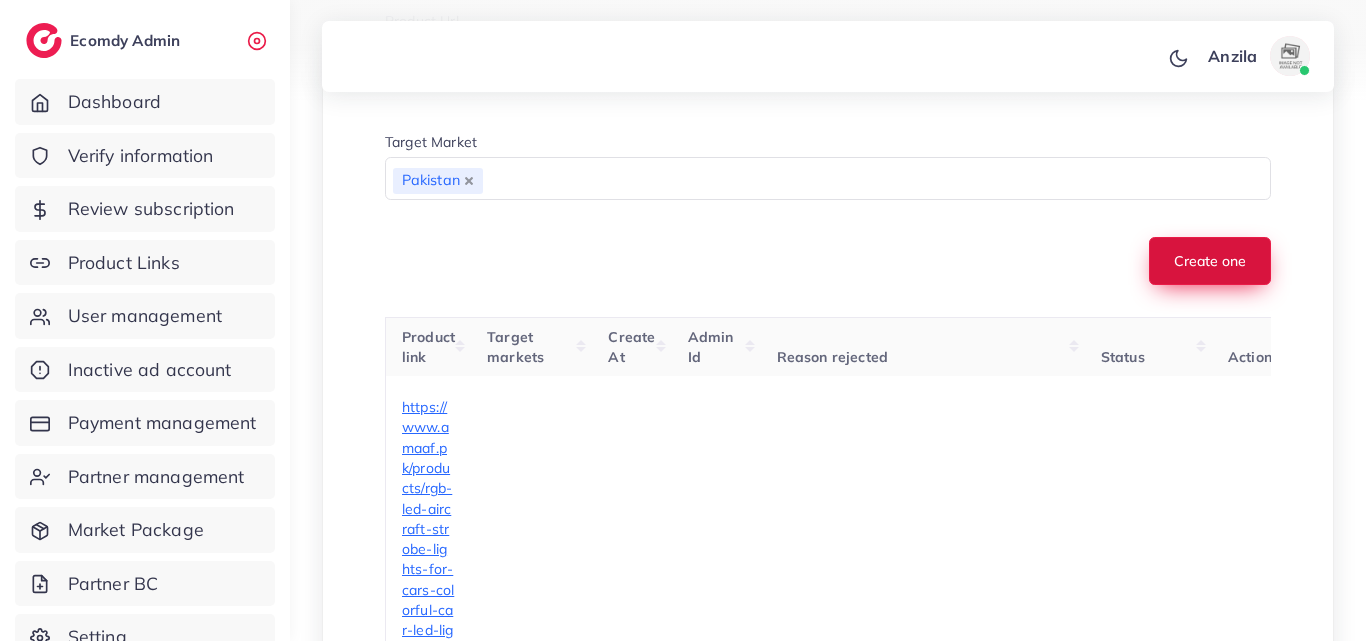 click on "Create one" at bounding box center (1210, 261) 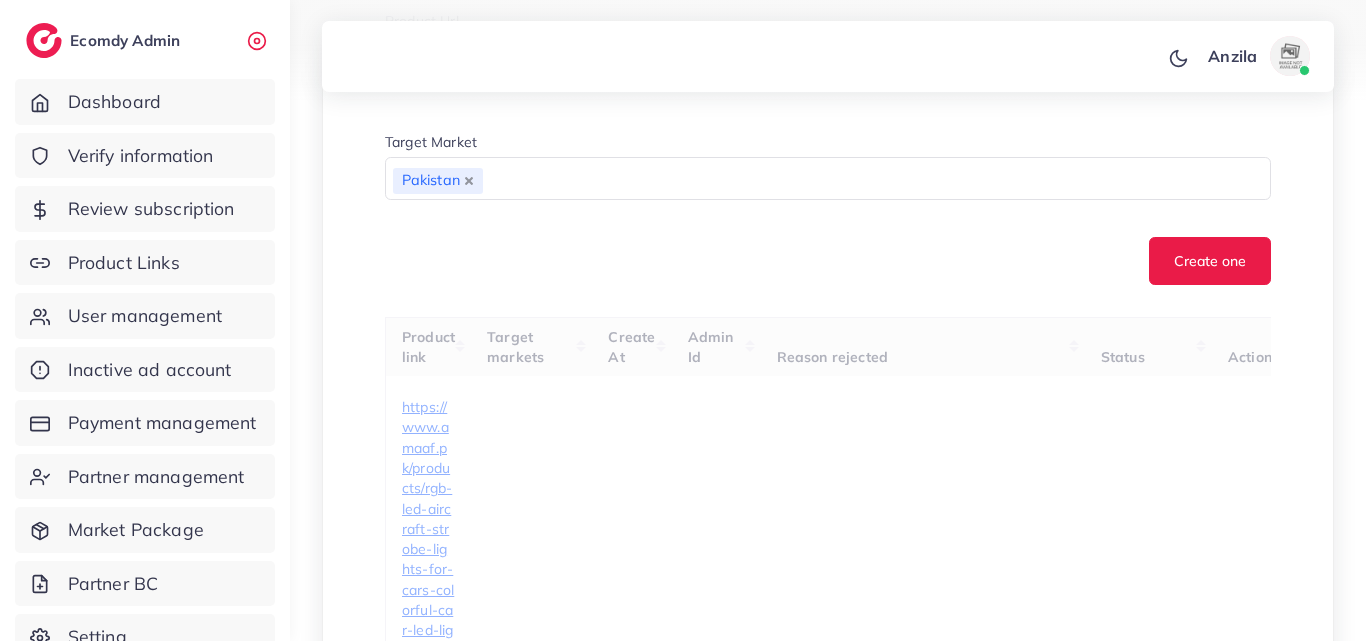 click on "**********" at bounding box center (828, 13242) 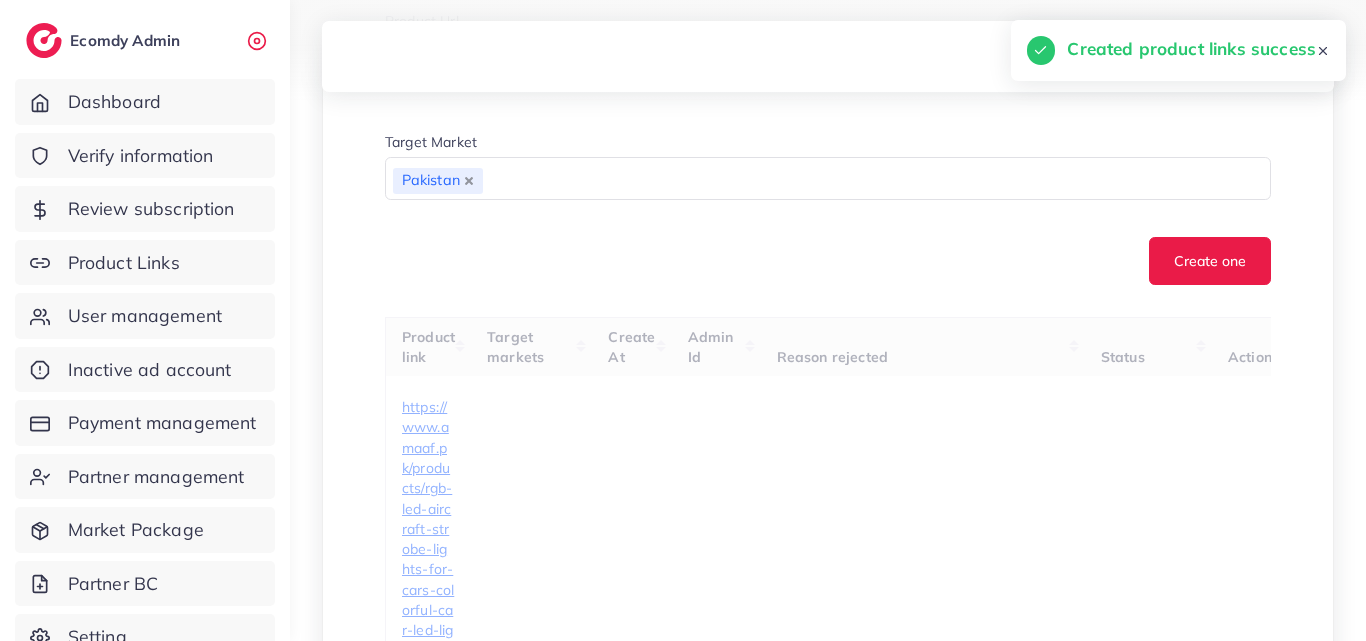 type 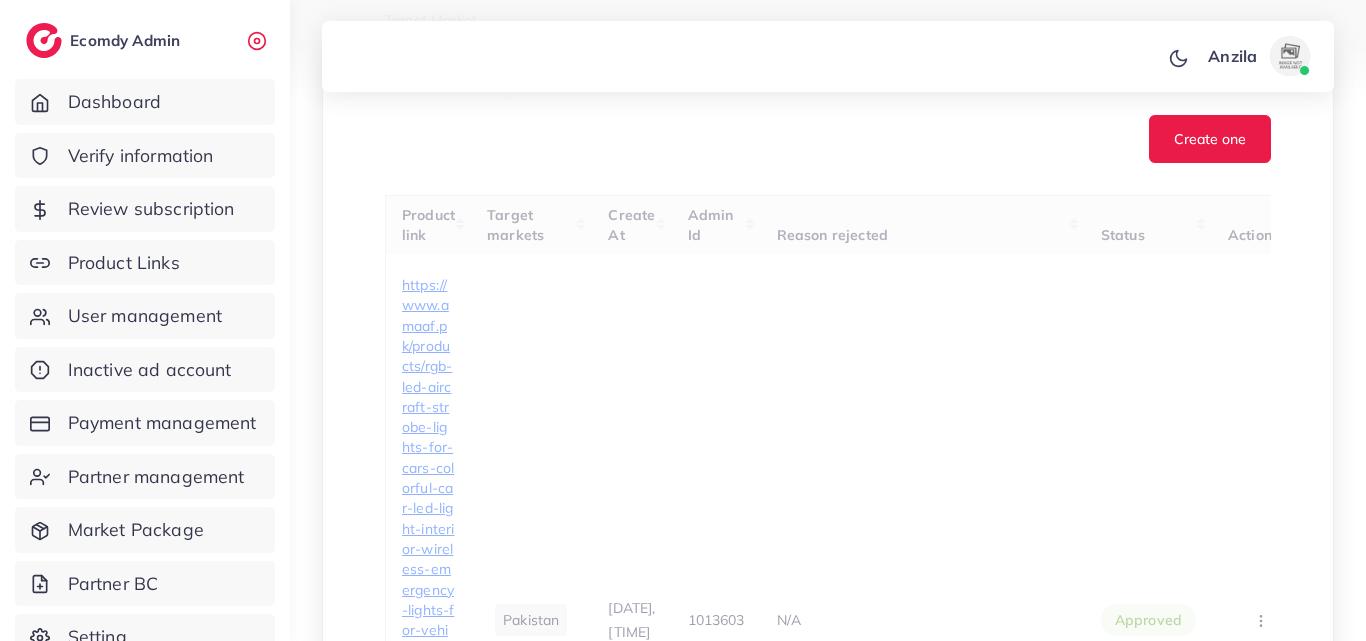 scroll, scrollTop: 600, scrollLeft: 0, axis: vertical 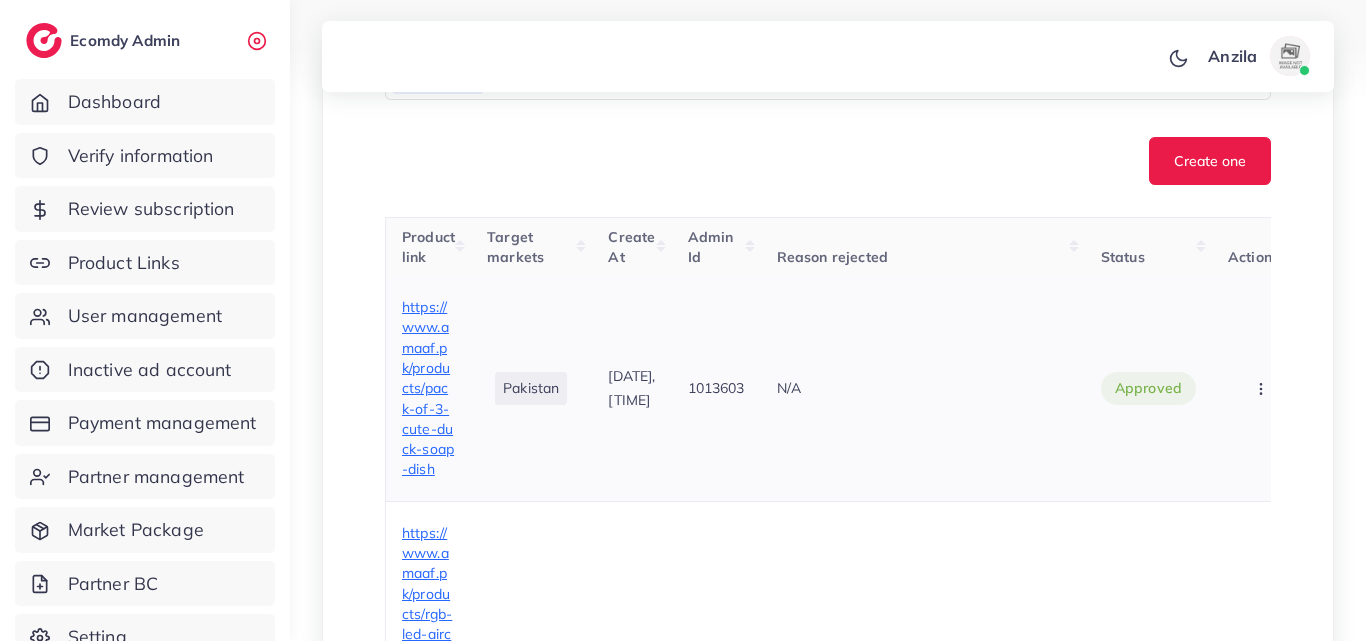 click on "https://www.amaaf.pk/products/pack-of-3-cute-duck-soap-dish" at bounding box center [428, 388] 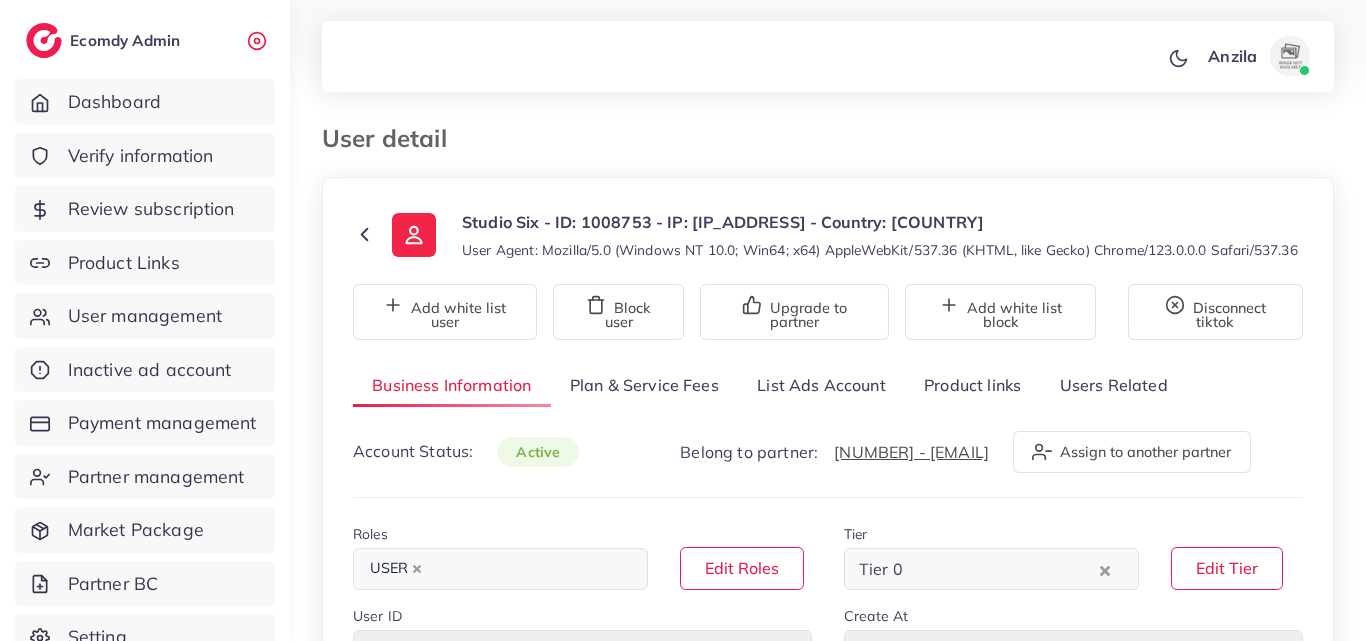 select on "********" 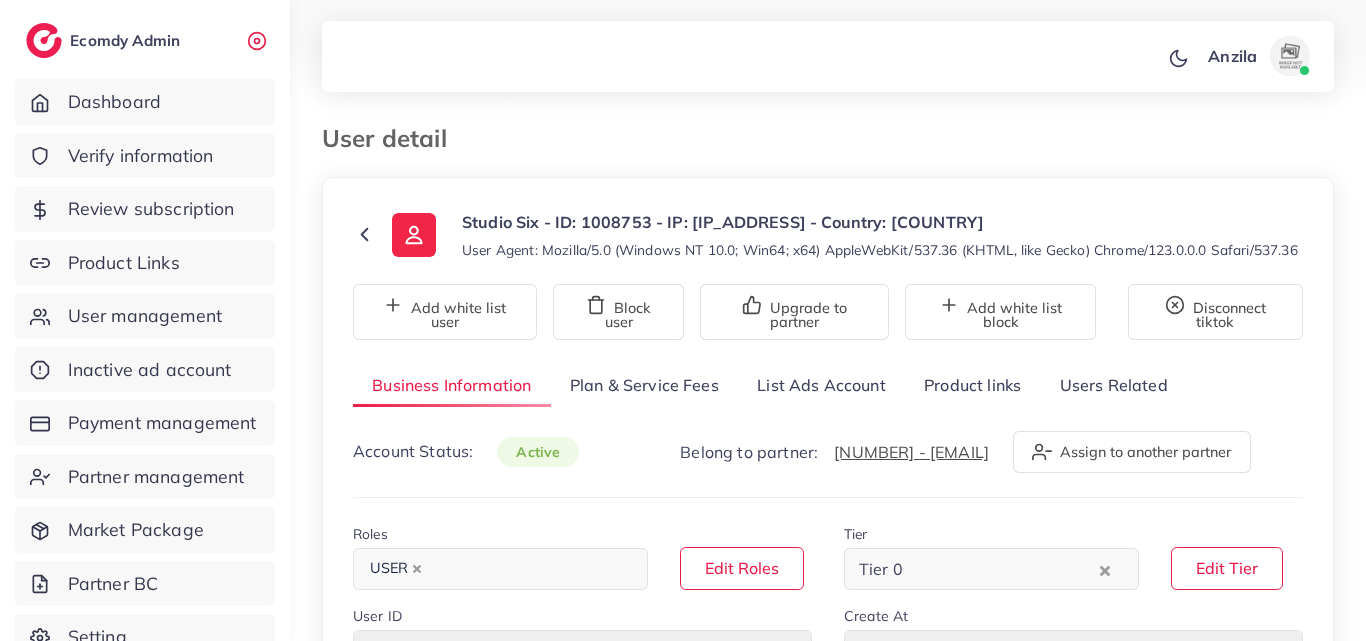 click on "**********" at bounding box center [828, 1011] 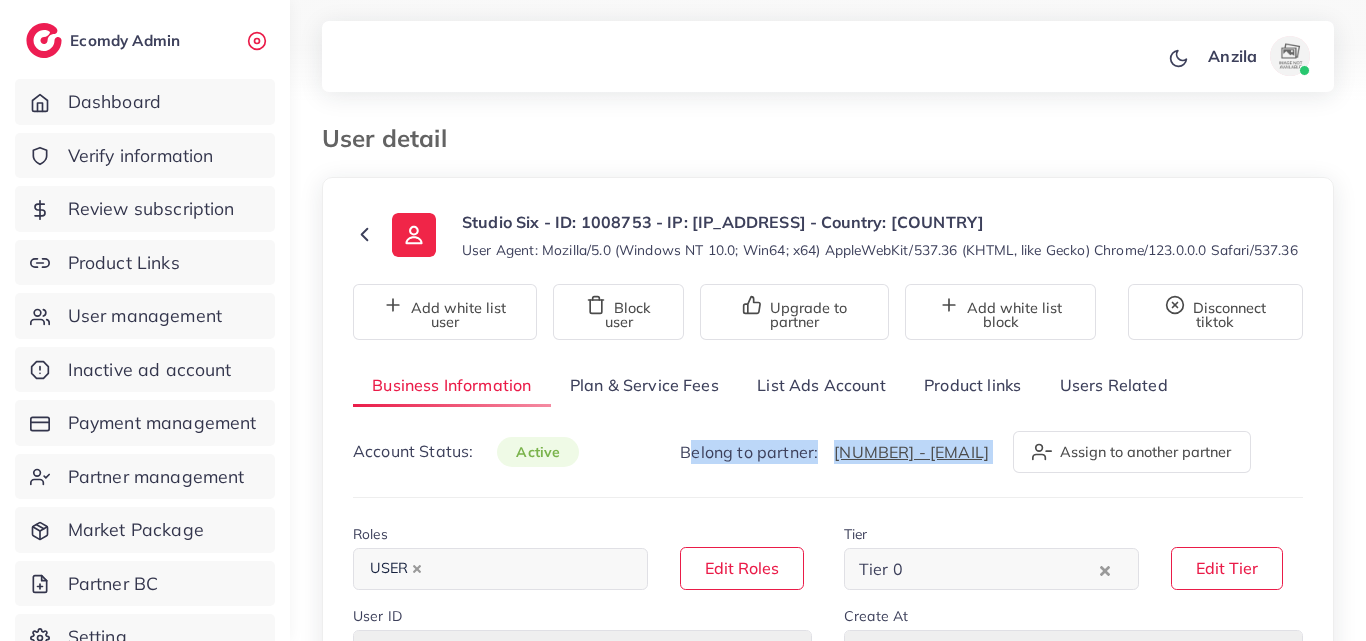 click on "Product links" at bounding box center (972, 385) 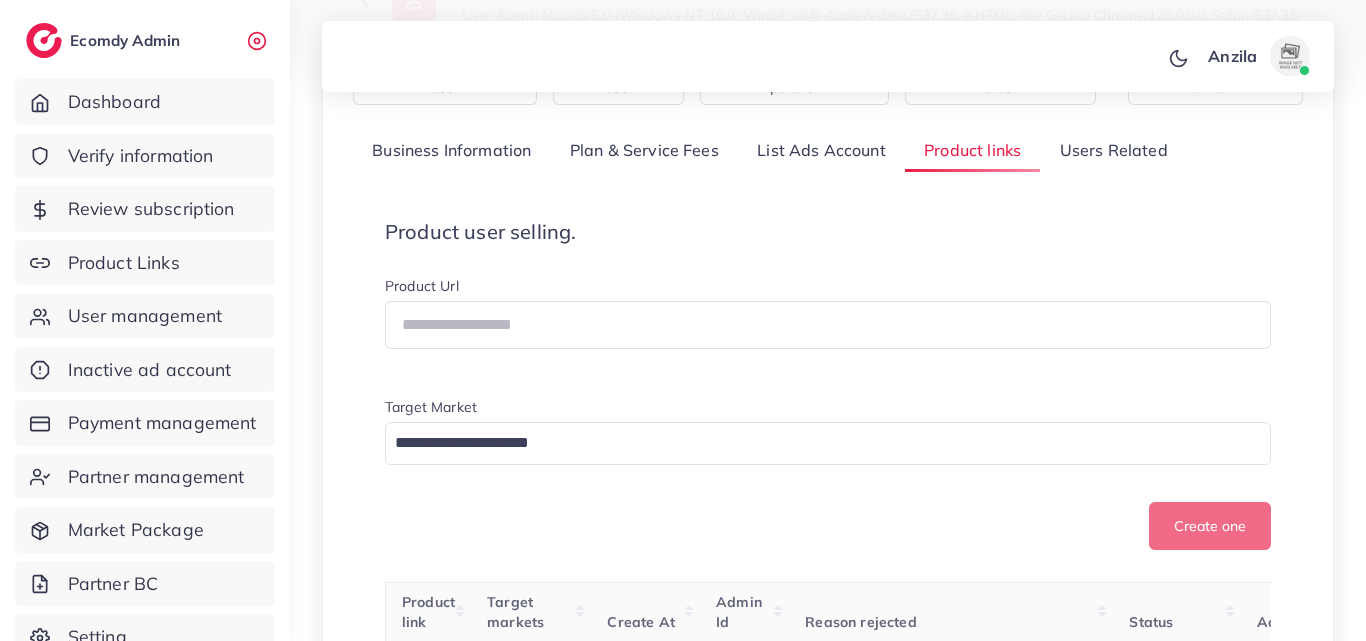 scroll, scrollTop: 300, scrollLeft: 0, axis: vertical 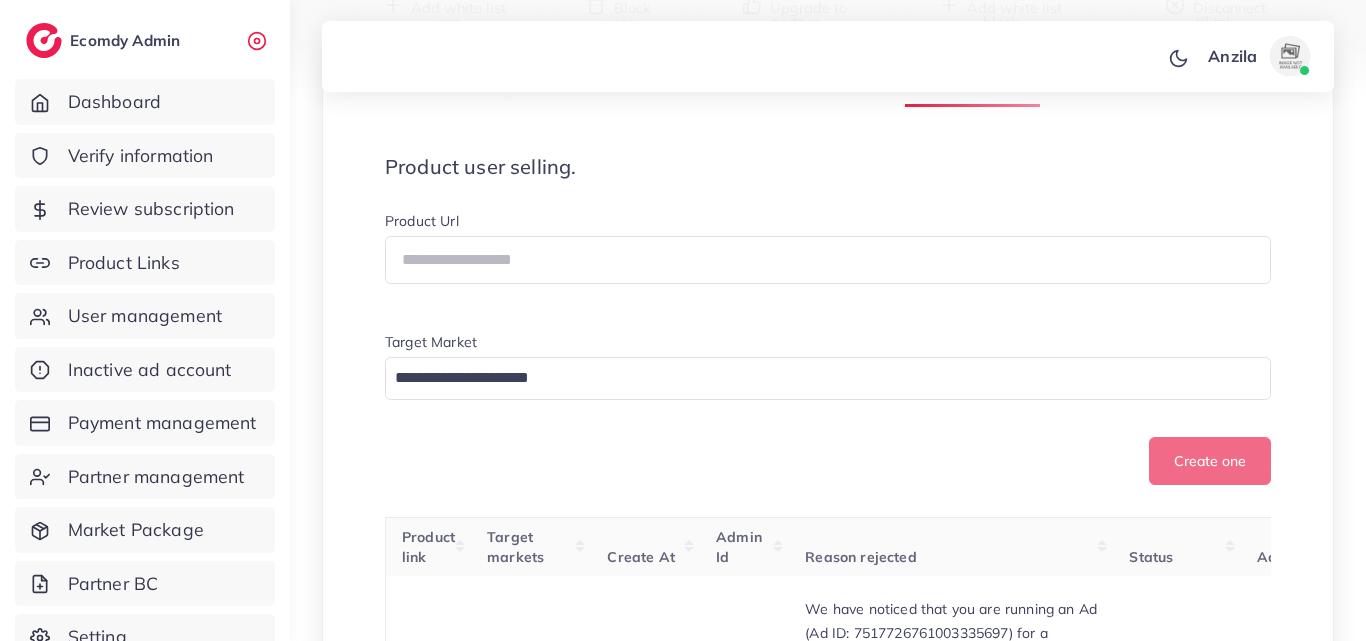 click on "Product Url" at bounding box center [828, 223] 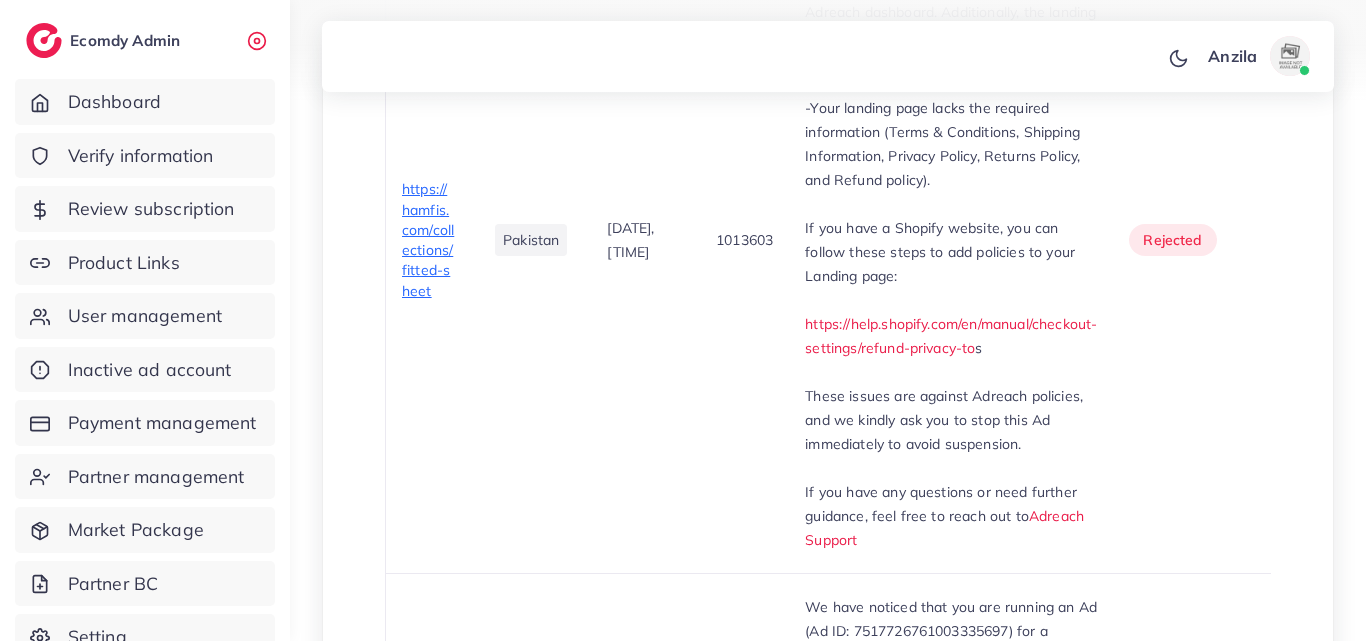 scroll, scrollTop: 921, scrollLeft: 0, axis: vertical 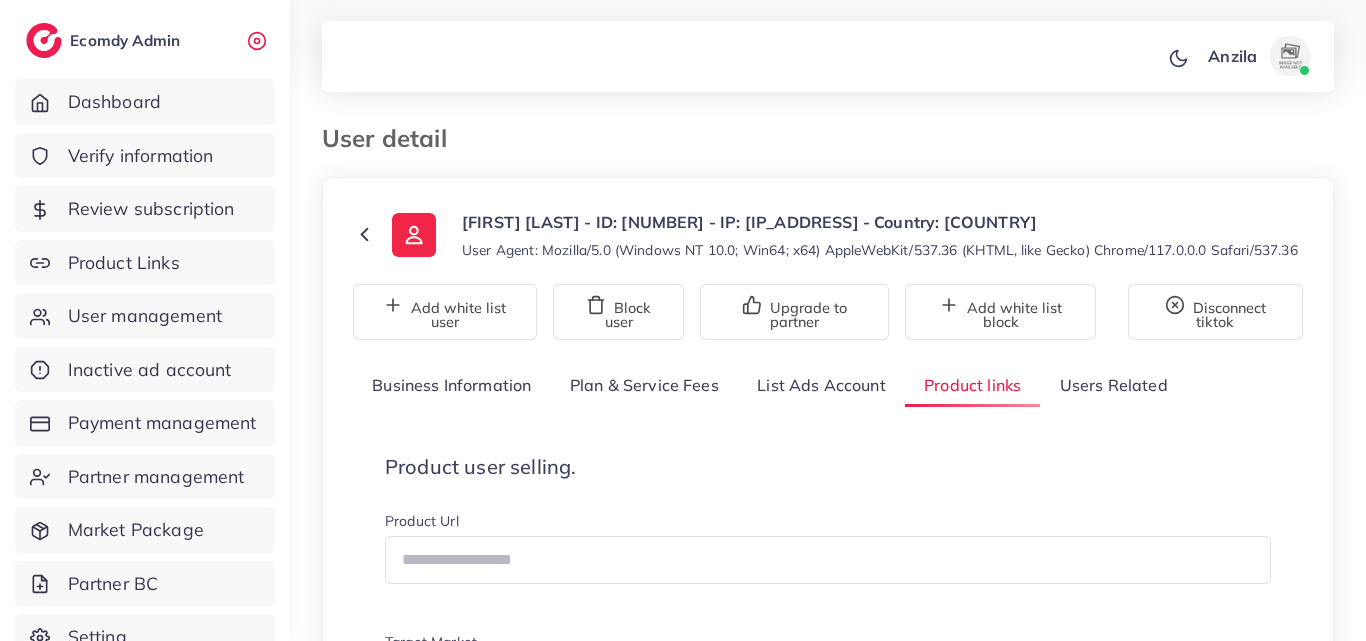 click on "Product user selling.   Product Url   Target Market            Loading...      Create one" at bounding box center (828, 620) 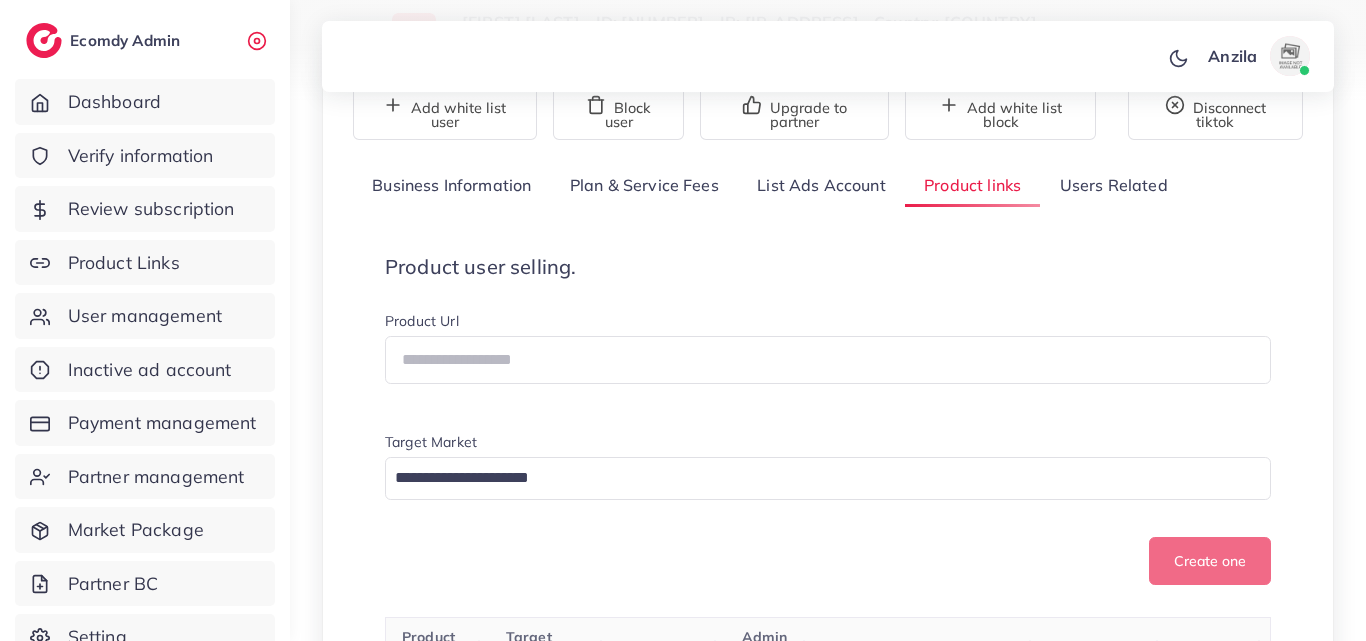 scroll, scrollTop: 1041, scrollLeft: 0, axis: vertical 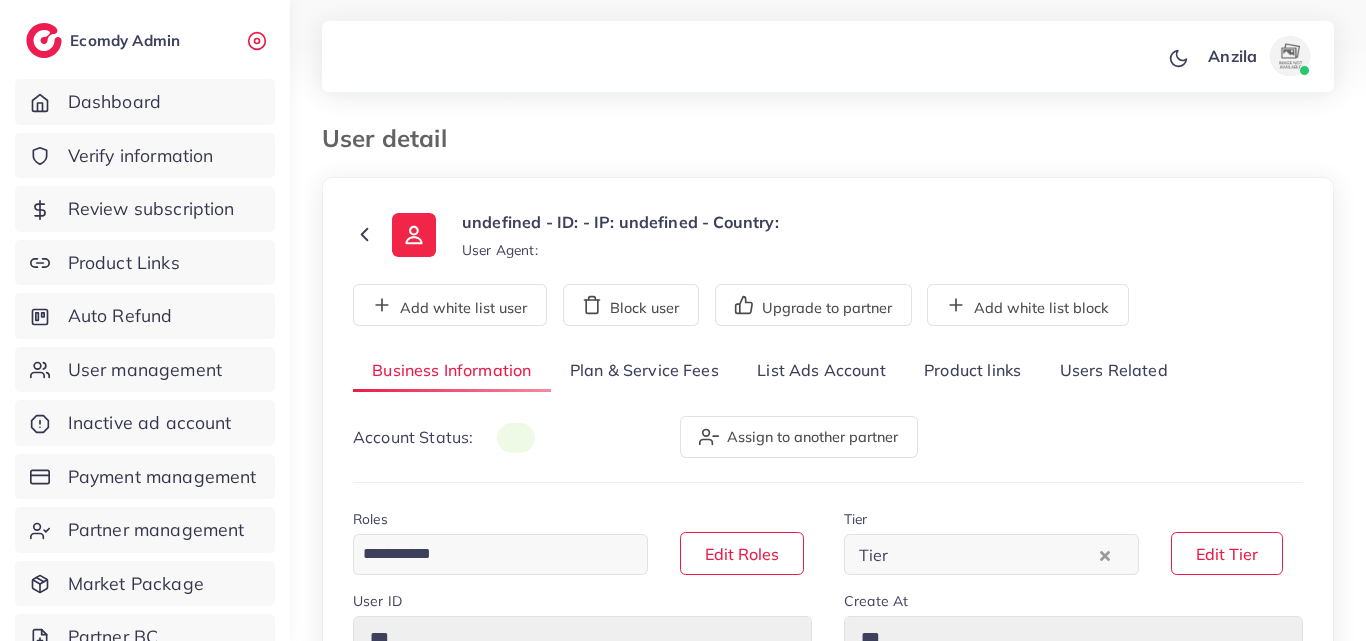 click on "Product links" at bounding box center [972, 371] 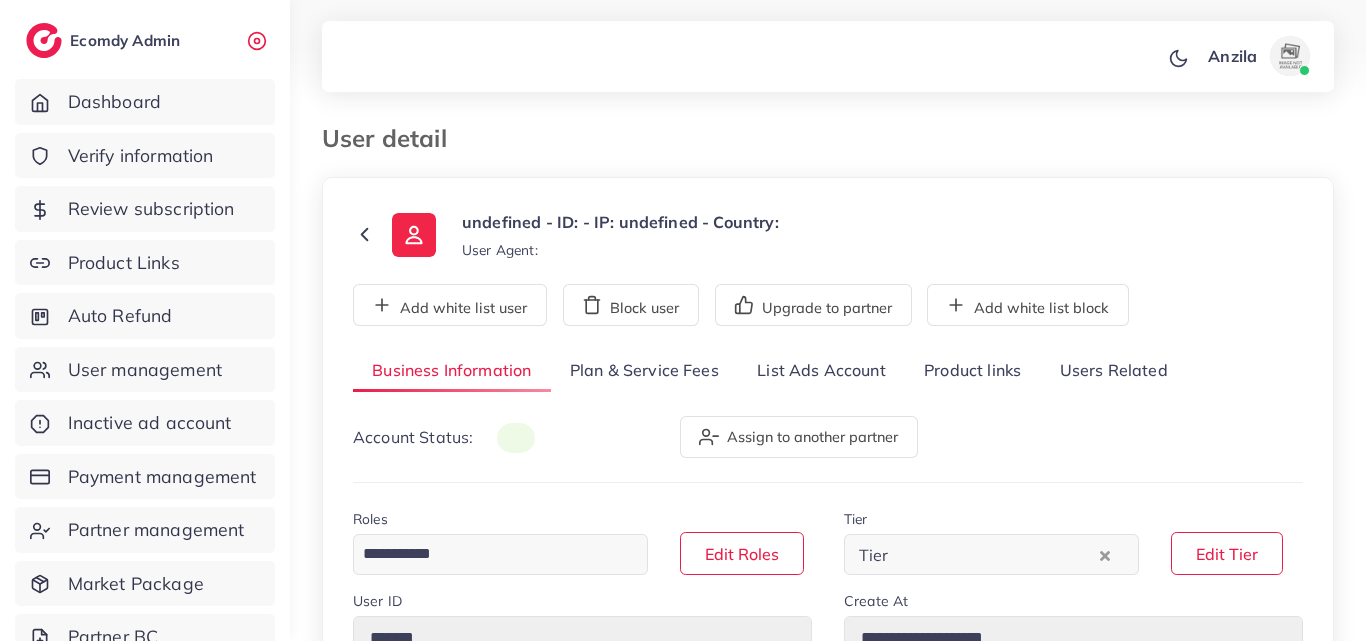 scroll, scrollTop: 51, scrollLeft: 0, axis: vertical 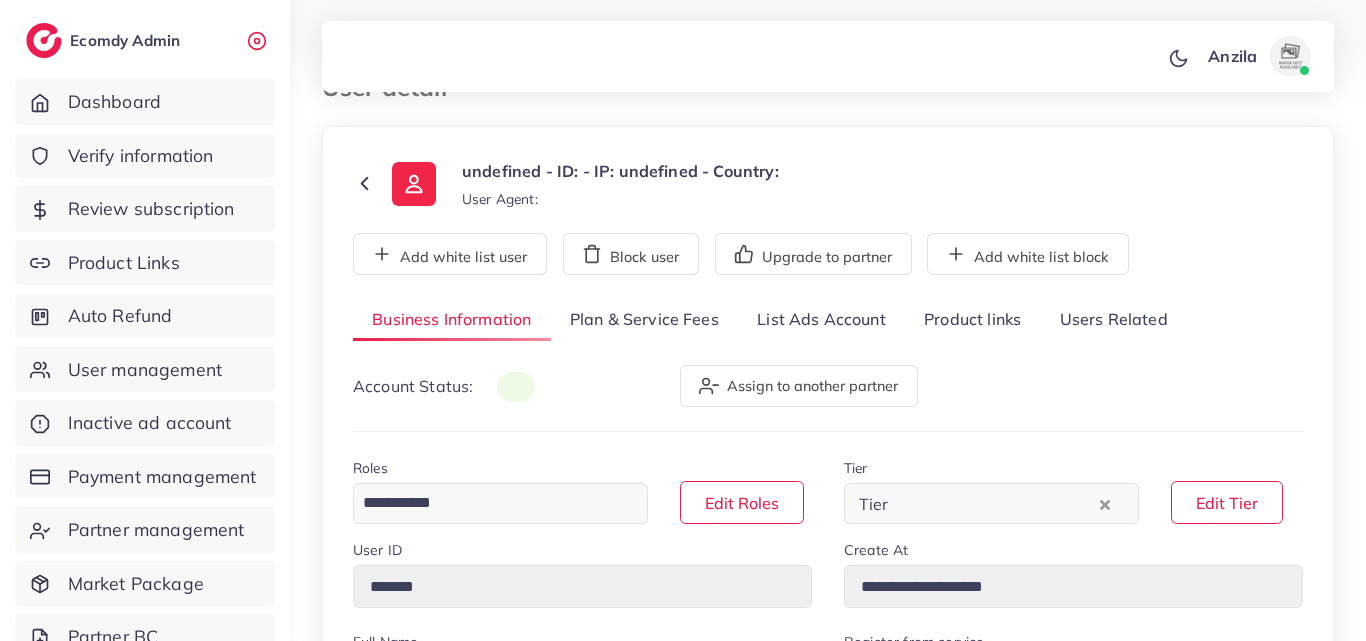 click on "Product user selling." at bounding box center [0, 0] 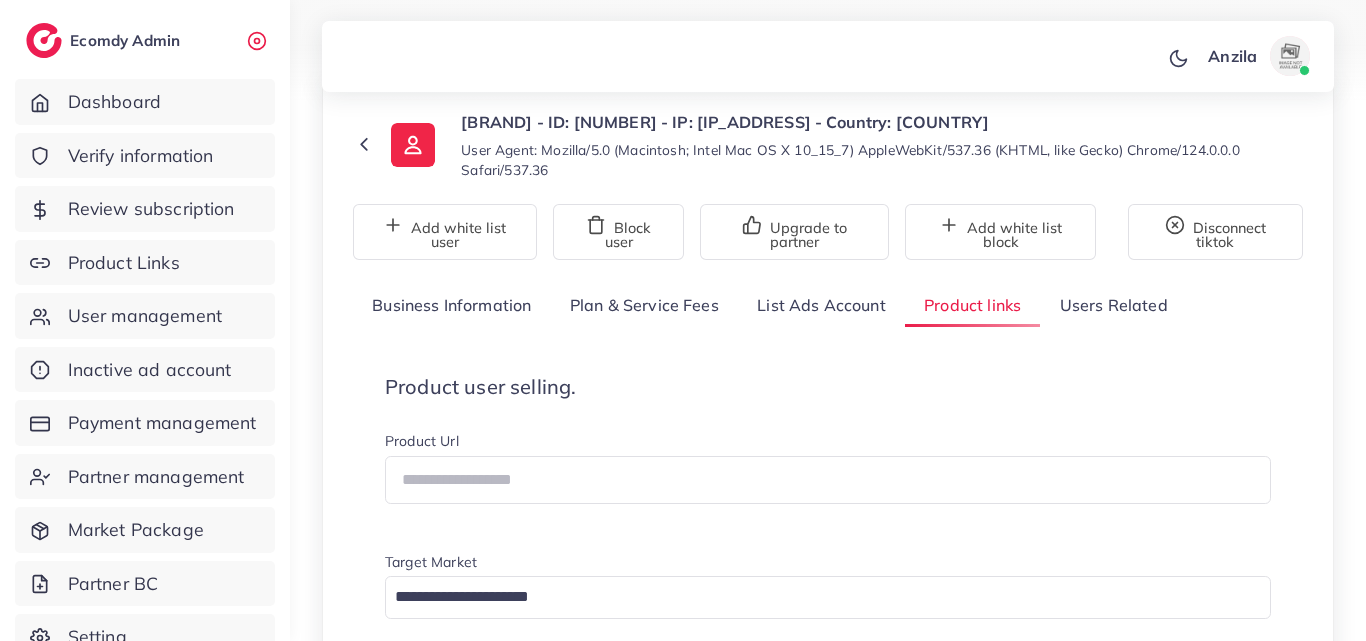 scroll, scrollTop: 627, scrollLeft: 0, axis: vertical 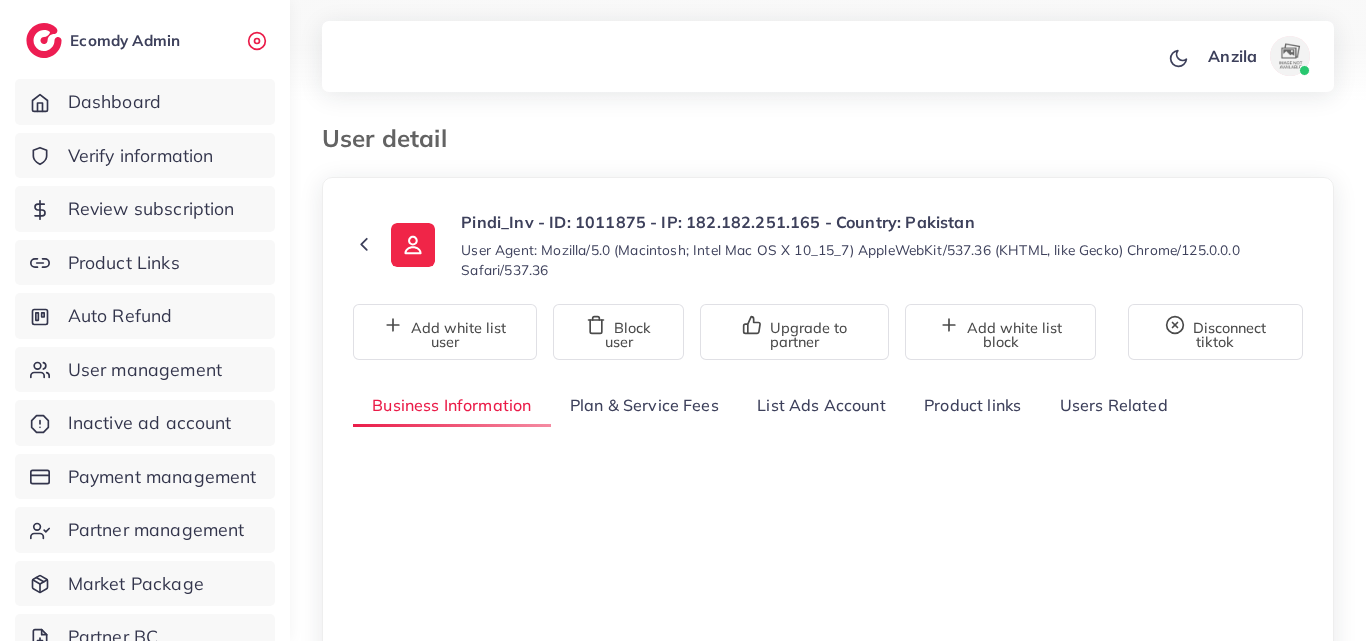 select on "********" 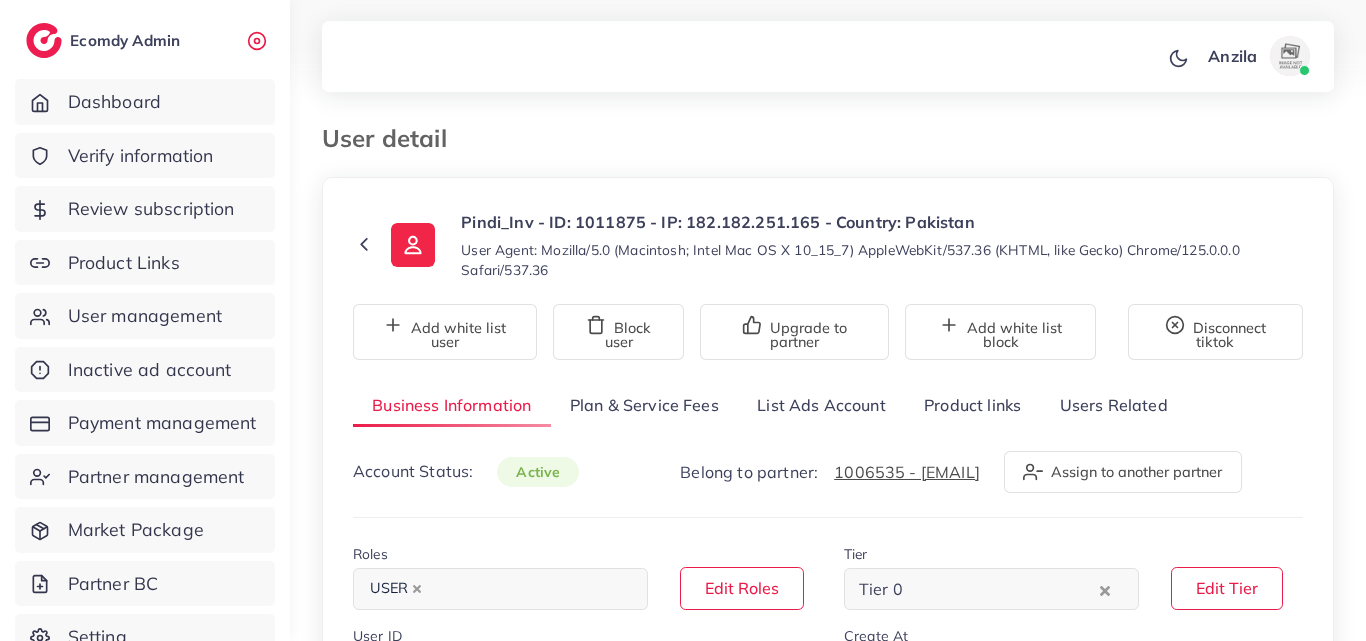scroll, scrollTop: 0, scrollLeft: 0, axis: both 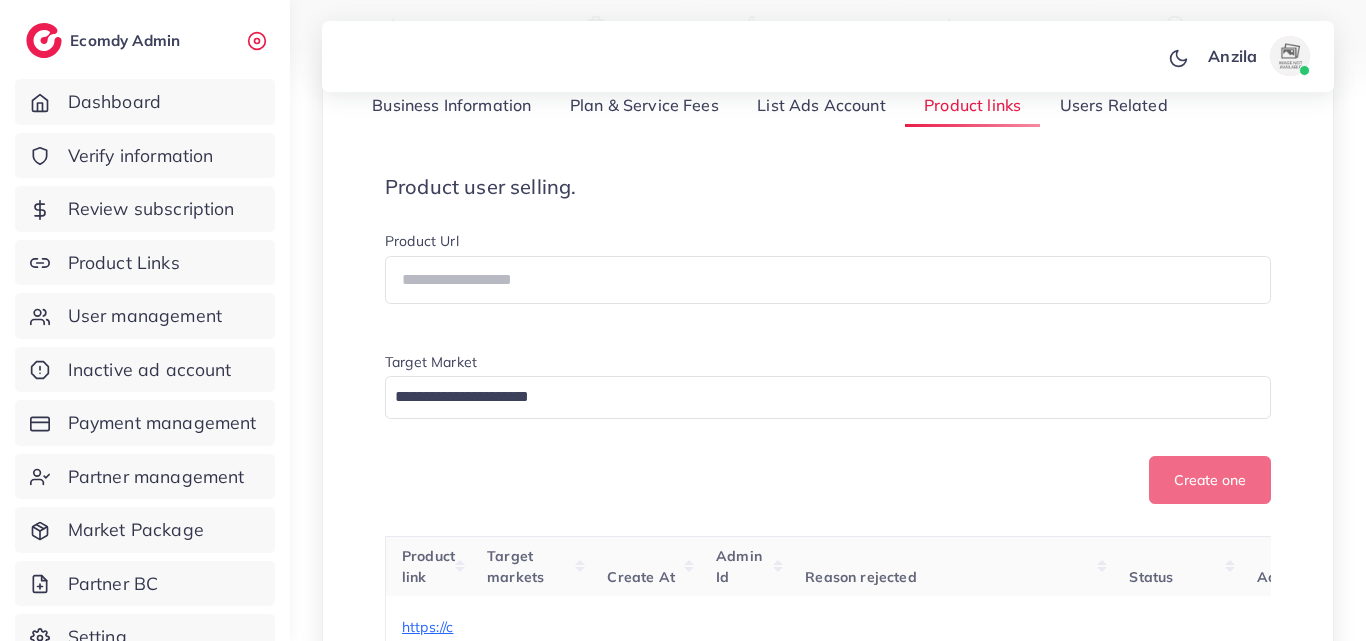 click on "Product user selling.   Product Url   Target Market            Loading...      Create one" at bounding box center [828, 340] 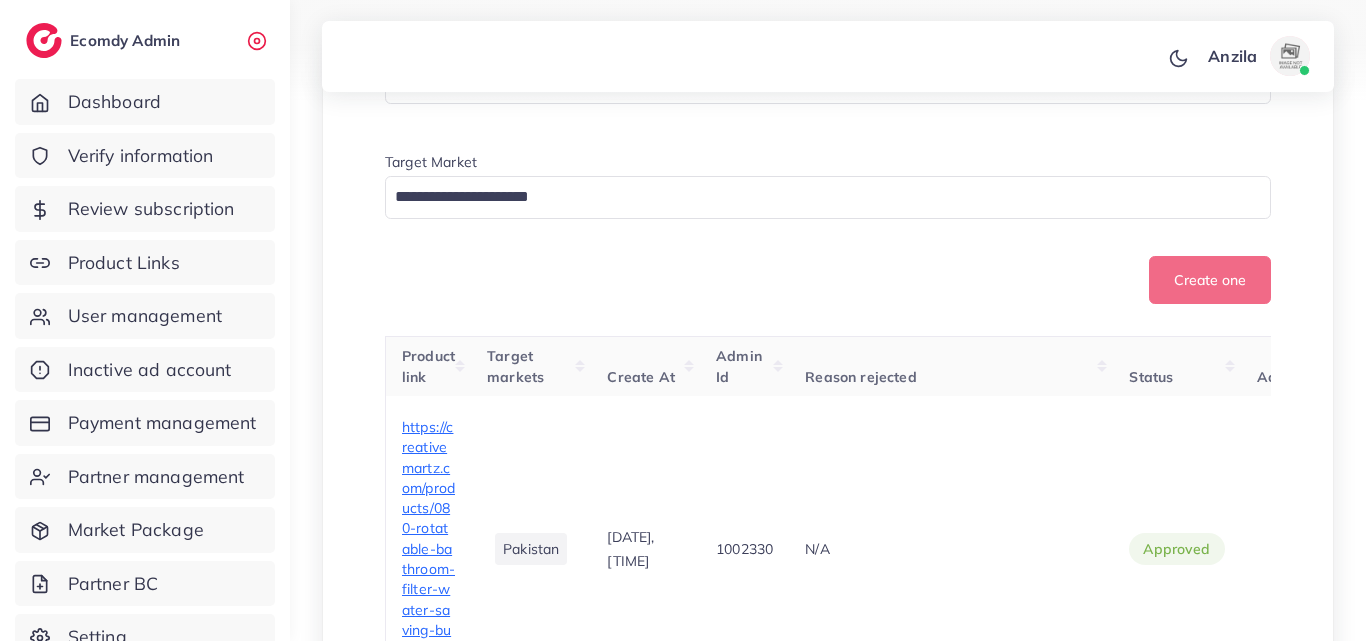 scroll, scrollTop: 300, scrollLeft: 0, axis: vertical 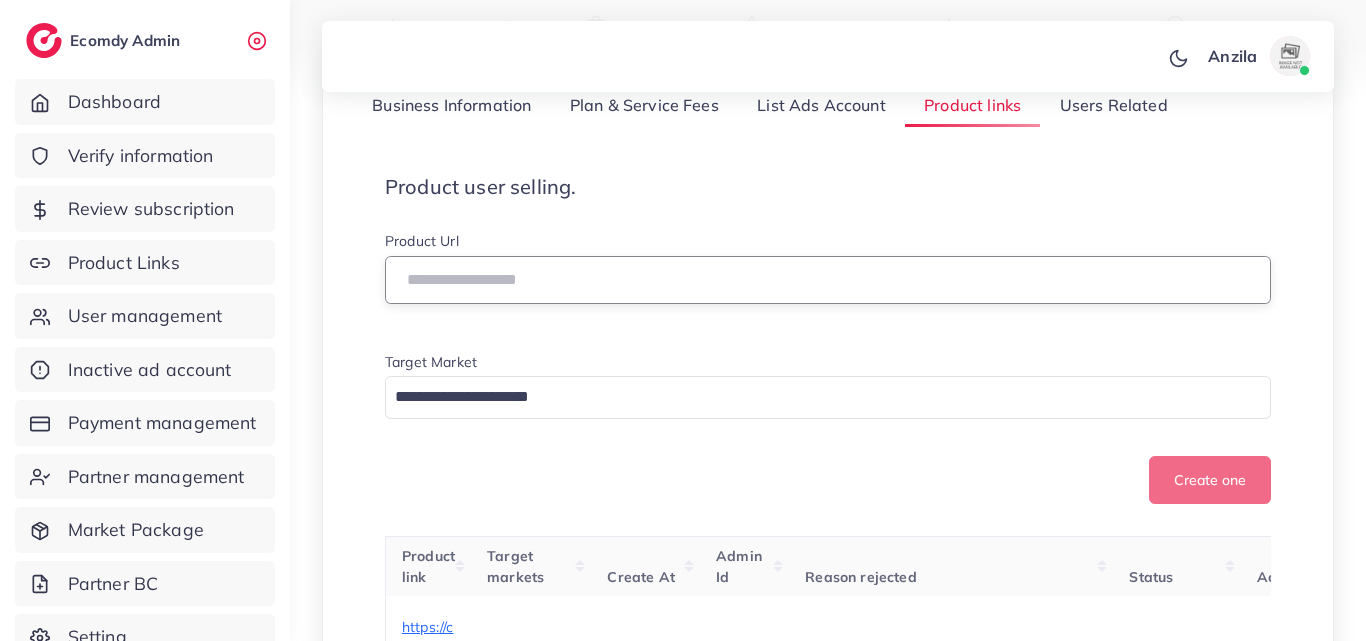 click at bounding box center [828, 280] 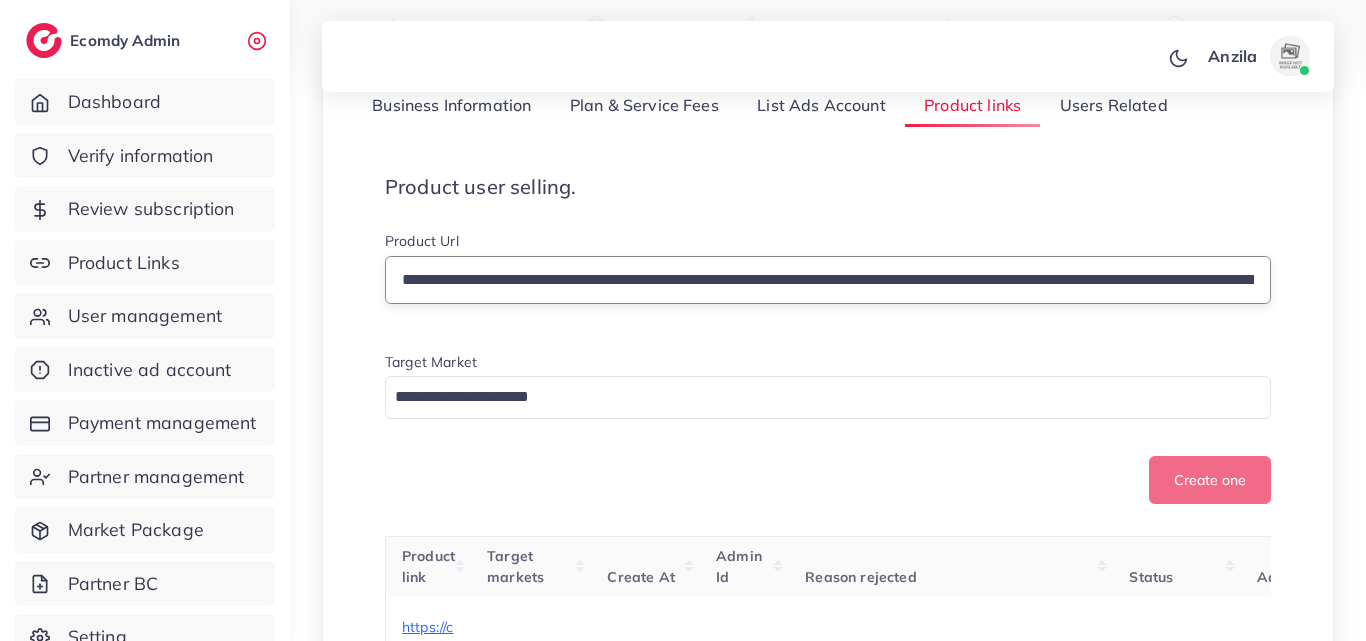 scroll, scrollTop: 0, scrollLeft: 656, axis: horizontal 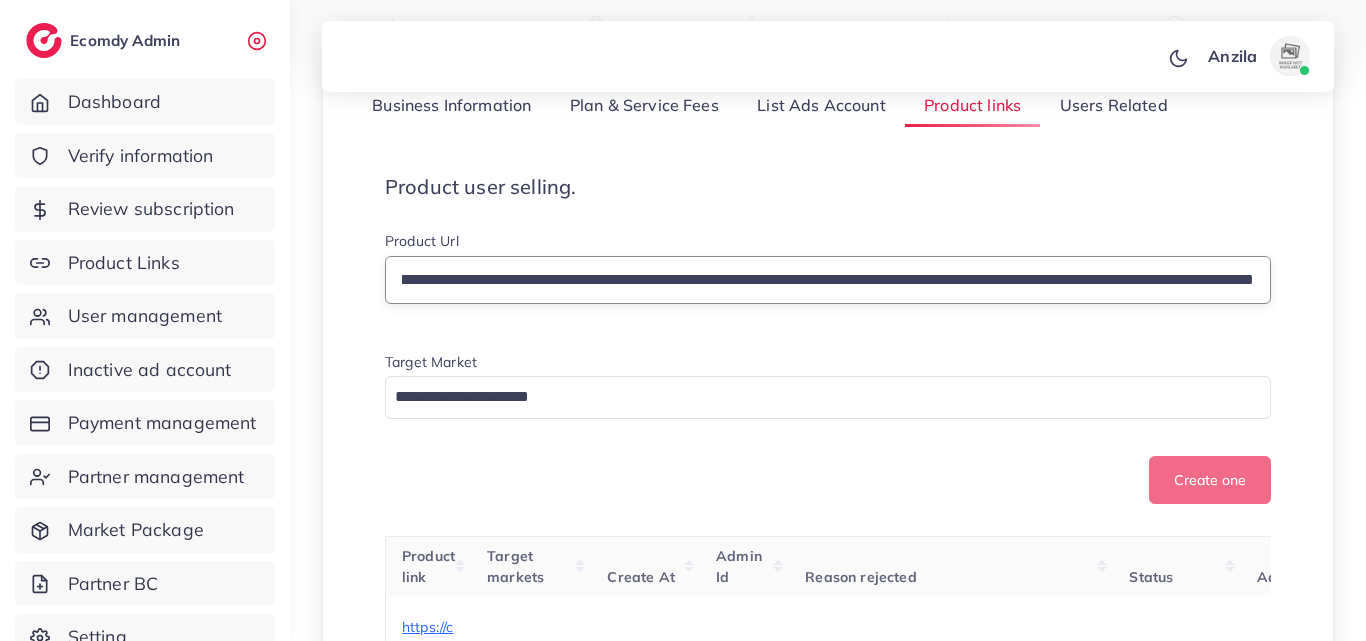 type on "**********" 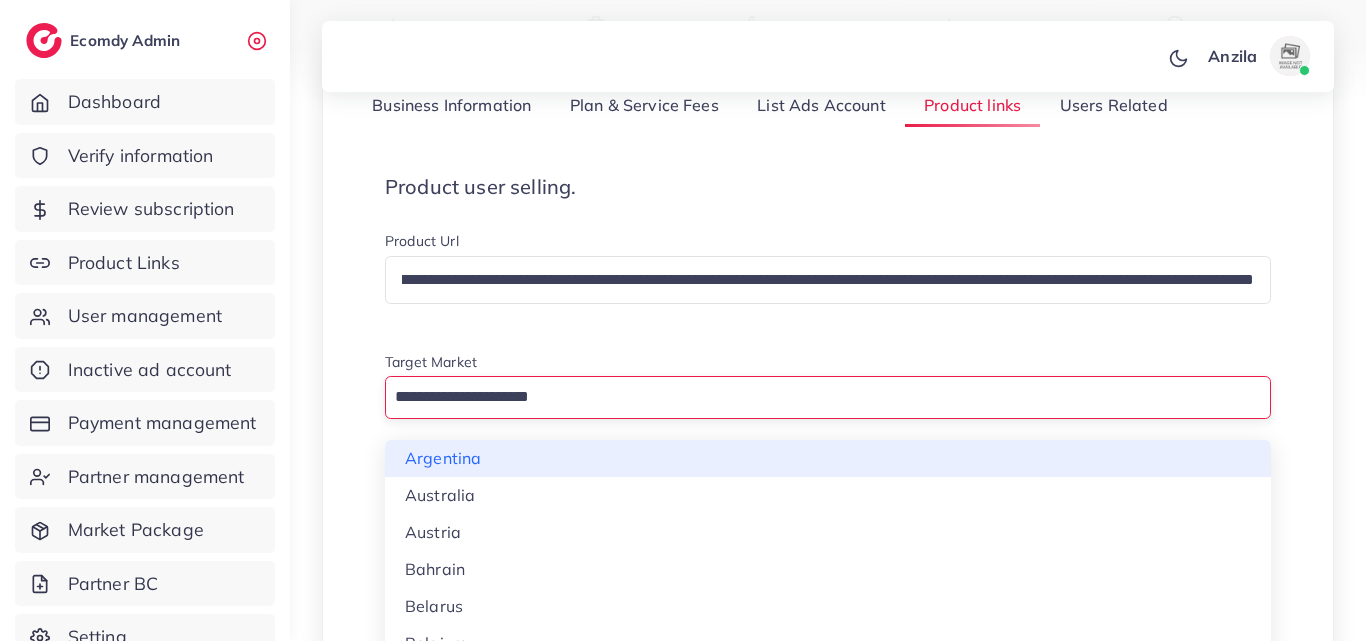 click at bounding box center [816, 397] 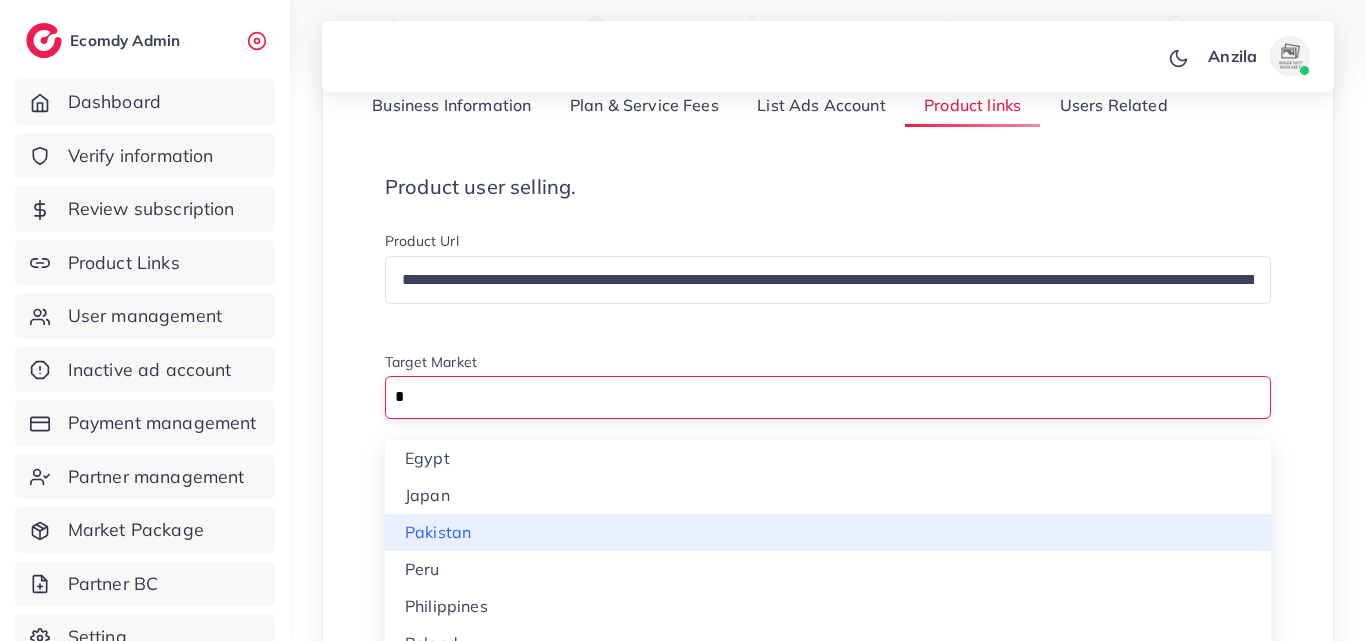 type on "*" 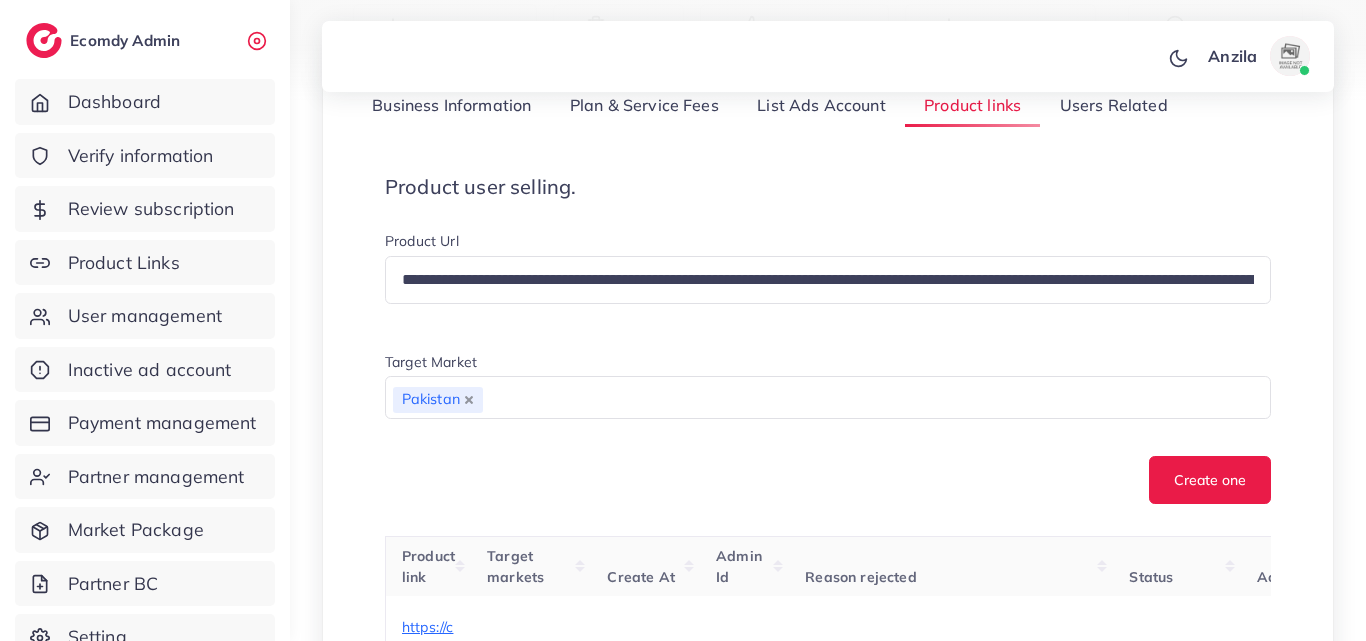 click on "**********" at bounding box center [828, 26497] 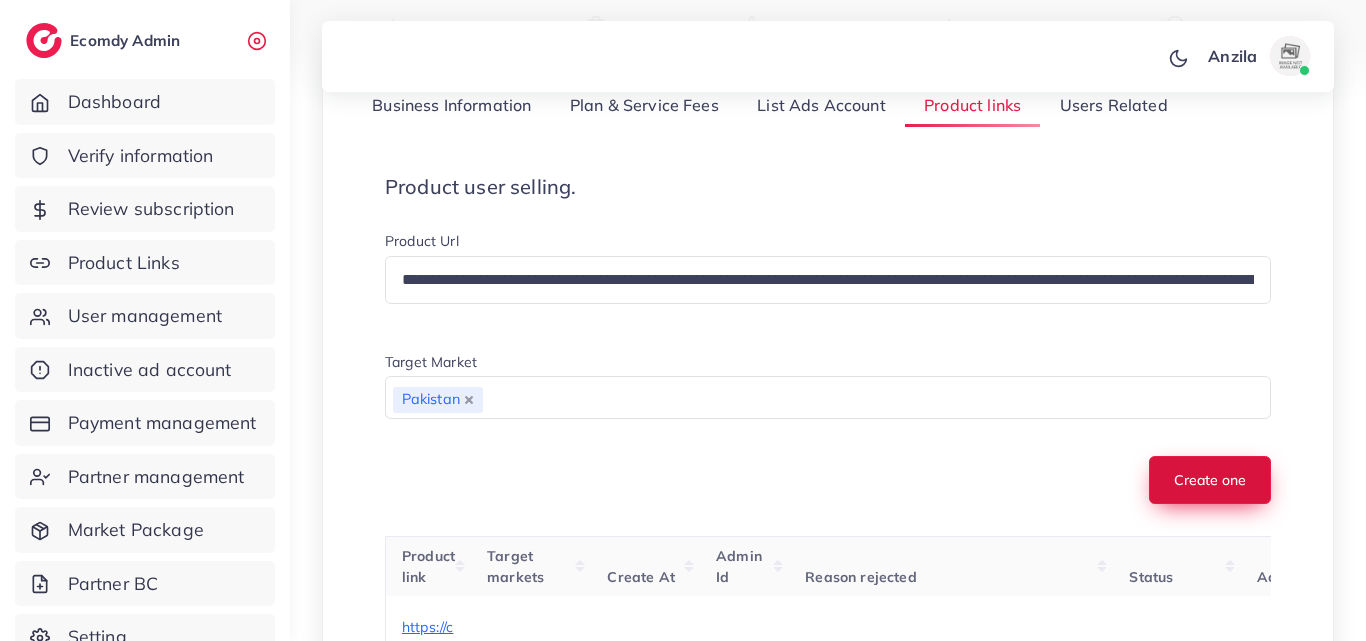 click on "Create one" at bounding box center (1210, 480) 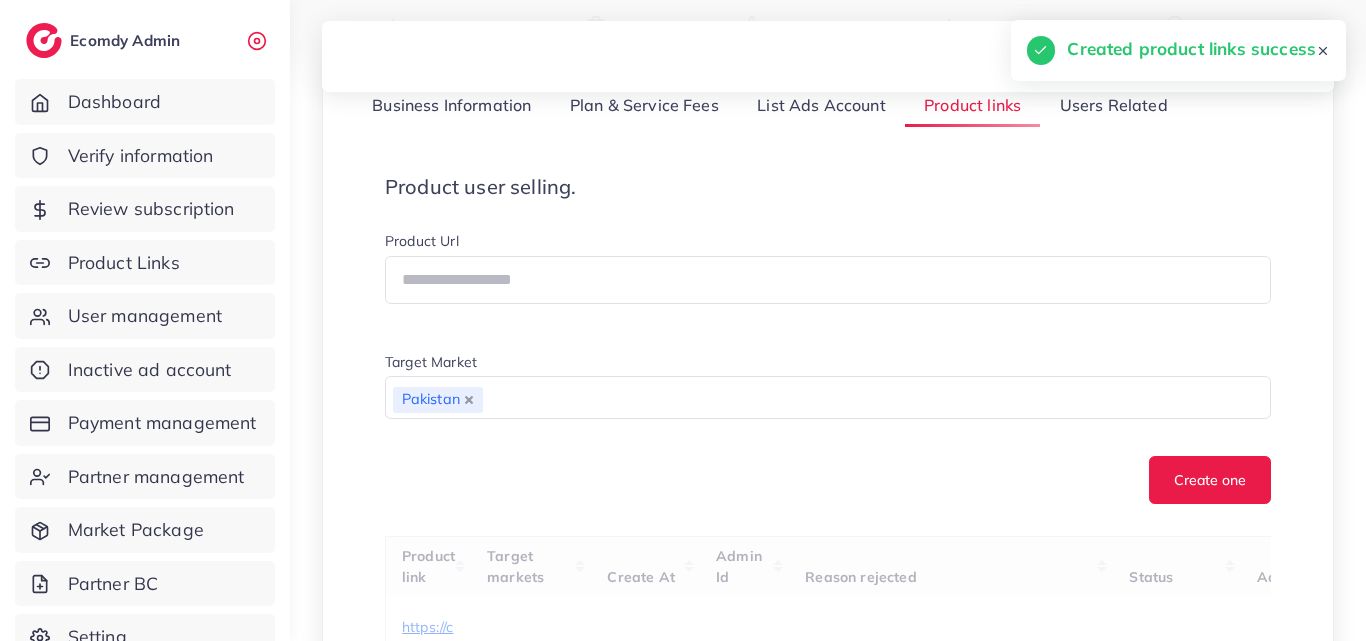 scroll, scrollTop: 600, scrollLeft: 0, axis: vertical 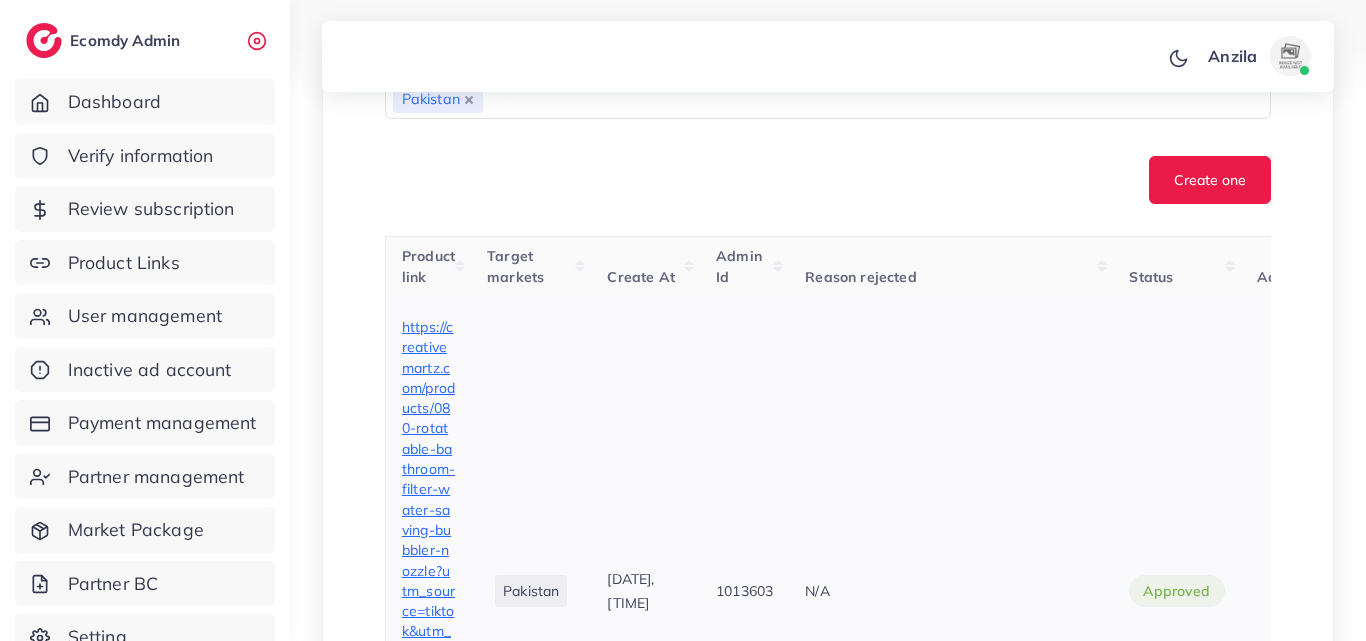 click on "https://creativemartz.com/products/080-rotatable-bathroom-filter-water-saving-bubbler-nozzle?utm_source=tiktok&utm_medium=paid&utm_id=__CAMPAIGN_ID__&utm_campaign=__CAMPAIGN_NAME__" at bounding box center (428, 591) 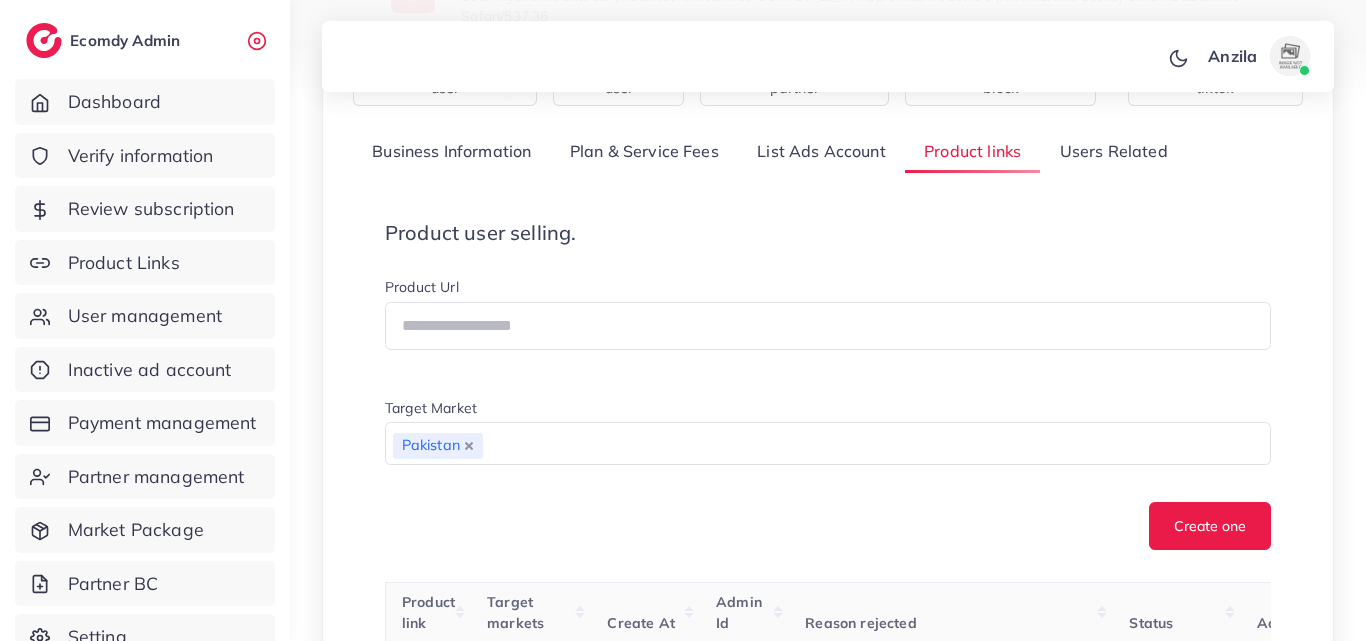 scroll, scrollTop: 200, scrollLeft: 0, axis: vertical 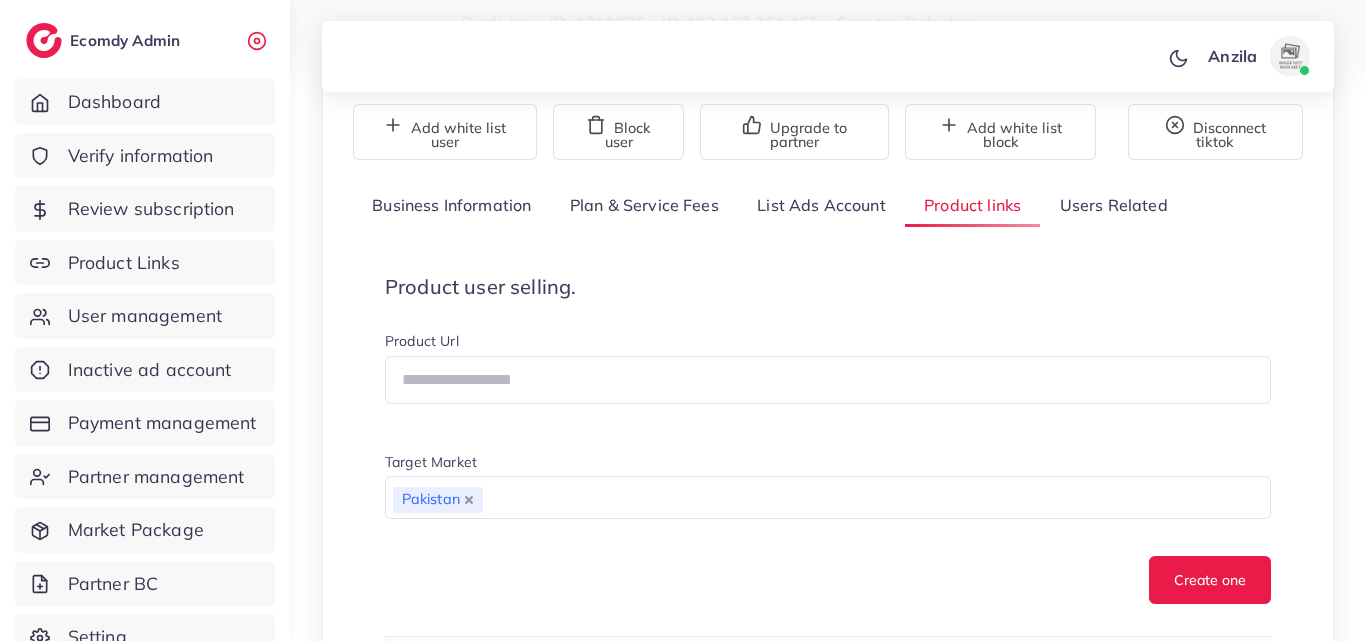 click on "Product user selling.   Product Url   Target Market
Pakistan
Loading...      Create one" at bounding box center [828, 440] 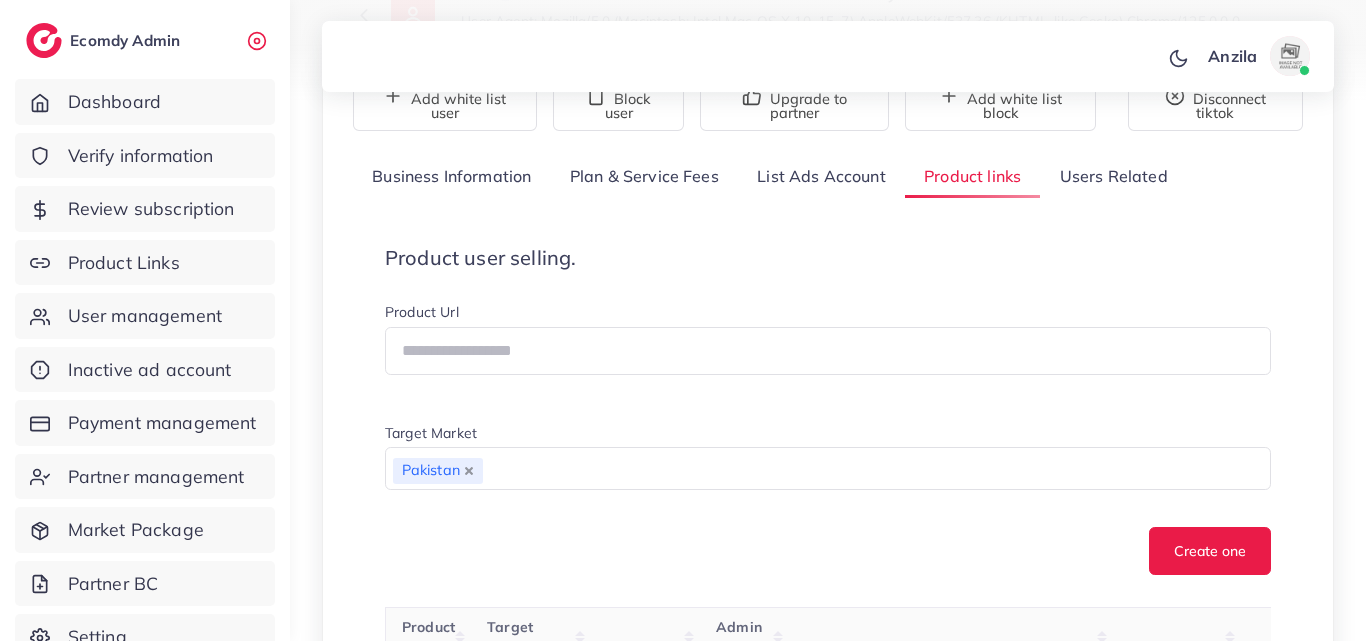 scroll, scrollTop: 300, scrollLeft: 0, axis: vertical 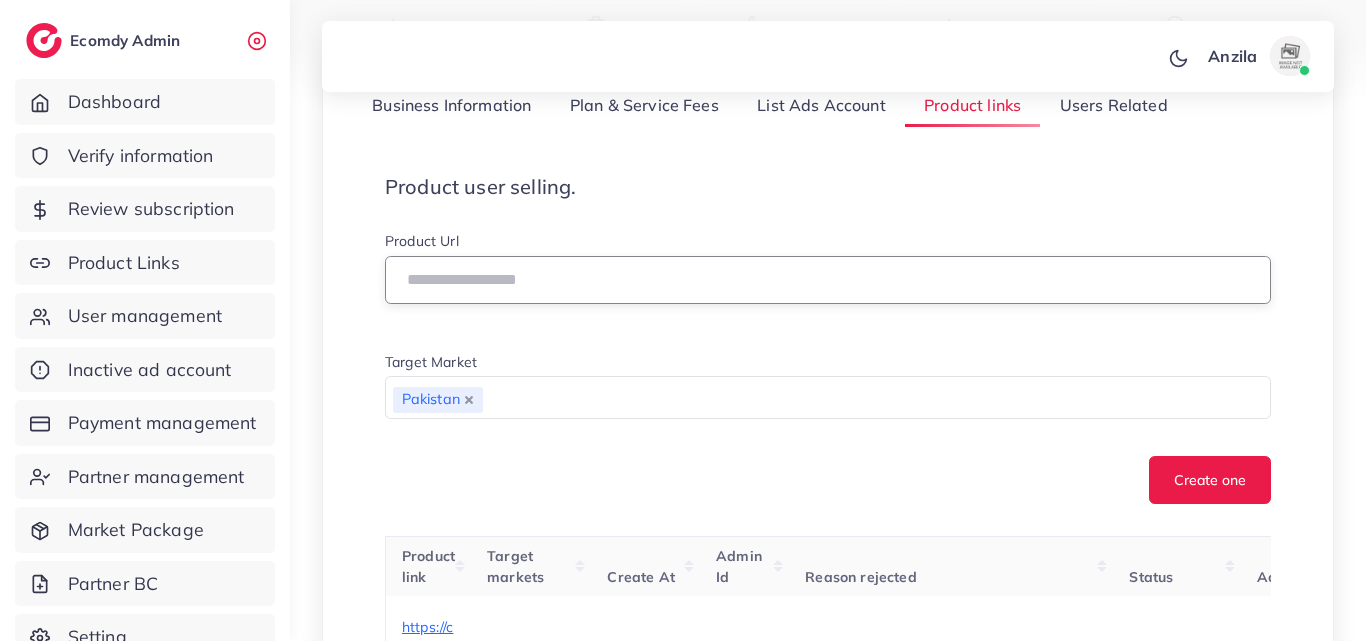 click at bounding box center [828, 280] 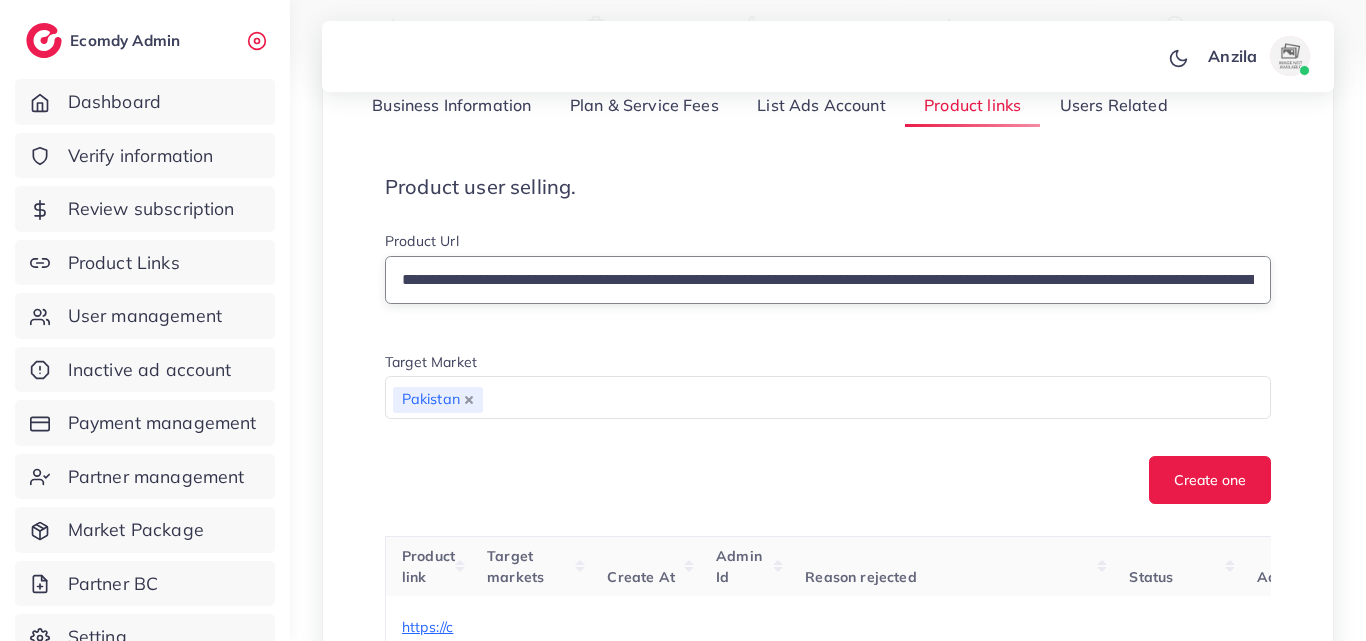 scroll, scrollTop: 0, scrollLeft: 591, axis: horizontal 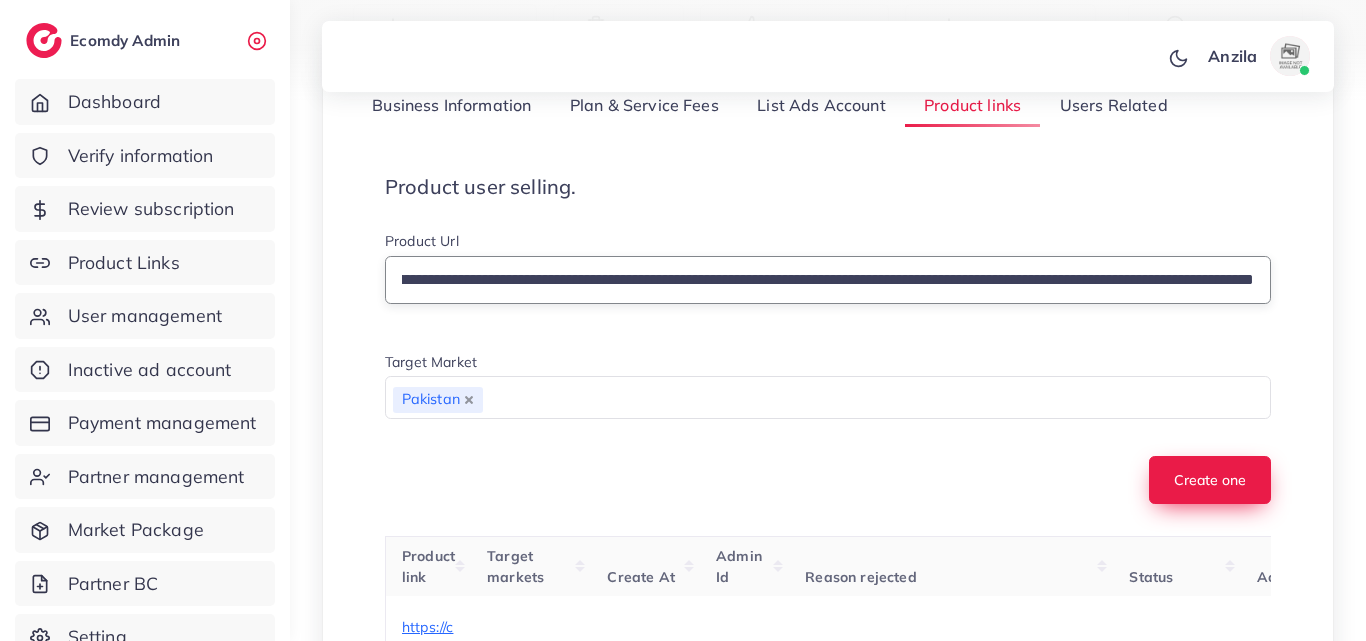 type on "**********" 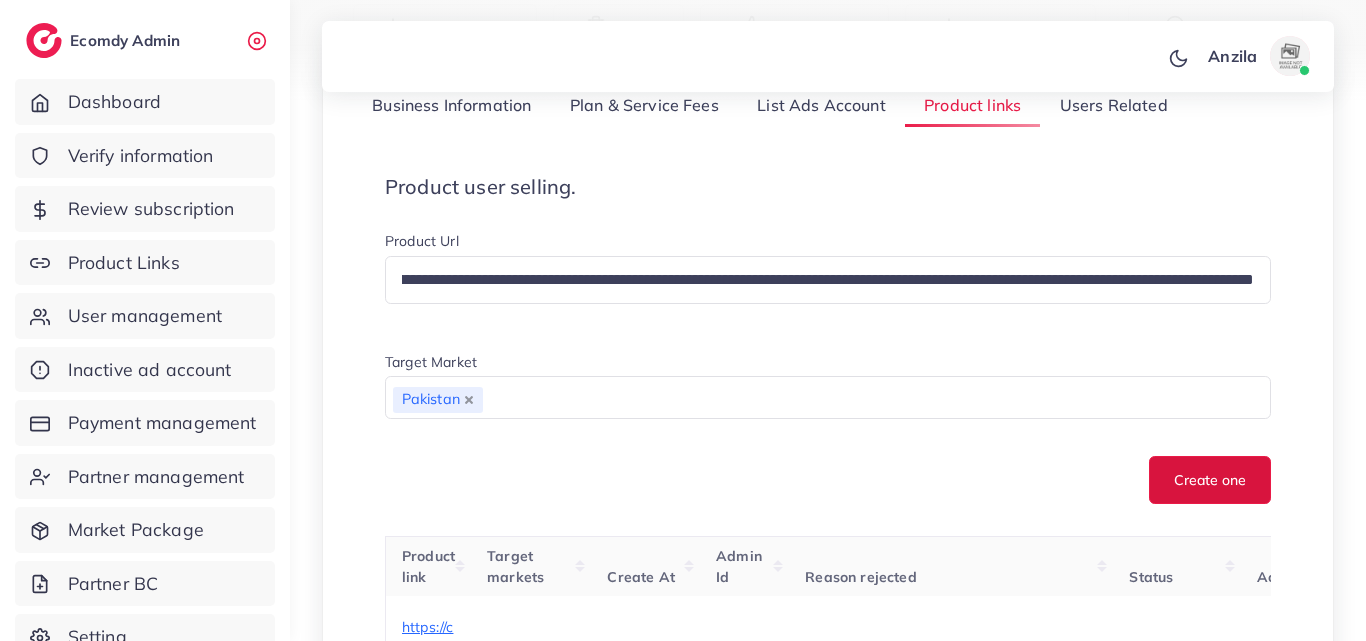 scroll, scrollTop: 0, scrollLeft: 0, axis: both 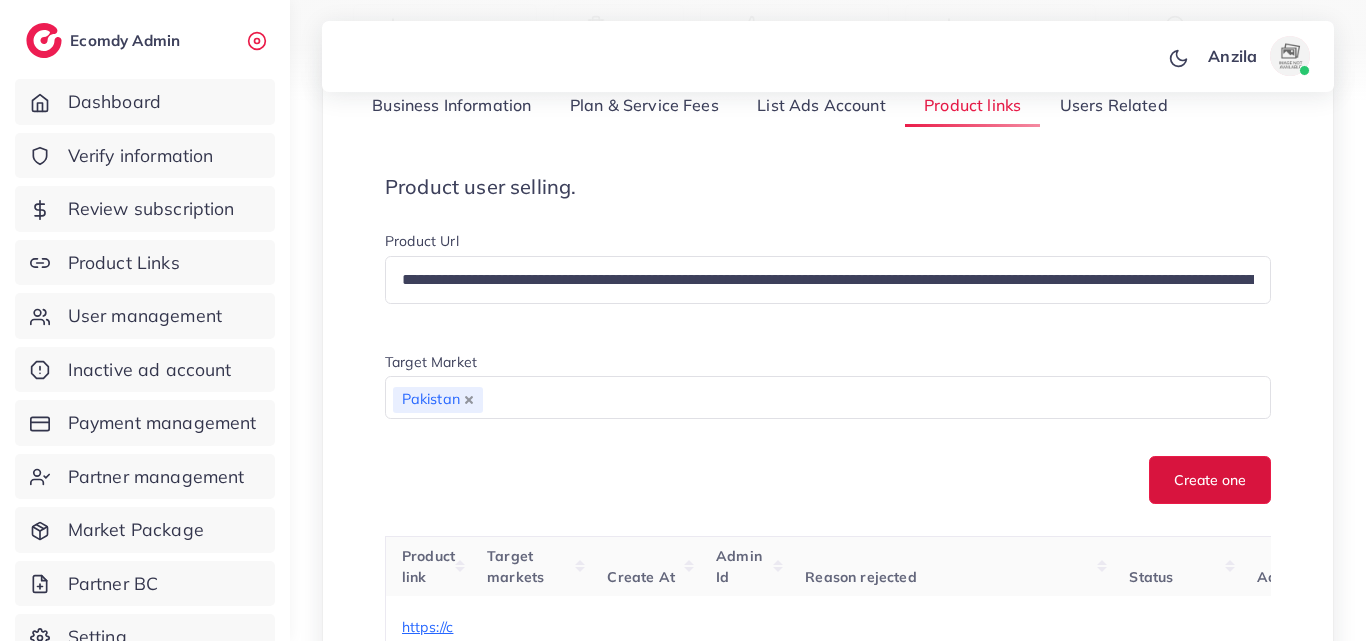 drag, startPoint x: 1194, startPoint y: 485, endPoint x: 902, endPoint y: 508, distance: 292.90442 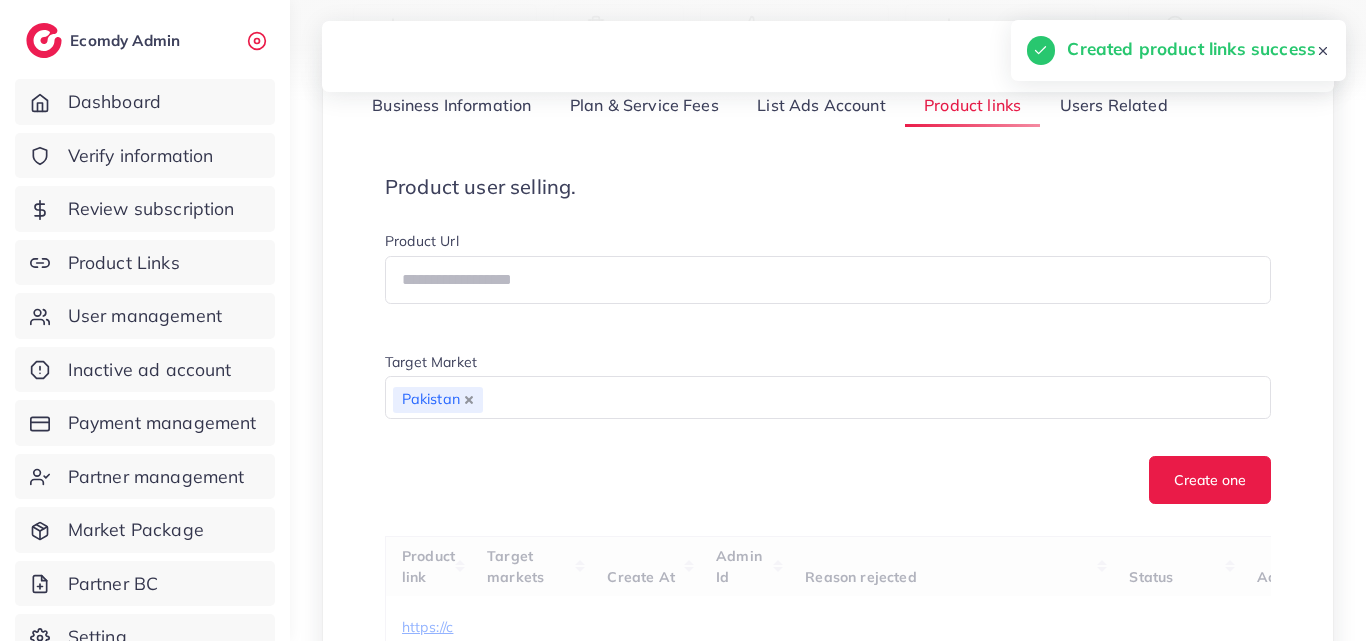 click on "Create one" at bounding box center [828, 480] 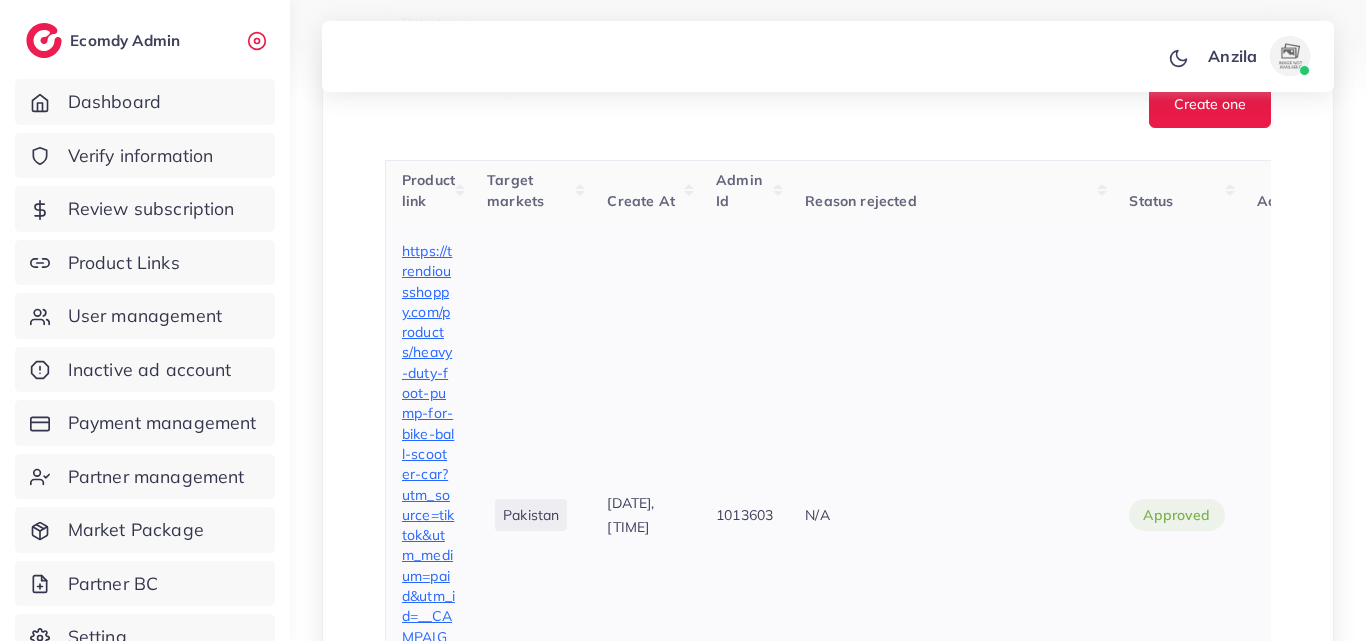 scroll, scrollTop: 700, scrollLeft: 0, axis: vertical 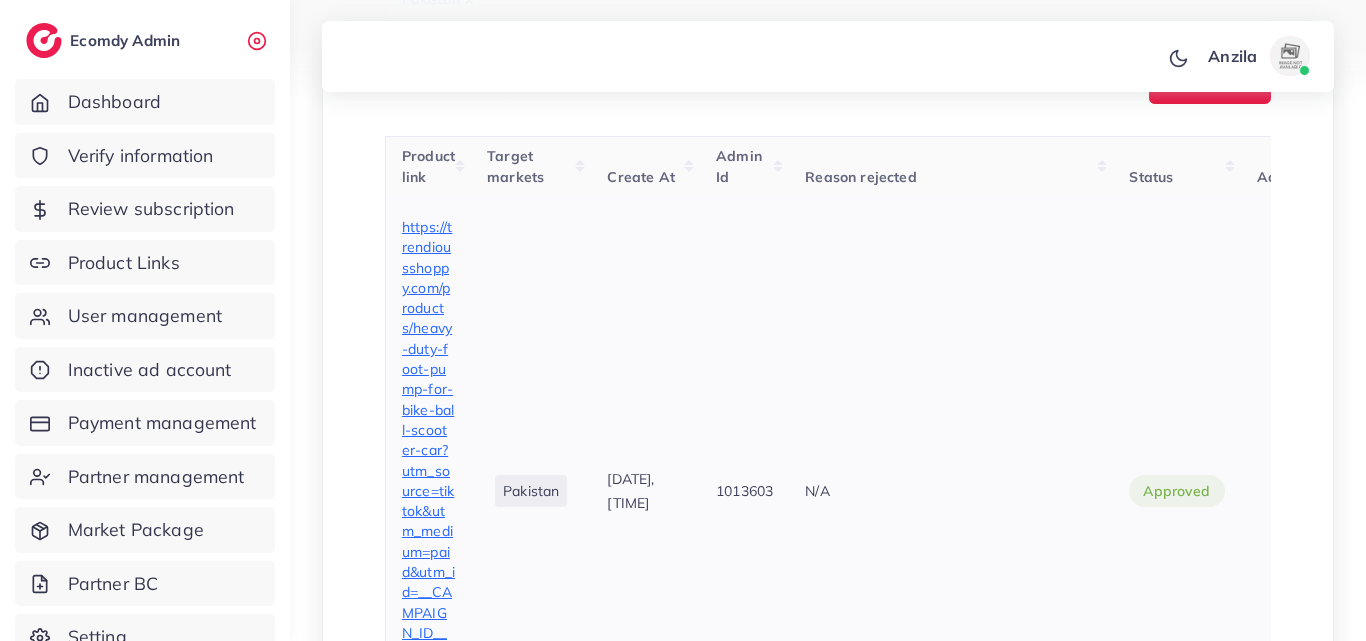 click on "https://trendiousshoppy.com/products/heavy-duty-foot-pump-for-bike-ball-scooter-car?utm_source=tiktok&utm_medium=paid&utm_id=__CAMPAIGN_ID__&utm_campaign=__CAMPAIGN_NAME__" at bounding box center (428, 491) 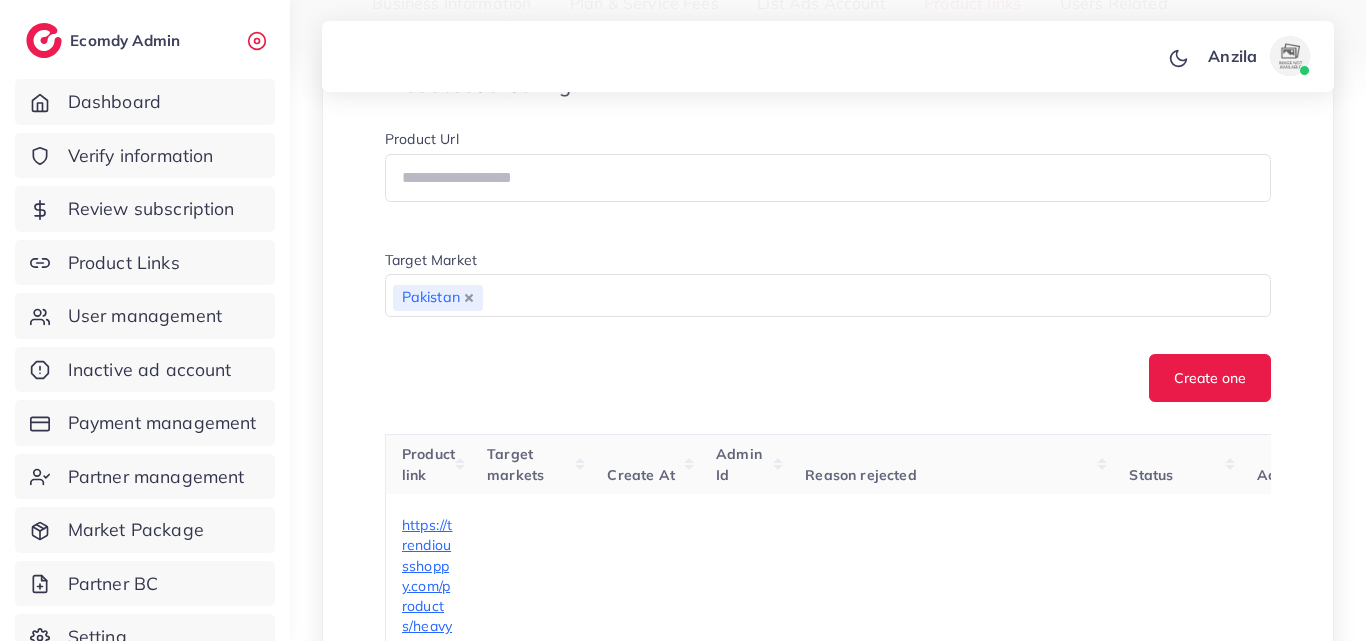 scroll, scrollTop: 400, scrollLeft: 0, axis: vertical 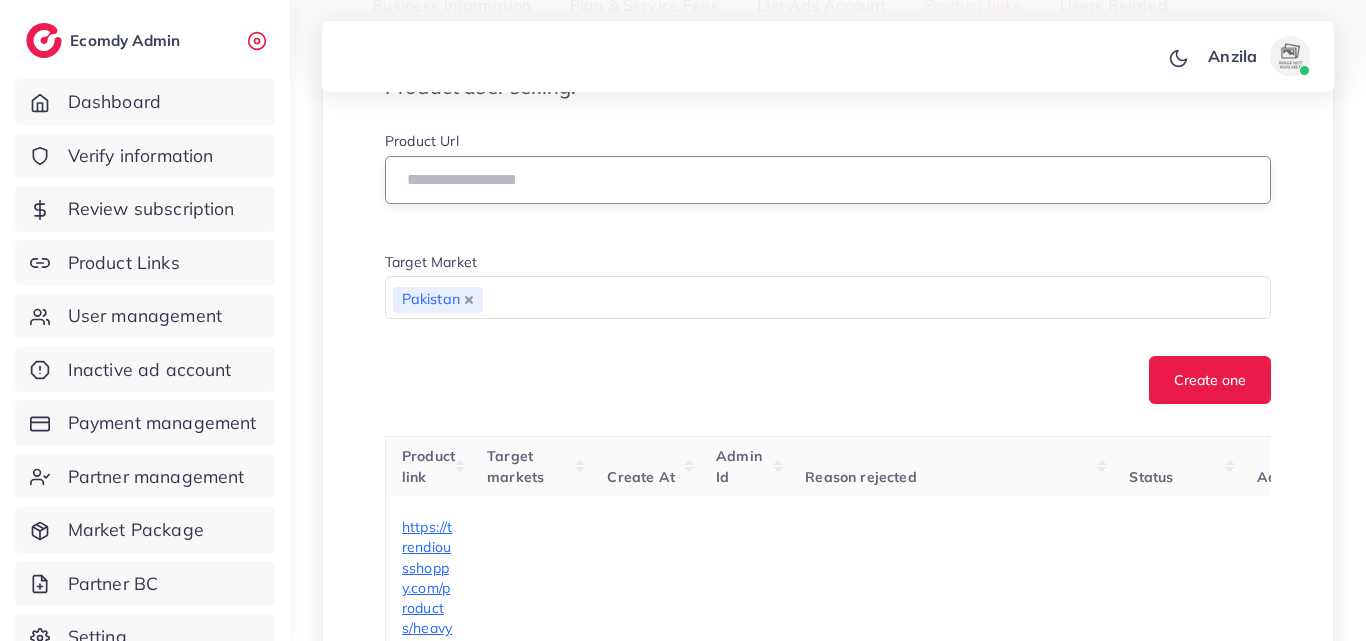 click at bounding box center (828, 180) 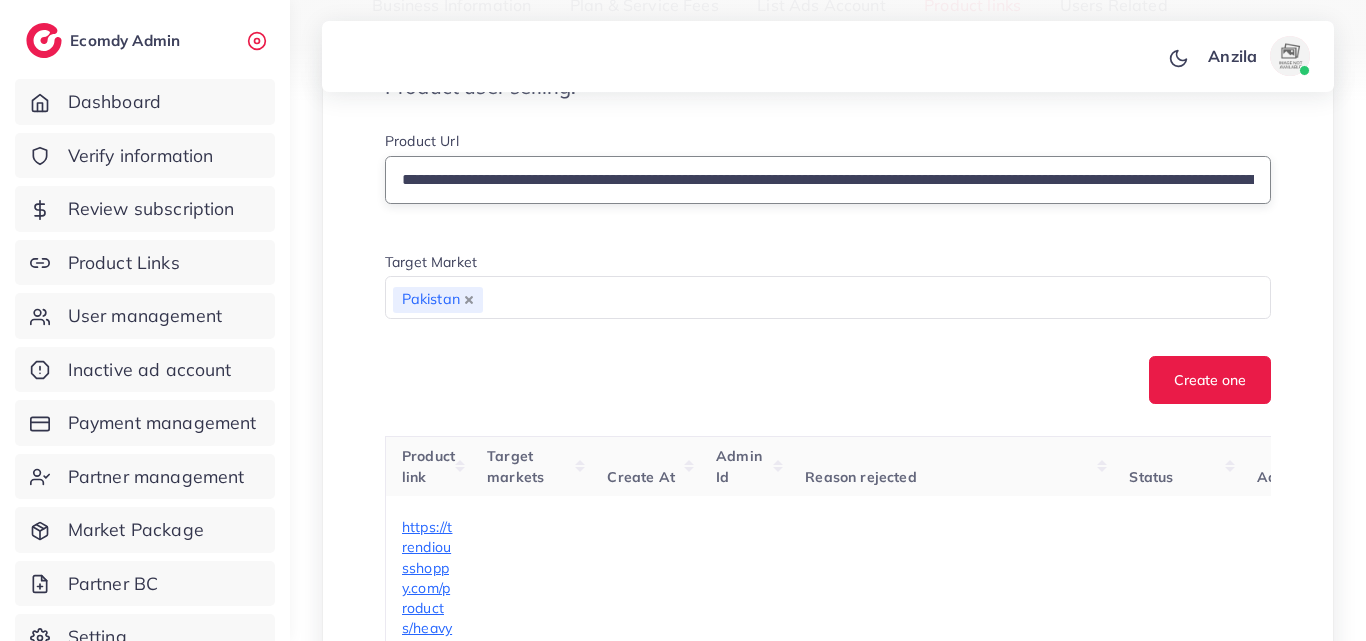 scroll, scrollTop: 0, scrollLeft: 635, axis: horizontal 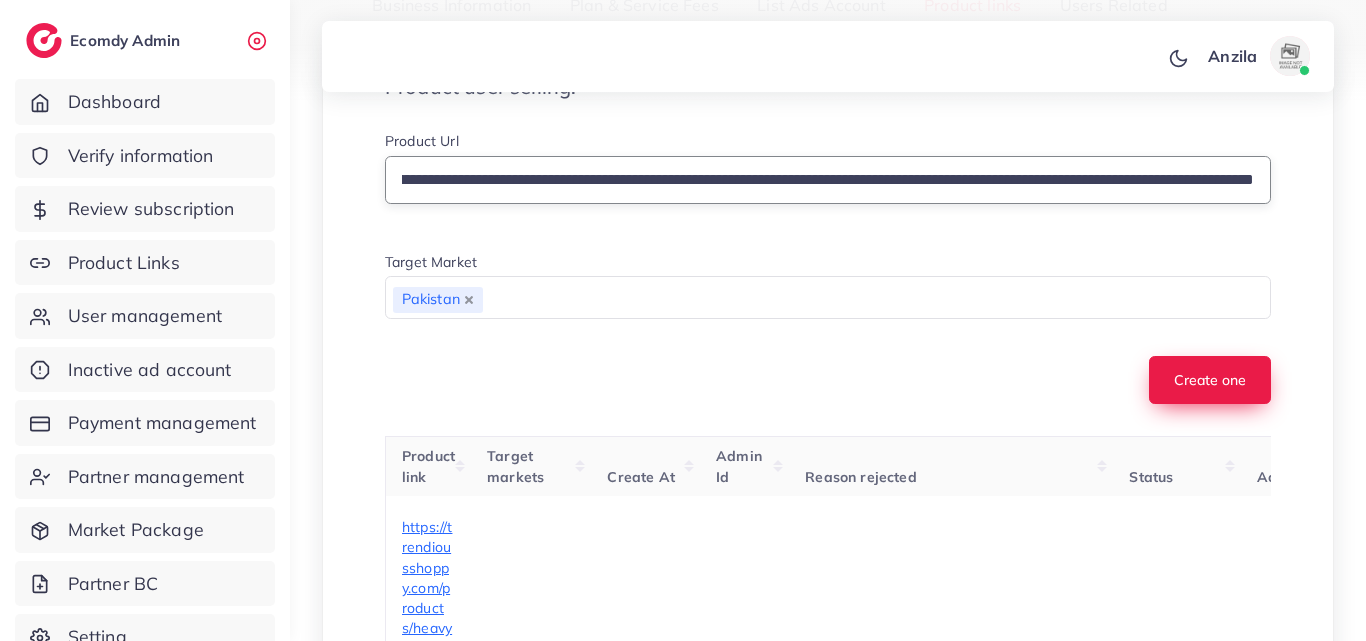 type on "**********" 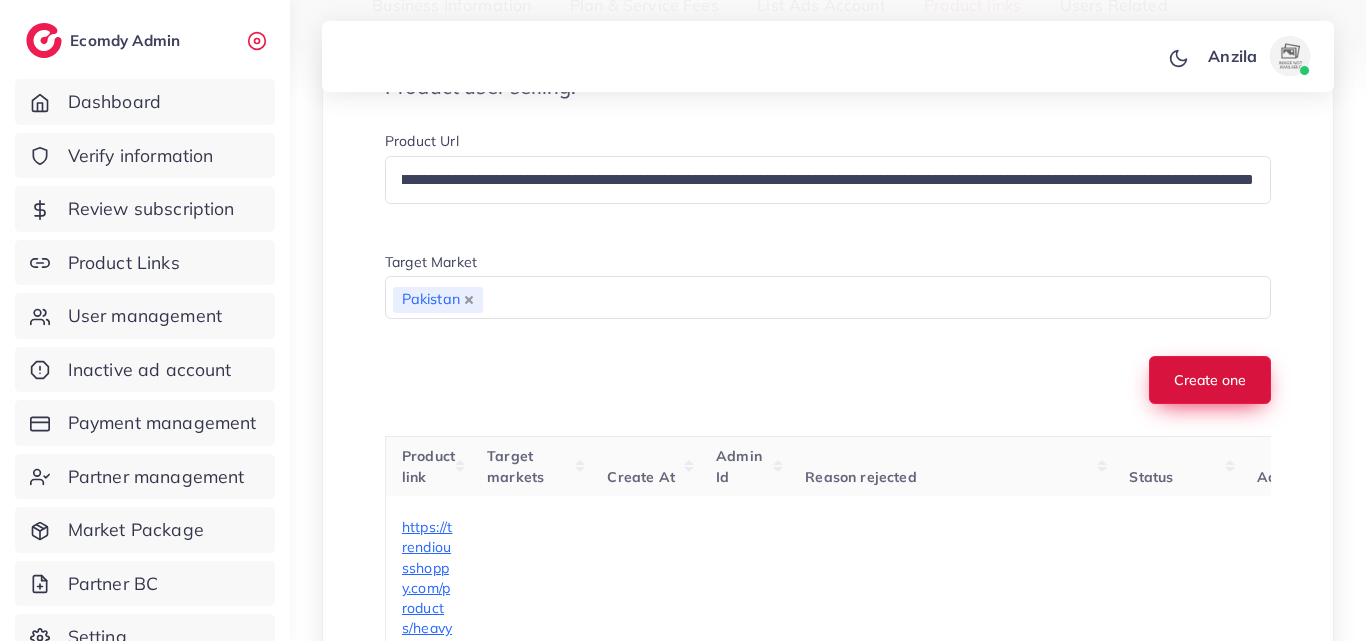 scroll, scrollTop: 0, scrollLeft: 0, axis: both 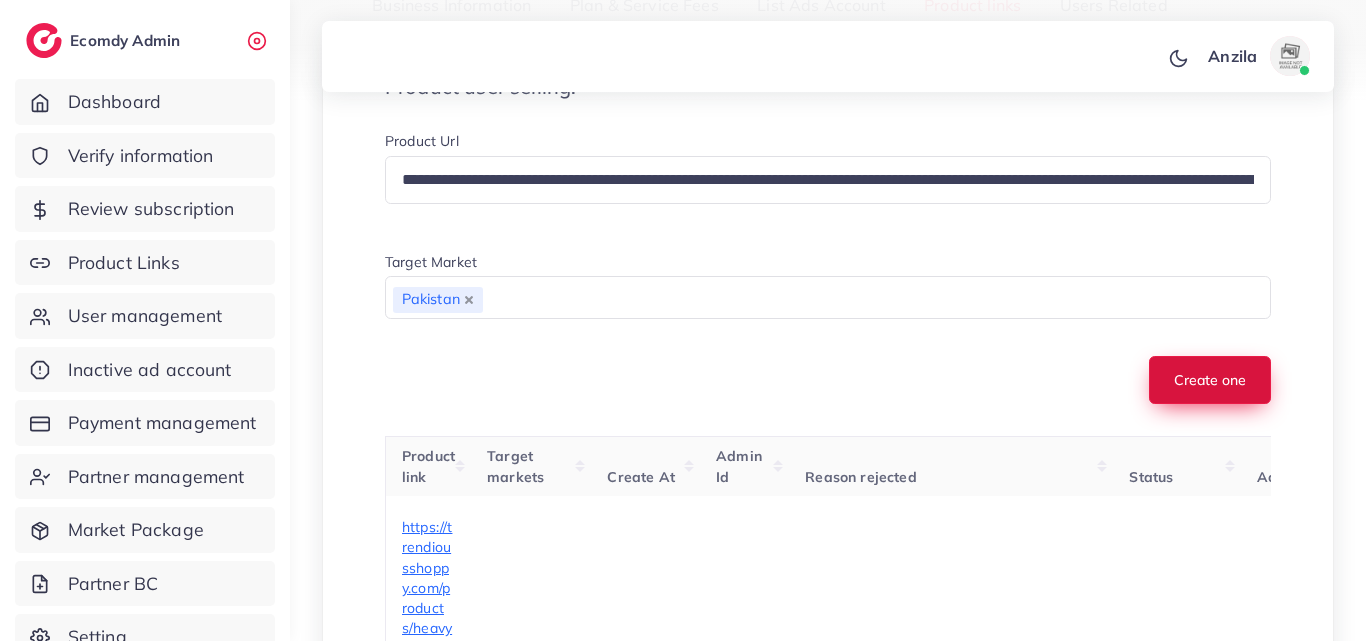 click on "Create one" at bounding box center [1210, 380] 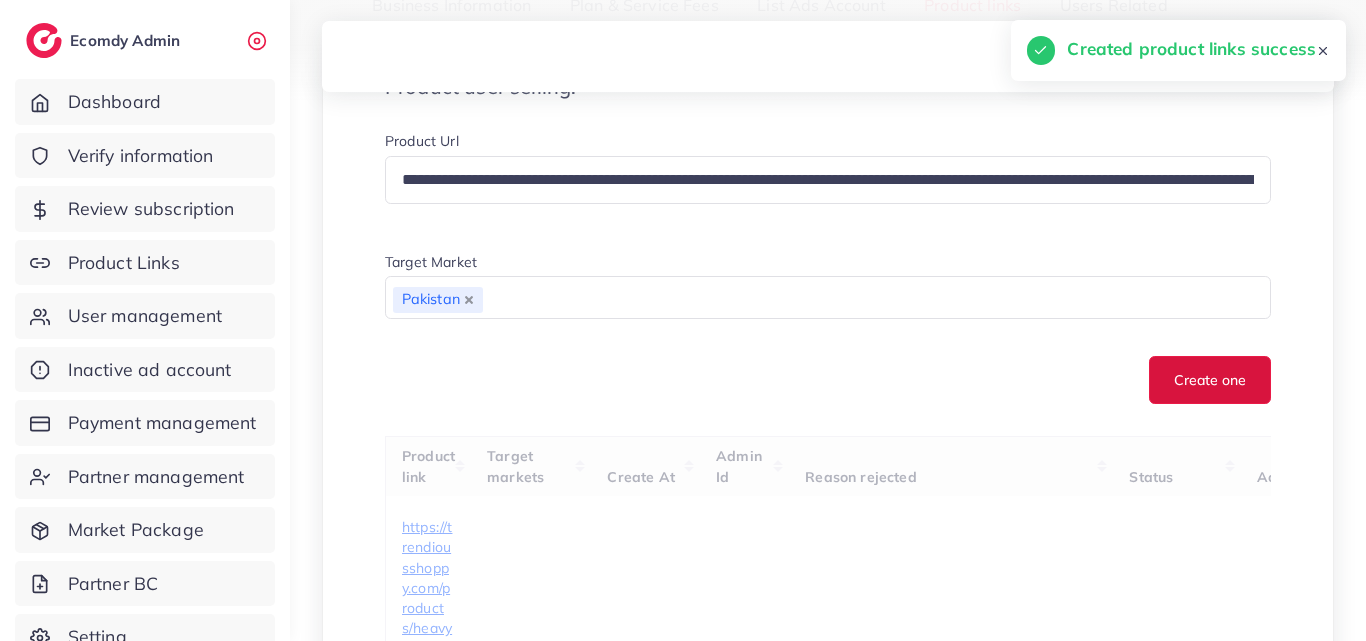 type 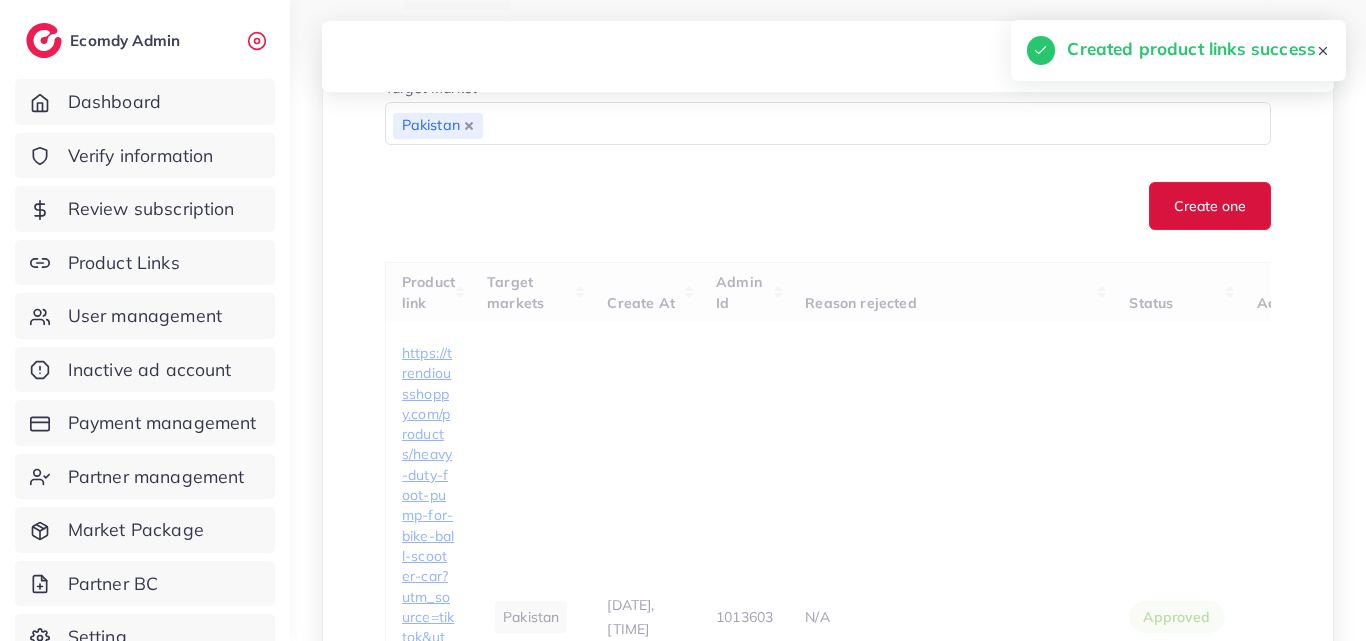 scroll, scrollTop: 600, scrollLeft: 0, axis: vertical 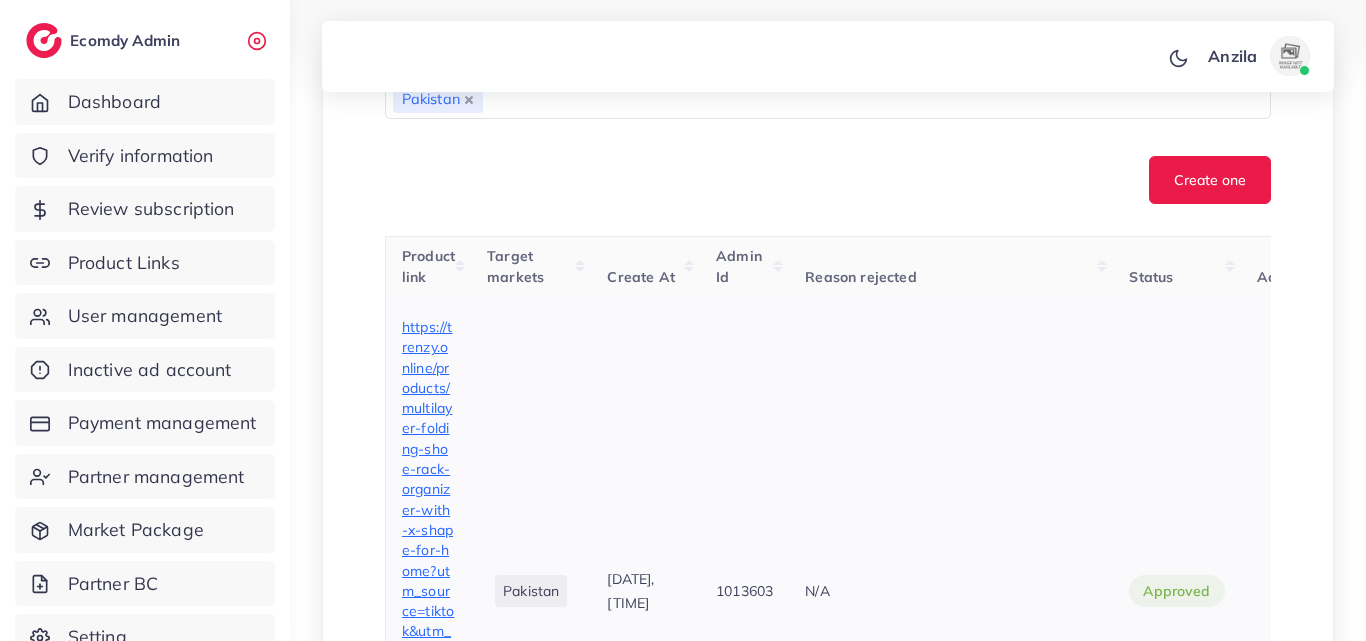 click on "https://trenzy.online/products/multilayer-folding-shoe-rack-organizer-with-x-shape-for-home?utm_source=tiktok&utm_medium=paid&utm_id=__CAMPAIGN_ID__&utm_campaign=__CAMPAIGN_NAME__" at bounding box center (428, 591) 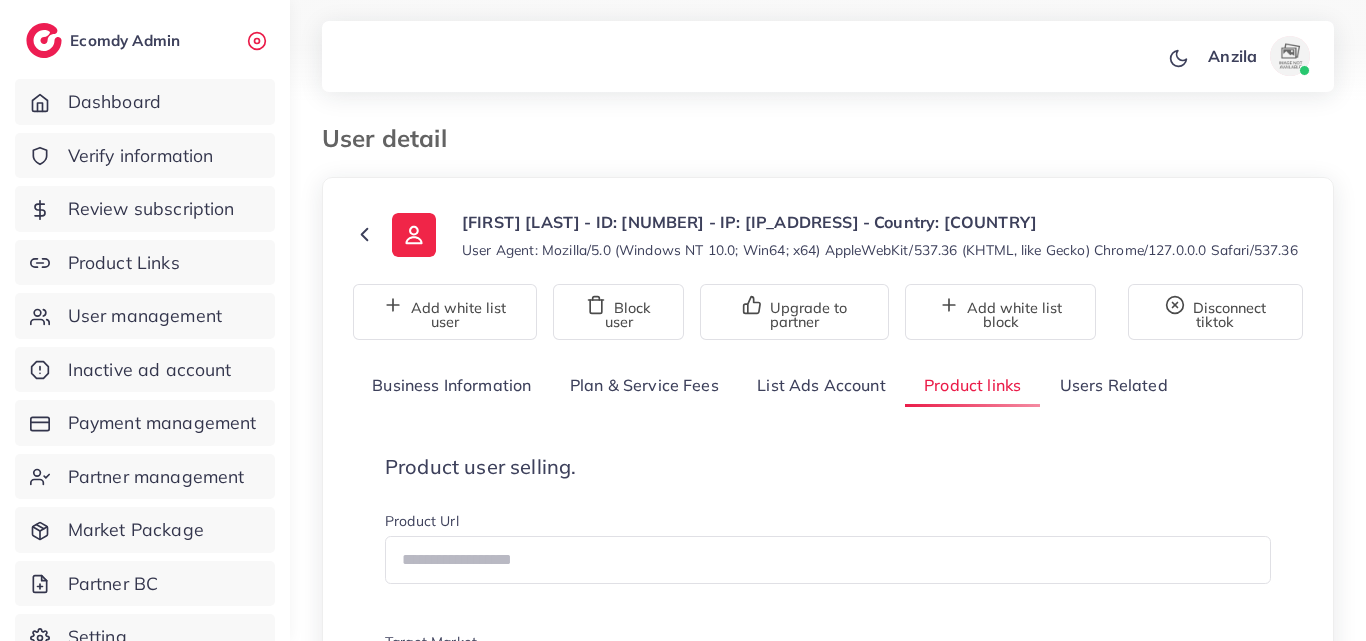 scroll, scrollTop: 0, scrollLeft: 0, axis: both 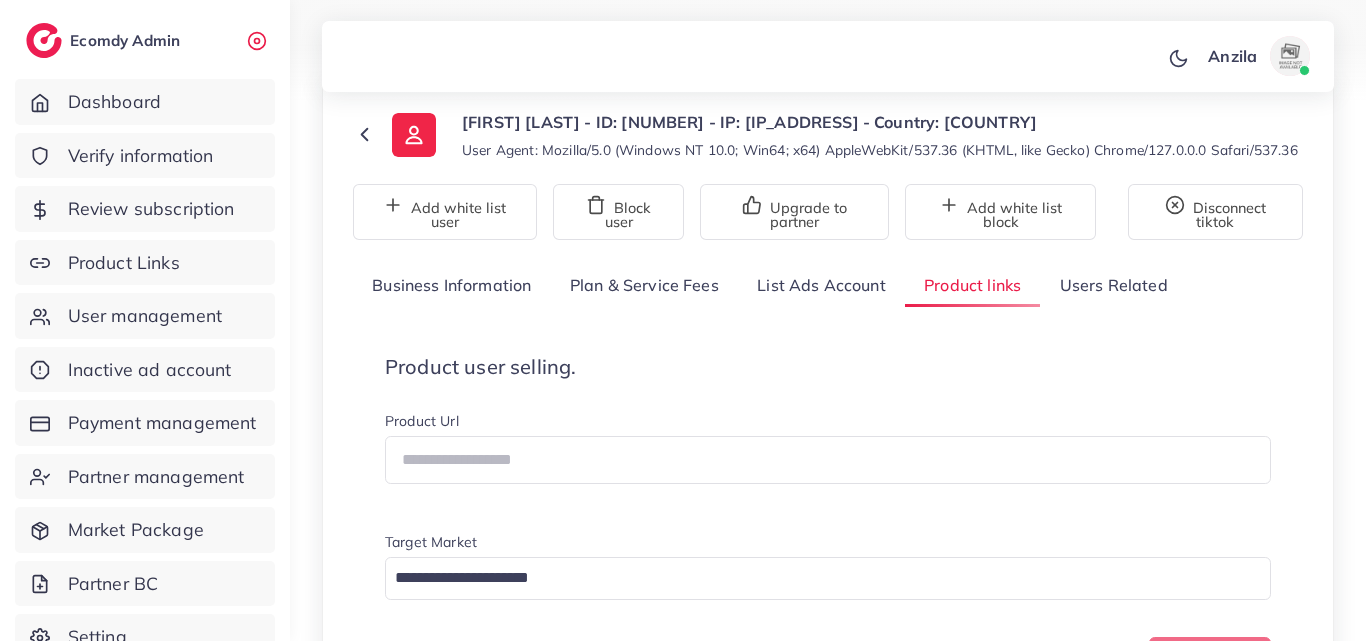 click on "Product user selling." at bounding box center (828, 367) 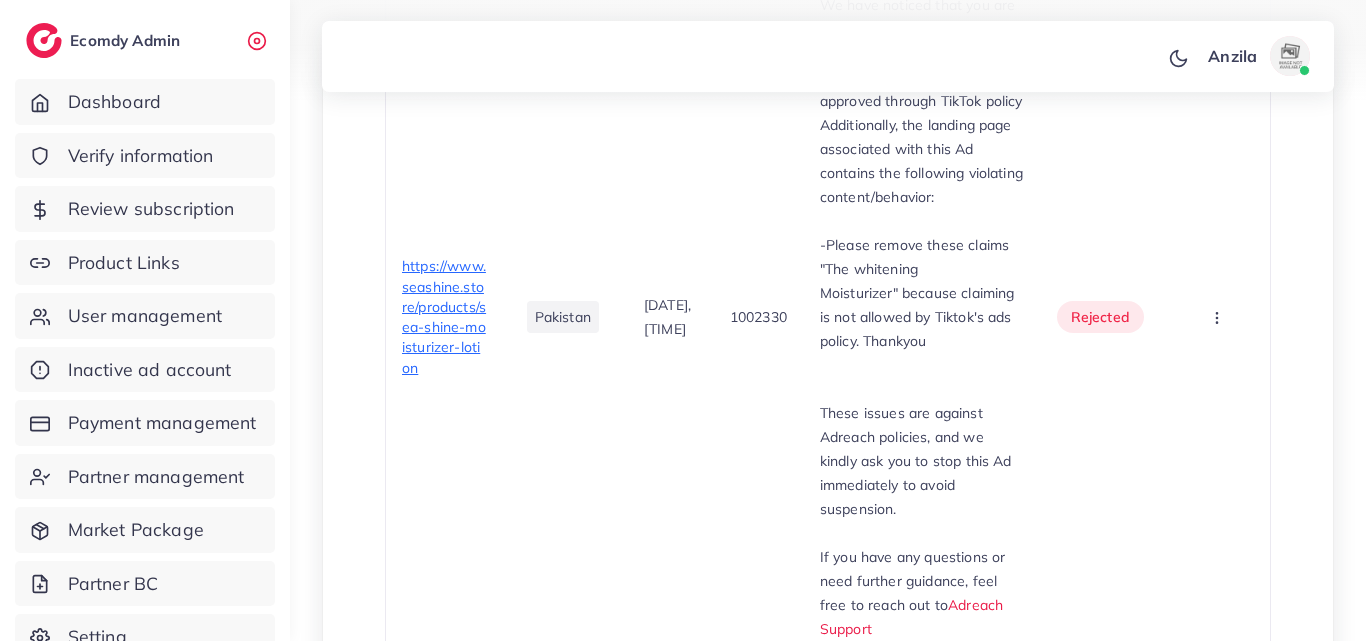 scroll, scrollTop: 19030, scrollLeft: 0, axis: vertical 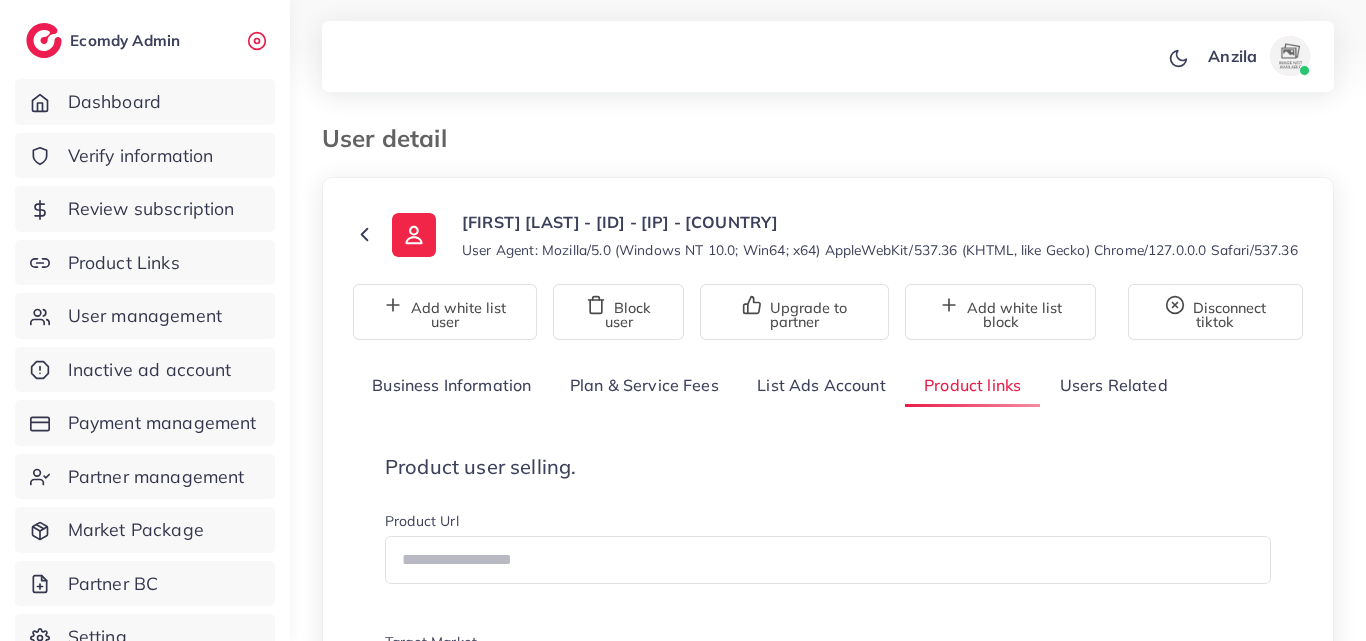 click on "Product links" at bounding box center [972, 385] 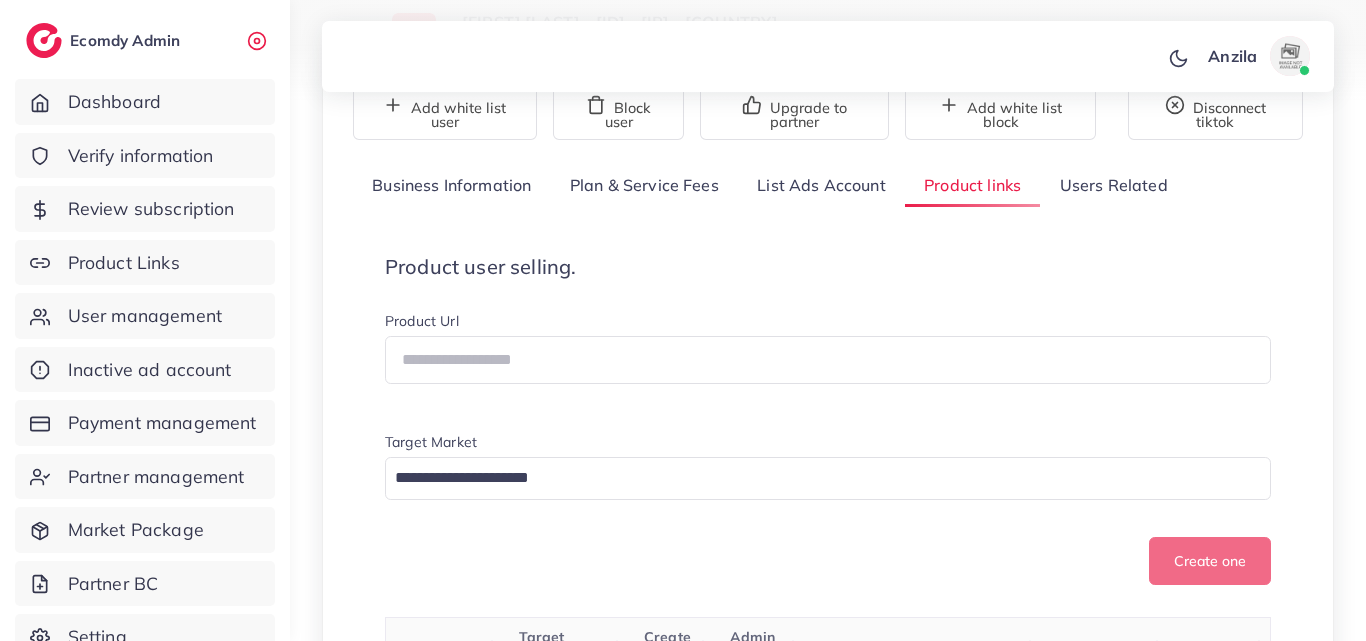 scroll, scrollTop: 200, scrollLeft: 0, axis: vertical 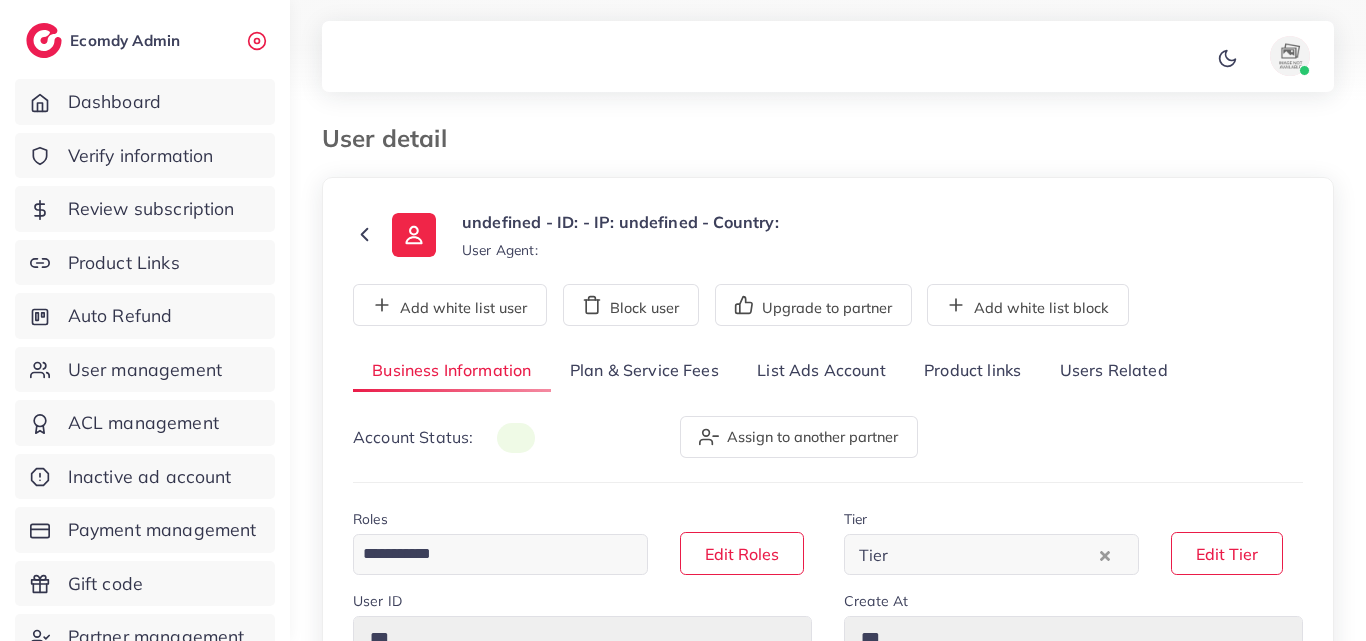 click on "Product links" at bounding box center [972, 371] 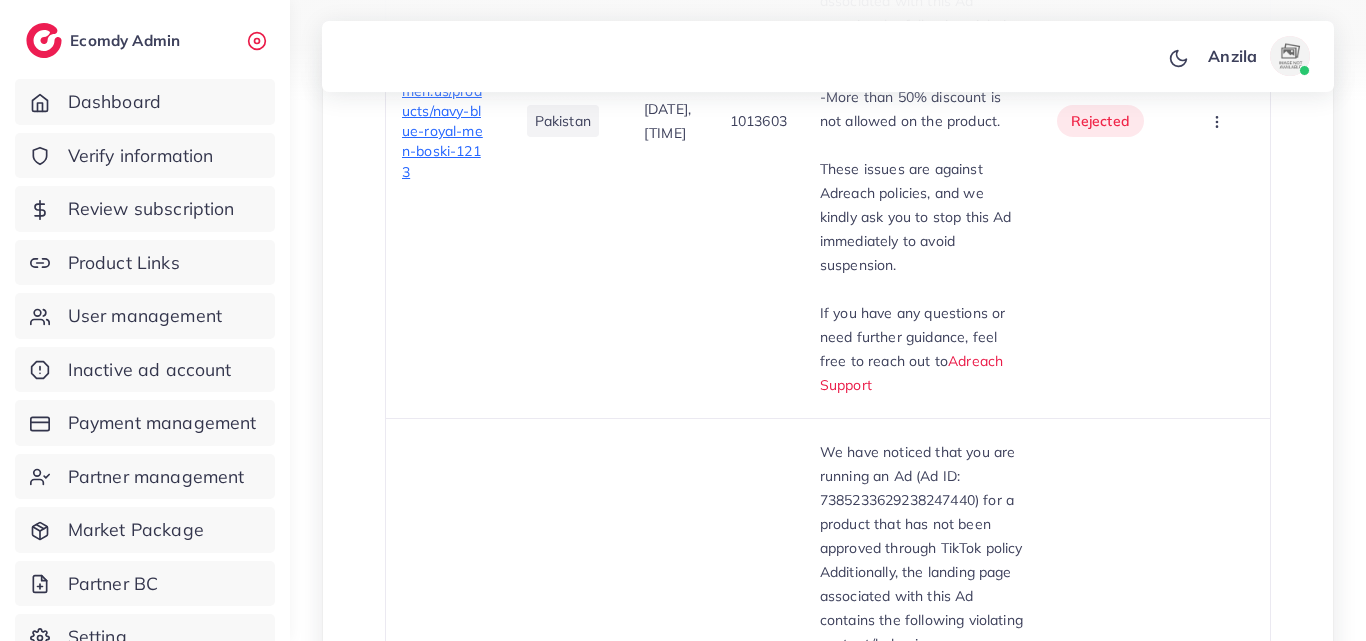 scroll, scrollTop: 3318, scrollLeft: 0, axis: vertical 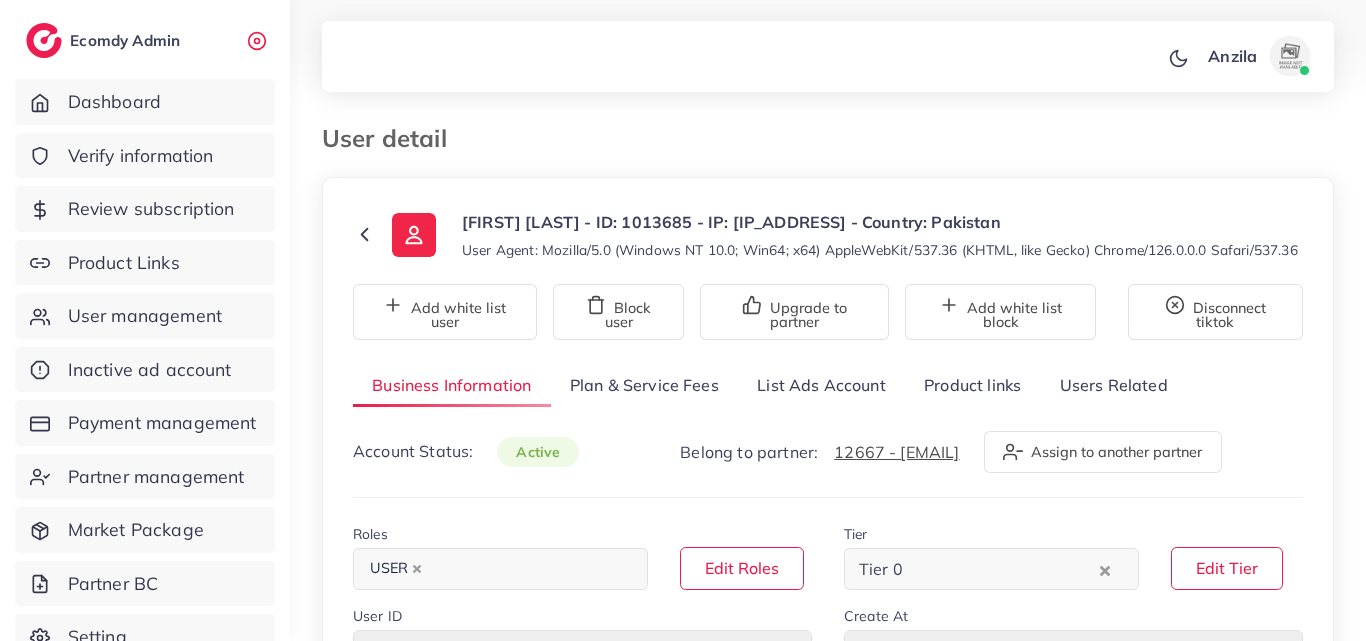 select on "********" 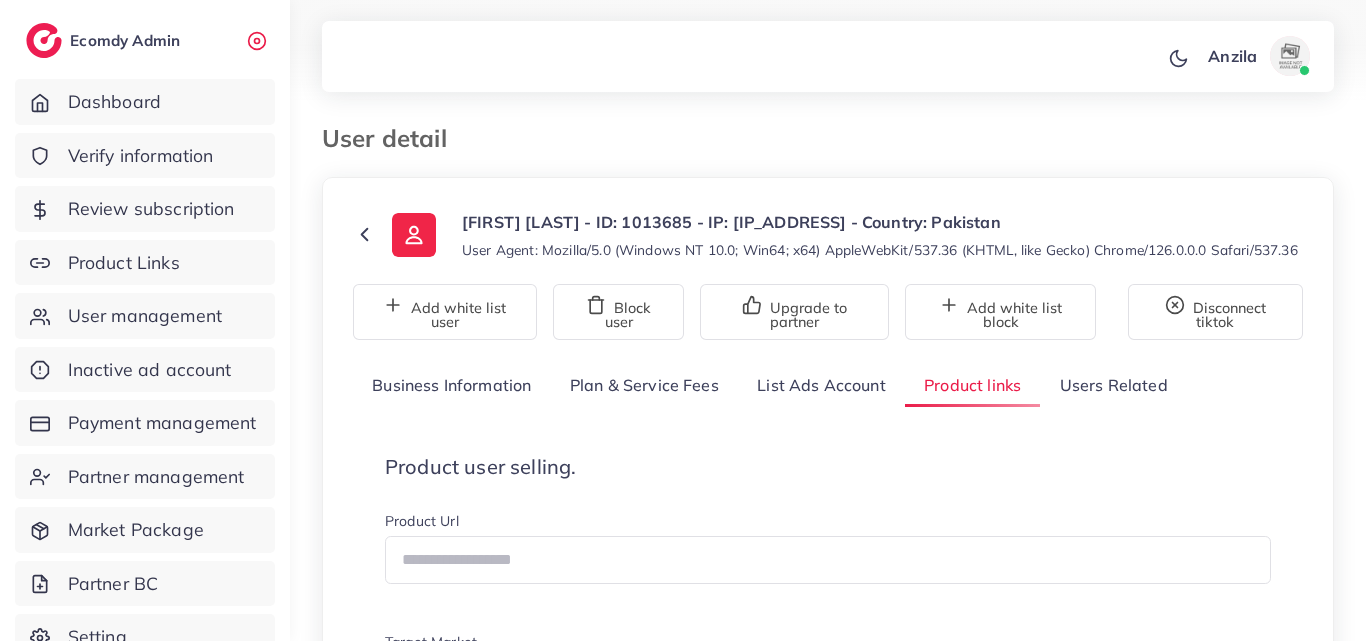scroll, scrollTop: 200, scrollLeft: 0, axis: vertical 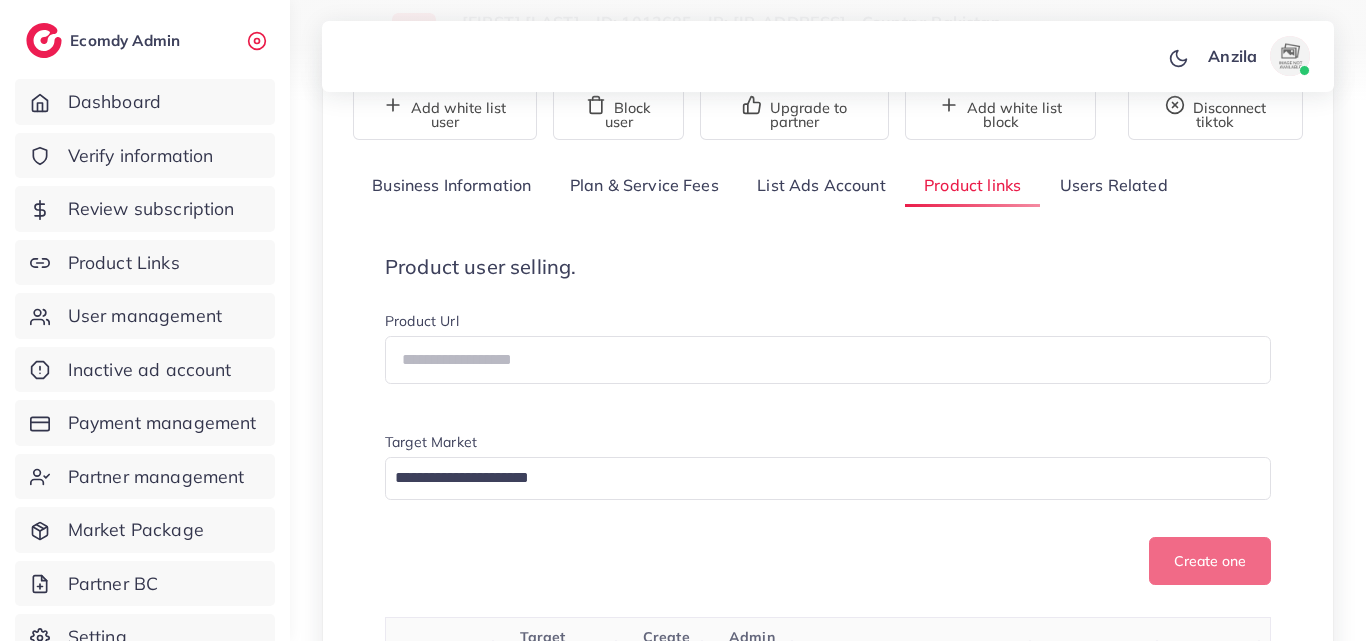 click on "Product user selling." at bounding box center (828, 267) 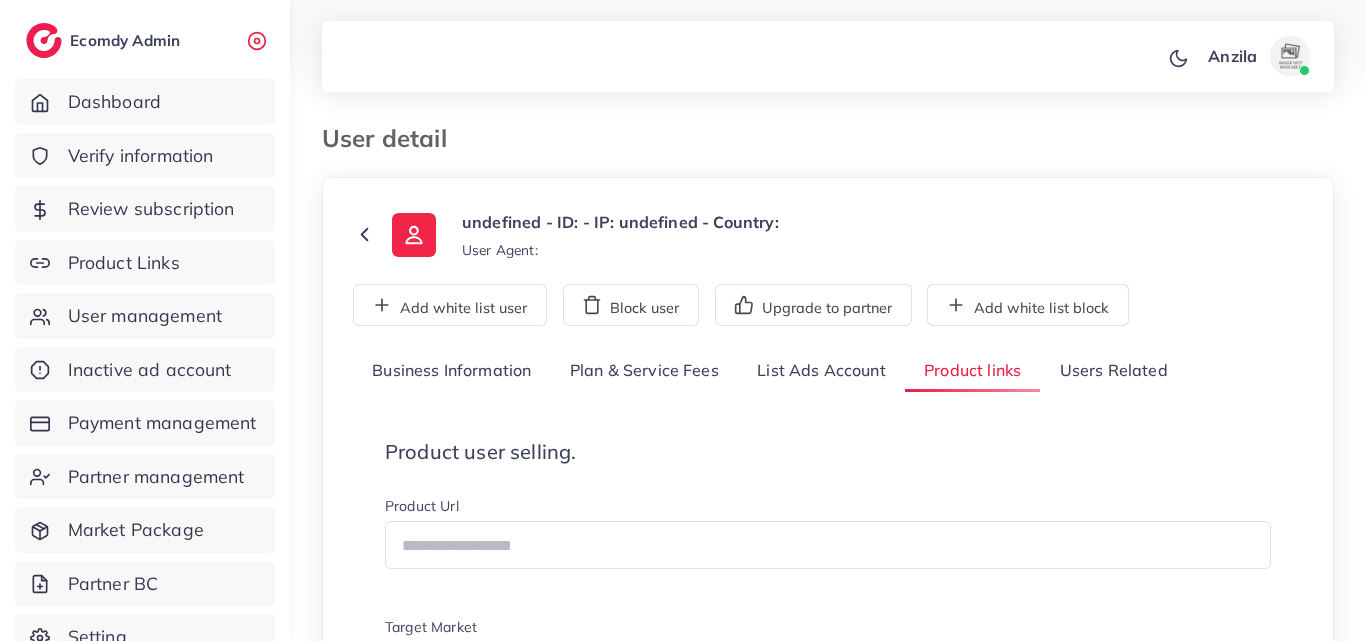 click on "Product user selling." at bounding box center (828, 452) 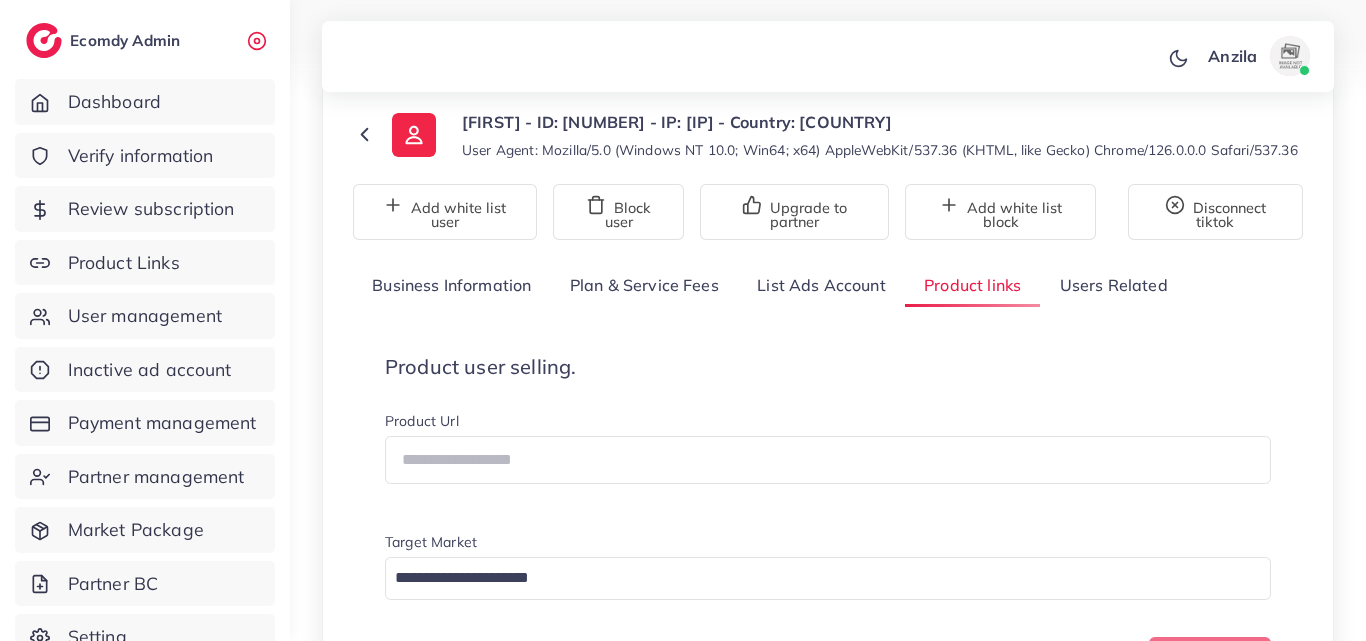 scroll, scrollTop: 1419, scrollLeft: 0, axis: vertical 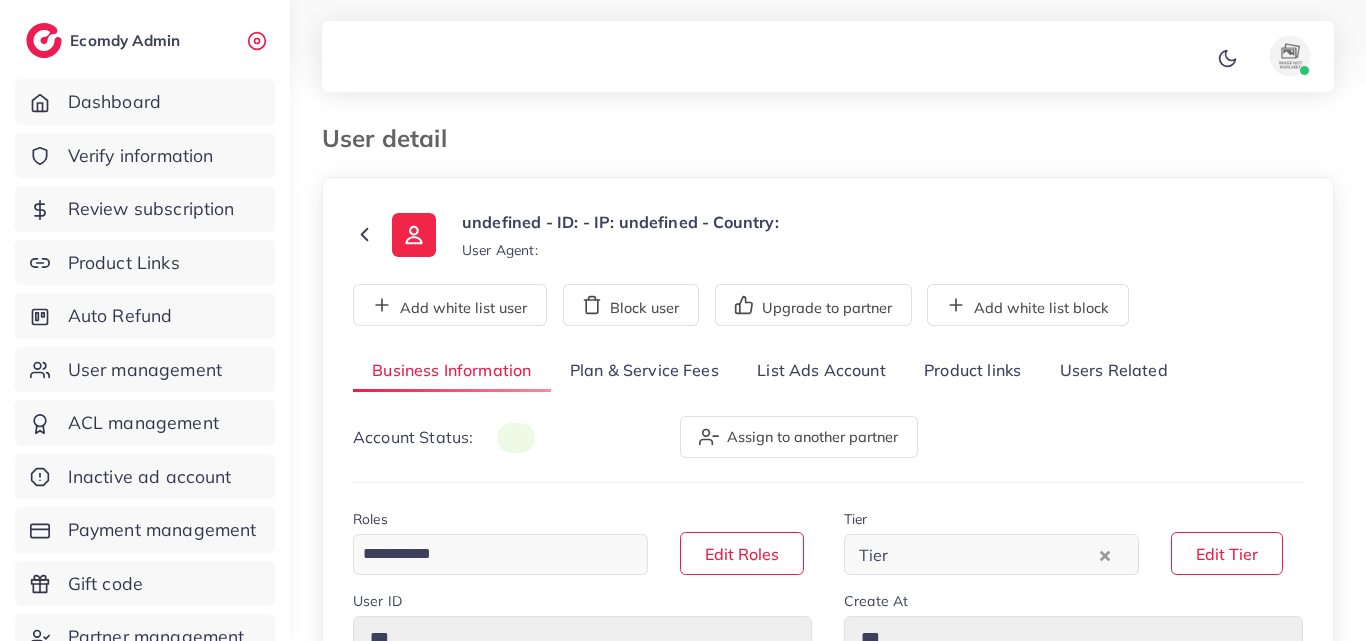 click on "Product links" at bounding box center (972, 371) 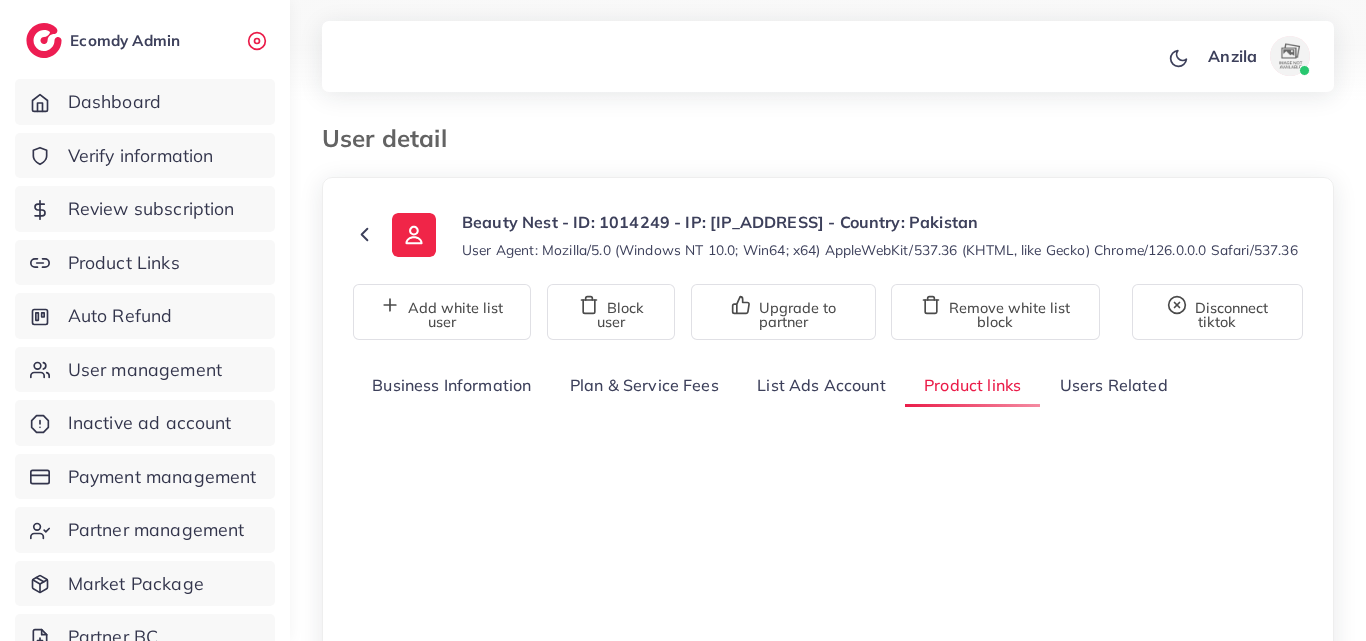 click on "**********" at bounding box center (828, 16010) 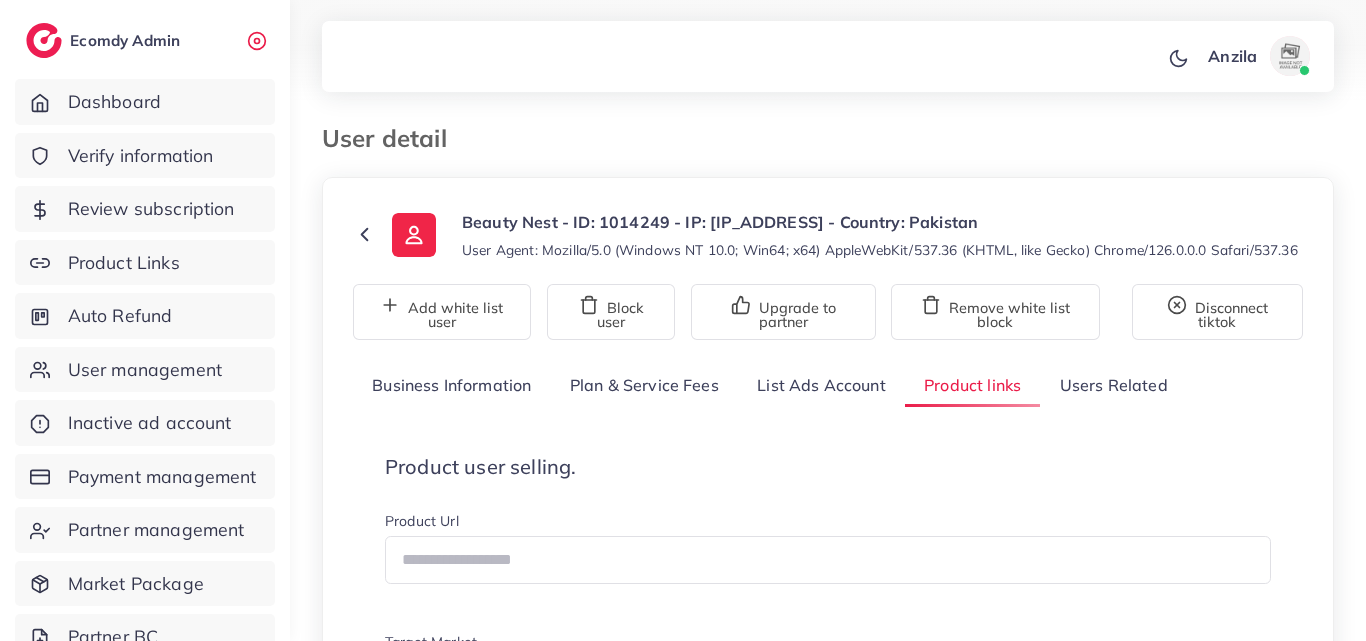 click on "**********" at bounding box center (828, 16010) 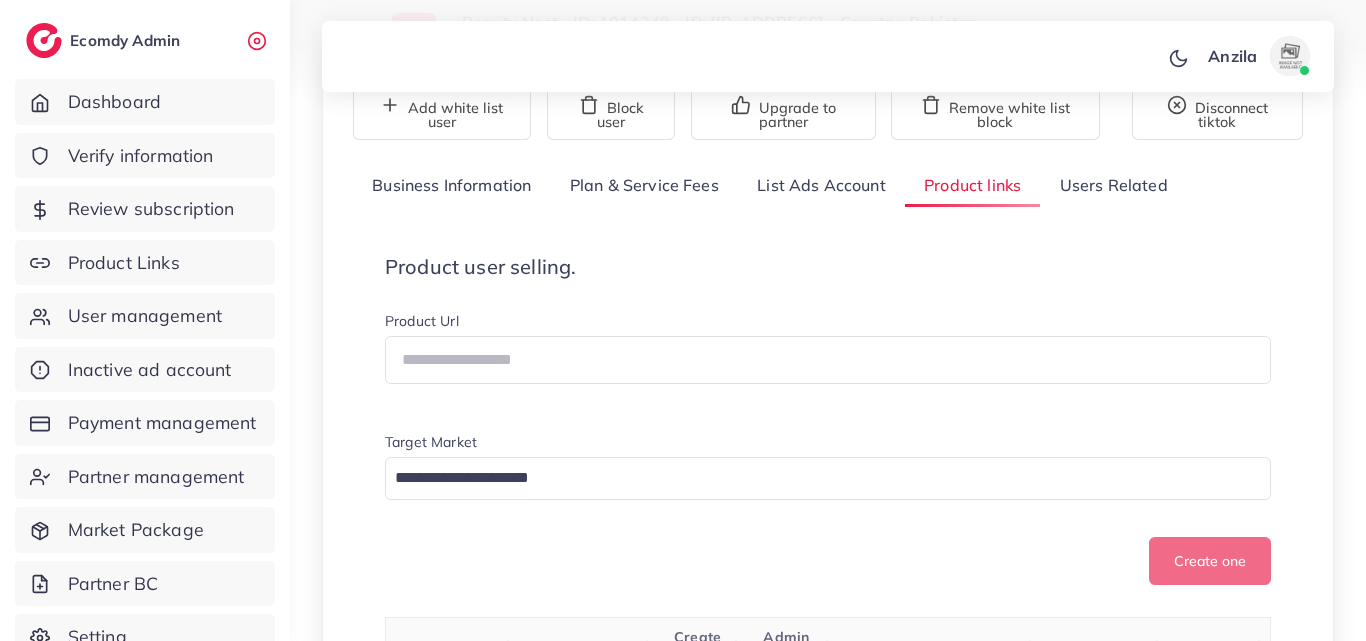 scroll, scrollTop: 873, scrollLeft: 0, axis: vertical 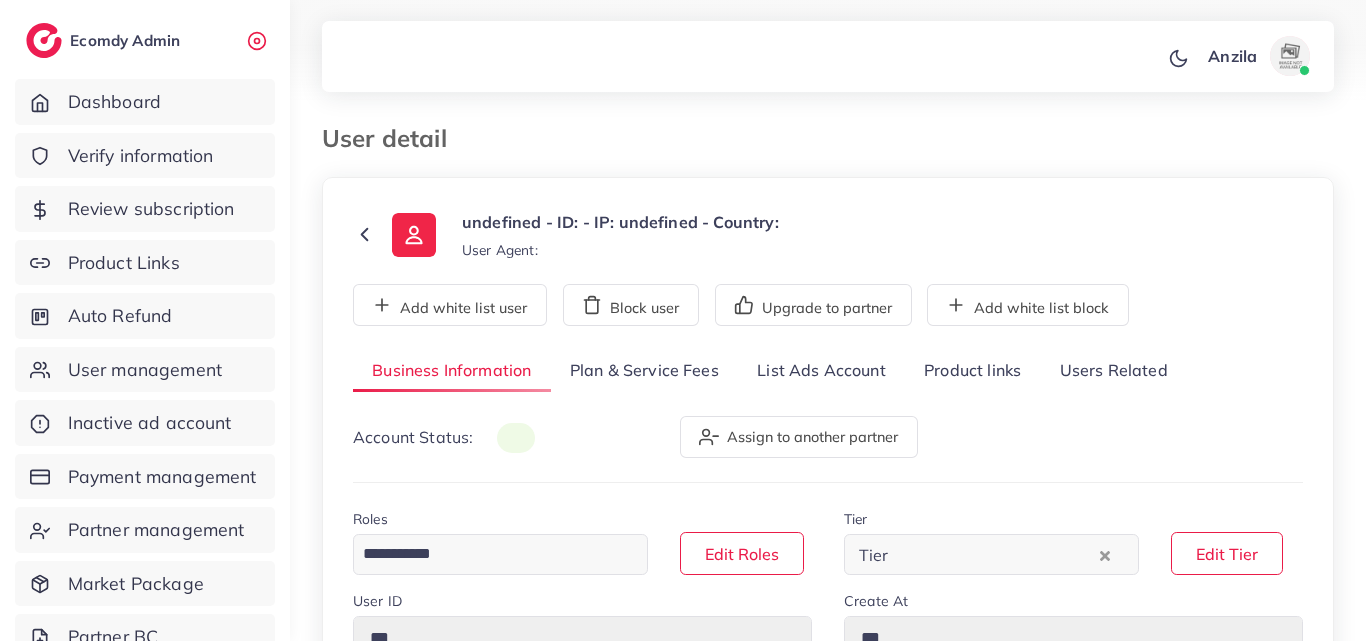 click on "Product links" at bounding box center (972, 371) 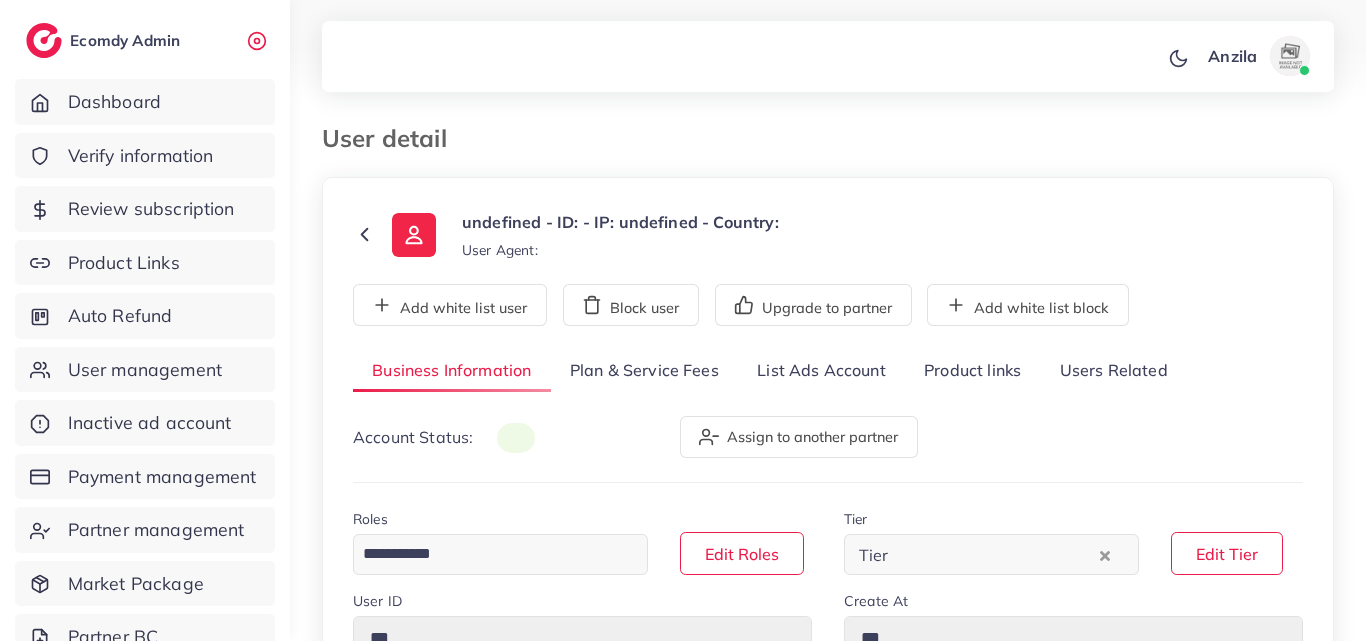 click on "Product links" at bounding box center [972, 371] 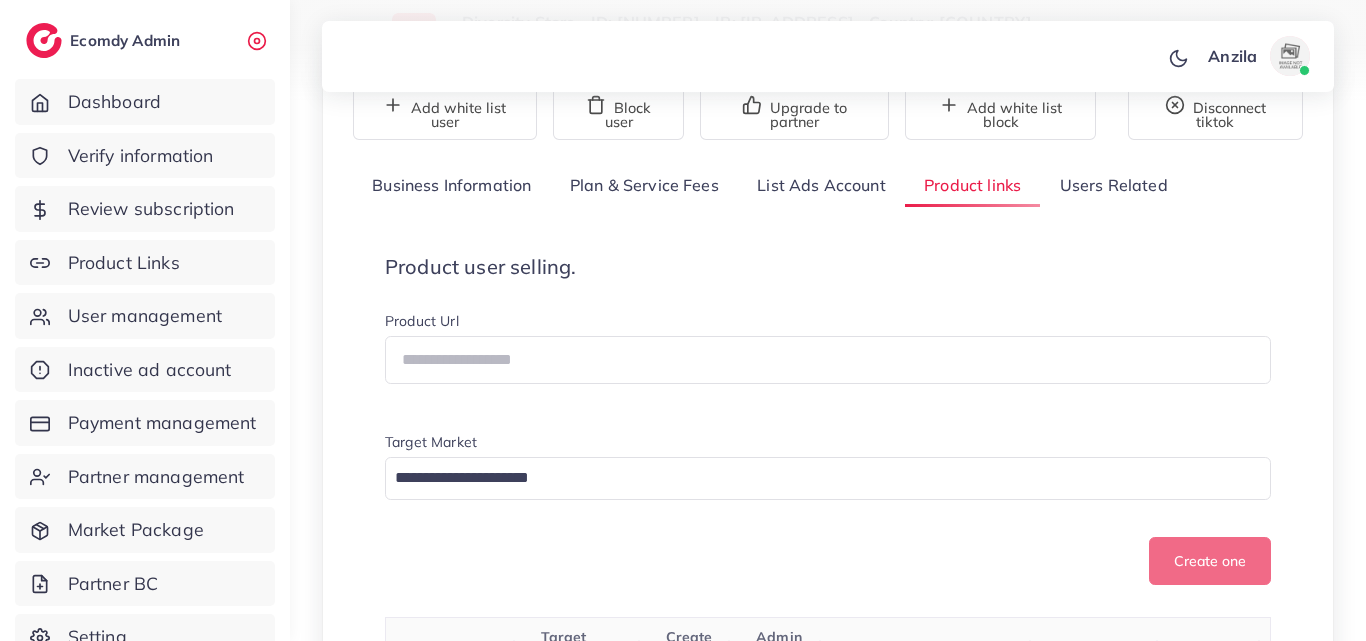 click on "Product user selling.   Product Url   Target Market            Loading...      Create one" at bounding box center (828, 420) 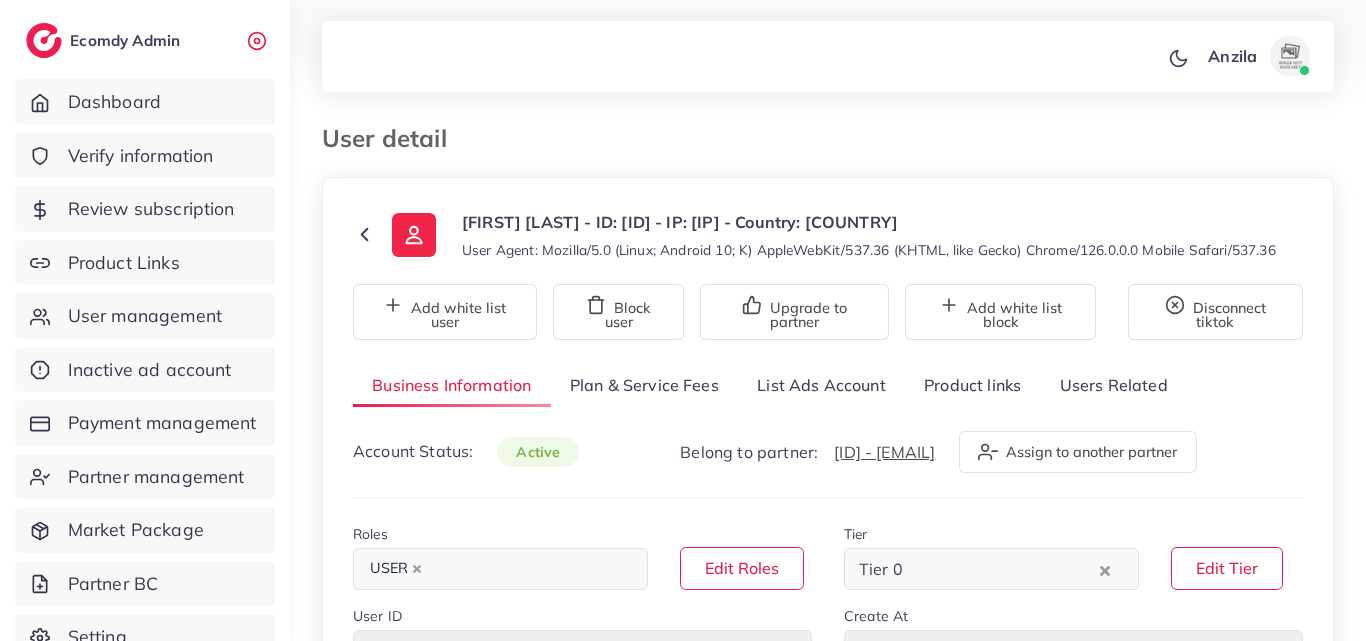 select on "********" 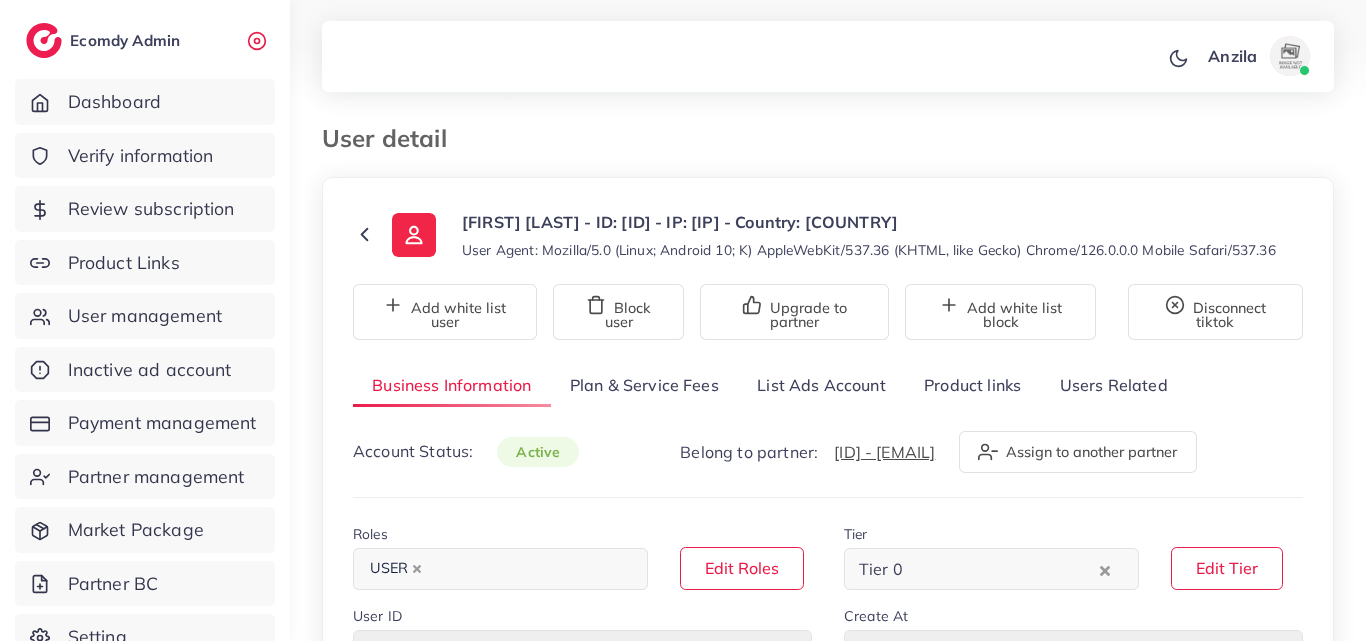 select on "******" 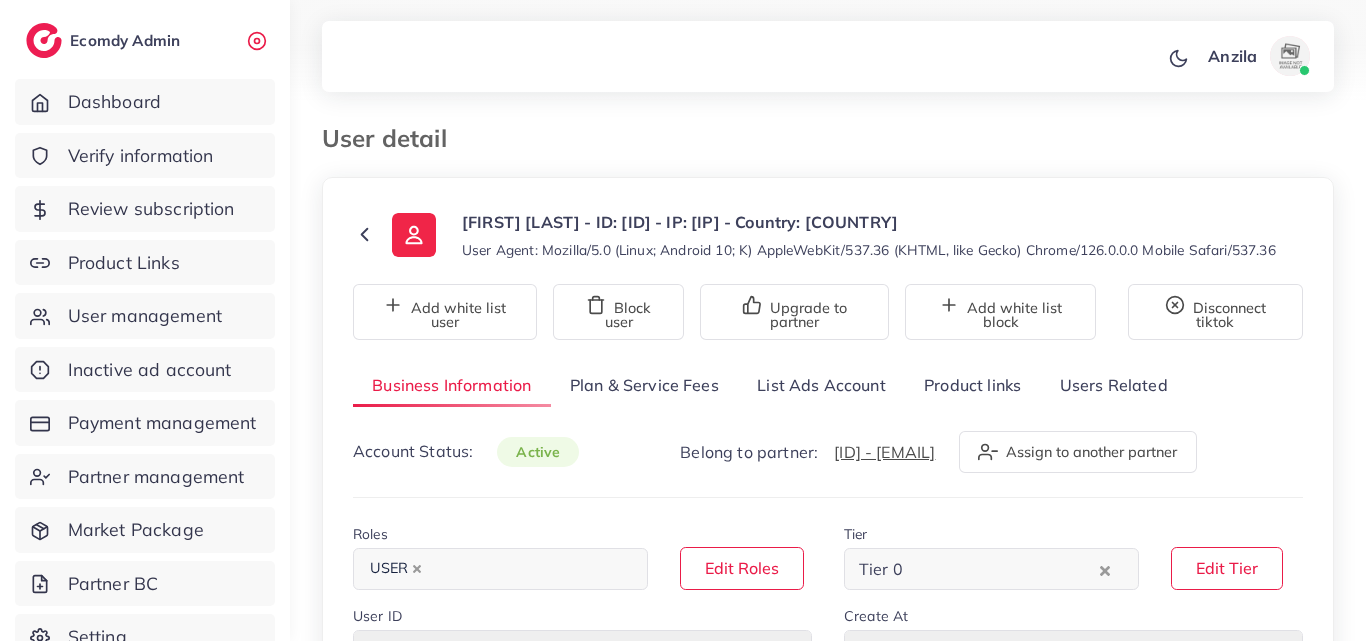 click on "Product links" at bounding box center (972, 385) 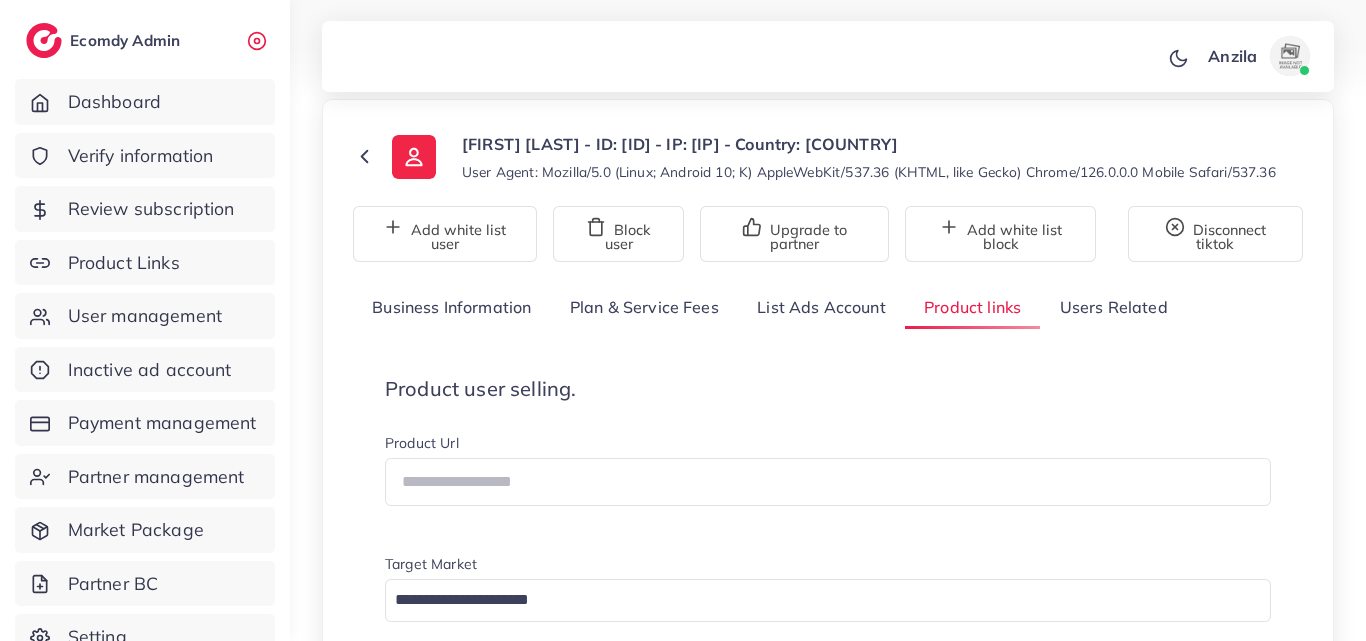 scroll, scrollTop: 100, scrollLeft: 0, axis: vertical 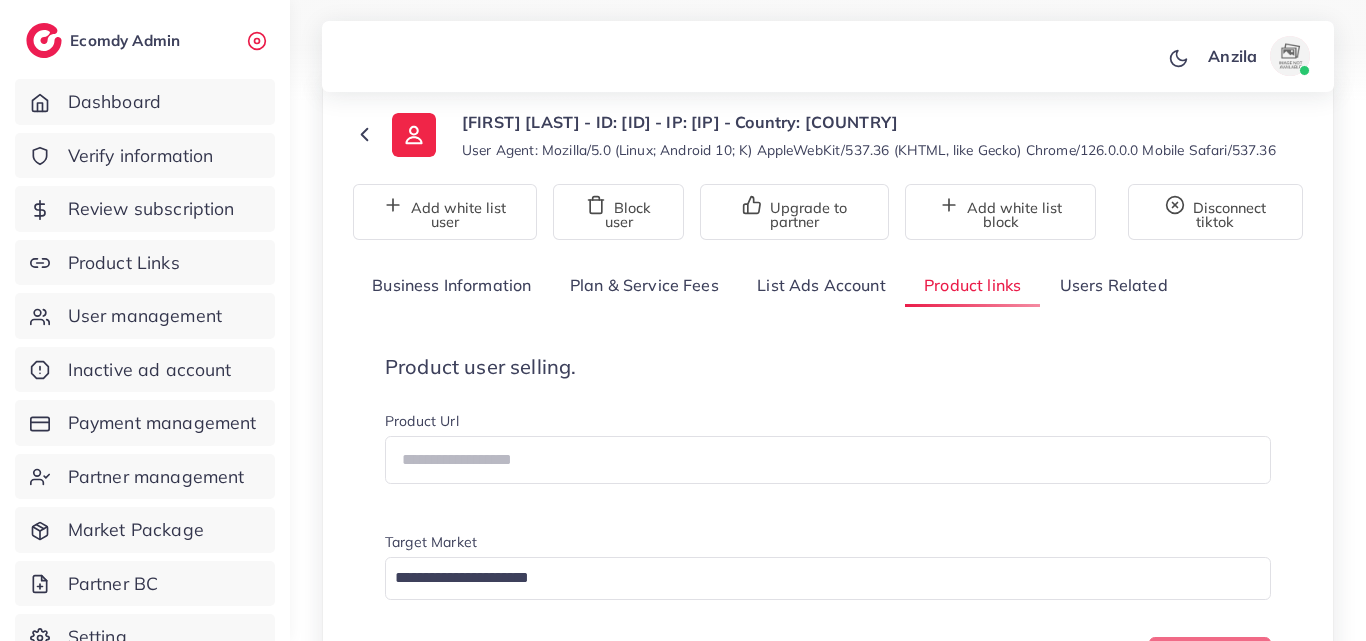 click on "Product user selling.   Product Url   Target Market            Loading...      Create one" at bounding box center [828, 520] 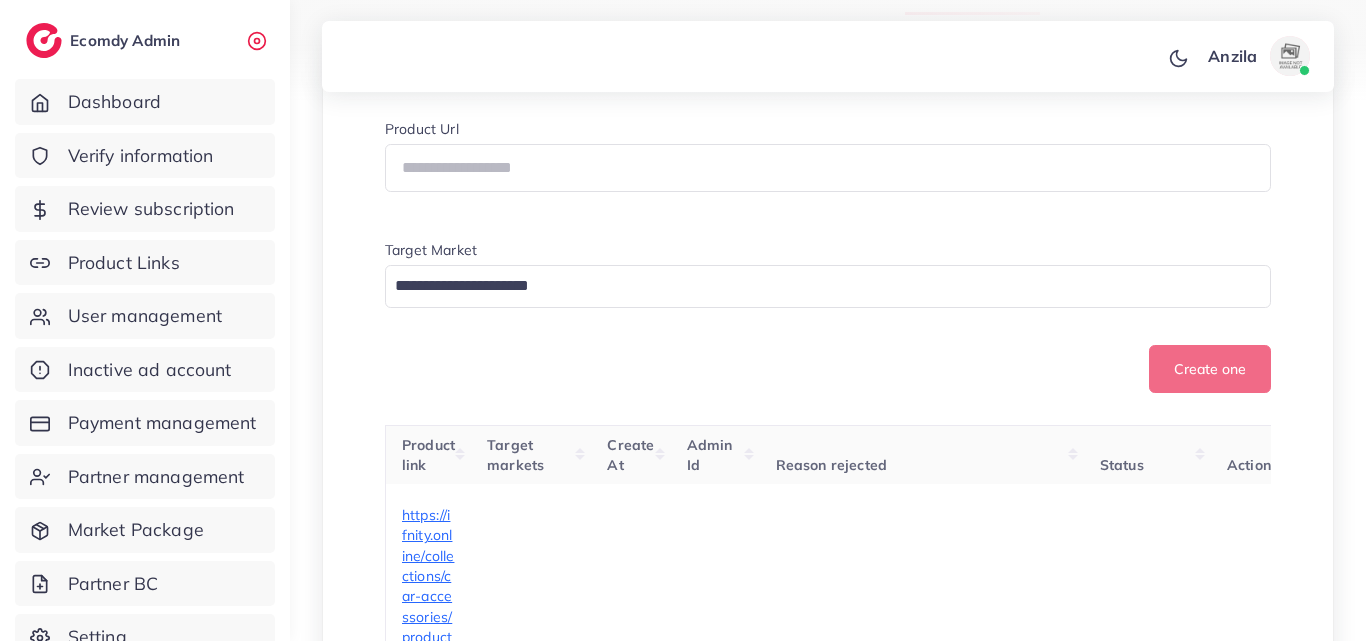 scroll, scrollTop: 400, scrollLeft: 0, axis: vertical 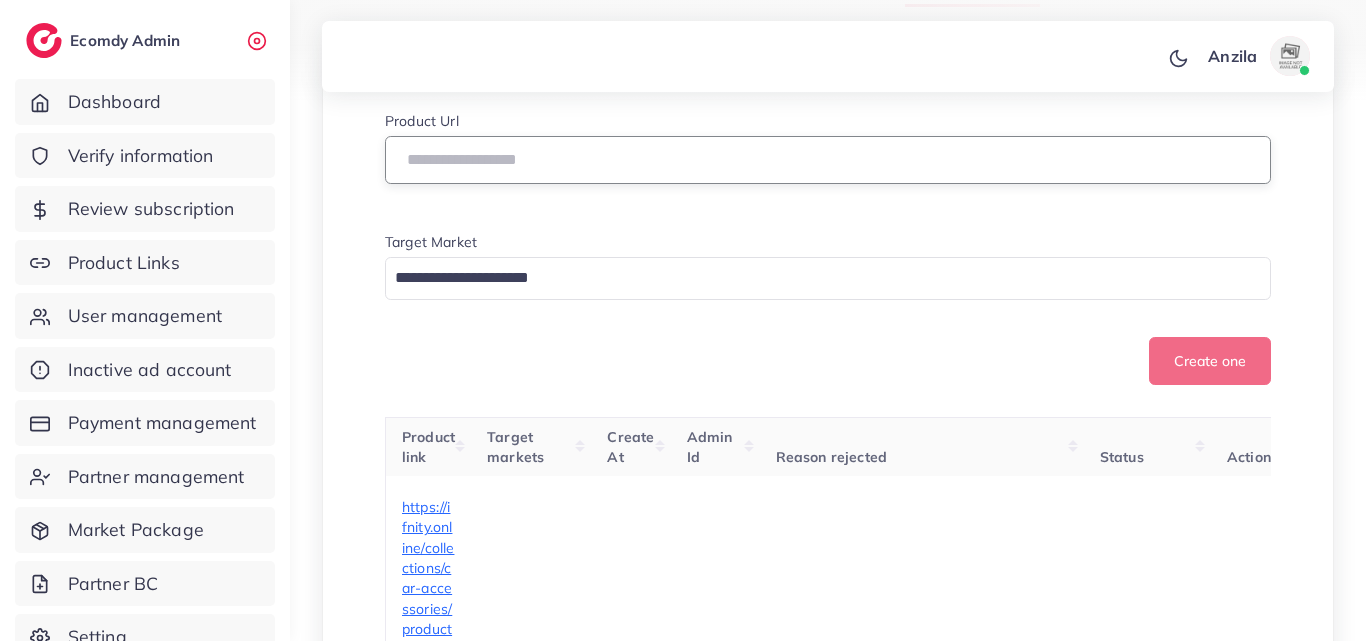 click at bounding box center (828, 160) 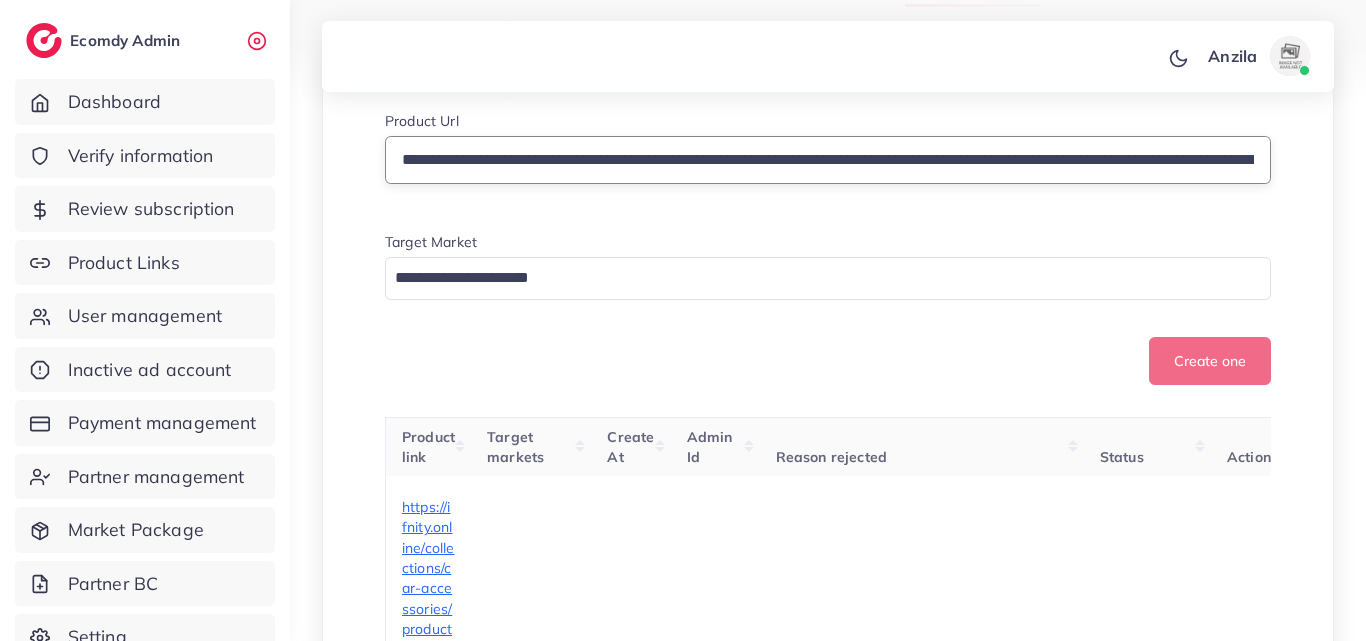 scroll, scrollTop: 0, scrollLeft: 709, axis: horizontal 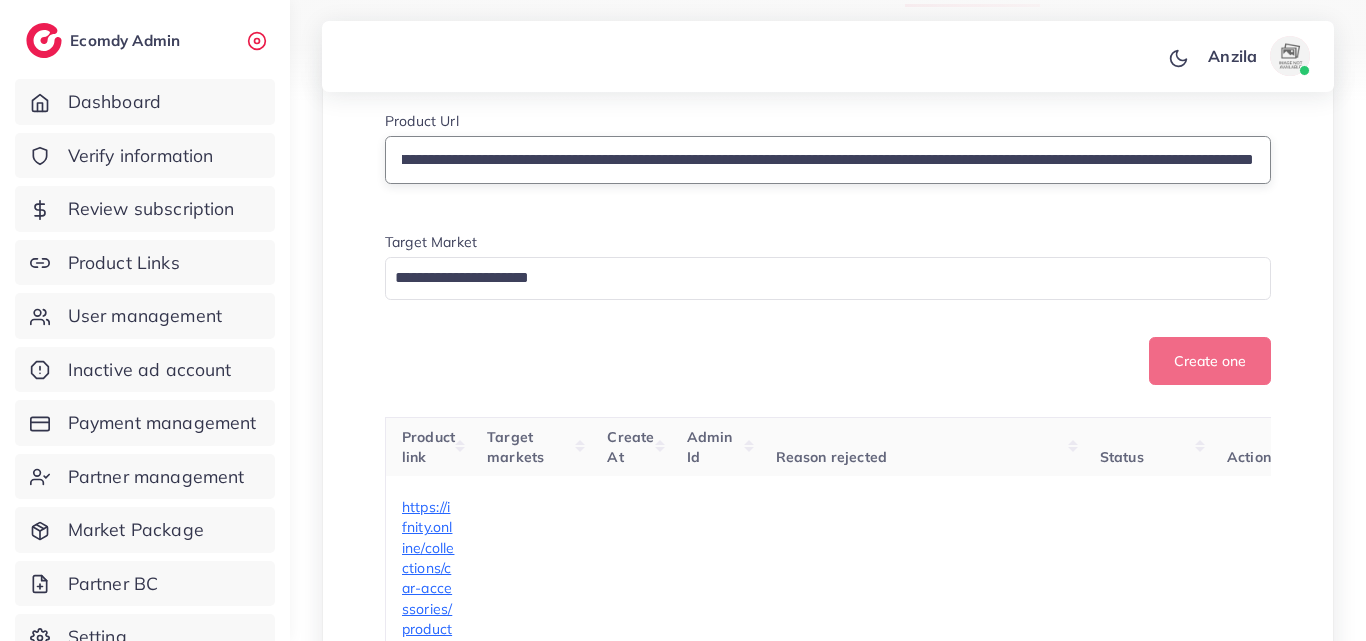 click on "**********" at bounding box center (828, 160) 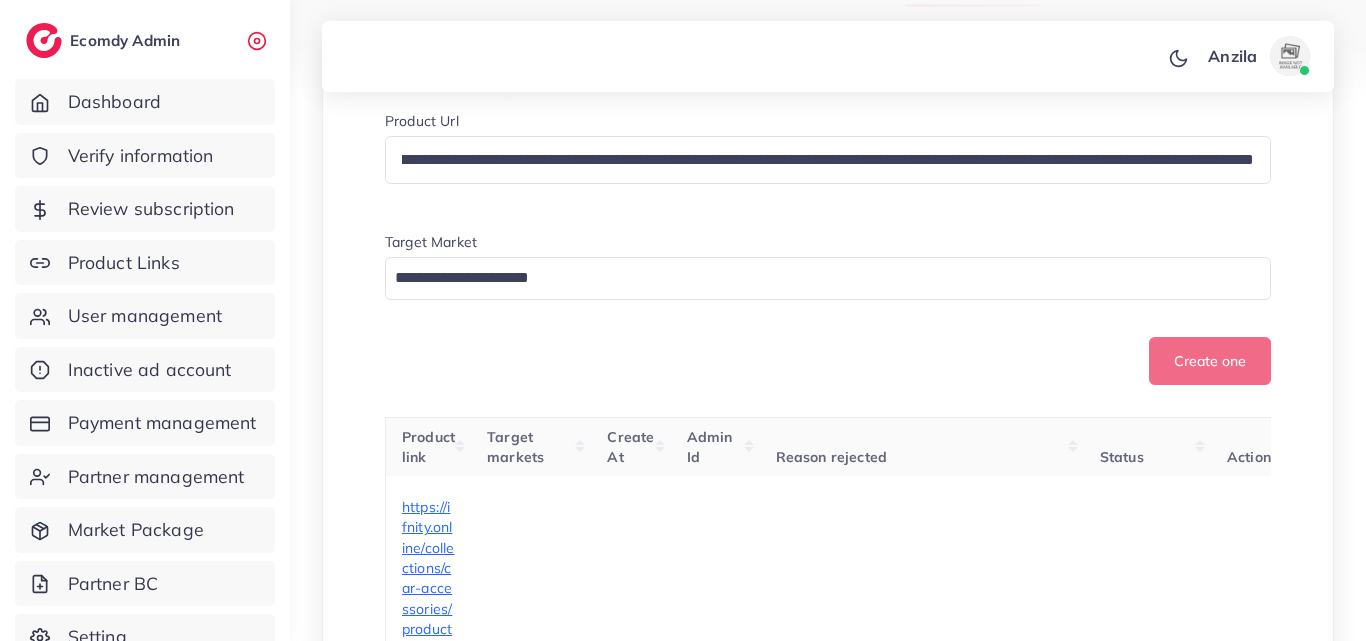 scroll, scrollTop: 0, scrollLeft: 0, axis: both 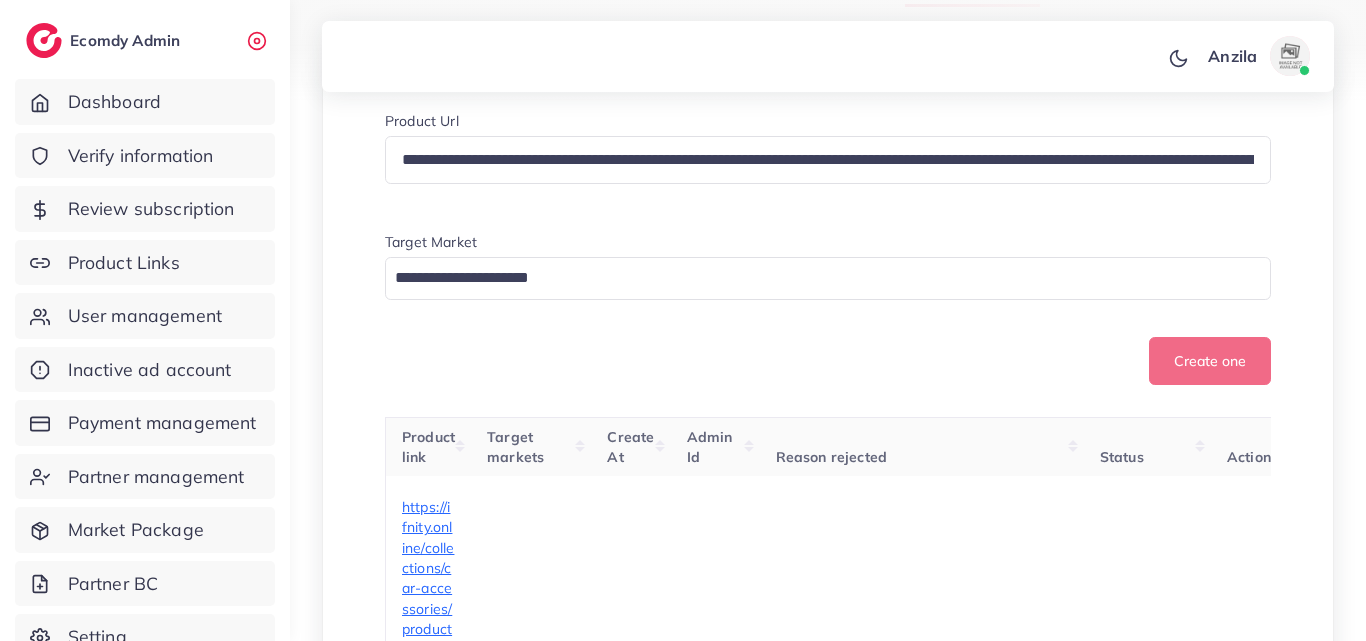 click on "Target Market" at bounding box center [828, 244] 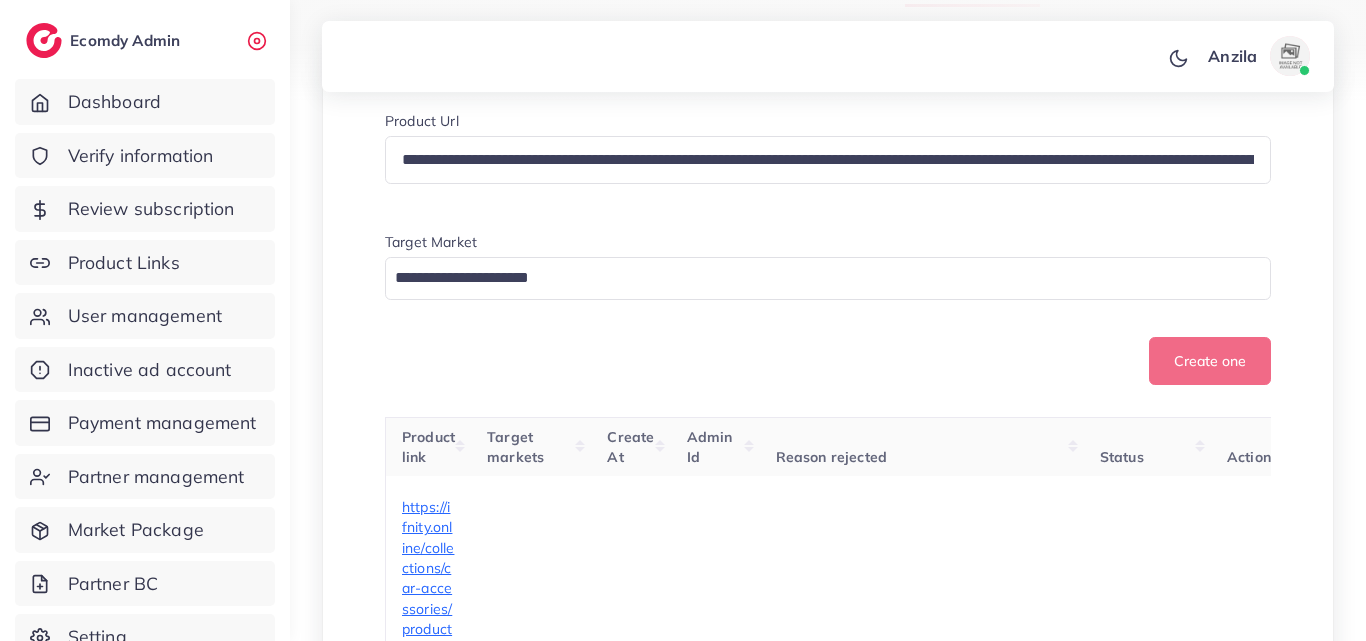click at bounding box center (816, 278) 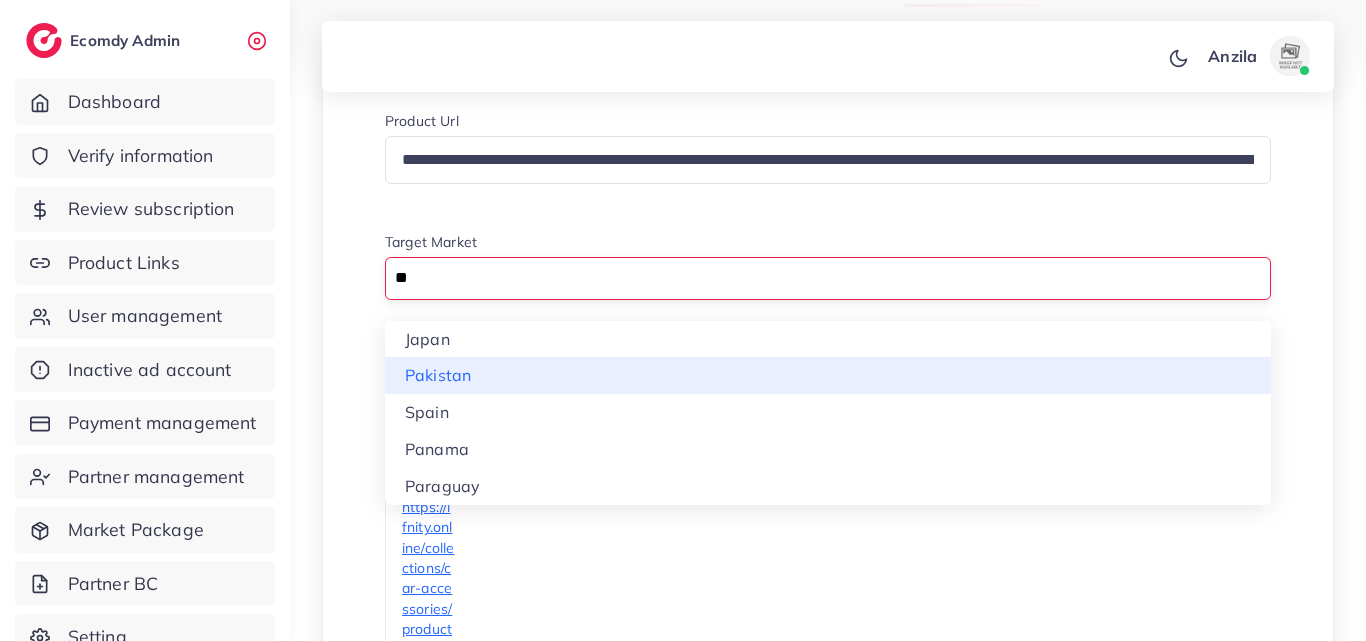 type on "**" 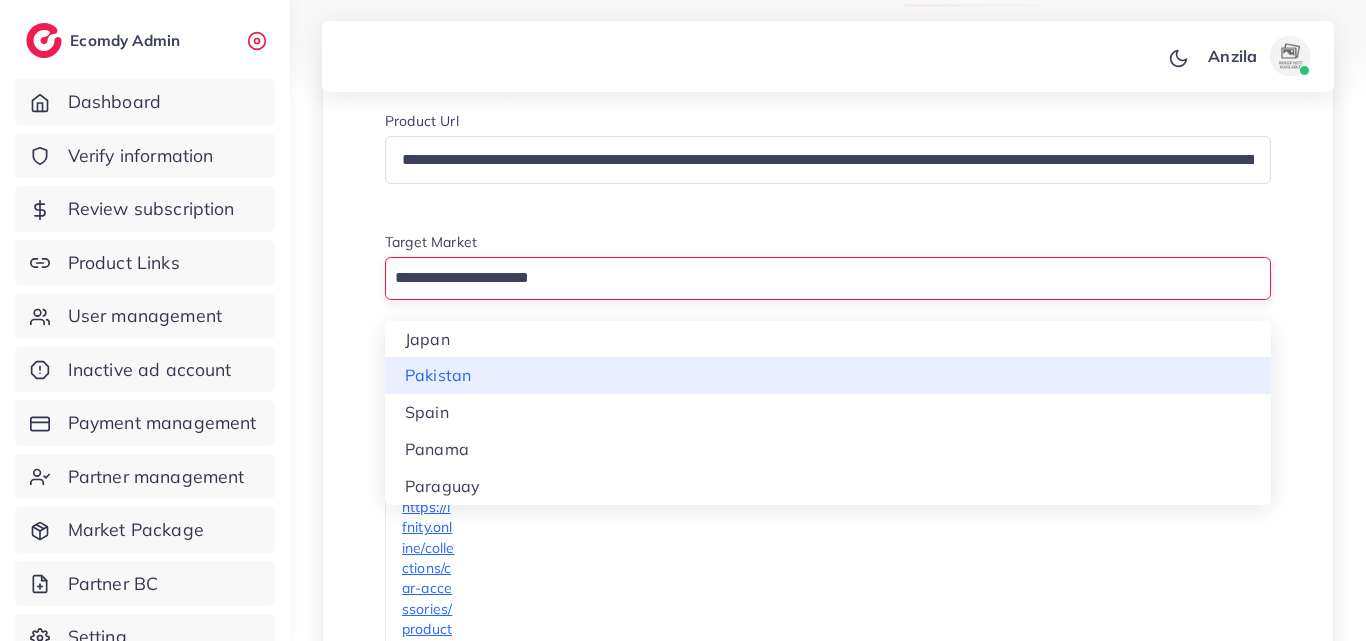 click on "**********" at bounding box center [828, 248] 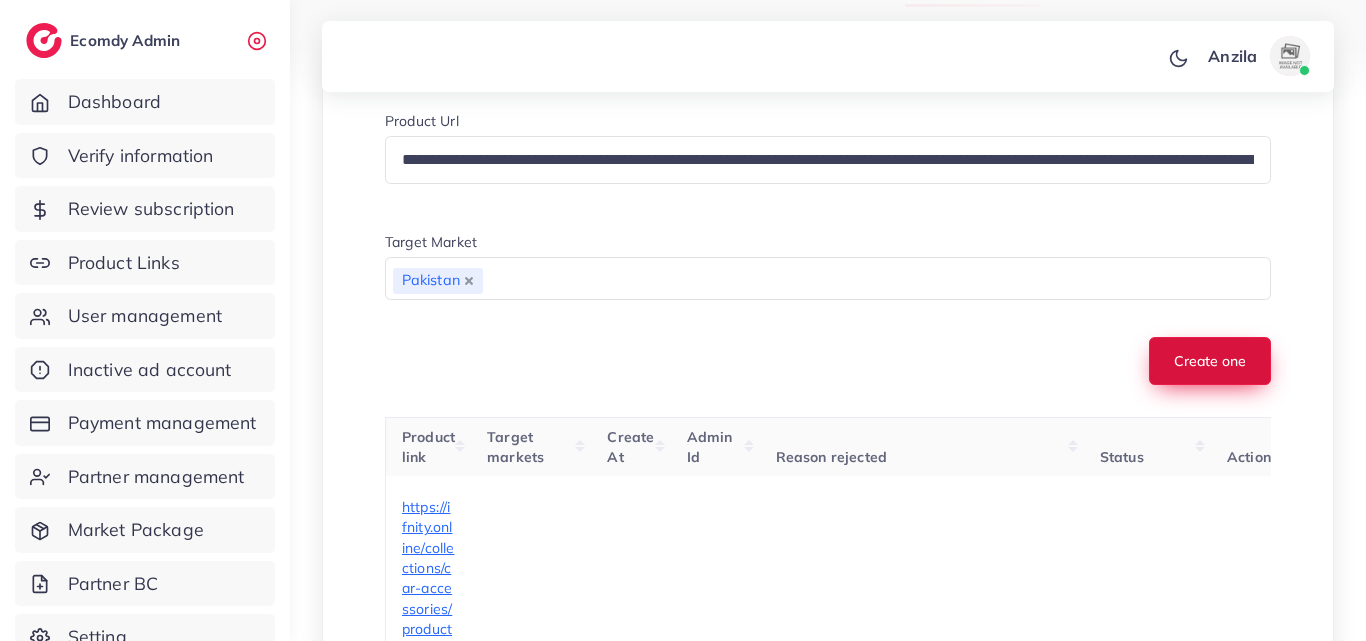 click on "Create one" at bounding box center [1210, 361] 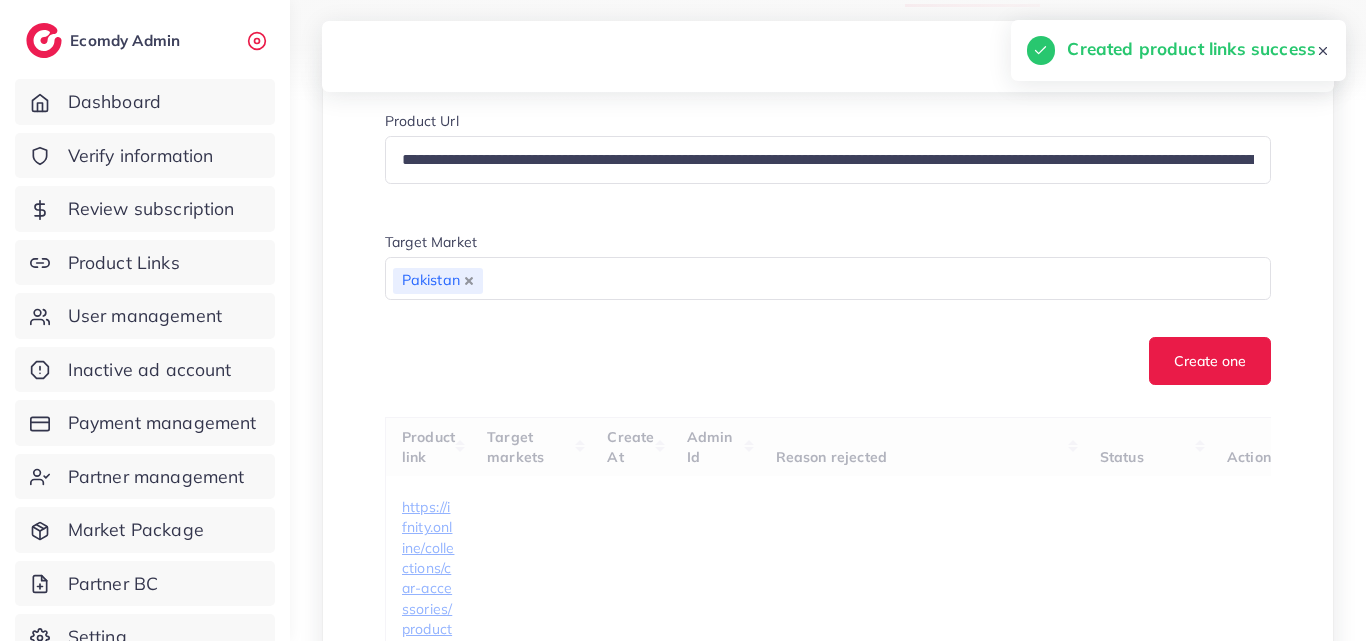 type 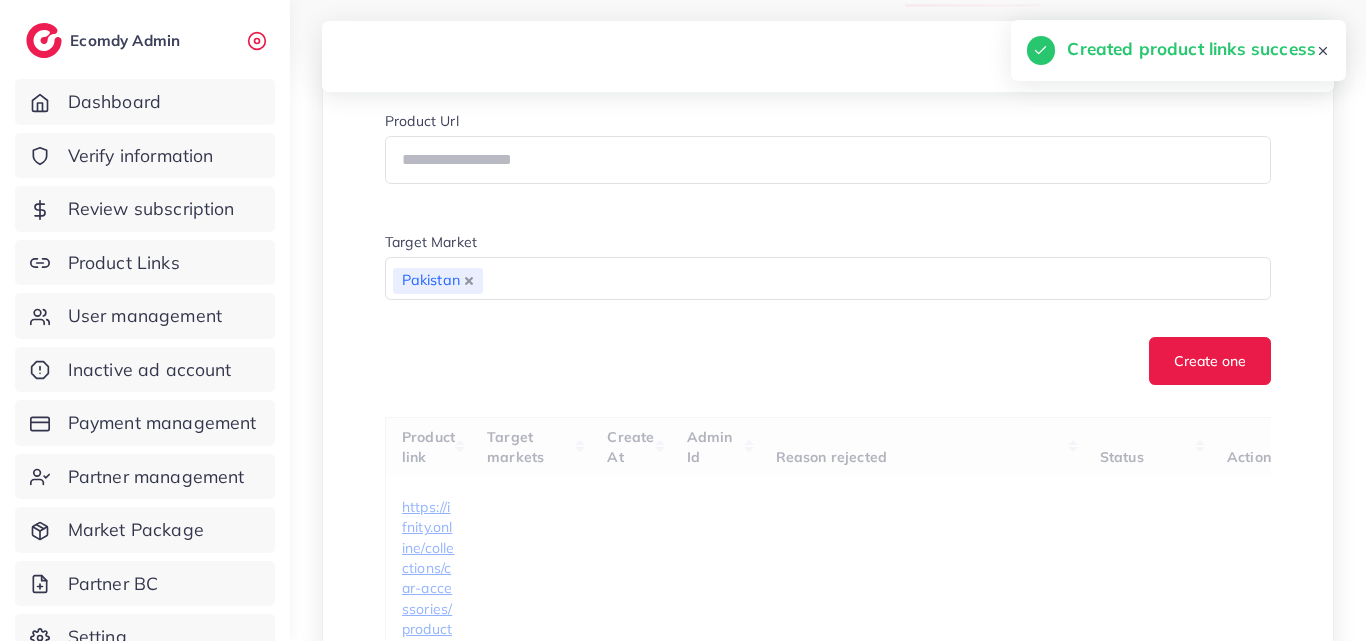 click on "Create one" at bounding box center (828, 361) 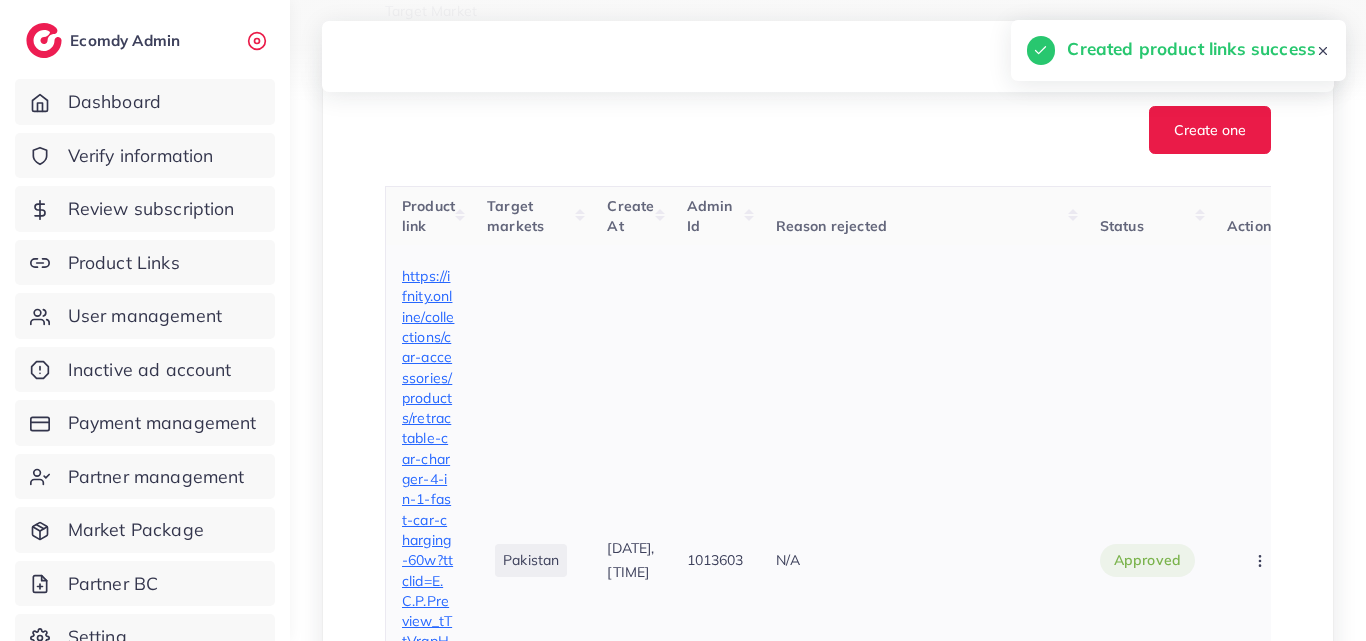 scroll, scrollTop: 700, scrollLeft: 0, axis: vertical 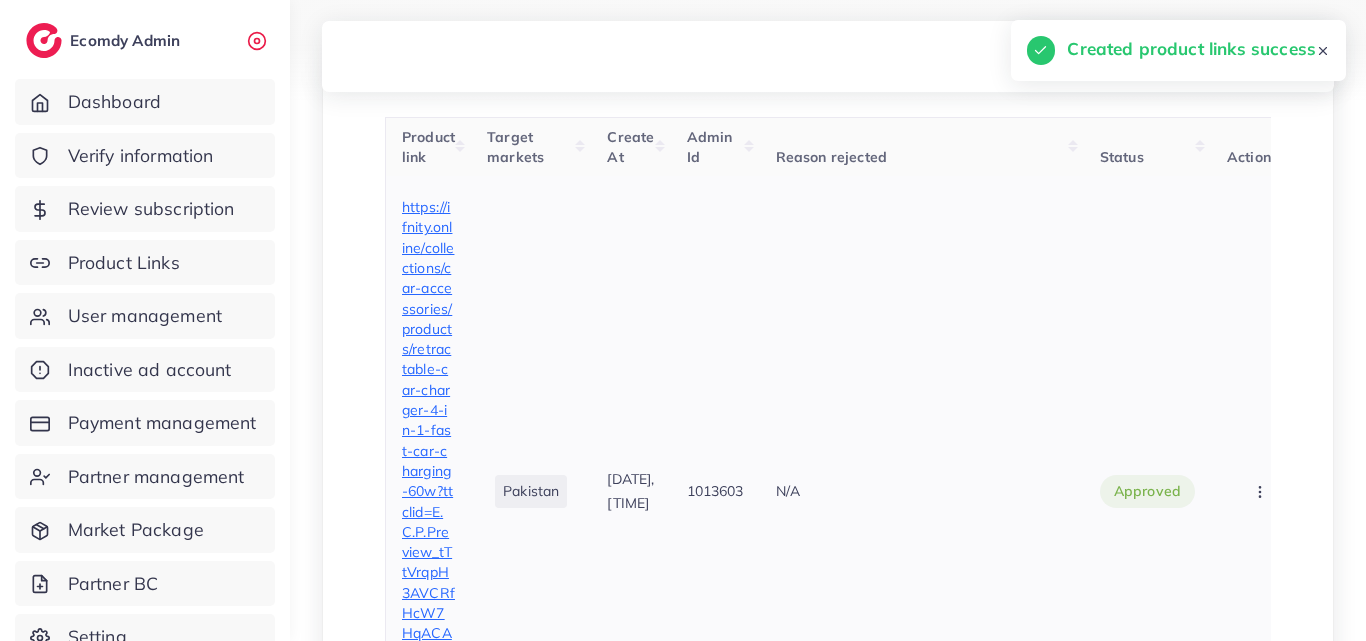 click on "https://ifnity.online/collections/car-accessories/products/retractable-car-charger-4-in-1-fast-car-charging-60w?ttclid=E.C.P.Preview_tTtVrqpH3AVCRfHcW7HqACAh0w6w8NRlurgWPJLdagN7DoSzmOCnbSpCliYC" at bounding box center (428, 491) 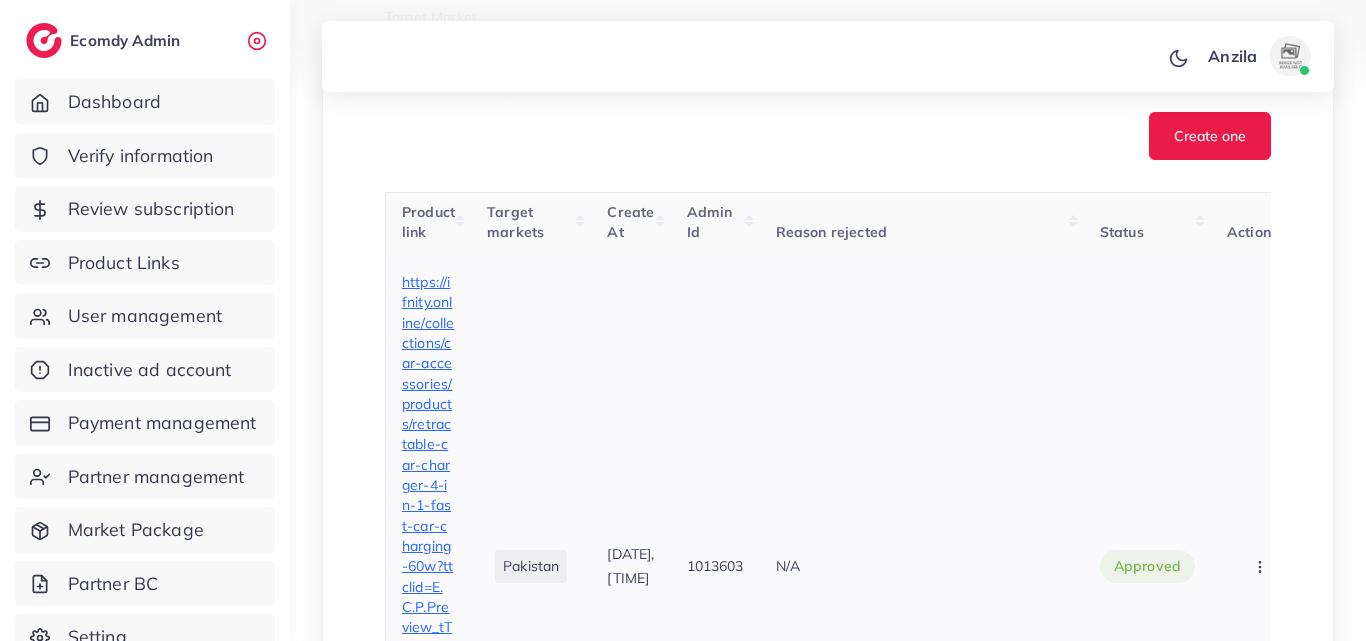 scroll, scrollTop: 500, scrollLeft: 0, axis: vertical 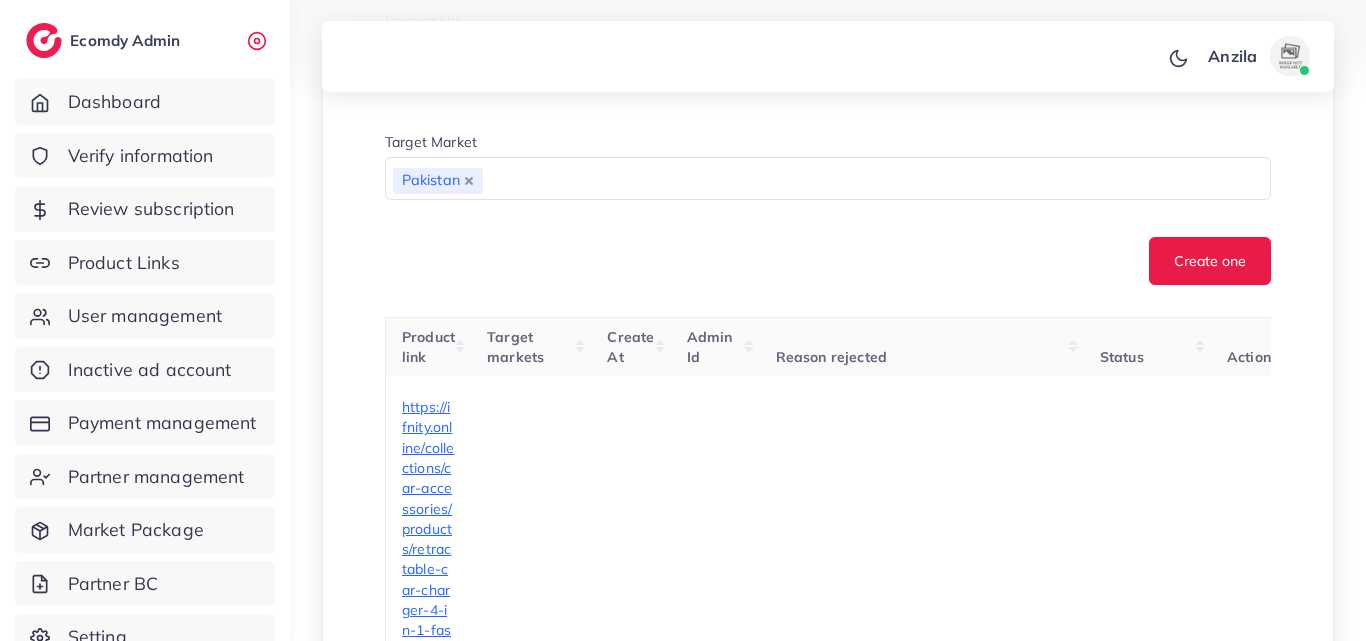 click on "Create one" at bounding box center (828, 261) 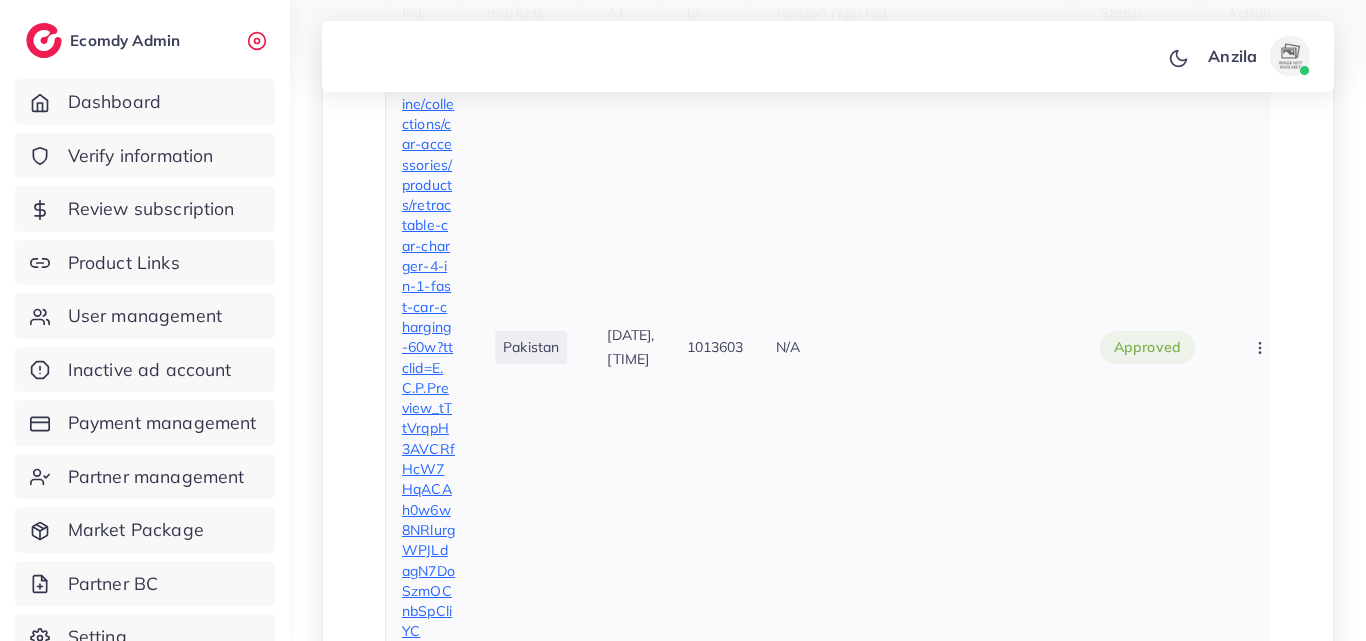 click on "N/A" at bounding box center [922, 347] 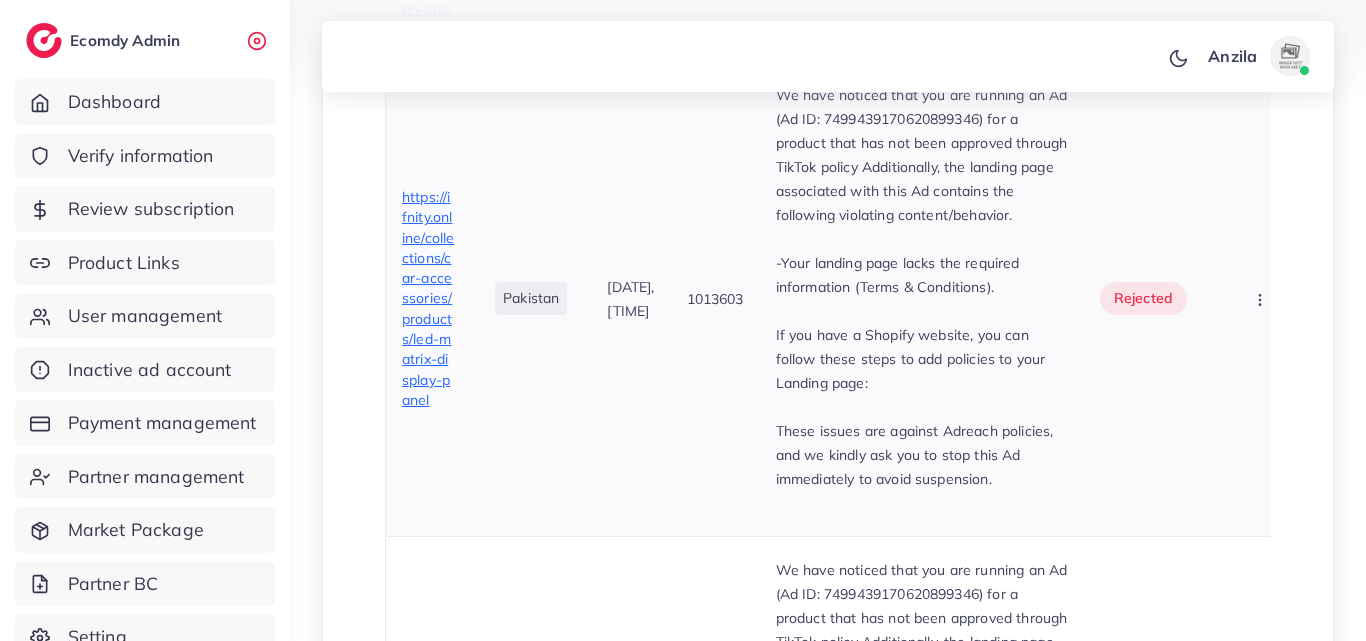 scroll, scrollTop: 2244, scrollLeft: 0, axis: vertical 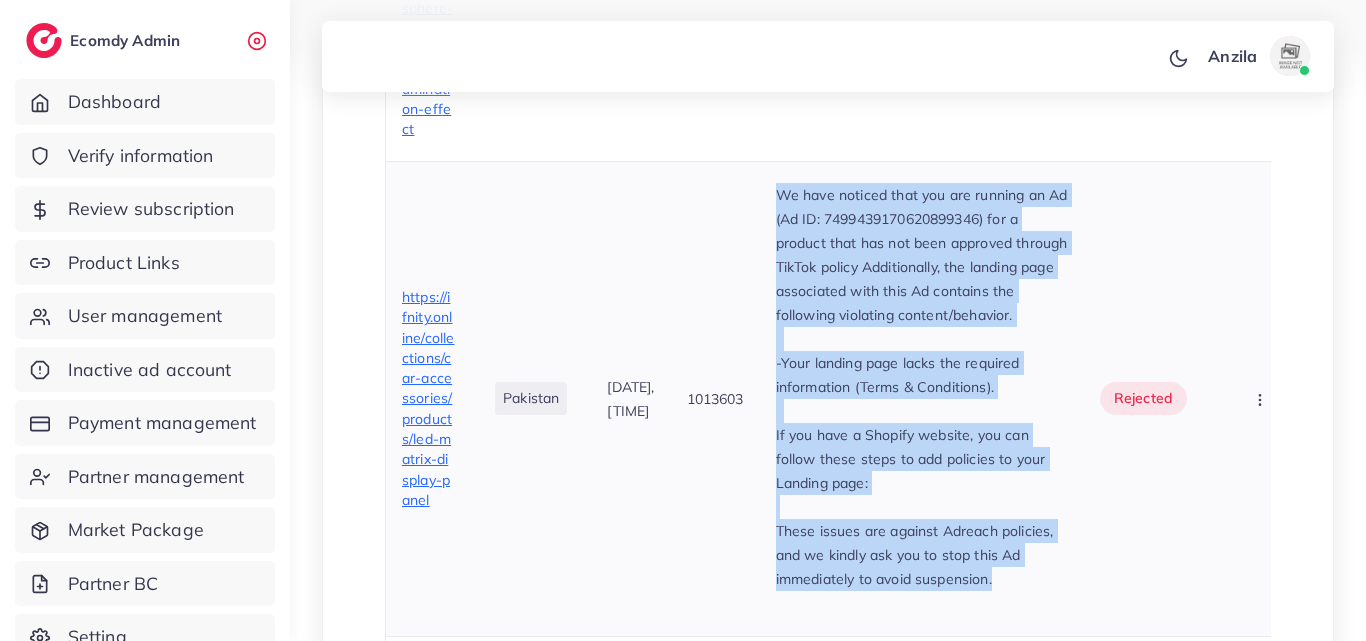 drag, startPoint x: 812, startPoint y: 193, endPoint x: 1033, endPoint y: 589, distance: 453.4942 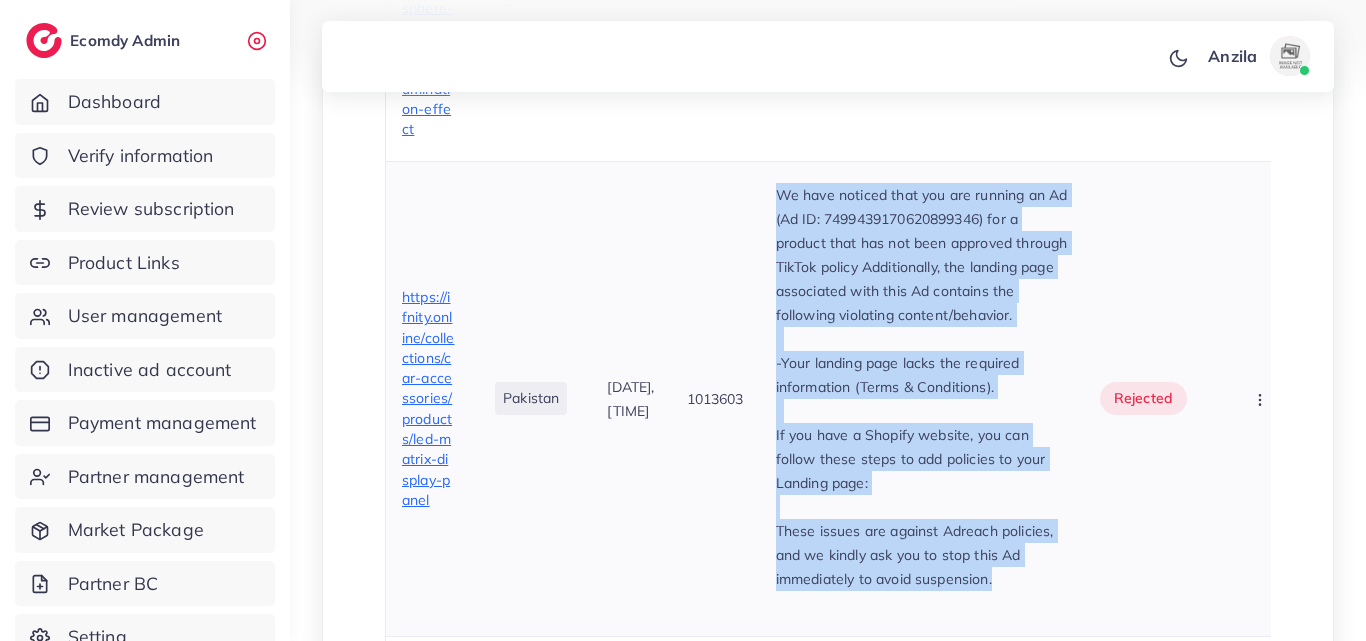 copy on "We have noticed that you are running an Ad (Ad ID: 7499439170620899346) for a product that has not been approved through TikTok policy Additionally, the landing page associated with this Ad contains the following violating content/behavior.   -Your landing page lacks the required information (Terms & Conditions).   If you have a Shopify website, you can follow these steps to add policies to your Landing page: These issues are against Adreach policies, and we kindly ask you to stop this Ad immediately to avoid suspension." 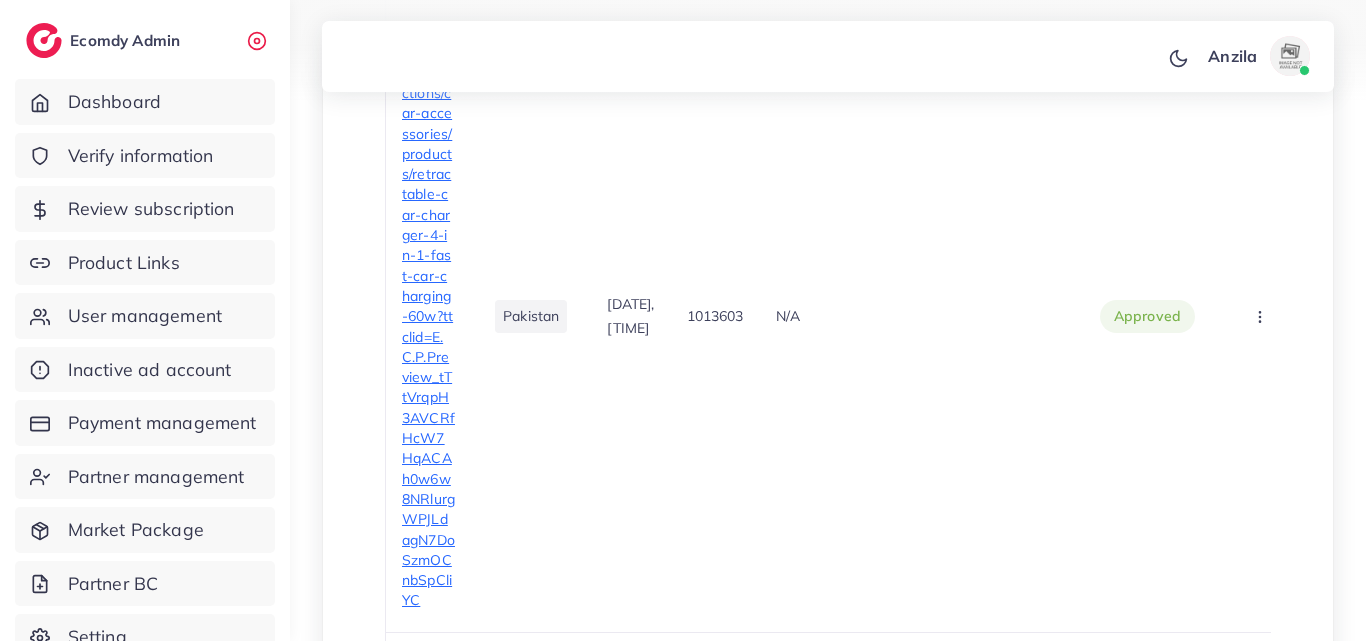 scroll, scrollTop: 844, scrollLeft: 0, axis: vertical 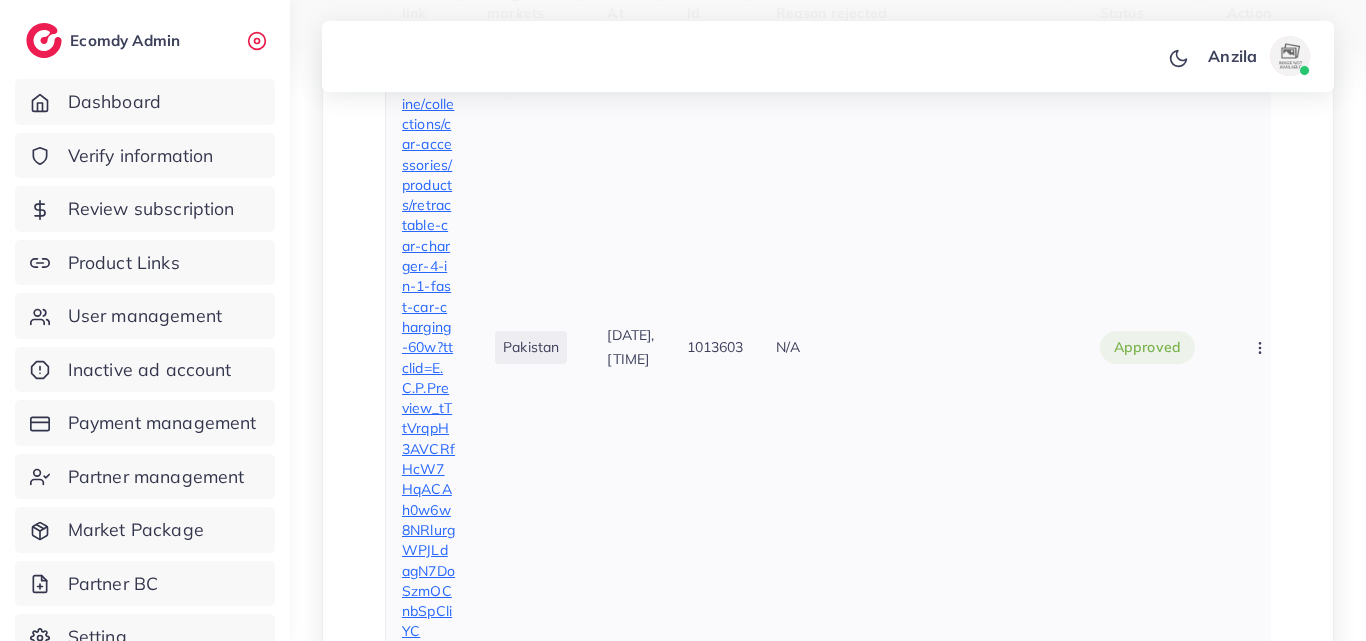 click on "N/A" at bounding box center (922, 347) 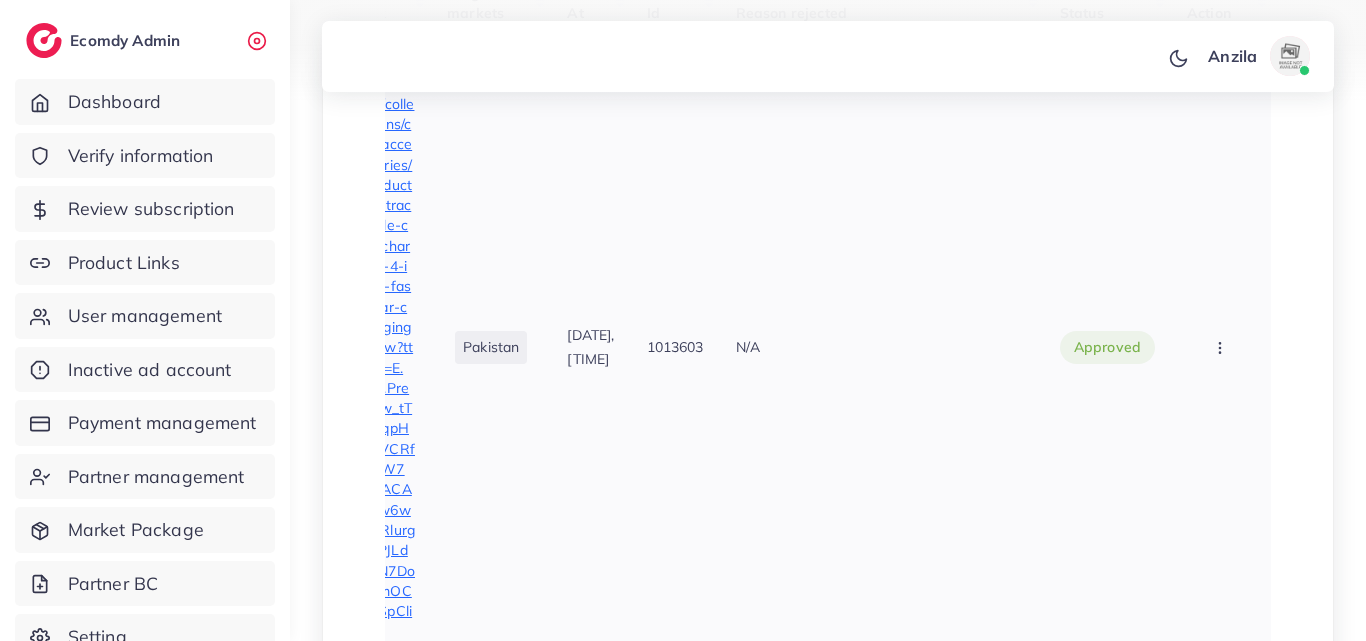 scroll, scrollTop: 0, scrollLeft: 80, axis: horizontal 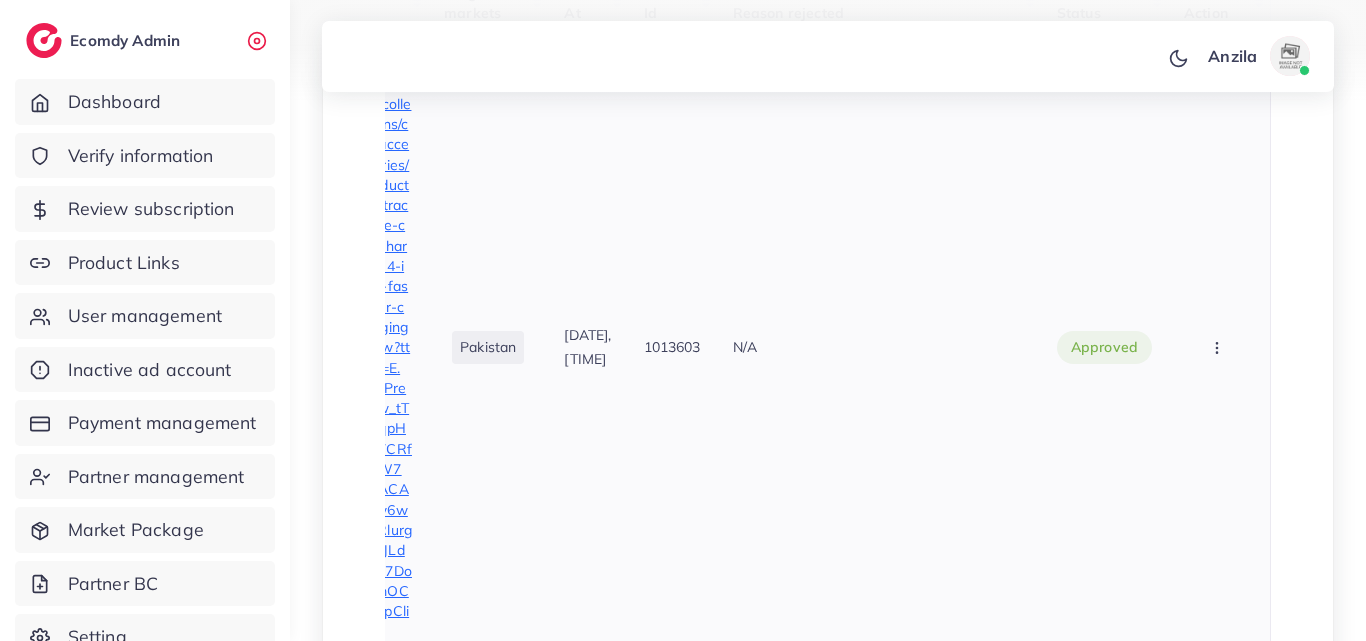 click at bounding box center [1219, 347] 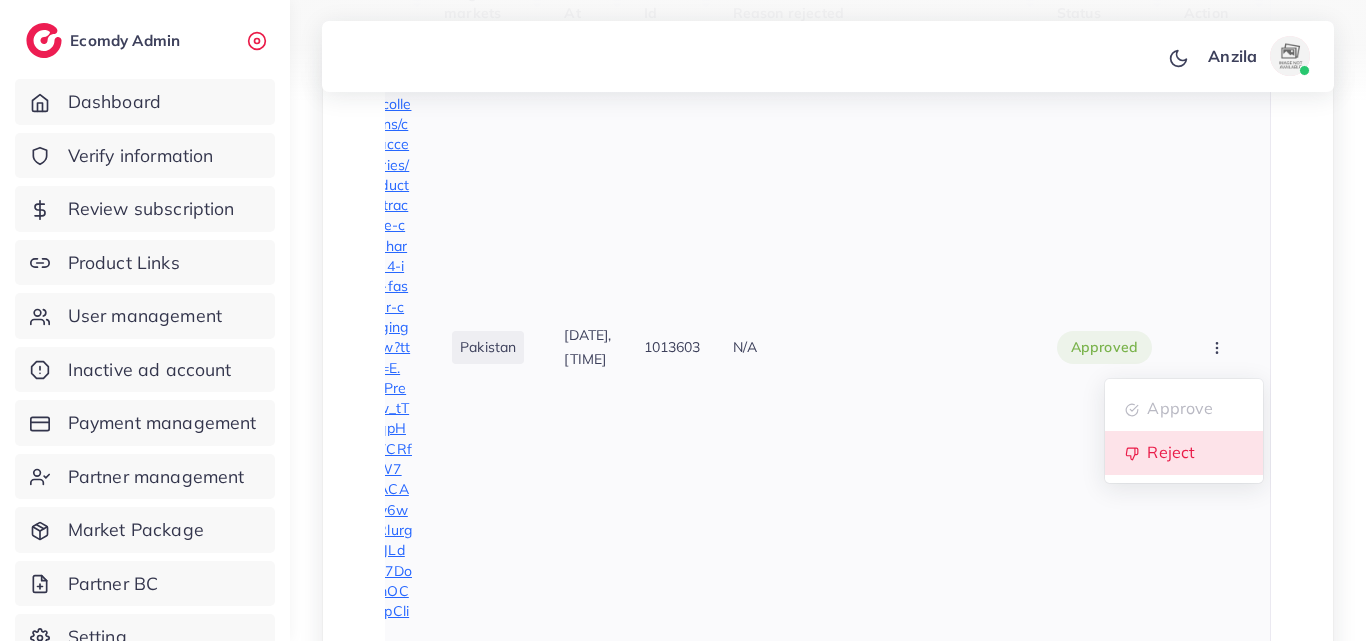 click on "Reject" at bounding box center [1184, 453] 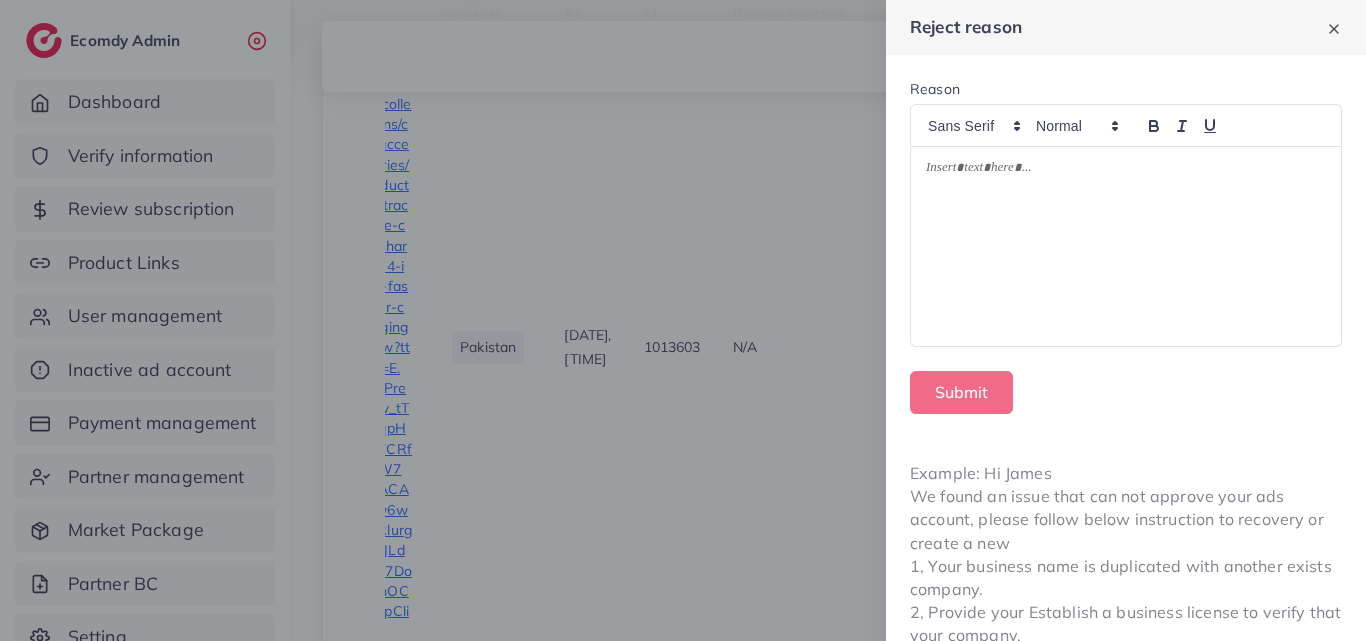 click at bounding box center [1126, 247] 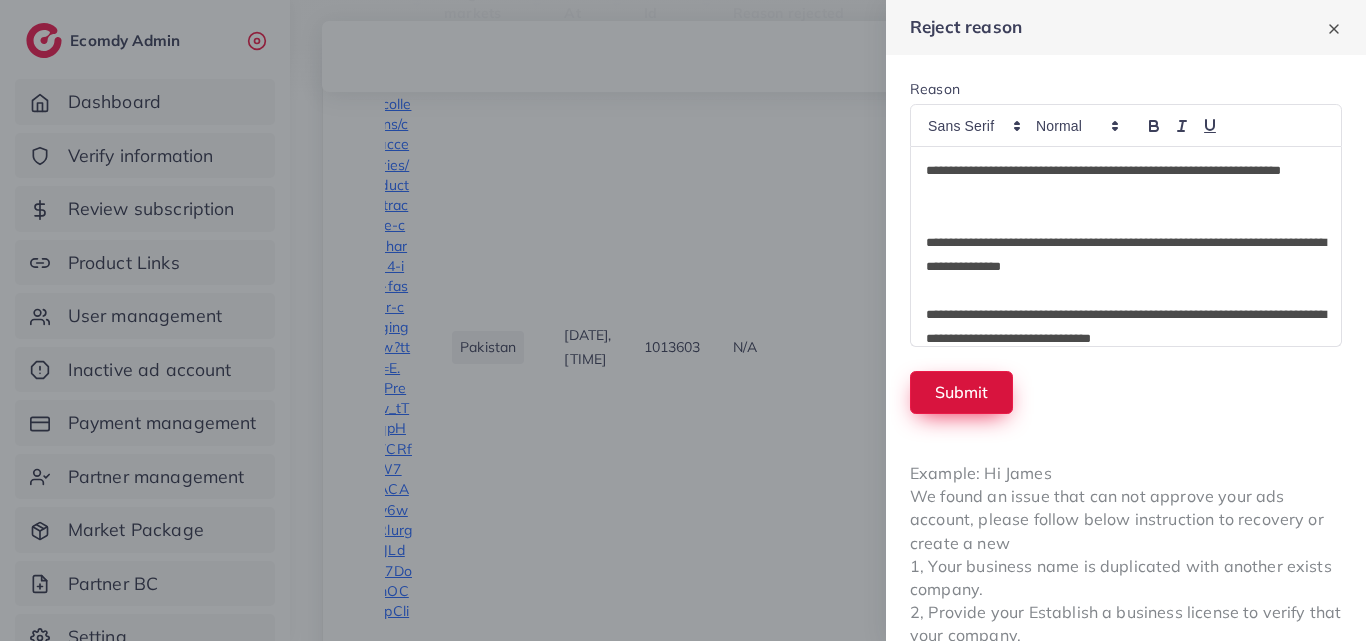 click on "Submit" at bounding box center [961, 392] 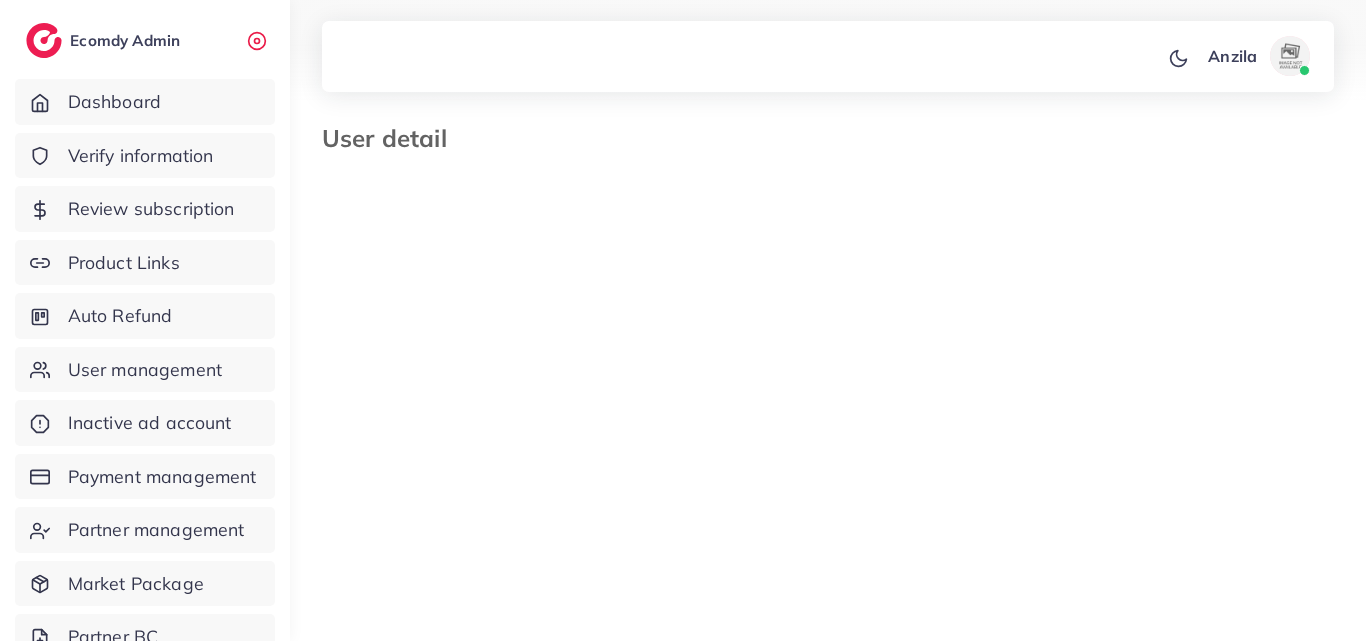 type on "*******" 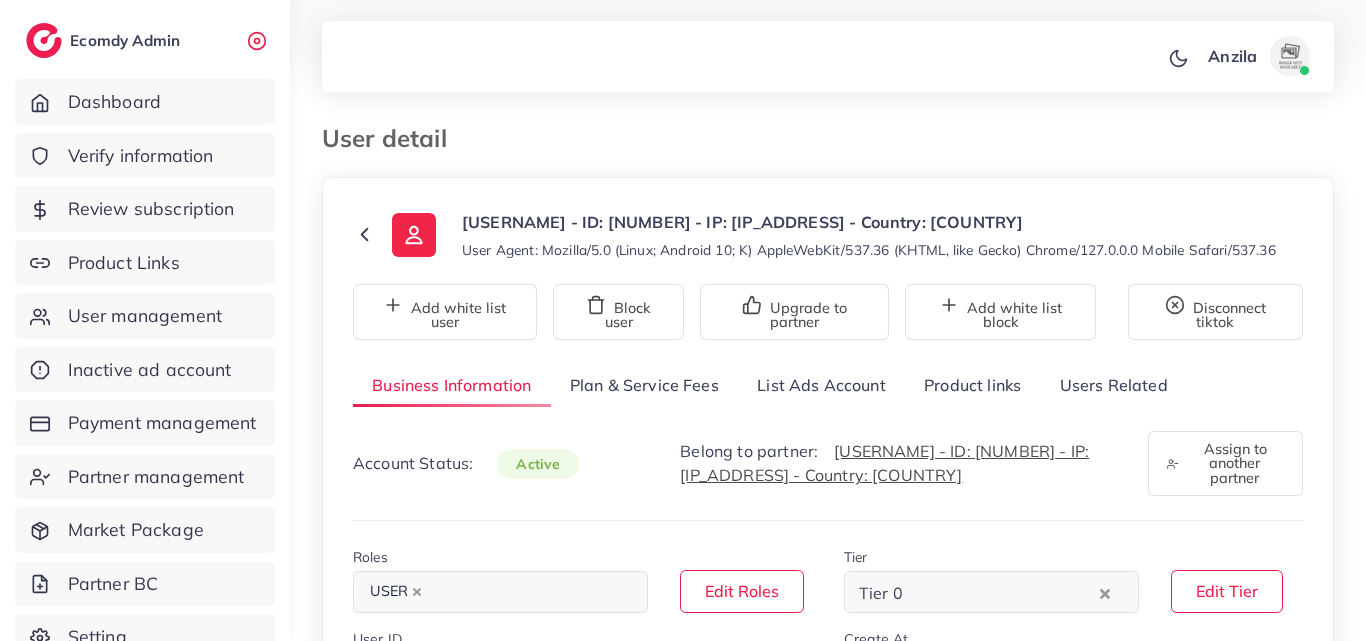 scroll, scrollTop: 0, scrollLeft: 0, axis: both 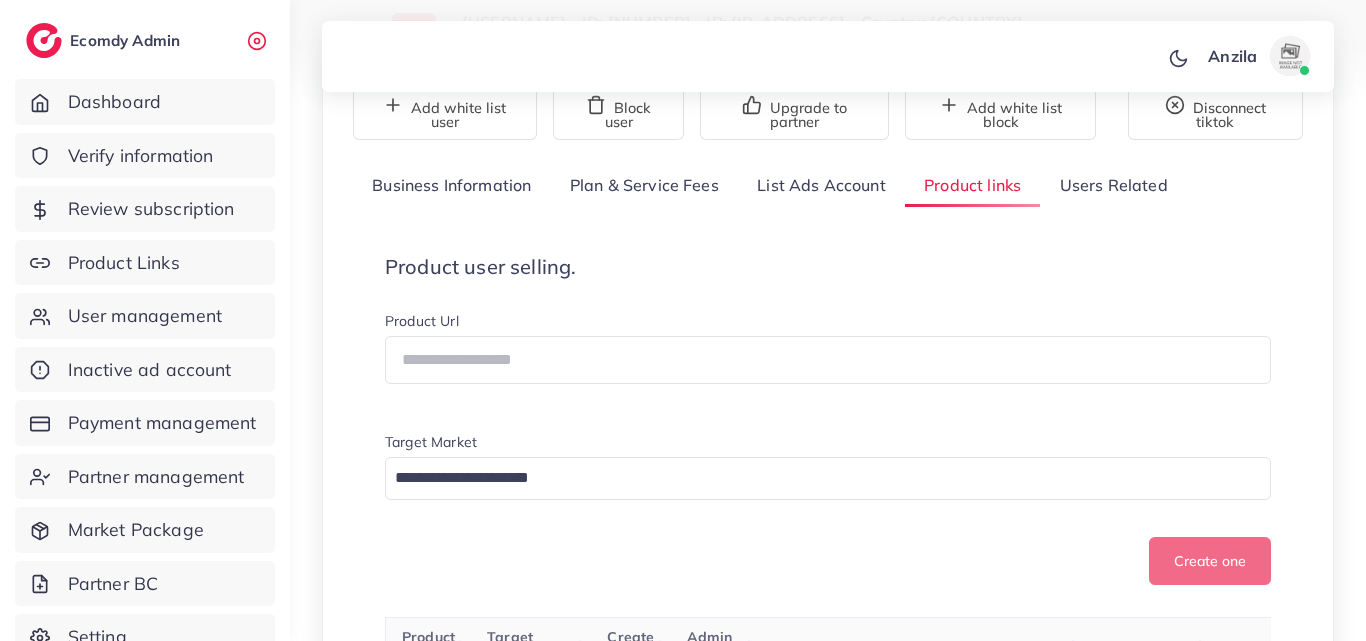 click on "Product user selling.   Product Url   Target Market            Loading...      Create one" at bounding box center [828, 420] 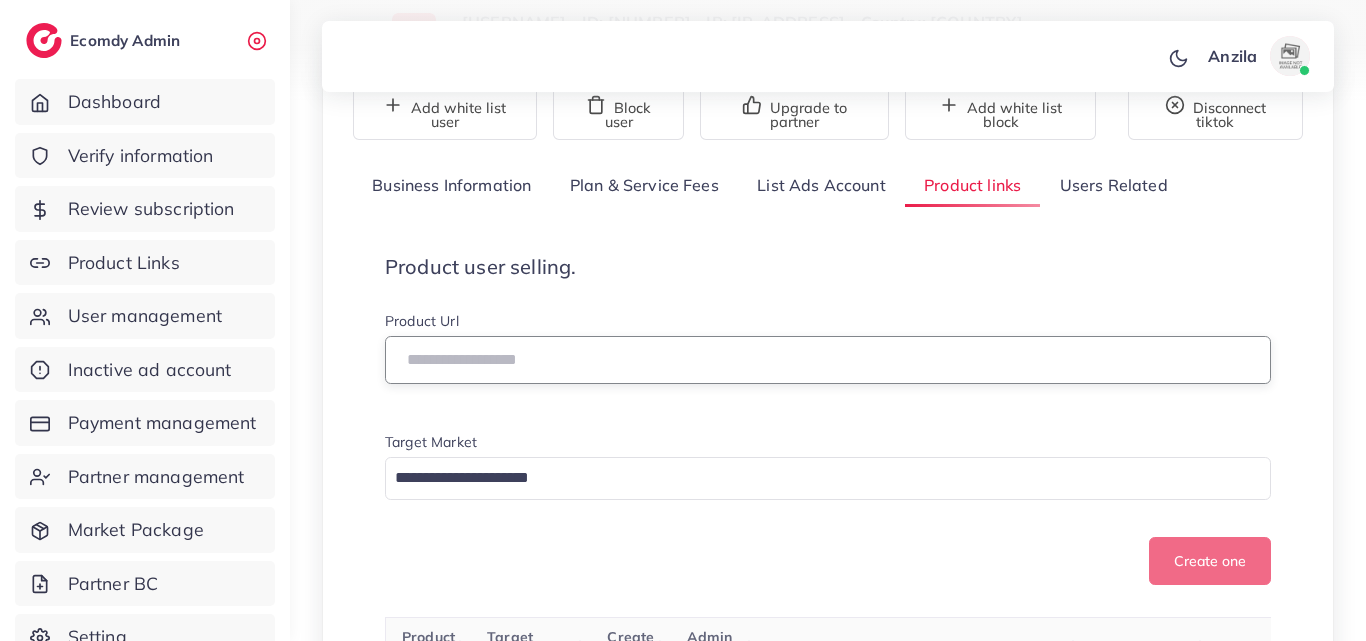 click at bounding box center (828, 360) 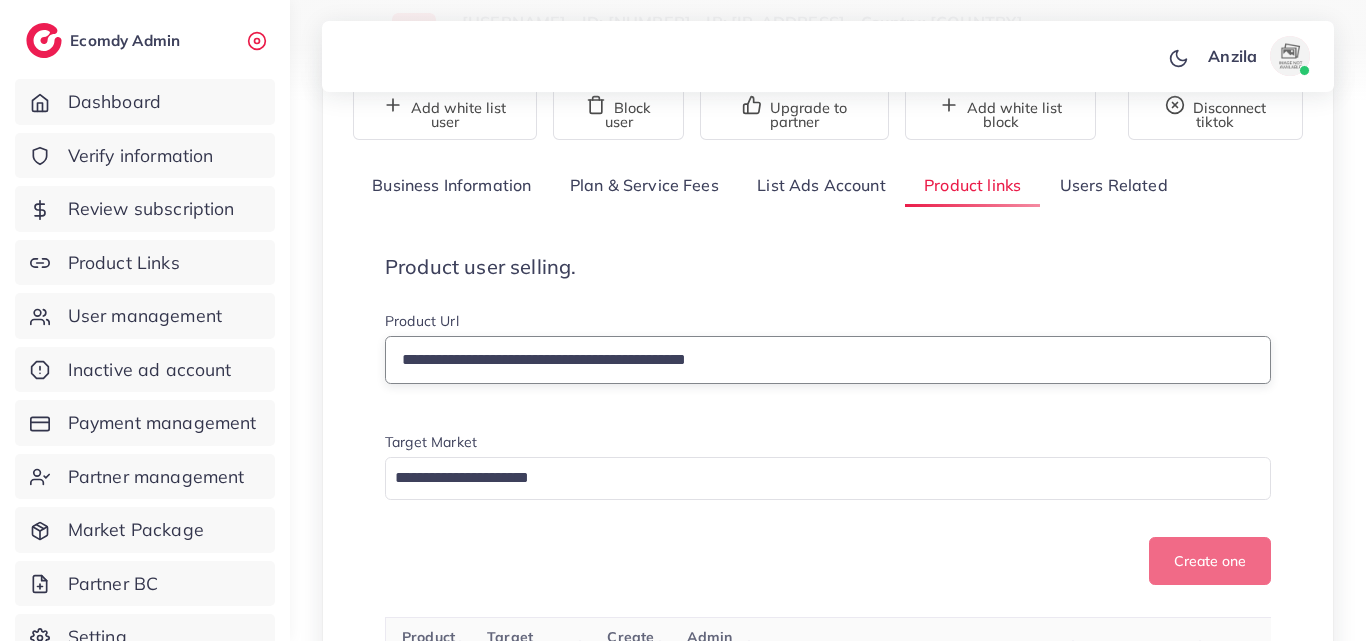 type on "**********" 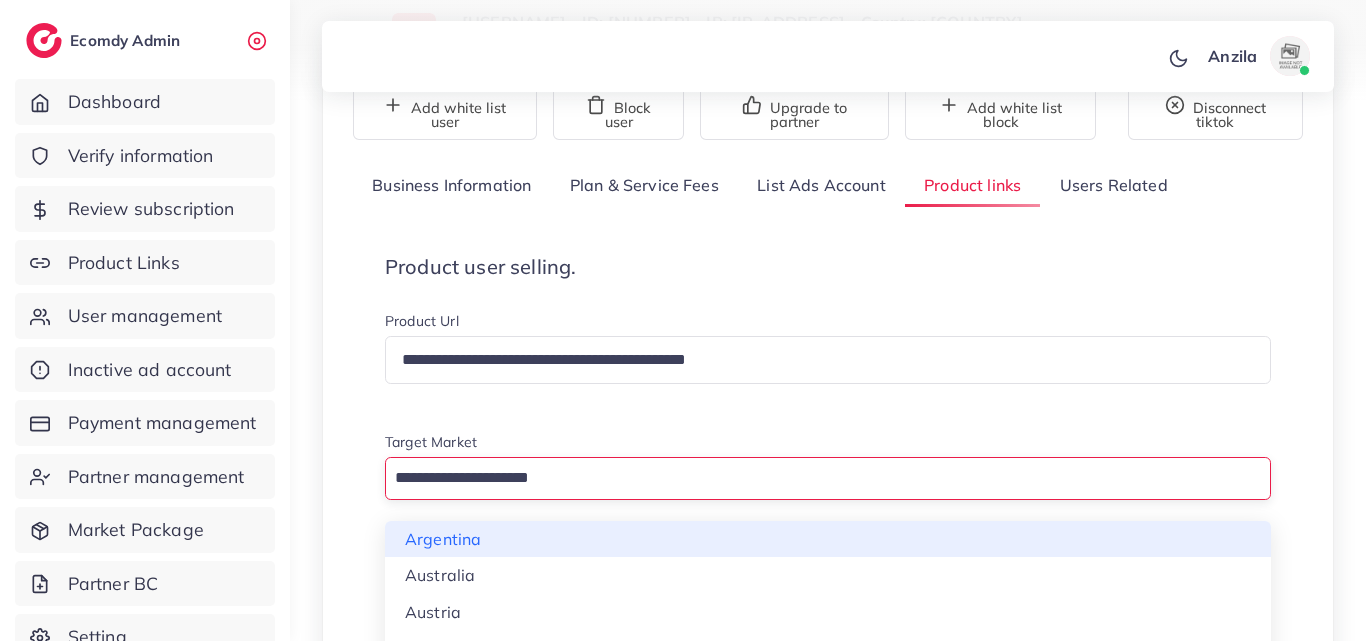 click on "Loading..." at bounding box center [828, 478] 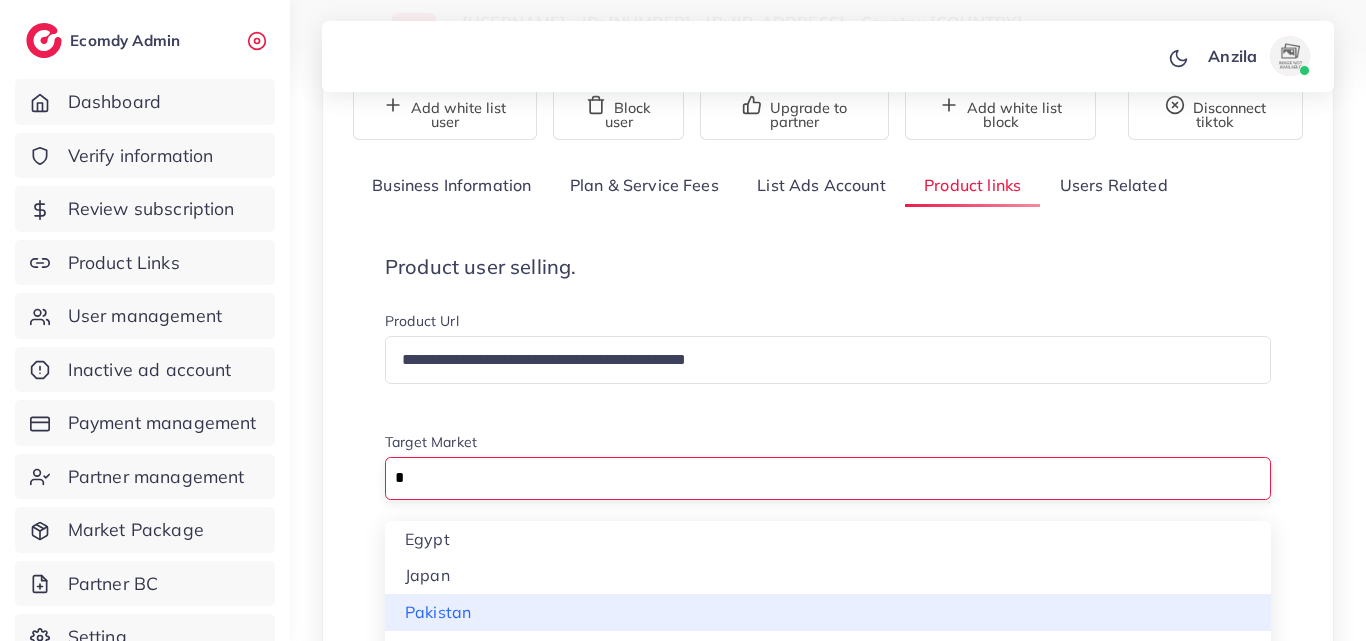 type on "*" 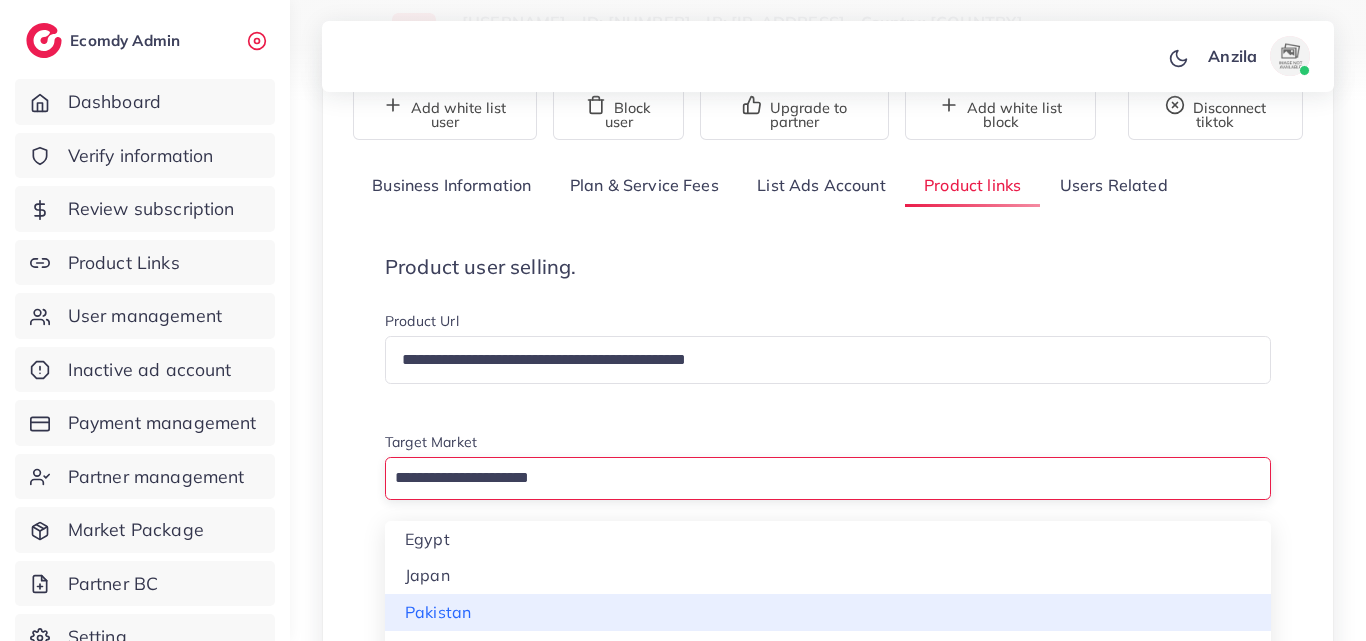 click on "**********" at bounding box center (828, 7932) 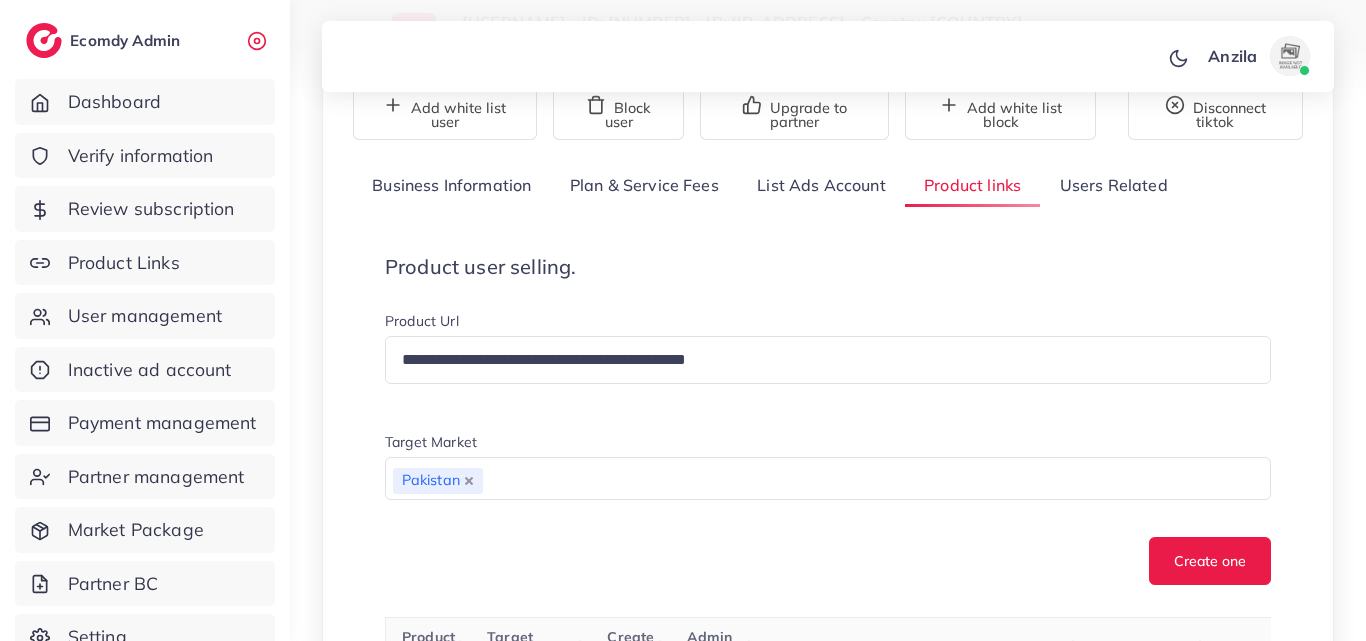 click on "Create one" at bounding box center [828, 561] 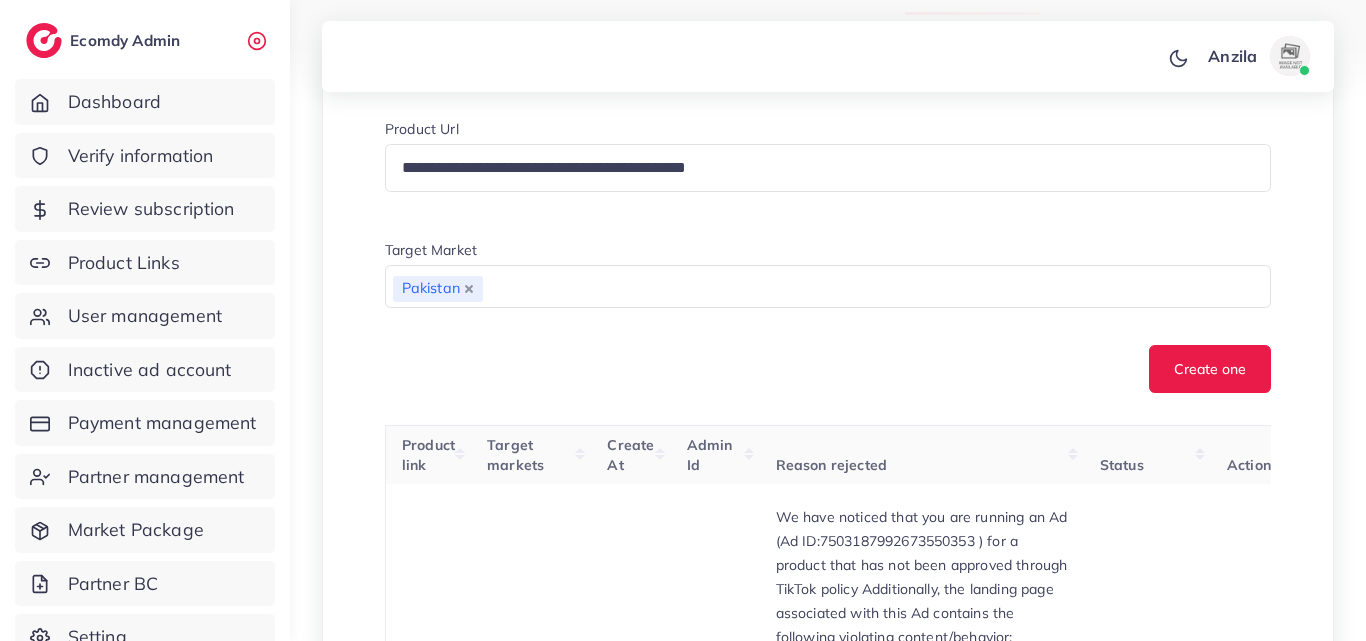 scroll, scrollTop: 300, scrollLeft: 0, axis: vertical 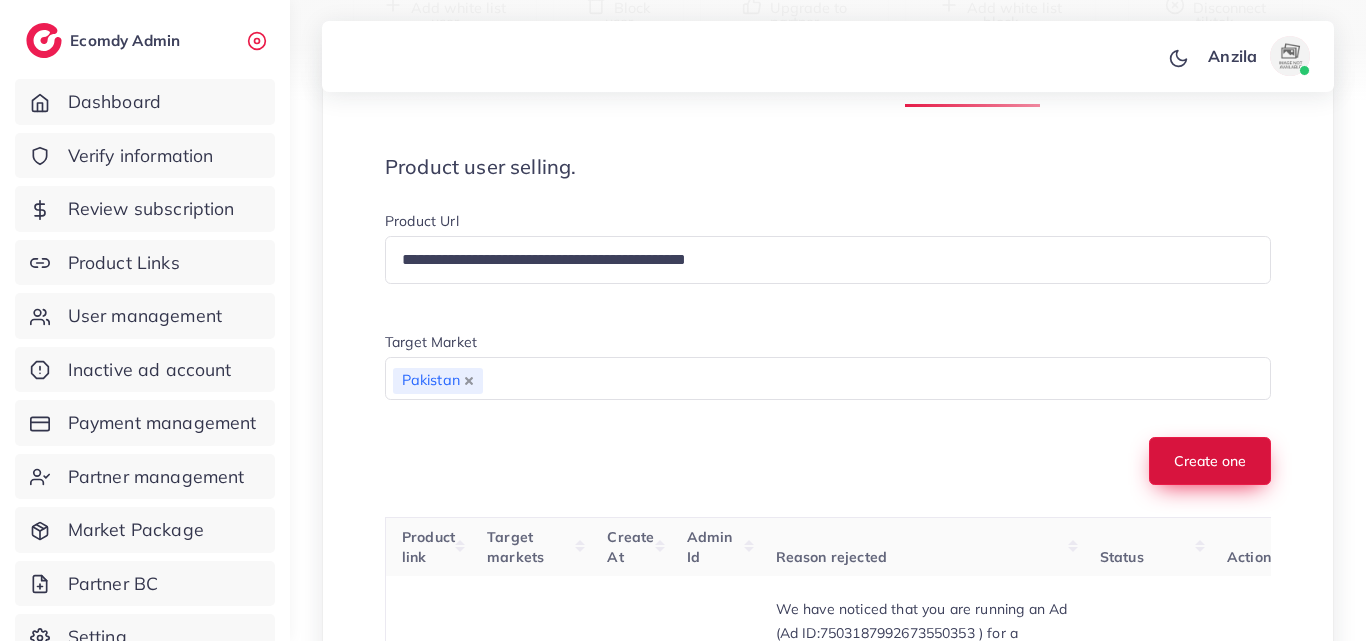 click on "Create one" at bounding box center (1210, 461) 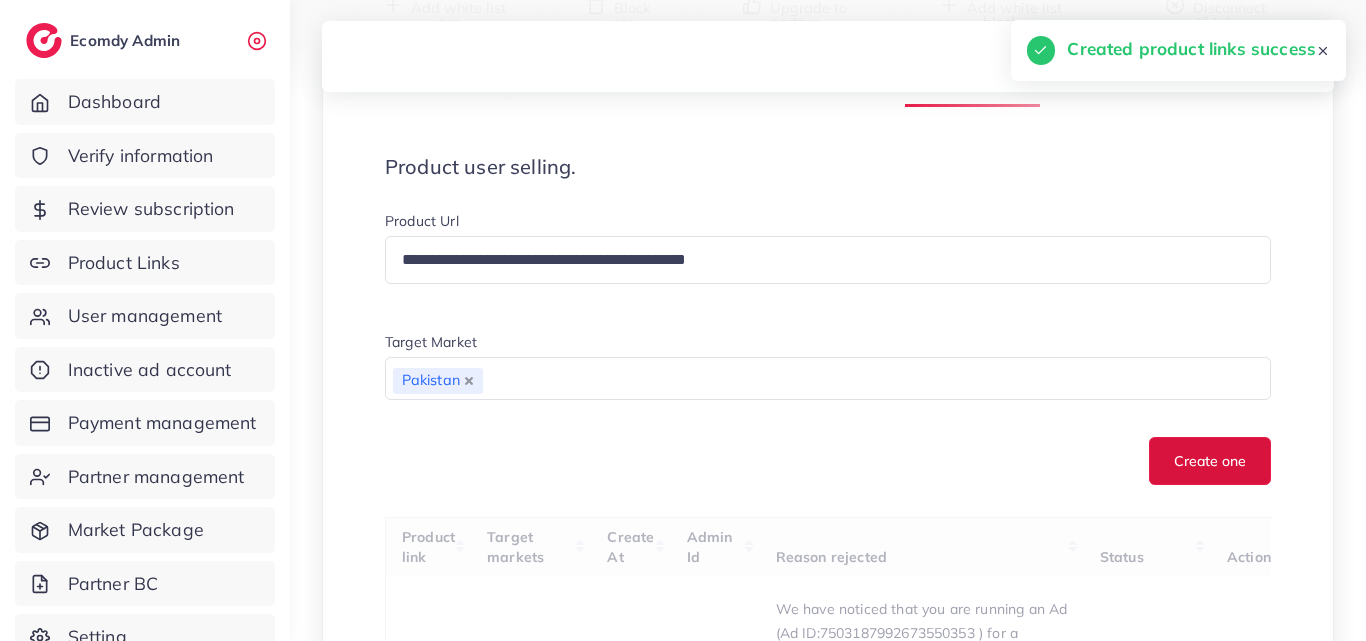 type 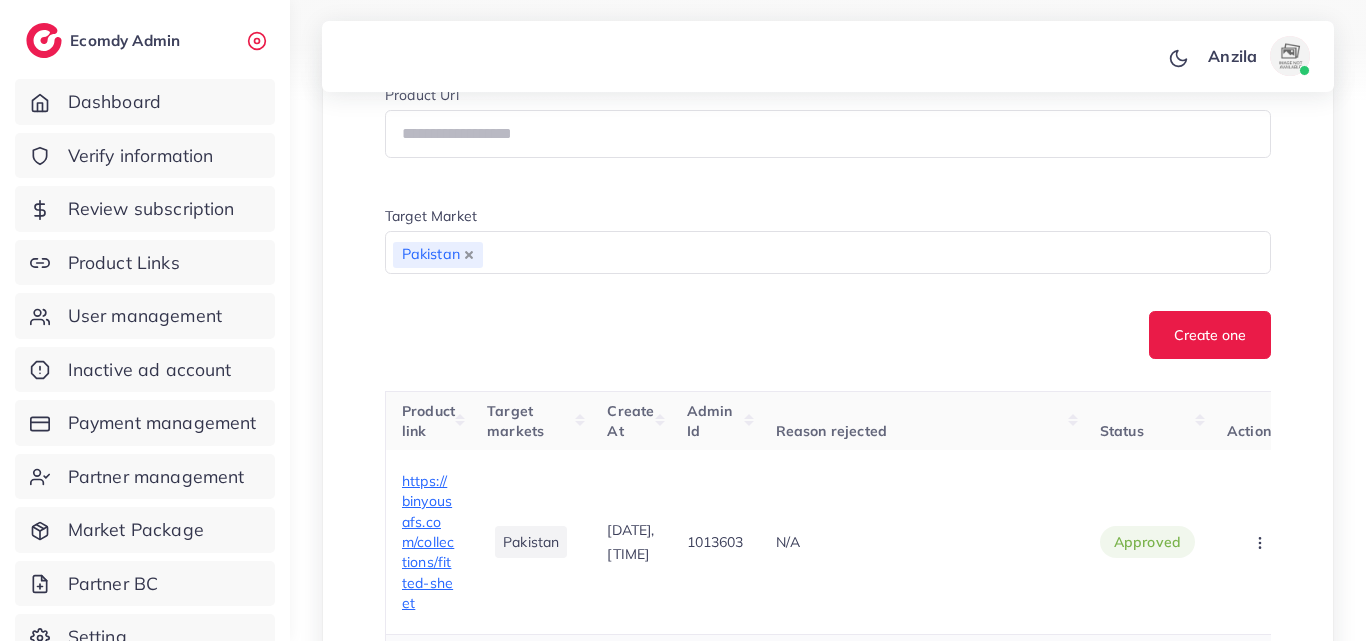 scroll, scrollTop: 626, scrollLeft: 0, axis: vertical 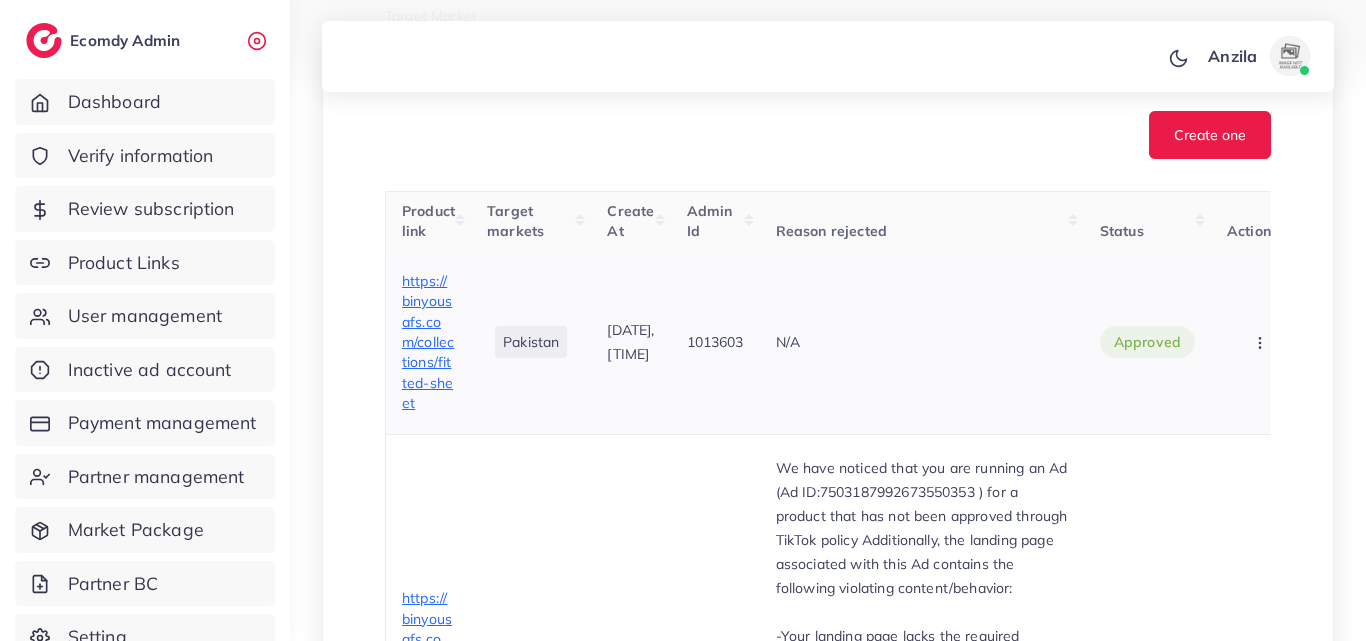 click on "https://binyousafs.com/collections/fitted-sheet" at bounding box center (428, 342) 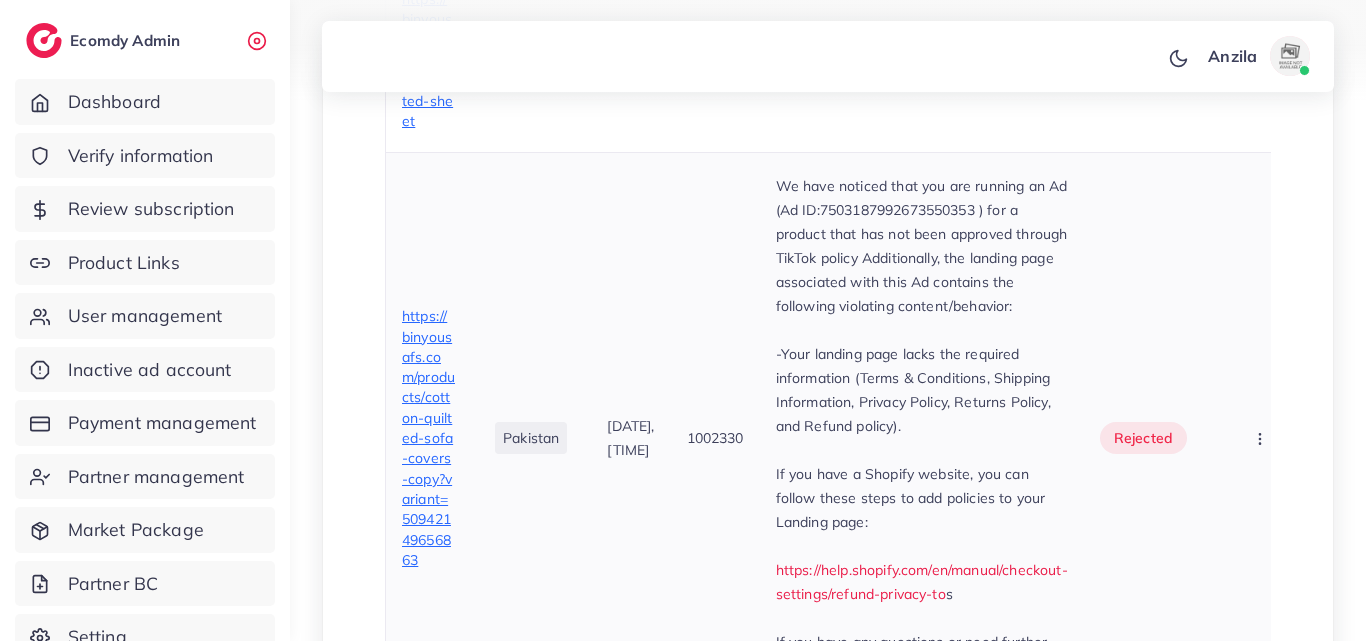 scroll, scrollTop: 926, scrollLeft: 0, axis: vertical 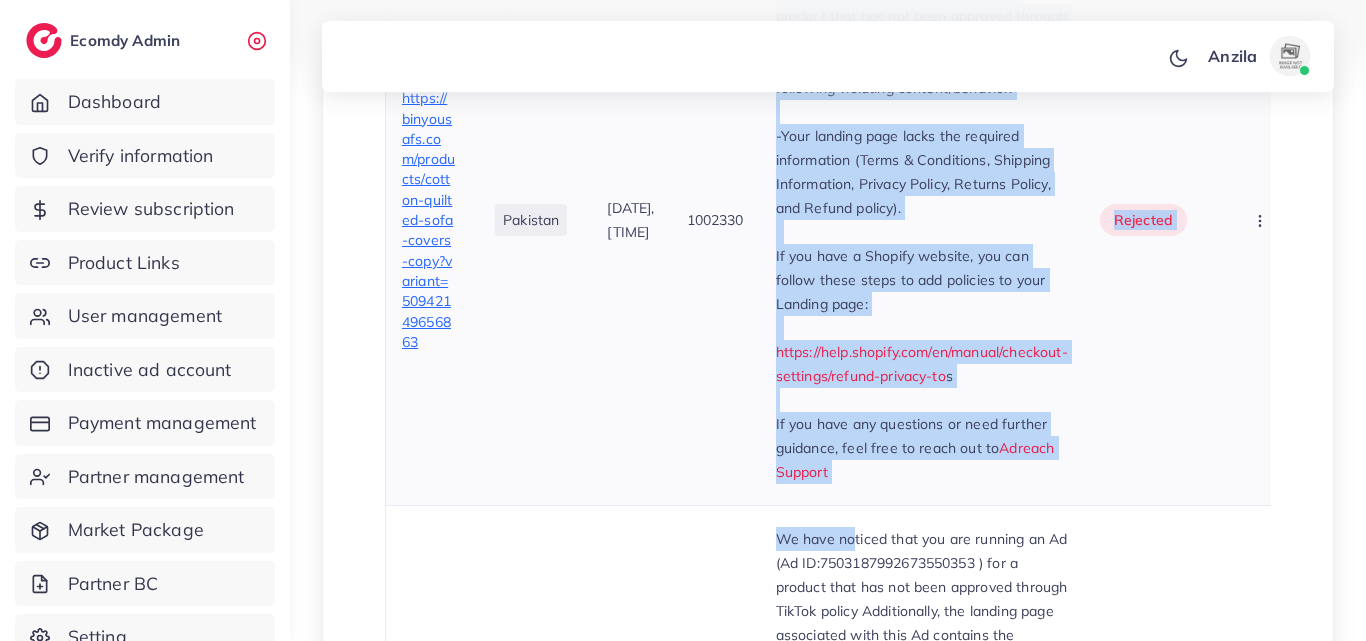 drag, startPoint x: 815, startPoint y: 160, endPoint x: 902, endPoint y: 494, distance: 345.1449 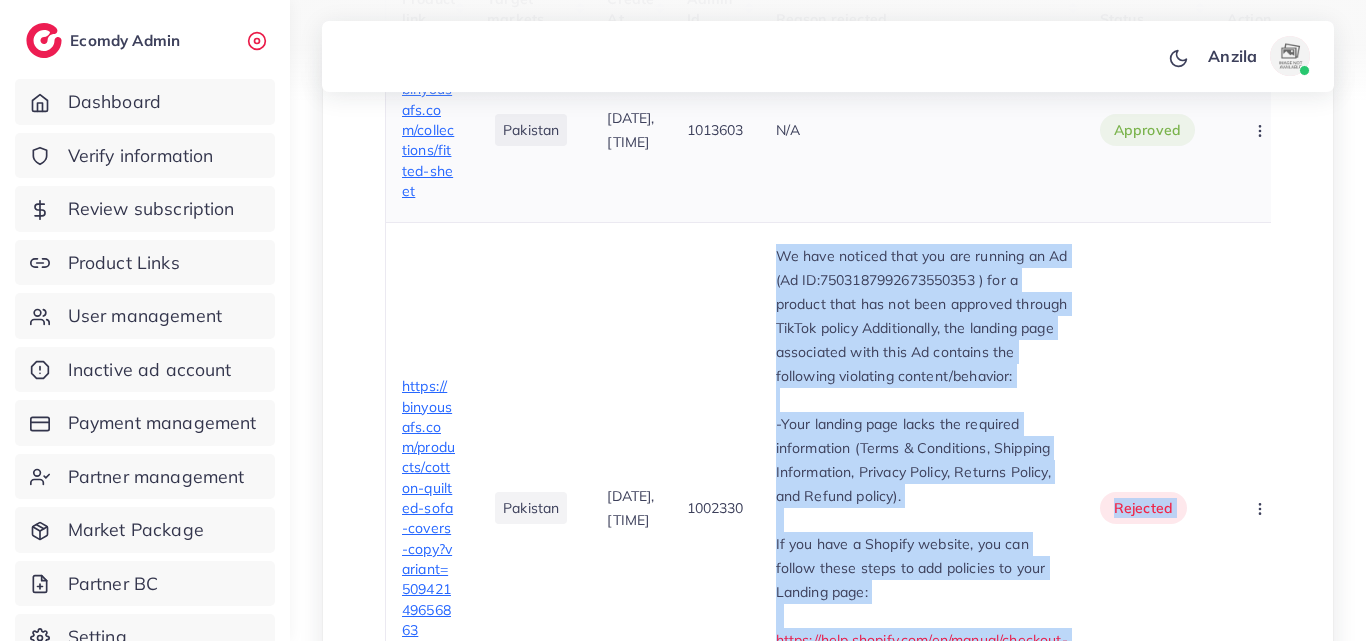 scroll, scrollTop: 626, scrollLeft: 0, axis: vertical 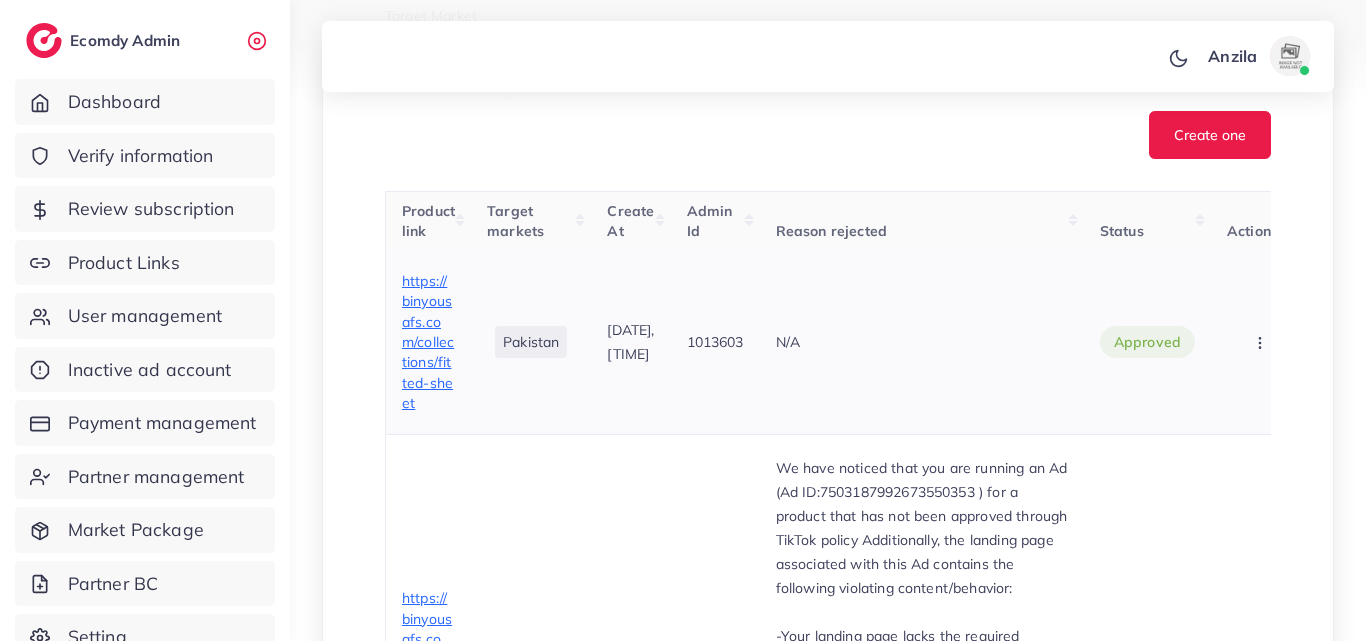 click on "N/A" at bounding box center [922, 342] 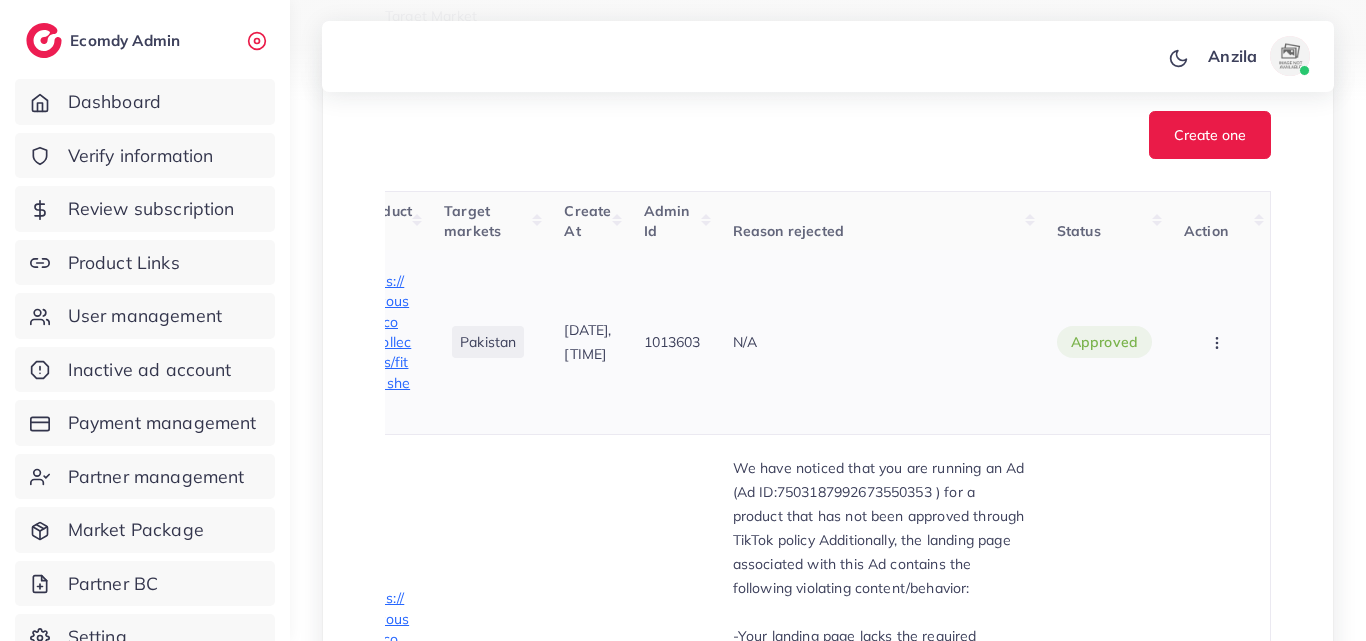 scroll, scrollTop: 0, scrollLeft: 82, axis: horizontal 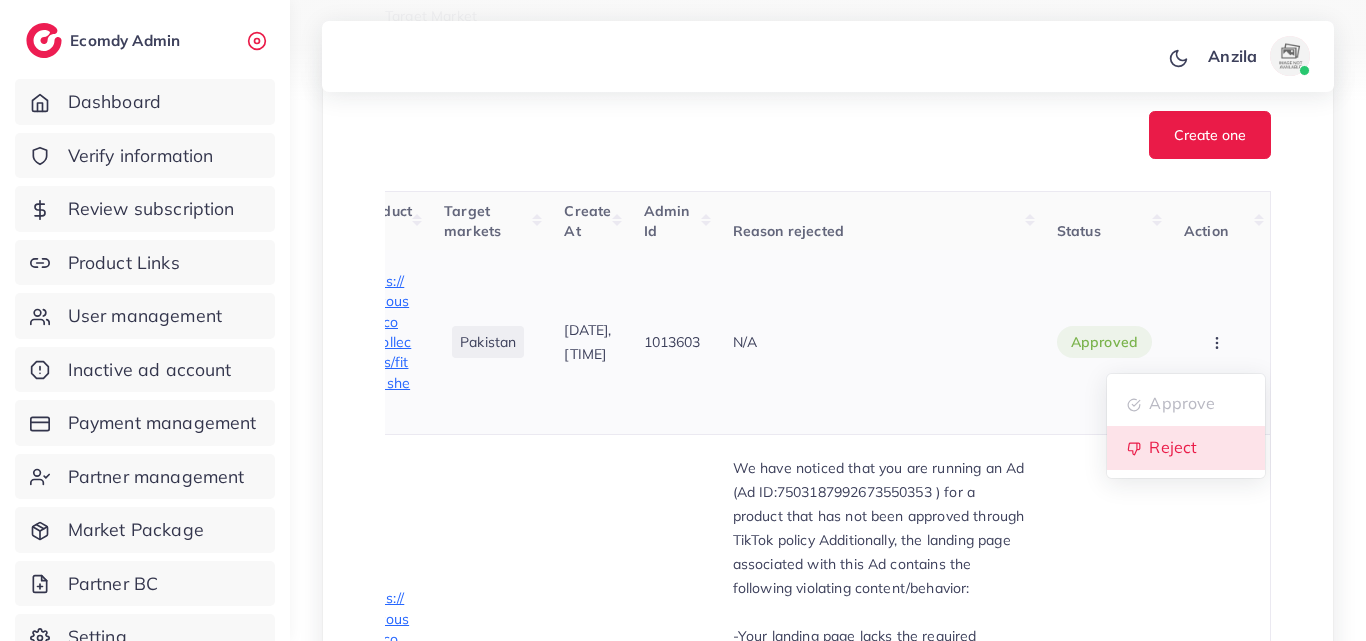 click on "Reject" at bounding box center (1186, 448) 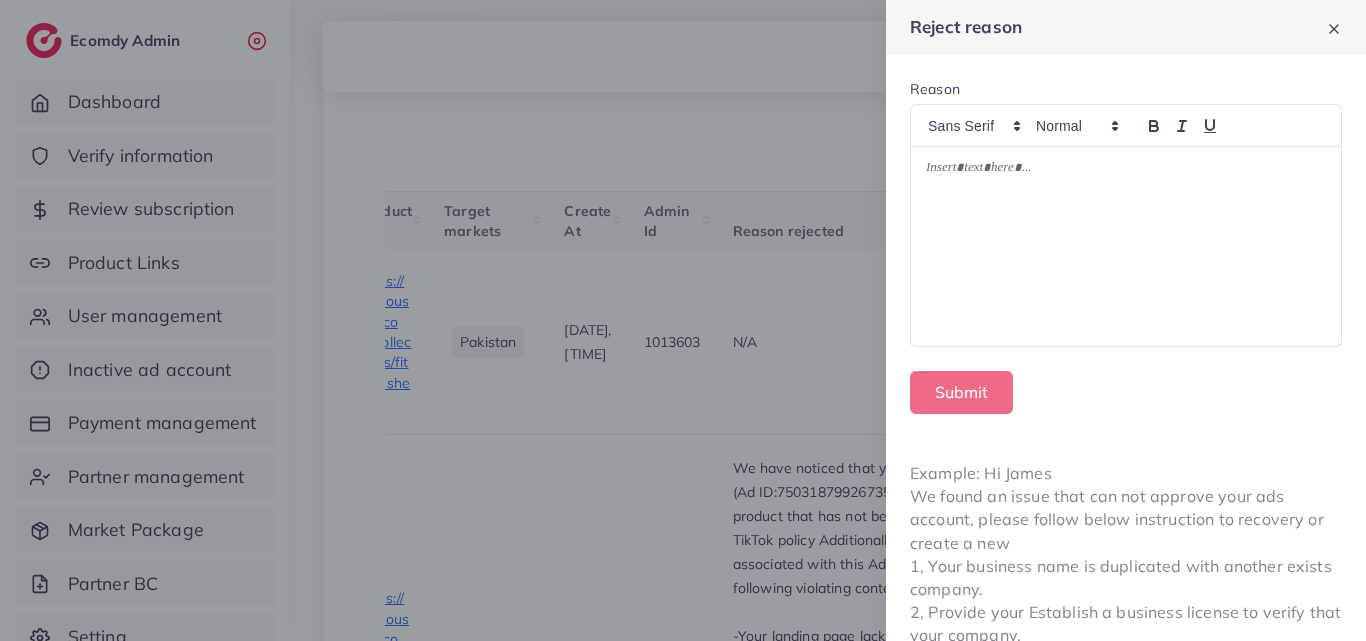 click at bounding box center (1126, 247) 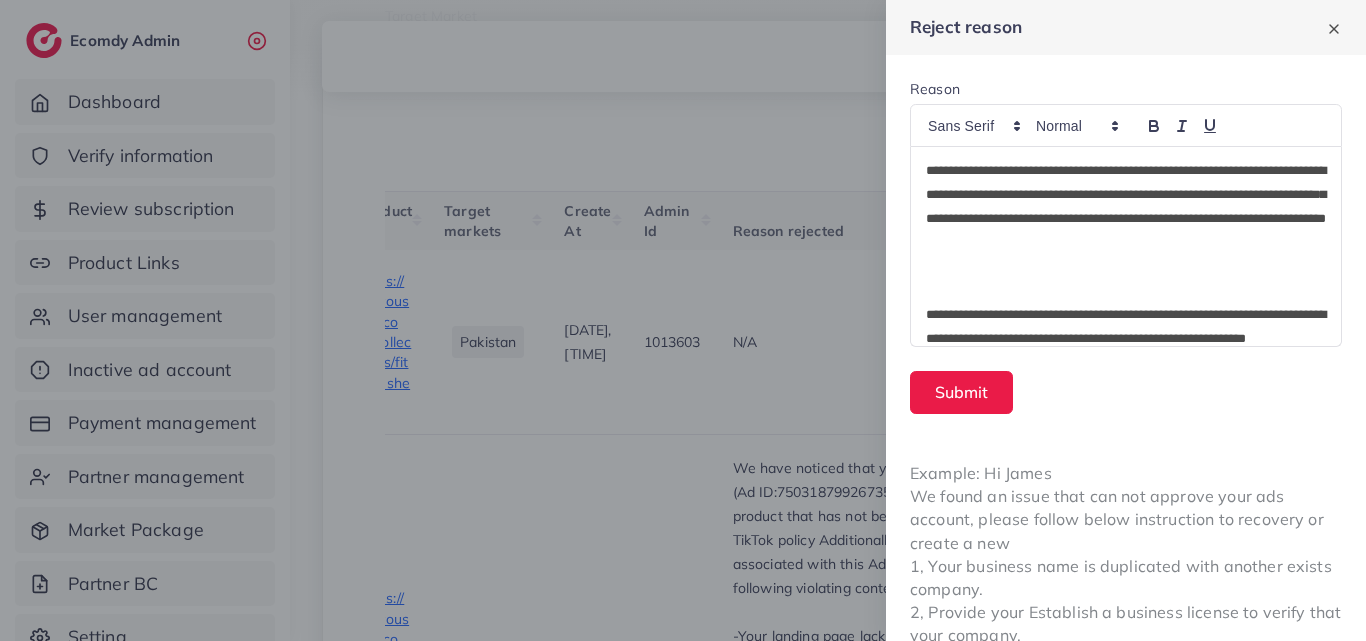 scroll, scrollTop: 0, scrollLeft: 0, axis: both 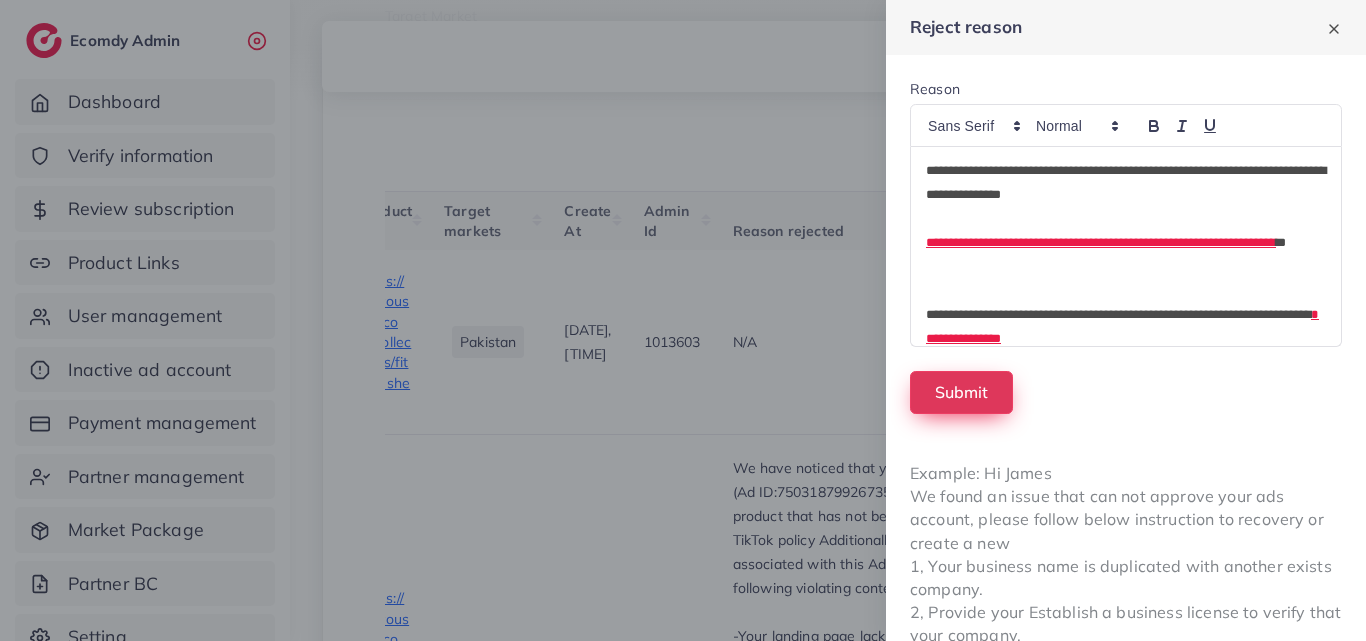 click on "Submit" at bounding box center (961, 392) 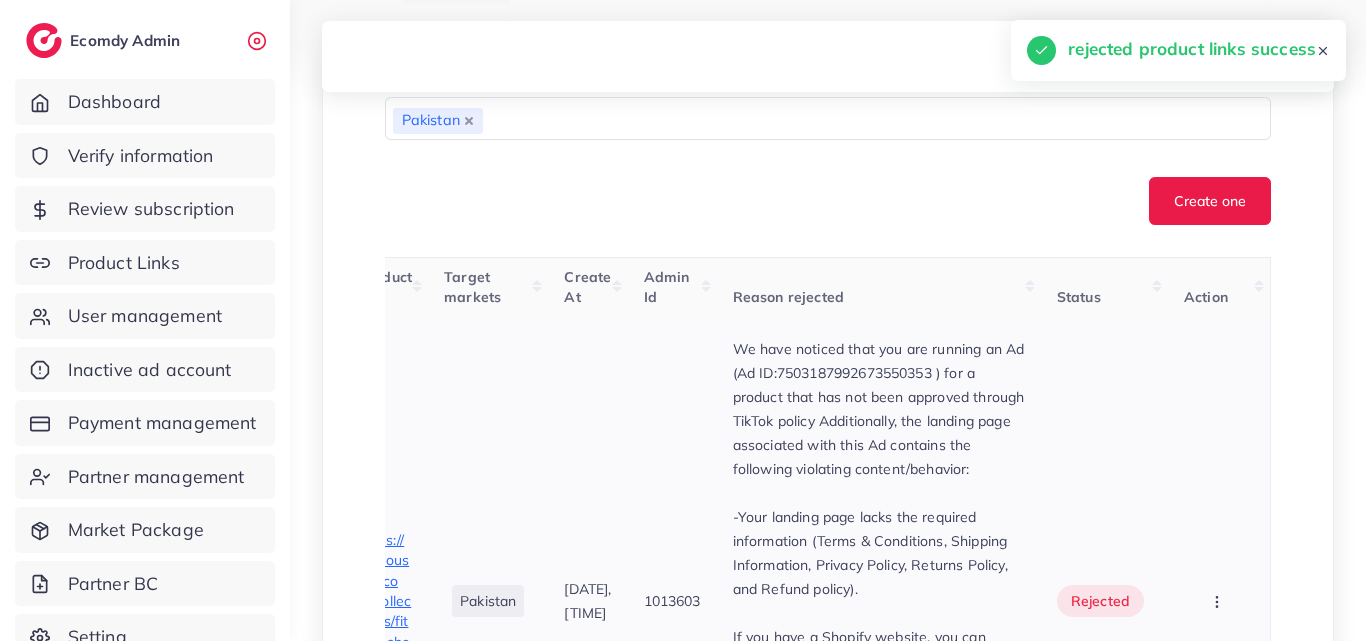 scroll, scrollTop: 512, scrollLeft: 0, axis: vertical 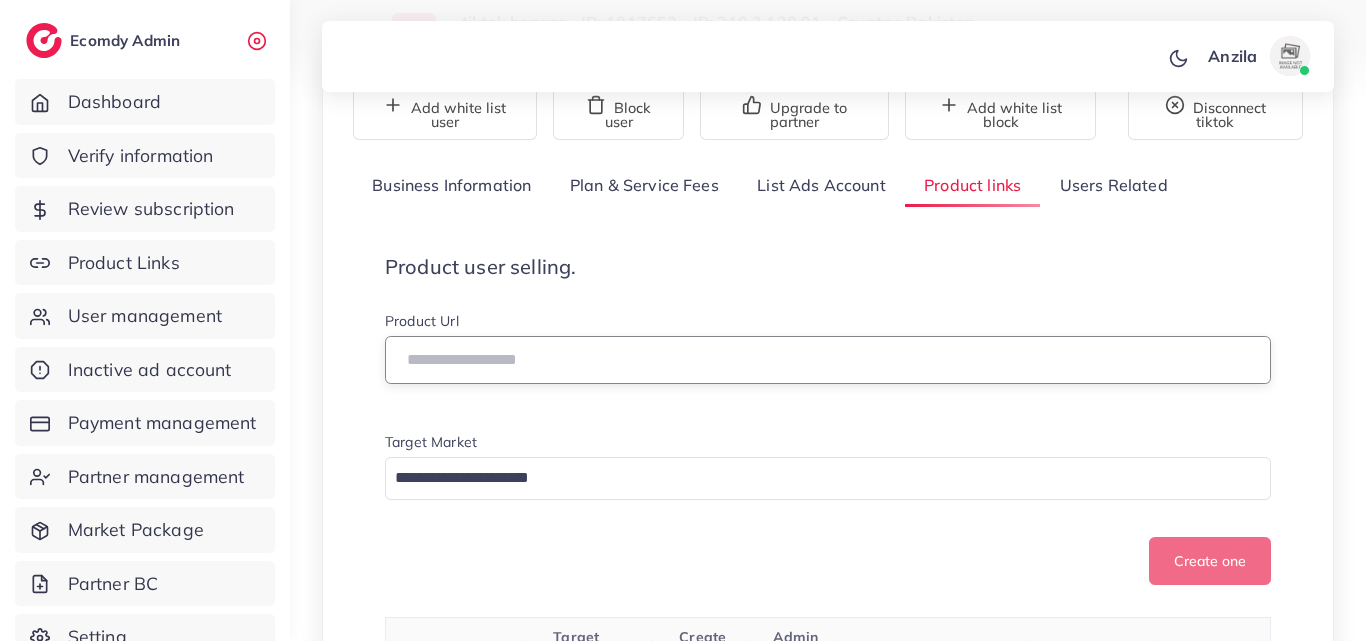 click at bounding box center [828, 360] 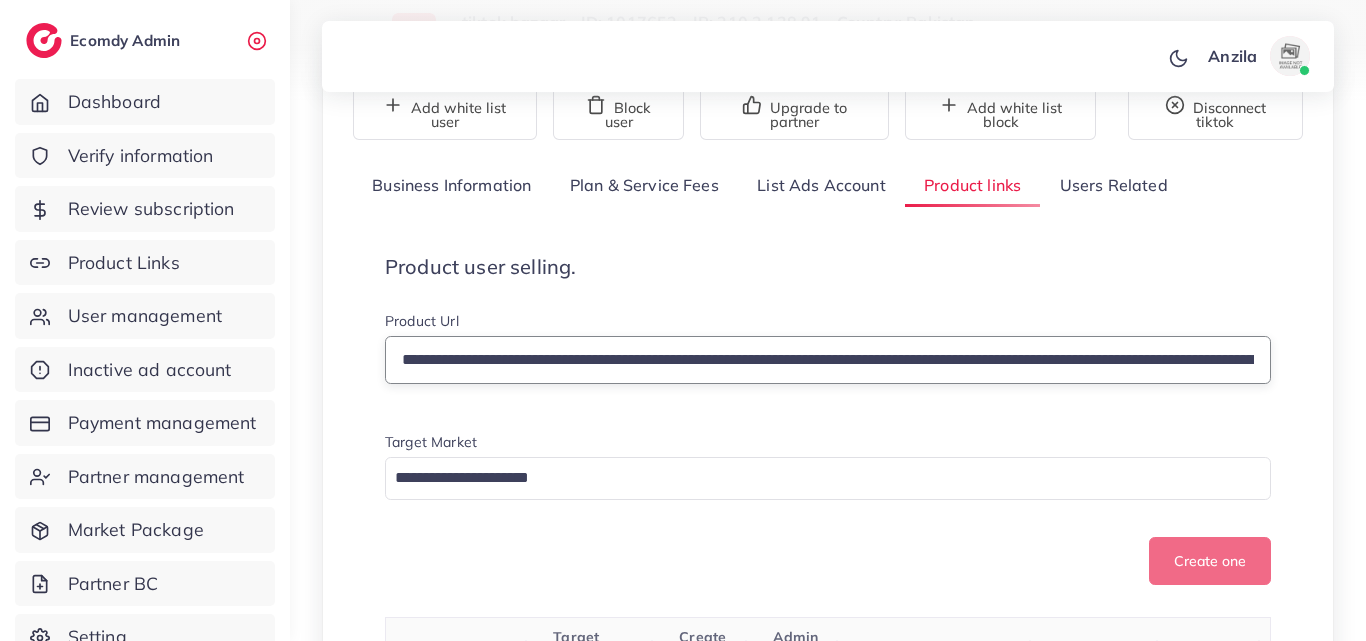 scroll, scrollTop: 0, scrollLeft: 953, axis: horizontal 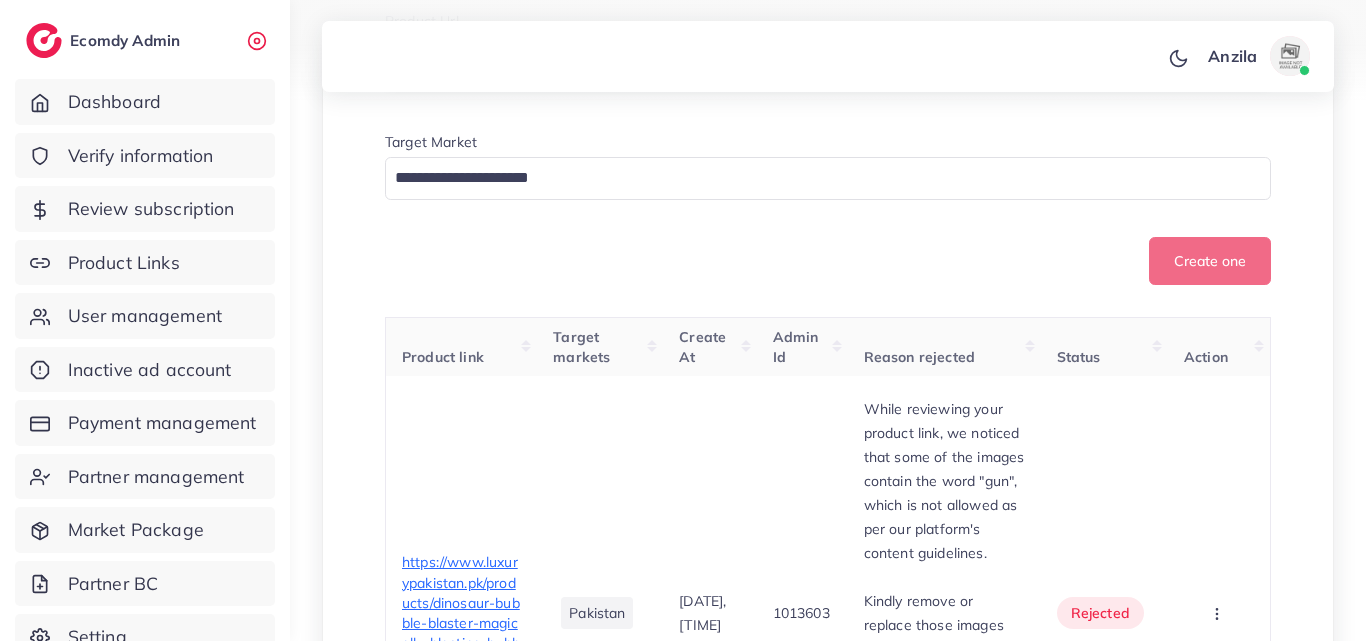 type on "**********" 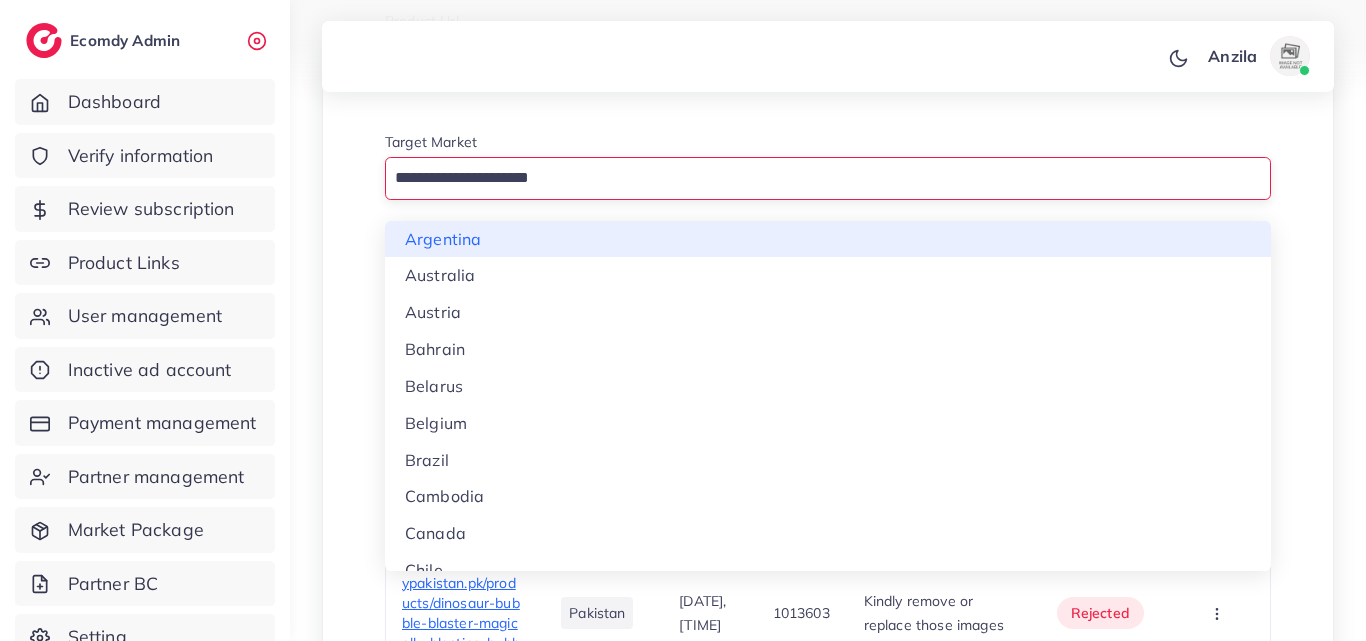 scroll, scrollTop: 0, scrollLeft: 0, axis: both 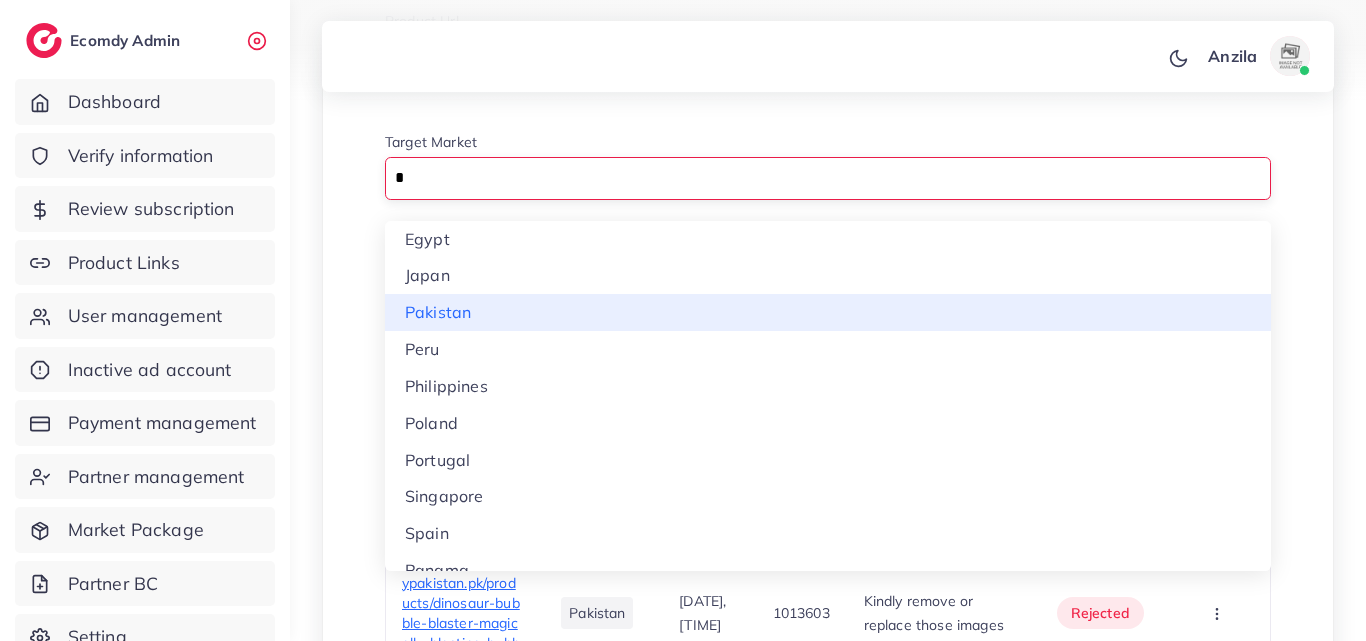 type on "*" 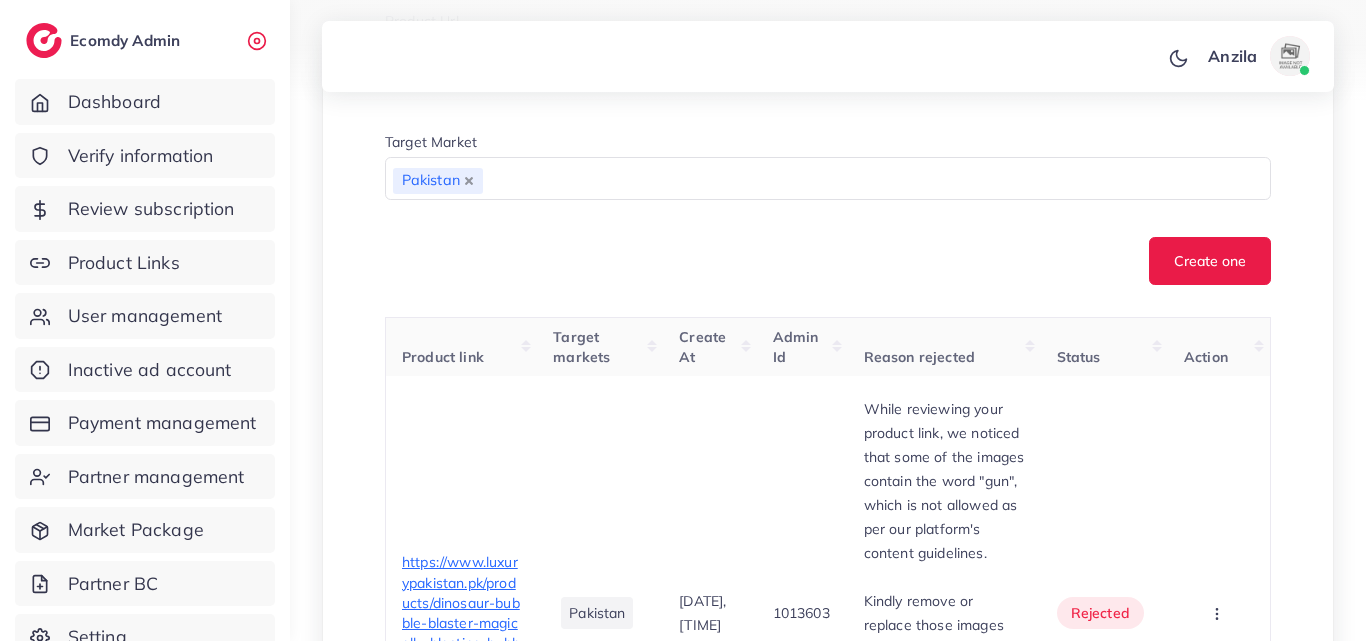 click on "**********" at bounding box center (828, 2458) 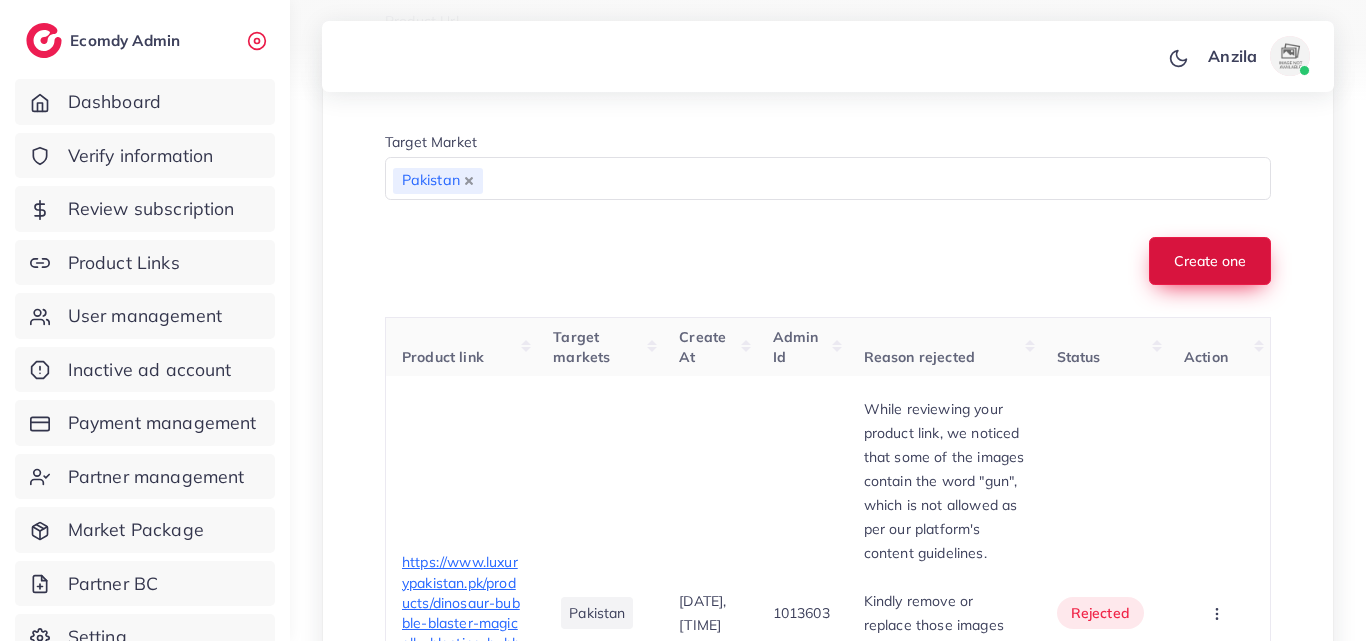 click on "**********" at bounding box center (828, 2458) 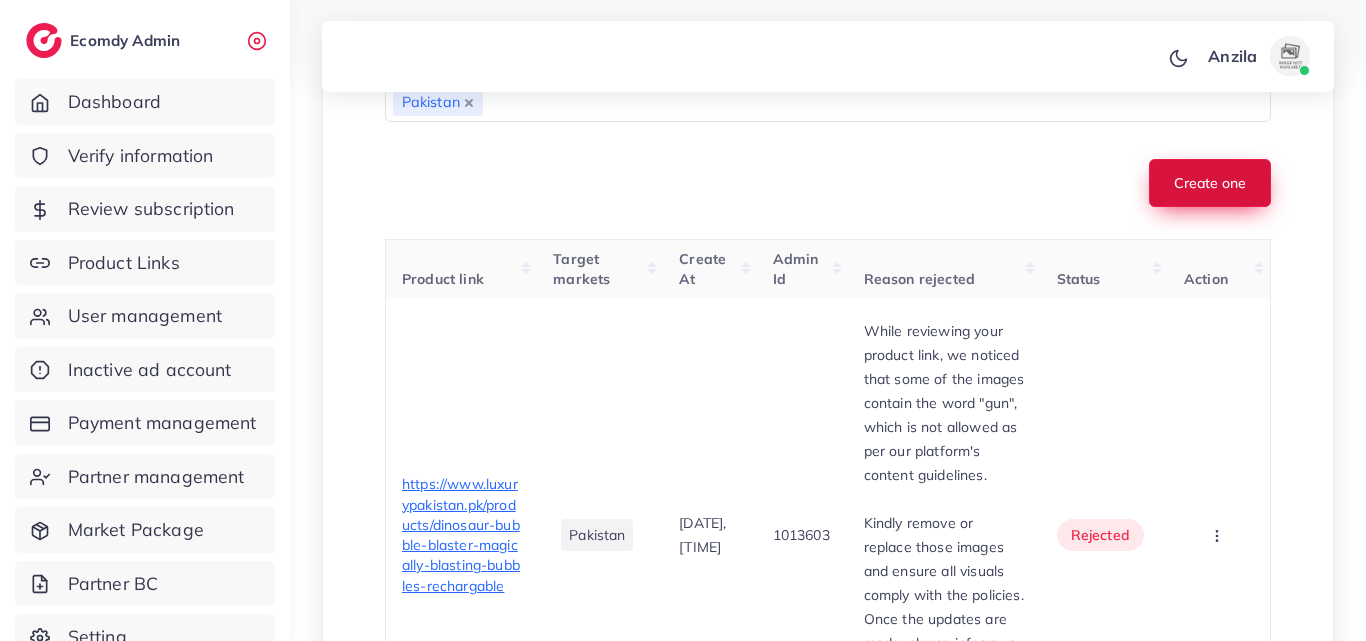 scroll, scrollTop: 600, scrollLeft: 0, axis: vertical 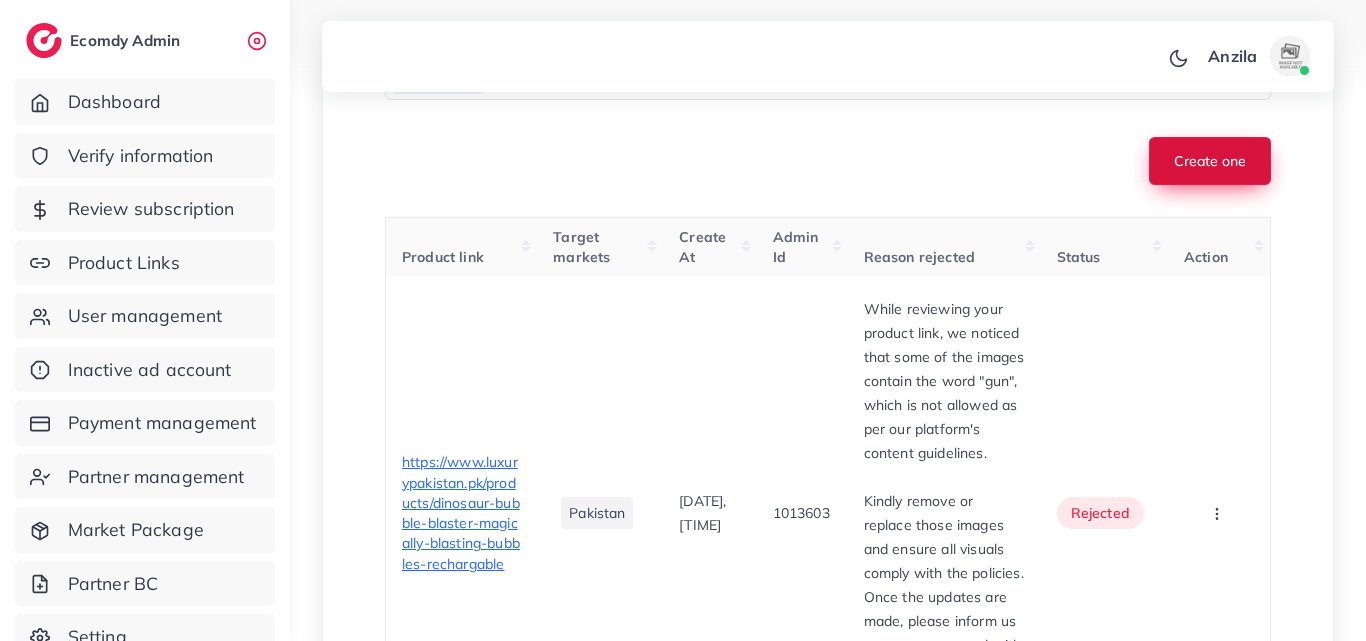 click on "Create one" at bounding box center [1210, 161] 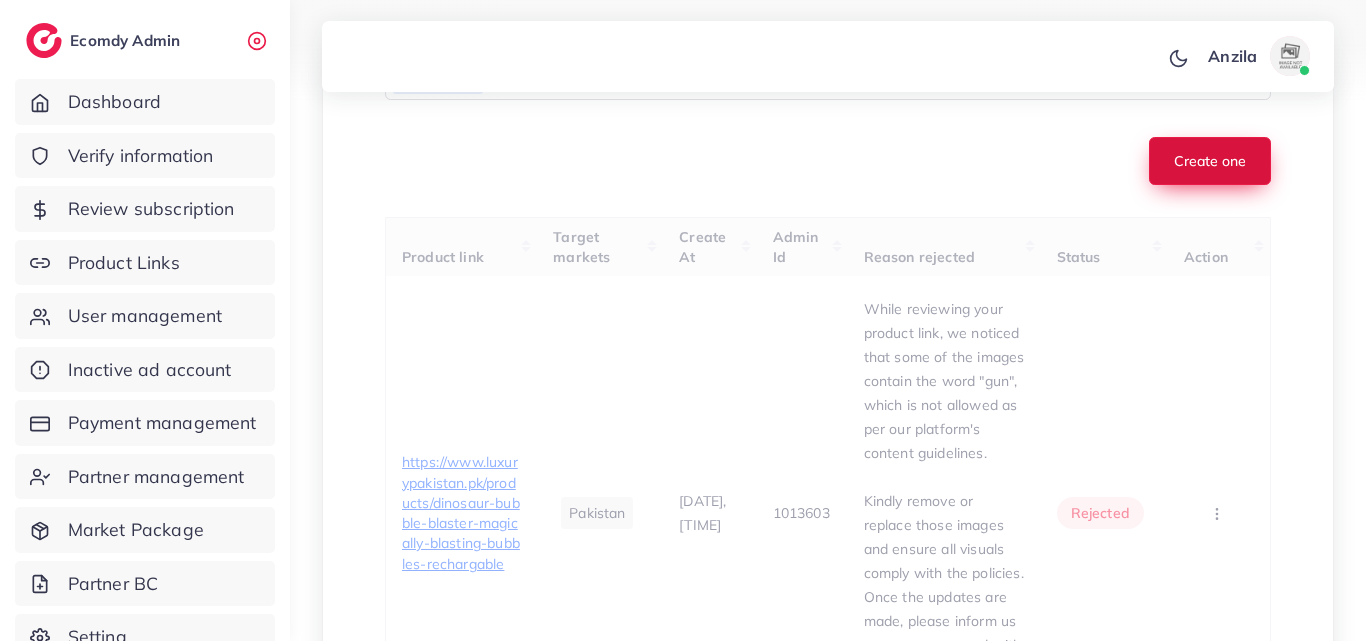 type 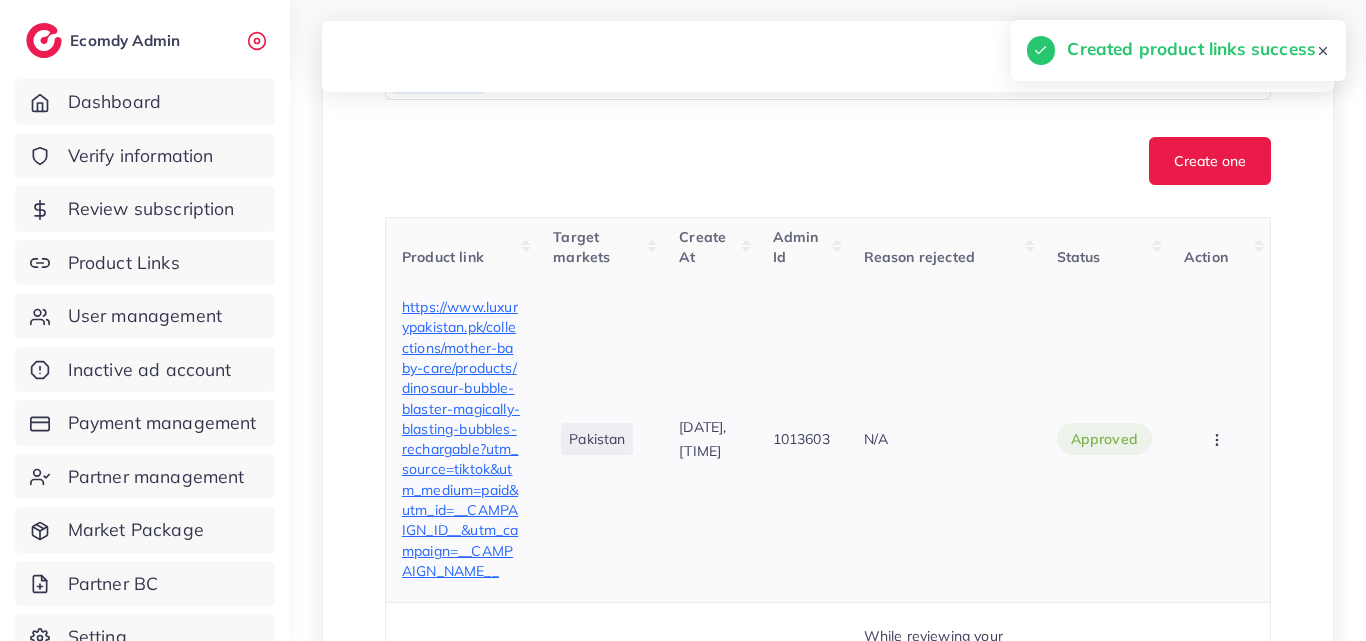 scroll, scrollTop: 800, scrollLeft: 0, axis: vertical 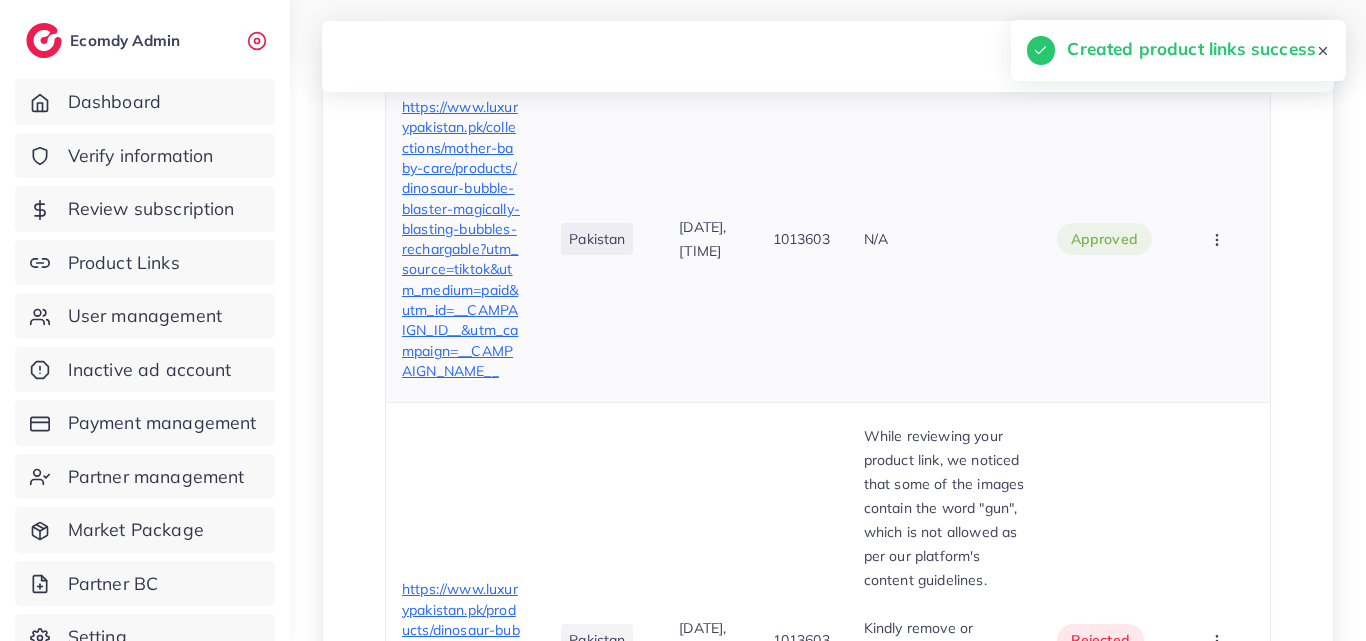 click on "https://www.luxurypakistan.pk/collections/mother-baby-care/products/dinosaur-bubble-blaster-magically-blasting-bubbles-rechargable?utm_source=tiktok&utm_medium=paid&utm_id=__CAMPAIGN_ID__&utm_campaign=__CAMPAIGN_NAME__" at bounding box center (461, 239) 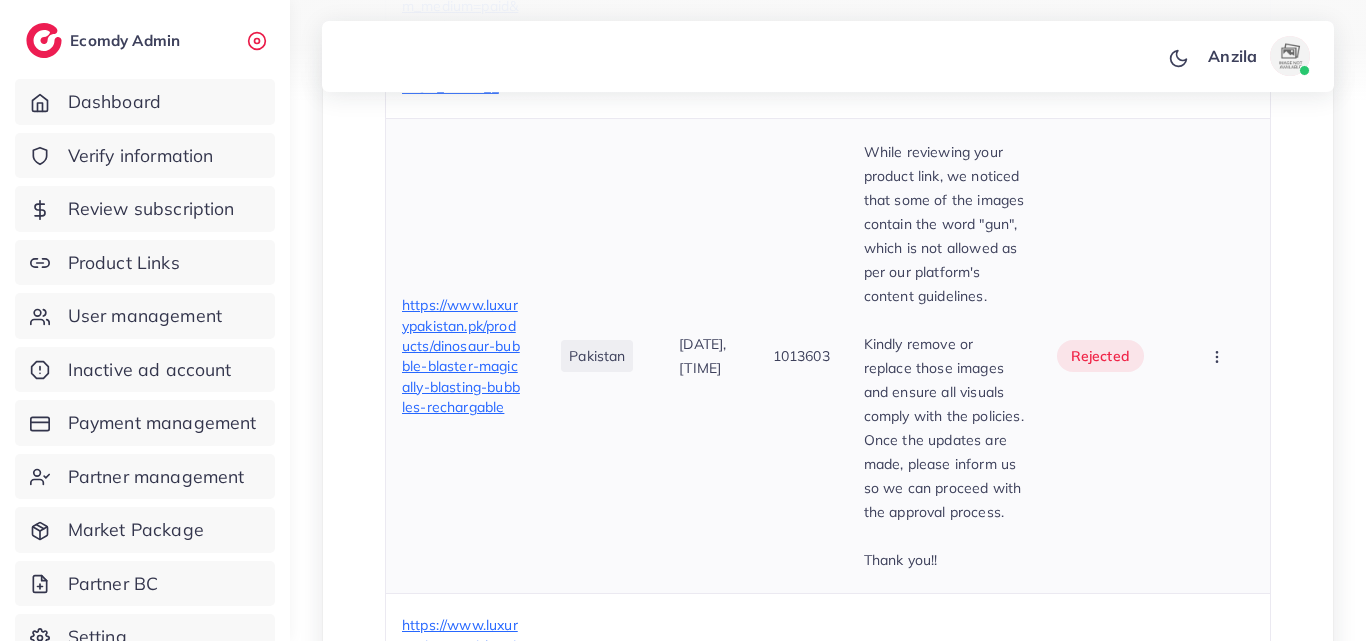 scroll, scrollTop: 1100, scrollLeft: 0, axis: vertical 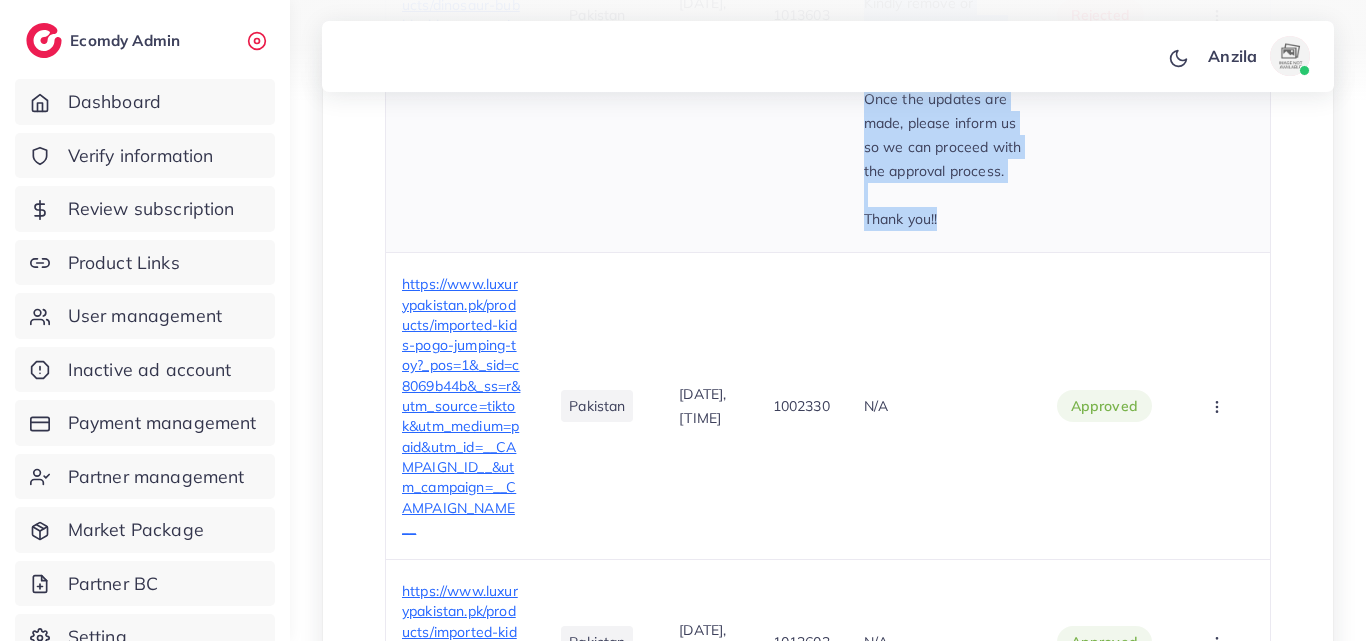 drag, startPoint x: 879, startPoint y: 189, endPoint x: 1001, endPoint y: 329, distance: 185.69868 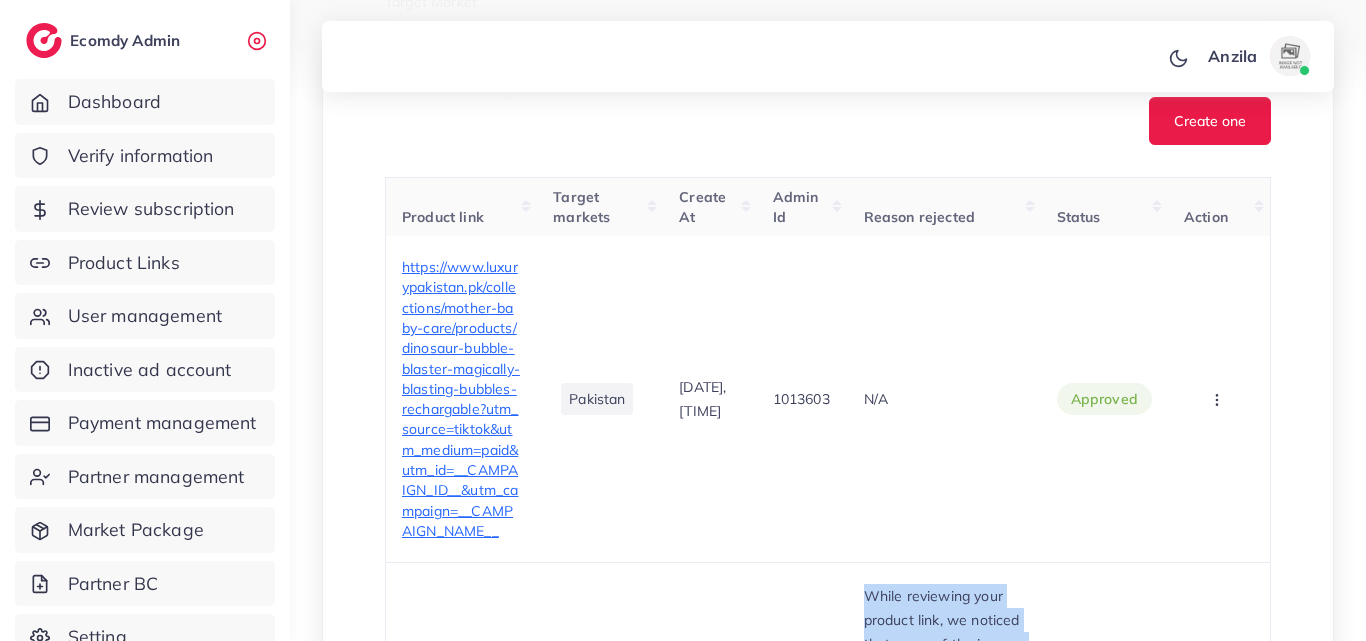 scroll, scrollTop: 825, scrollLeft: 0, axis: vertical 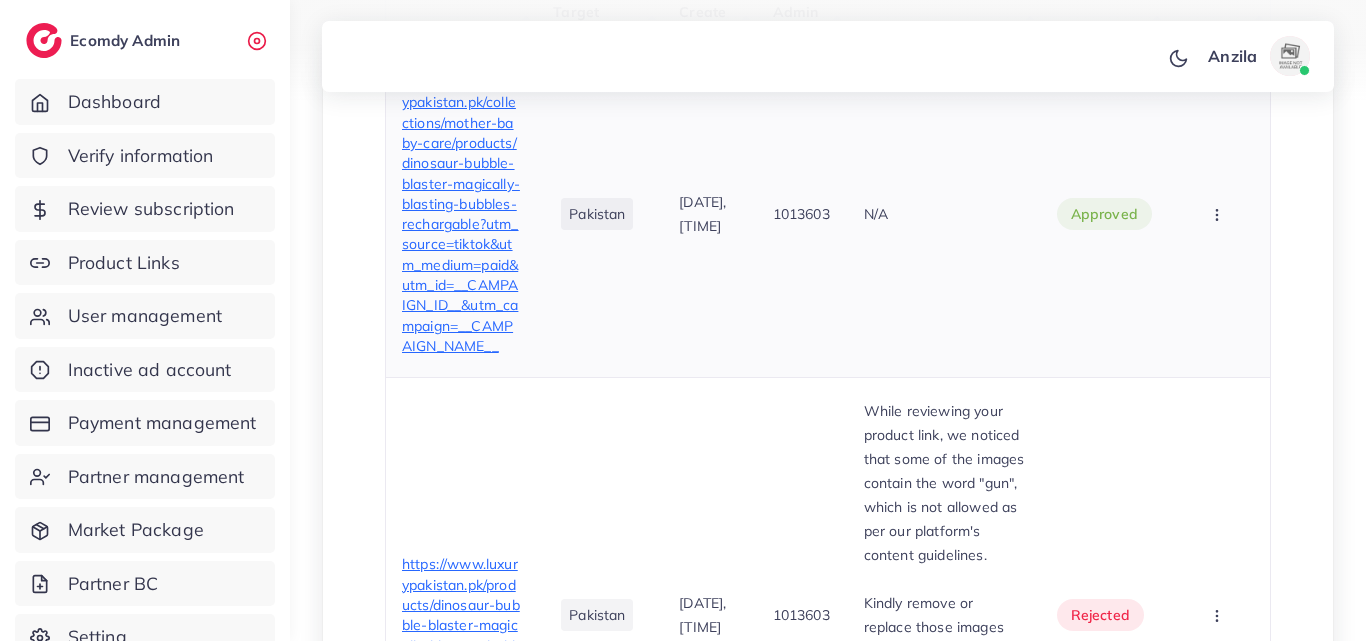 click on "N/A" at bounding box center (944, 214) 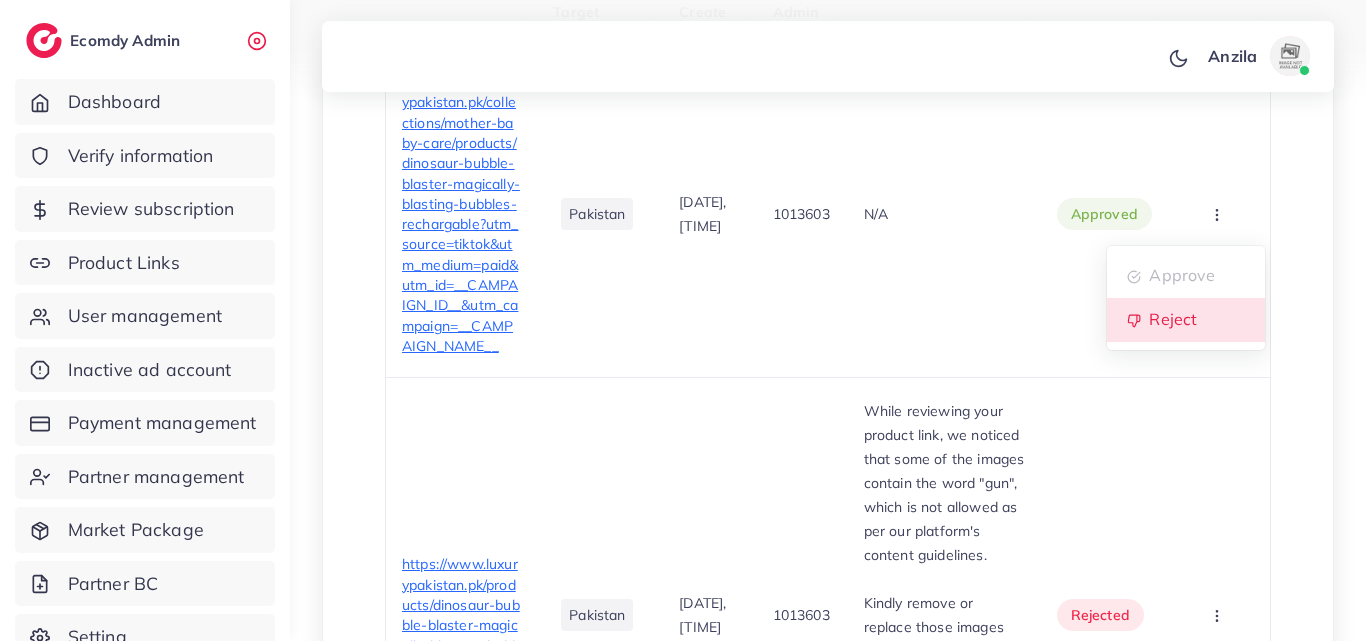 drag, startPoint x: 1190, startPoint y: 344, endPoint x: 1138, endPoint y: 387, distance: 67.47592 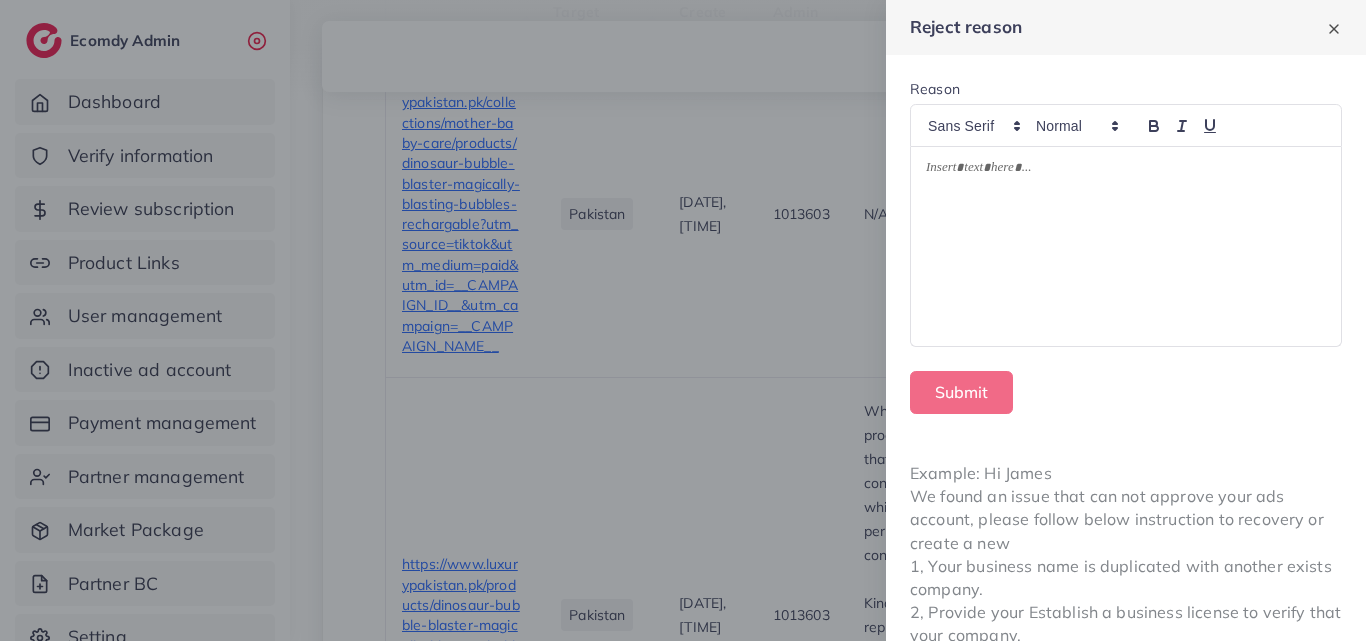 click at bounding box center (1126, 247) 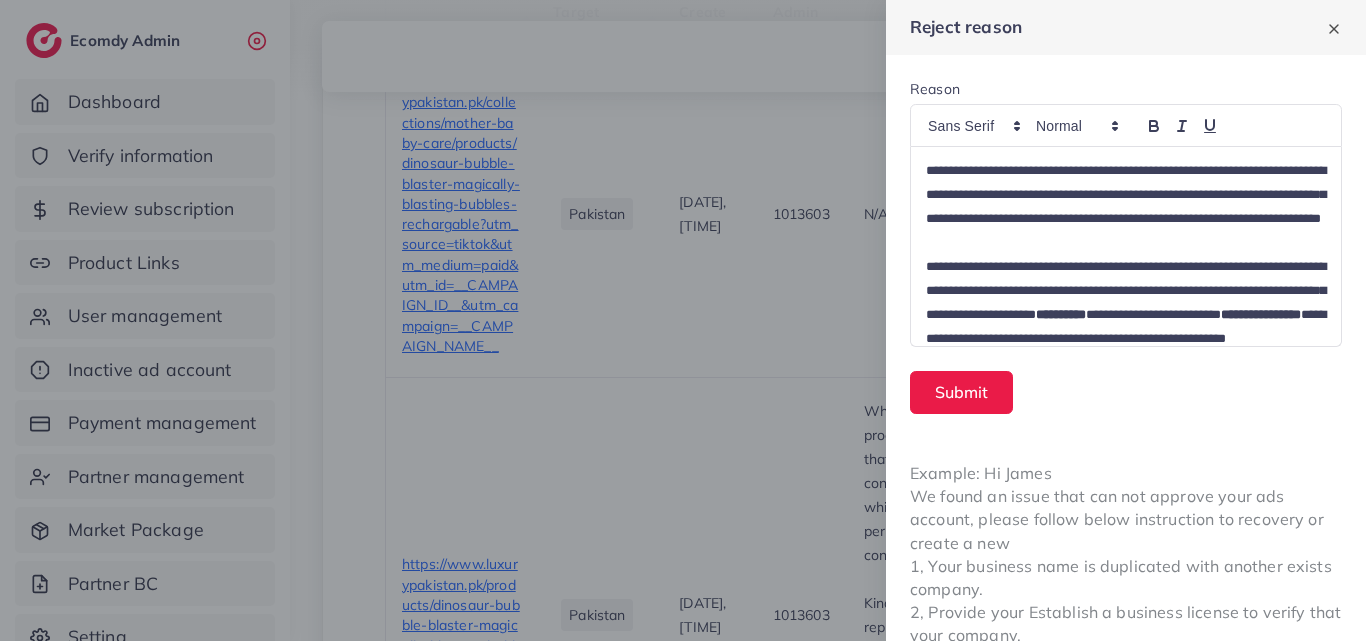 scroll, scrollTop: 0, scrollLeft: 0, axis: both 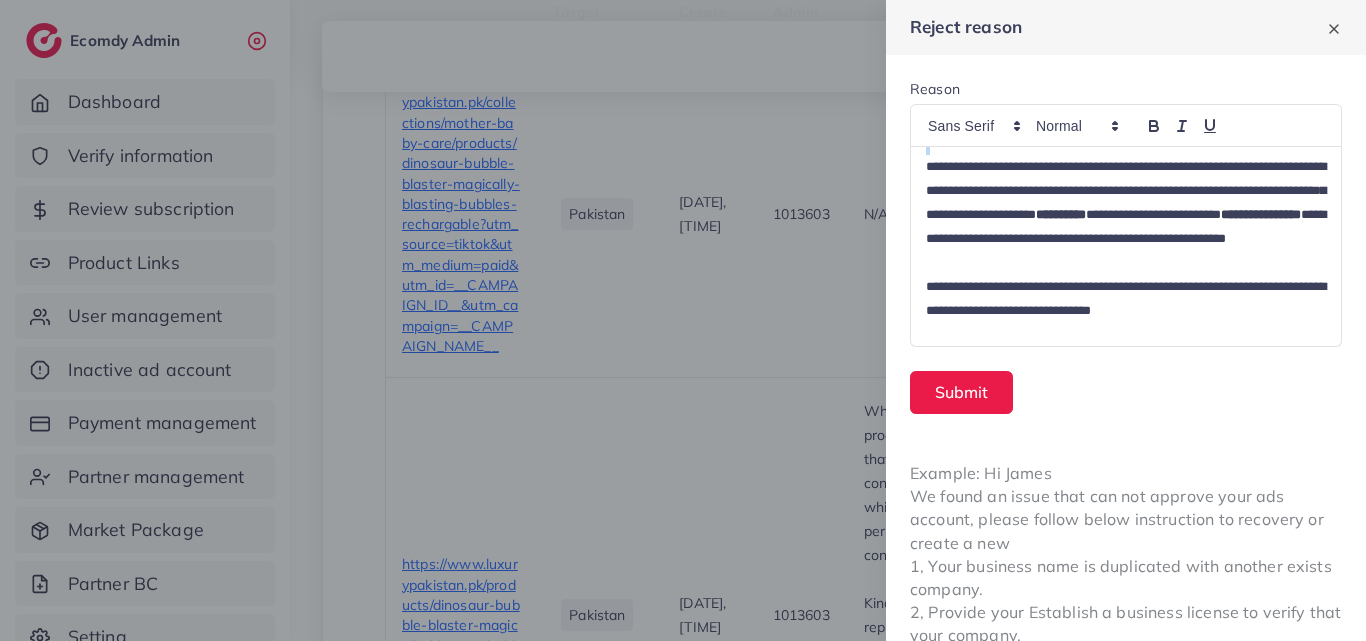 drag, startPoint x: 1094, startPoint y: 194, endPoint x: 1029, endPoint y: 200, distance: 65.27634 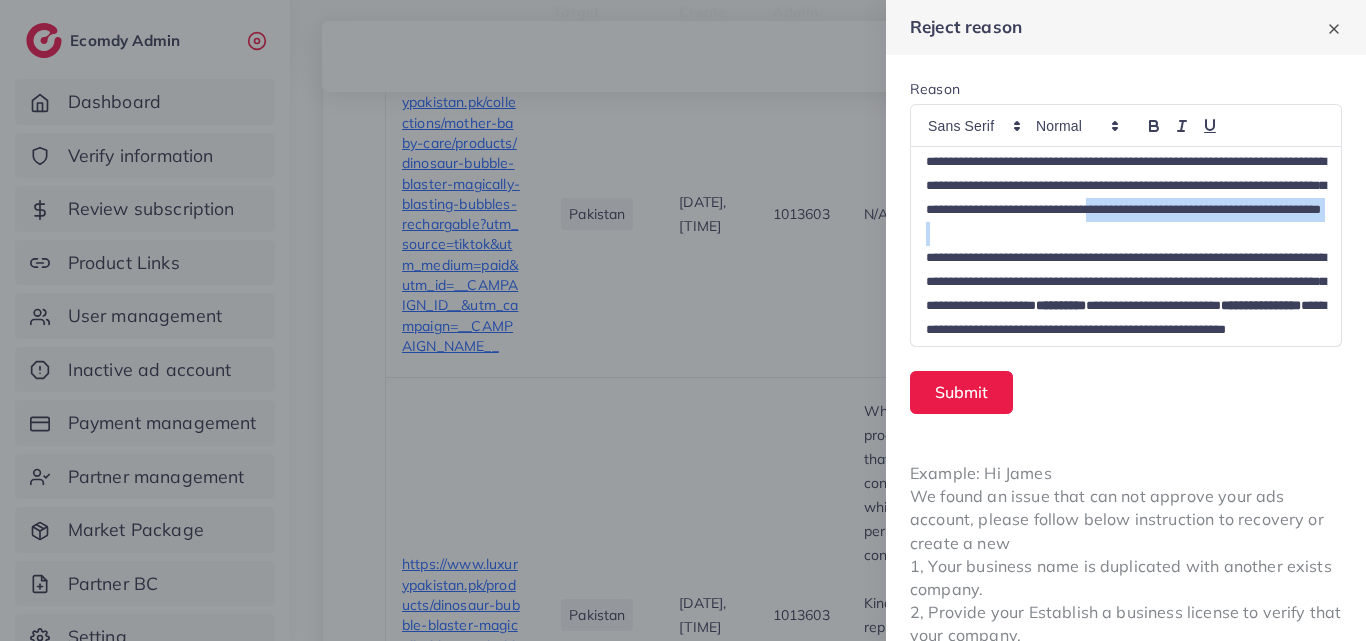 scroll, scrollTop: 0, scrollLeft: 0, axis: both 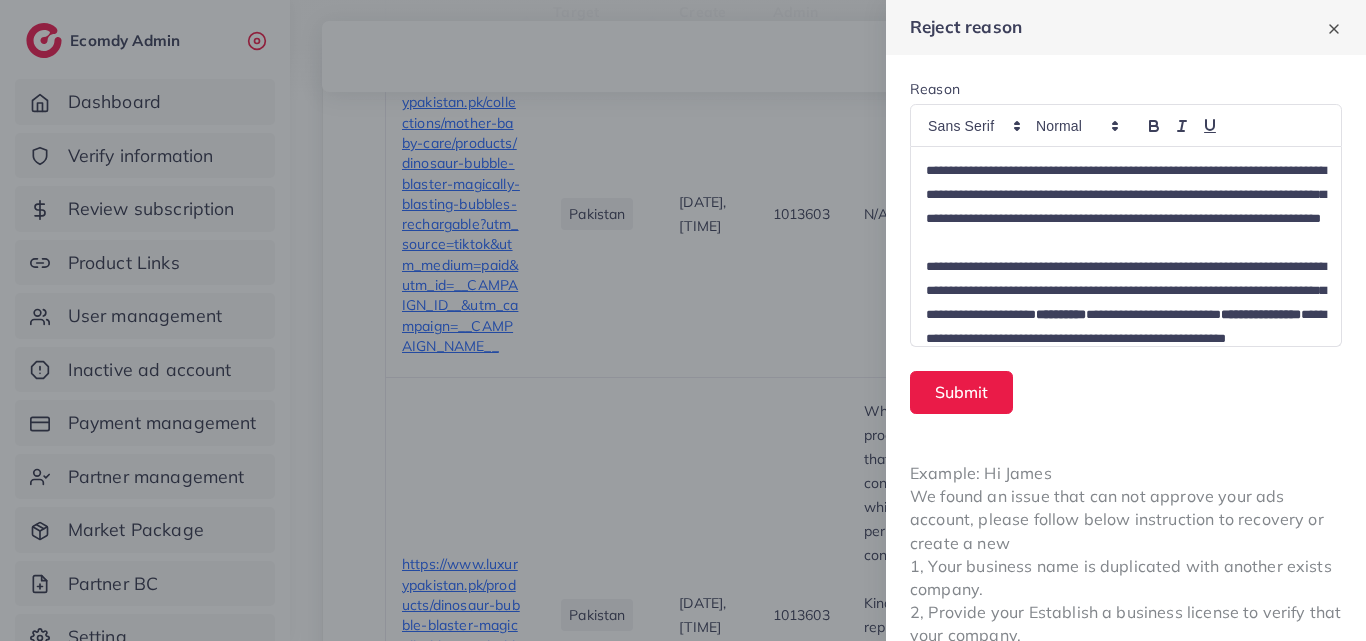 click on "**********" at bounding box center [1126, 194] 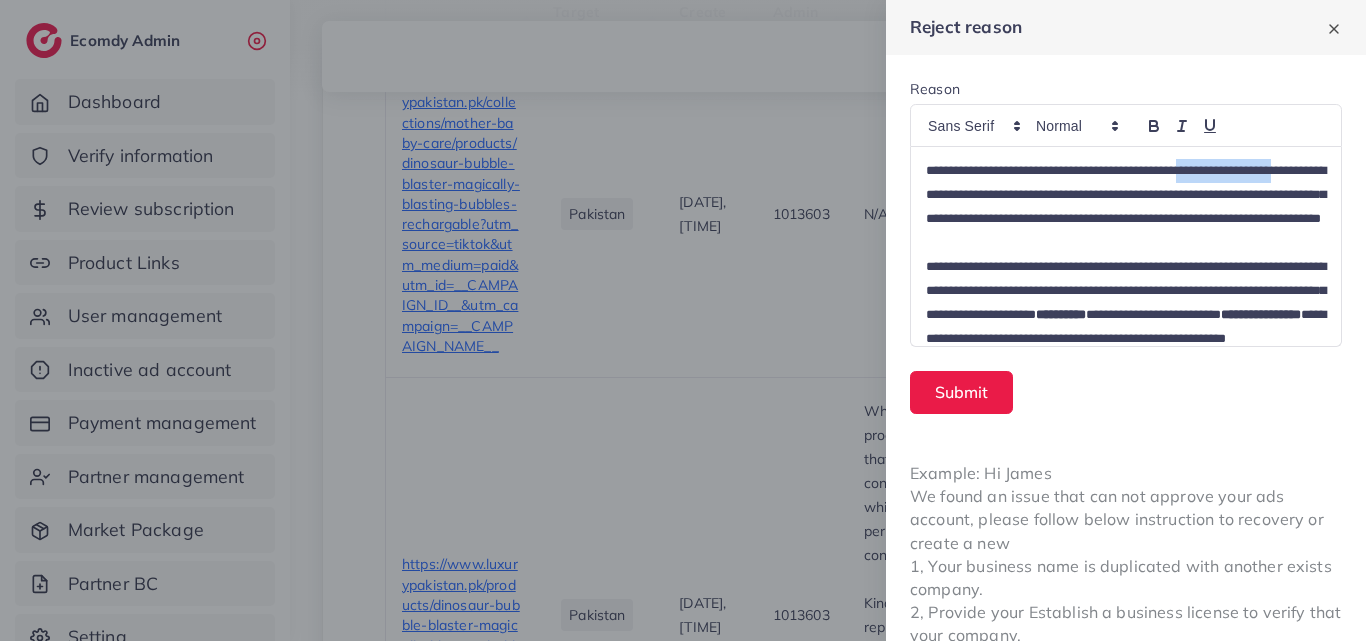 click on "**********" at bounding box center (1126, 194) 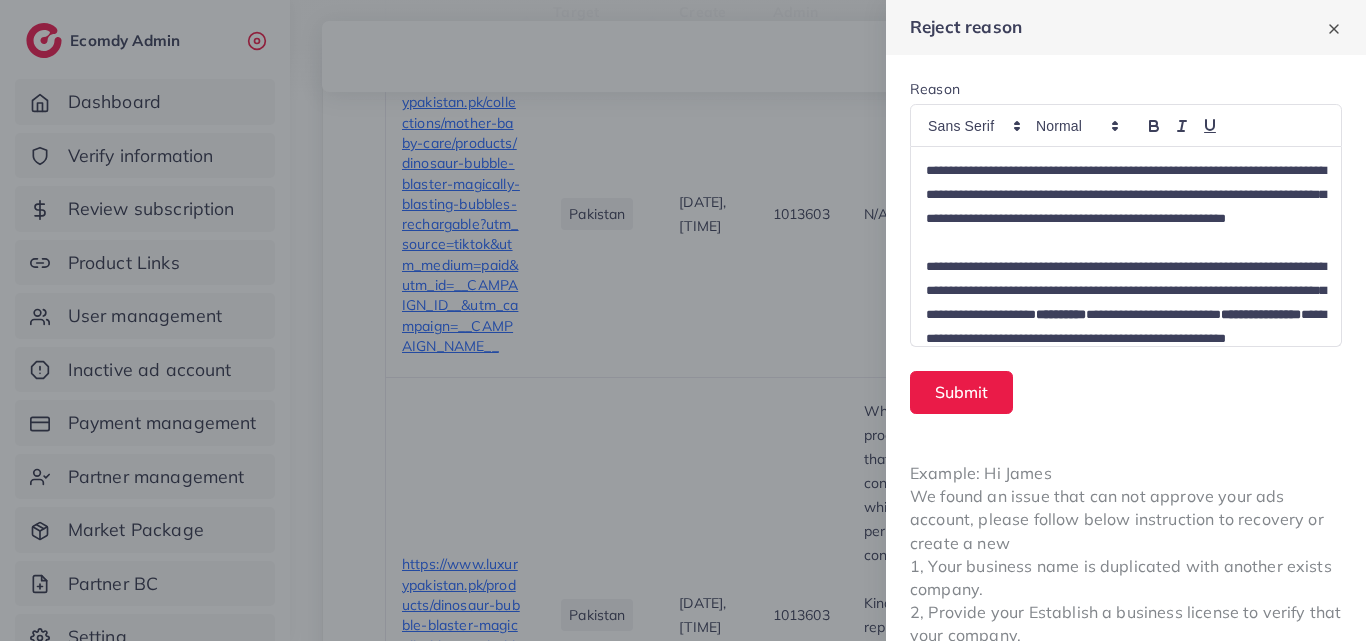 scroll, scrollTop: 0, scrollLeft: 0, axis: both 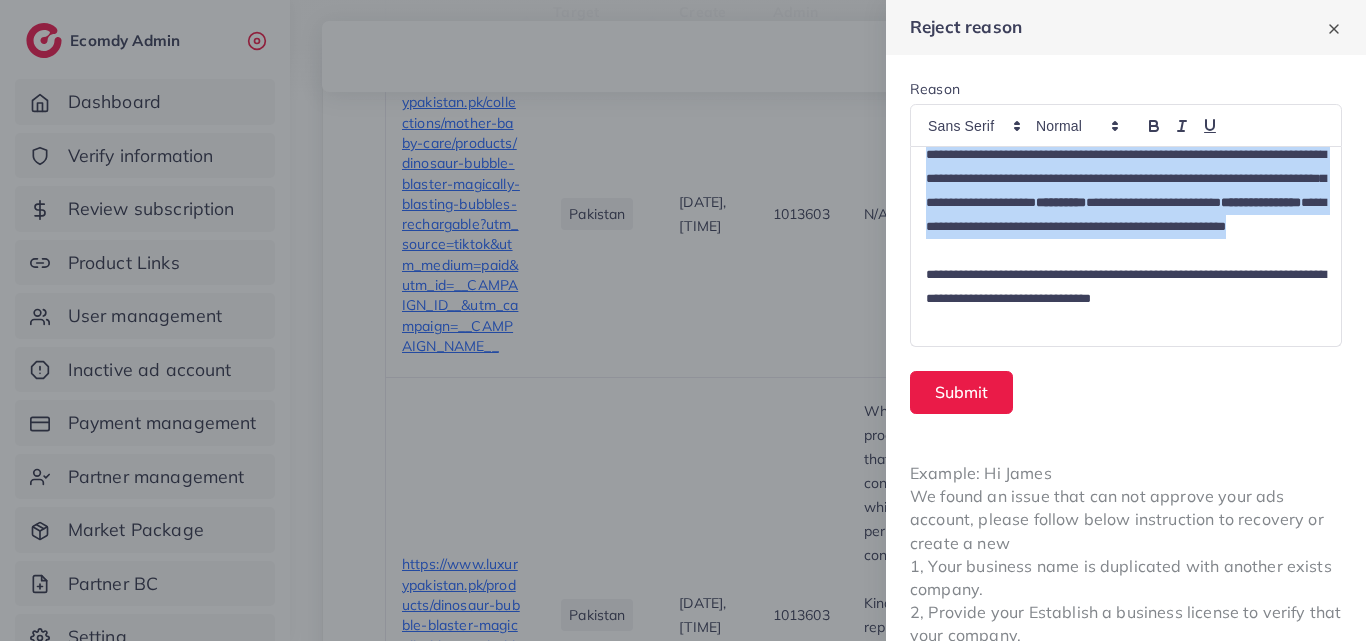 drag, startPoint x: 920, startPoint y: 306, endPoint x: 1283, endPoint y: 235, distance: 369.87836 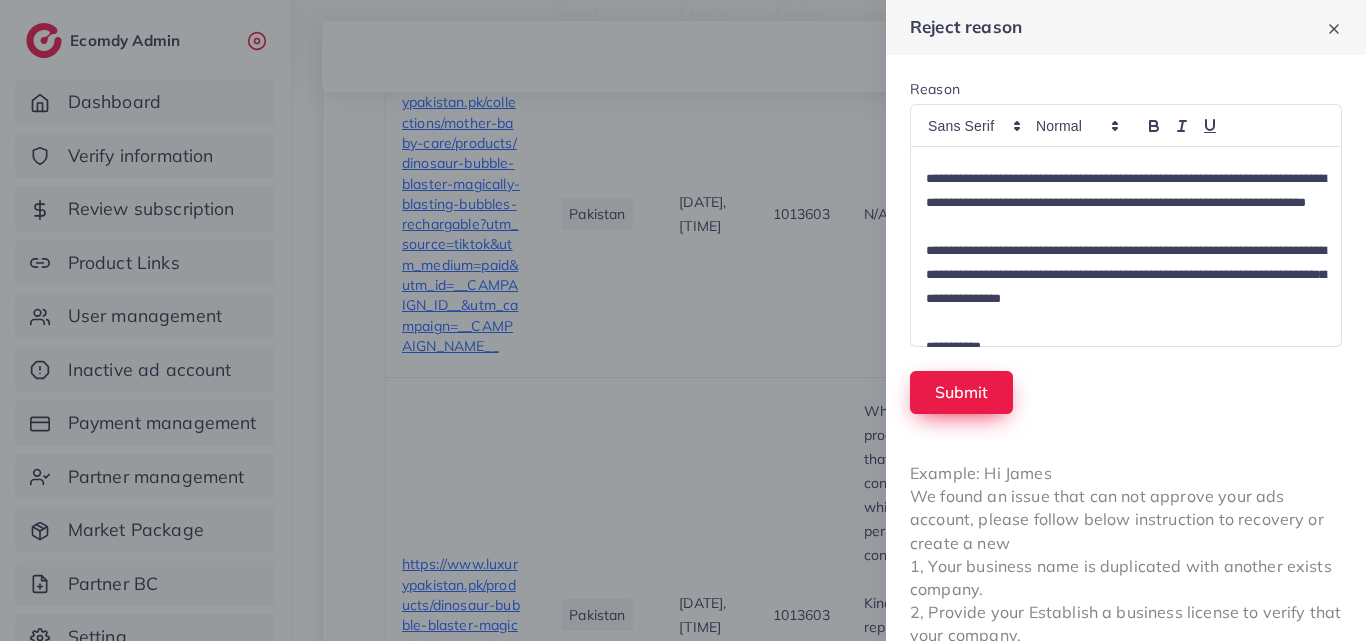 scroll, scrollTop: 0, scrollLeft: 0, axis: both 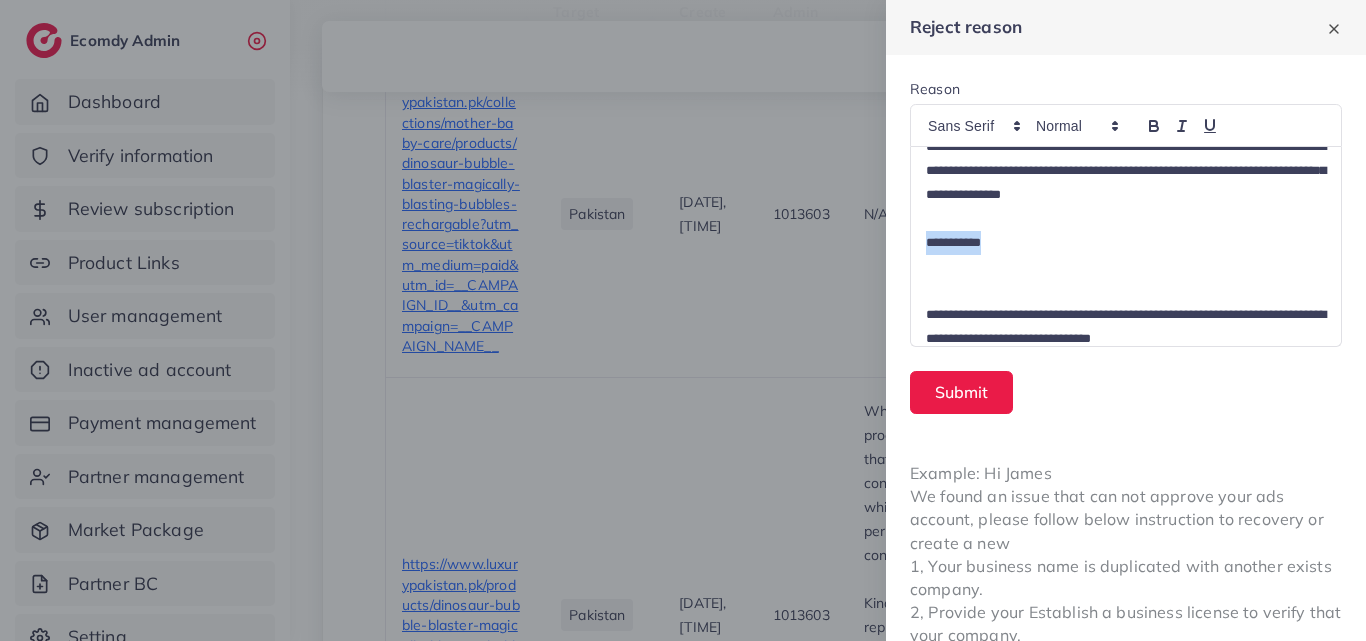 drag, startPoint x: 1015, startPoint y: 316, endPoint x: 904, endPoint y: 316, distance: 111 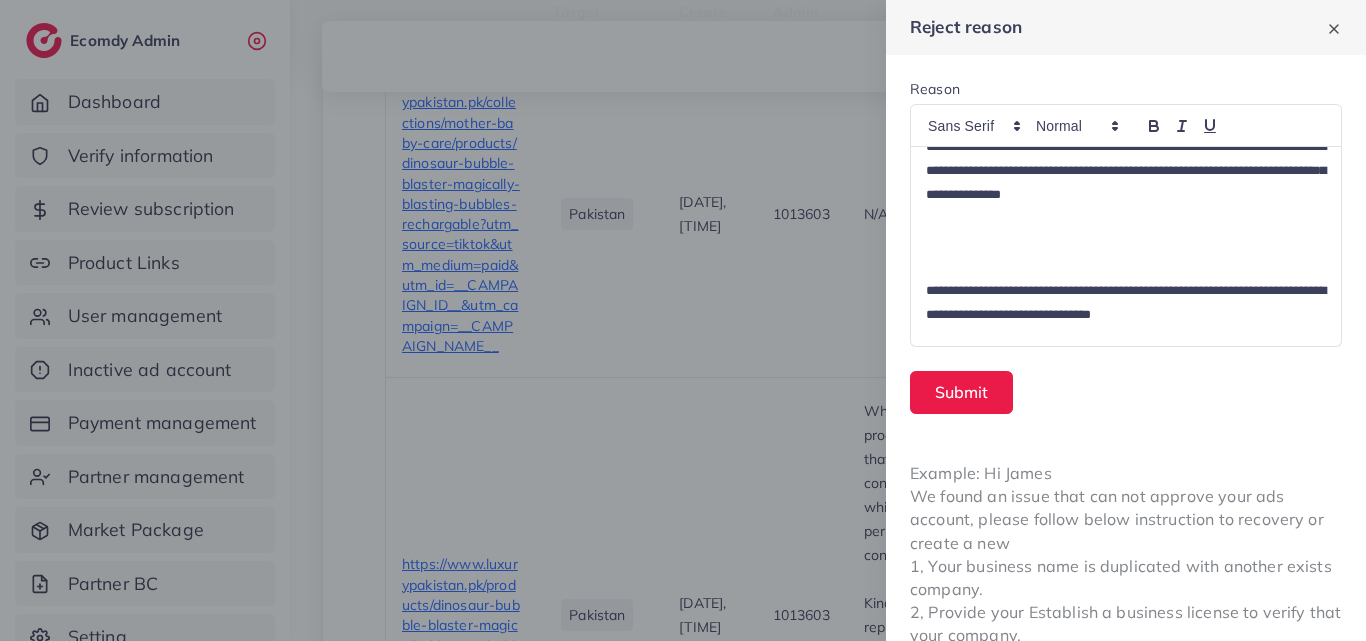 click on "**********" at bounding box center [1126, 247] 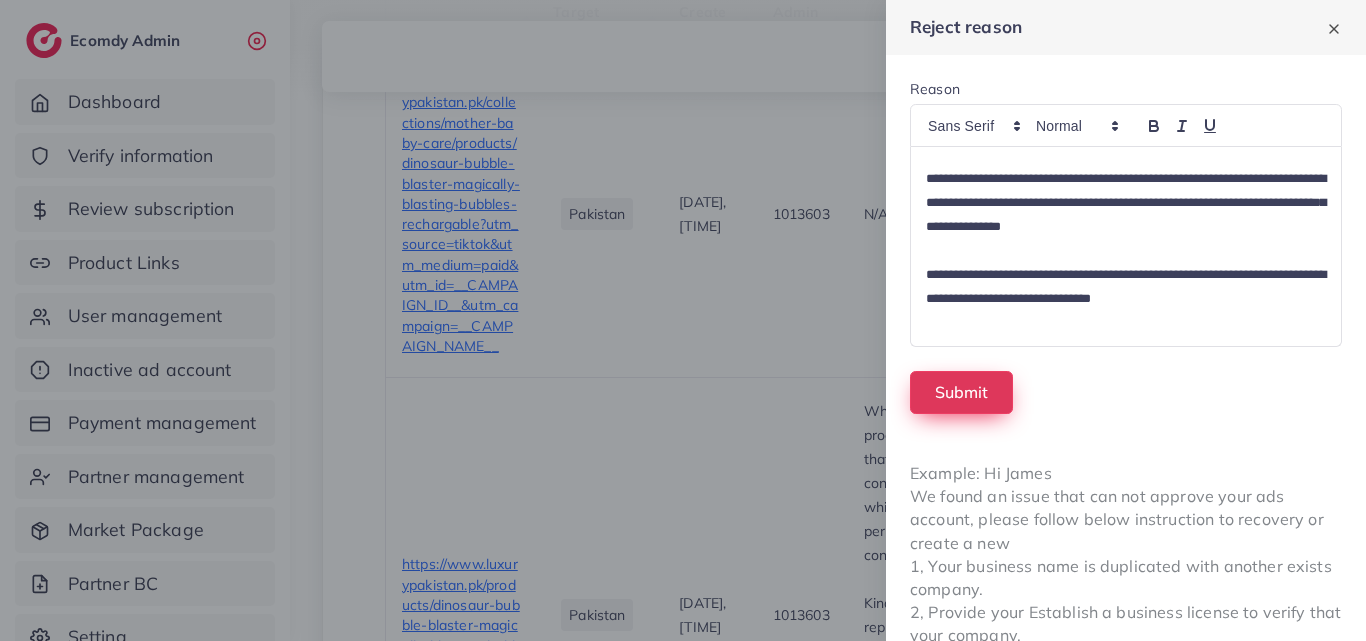 click on "Submit" at bounding box center (961, 392) 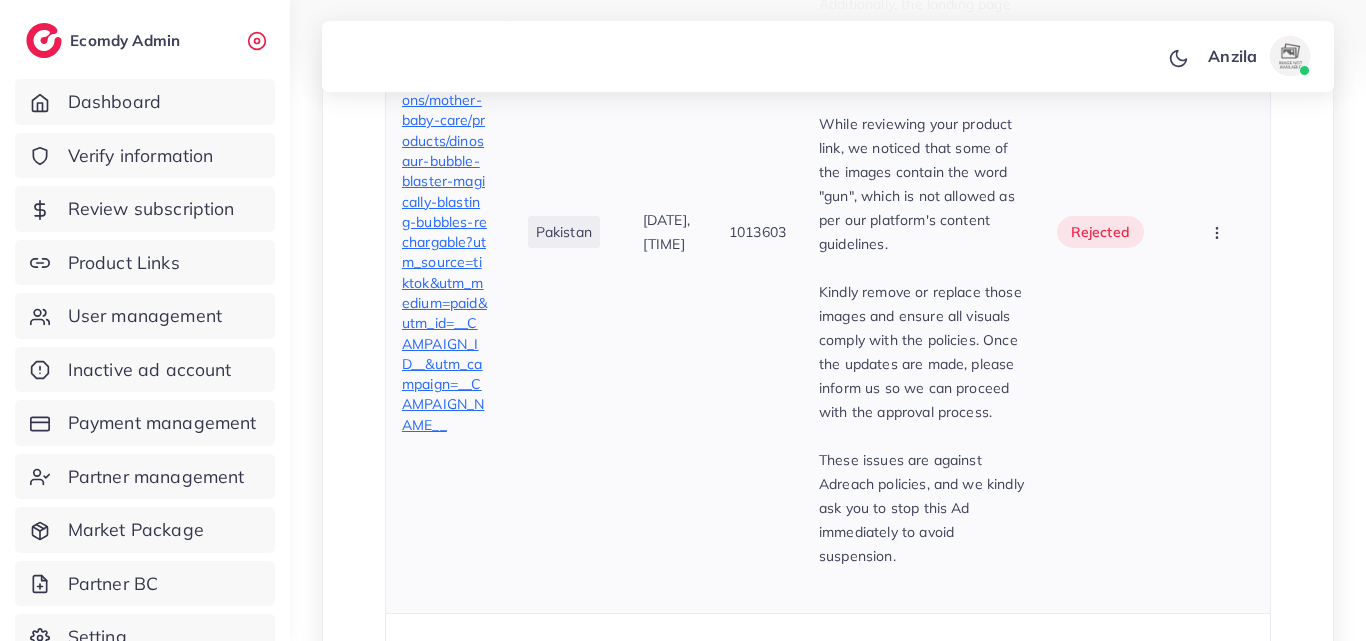 scroll, scrollTop: 1325, scrollLeft: 0, axis: vertical 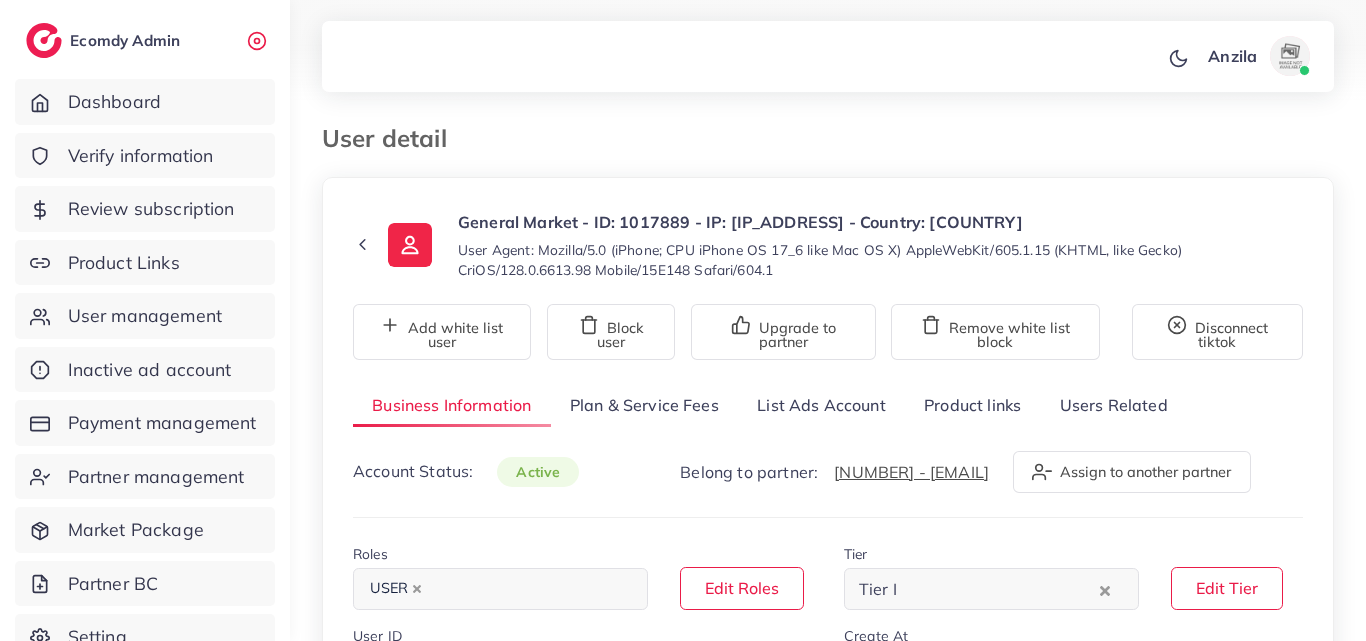 select on "*******" 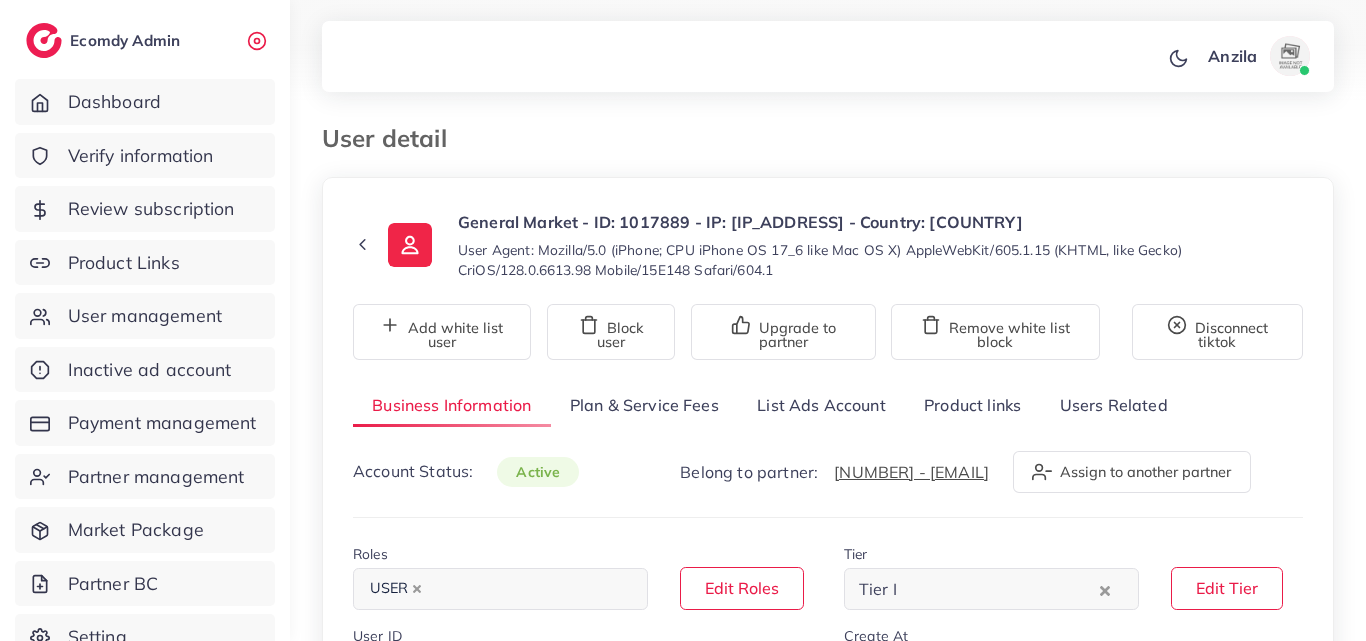 click on "**********" at bounding box center [828, 1031] 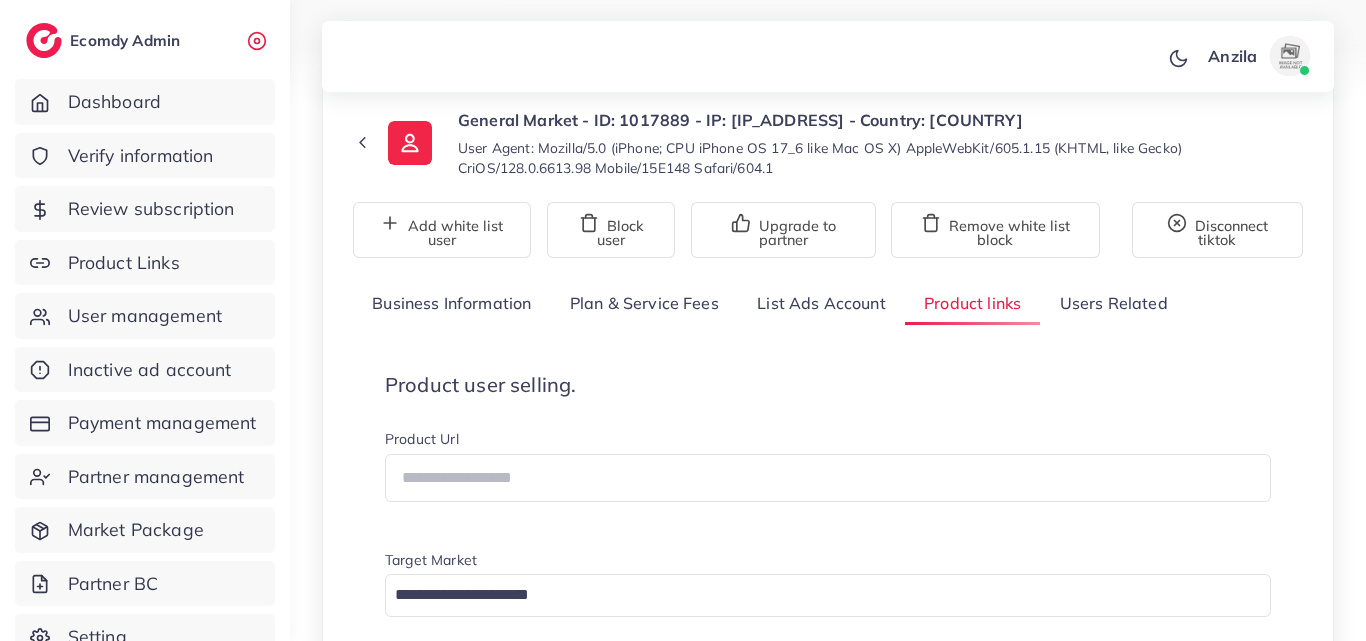 scroll, scrollTop: 200, scrollLeft: 0, axis: vertical 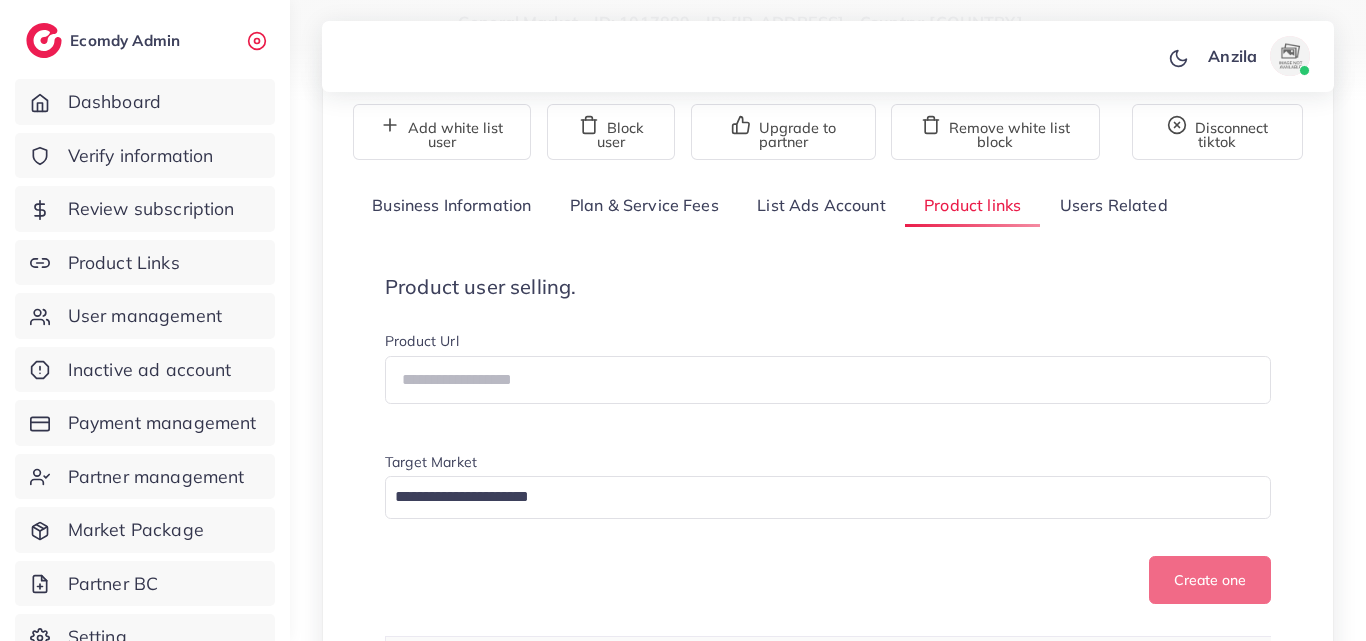 click on "Product user selling.   Product Url   Target Market            Loading...      Create one" at bounding box center (828, 440) 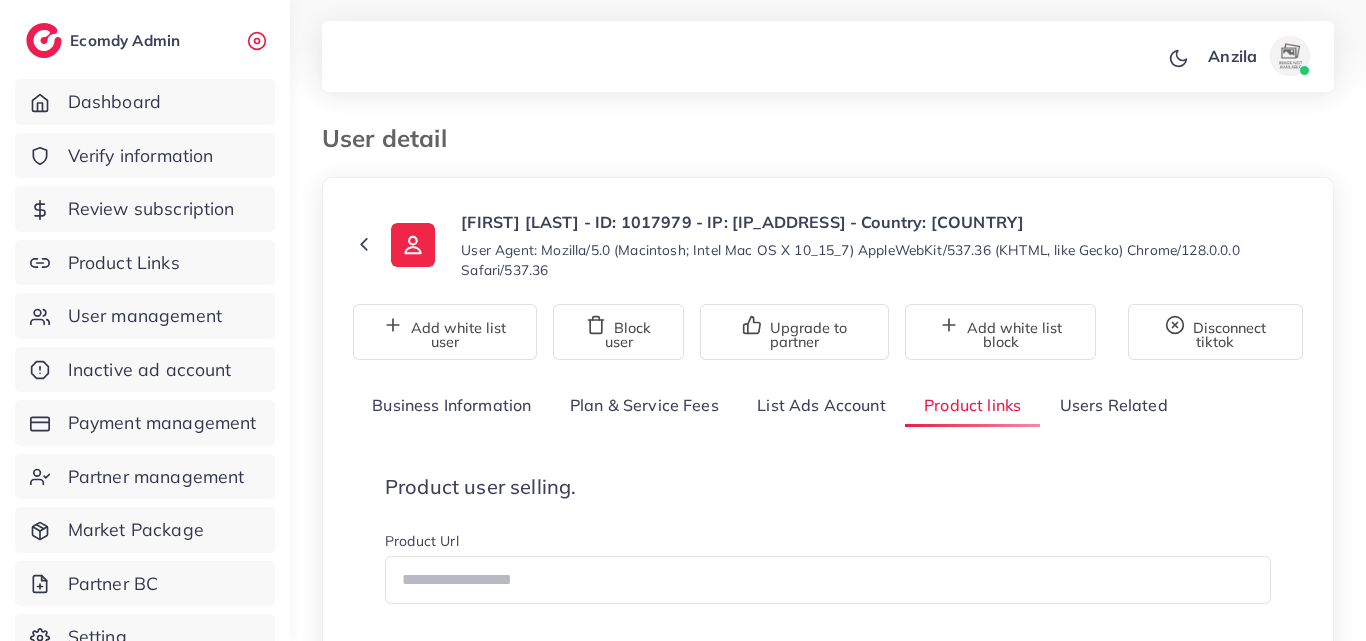 scroll, scrollTop: 200, scrollLeft: 0, axis: vertical 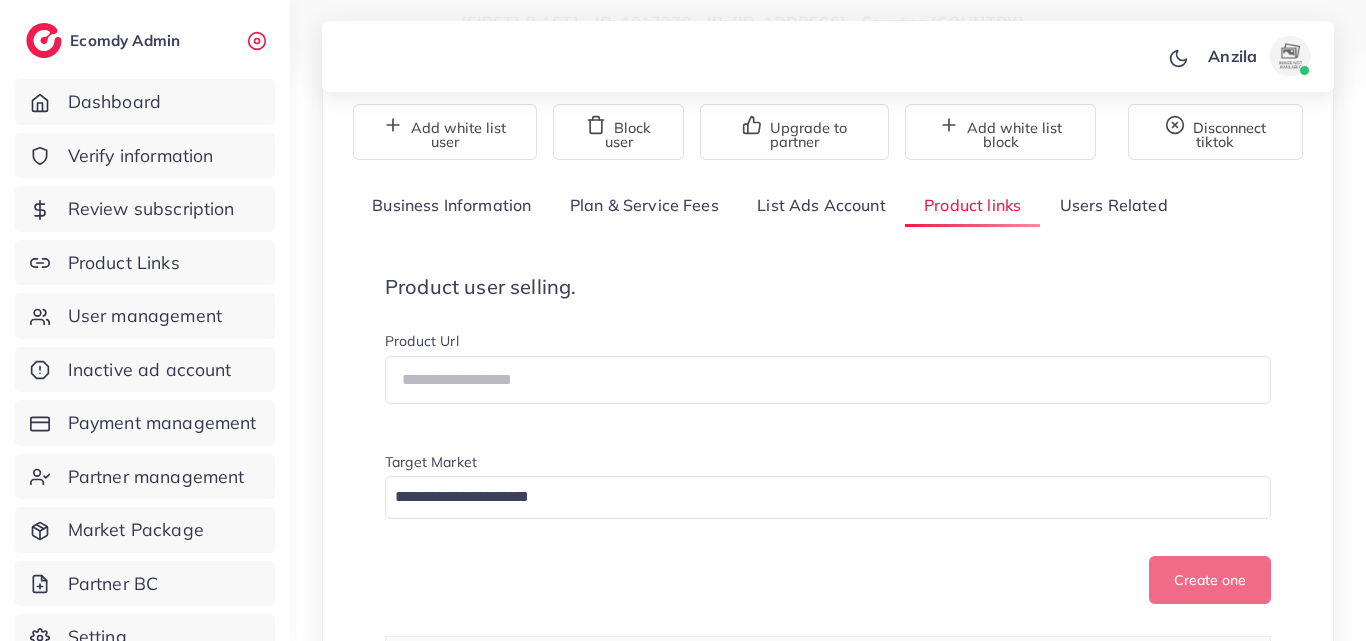 click on "Product Url" at bounding box center (828, 343) 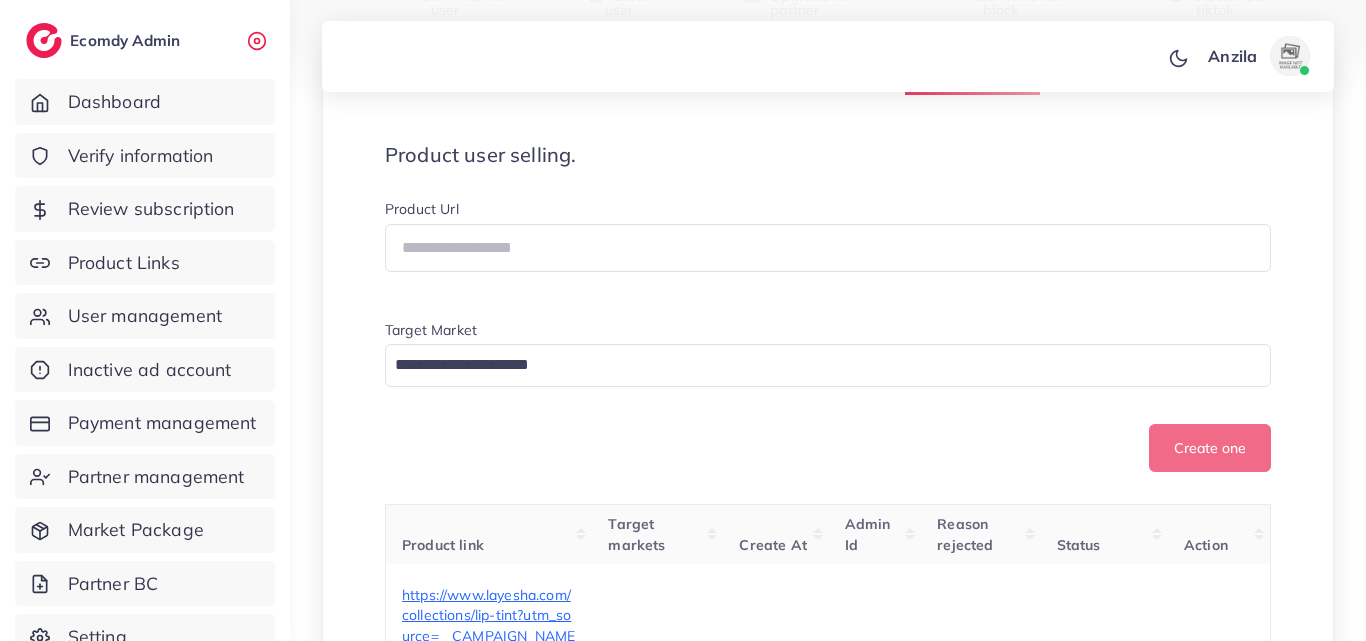 scroll, scrollTop: 400, scrollLeft: 0, axis: vertical 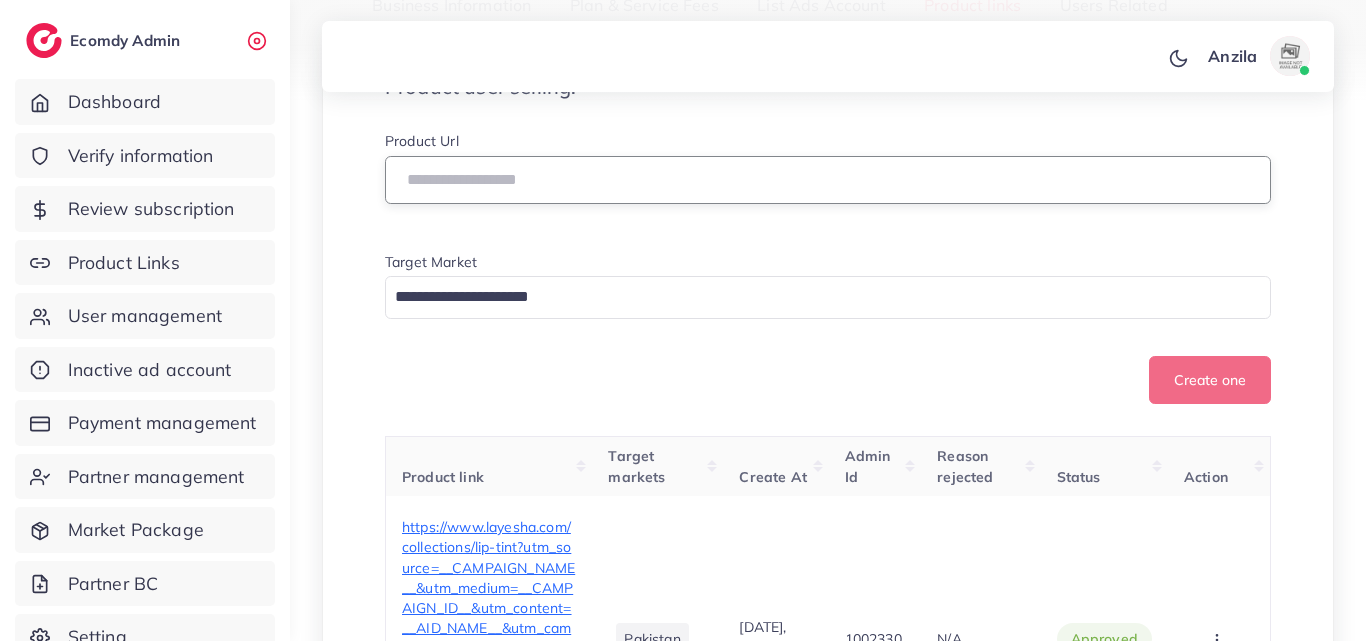 click at bounding box center [828, 180] 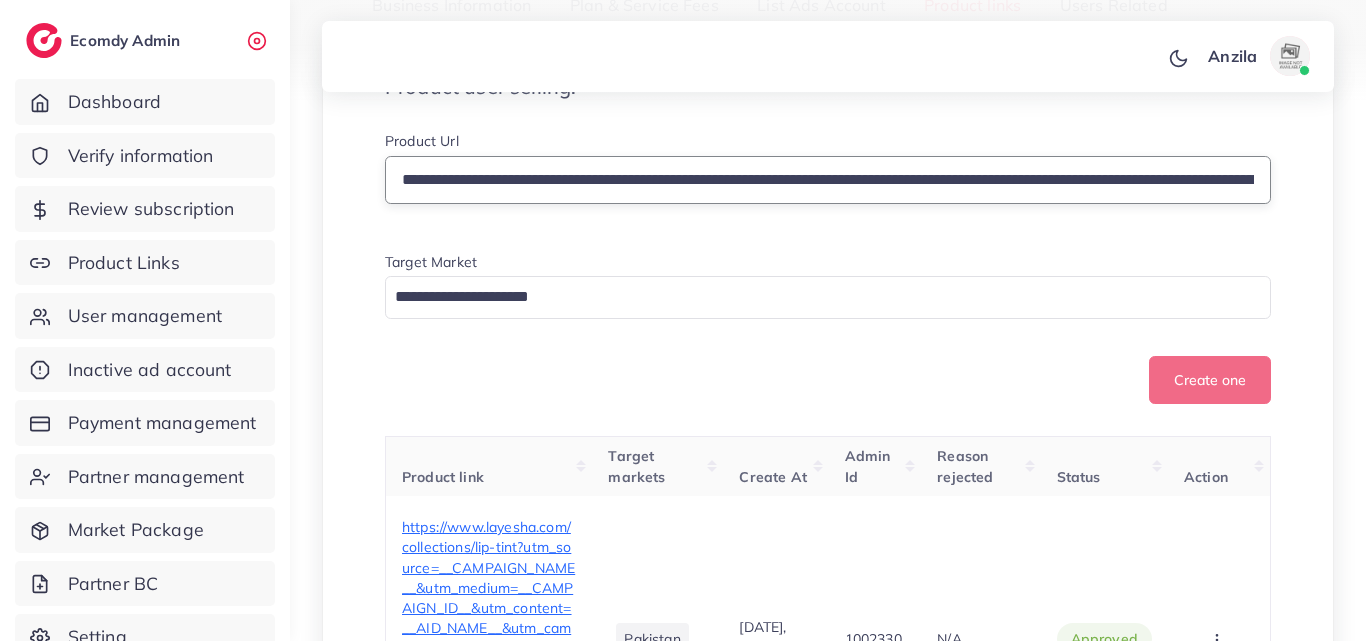 scroll, scrollTop: 0, scrollLeft: 846, axis: horizontal 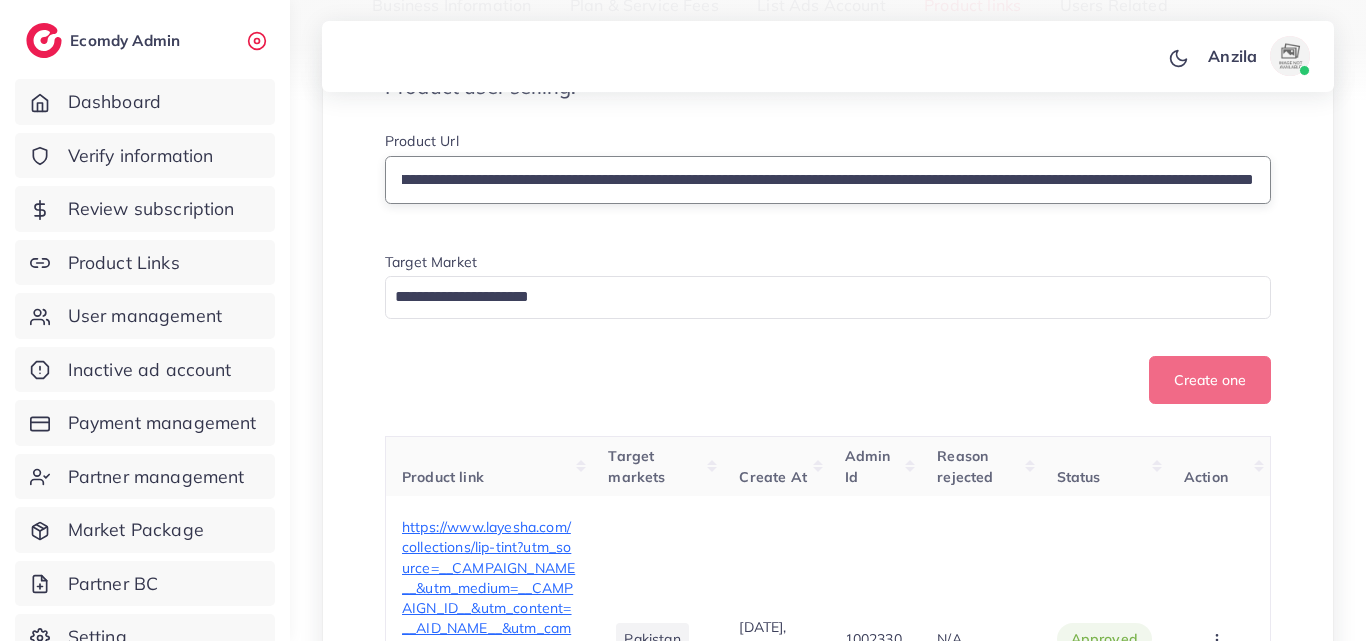 type on "**********" 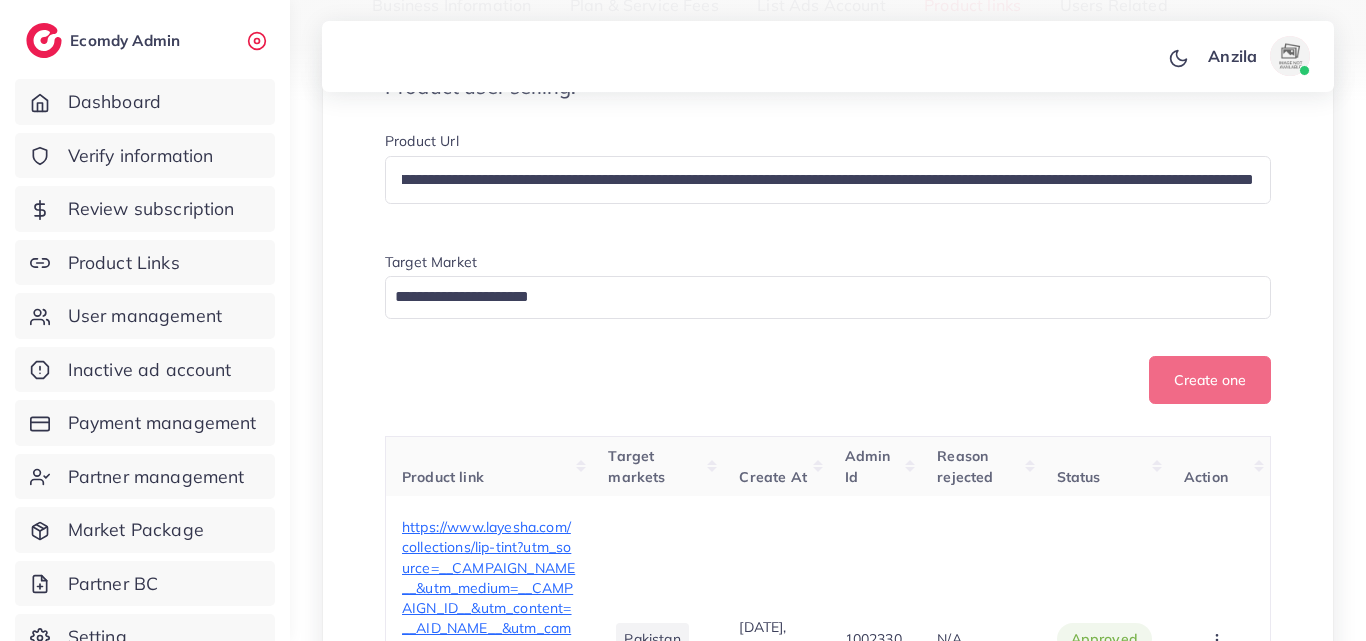 scroll, scrollTop: 0, scrollLeft: 0, axis: both 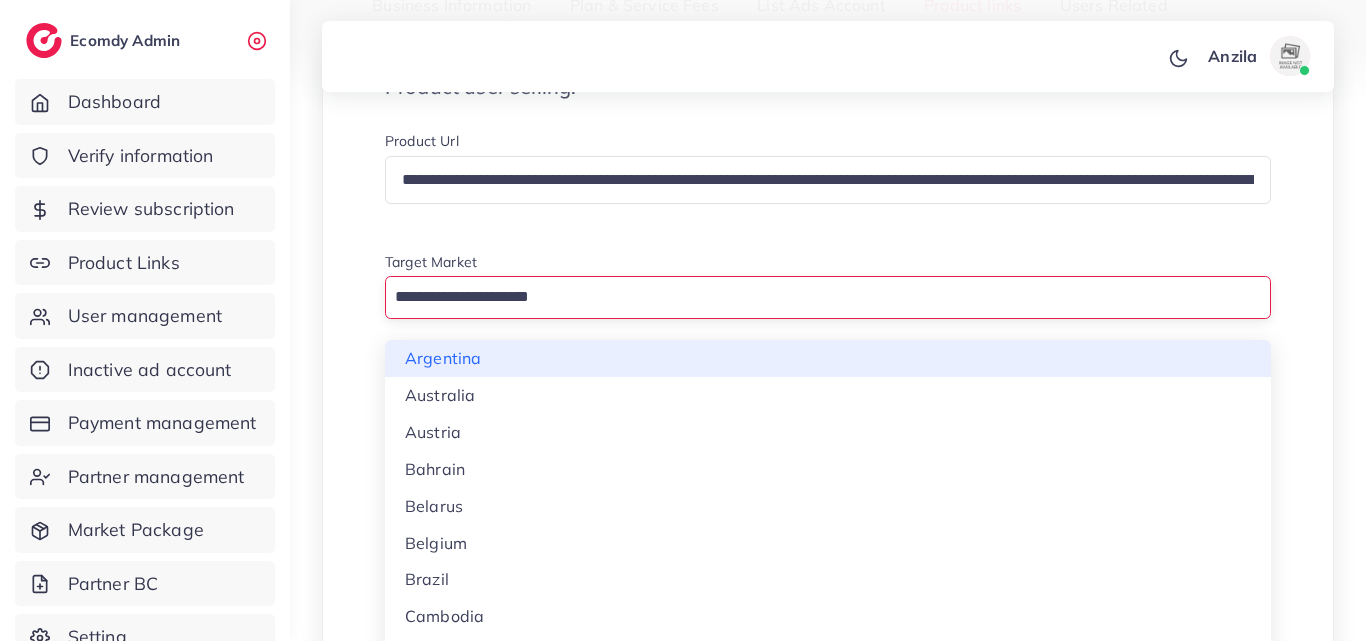 click at bounding box center (816, 297) 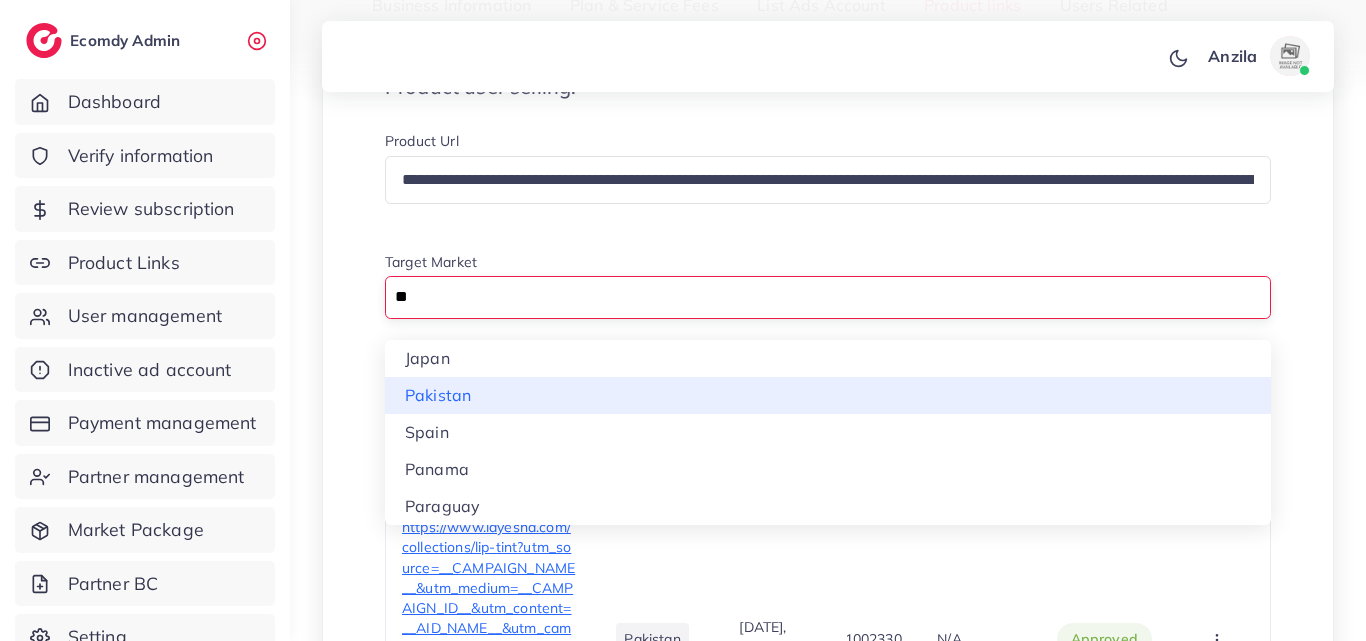 type on "**" 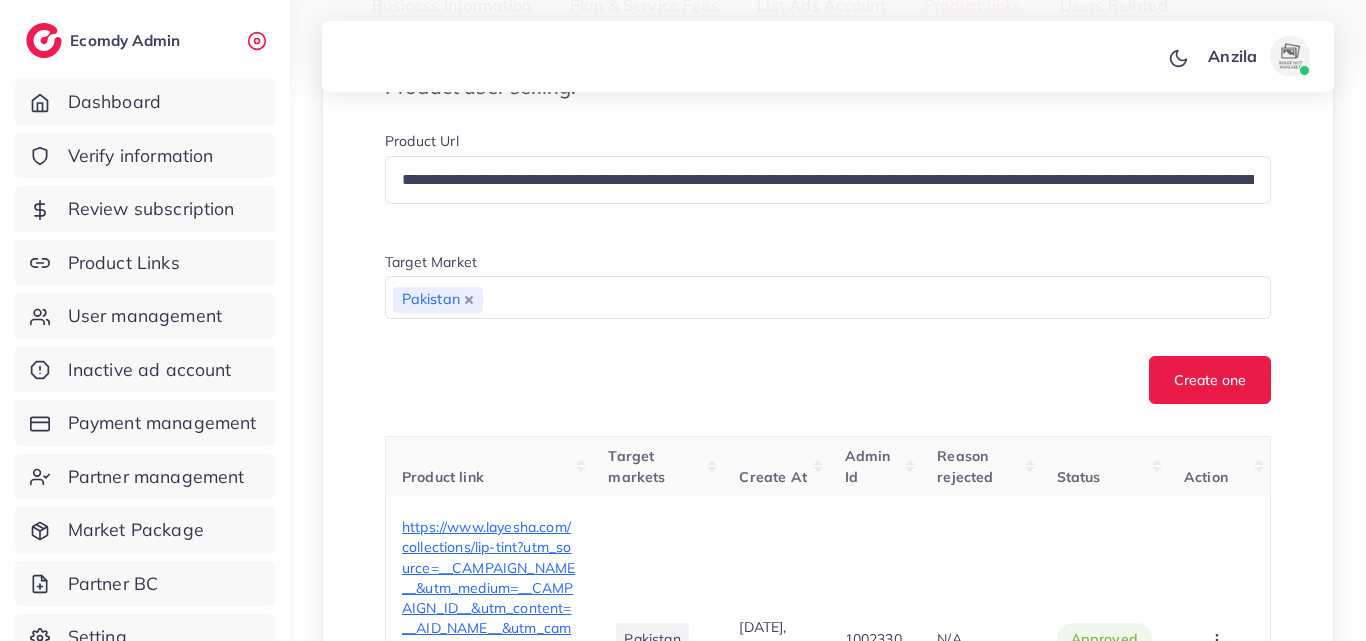 click on "**********" at bounding box center (828, 2643) 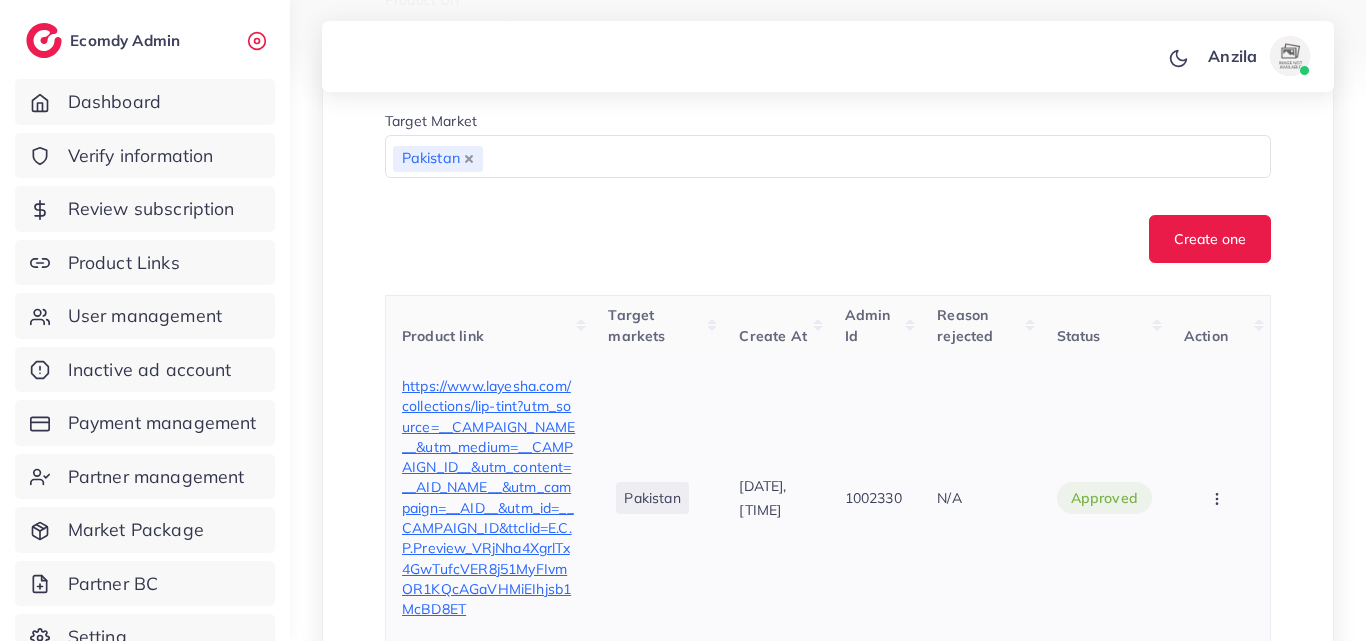 scroll, scrollTop: 400, scrollLeft: 0, axis: vertical 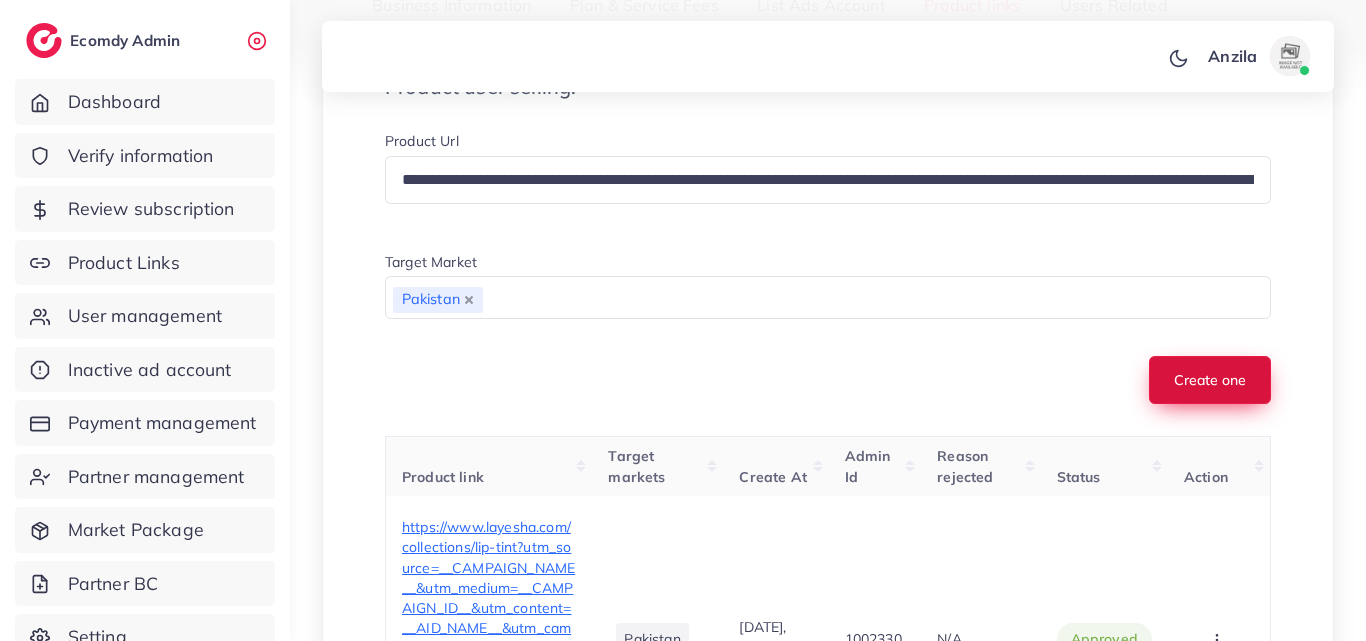 click on "Create one" at bounding box center [1210, 380] 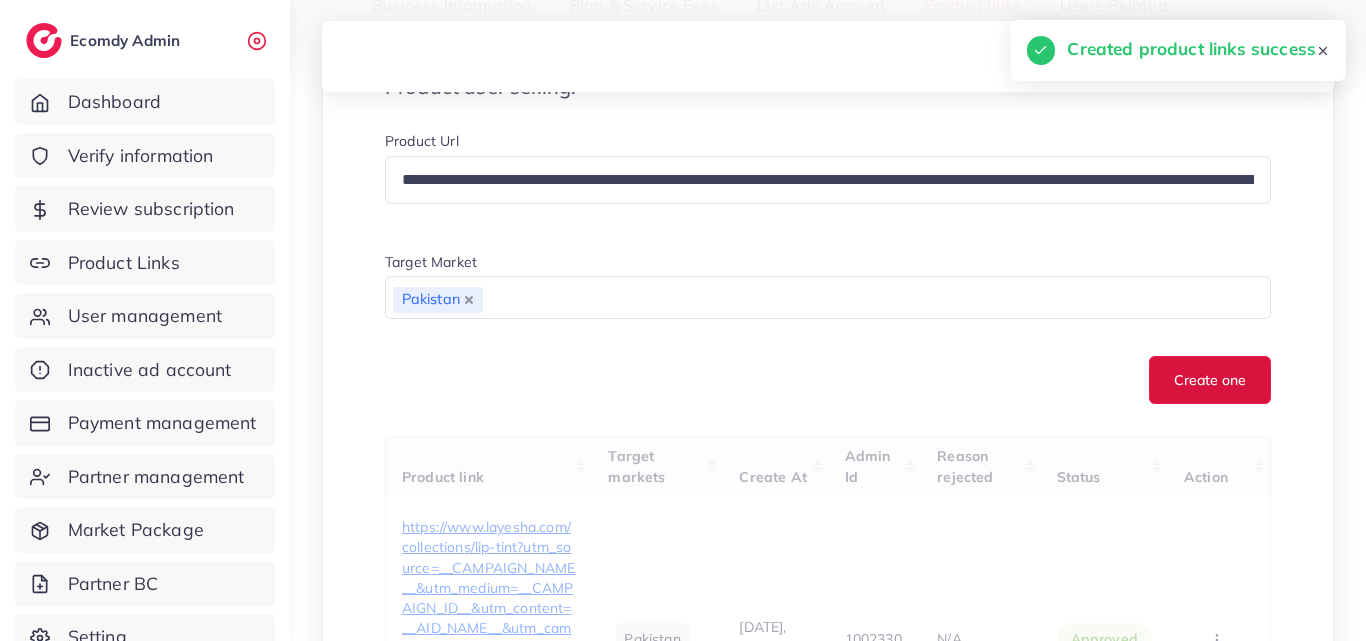 type 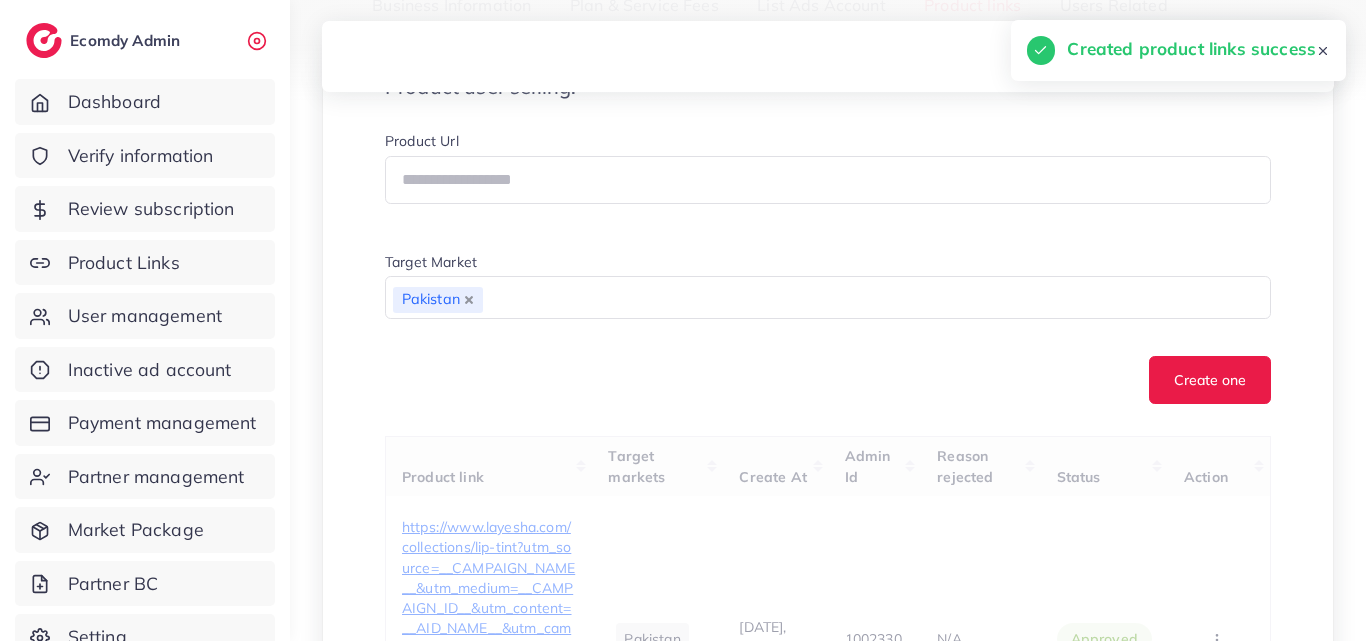 click on "**********" at bounding box center [828, 2643] 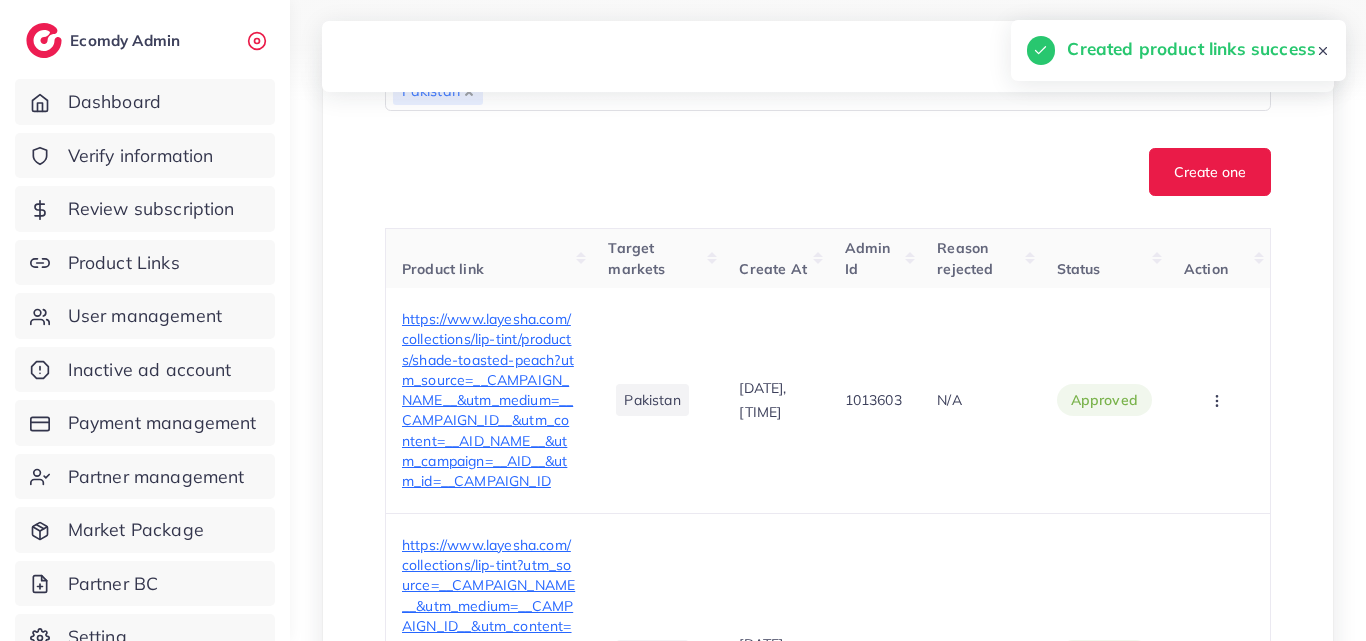 scroll, scrollTop: 700, scrollLeft: 0, axis: vertical 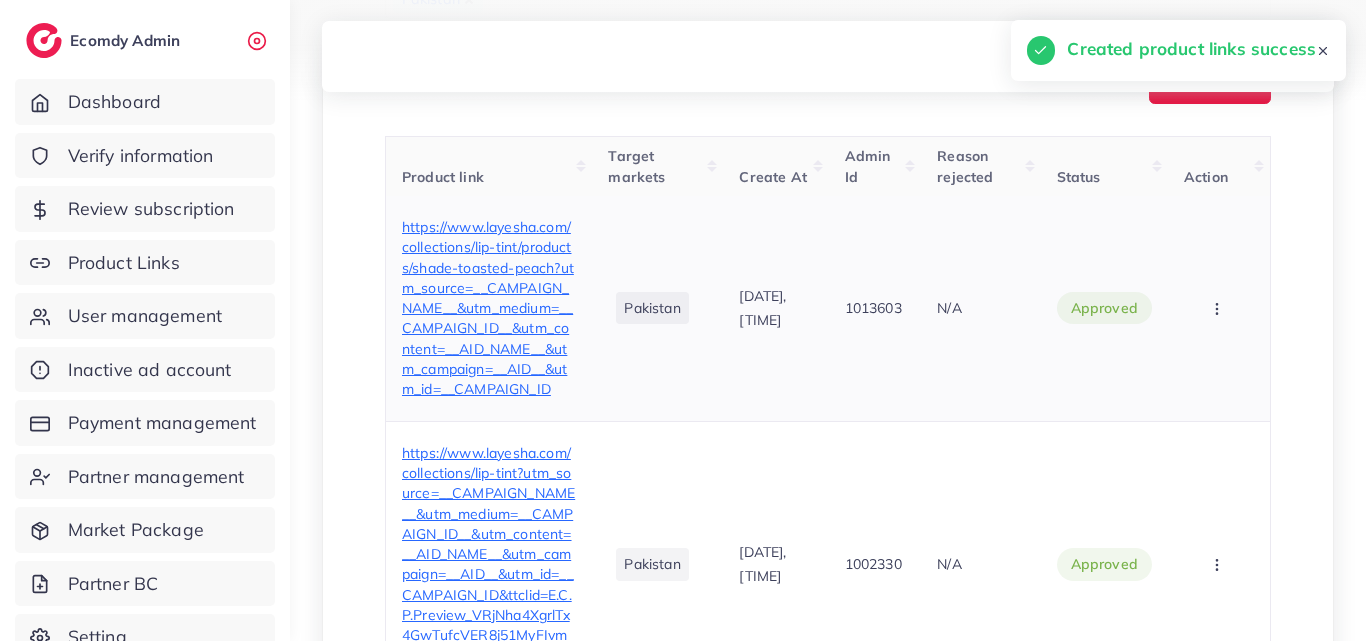 click on "https://www.layesha.com/collections/lip-tint/products/shade-toasted-peach?utm_source=__CAMPAIGN_NAME__&utm_medium=__CAMPAIGN_ID__&utm_content=__AID_NAME__&utm_campaign=__AID__&utm_id=__CAMPAIGN_ID" at bounding box center (488, 308) 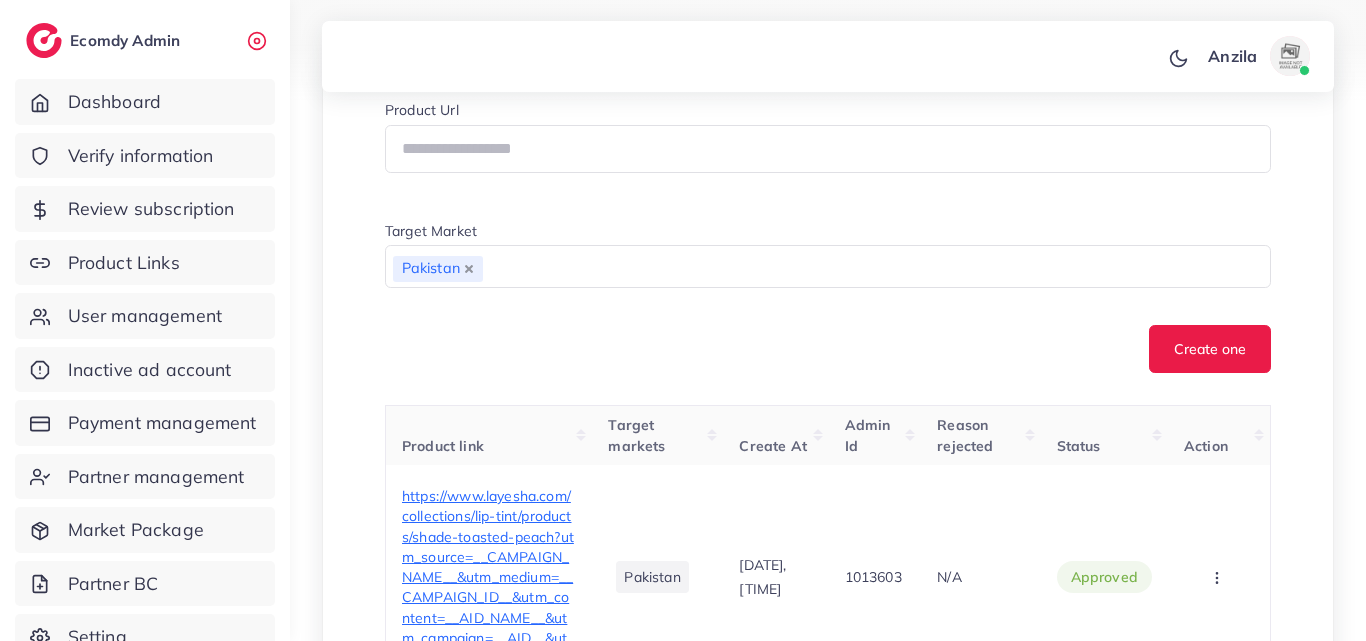 scroll, scrollTop: 400, scrollLeft: 0, axis: vertical 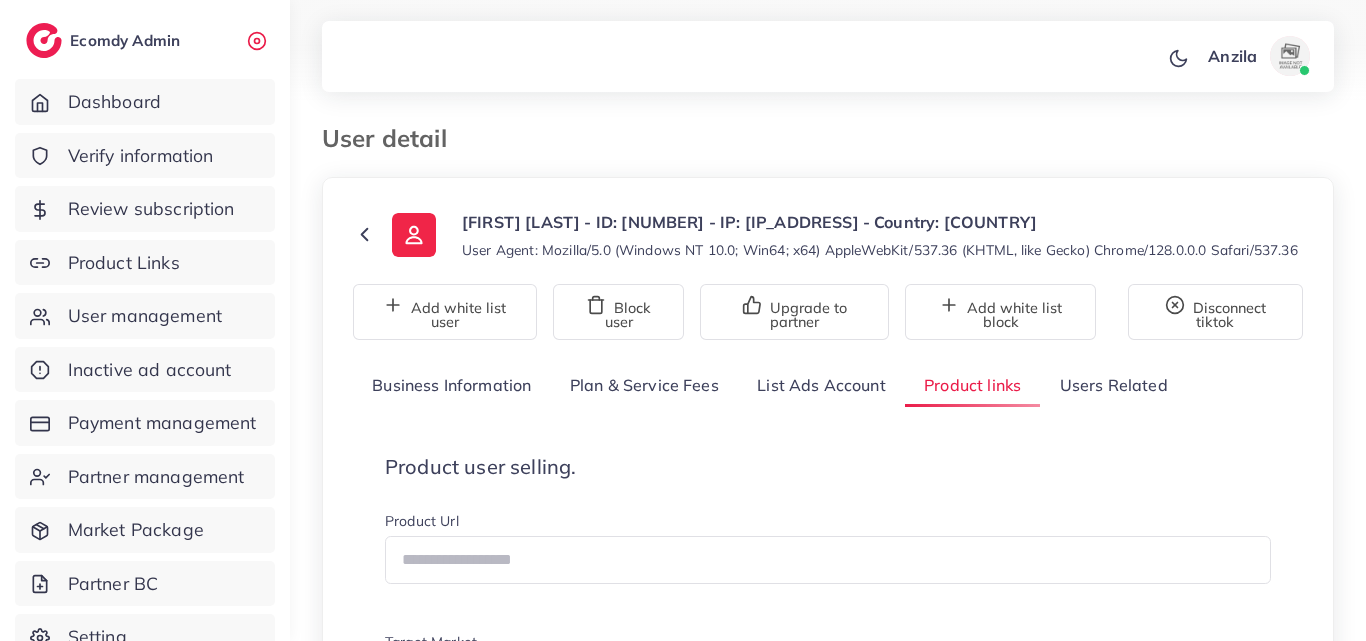 type 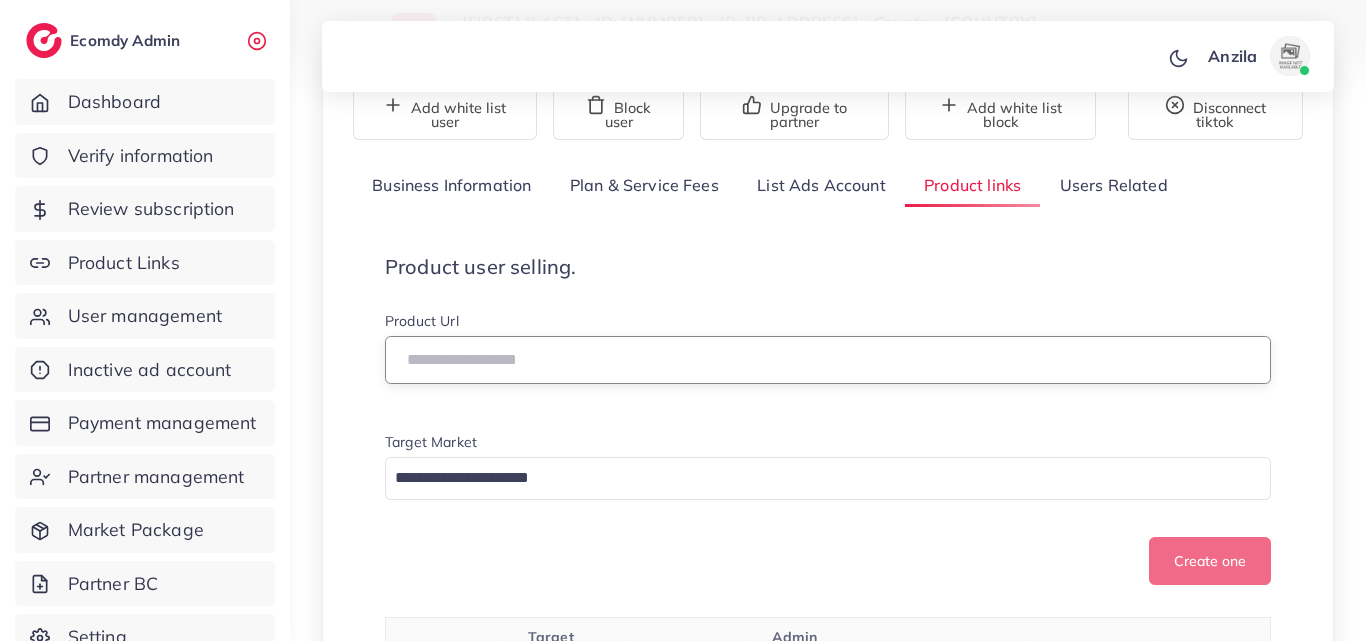 click at bounding box center [828, 360] 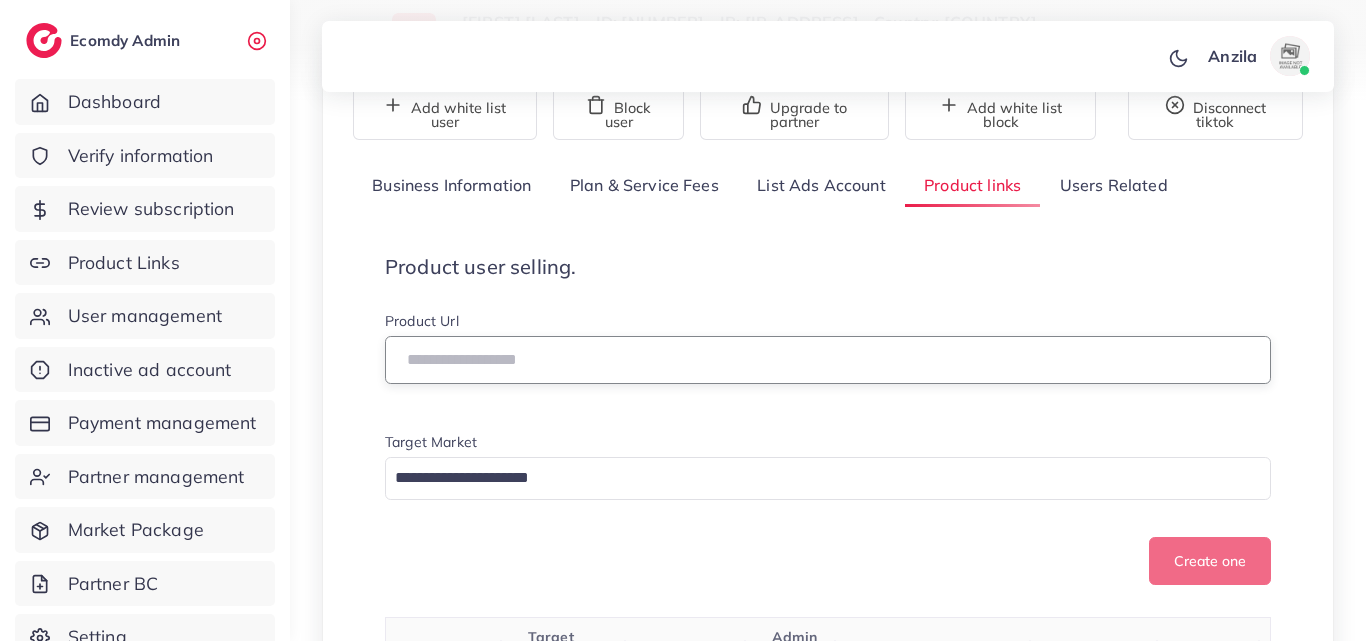 paste on "**********" 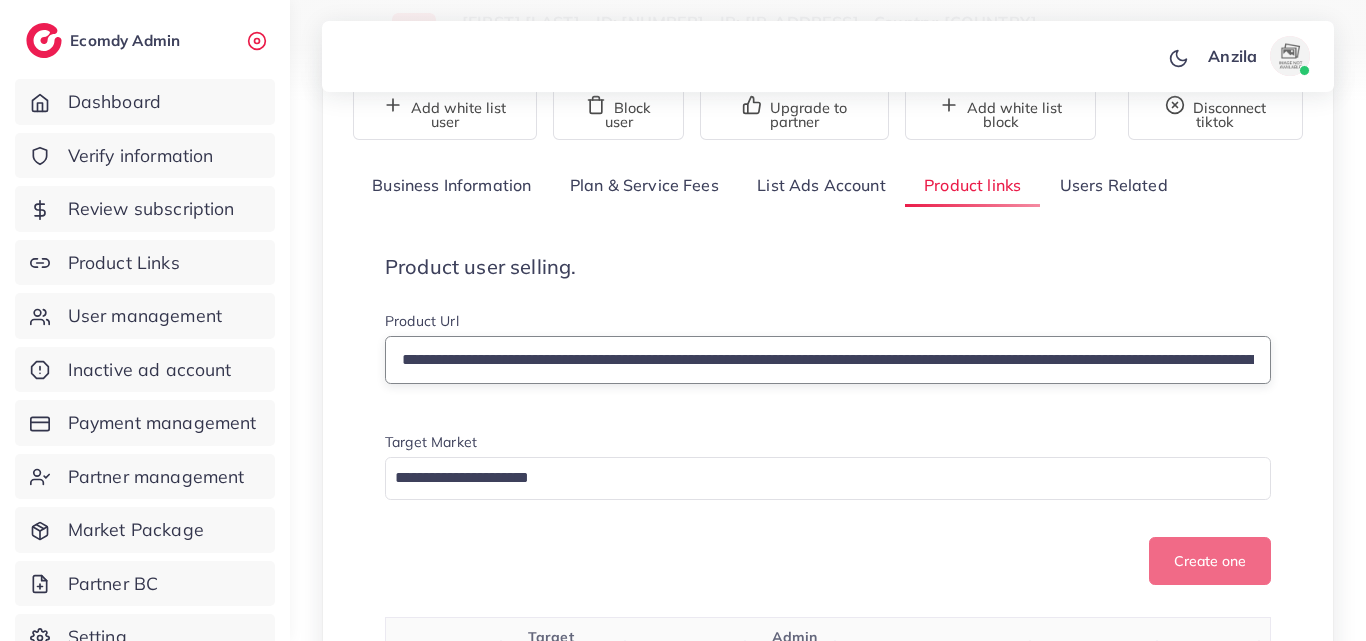 scroll, scrollTop: 0, scrollLeft: 766, axis: horizontal 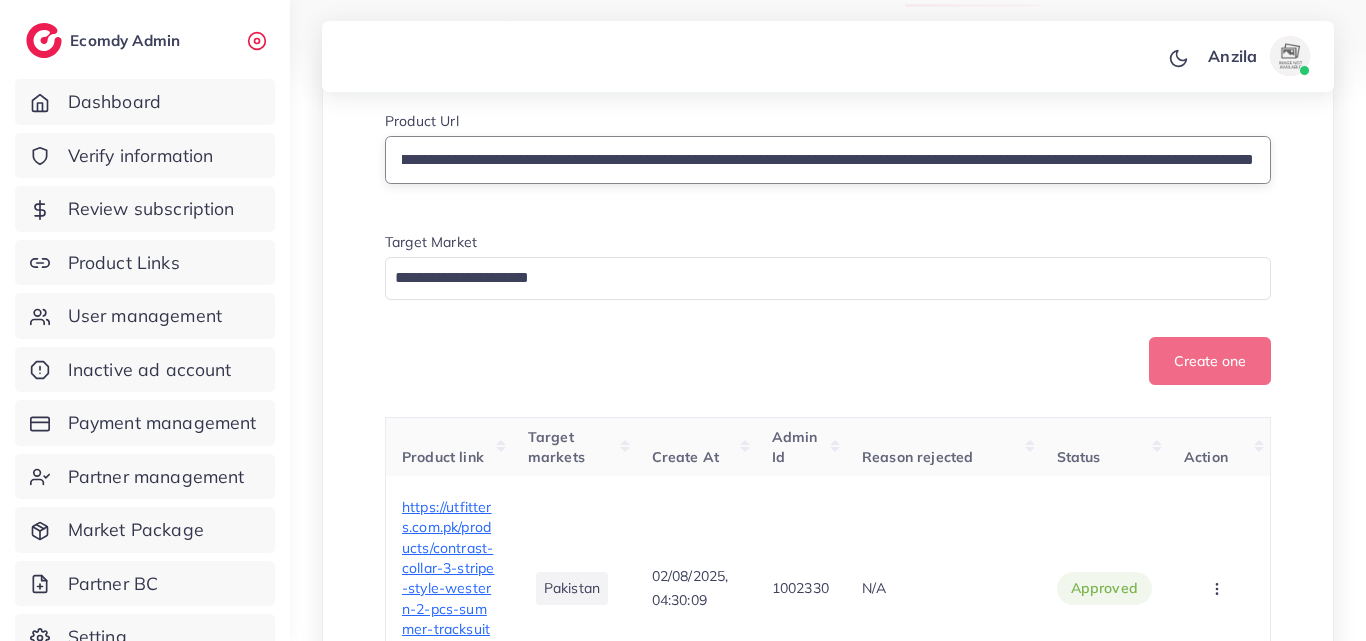 type on "**********" 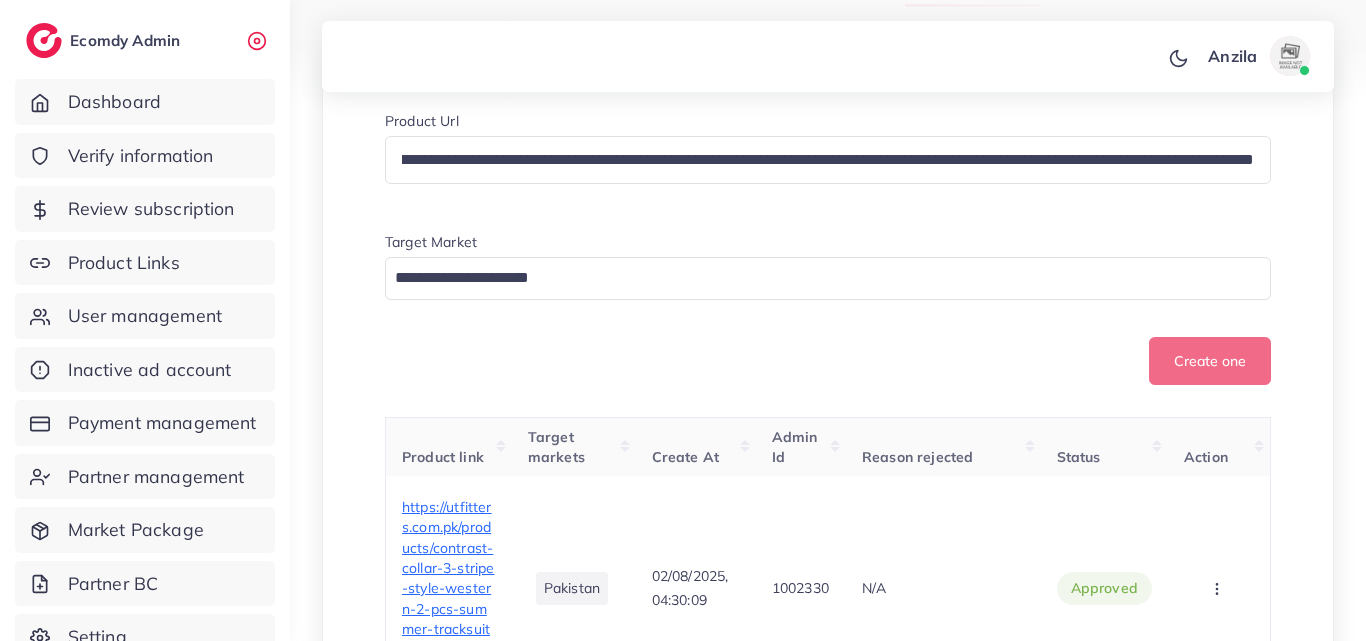 click at bounding box center (816, 278) 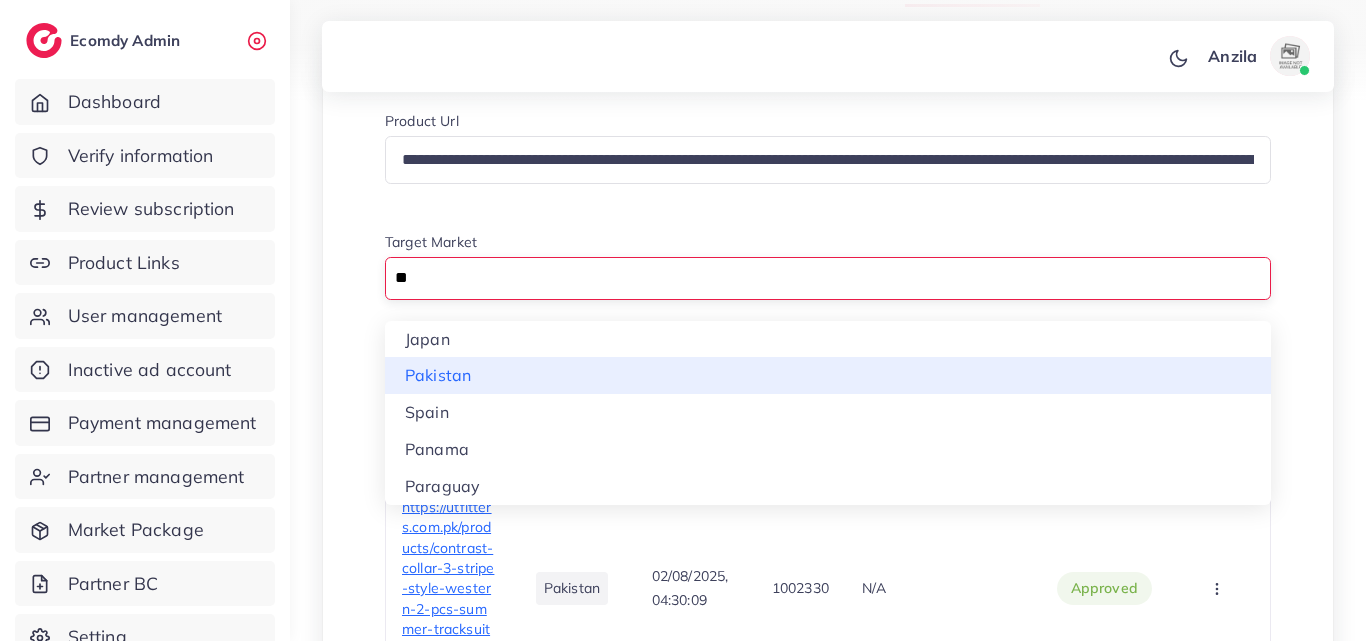type on "**" 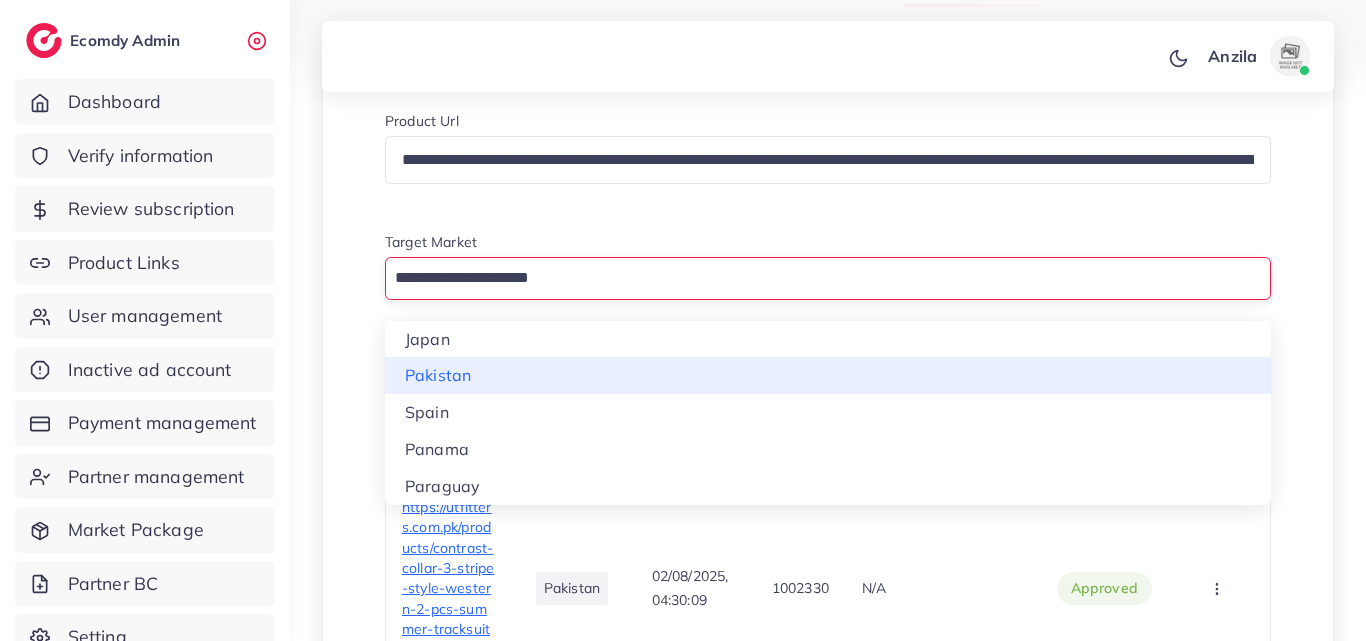 click on "**********" at bounding box center (828, 11388) 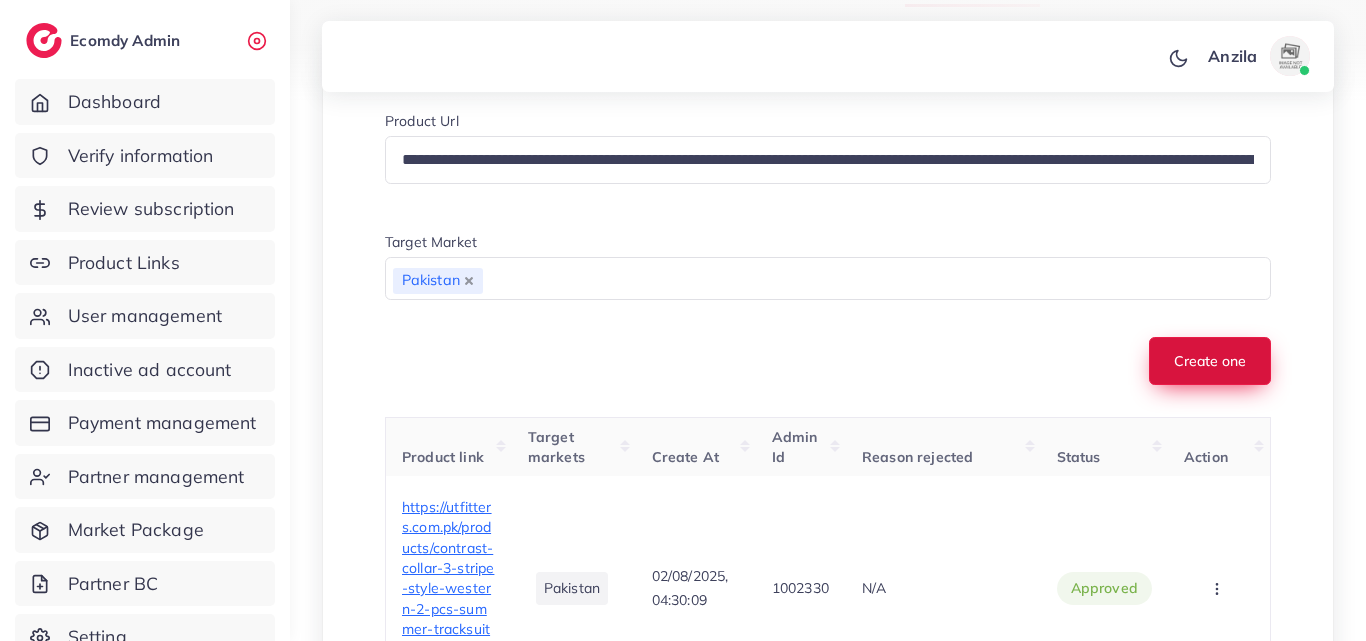 click on "Create one" at bounding box center [1210, 361] 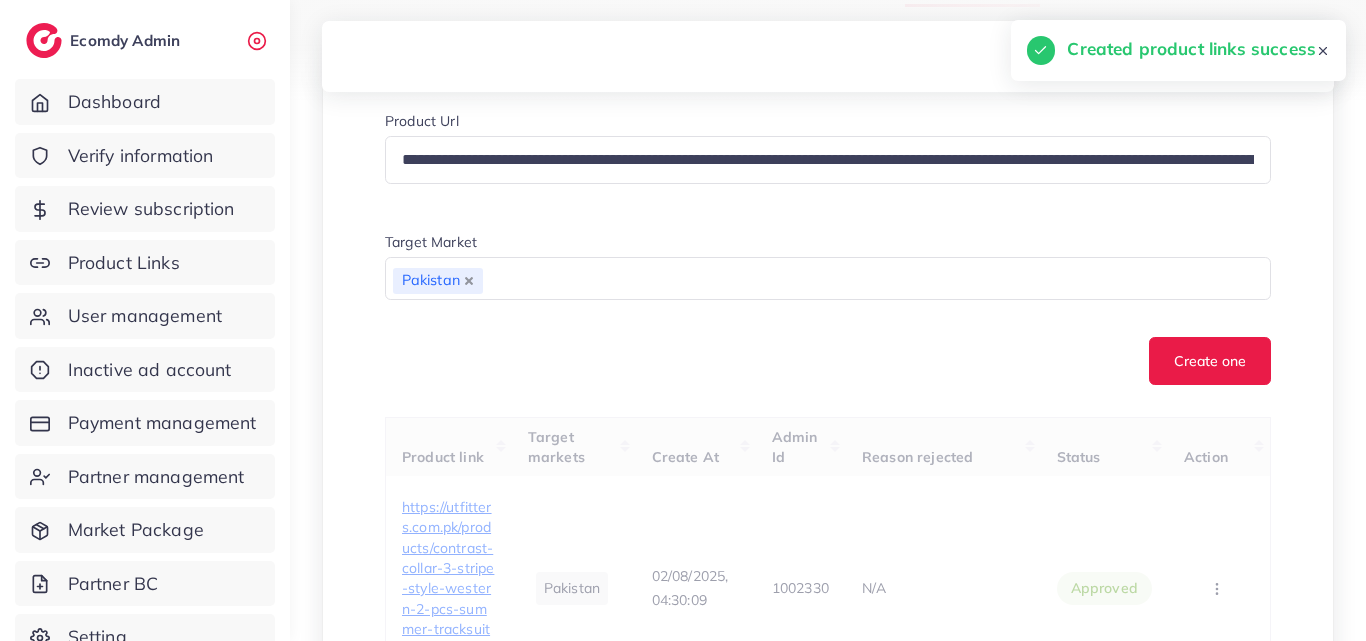 type 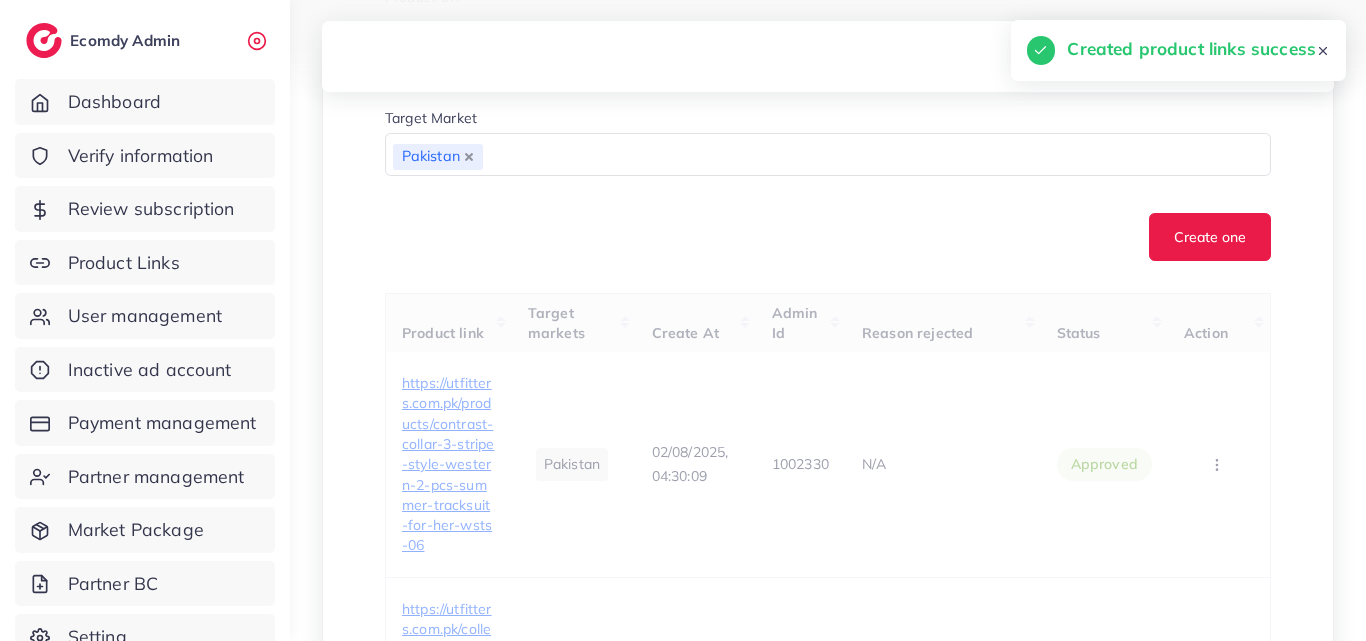 scroll, scrollTop: 600, scrollLeft: 0, axis: vertical 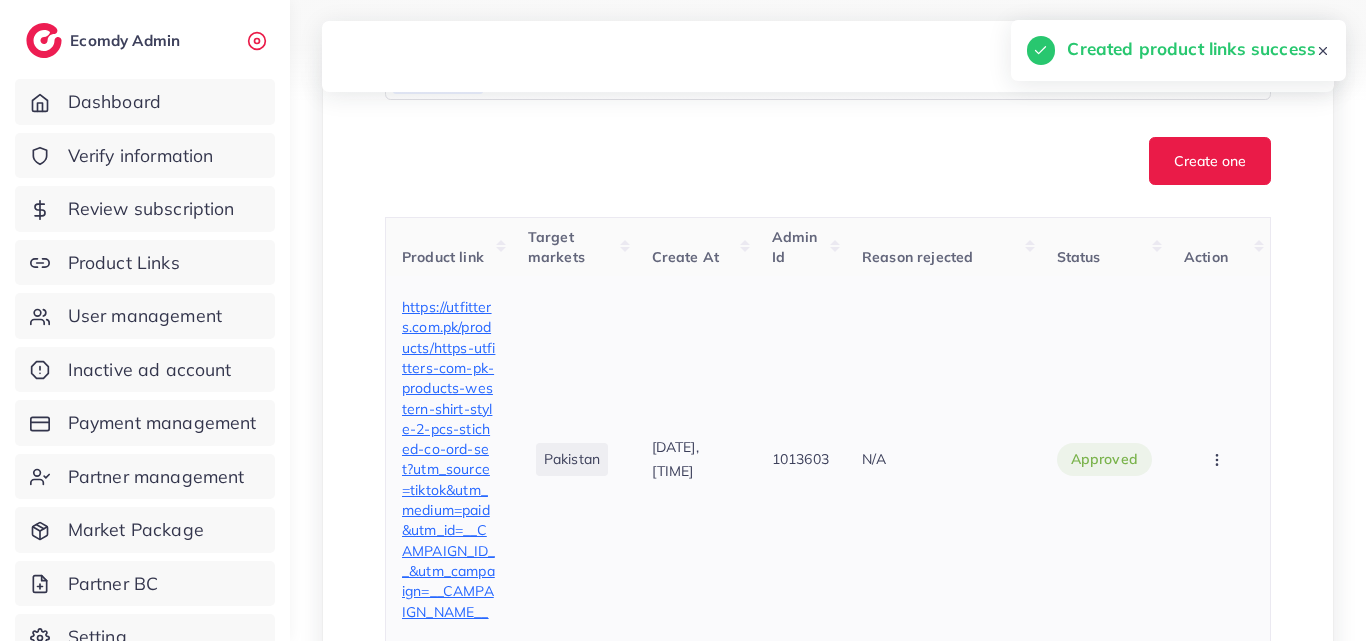 click on "https://utfitters.com.pk/products/https-utfitters-com-pk-products-western-shirt-style-2-pcs-stiched-co-ord-set?utm_source=tiktok&utm_medium=paid&utm_id=__CAMPAIGN_ID__&utm_campaign=__CAMPAIGN_NAME__" at bounding box center (448, 459) 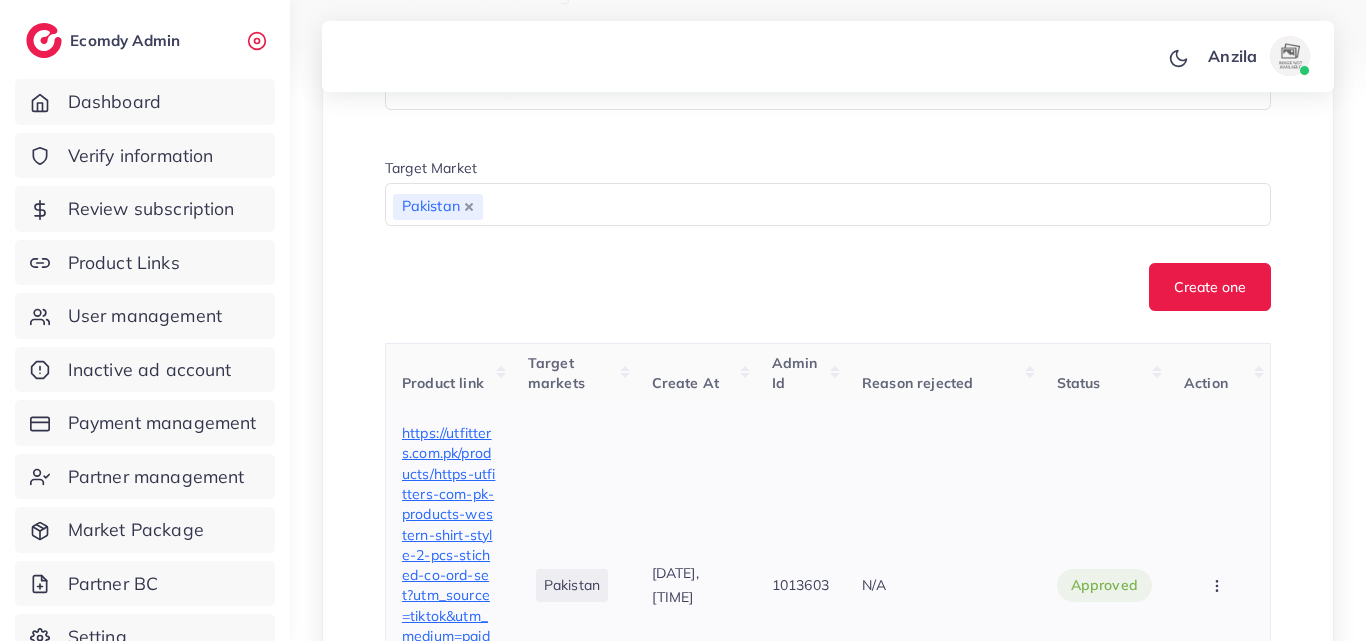 scroll, scrollTop: 400, scrollLeft: 0, axis: vertical 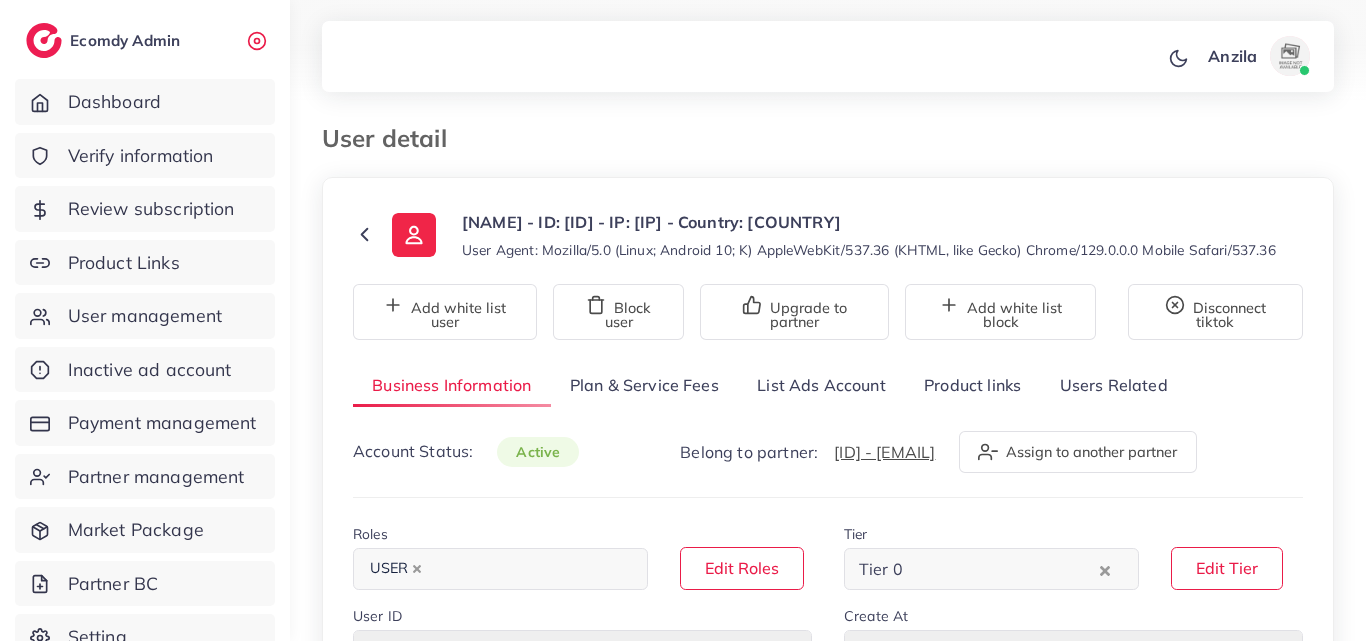 click on "Product links" at bounding box center [972, 385] 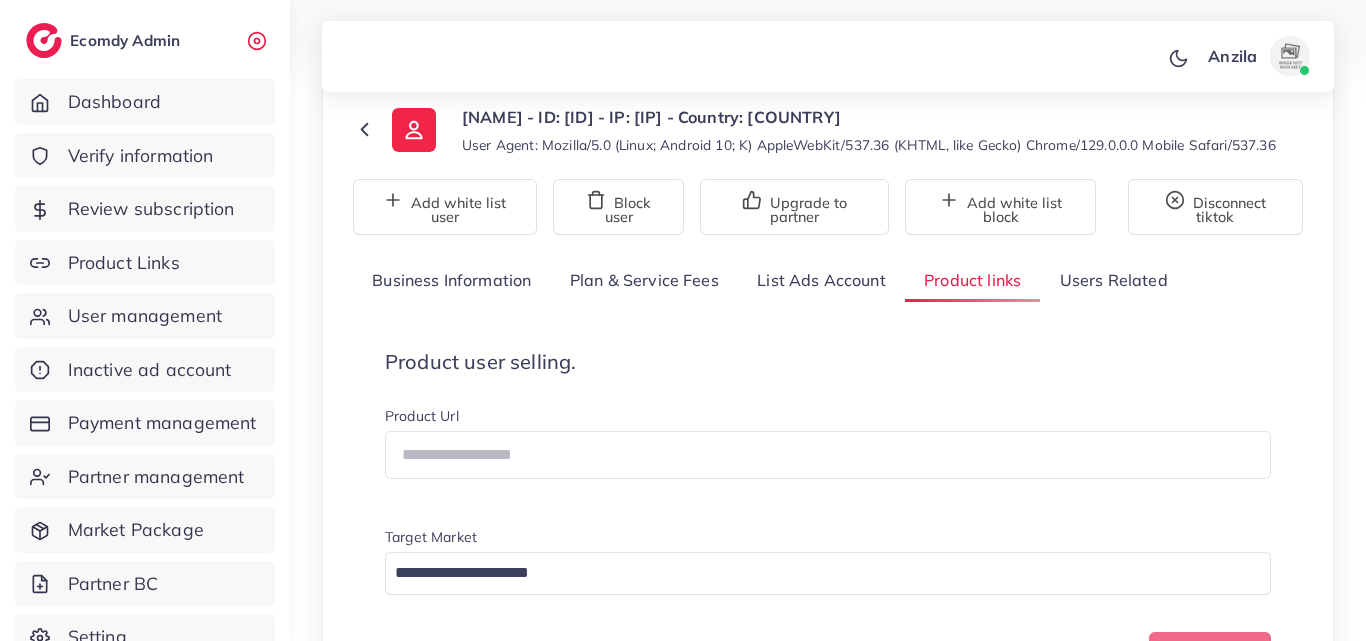 scroll, scrollTop: 200, scrollLeft: 0, axis: vertical 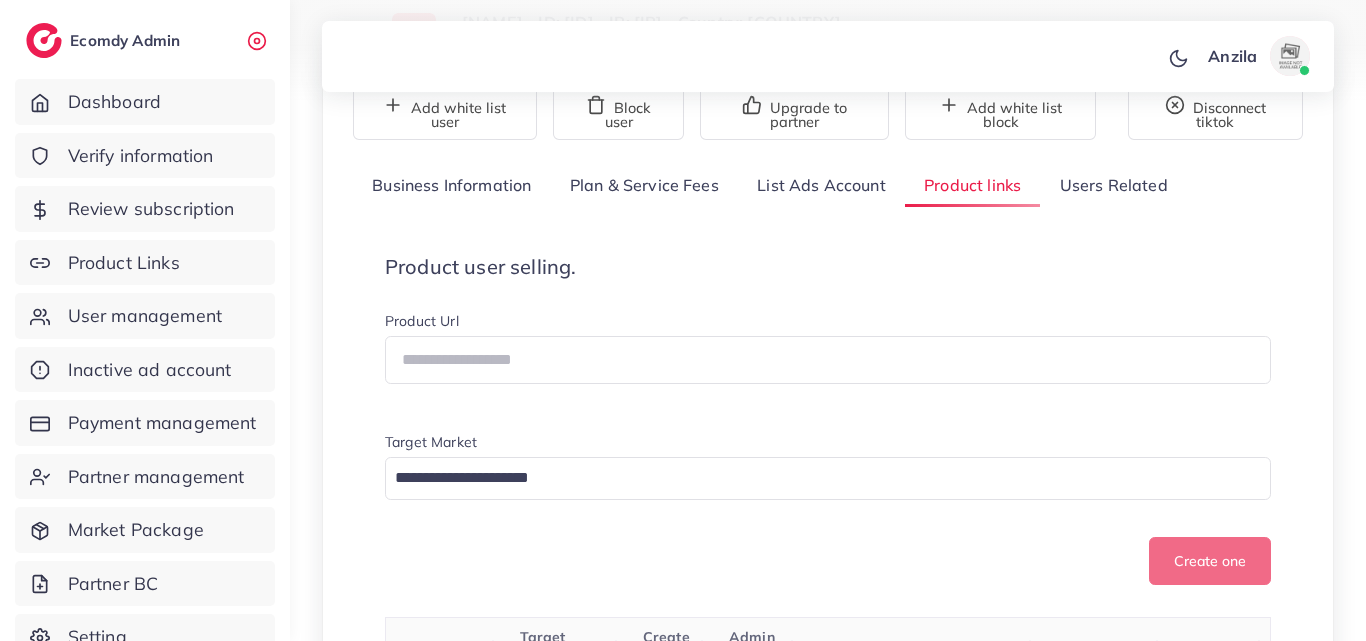 click on "Product user selling.   Product Url   Target Market            Loading...      Create one" at bounding box center [828, 420] 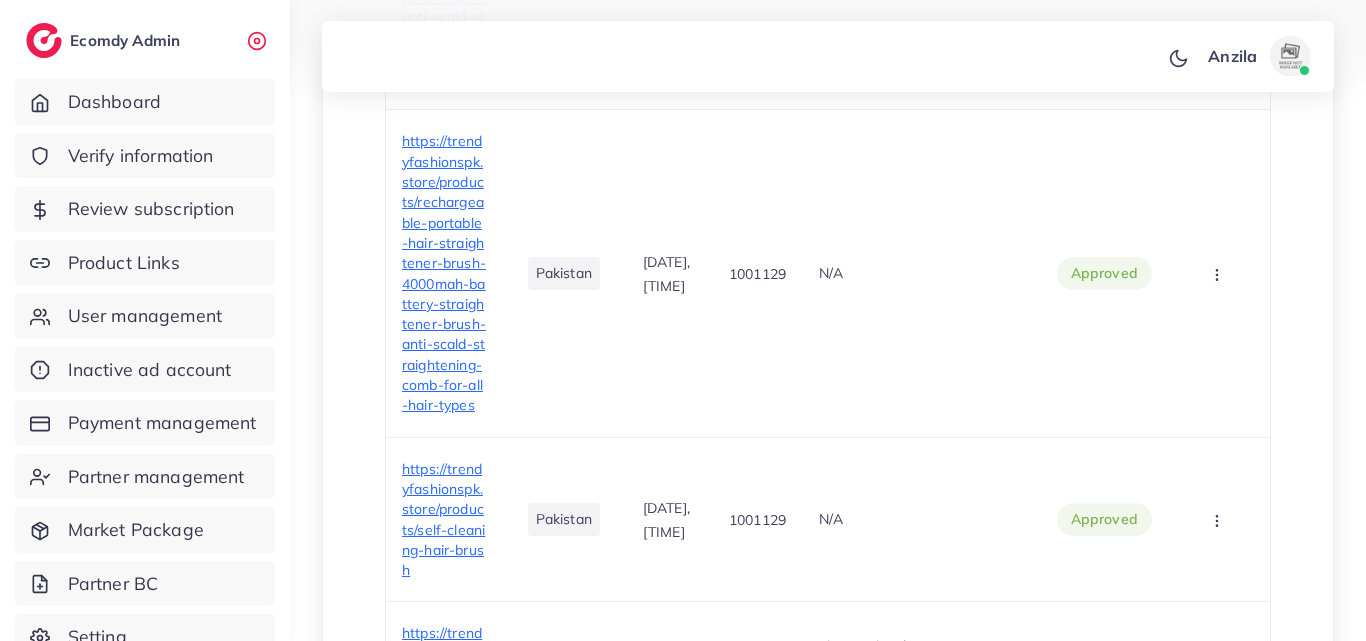 scroll, scrollTop: 925, scrollLeft: 0, axis: vertical 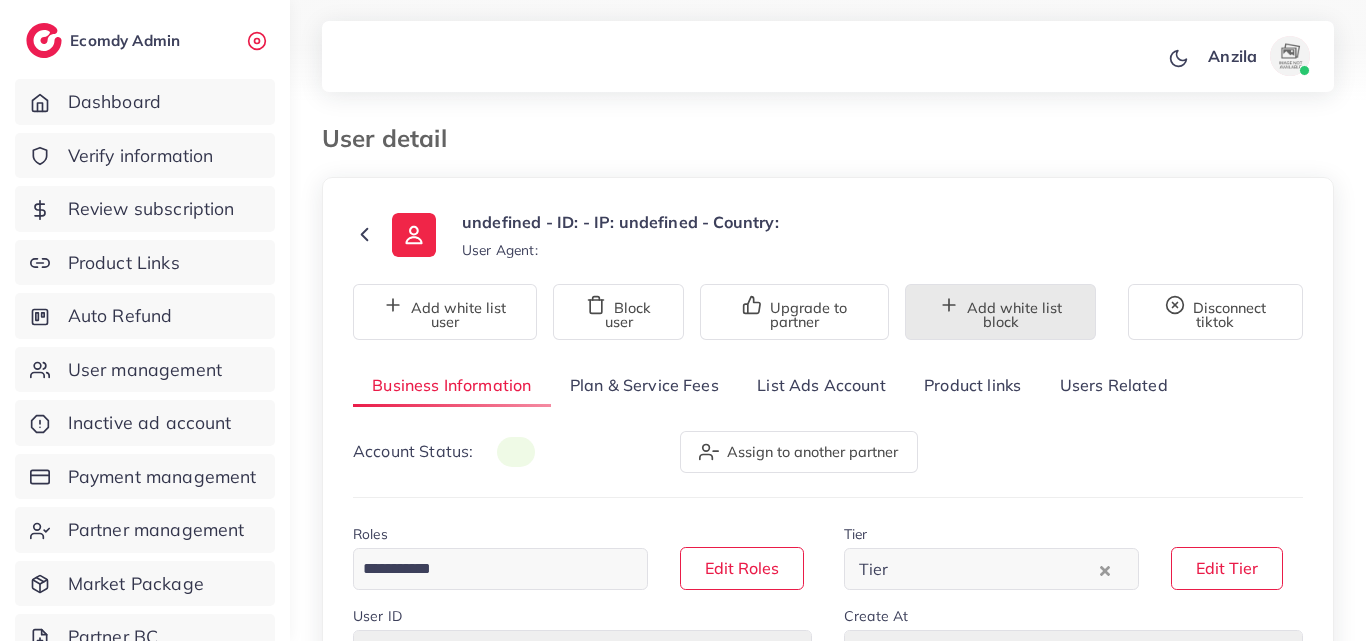 type on "*******" 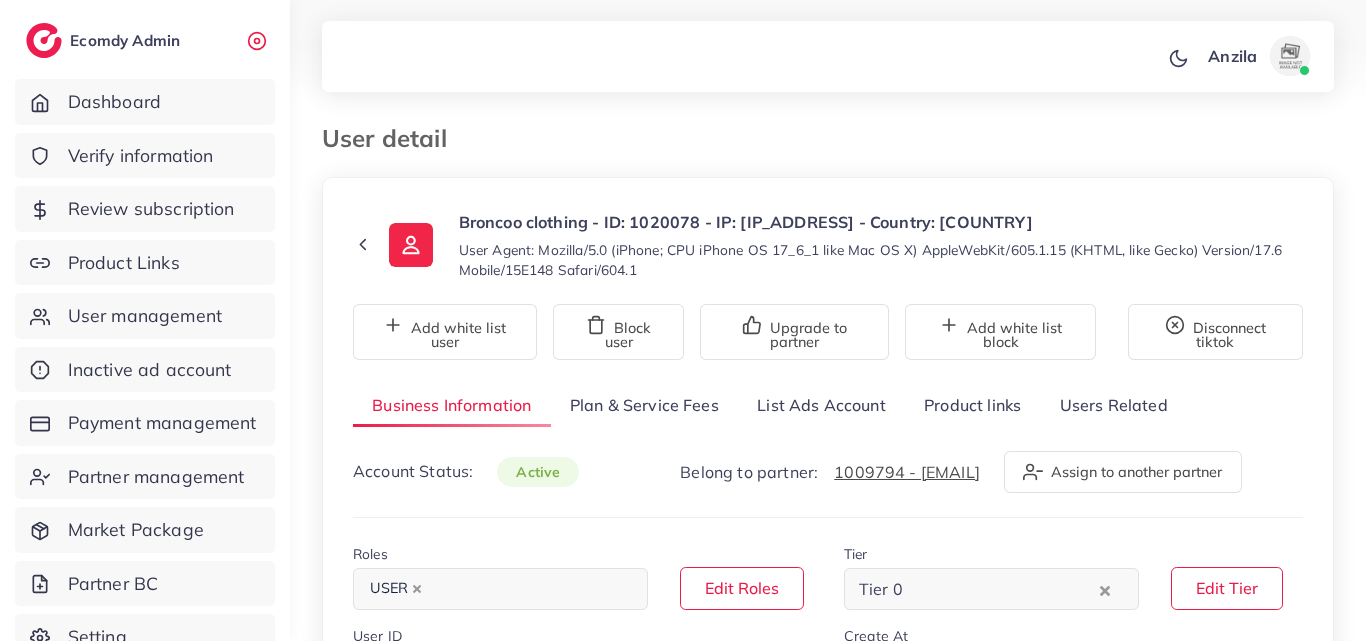click on "Product links" at bounding box center (972, 405) 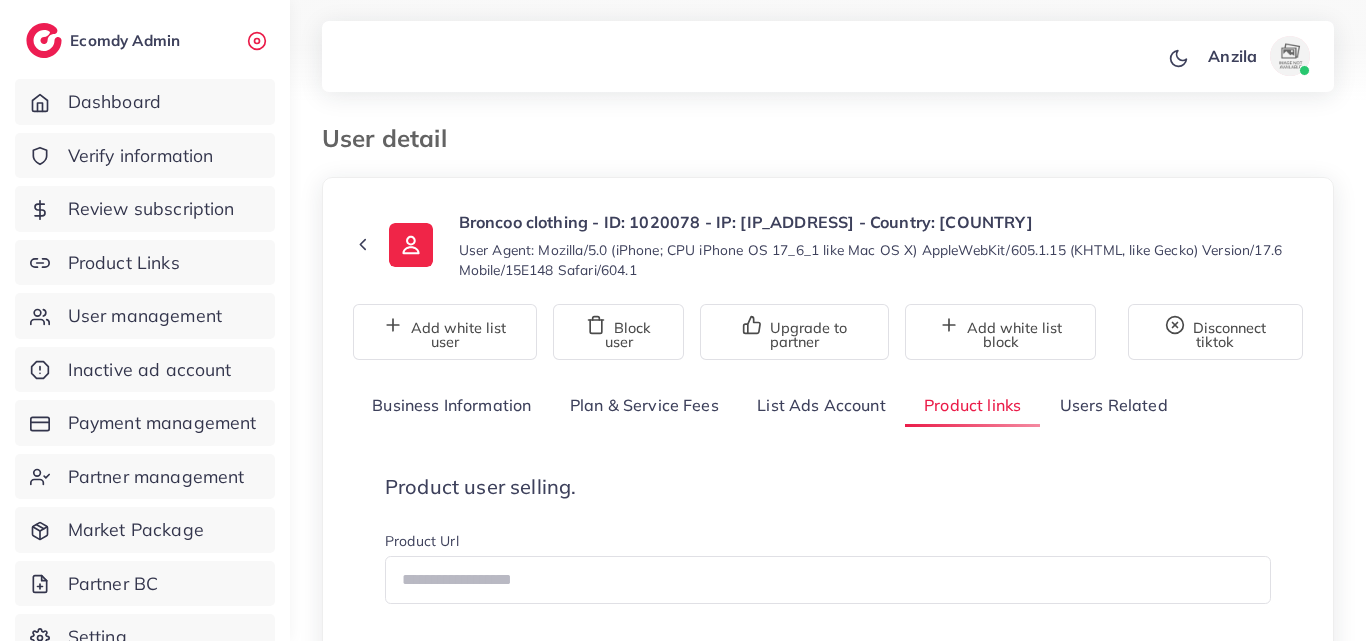 scroll, scrollTop: 100, scrollLeft: 0, axis: vertical 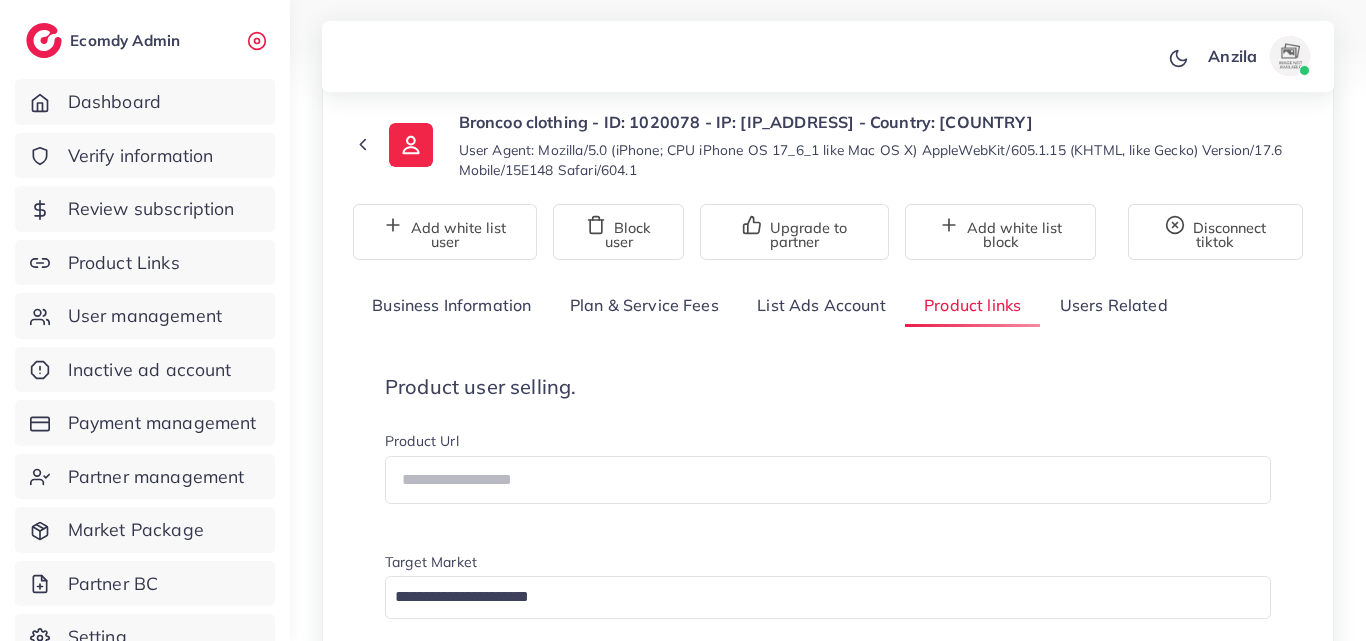 click on "Product user selling.   Product Url   Target Market            Loading...      Create one" at bounding box center [828, 540] 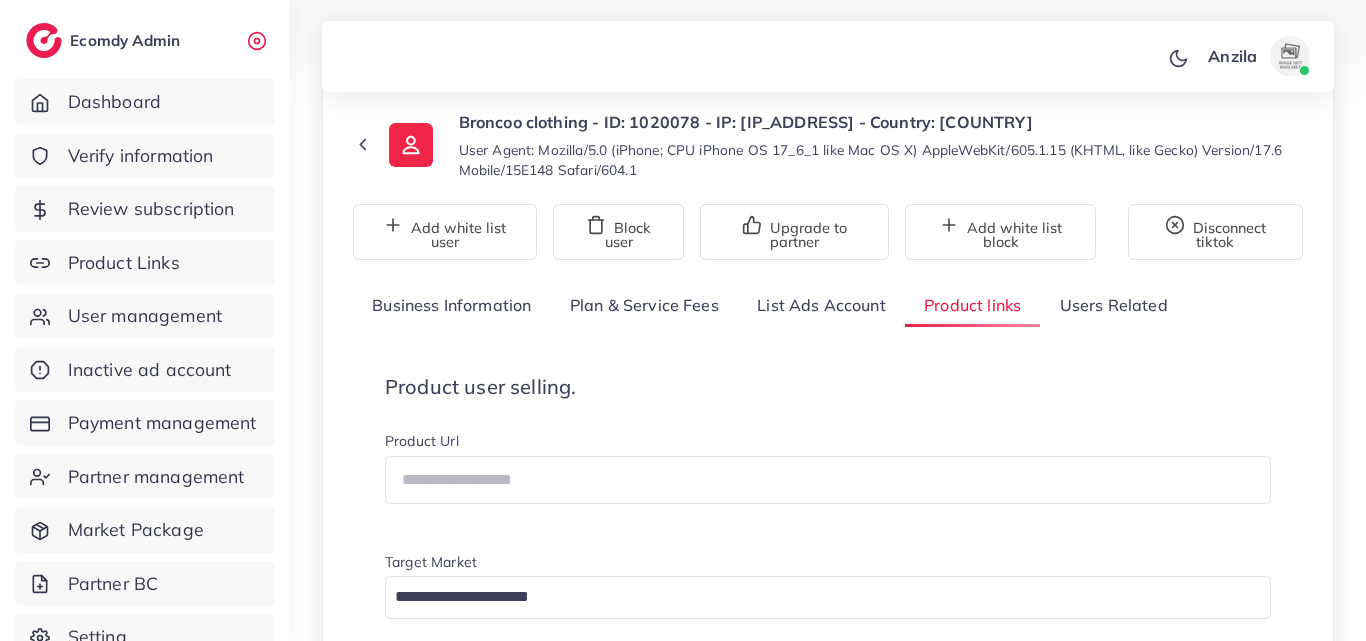 scroll, scrollTop: 3181, scrollLeft: 0, axis: vertical 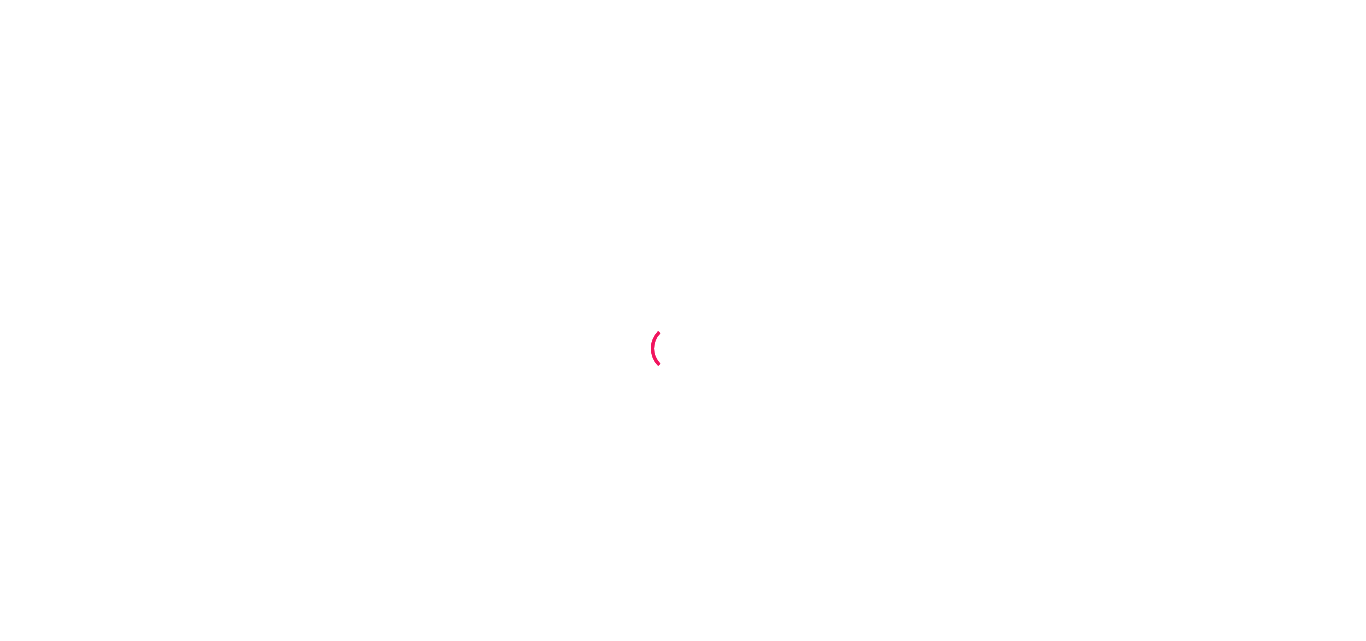 select on "********" 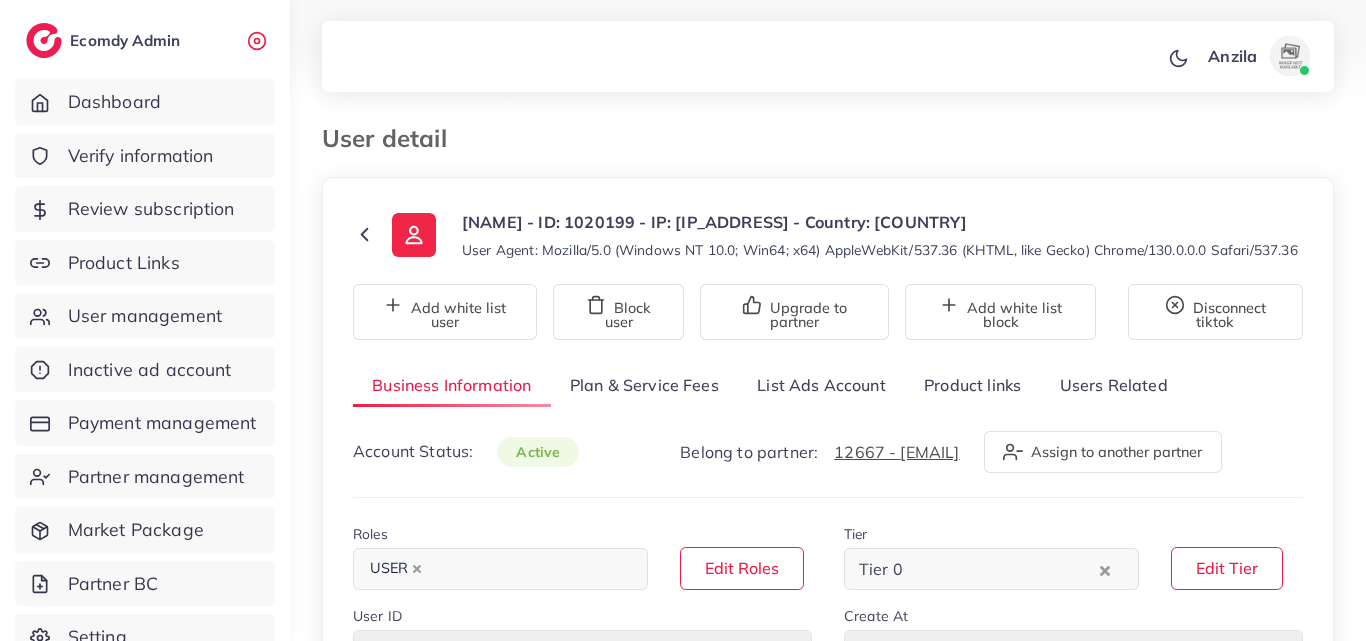 select on "********" 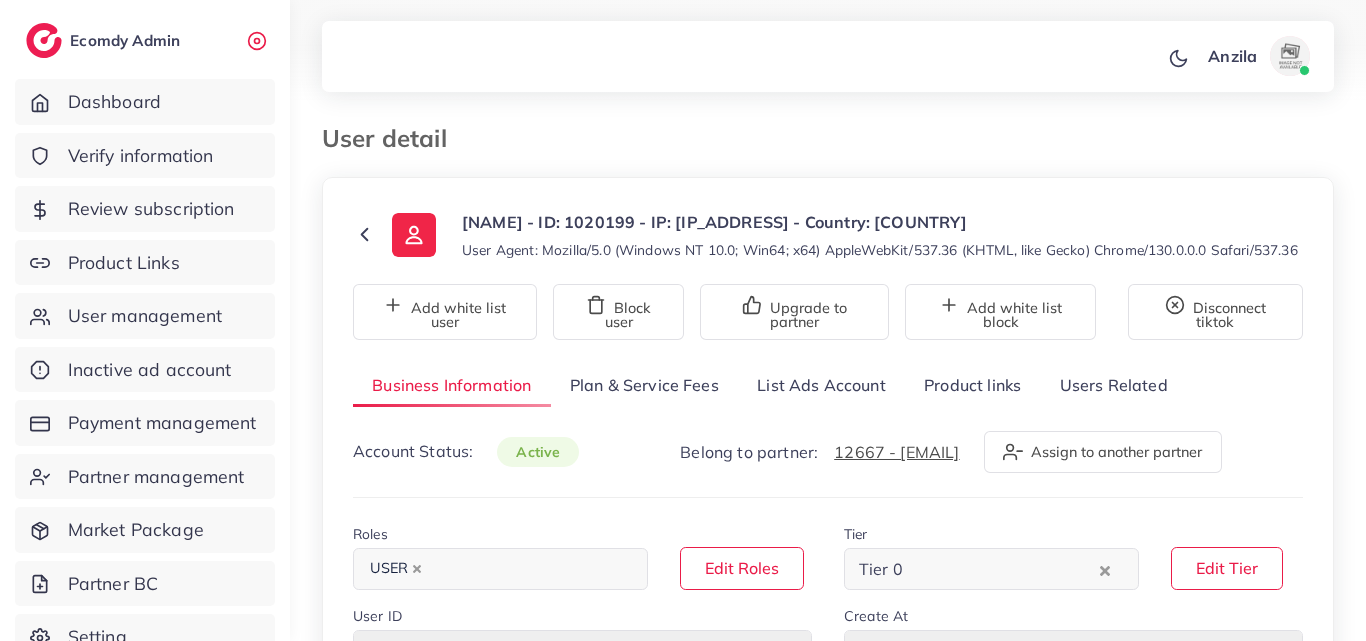 scroll, scrollTop: 0, scrollLeft: 0, axis: both 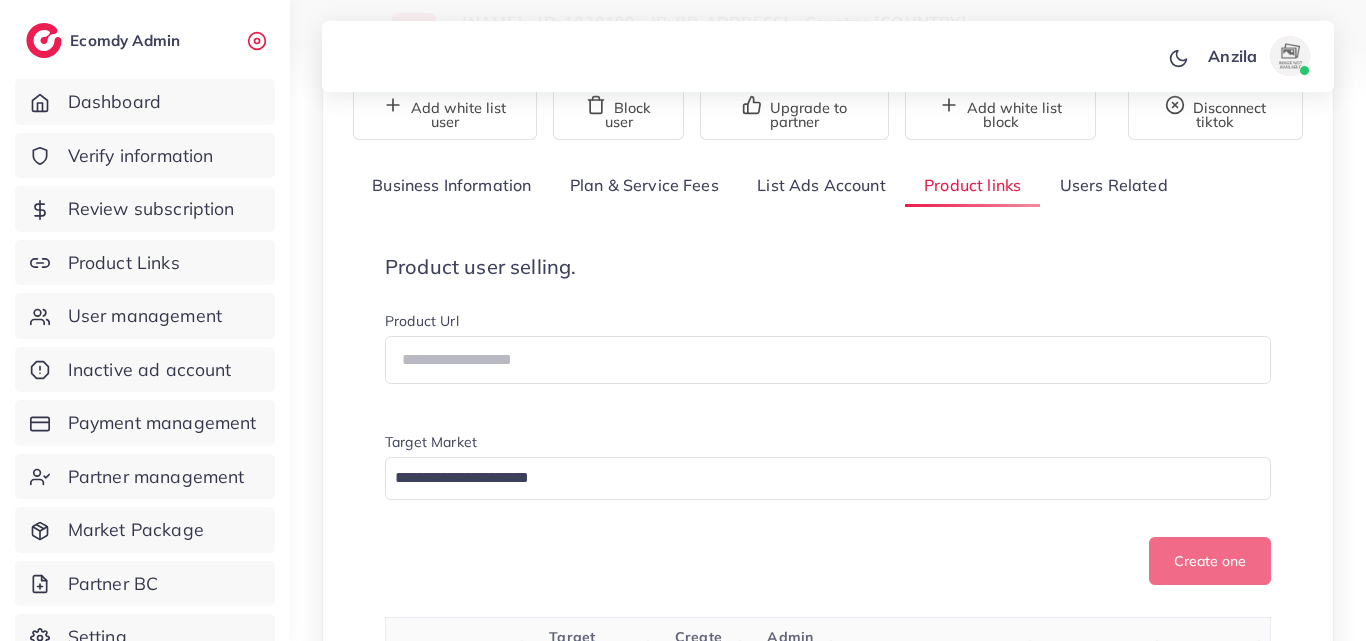 click on "Product user selling." at bounding box center [828, 267] 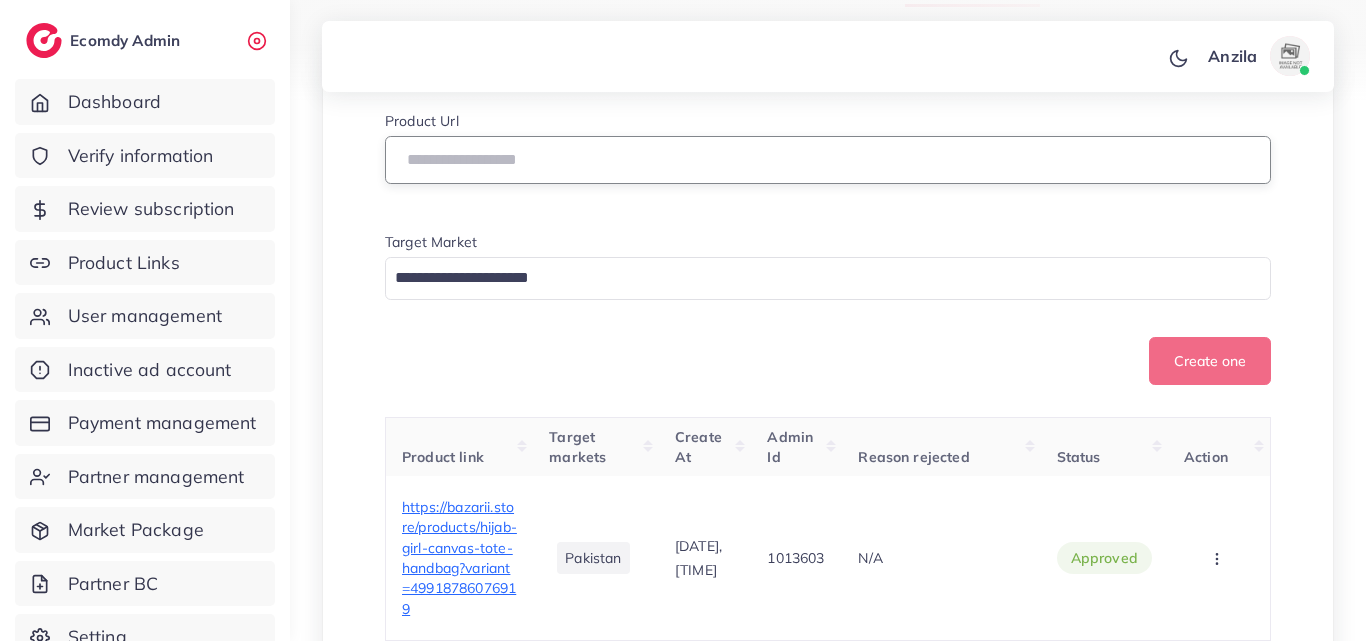 click at bounding box center (828, 160) 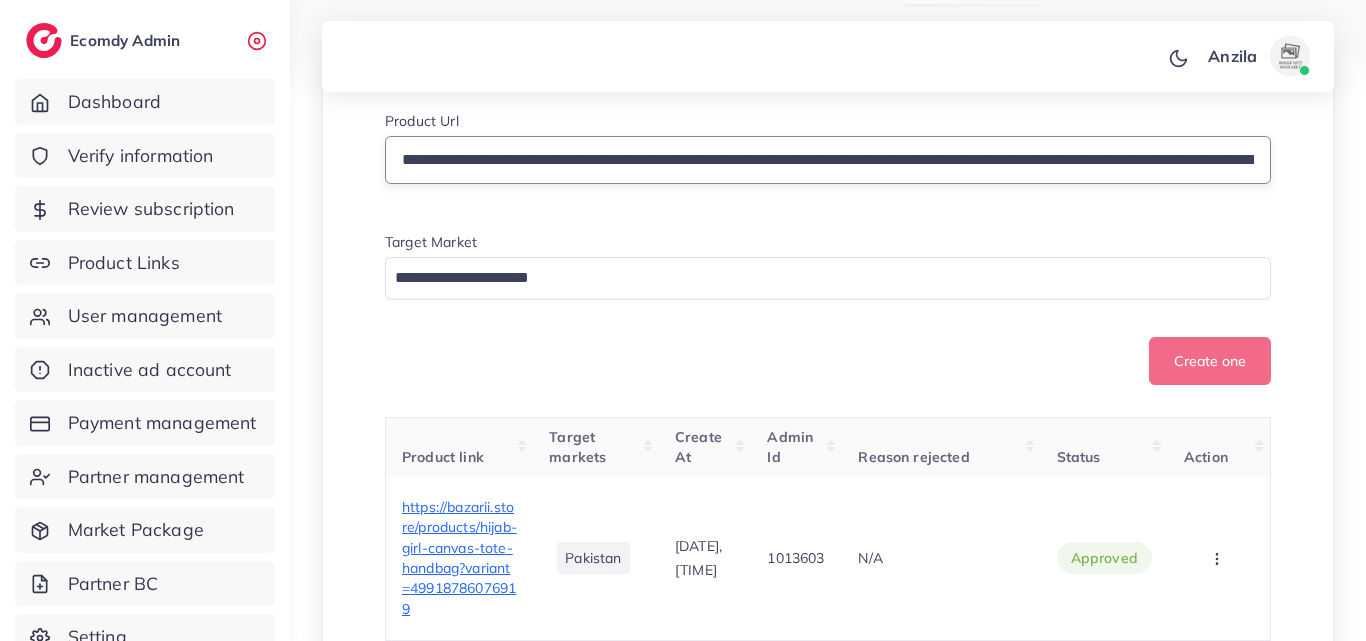 scroll, scrollTop: 0, scrollLeft: 610, axis: horizontal 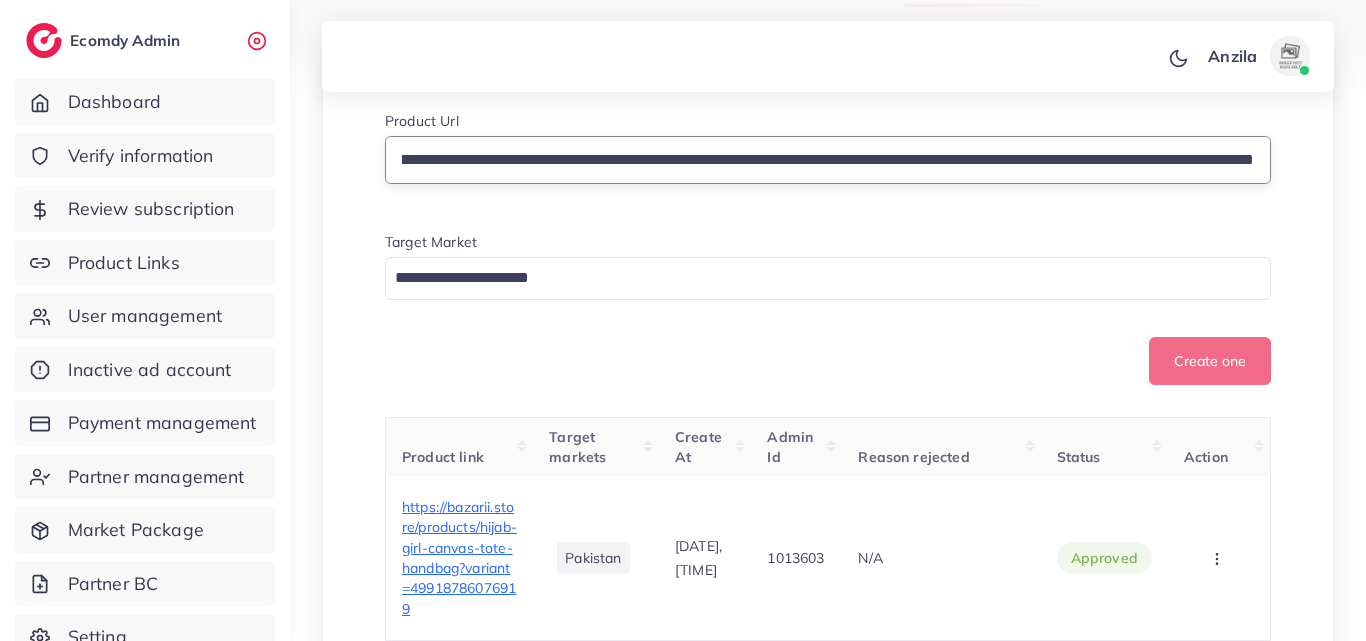 type on "**********" 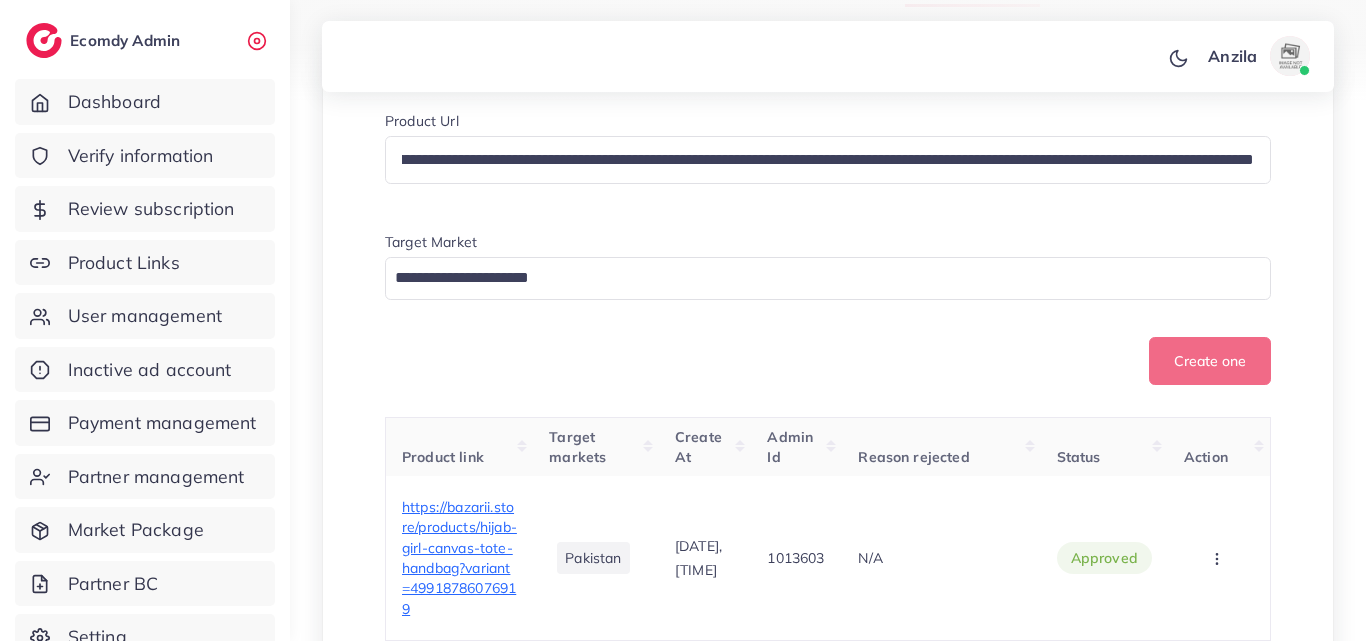 scroll, scrollTop: 0, scrollLeft: 0, axis: both 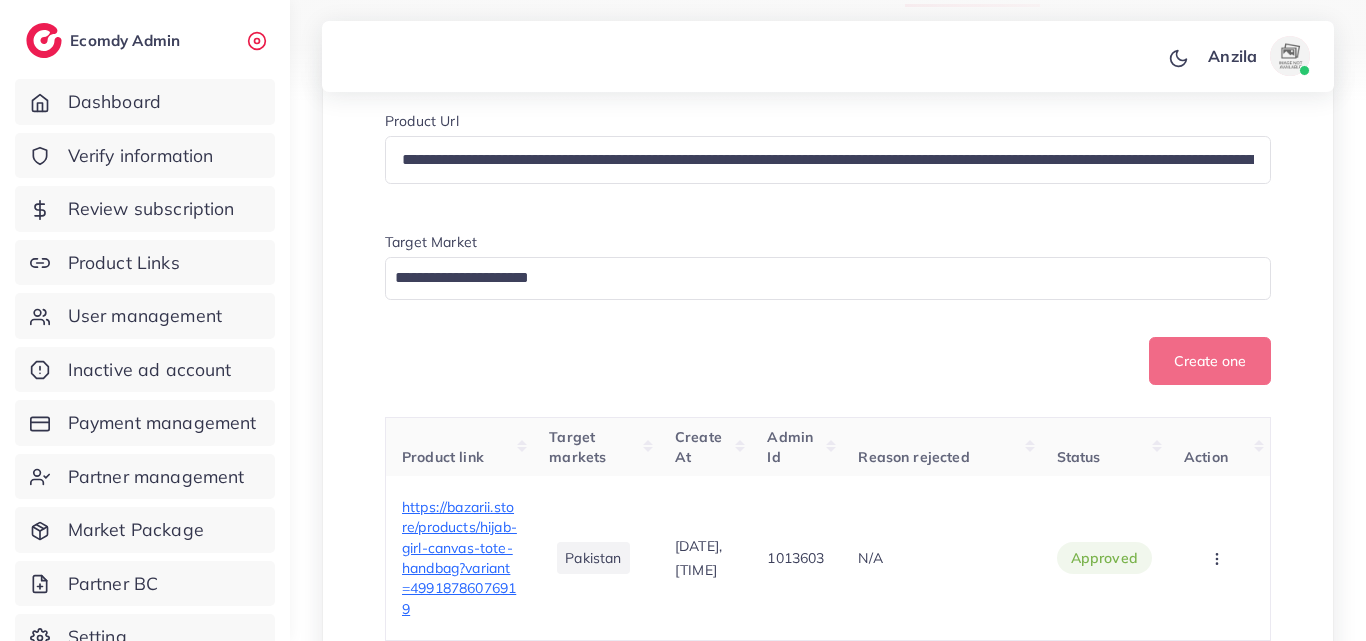 click on "**********" at bounding box center (828, 208) 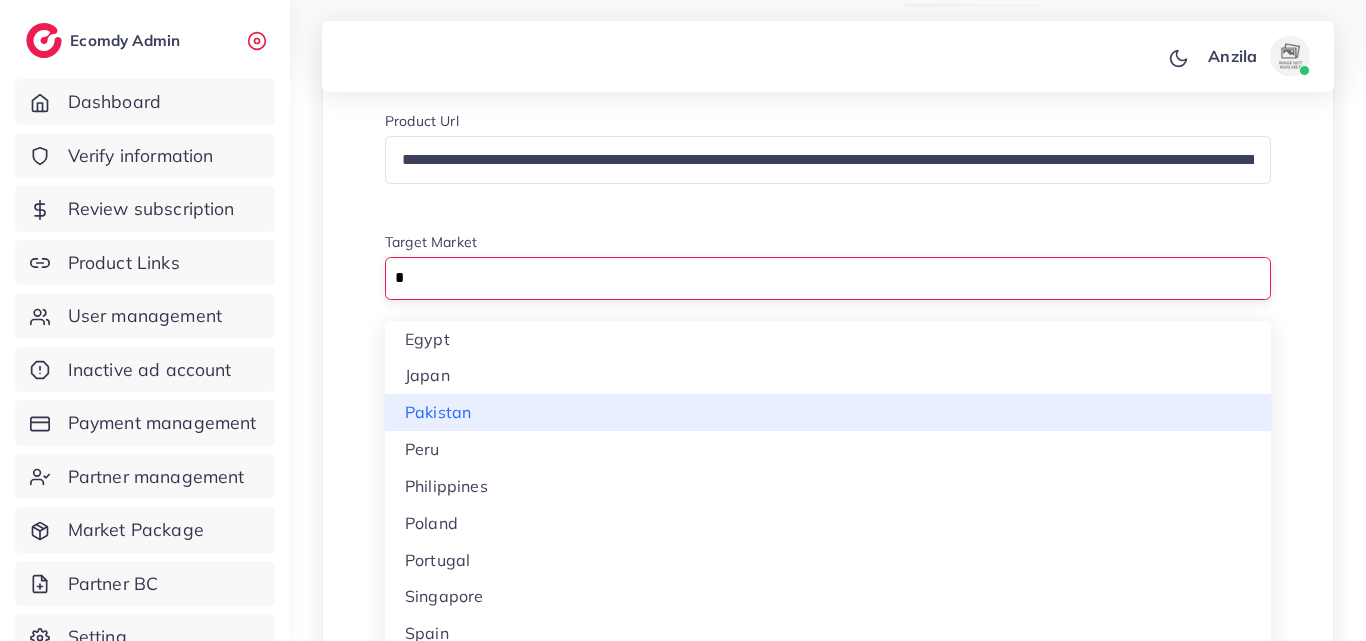 type on "*" 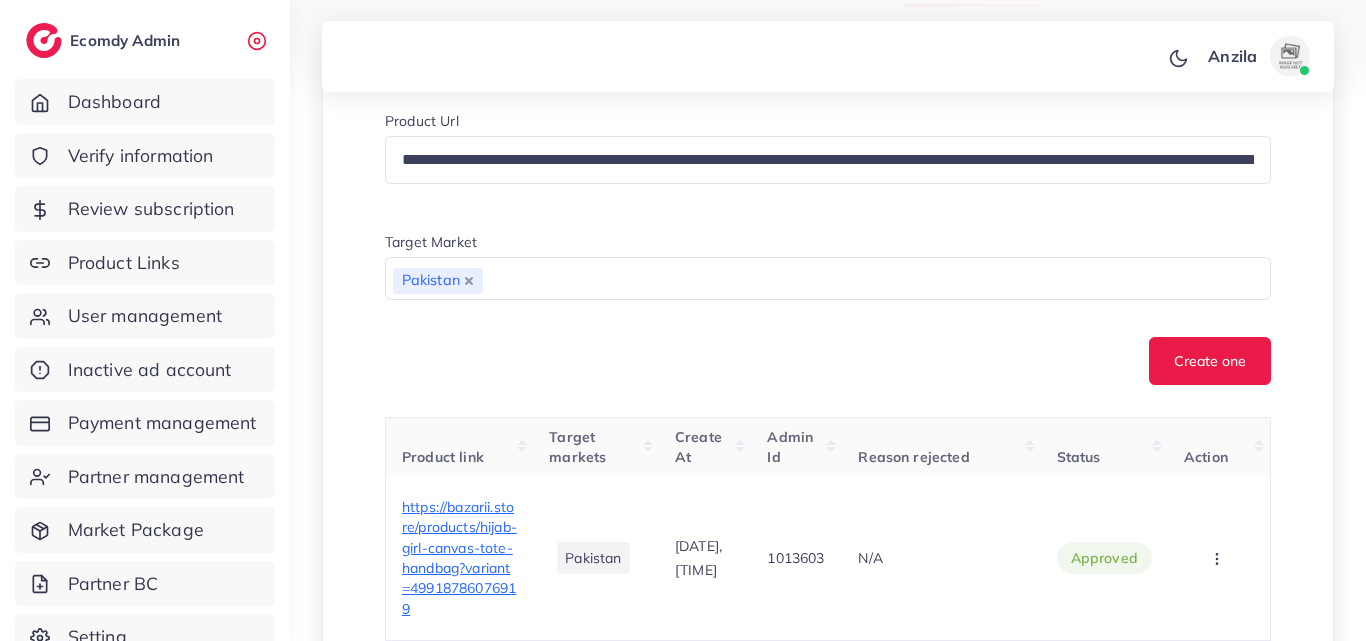 click on "**********" at bounding box center [828, 7550] 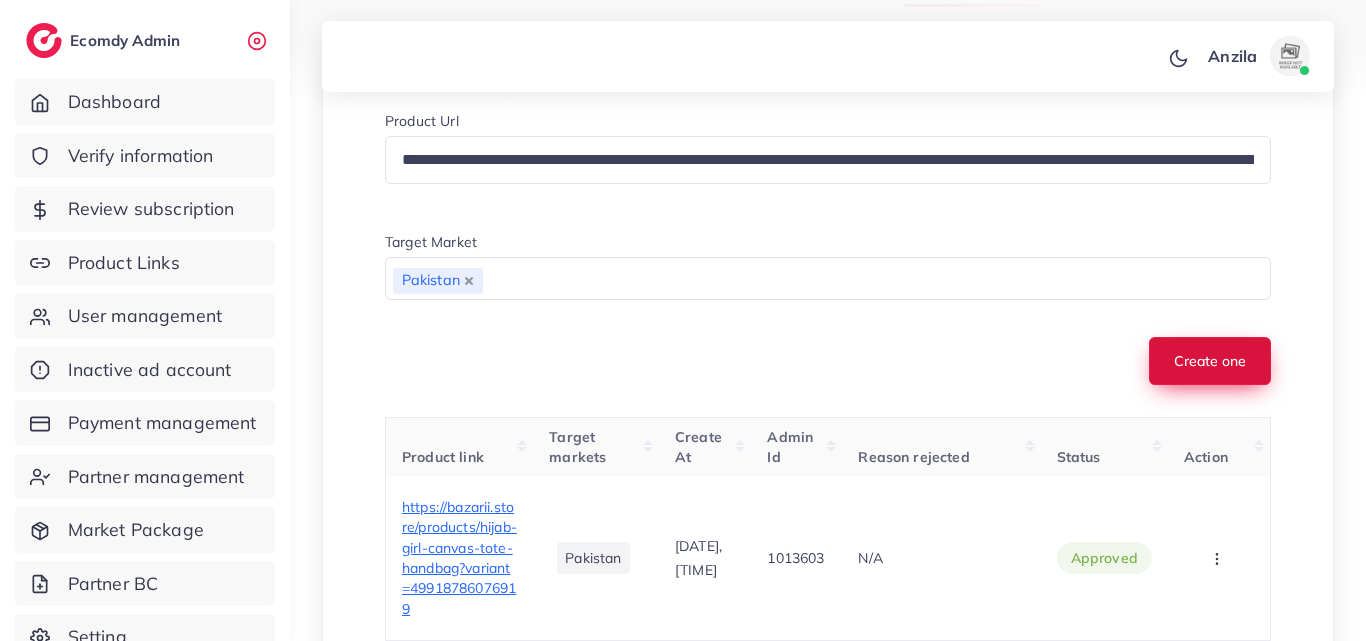 click on "Create one" at bounding box center [1210, 361] 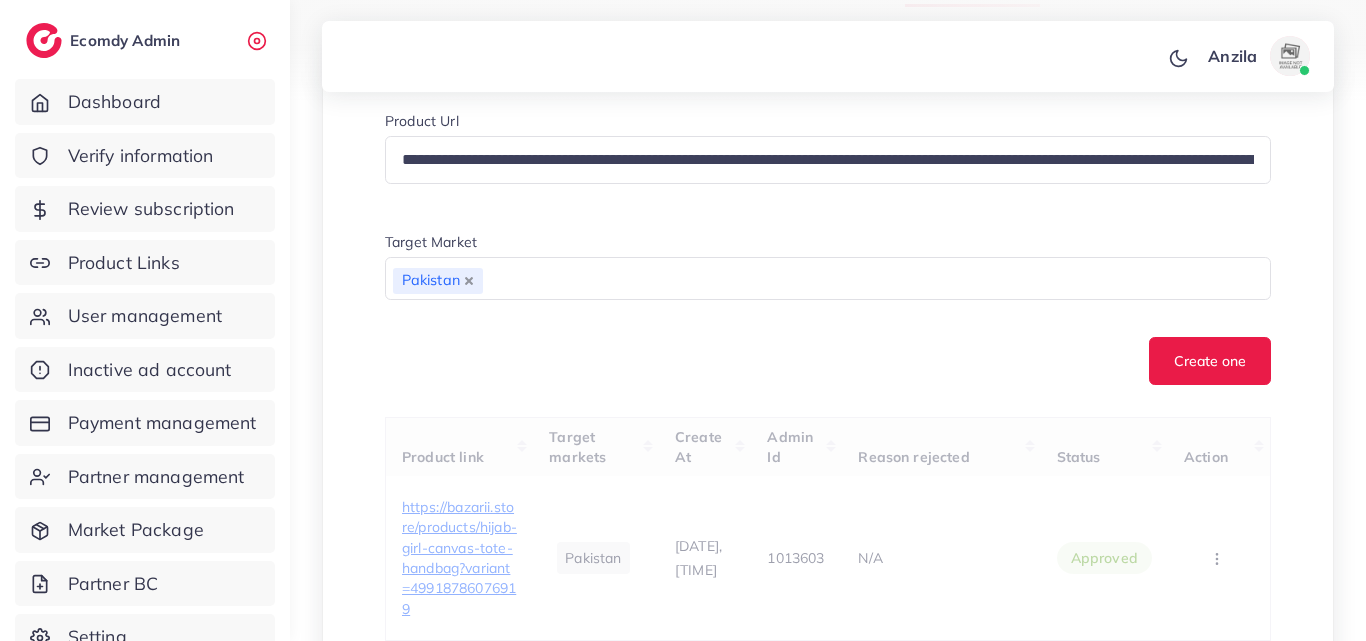 click on "Create one" at bounding box center (828, 361) 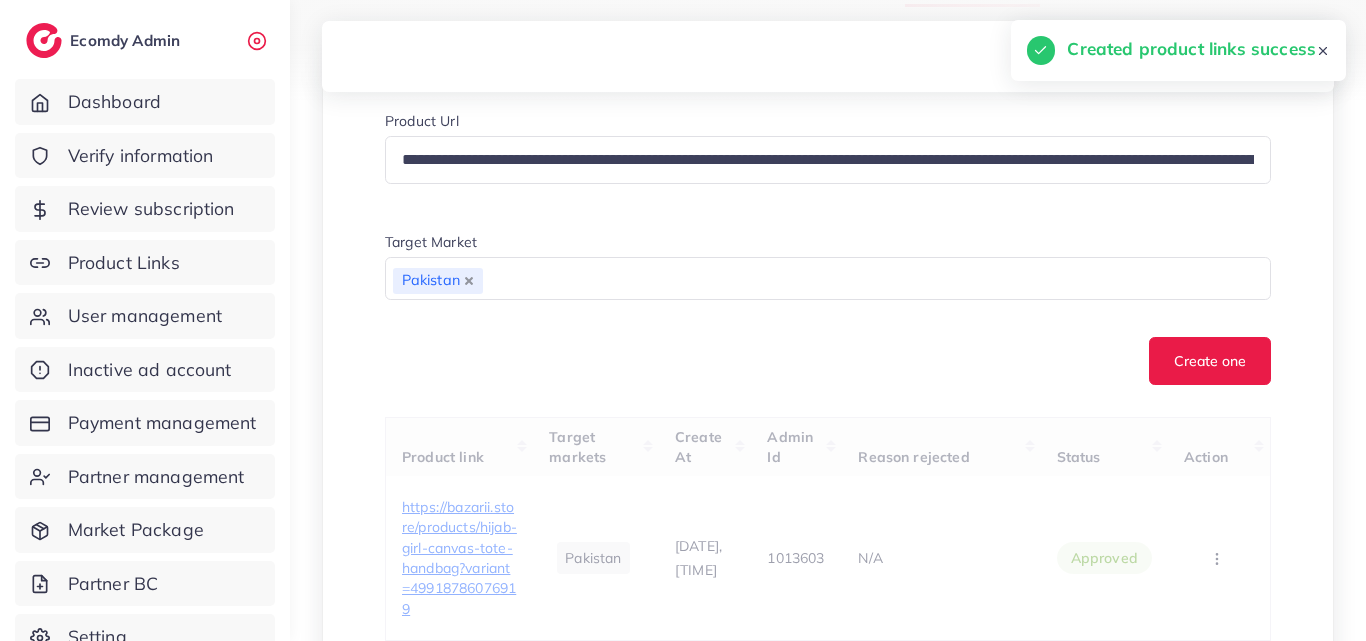 type 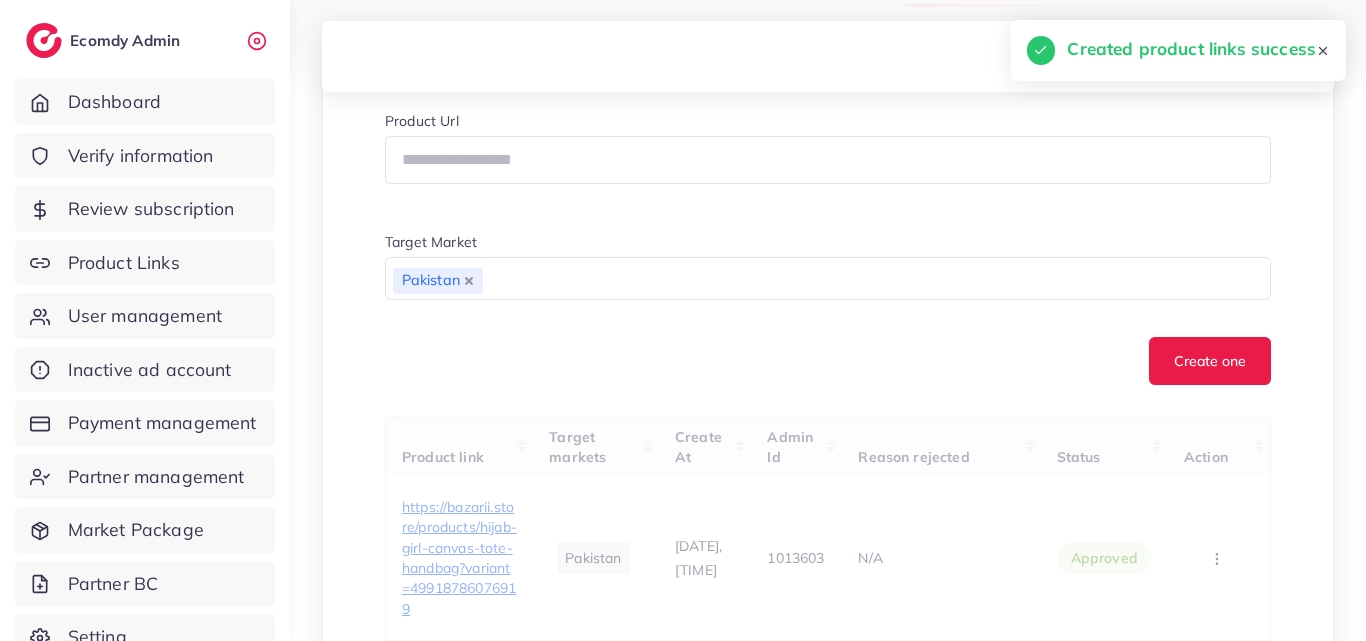 scroll, scrollTop: 600, scrollLeft: 0, axis: vertical 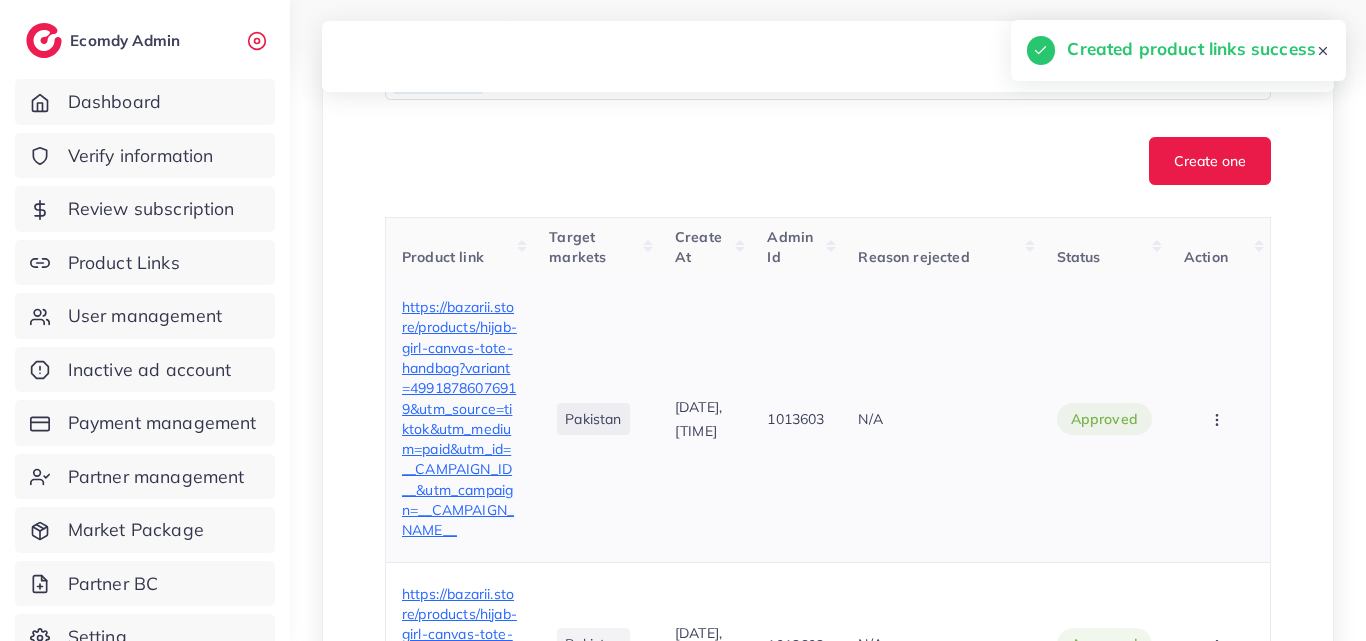 click on "https://bazarii.store/products/hijab-girl-canvas-tote-handbag?variant=49918786076919&utm_source=tiktok&utm_medium=paid&utm_id=__CAMPAIGN_ID__&utm_campaign=__CAMPAIGN_NAME__" at bounding box center (459, 418) 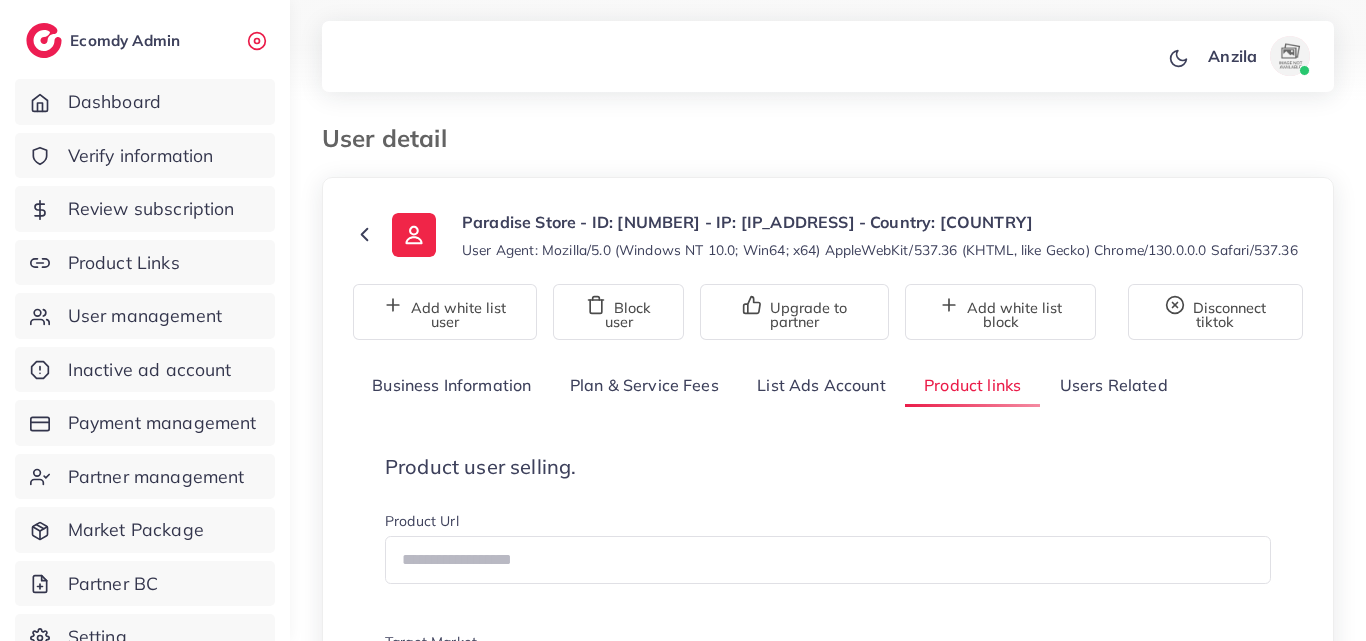 click on "Product user selling.   Product Url   Target Market            Loading...      Create one                Product link Target markets Create At Admin Id Reason rejected Status Action           https://flowercitymart.store/products/mens-stylish-premium-watch-water-resistant?_pos=1&_psq=watch&_ss=e&_v=1.0  [COUNTRY]   [DATE], [TIME]   [NUMBER]  We cannot approve this product as it does not comply with TikTok's copyright regulations. We kindly request you to submit another product. Thank you. If you have any questions or need further guidance, feel free to reach out to   Adreach Support rejected  Approve  Reject     https://flowercitymart.store/products/janan-long-lasting-men-s-perfume-100ml?_pos=1&_psq=jana&_ss=e&_v=1.0  [COUNTRY]   [DATE], [TIME]   [NUMBER]  We have noticed that you are running an Ad (Ad ID: [NUMBER]) for a product that has not been approved through TikTok policy Additionally, the landing page associated with this Ad contains the following violating content/behavior: Reject" at bounding box center (828, 5296) 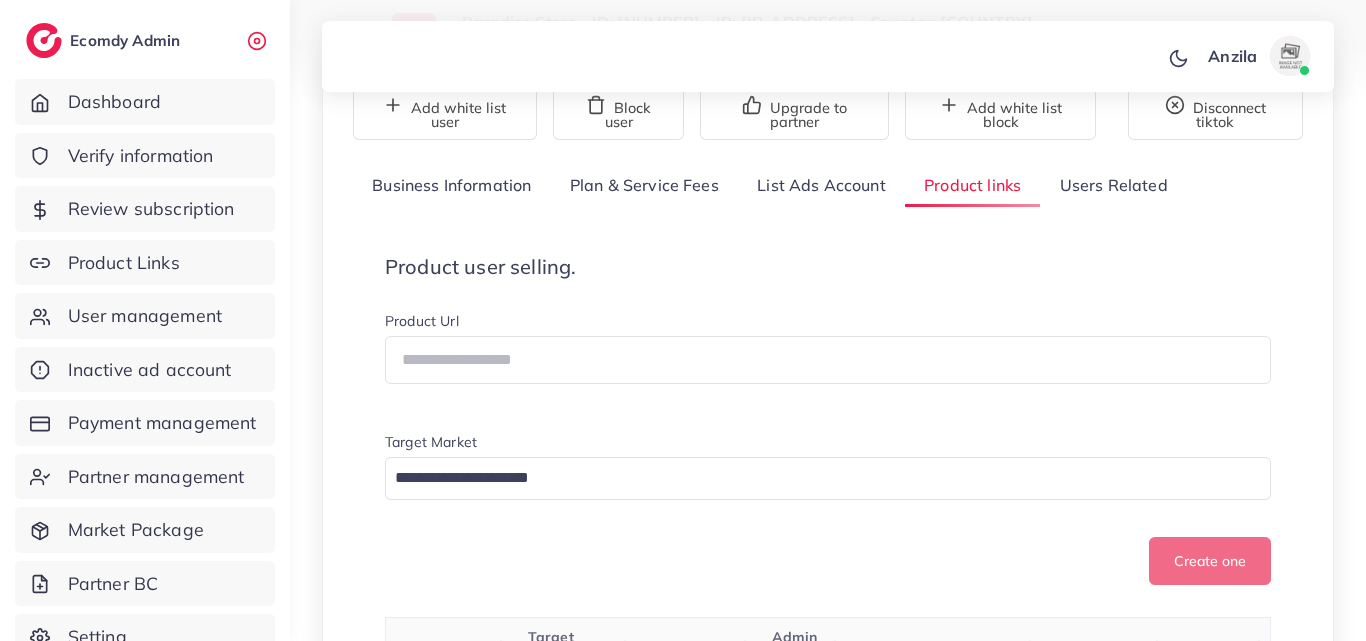 scroll, scrollTop: 1264, scrollLeft: 0, axis: vertical 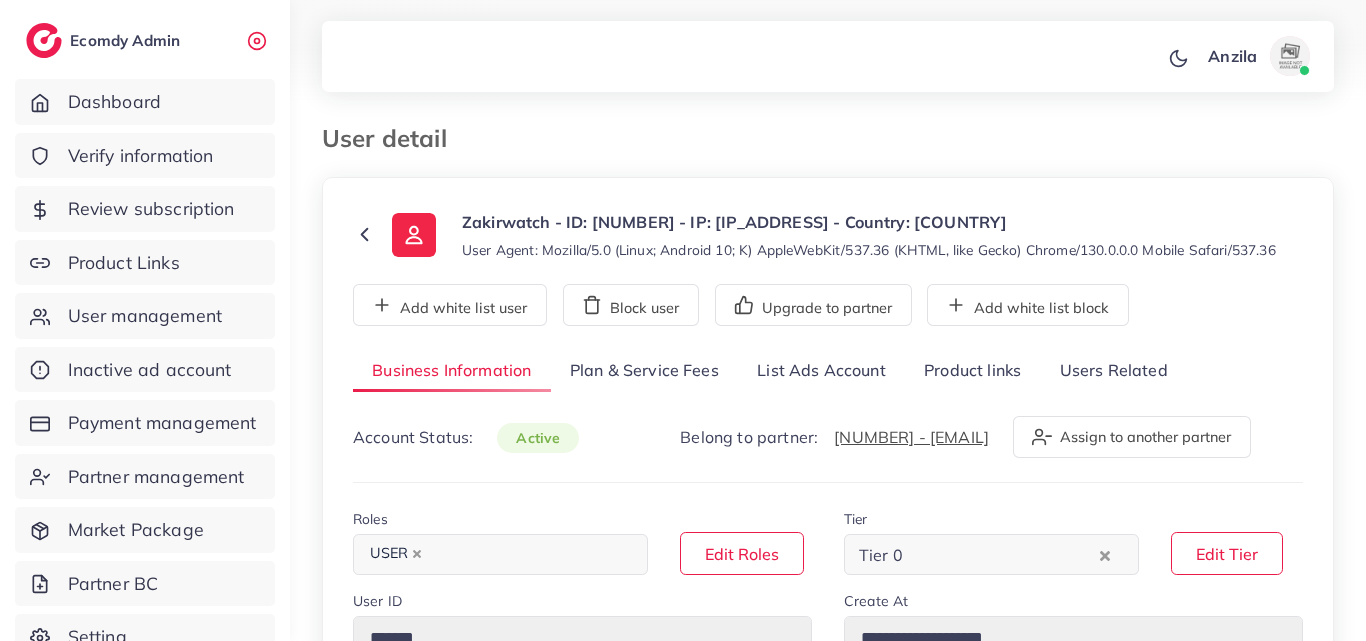 click on "Product links" at bounding box center (972, 371) 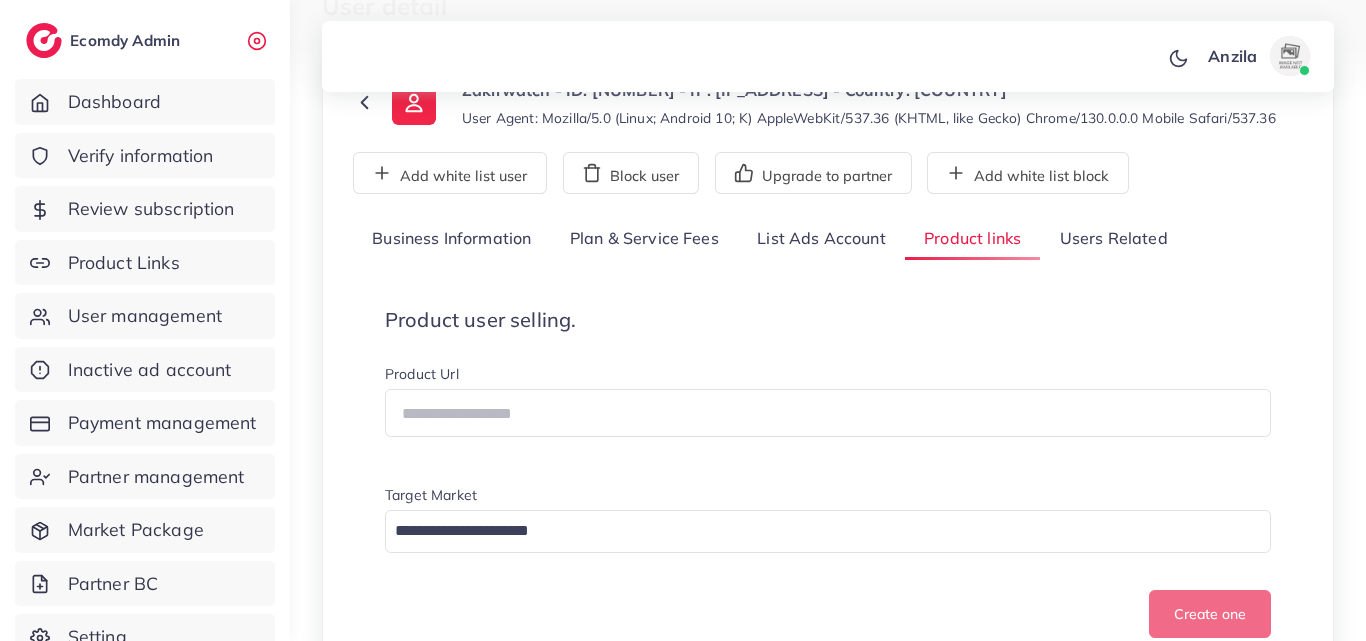 scroll, scrollTop: 200, scrollLeft: 0, axis: vertical 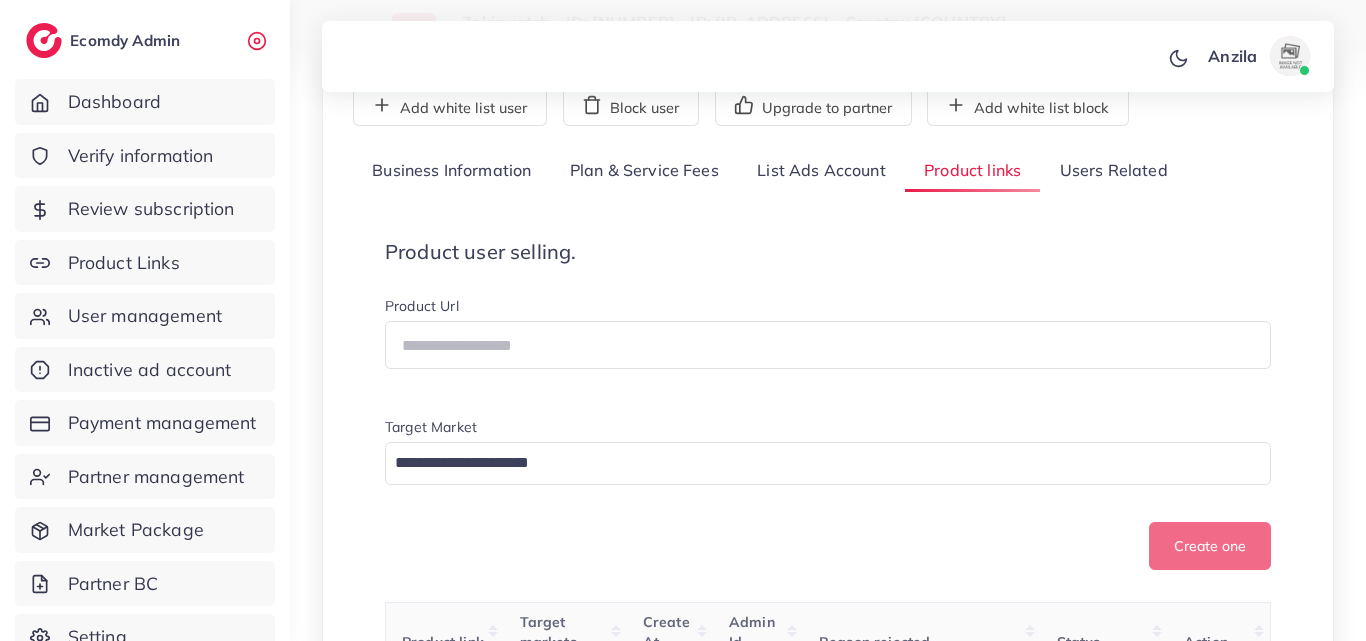 click on "Product user selling.   Product Url   Target Market            Loading...      Create one" at bounding box center [828, 405] 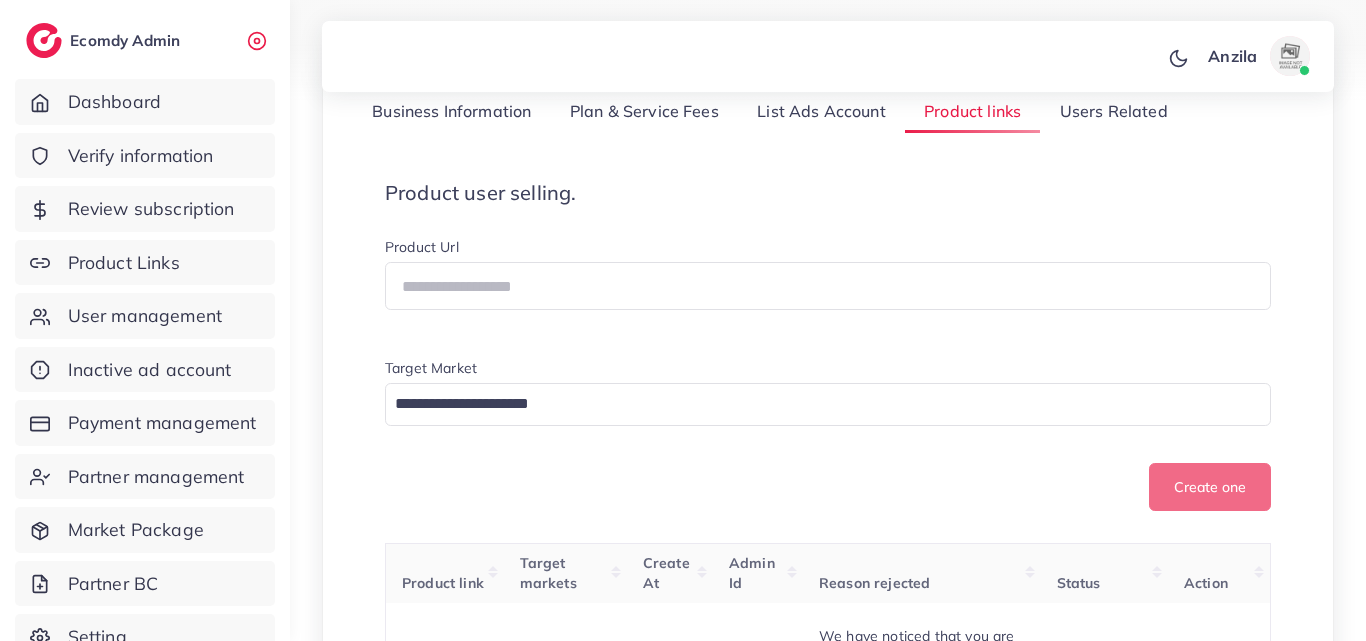 scroll, scrollTop: 294, scrollLeft: 0, axis: vertical 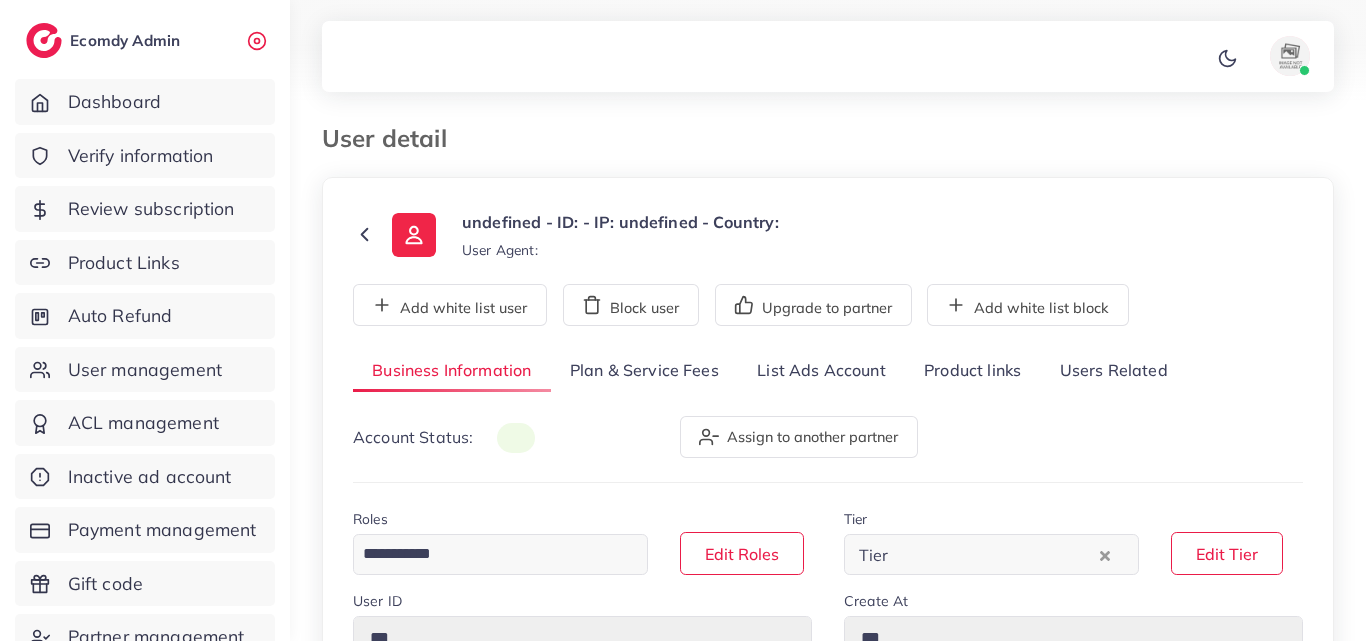 click on "Product links" at bounding box center [972, 371] 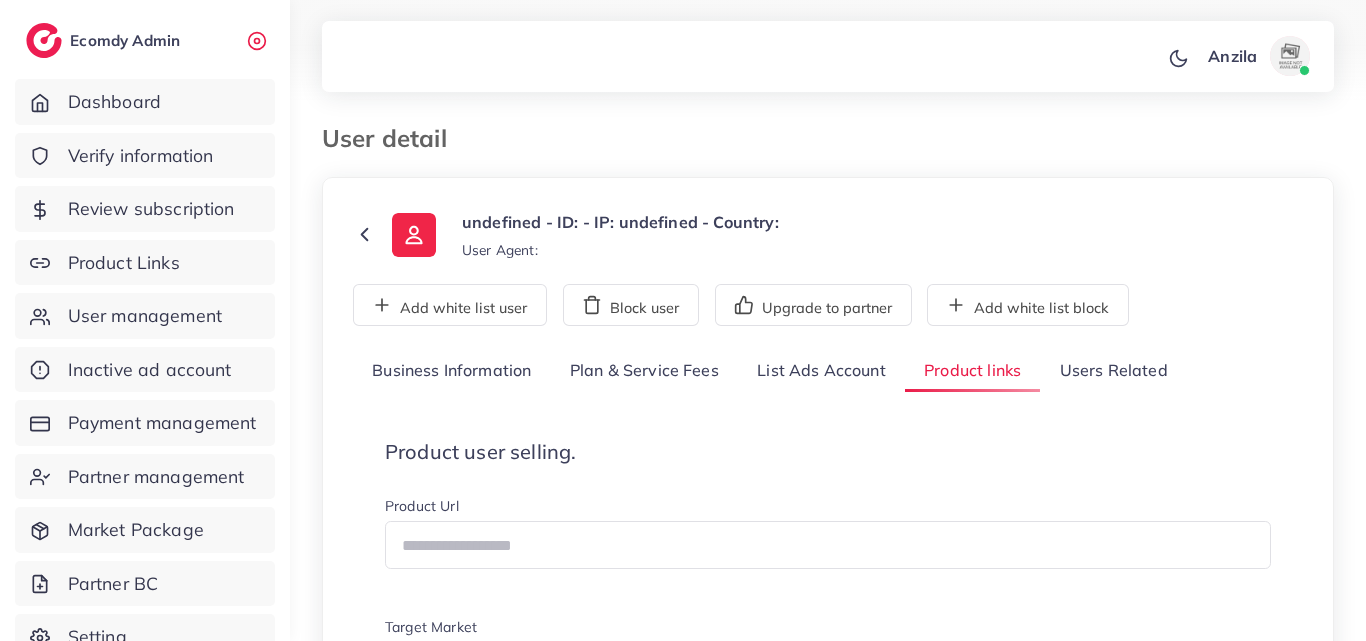 click on "Product user selling." at bounding box center (828, 452) 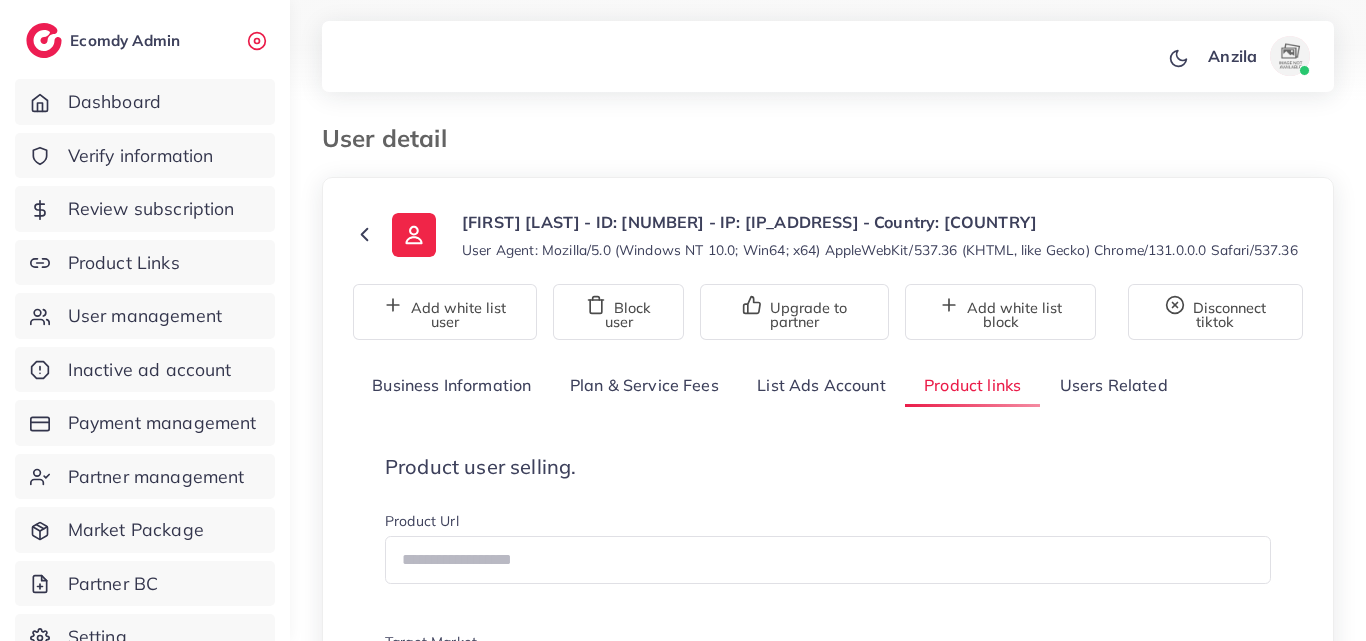 scroll, scrollTop: 200, scrollLeft: 0, axis: vertical 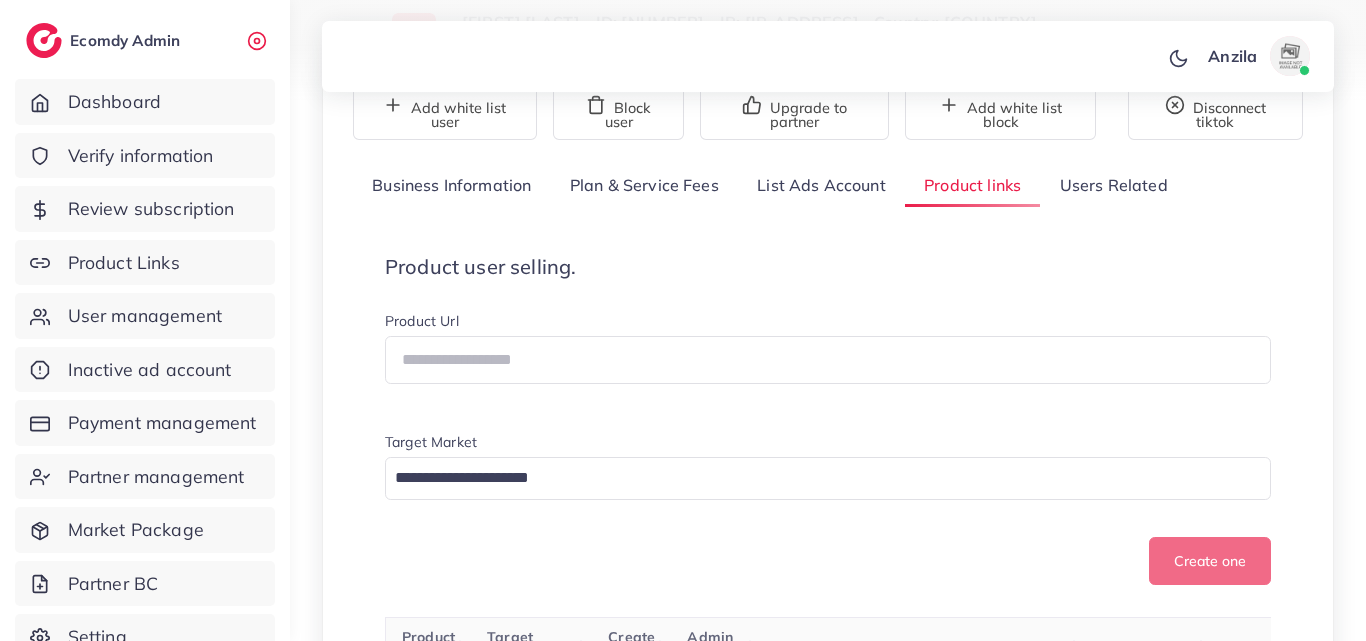 click on "Product user selling." at bounding box center [828, 267] 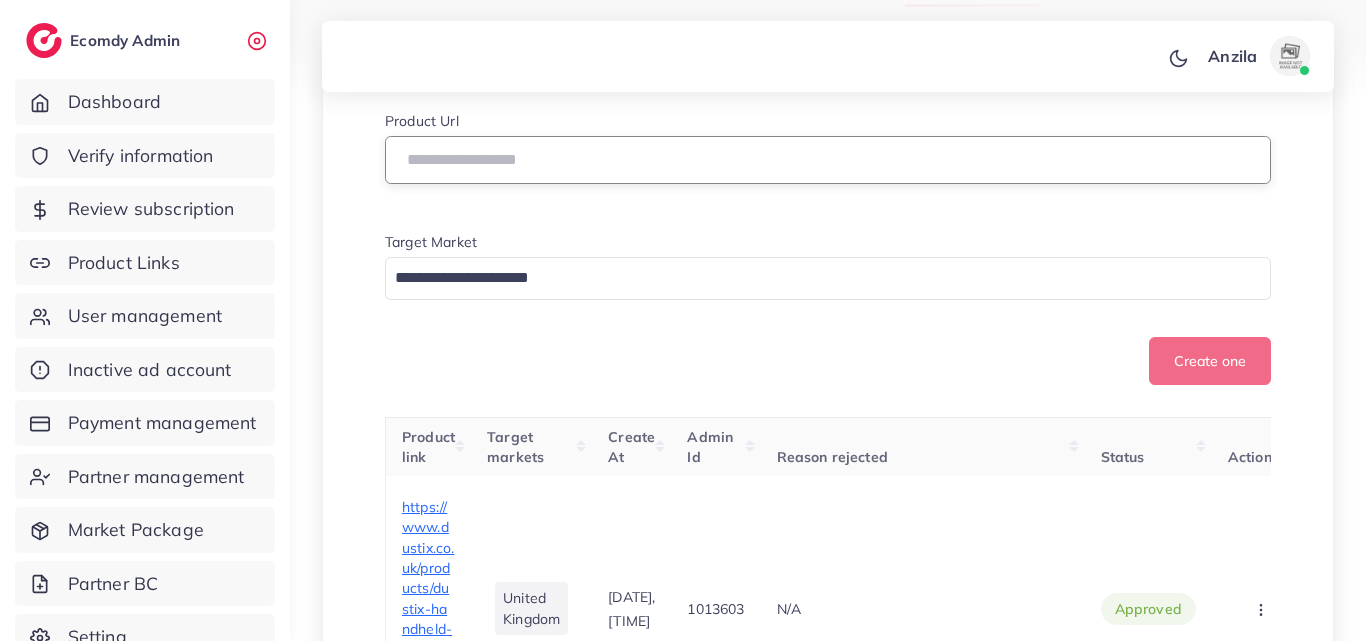 click at bounding box center (828, 160) 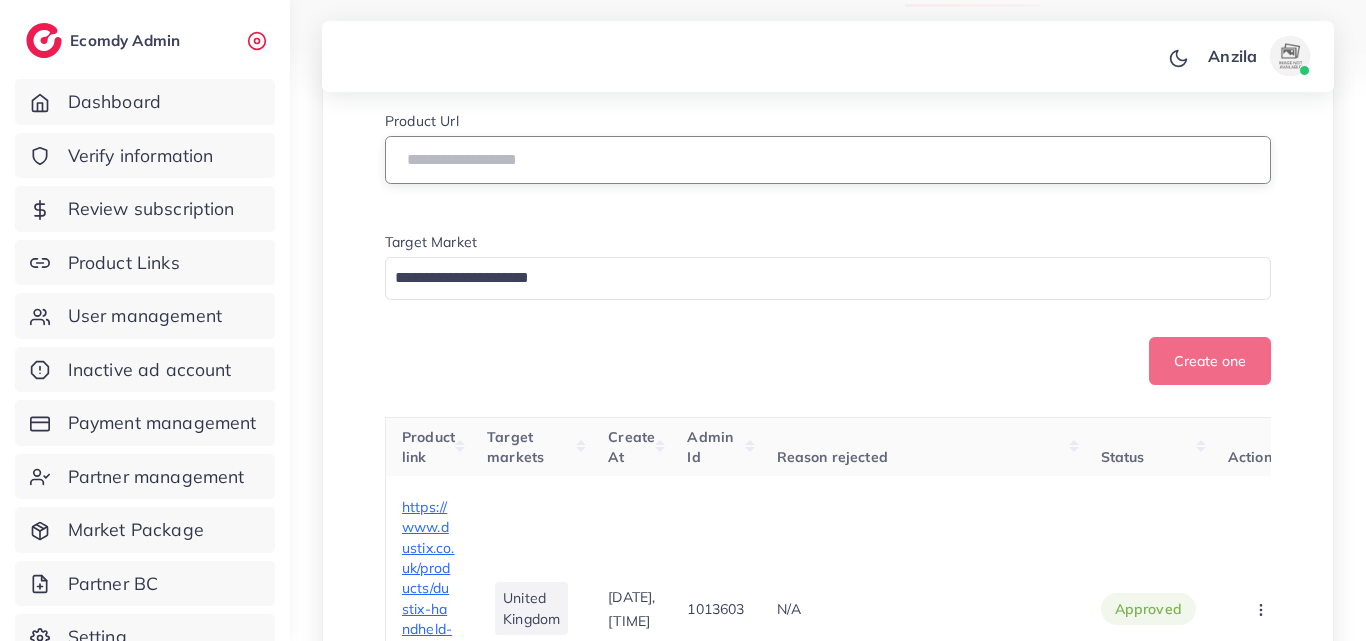 paste on "**********" 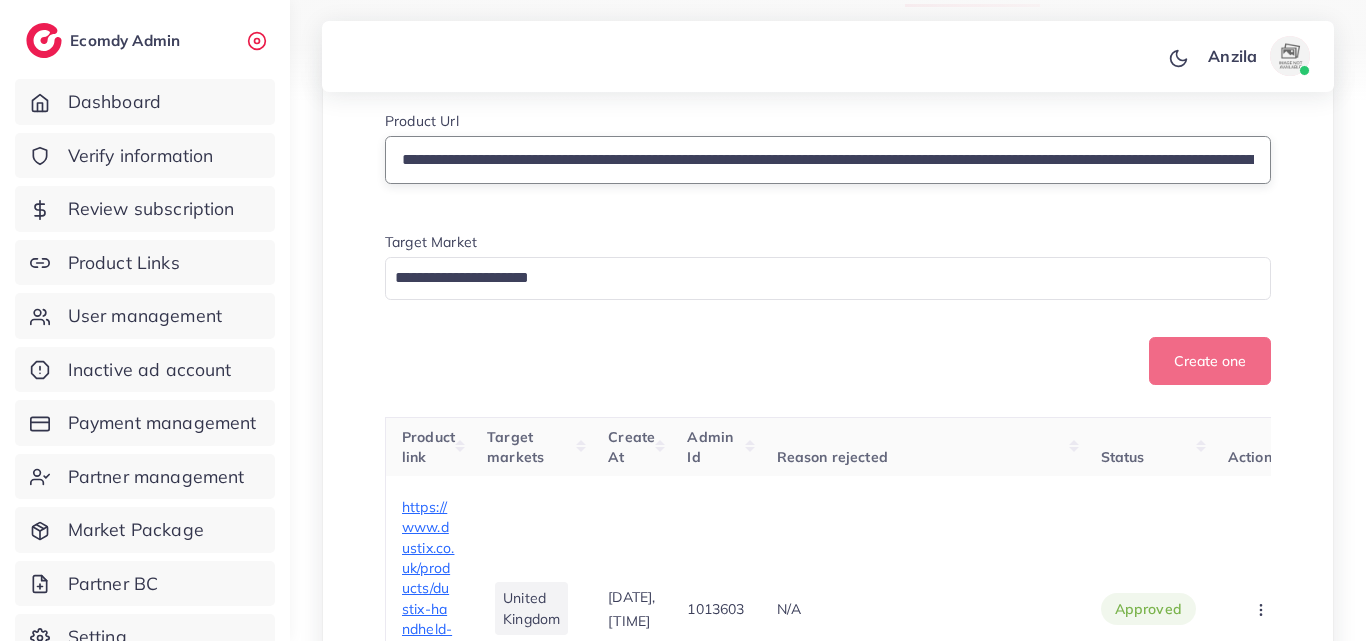scroll, scrollTop: 0, scrollLeft: 549, axis: horizontal 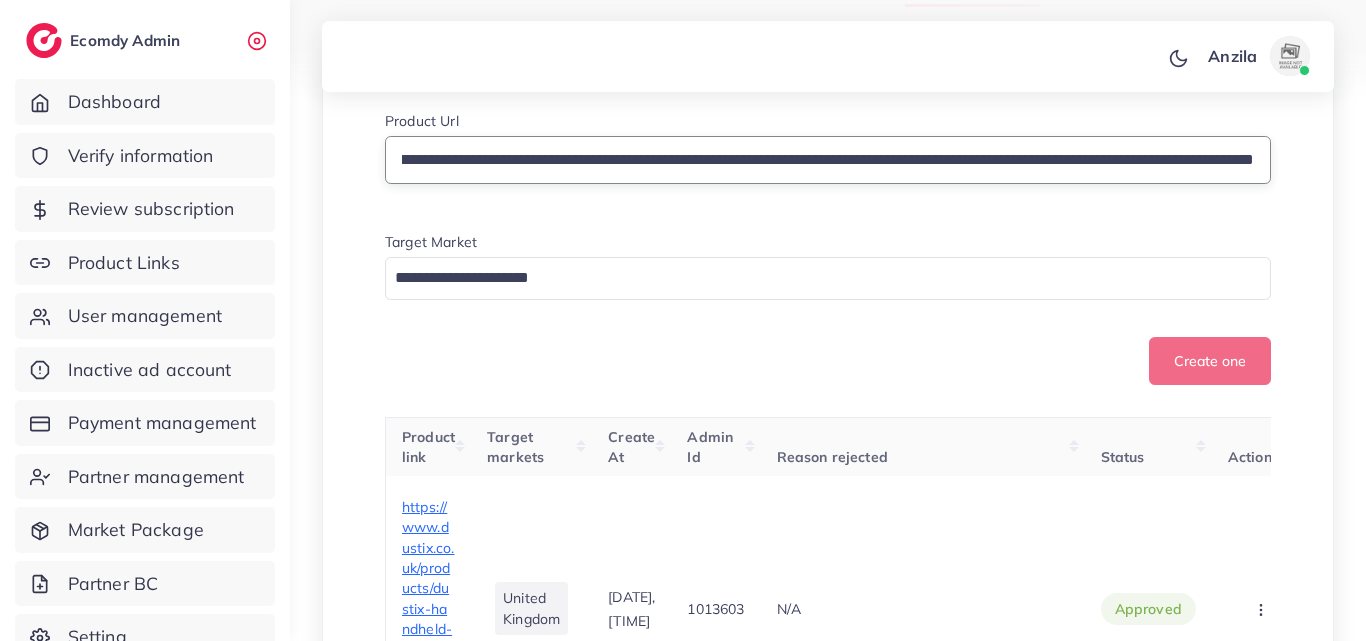 type on "**********" 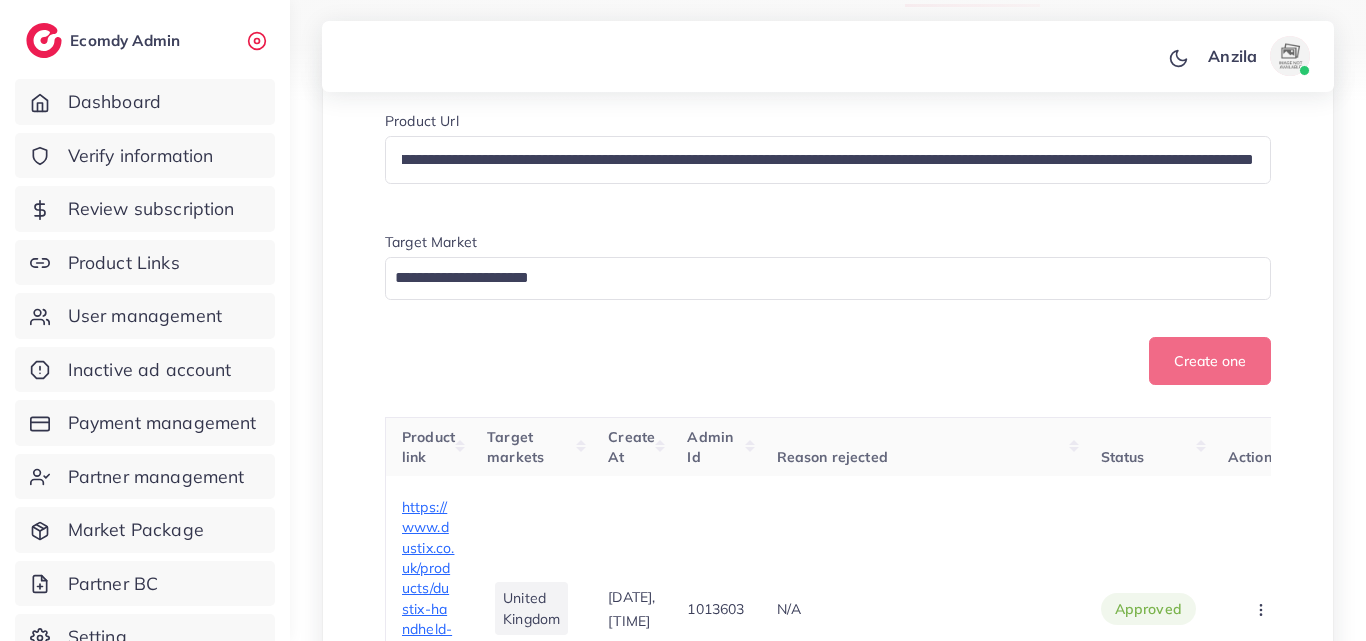 scroll, scrollTop: 0, scrollLeft: 0, axis: both 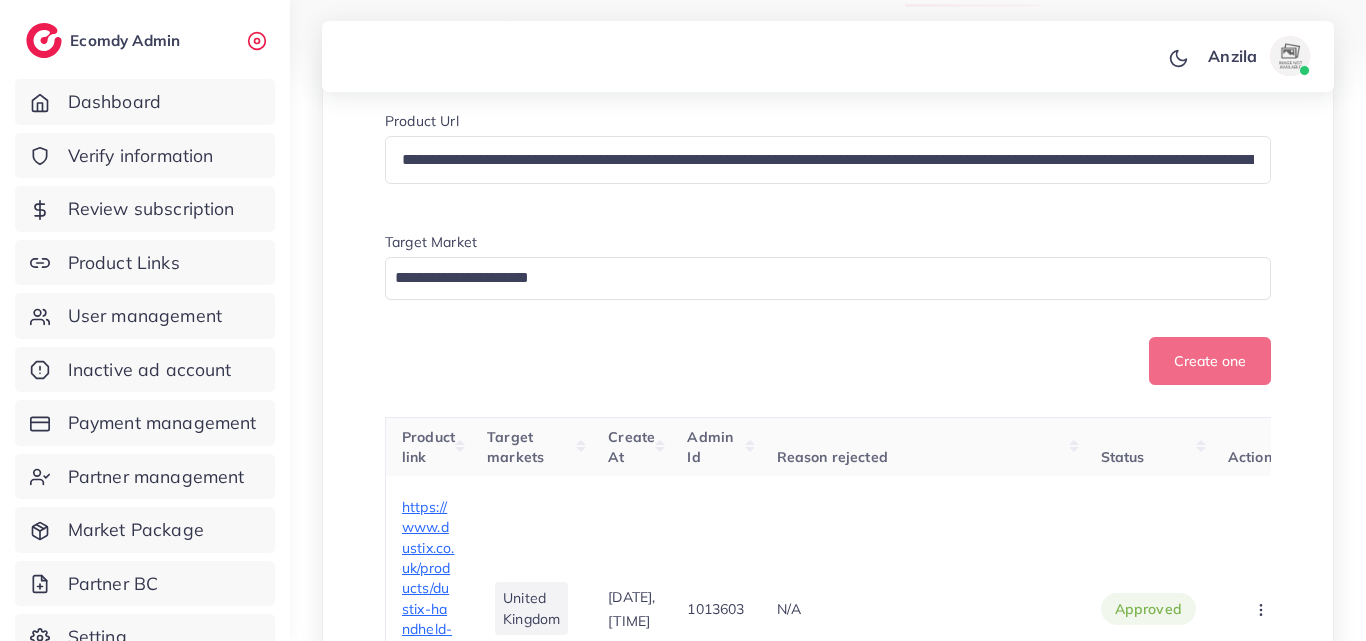 click on "Create one" at bounding box center [828, 361] 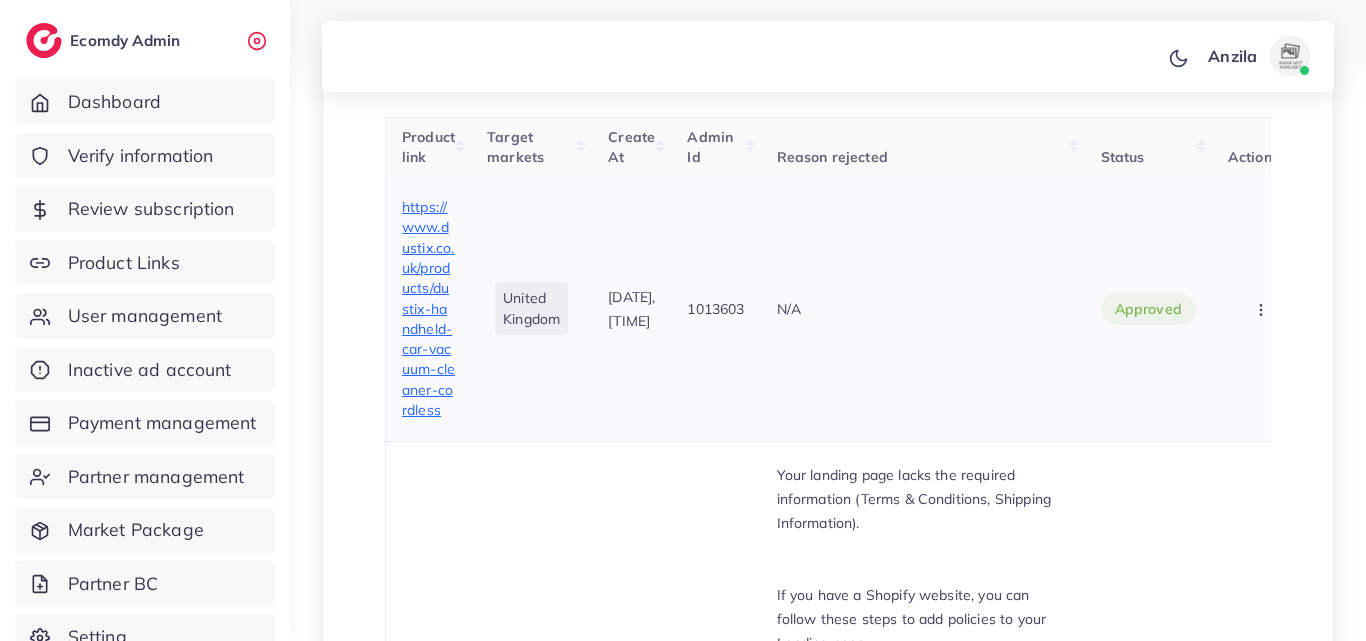 scroll, scrollTop: 500, scrollLeft: 0, axis: vertical 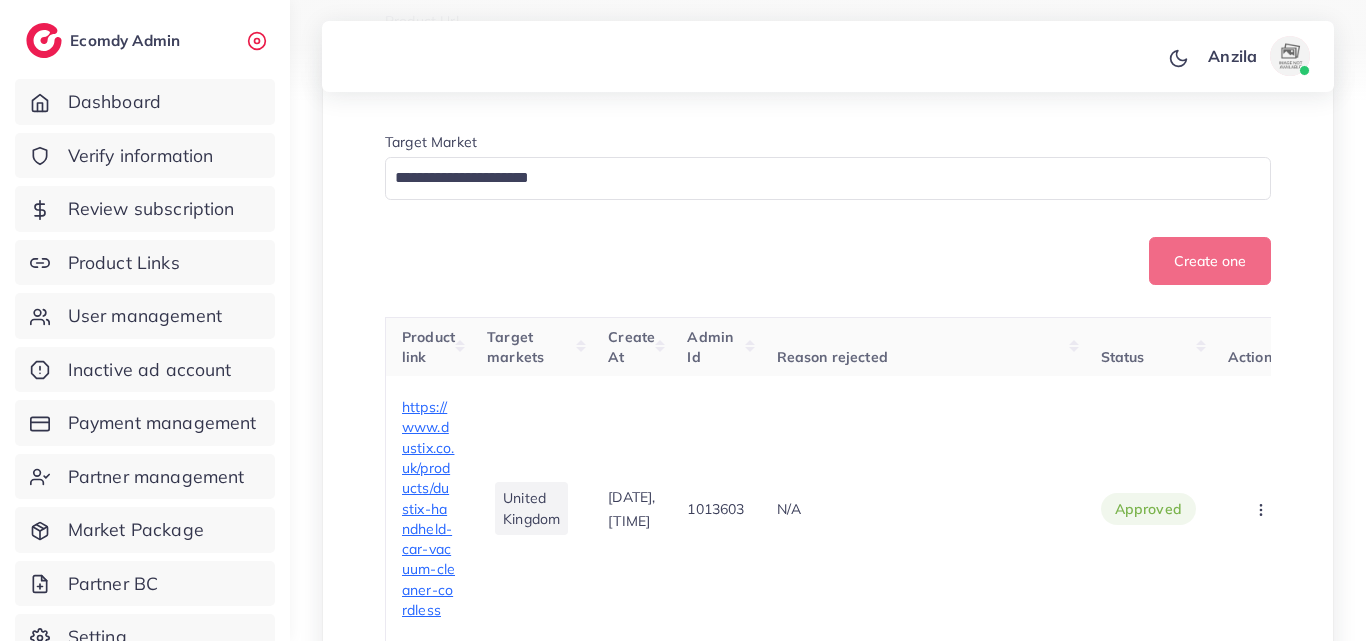 click at bounding box center (816, 178) 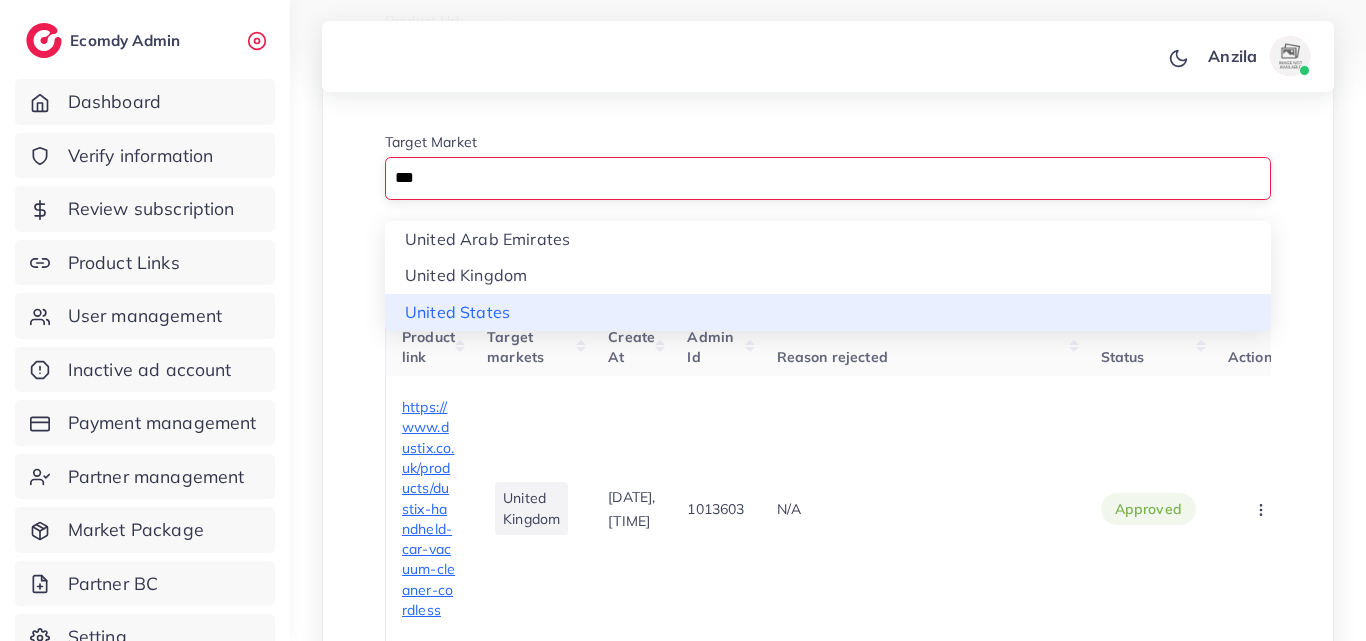 type on "***" 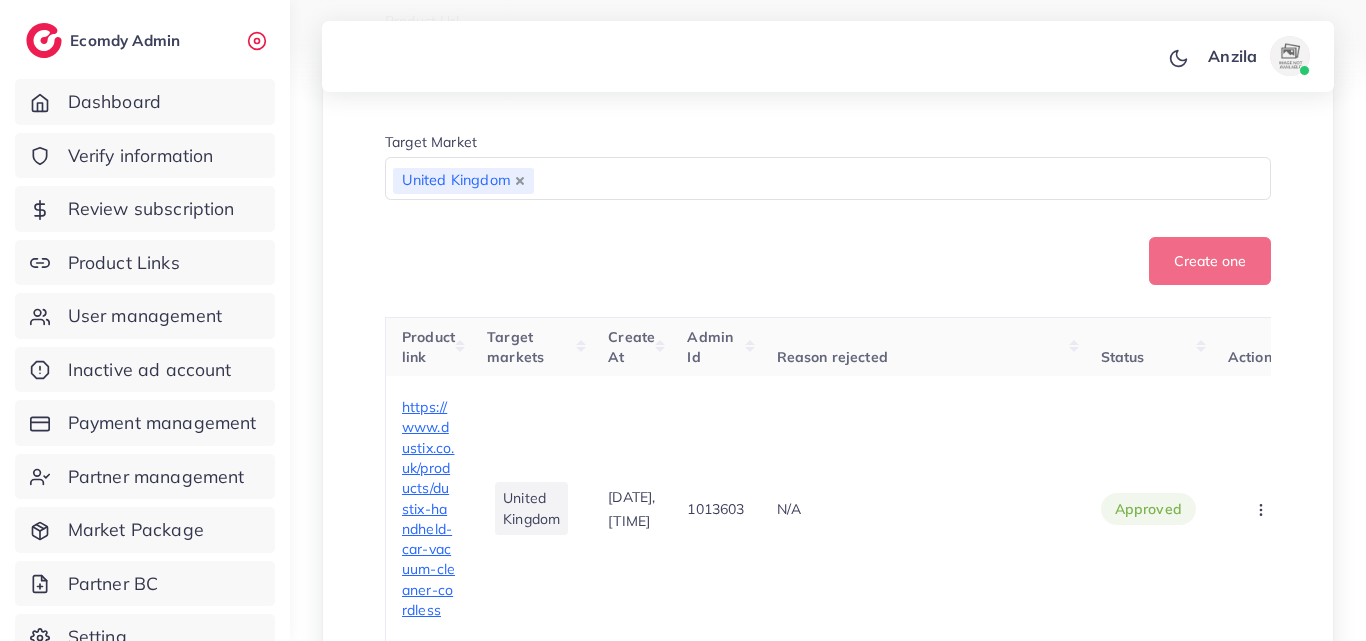 click on "**********" at bounding box center (828, 148) 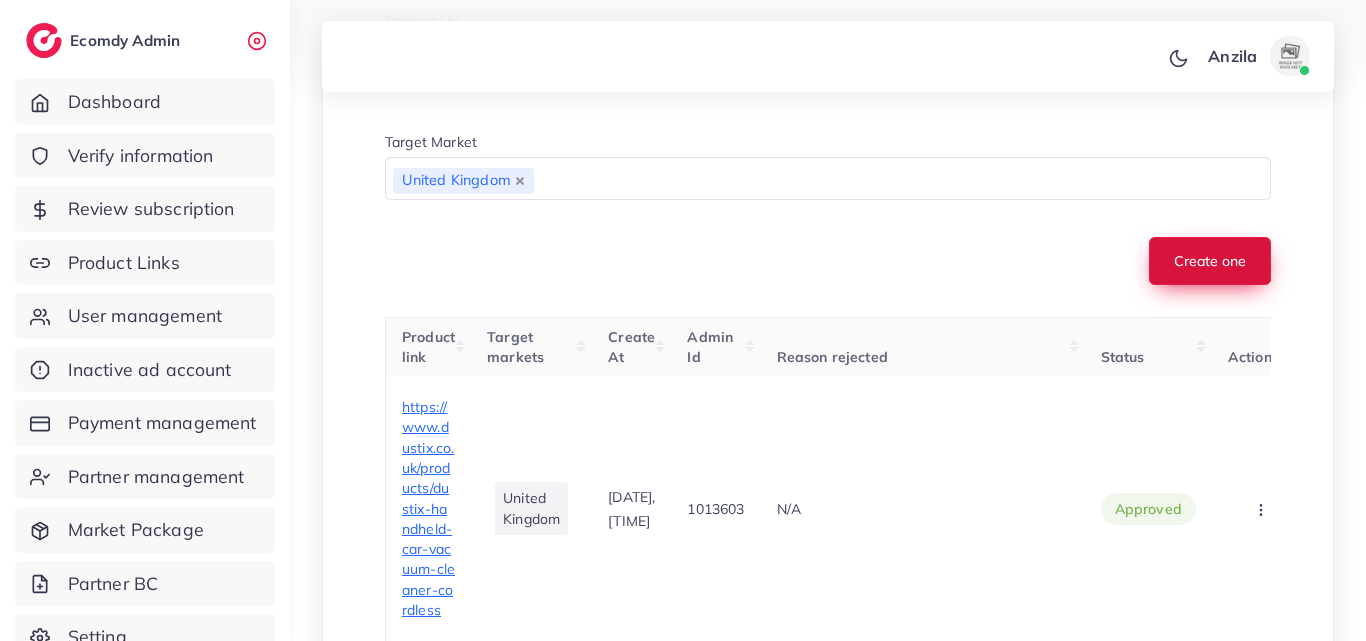 click on "Create one" at bounding box center [1210, 261] 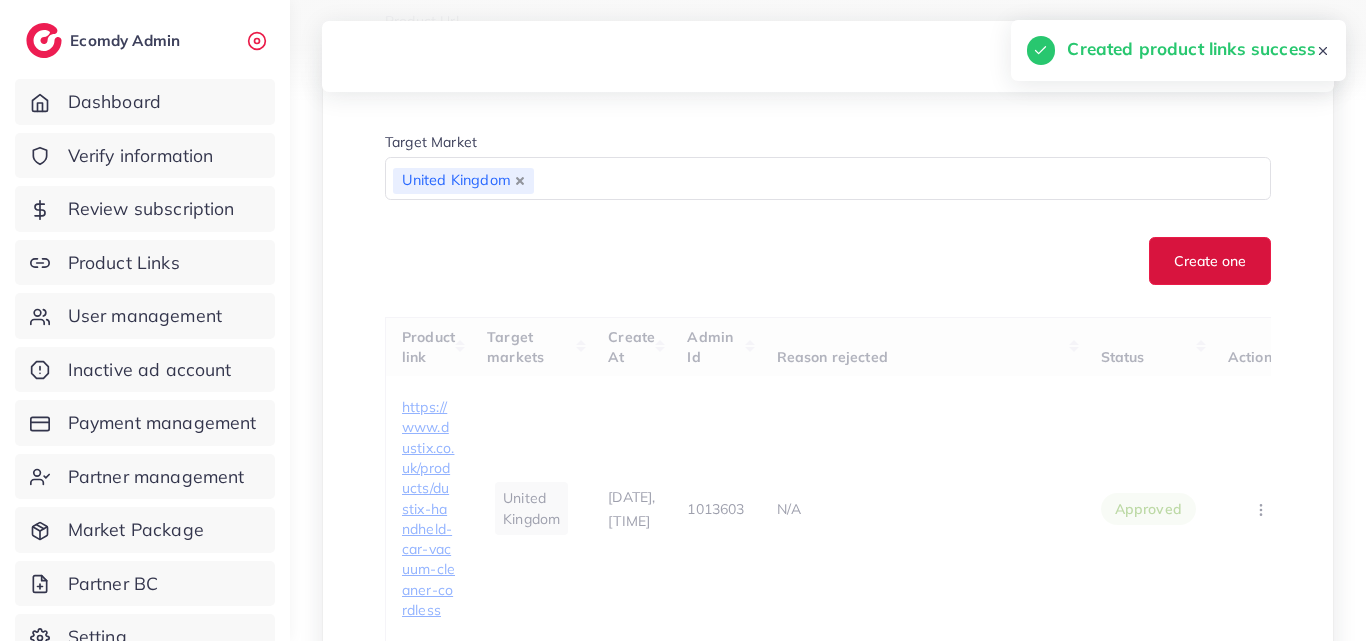 type 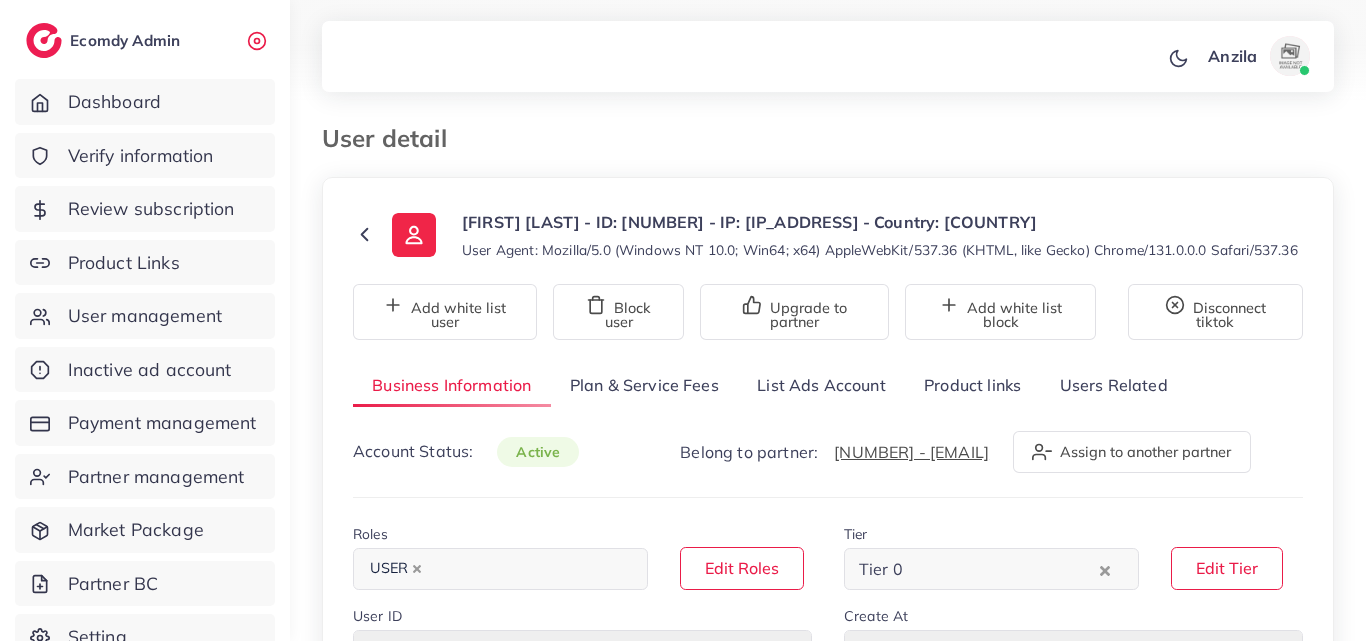 select on "**********" 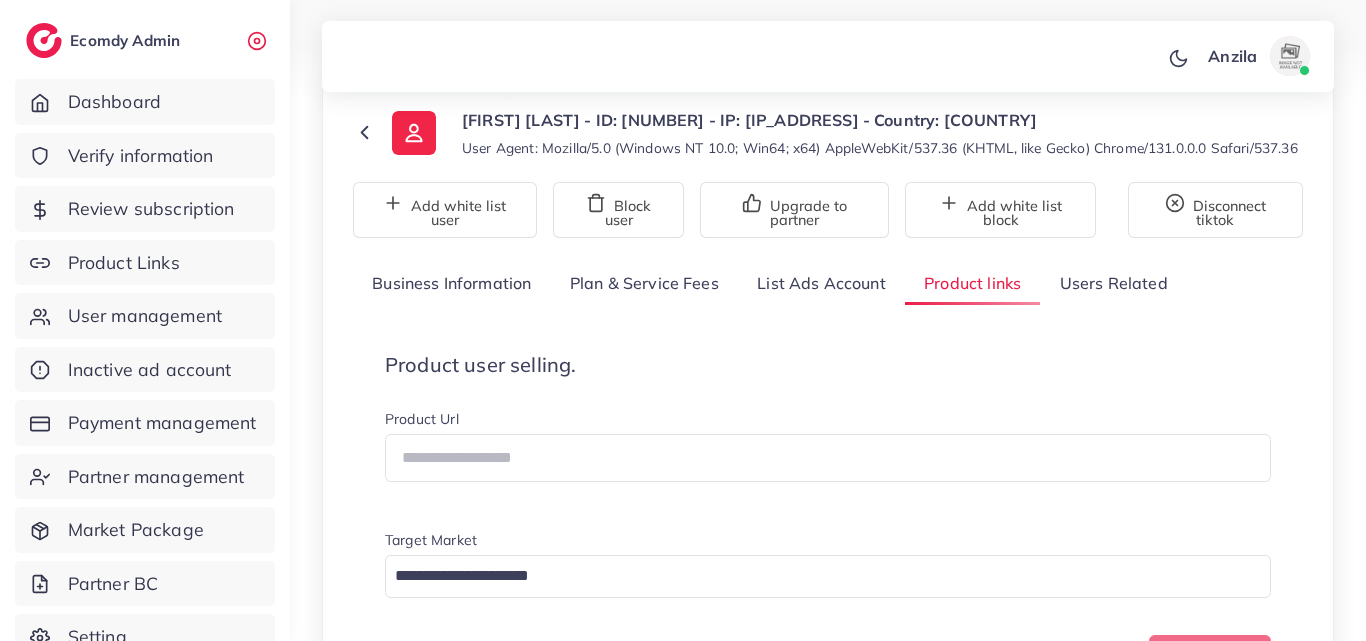 scroll, scrollTop: 200, scrollLeft: 0, axis: vertical 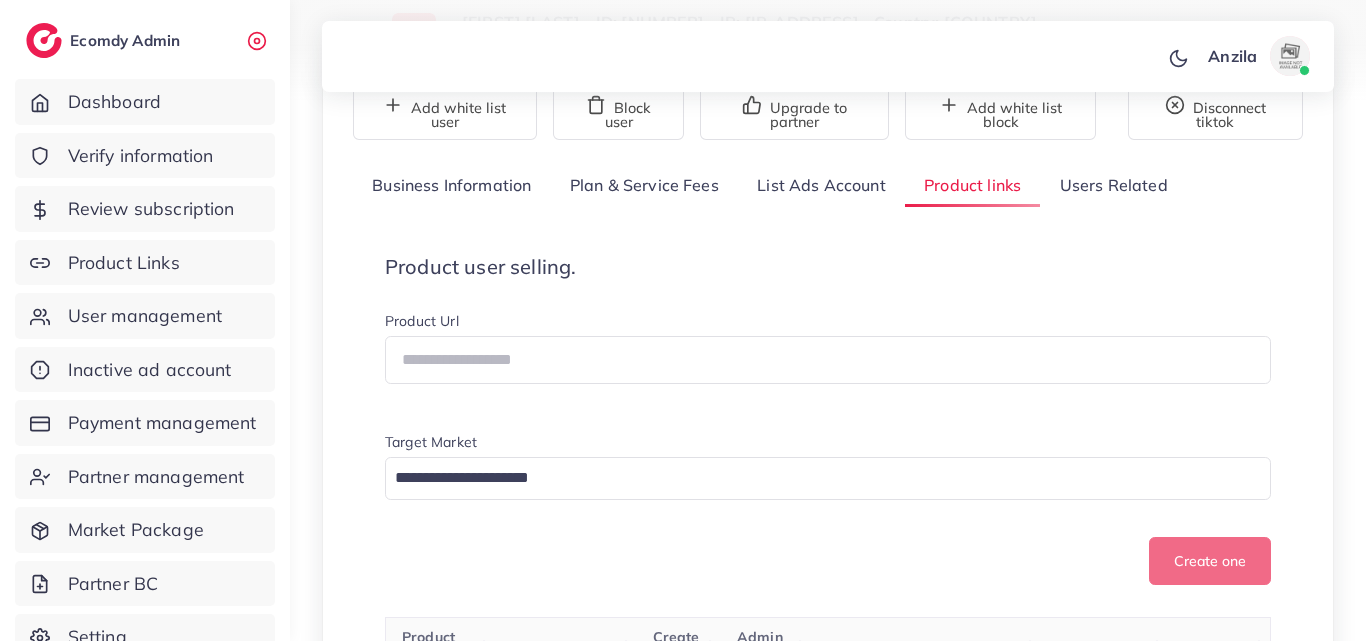 click on "Product user selling.   Product Url   Target Market            Loading...      Create one" at bounding box center (828, 420) 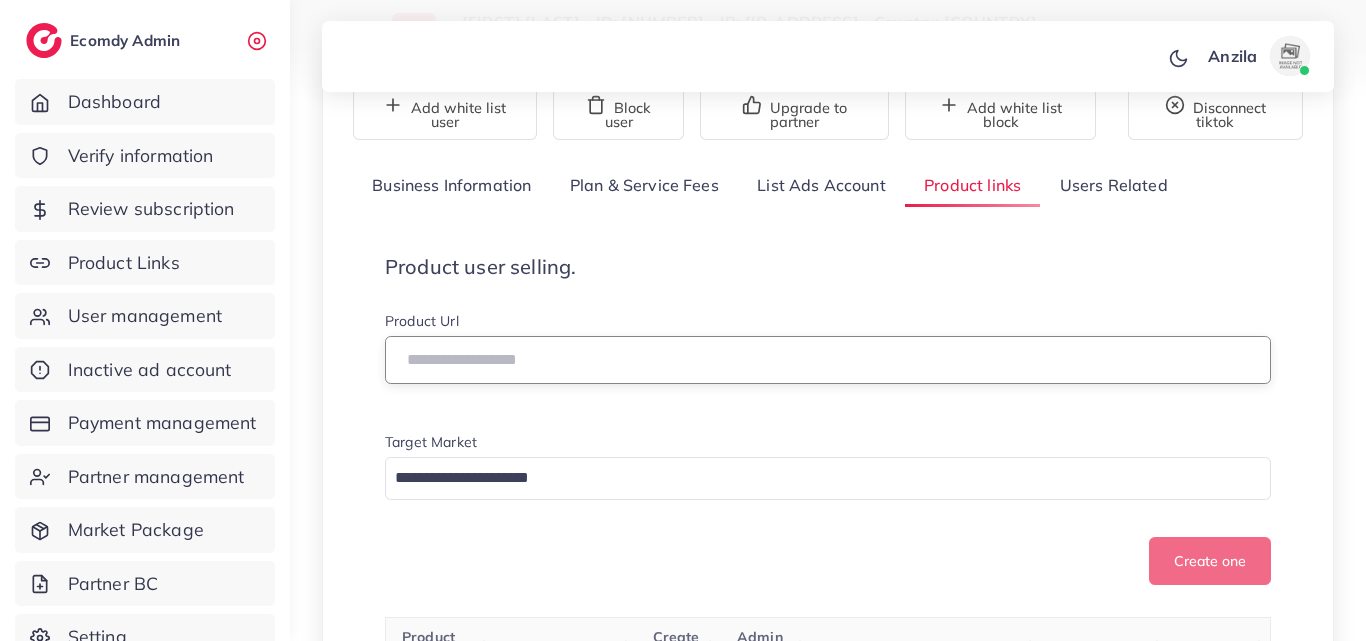 click at bounding box center (828, 360) 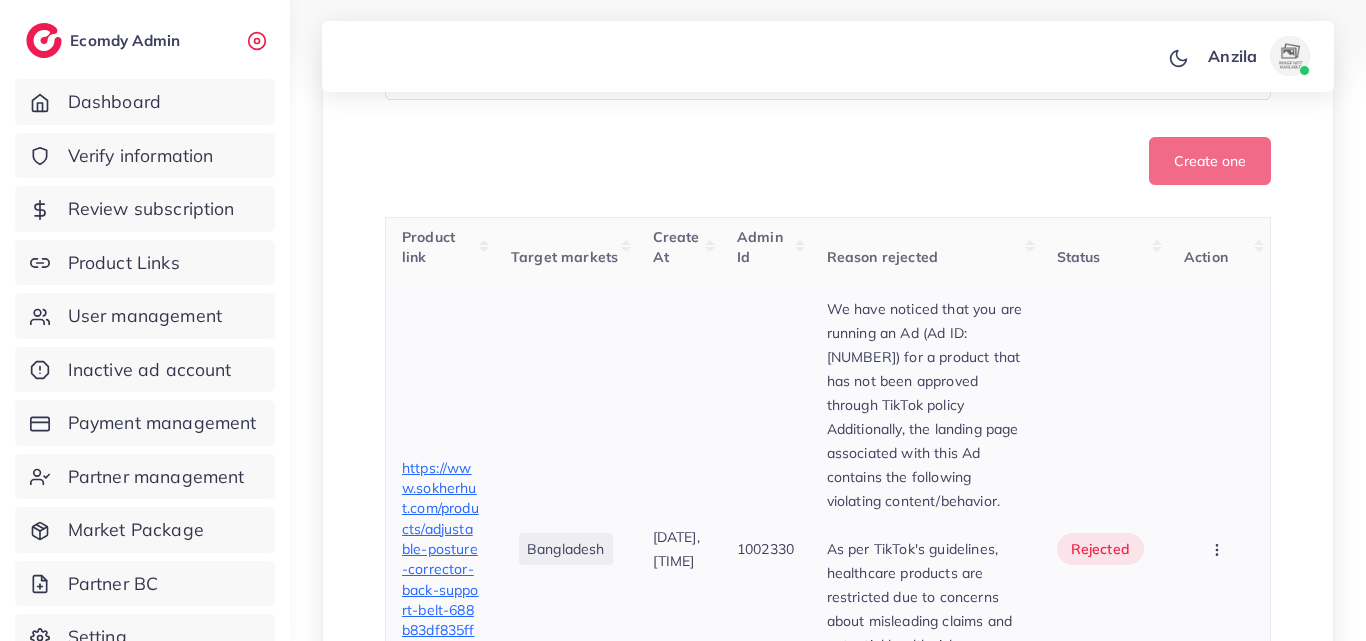 scroll, scrollTop: 500, scrollLeft: 0, axis: vertical 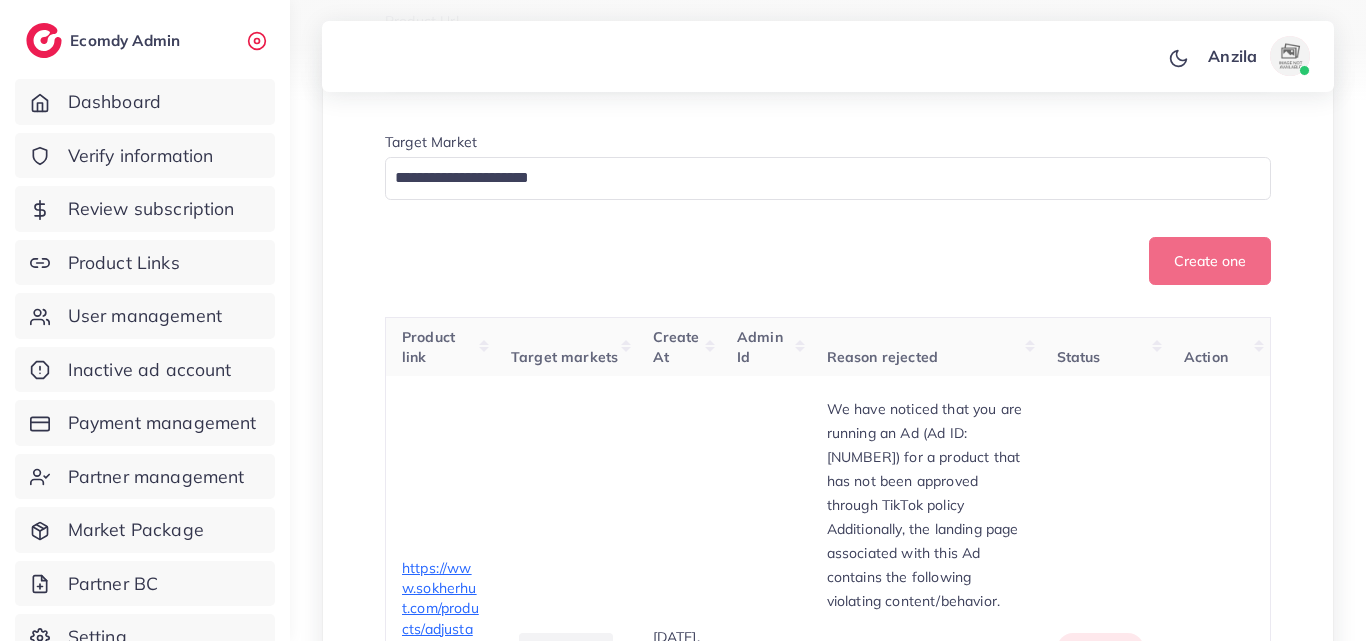 type on "**********" 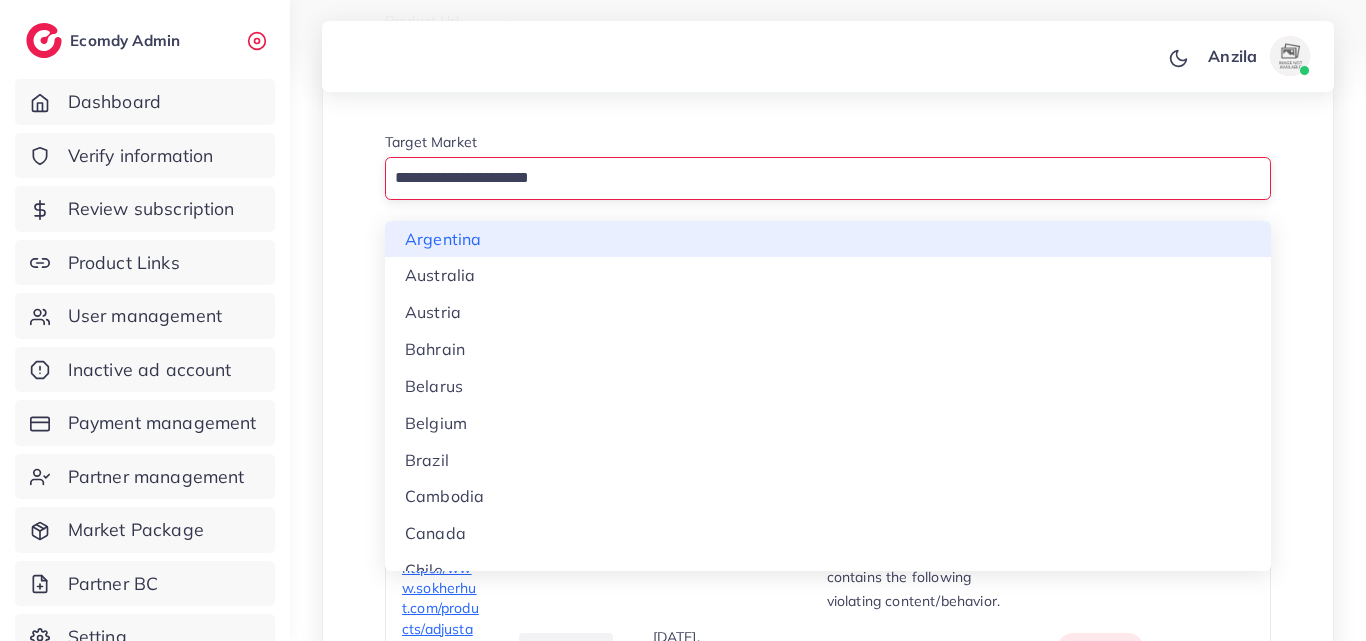 click at bounding box center [816, 178] 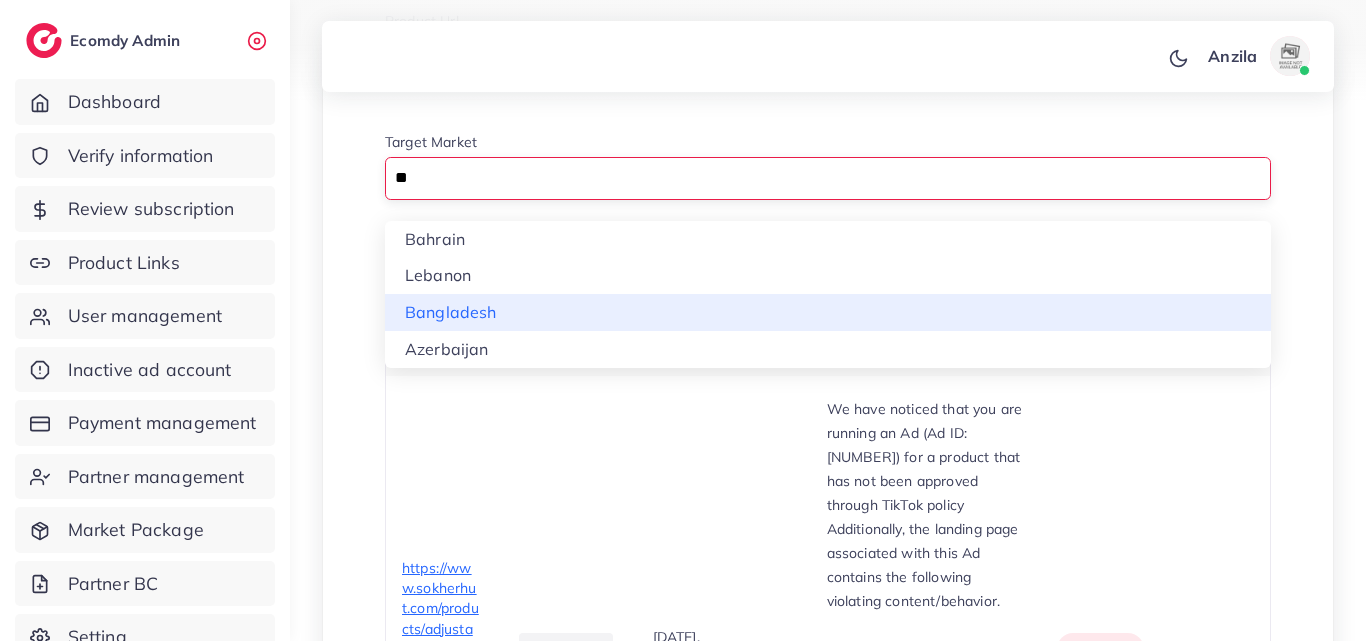 type on "**" 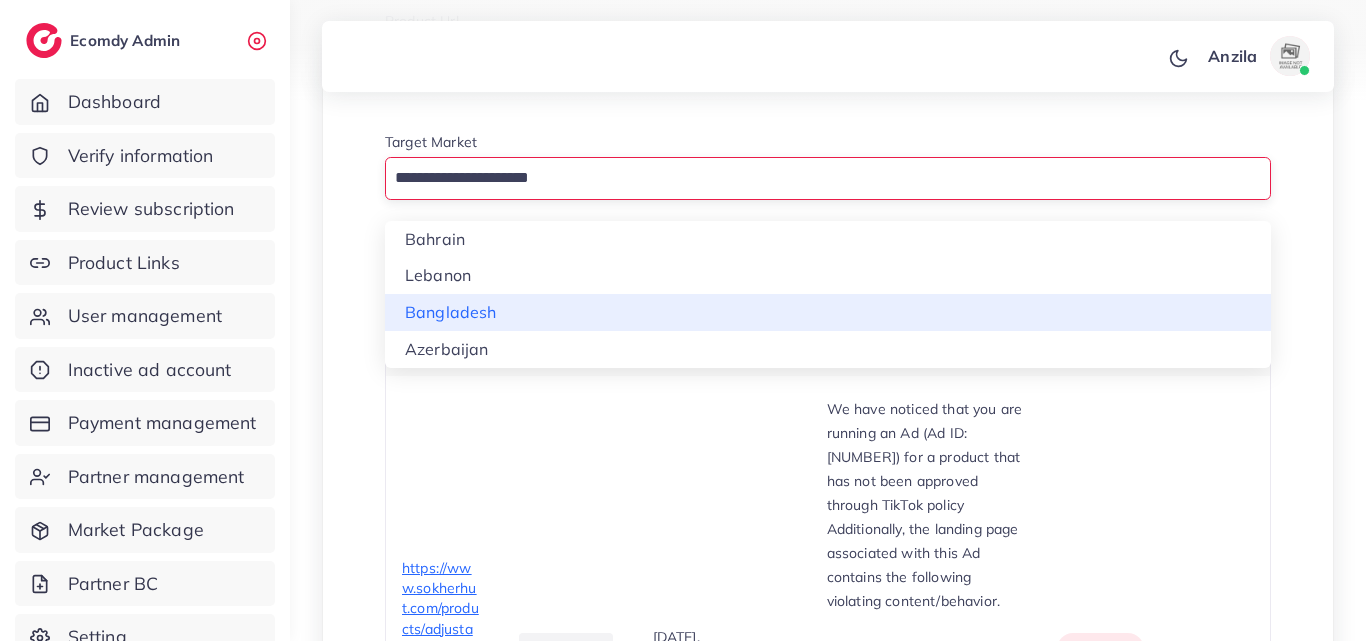 click on "**********" at bounding box center [828, 2817] 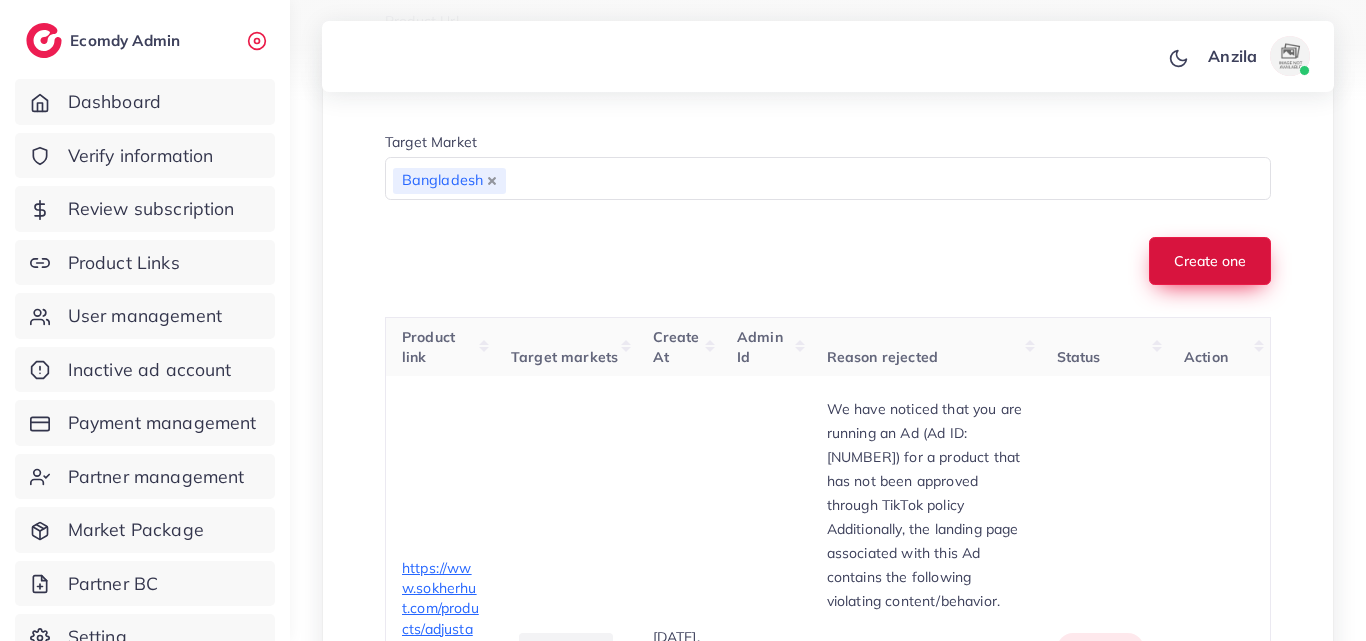click on "Create one" at bounding box center (1210, 261) 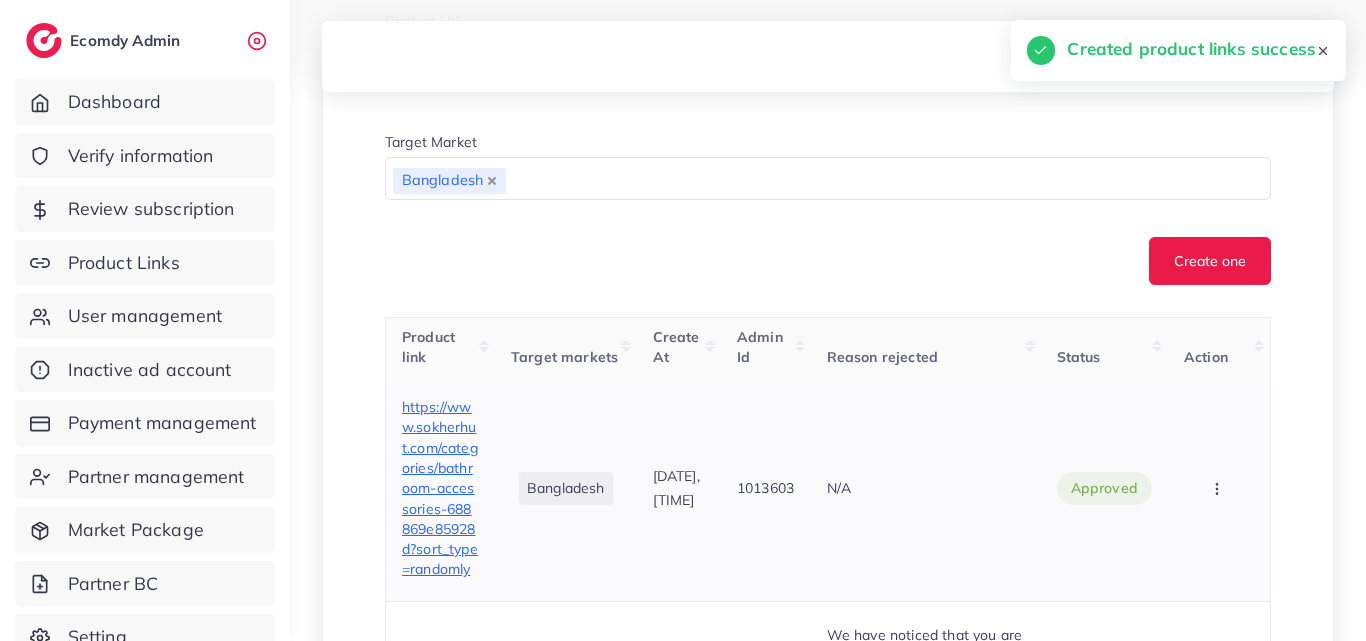 scroll, scrollTop: 700, scrollLeft: 0, axis: vertical 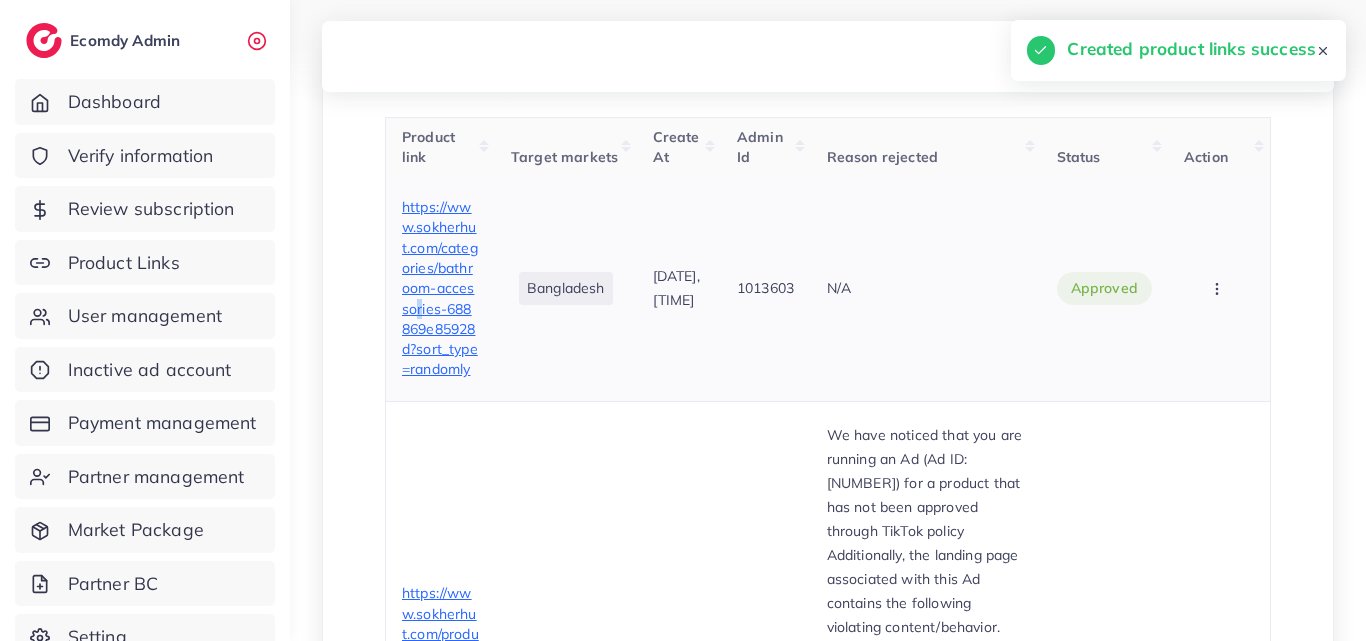 click on "https://www.sokherhut.com/categories/bathroom-accessories-688869e85928d?sort_type=randomly" at bounding box center (440, 288) 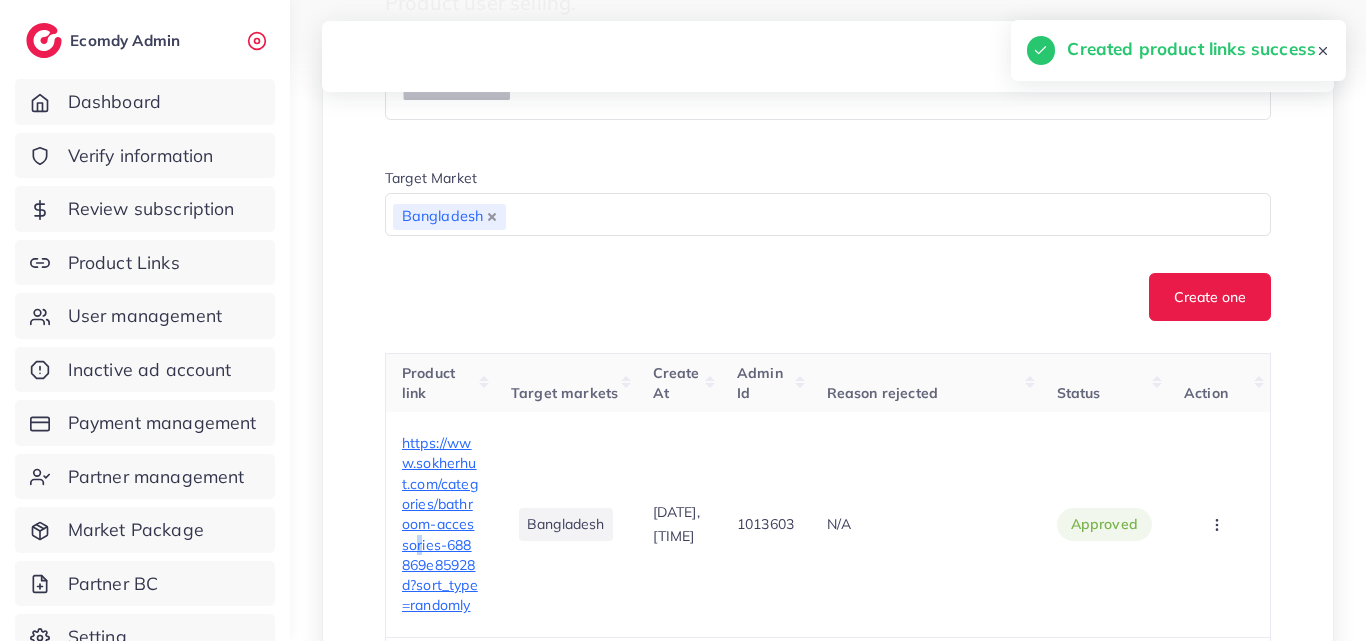scroll, scrollTop: 200, scrollLeft: 0, axis: vertical 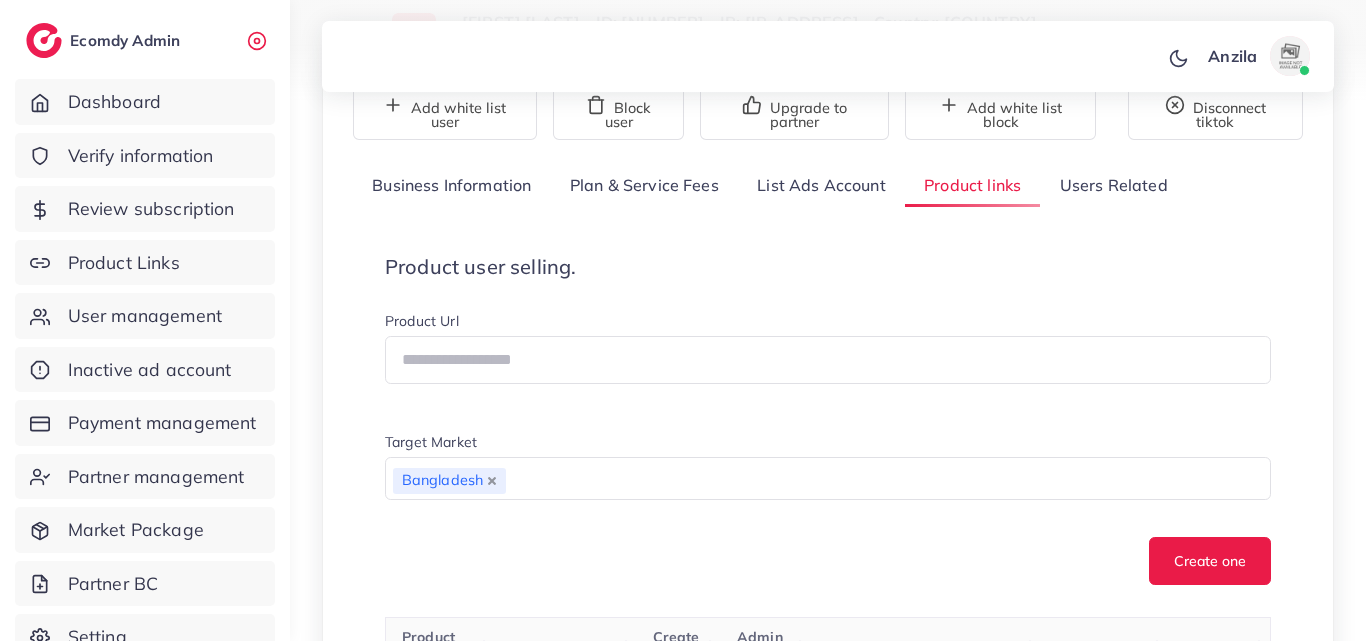 click on "Product Url" at bounding box center [828, 323] 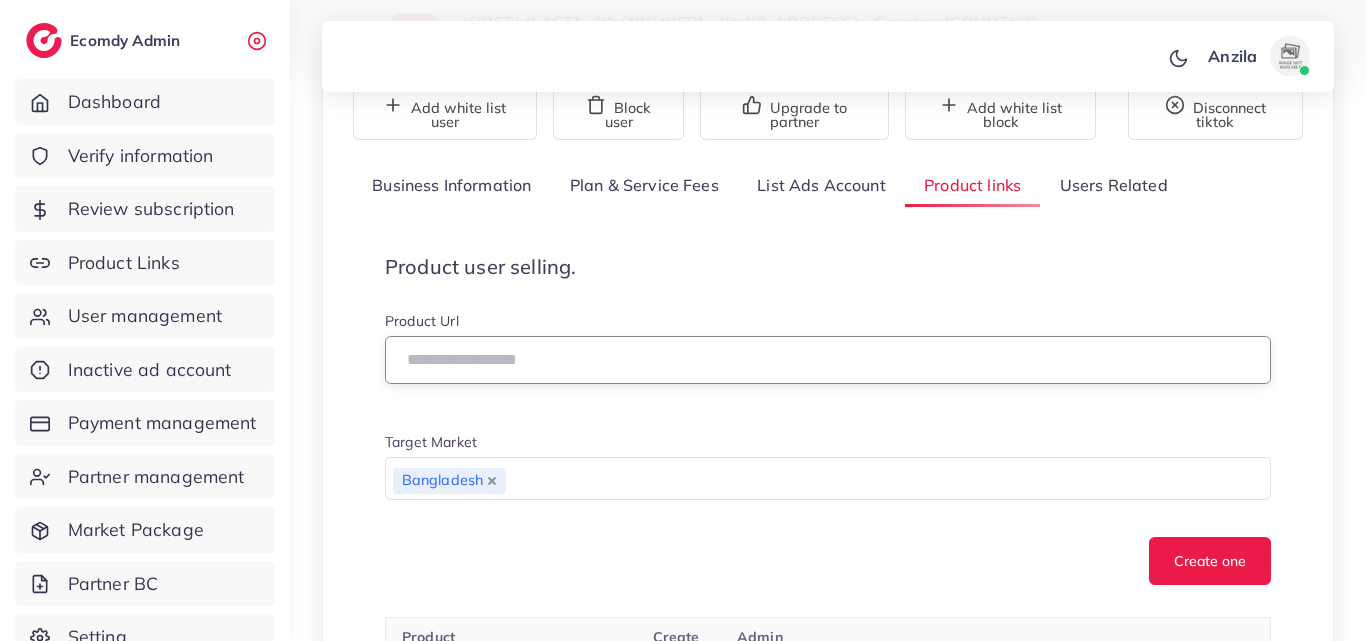 click at bounding box center (828, 360) 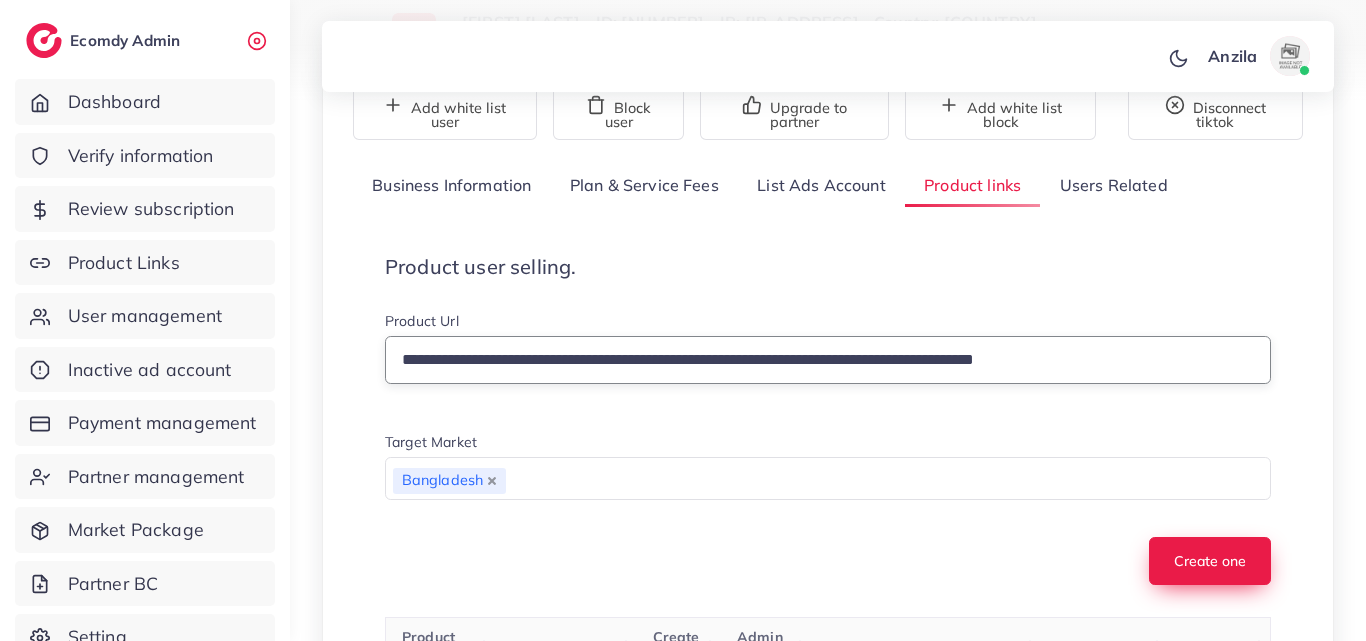 type on "**********" 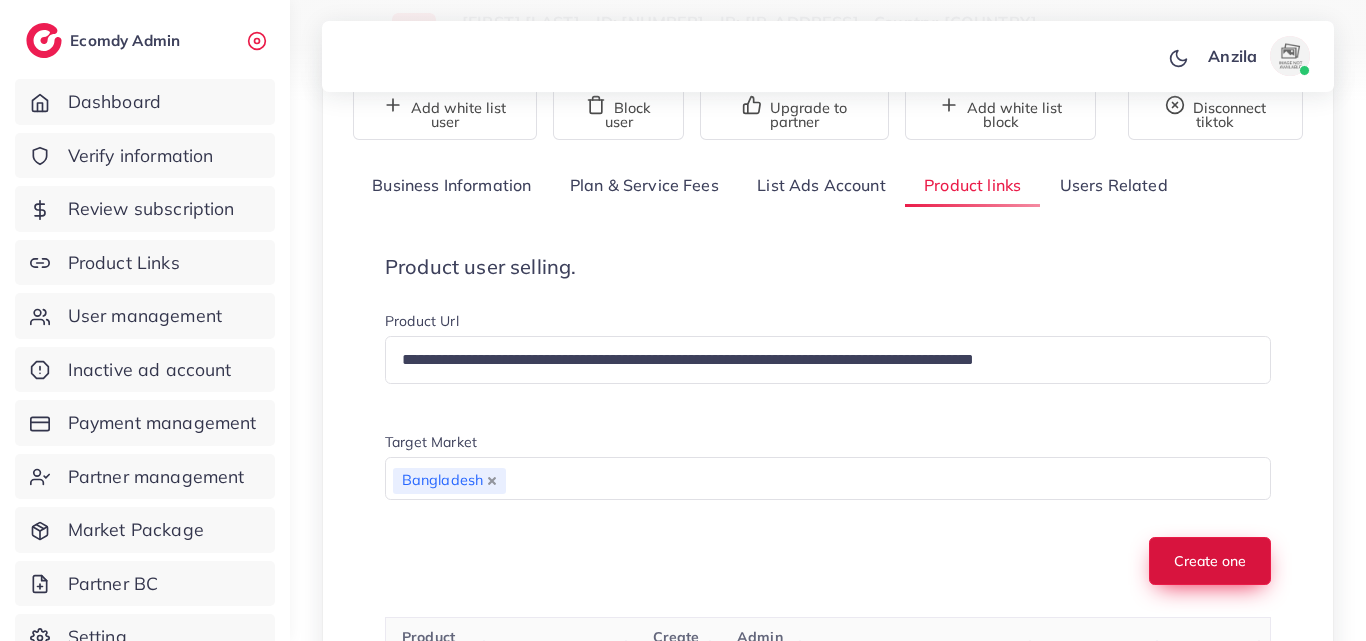 click on "Create one" at bounding box center (1210, 561) 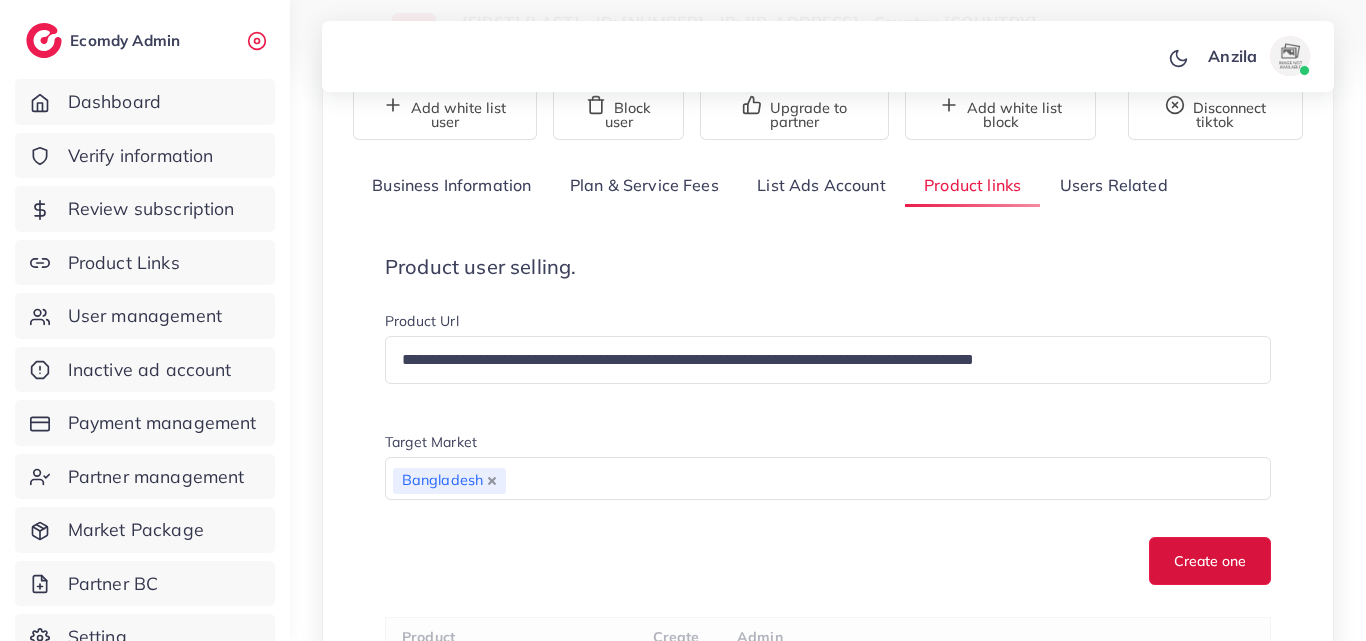 type 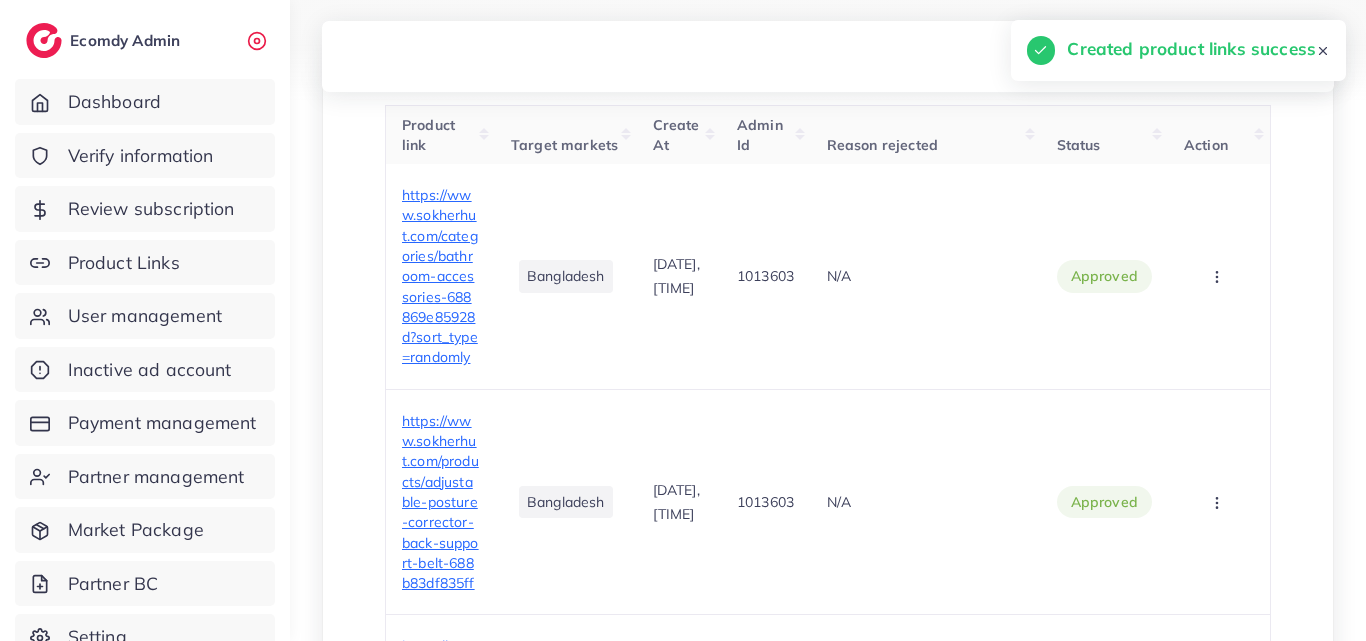scroll, scrollTop: 800, scrollLeft: 0, axis: vertical 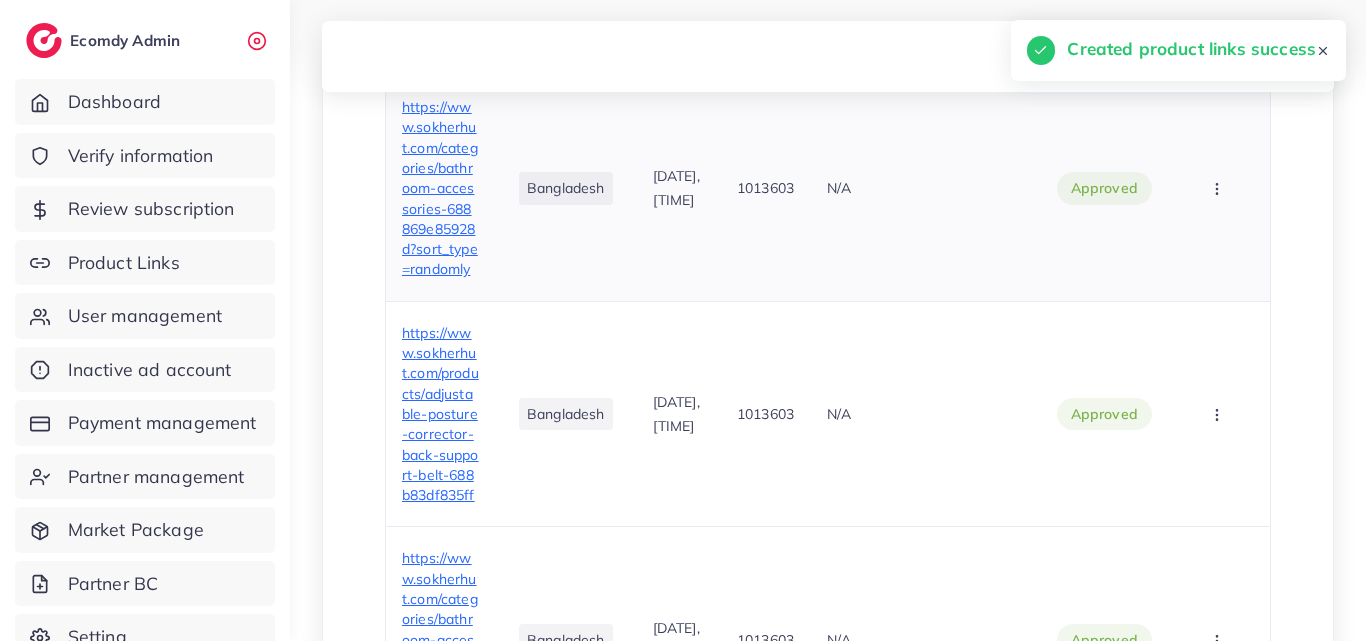 click on "https://www.sokherhut.com/categories/bathroom-accessories-688869e85928d?sort_type=randomly" at bounding box center [440, 188] 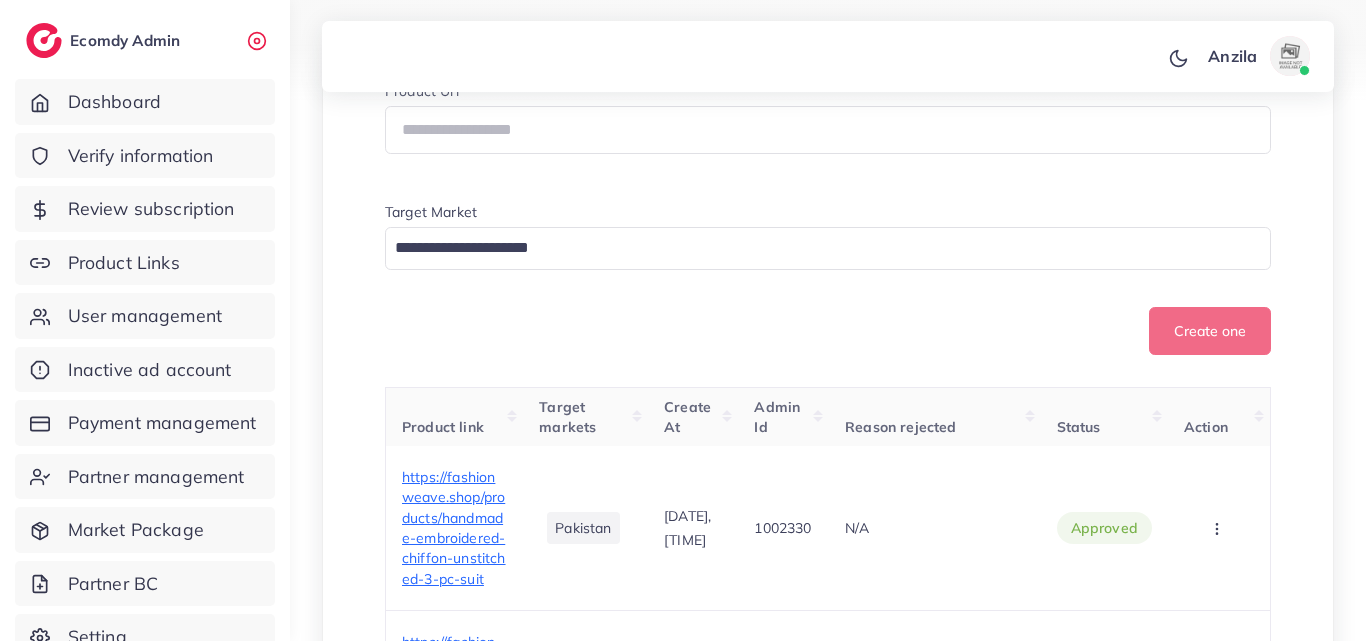 scroll, scrollTop: 400, scrollLeft: 0, axis: vertical 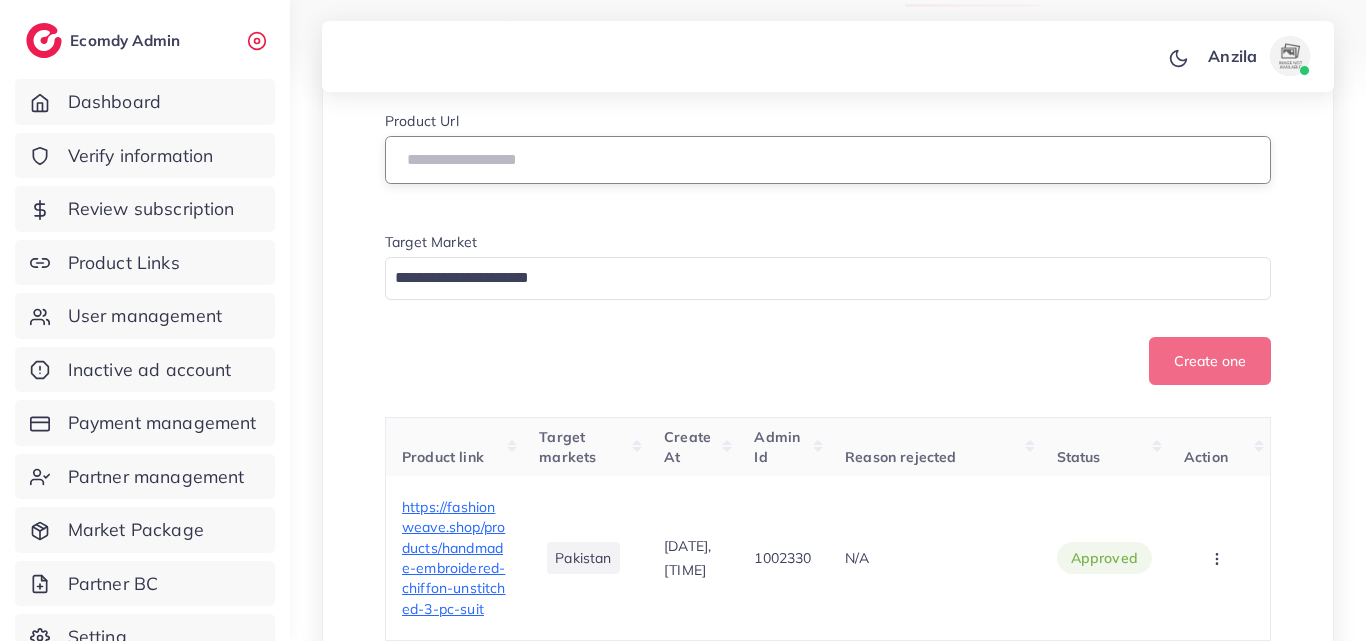 click at bounding box center [828, 160] 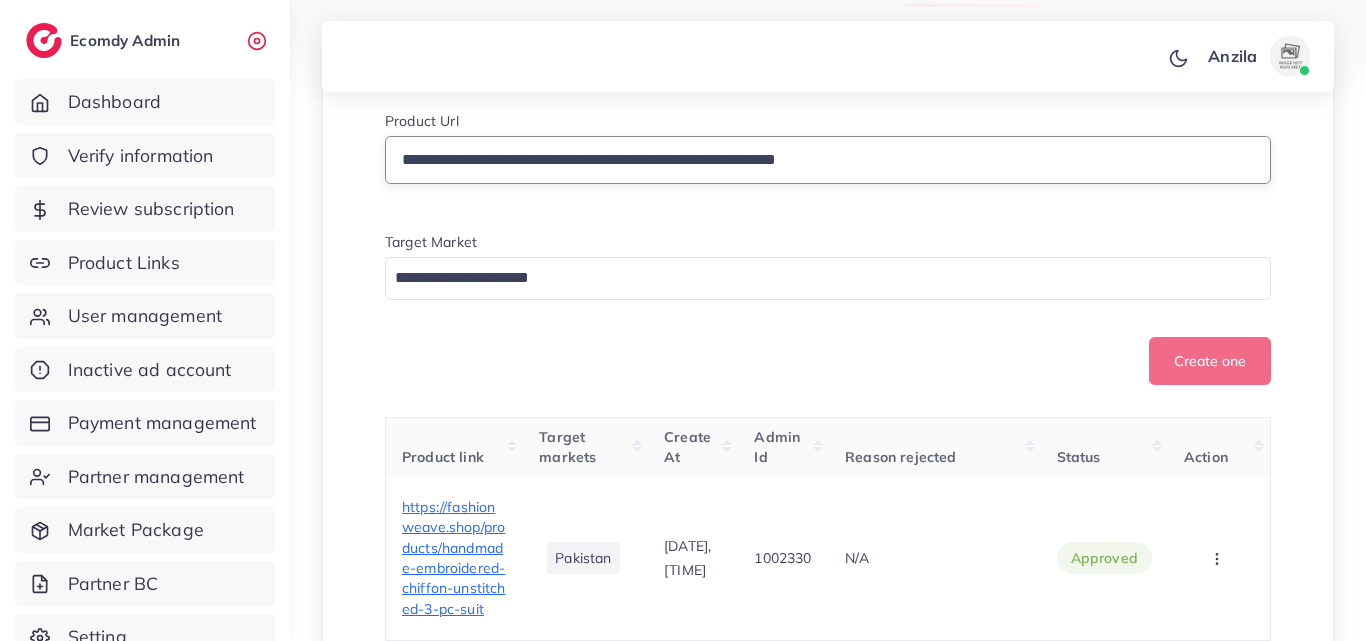 type on "**********" 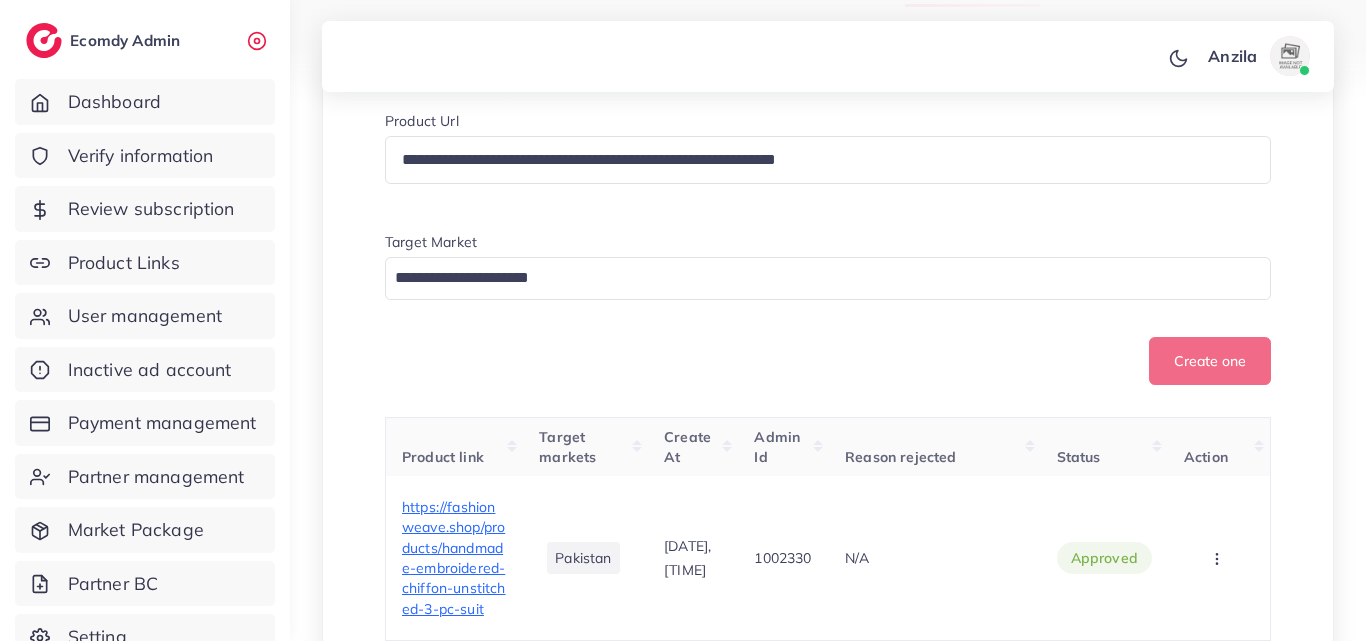 click on "Target Market" at bounding box center (828, 244) 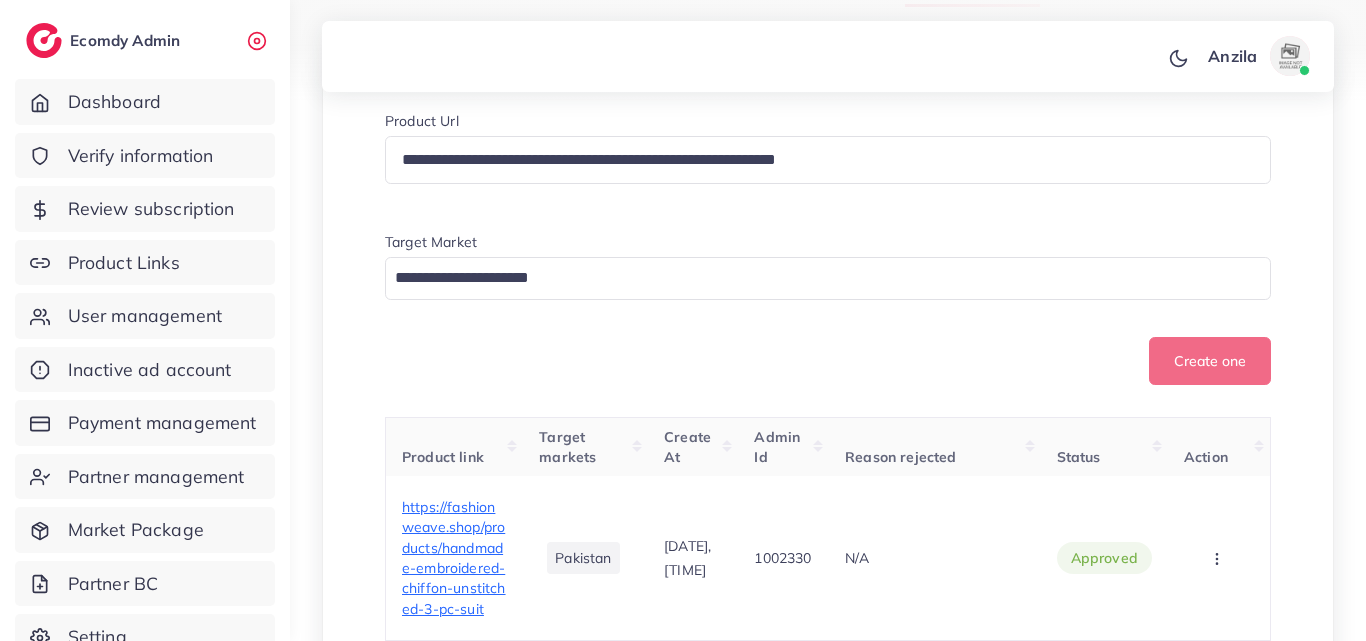 click at bounding box center (816, 278) 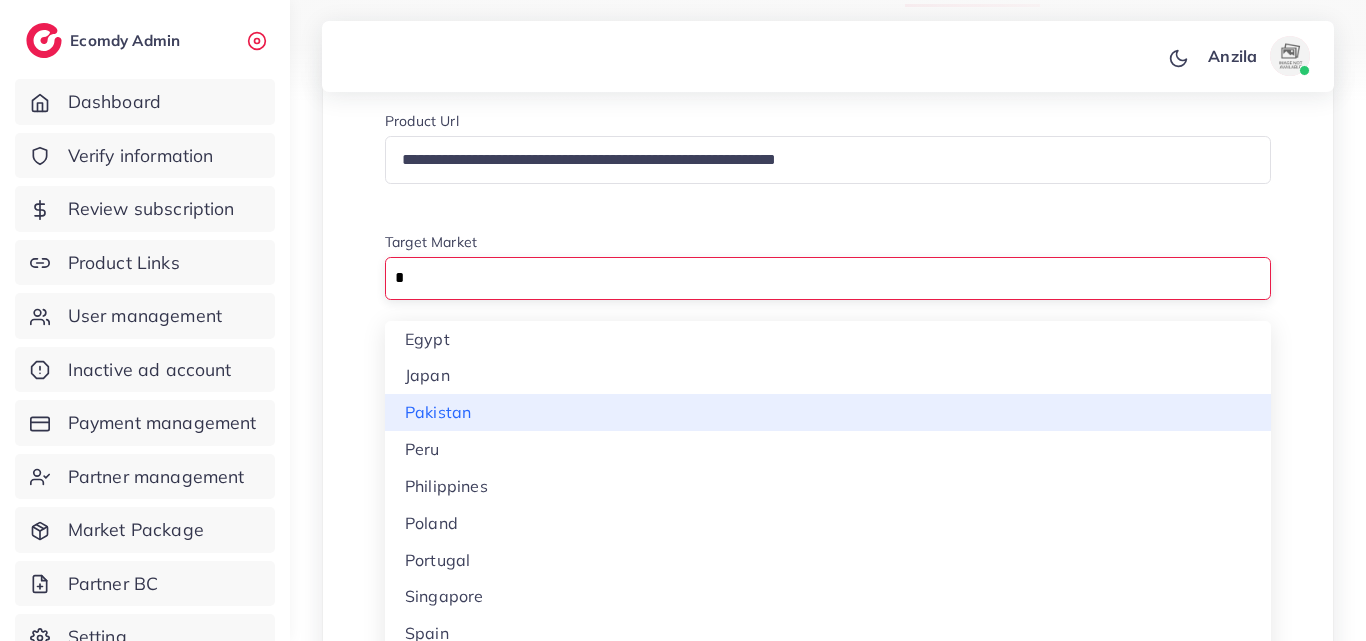 type on "*" 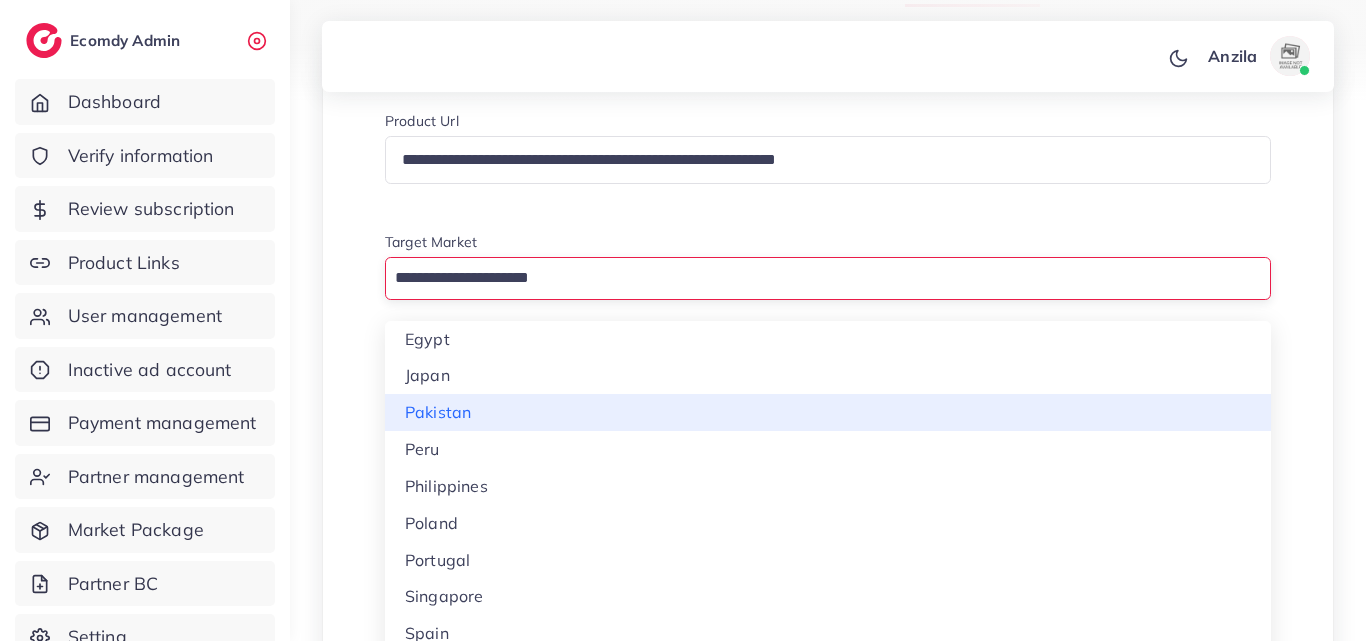 click on "**********" at bounding box center (828, 10810) 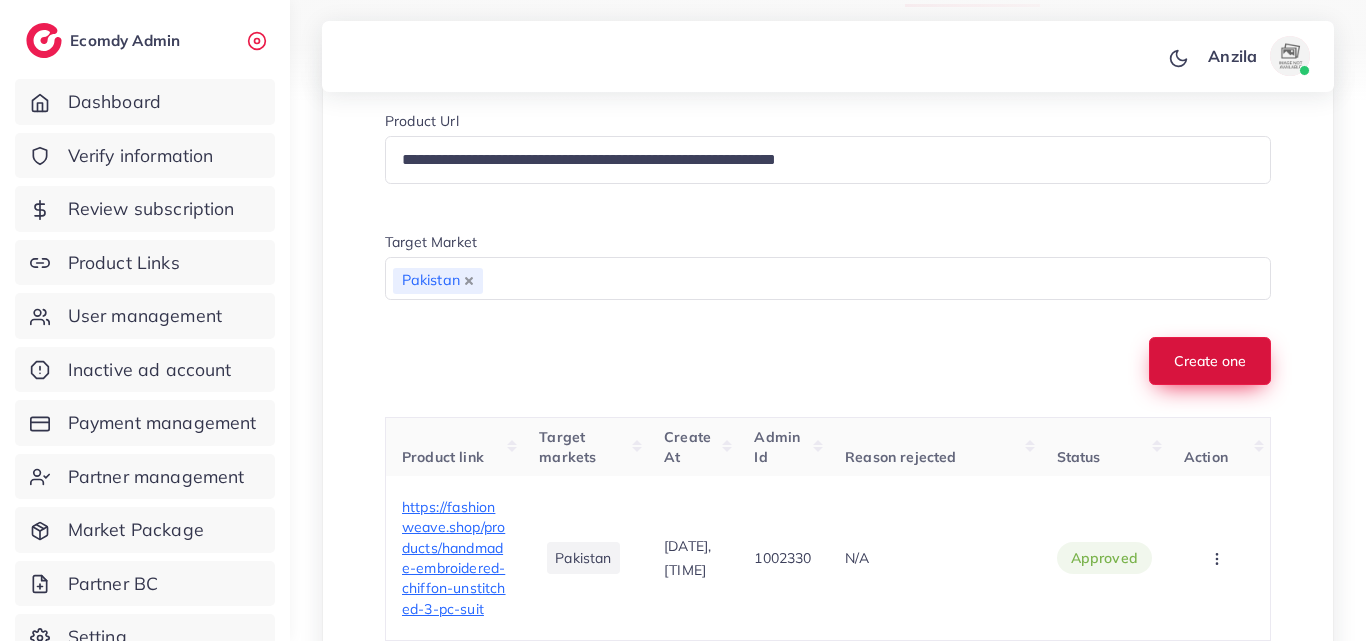 click on "Create one" at bounding box center (1210, 361) 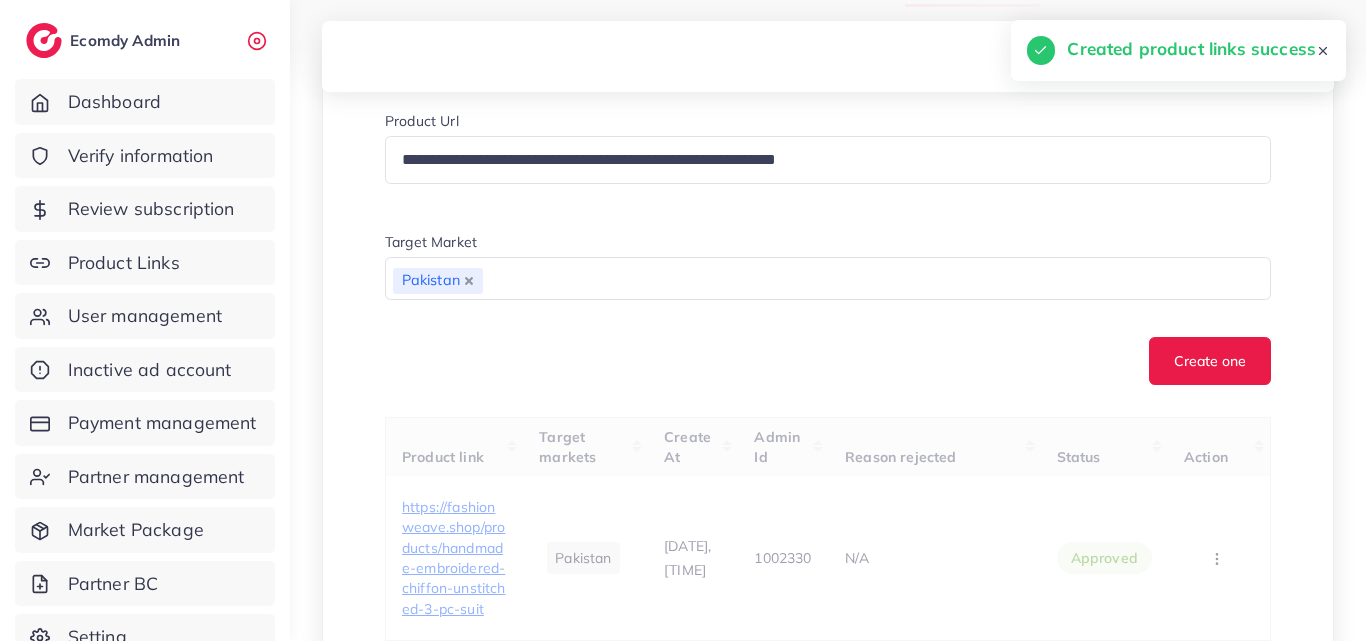 type 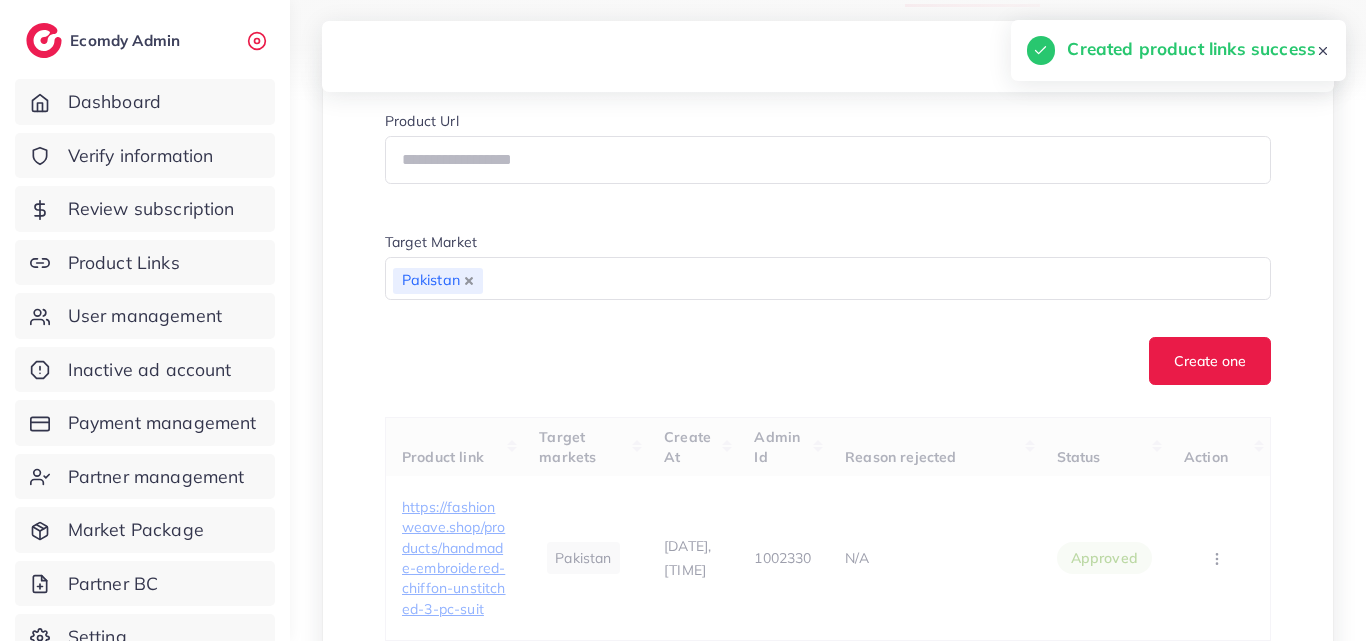 click on "Product user selling.   Product Url   Target Market
Pakistan
Loading...      Create one                Product link Target markets Create At Admin Id Reason rejected Status Action           https://fashionweave.shop/products/handmade-embroidered-chiffon-unstitched-3-pc-suit  Pakistan   29/07/2025, 18:13:10   1002330  N/A approved  Approve  Reject     https://fashionweave.shop/products/bamber-chiffon-2-pc-handmade-embroidered  Pakistan   29/07/2025, 18:12:41   1002330  N/A approved  Approve  Reject     https://fashionweave.shop/products/lawn-cotton-3-pc-embroidered-cross-stitch  Pakistan   29/07/2025, 18:12:10   1002330  N/A approved  Approve  Reject     https://fashionweave.shop/products/4-pc-fancy-embroided-suit  Pakistan   29/07/2025, 18:10:20   1002330  N/A approved  Approve  Reject     https://fashionweave.shop/products/cross-stitch-purple-embroided-3-pc-suit-lawn-cotton  Pakistan   23/07/2025, 16:25:20   1013603  N/A approved  Approve  Reject      Pakistan   1013603" at bounding box center (828, 10810) 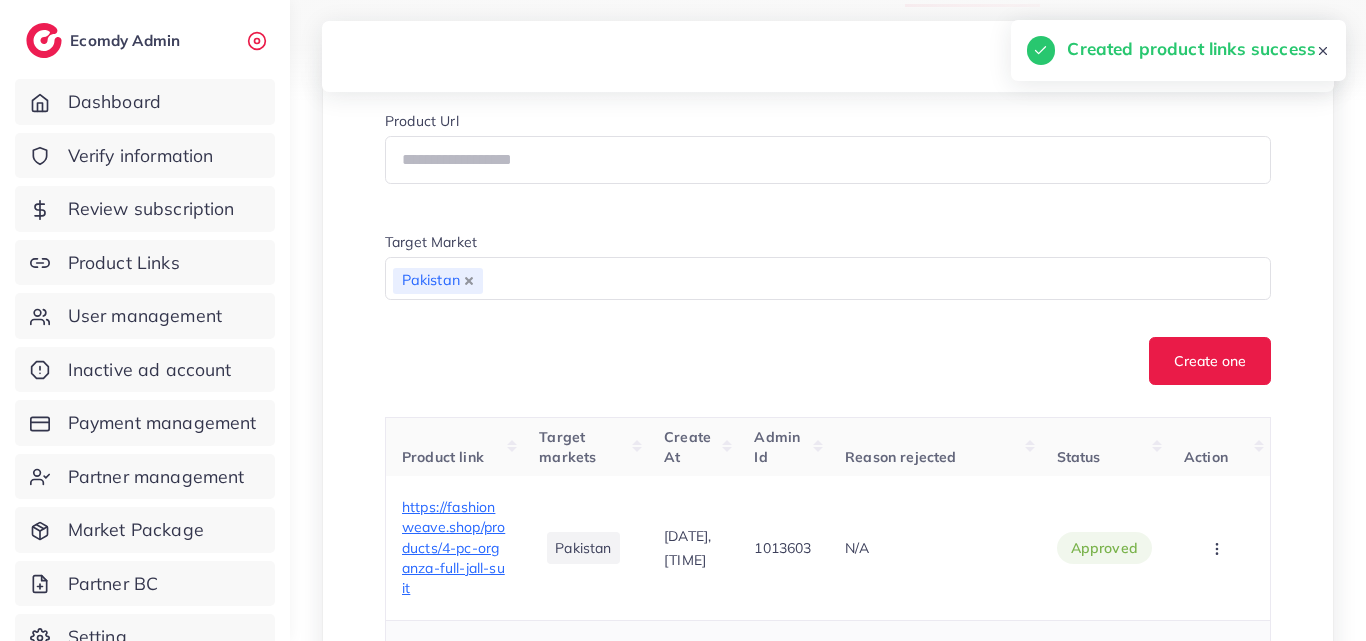 scroll, scrollTop: 700, scrollLeft: 0, axis: vertical 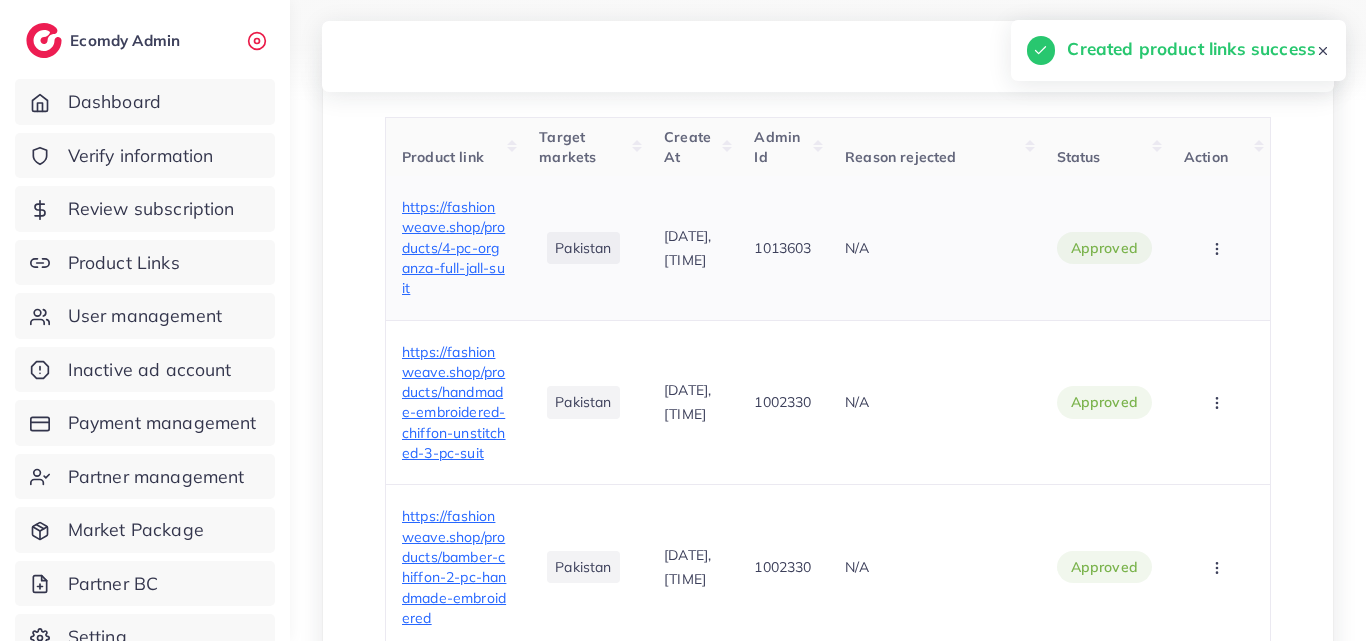 click on "https://fashionweave.shop/products/4-pc-organza-full-jall-suit" at bounding box center (453, 247) 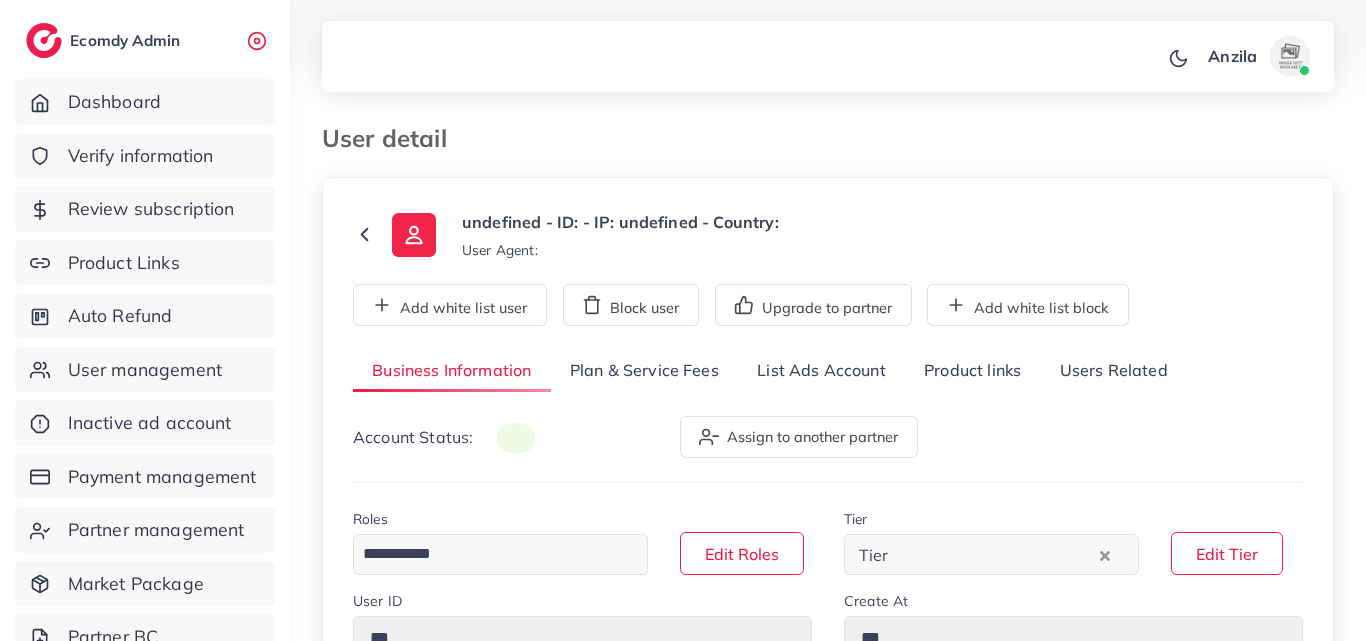 click on "Product links" at bounding box center [972, 371] 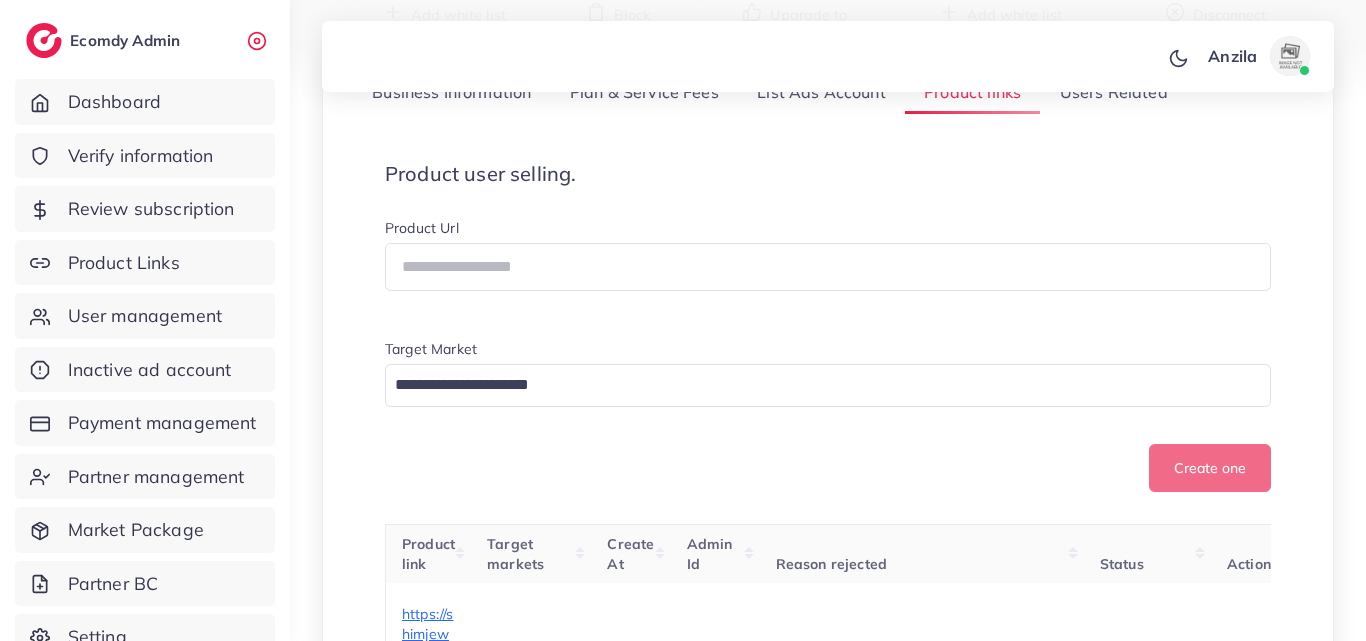 click on "Product user selling.   Product Url   Target Market            Loading...      Create one" at bounding box center [828, 327] 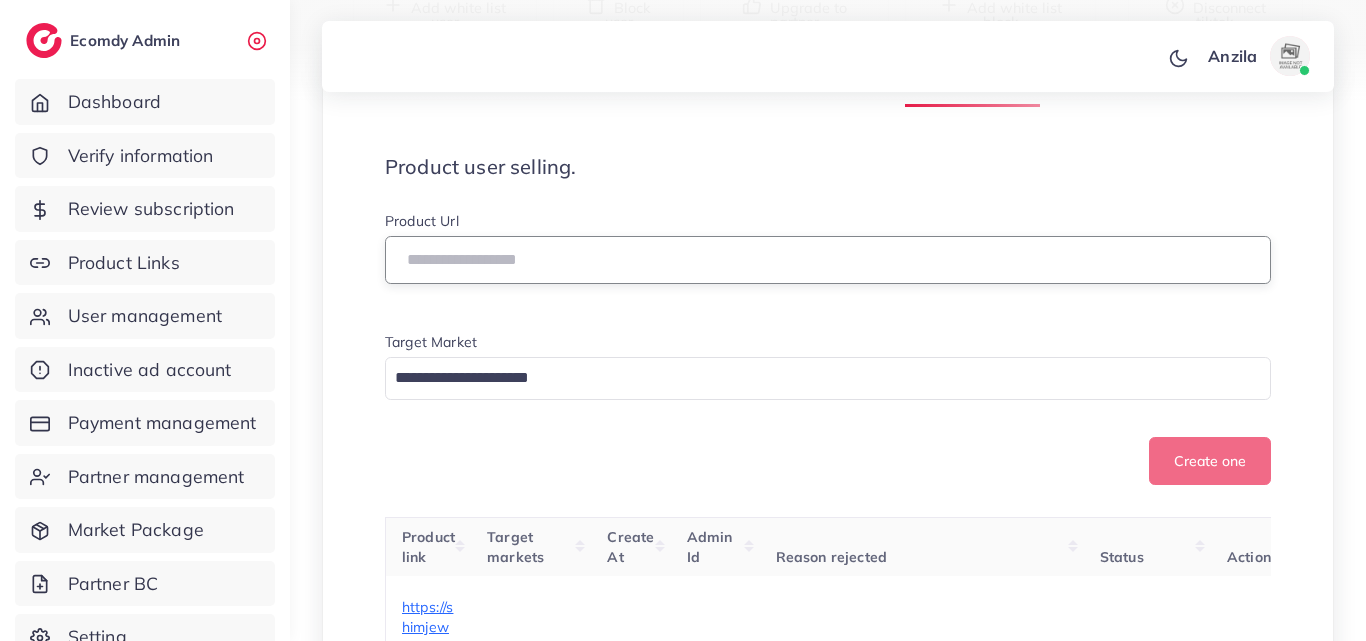 click at bounding box center [828, 260] 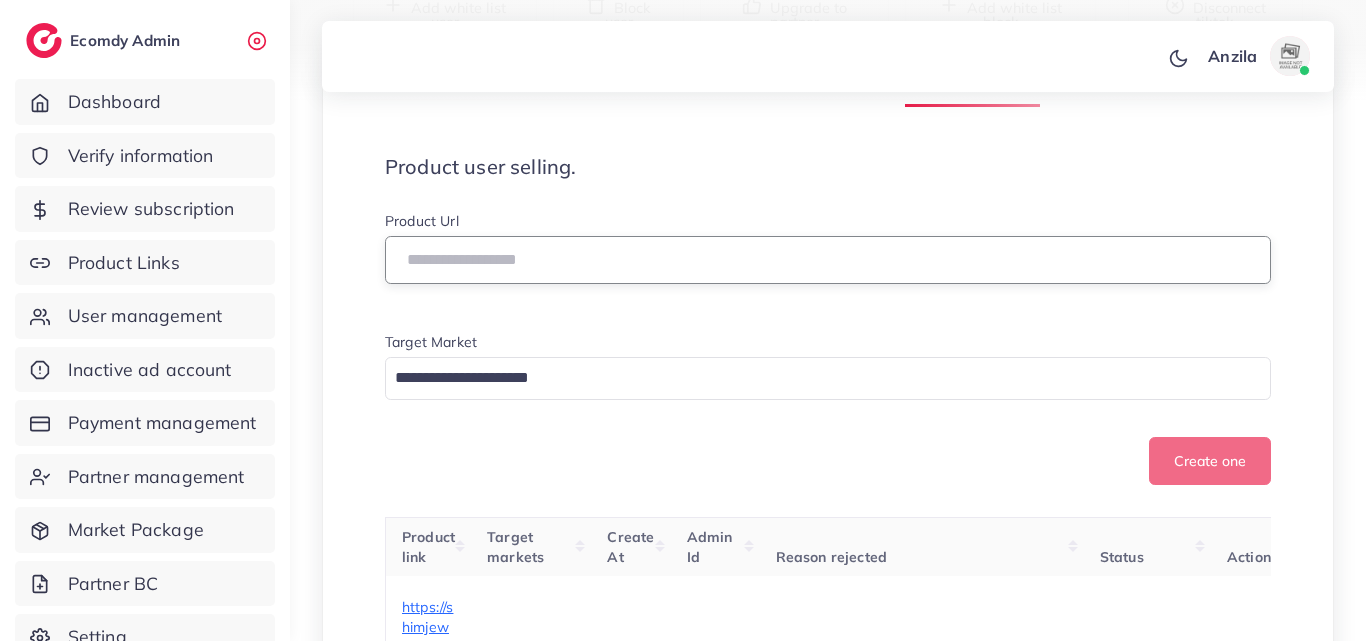 paste on "**********" 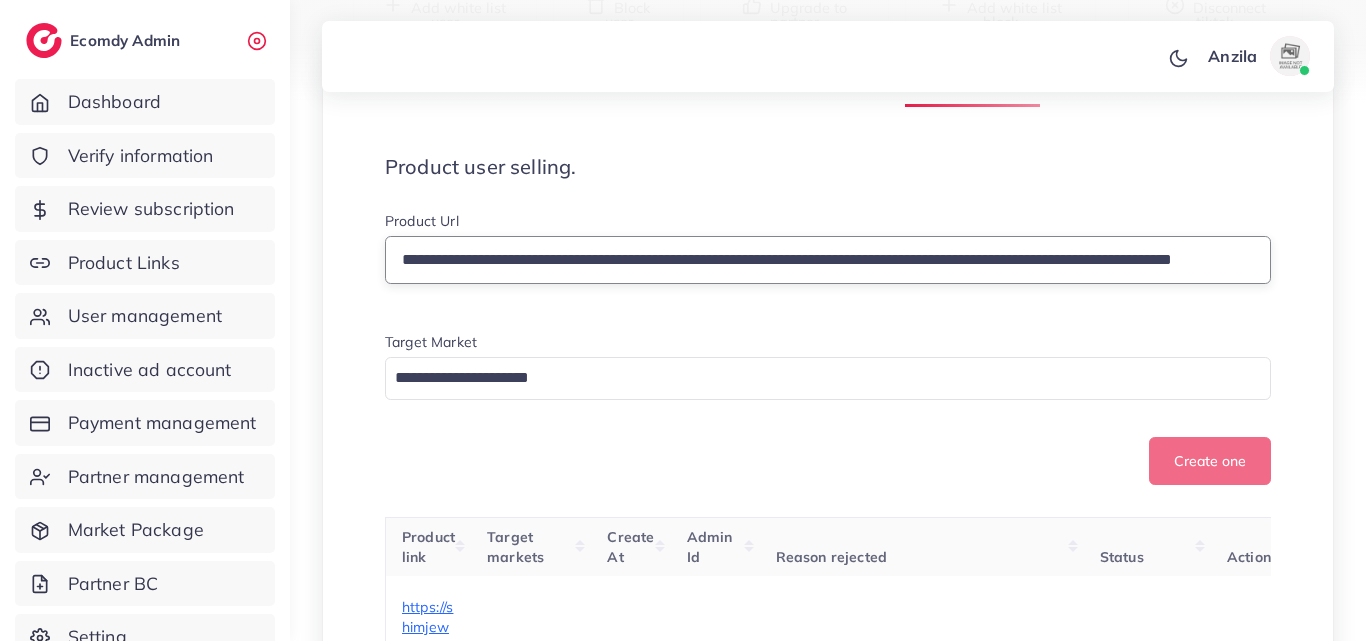 scroll, scrollTop: 0, scrollLeft: 249, axis: horizontal 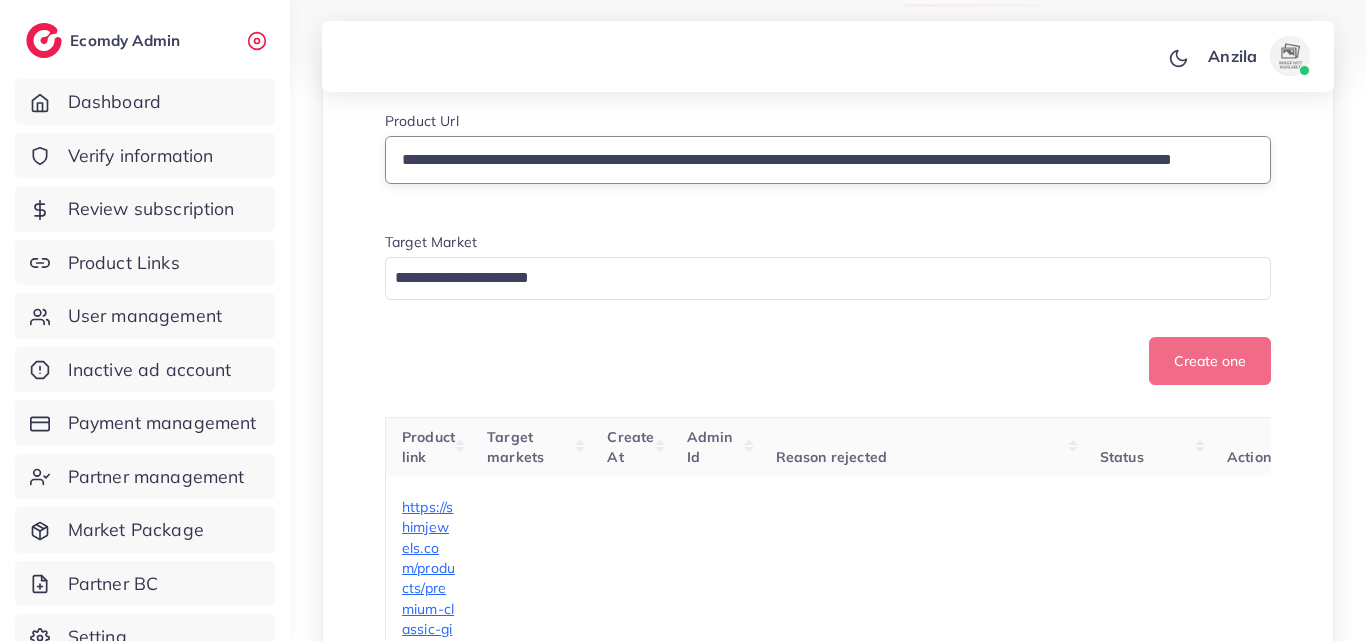 type on "**********" 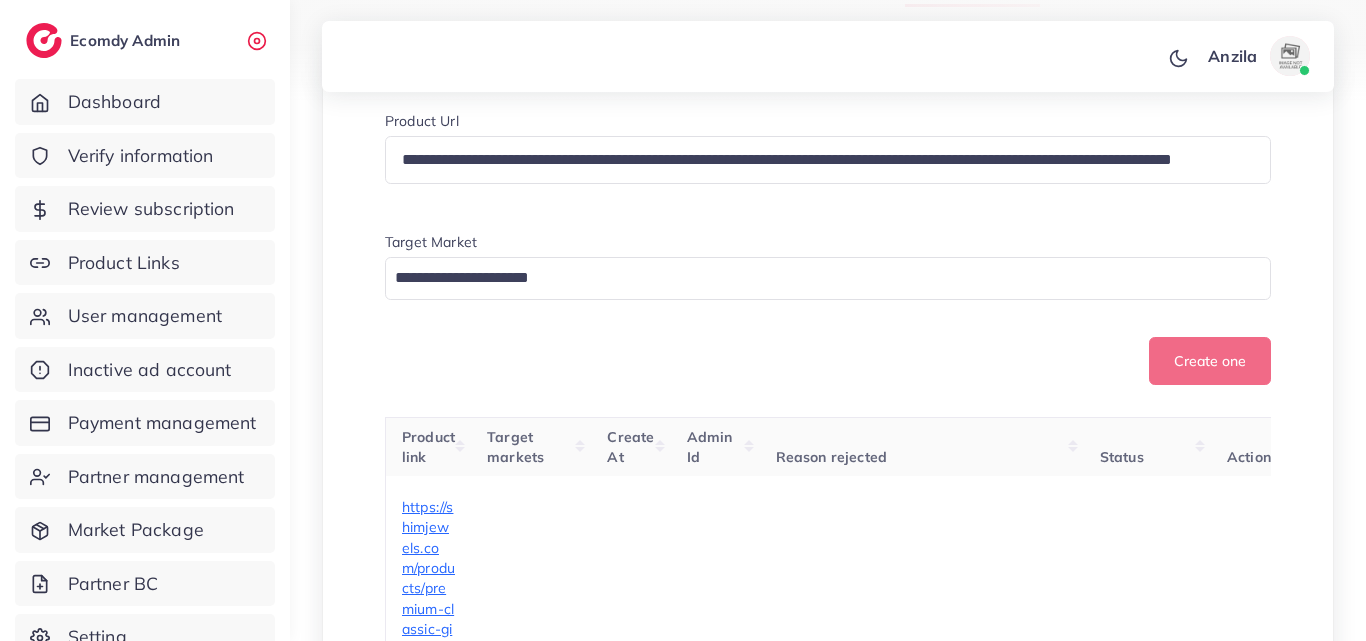 scroll, scrollTop: 0, scrollLeft: 0, axis: both 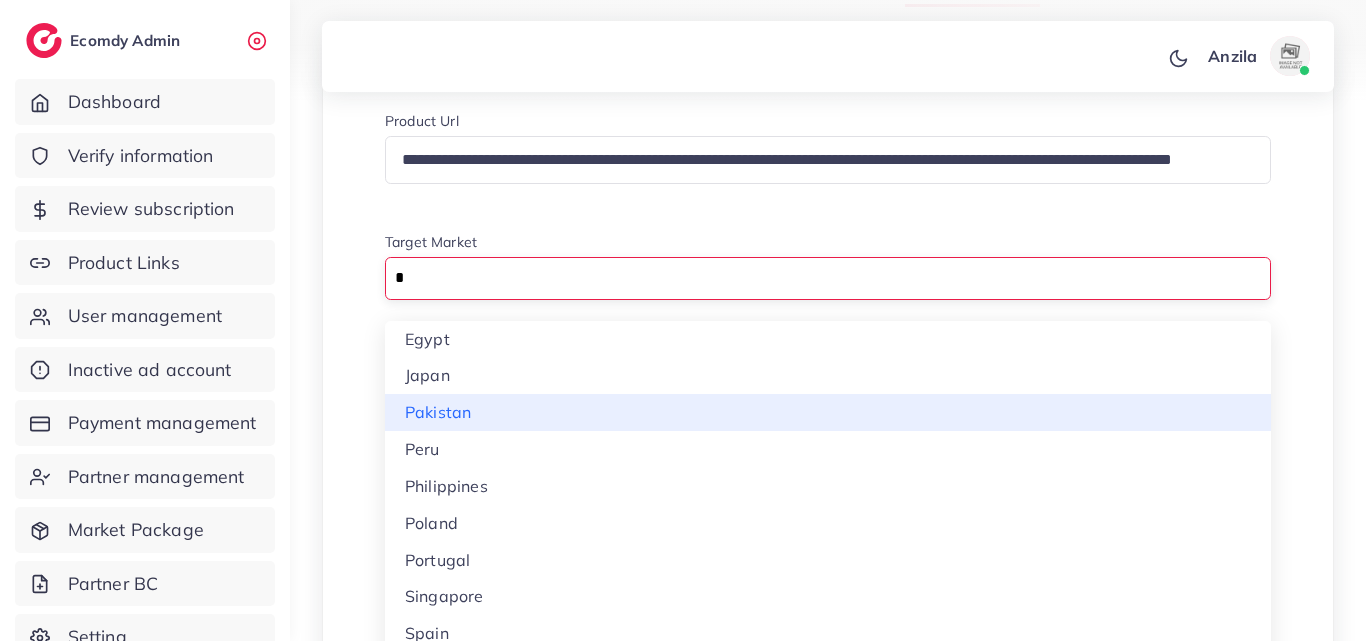 type on "*" 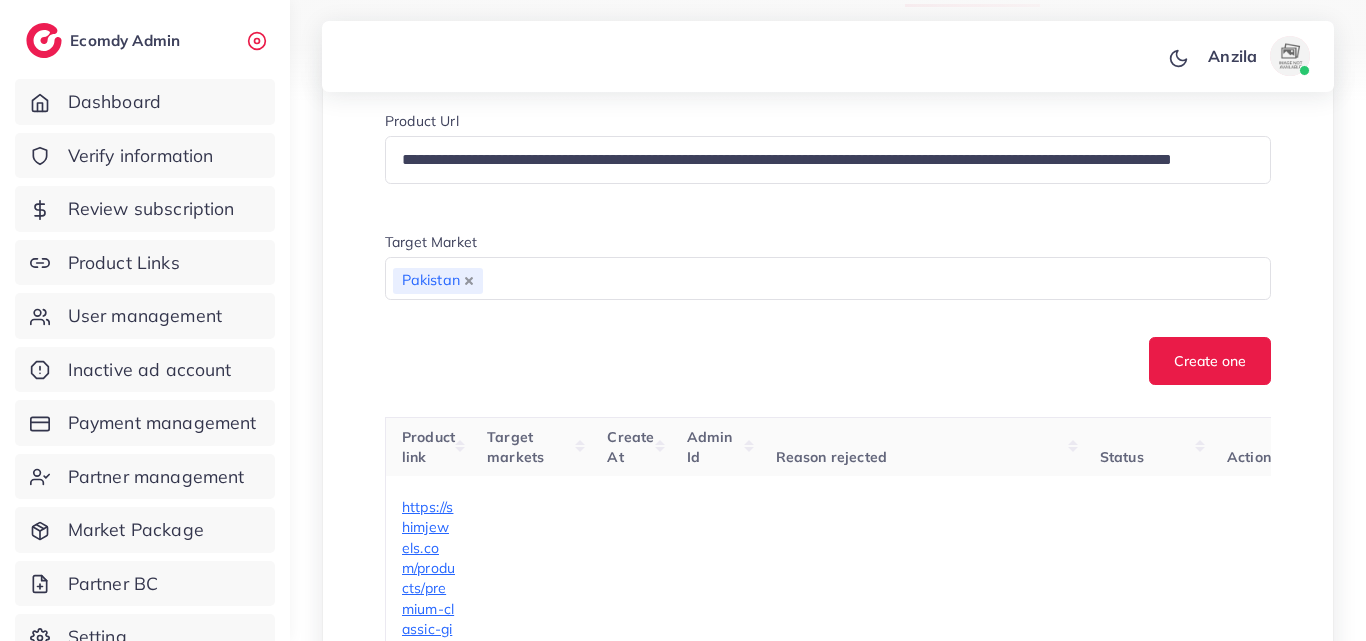 click on "**********" at bounding box center [828, 2877] 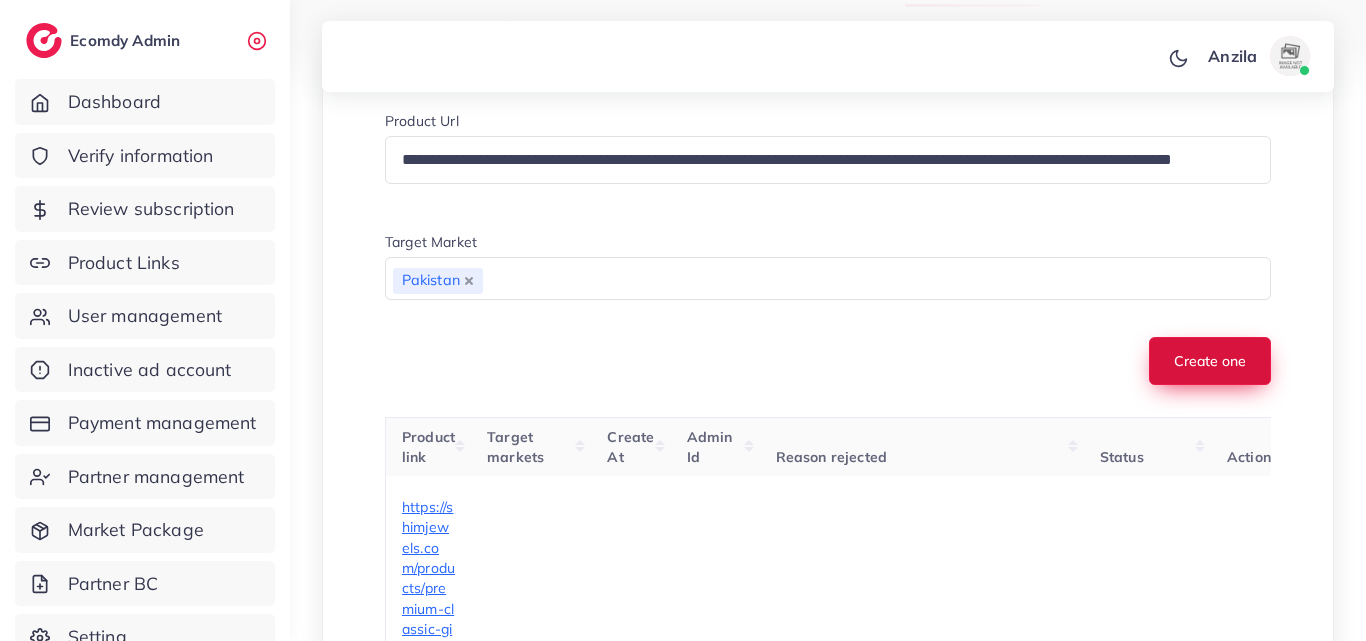 click on "Create one" at bounding box center [1210, 361] 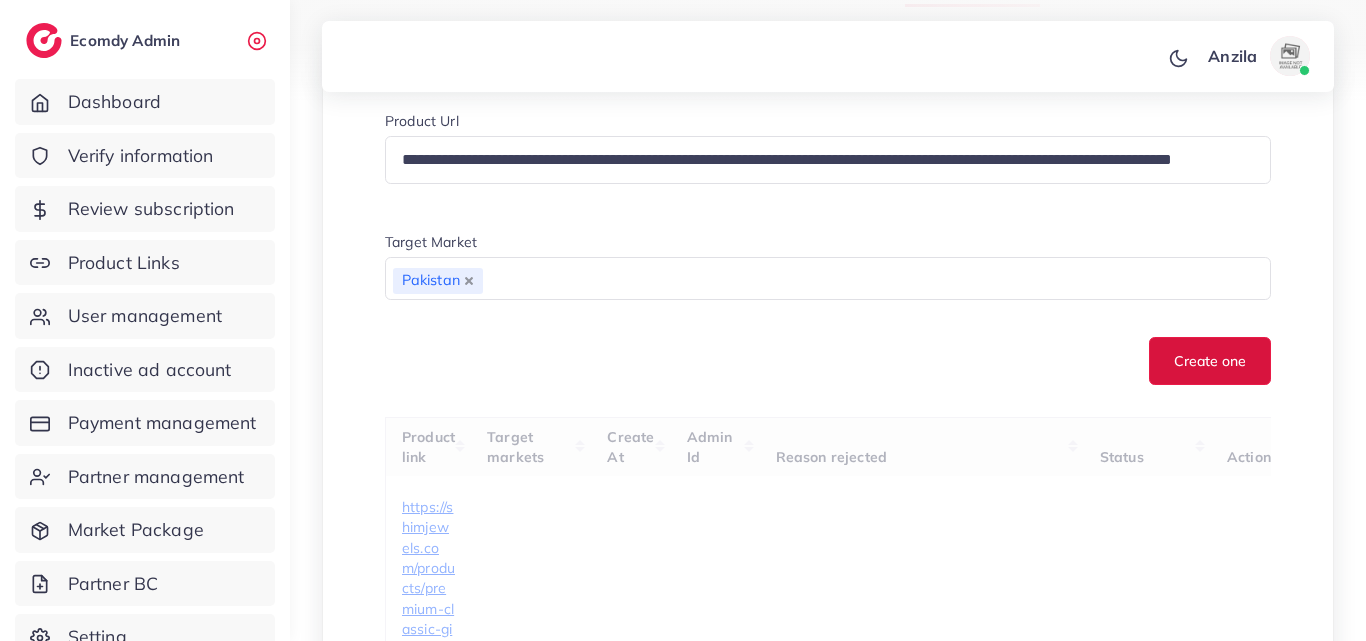 type 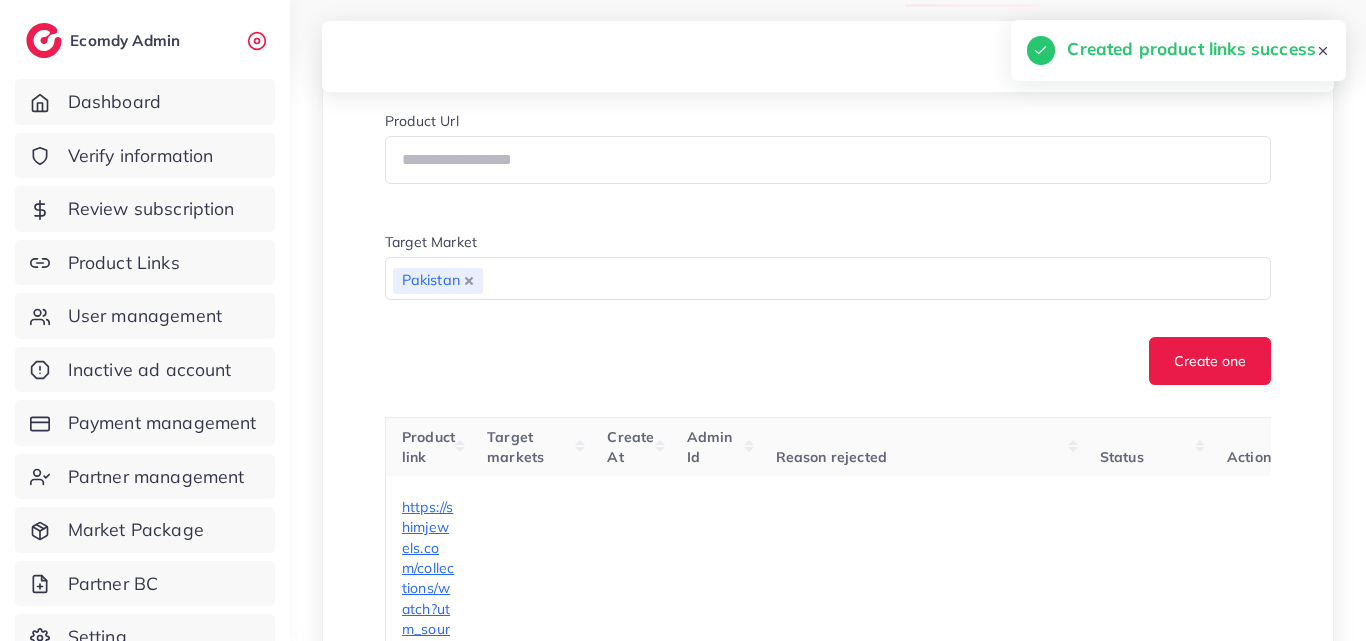 click on "Create one" at bounding box center [828, 361] 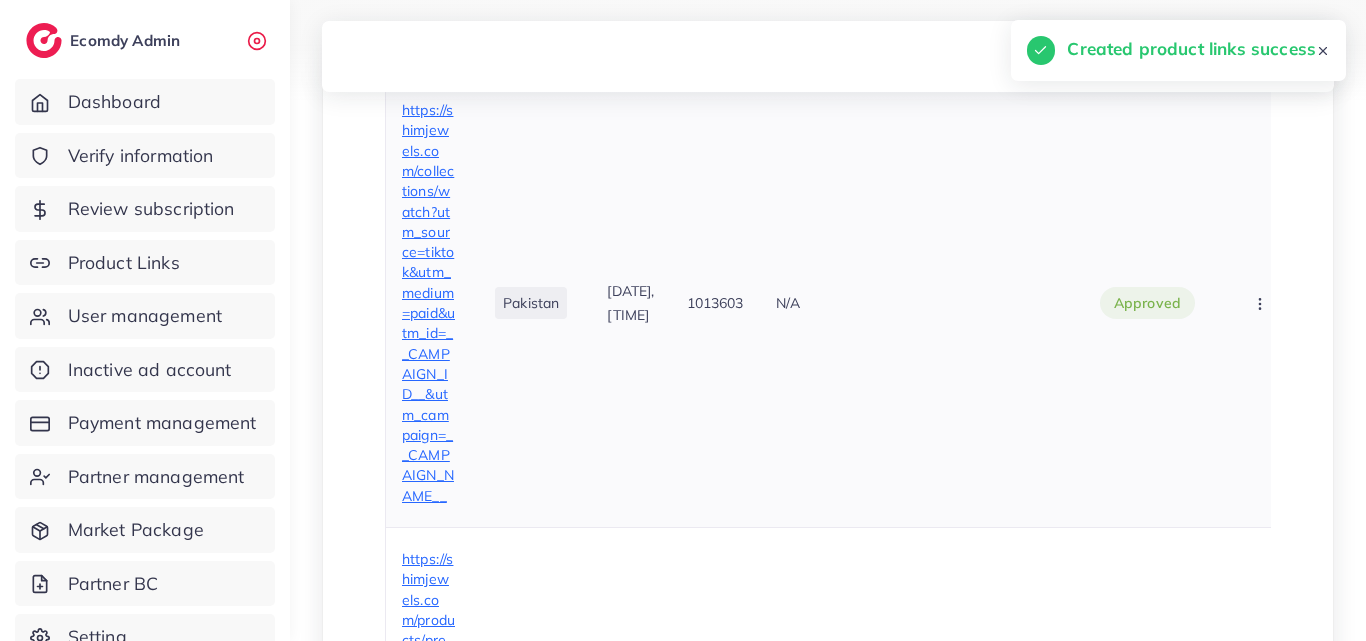 scroll, scrollTop: 800, scrollLeft: 0, axis: vertical 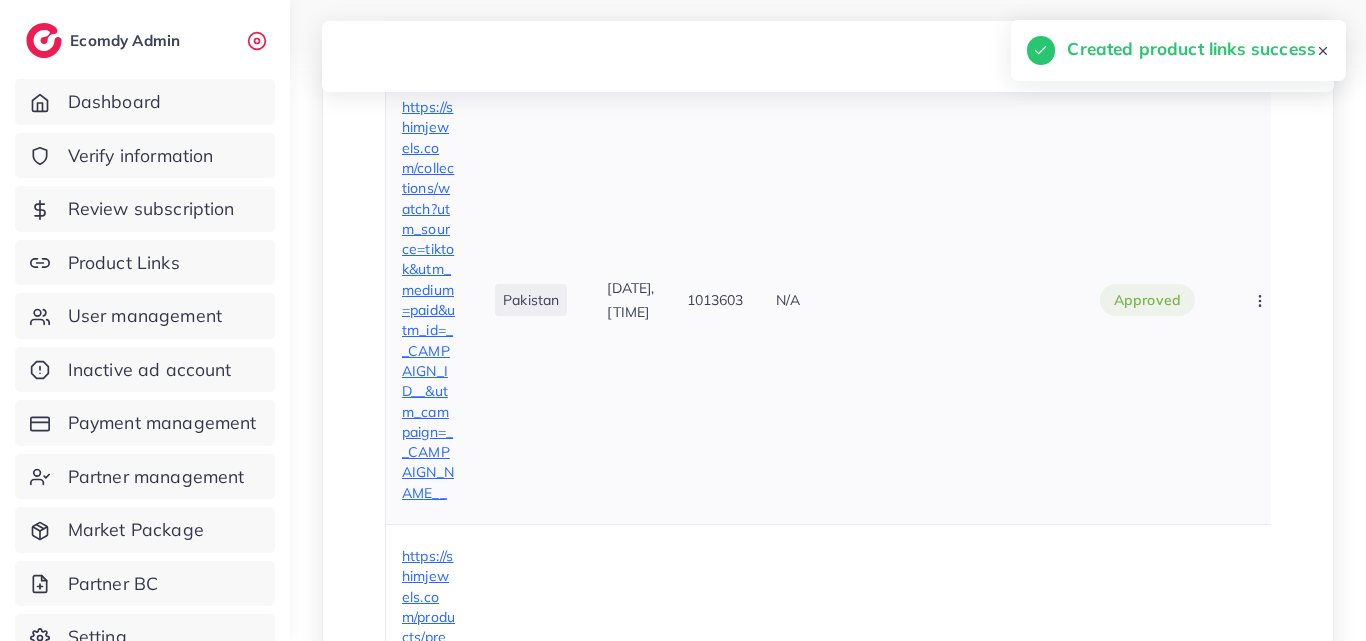 click on "https://shimjewels.com/collections/watch?utm_source=tiktok&utm_medium=paid&utm_id=__CAMPAIGN_ID__&utm_campaign=__CAMPAIGN_NAME__" at bounding box center (428, 300) 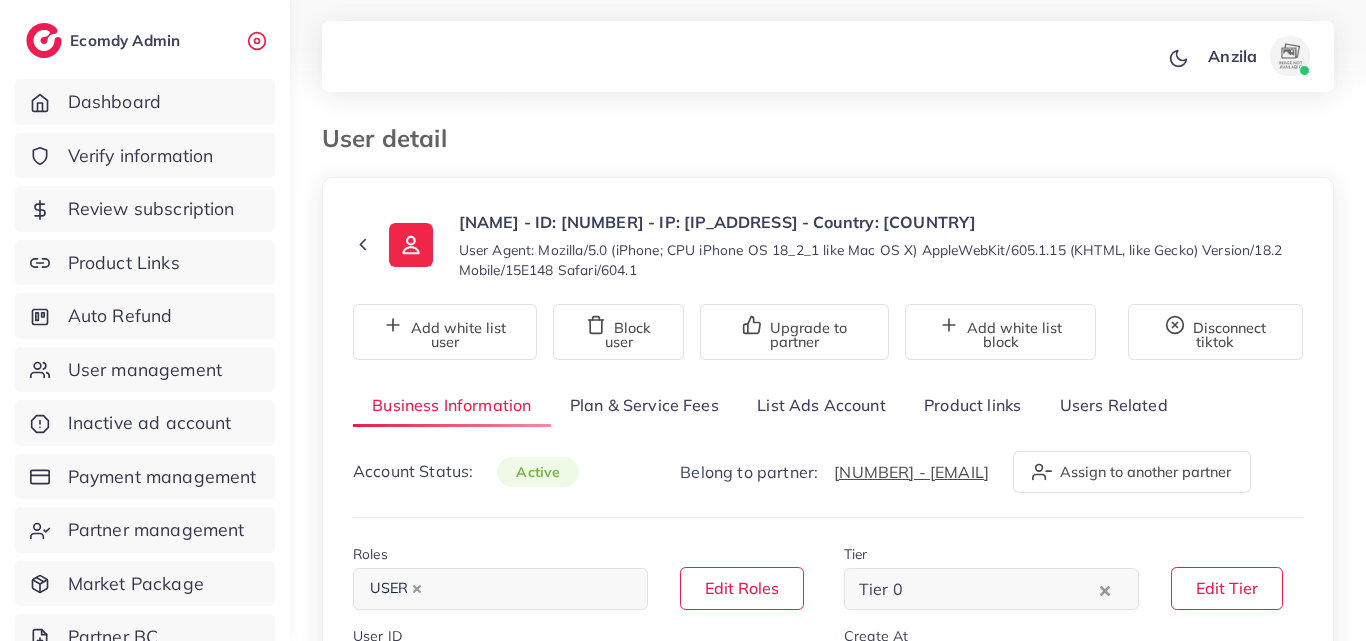 select on "********" 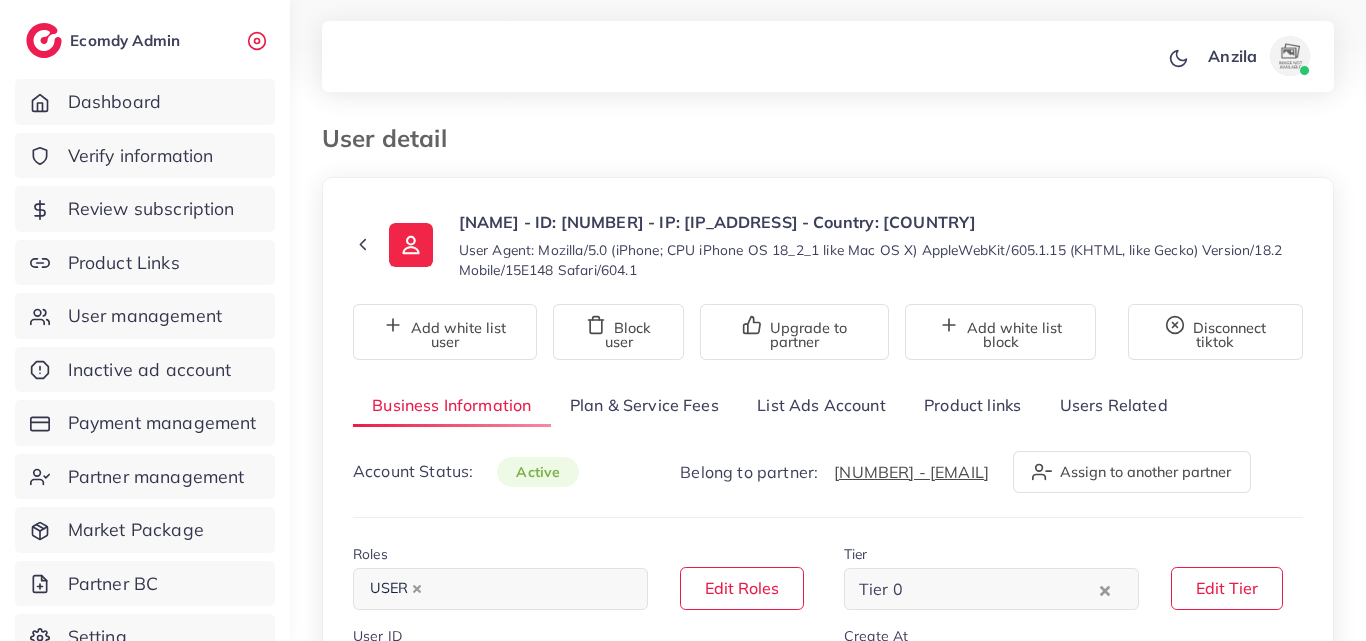click on "Product links" at bounding box center (972, 405) 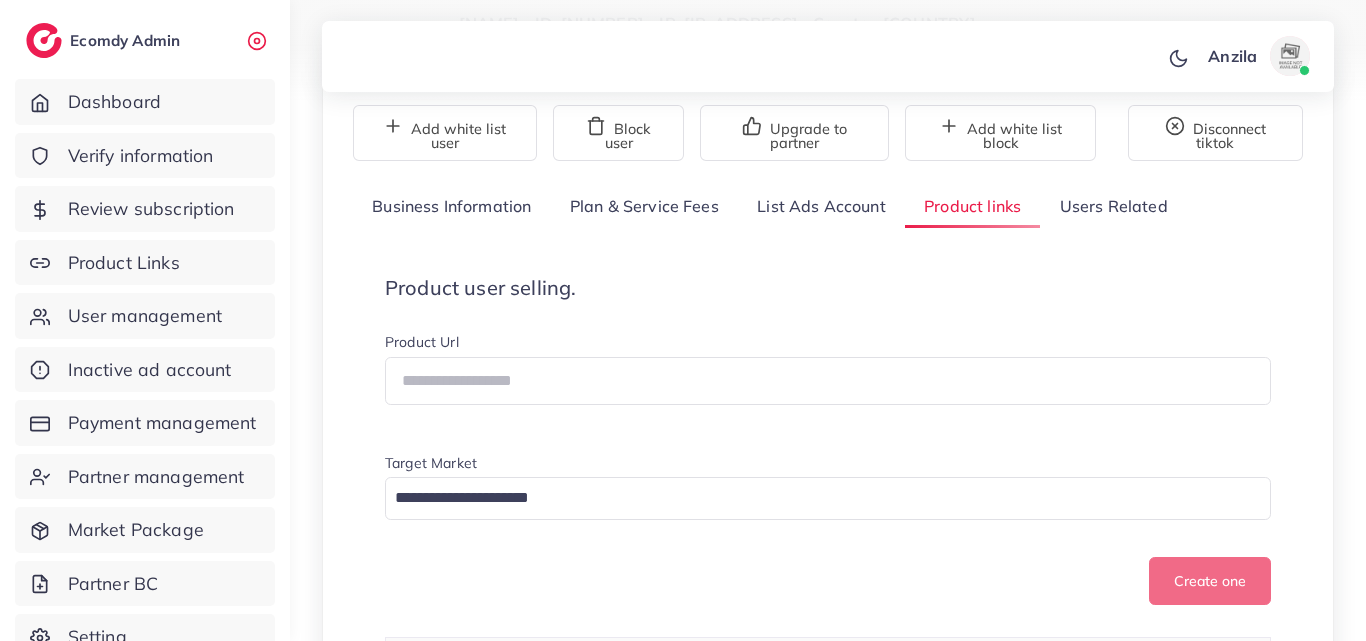 scroll, scrollTop: 200, scrollLeft: 0, axis: vertical 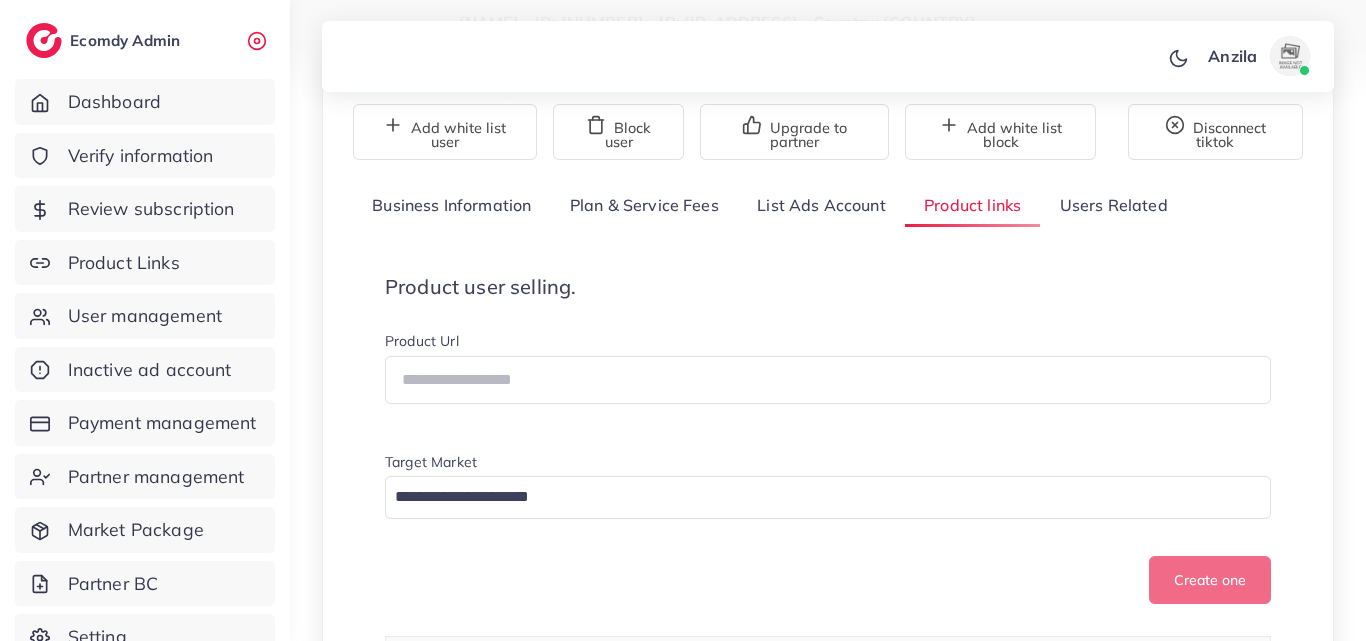 click on "Product user selling.   Product Url   Target Market            Loading...      Create one" at bounding box center [828, 440] 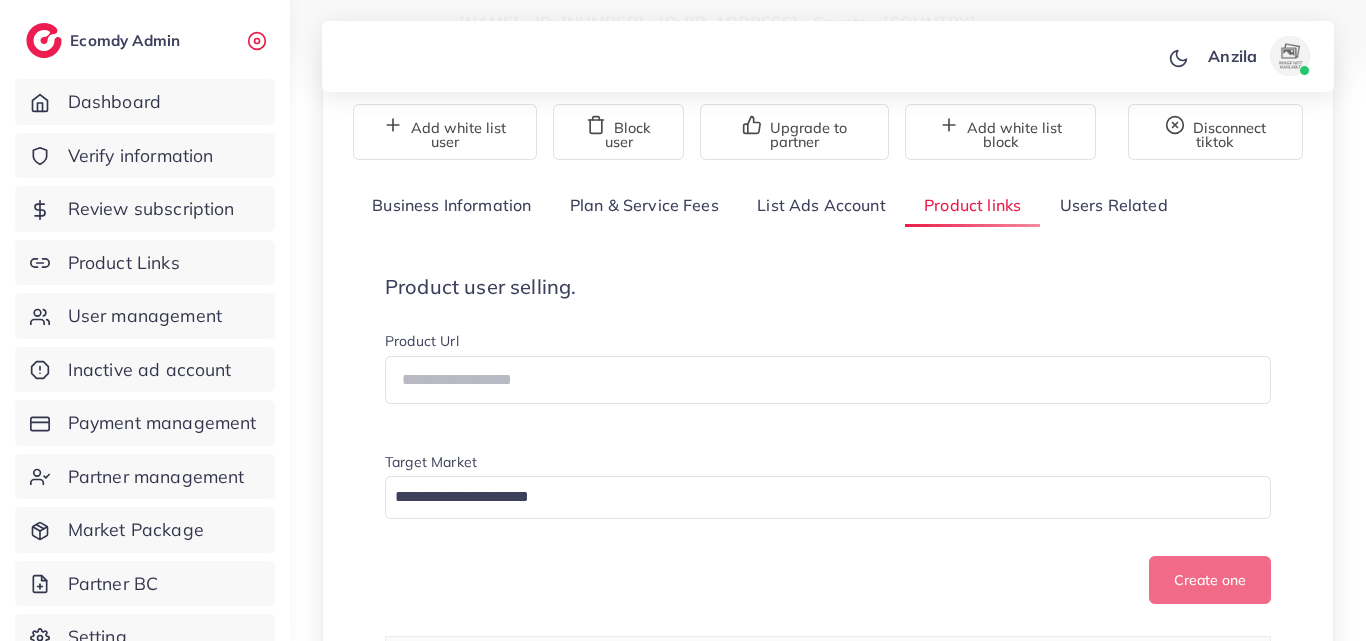 scroll, scrollTop: 933, scrollLeft: 0, axis: vertical 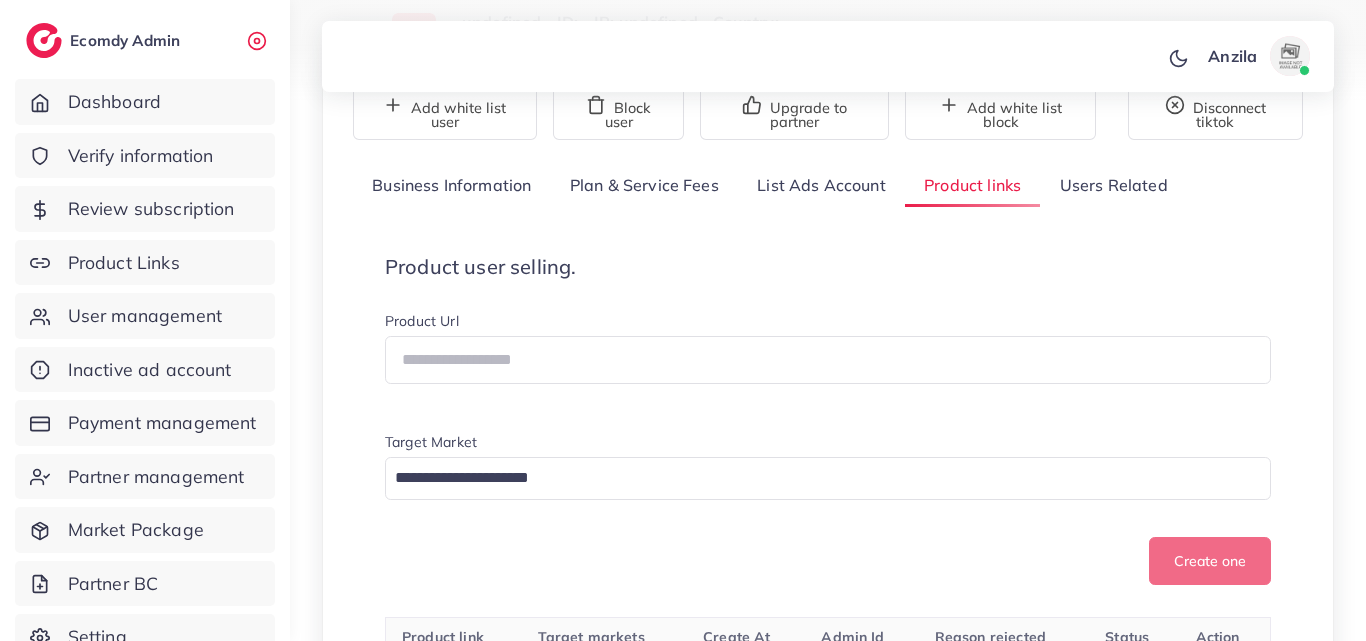 click on "Product user selling.   Product Url   Target Market            Loading...      Create one" at bounding box center (828, 420) 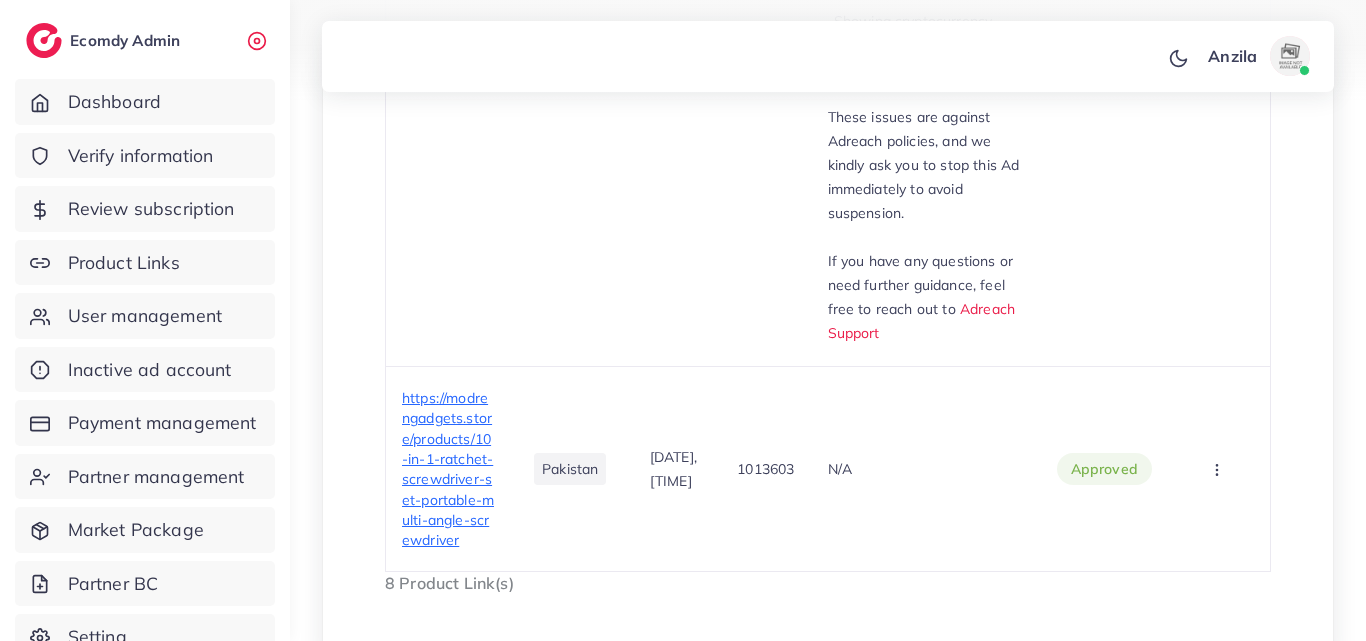scroll, scrollTop: 5108, scrollLeft: 0, axis: vertical 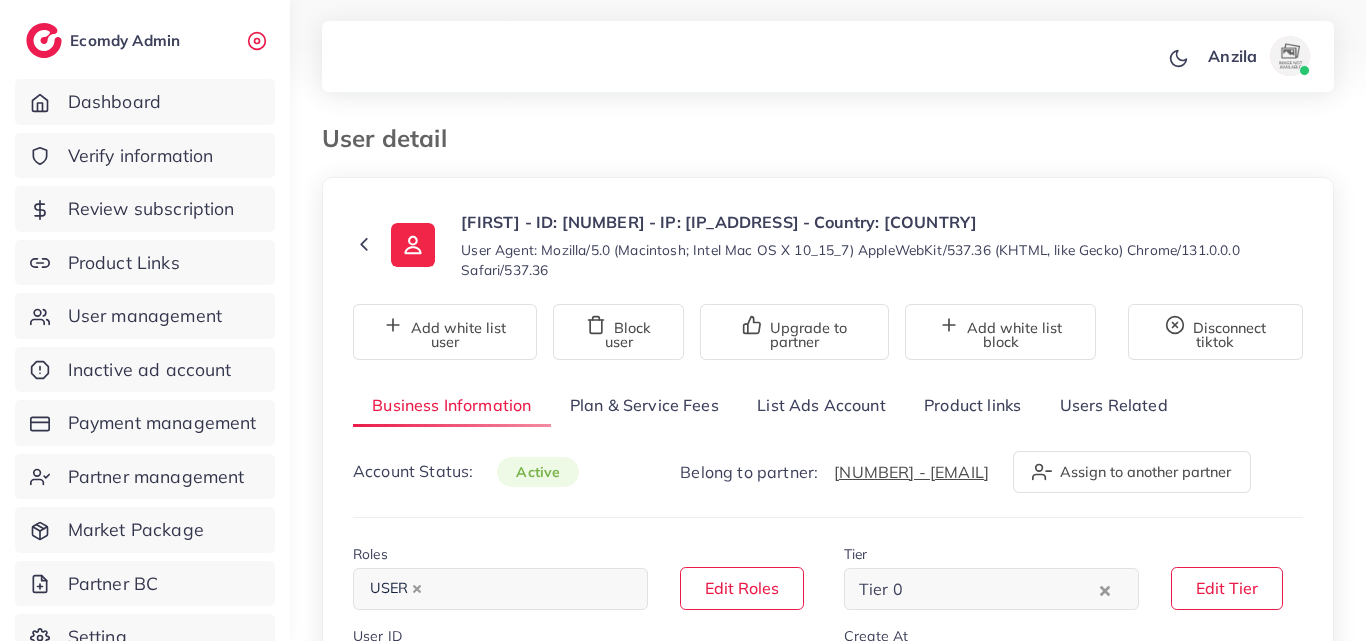 click on "Product links" at bounding box center [972, 405] 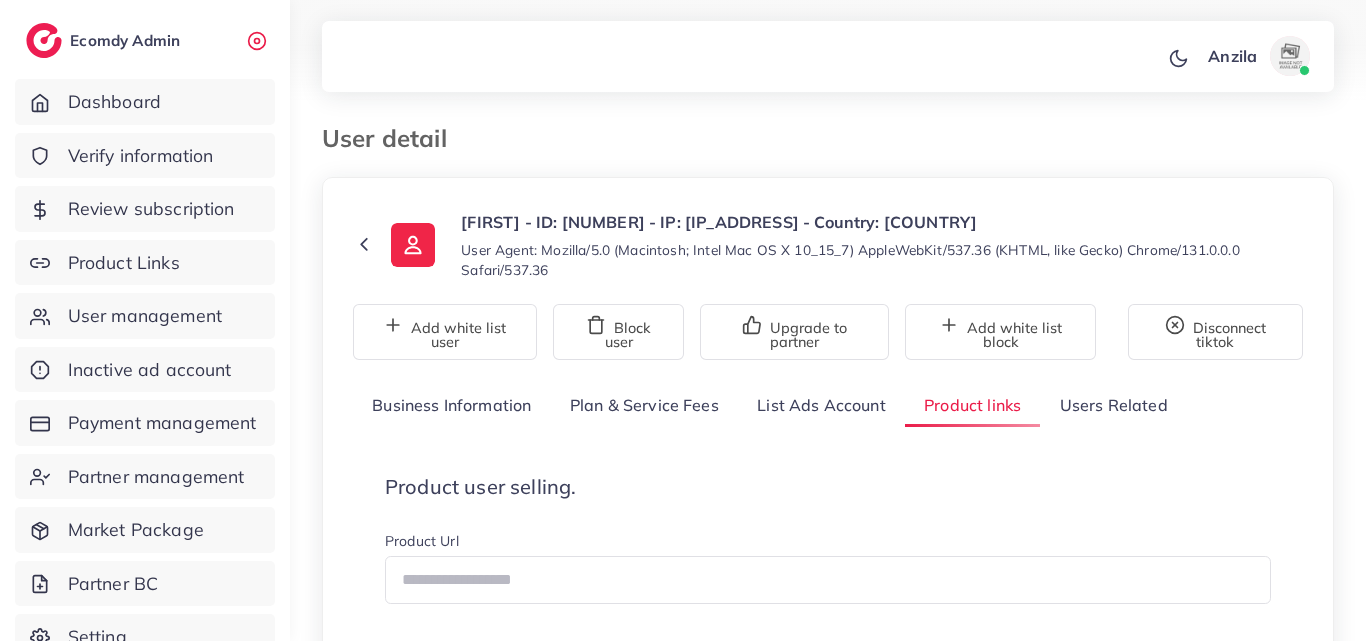 scroll, scrollTop: 100, scrollLeft: 0, axis: vertical 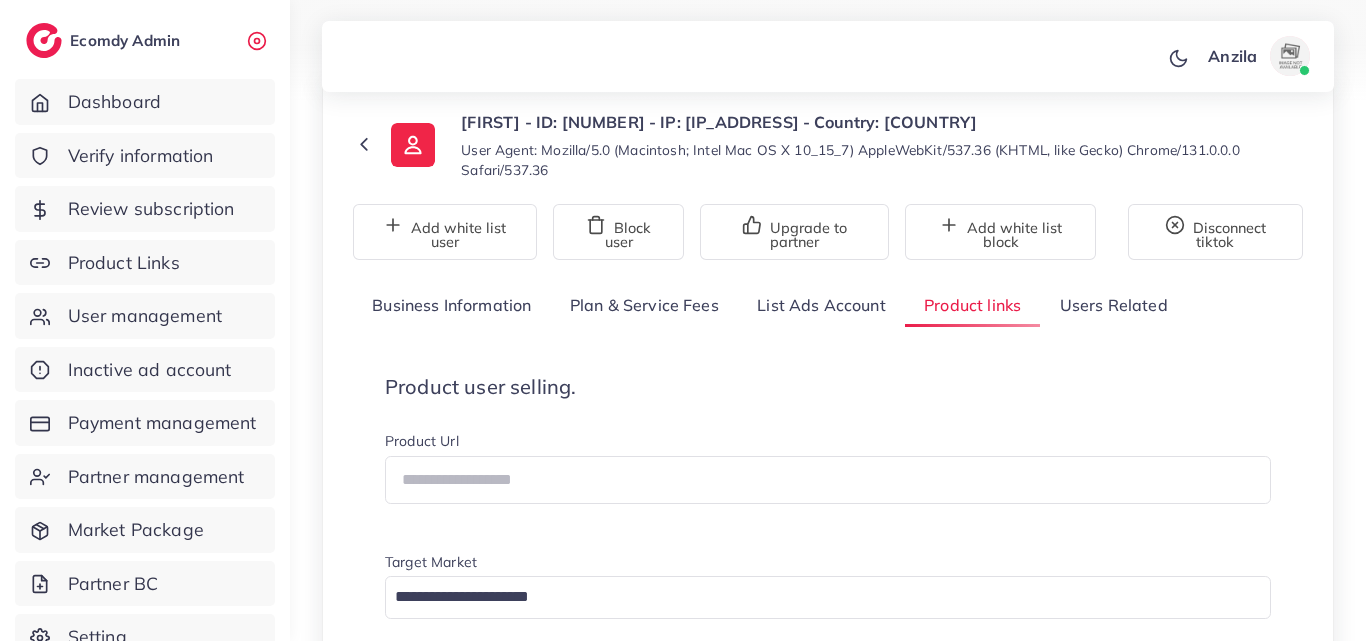click on "Product user selling." at bounding box center (828, 387) 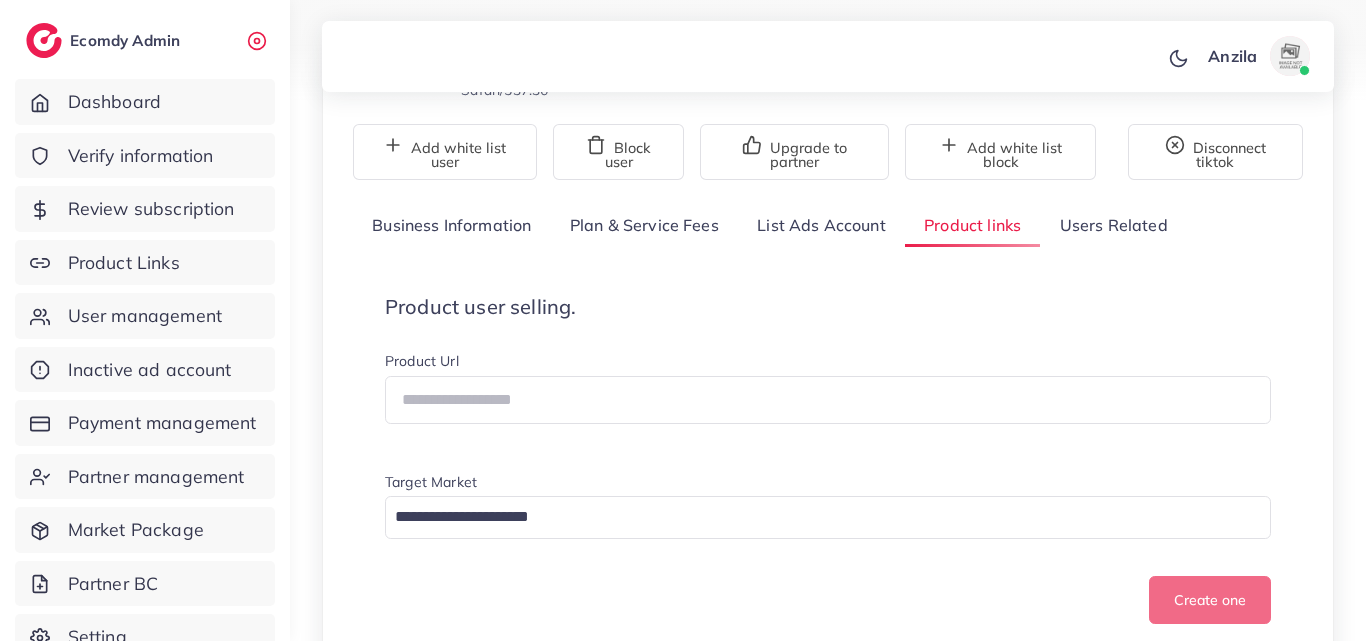 scroll, scrollTop: 300, scrollLeft: 0, axis: vertical 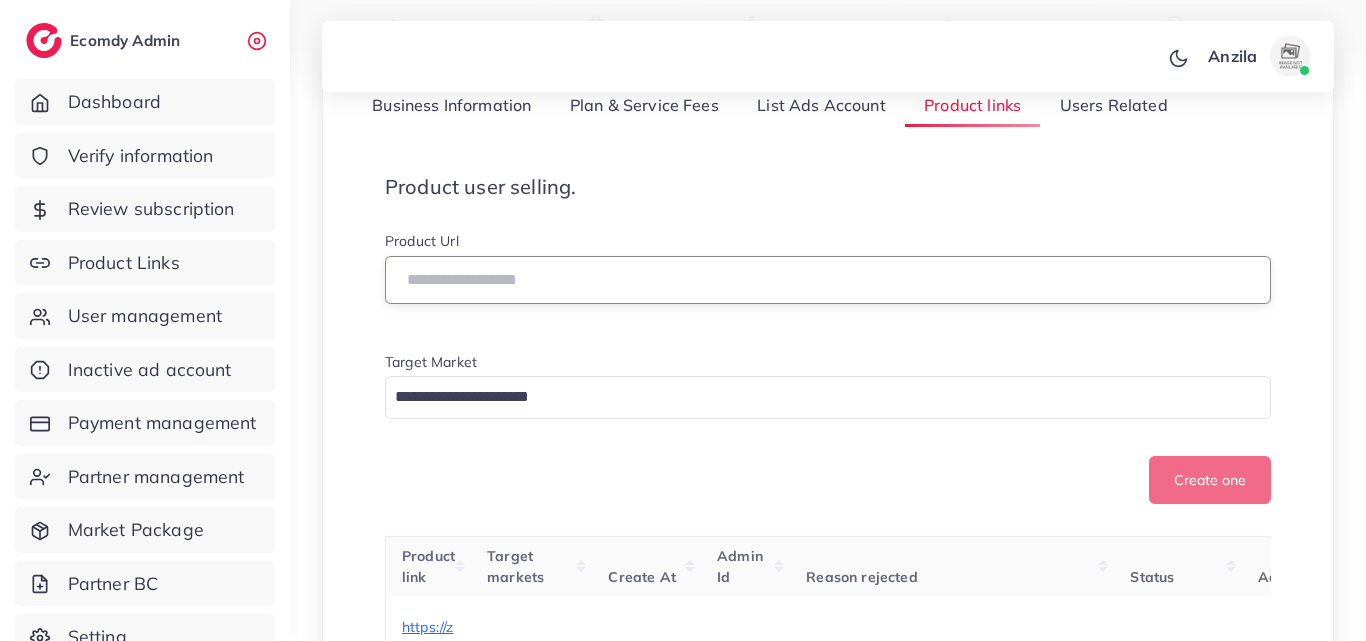 click at bounding box center [828, 280] 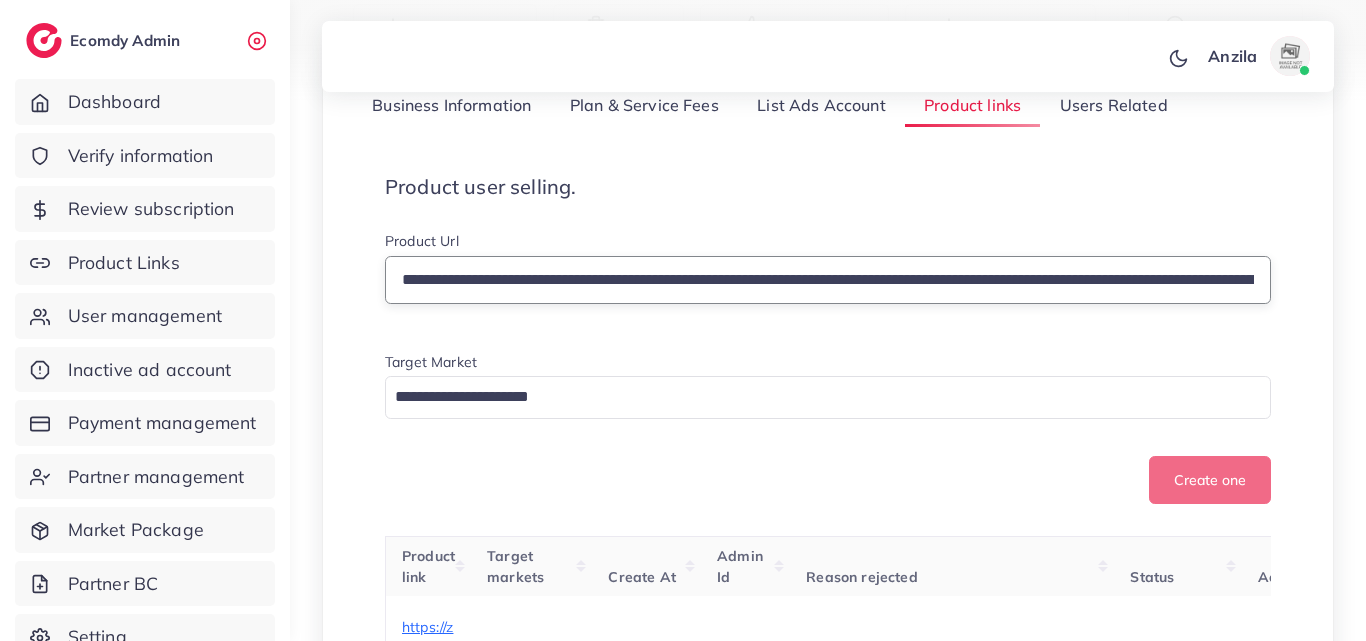 scroll, scrollTop: 0, scrollLeft: 1377, axis: horizontal 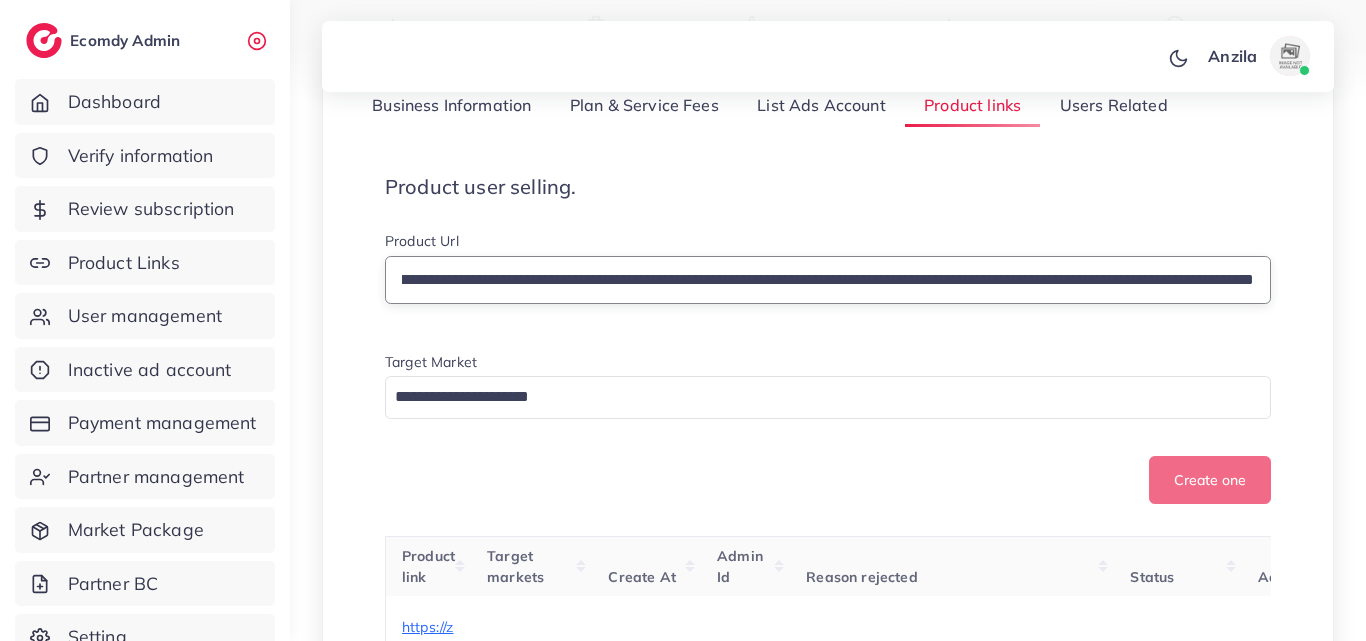 type on "**********" 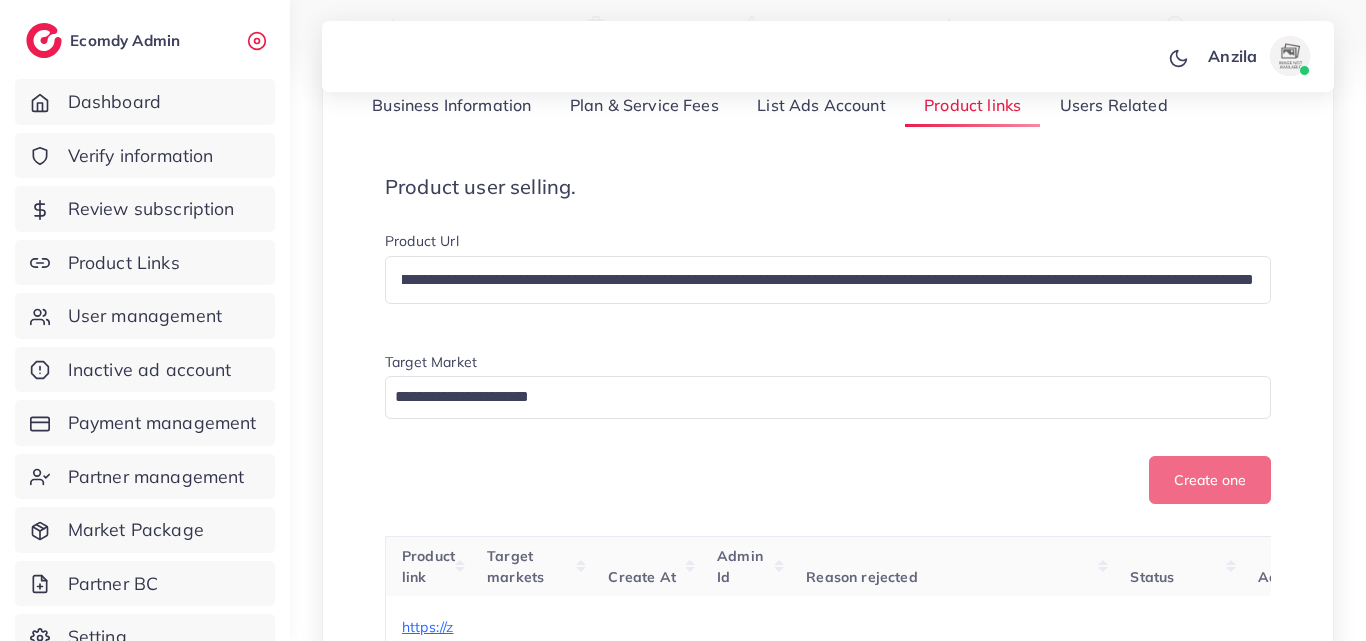 click on "**********" at bounding box center [828, 17952] 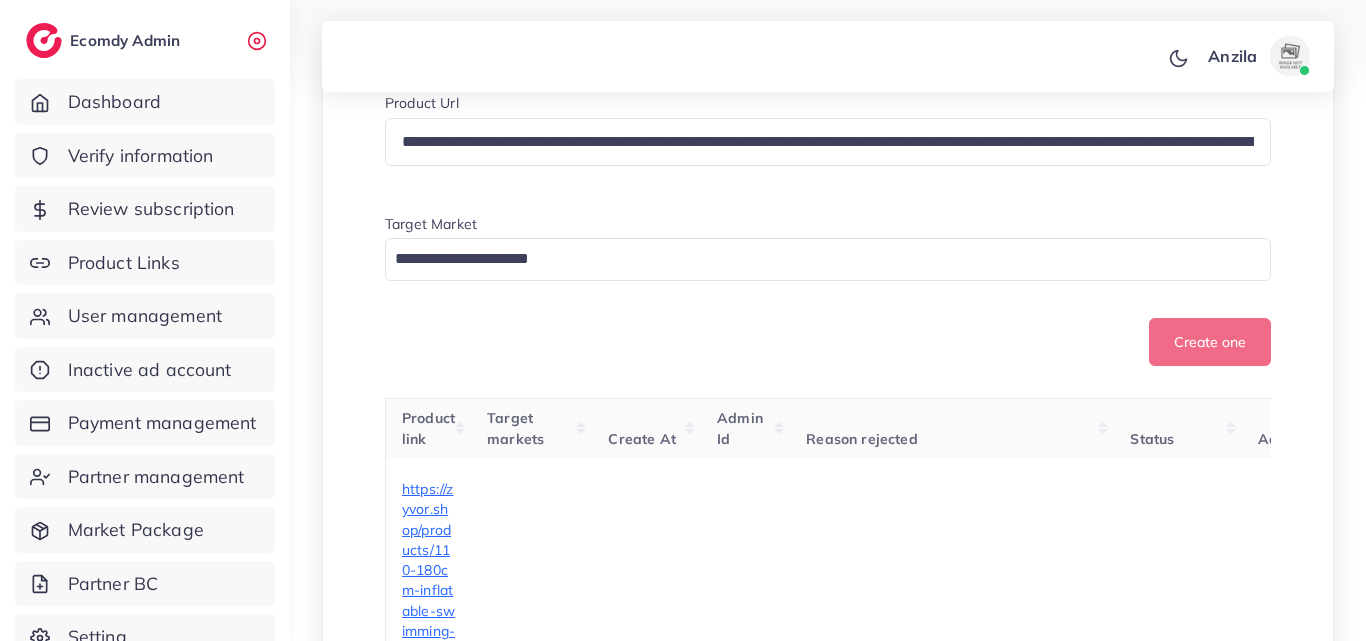 scroll, scrollTop: 400, scrollLeft: 0, axis: vertical 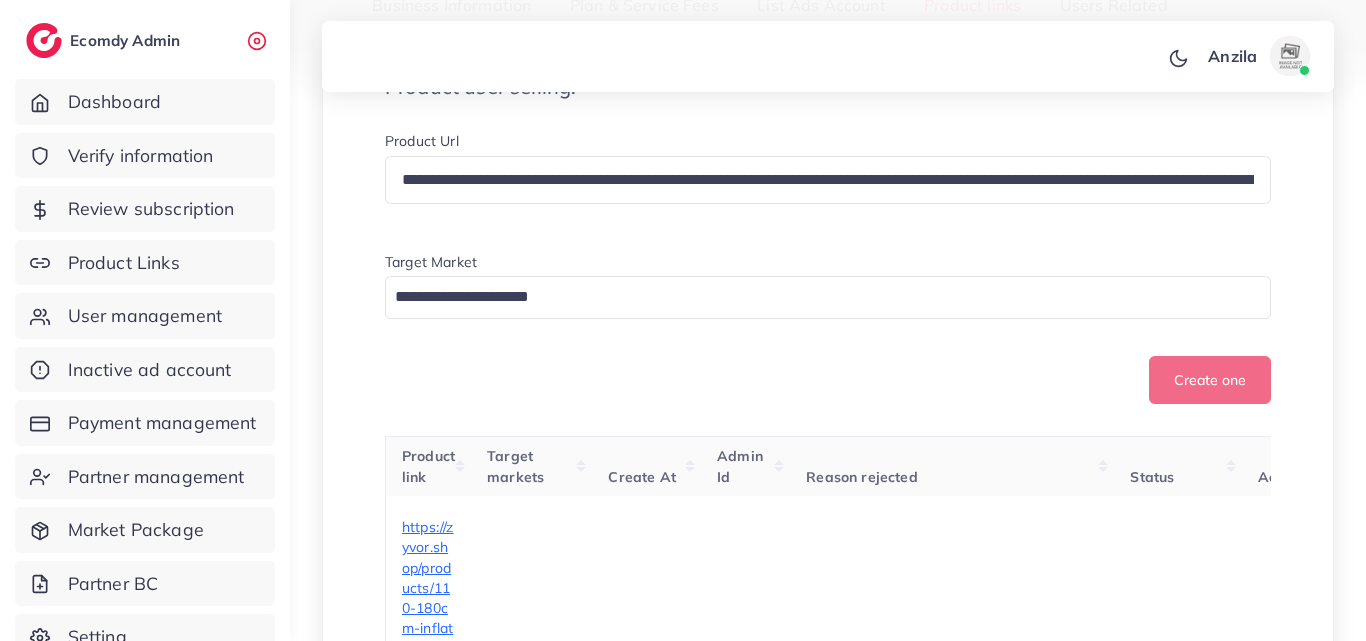 click at bounding box center (816, 297) 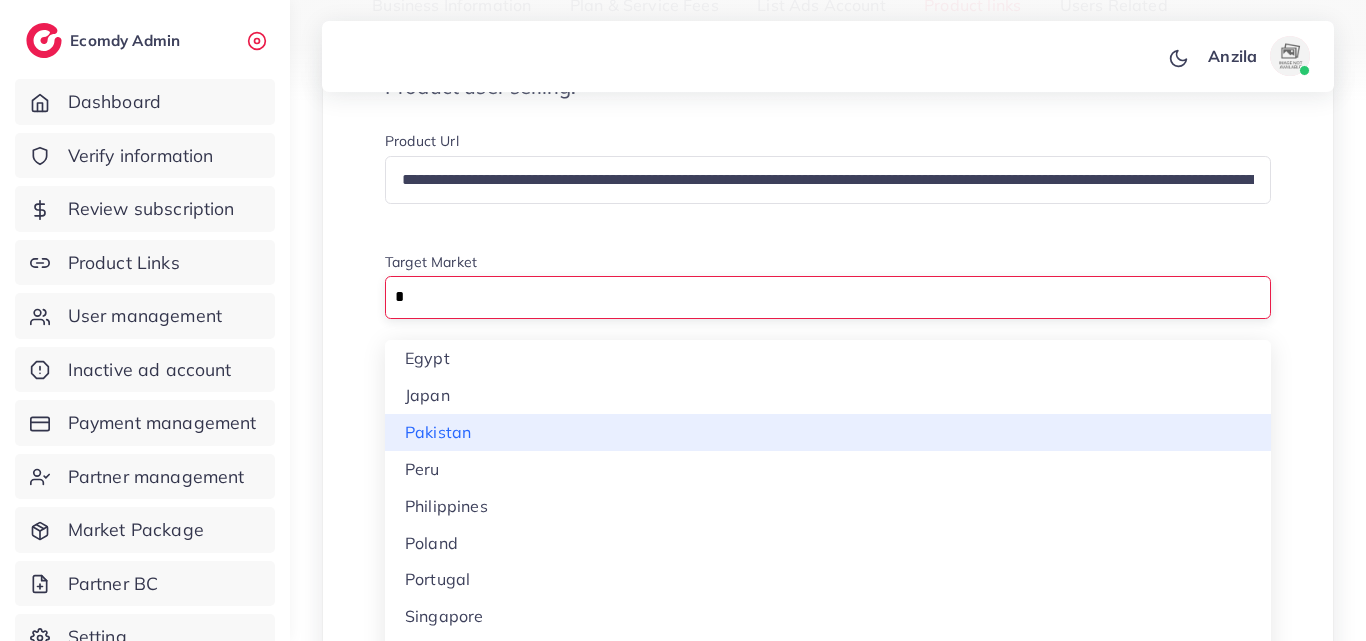 type on "*" 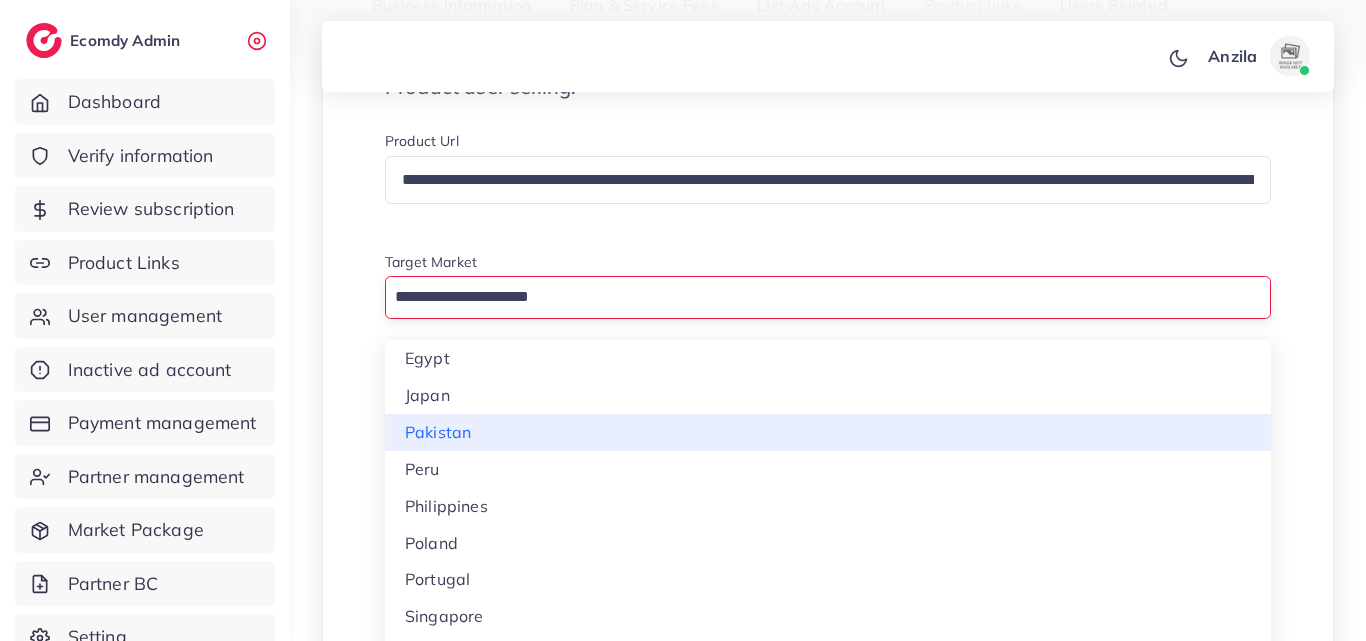 click on "**********" at bounding box center [828, 17852] 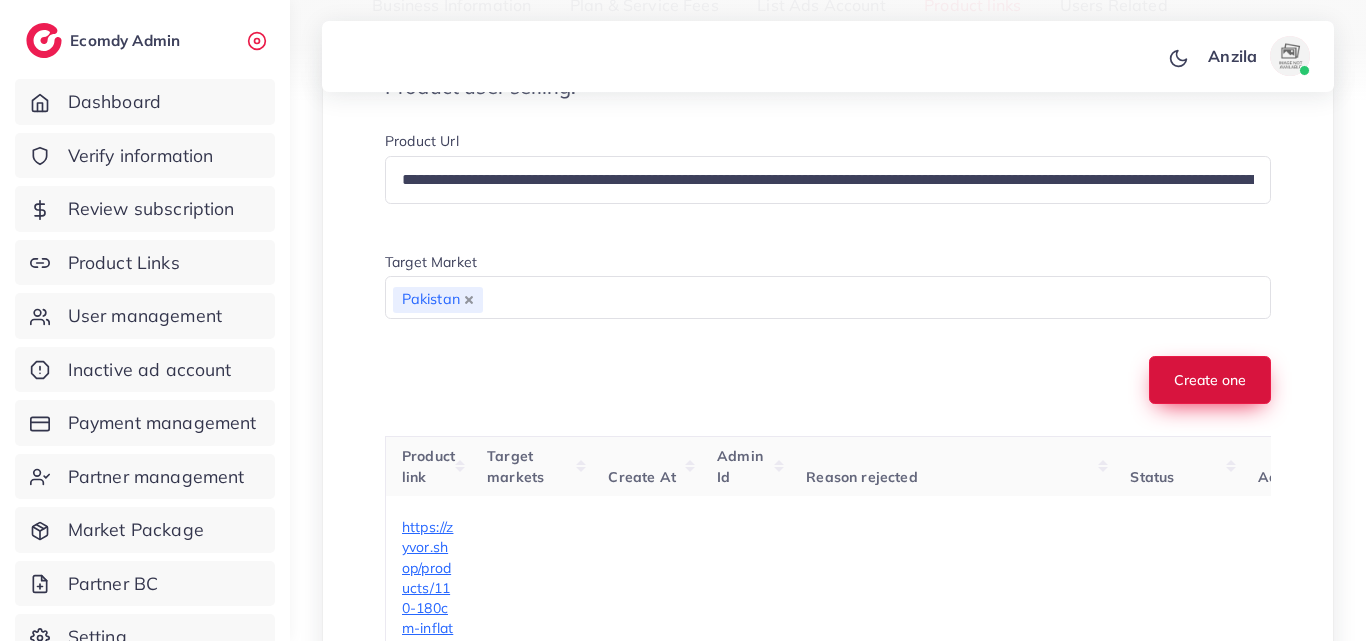 click on "Create one" at bounding box center [1210, 380] 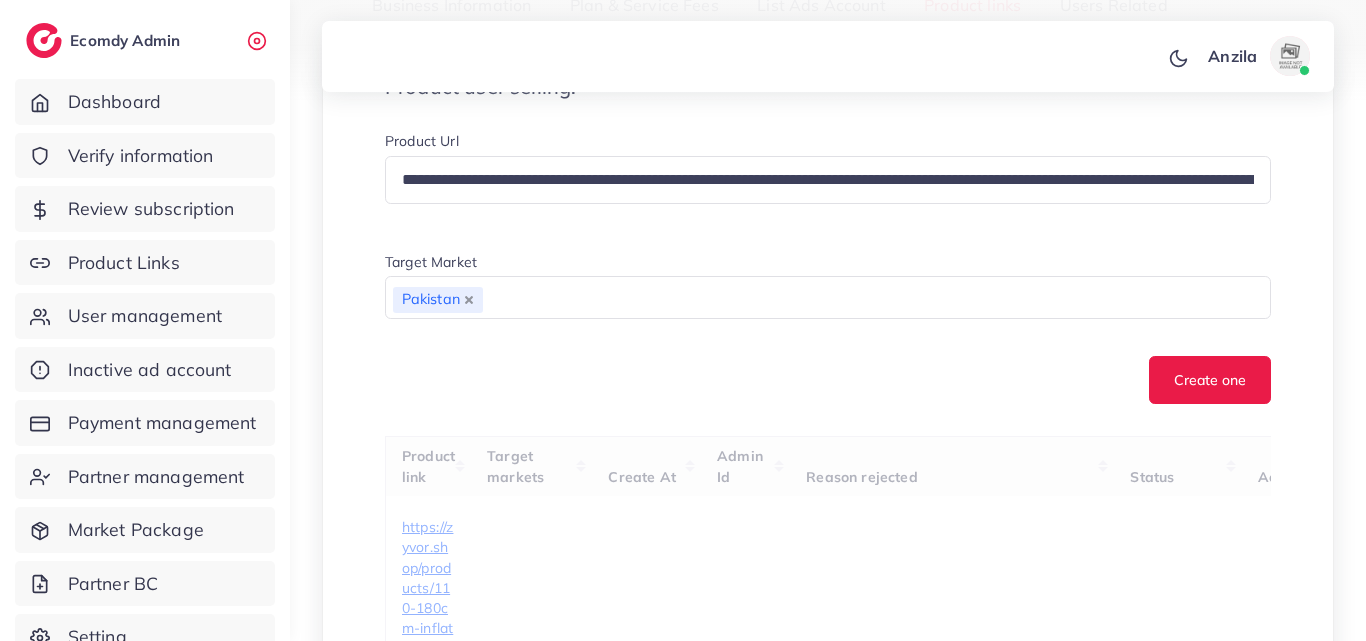 click on "**********" at bounding box center (828, 17852) 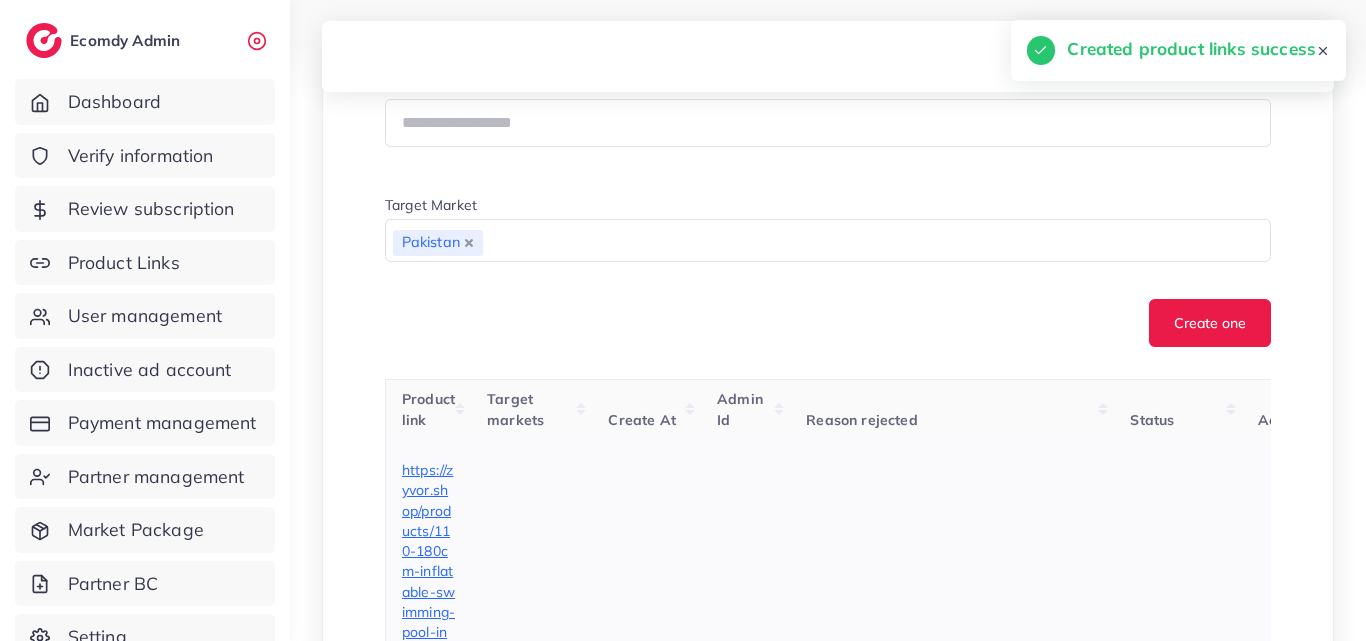 scroll, scrollTop: 900, scrollLeft: 0, axis: vertical 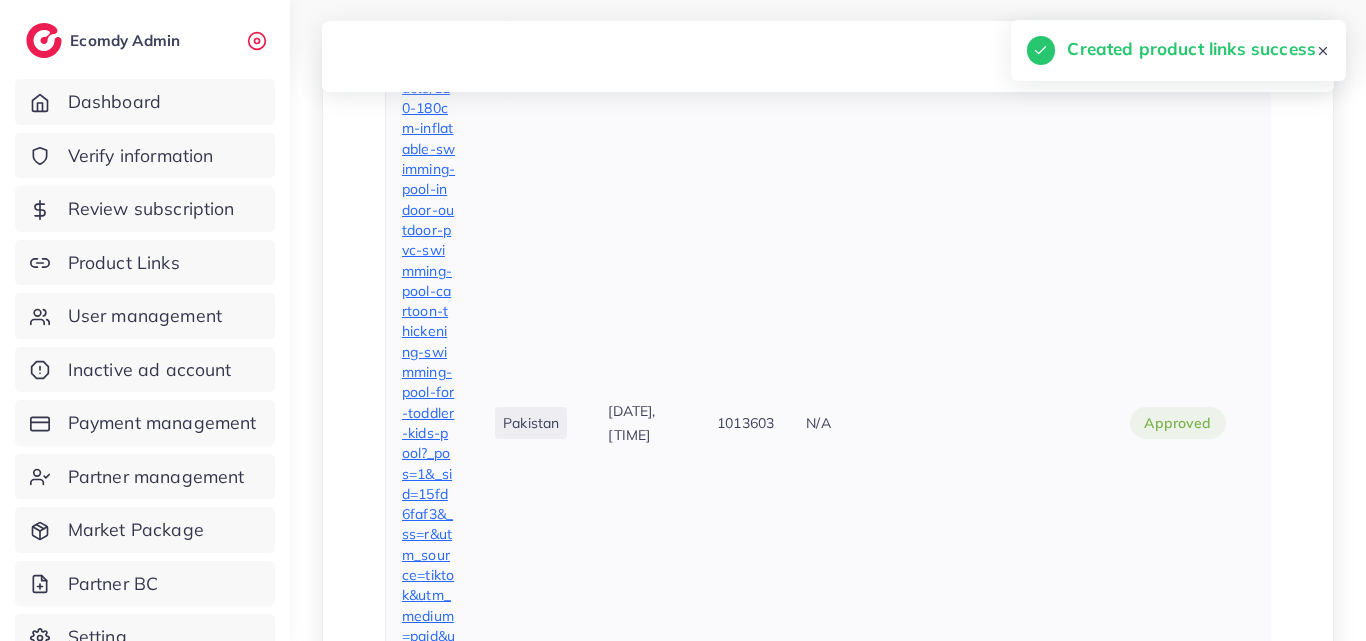 click on "https://zyvor.shop/products/110-180cm-inflatable-swimming-pool-indoor-outdoor-pvc-swimming-pool-cartoon-thickening-swimming-pool-for-toddler-kids-pool?_pos=1&_sid=15fd6faf3&_ss=r&utm_source=tiktok&utm_medium=paid&utm_id=[CAMPAIGN_ID]&utm_campaign=[CAMPAIGN_NAME]" at bounding box center (428, 423) 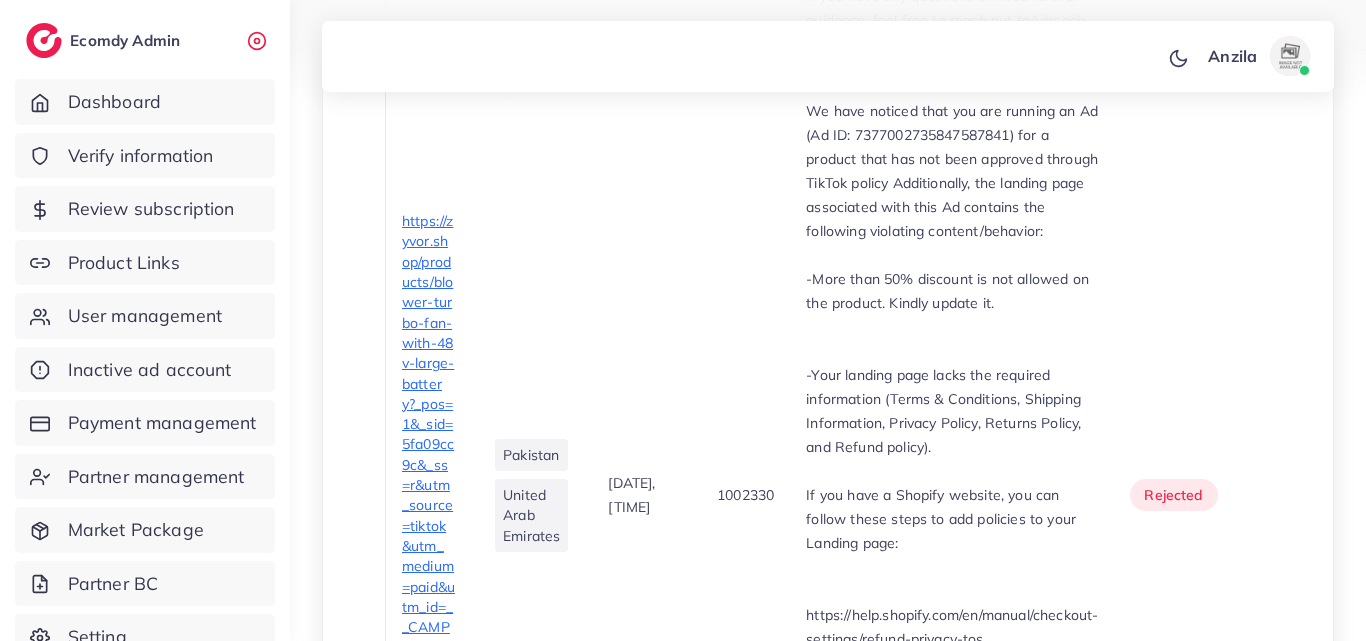 scroll, scrollTop: 13300, scrollLeft: 0, axis: vertical 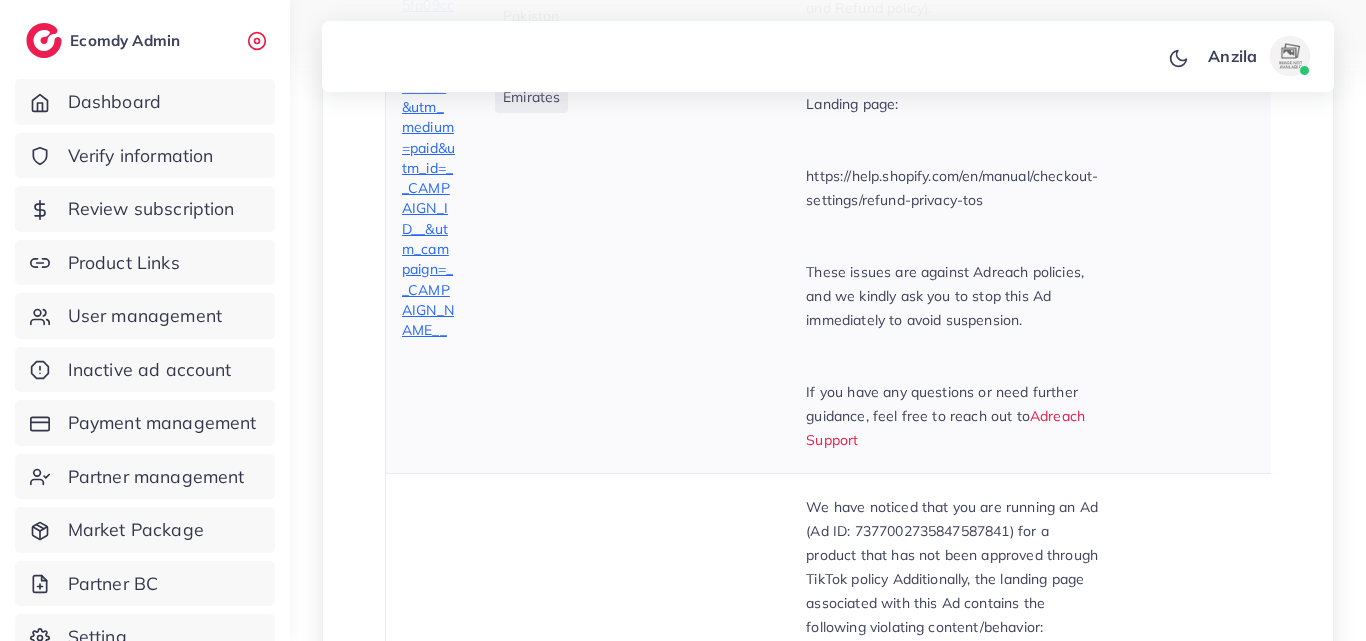 drag, startPoint x: 794, startPoint y: 238, endPoint x: 916, endPoint y: 352, distance: 166.97305 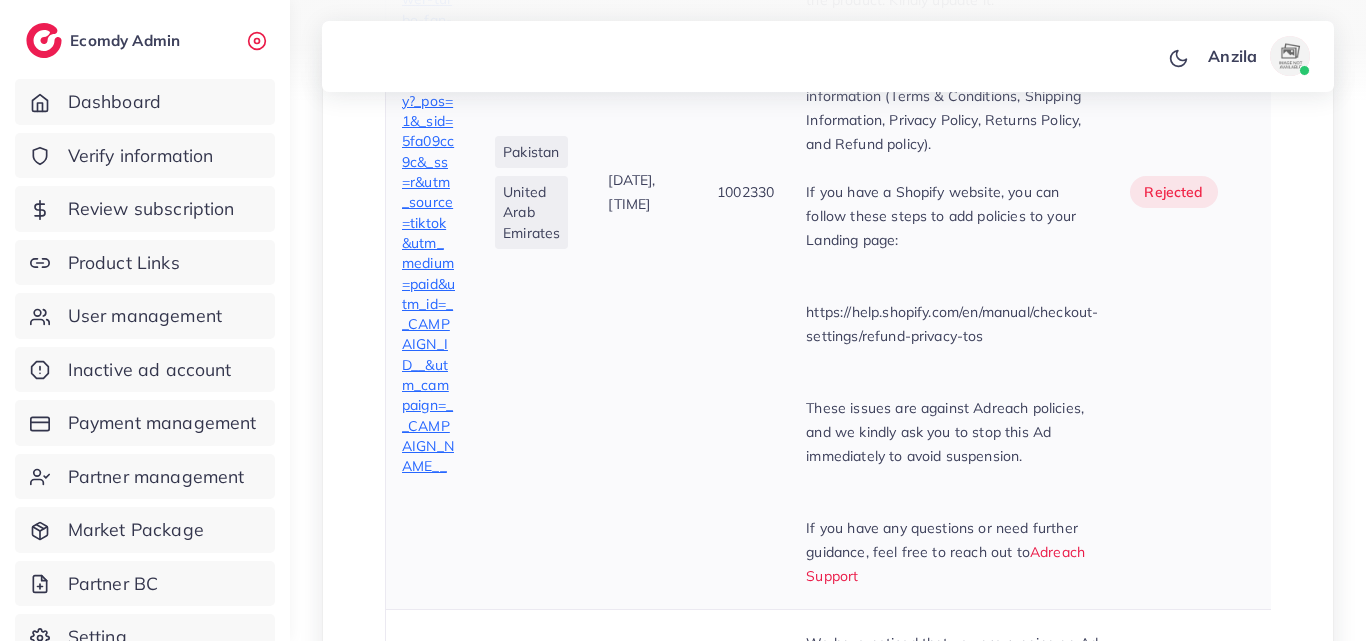 scroll, scrollTop: 13415, scrollLeft: 0, axis: vertical 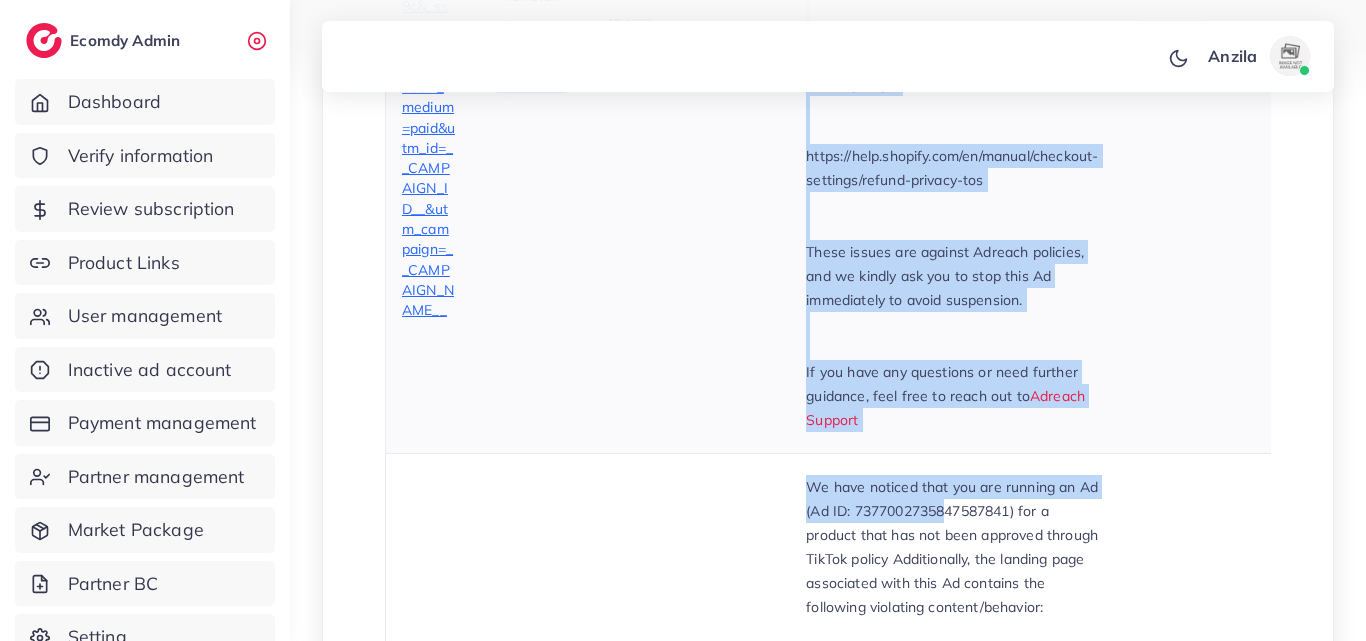 drag, startPoint x: 800, startPoint y: 148, endPoint x: 918, endPoint y: 508, distance: 378.8456 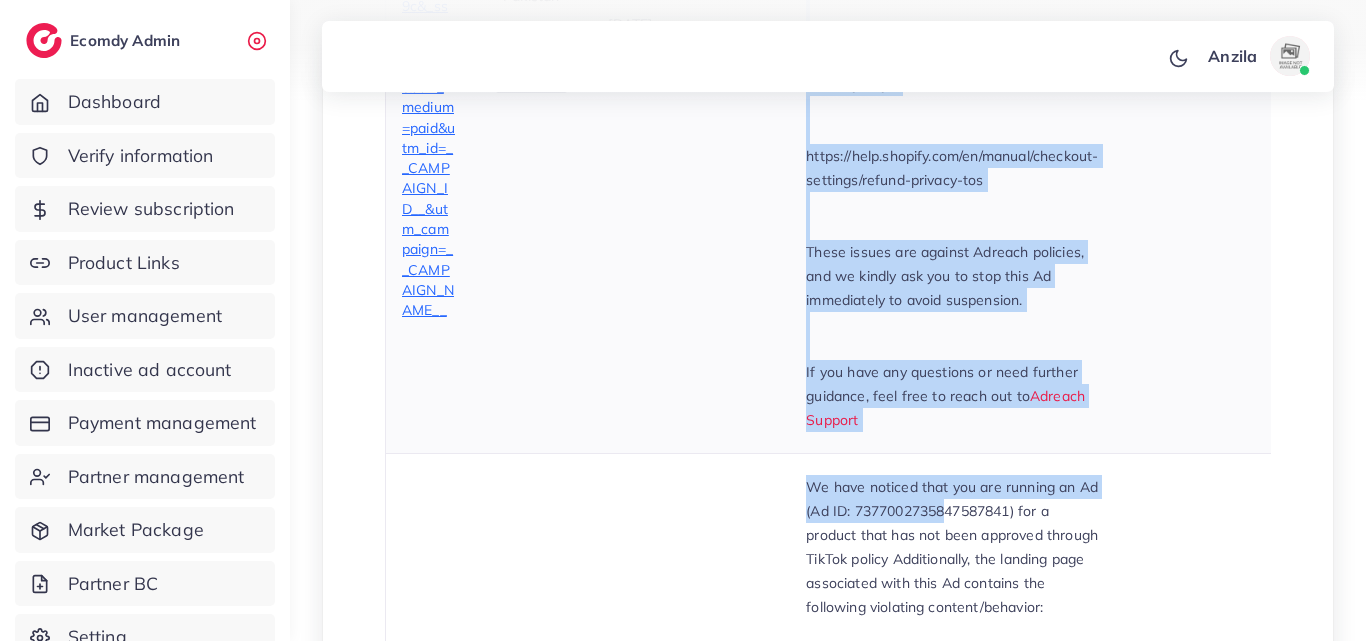 copy on "We have noticed that you are running an Ad (Ad ID: [NUMBER]) for a product that has not been approved through TikTok policy Additionally, the landing page associated with this Ad contains the following violating content/behavior: -More than 50% discount is not allowed on the product. Kindly update it. -Your landing page lacks the required information (Terms & Conditions, Shipping Information, Privacy Policy, Returns Policy, and Refund policy). If you have a Shopify website, you can follow these steps to add policies to your Landing page: https://help.shopify.com/en/manual/checkout-settings/refund-privacy-tos These issues are against Adreach policies, and we kindly ask you to stop this Ad immediately to avoid suspension. If you have any questions or need further guidance, feel free to reach out to Adreach Support" 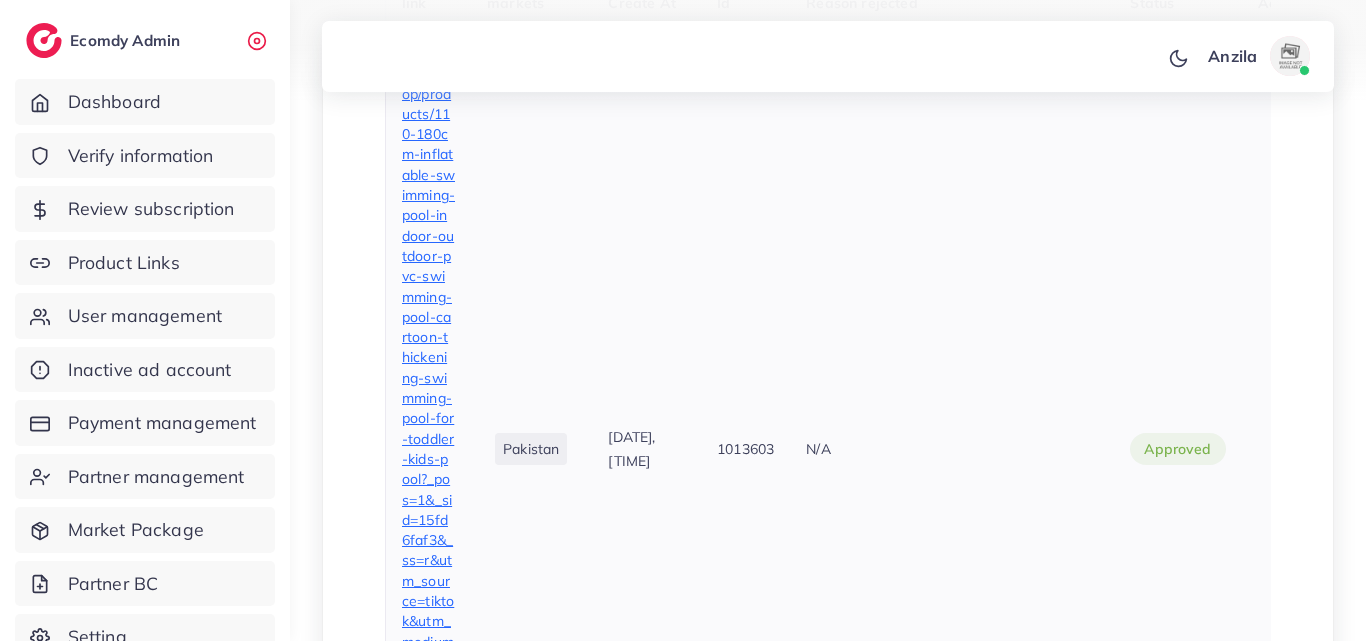 scroll, scrollTop: 1135, scrollLeft: 0, axis: vertical 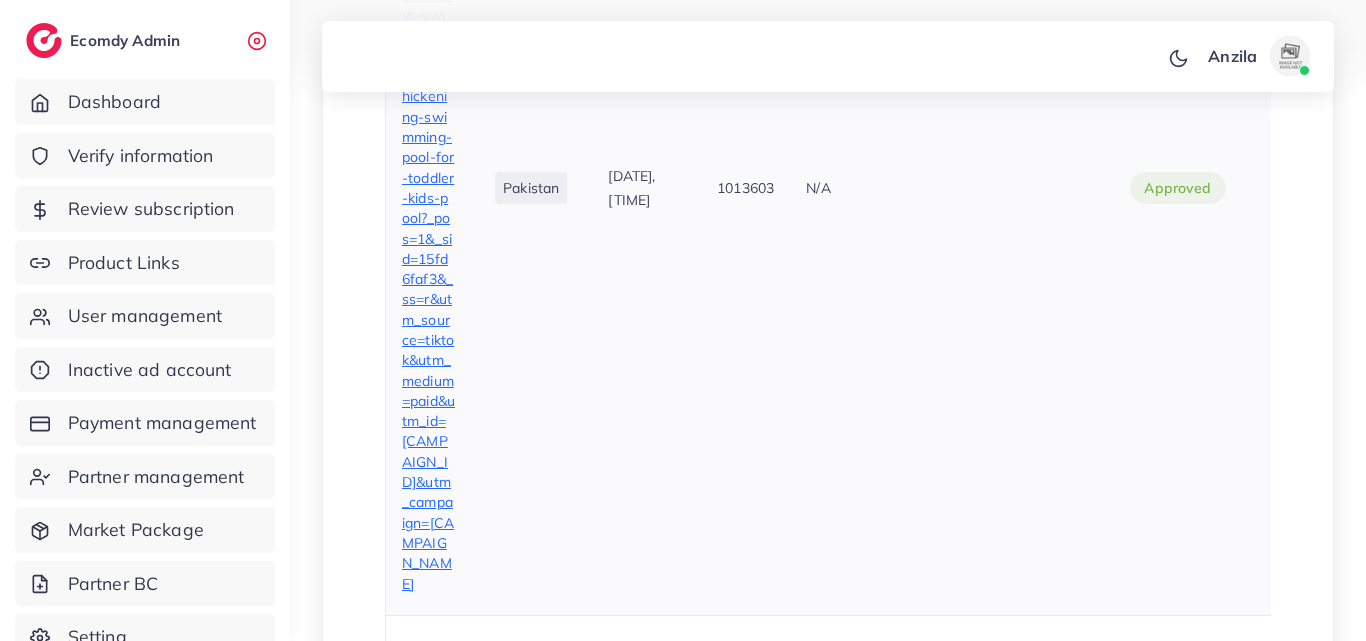 click on "N/A" at bounding box center [952, 188] 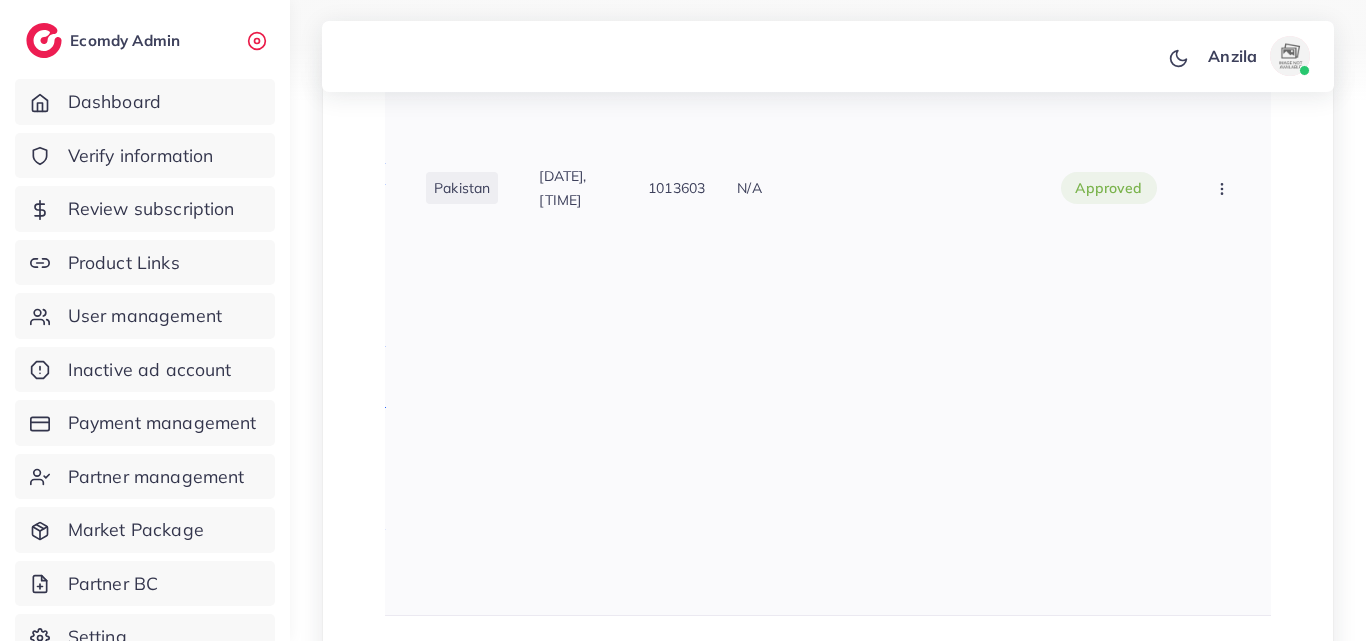 scroll, scrollTop: 0, scrollLeft: 83, axis: horizontal 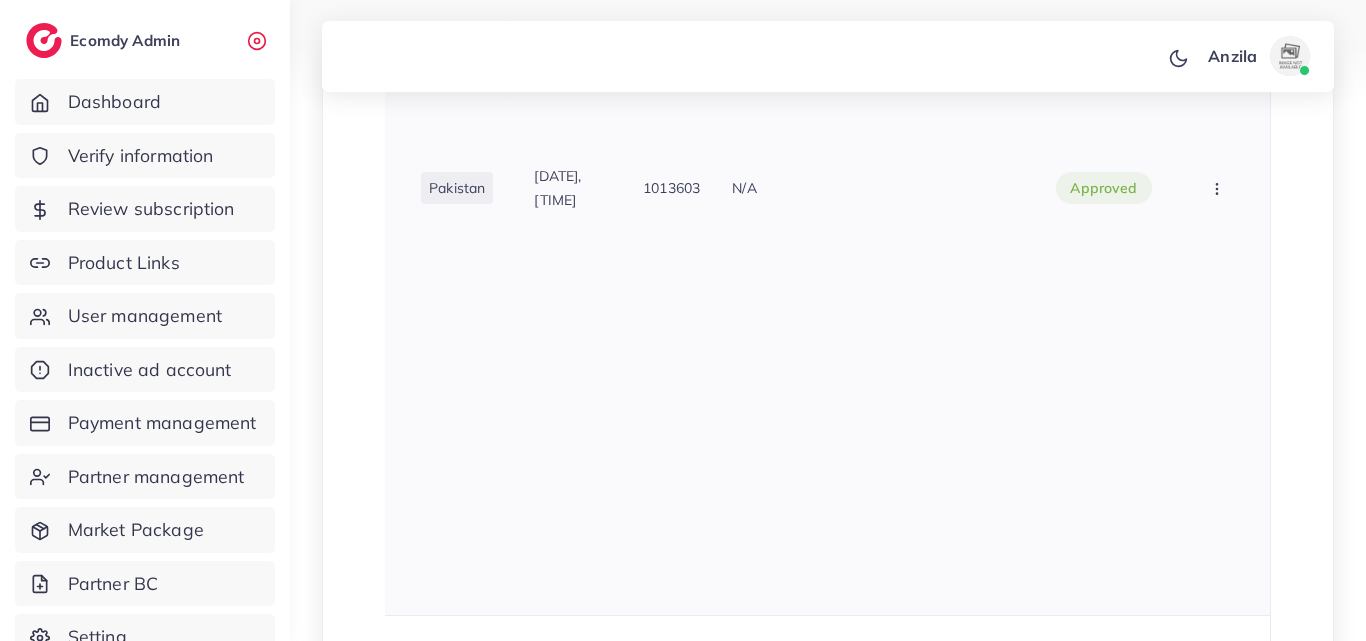 click at bounding box center (1219, 187) 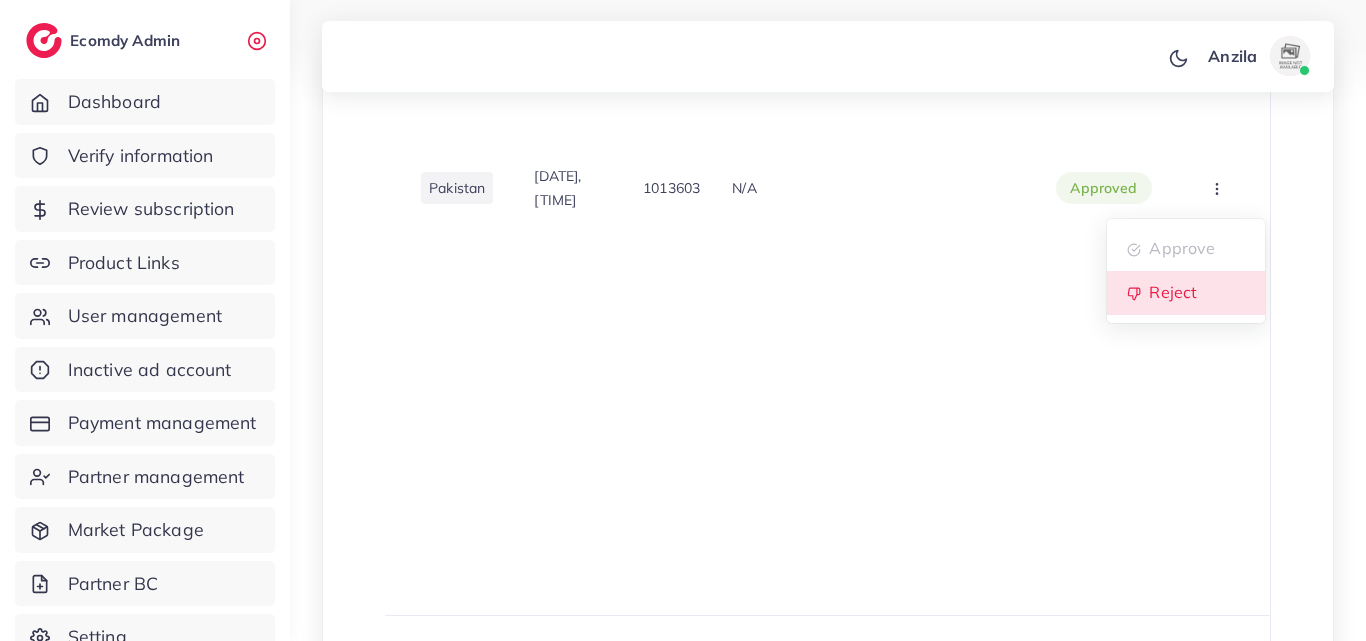 click on "Reject" at bounding box center [1186, 293] 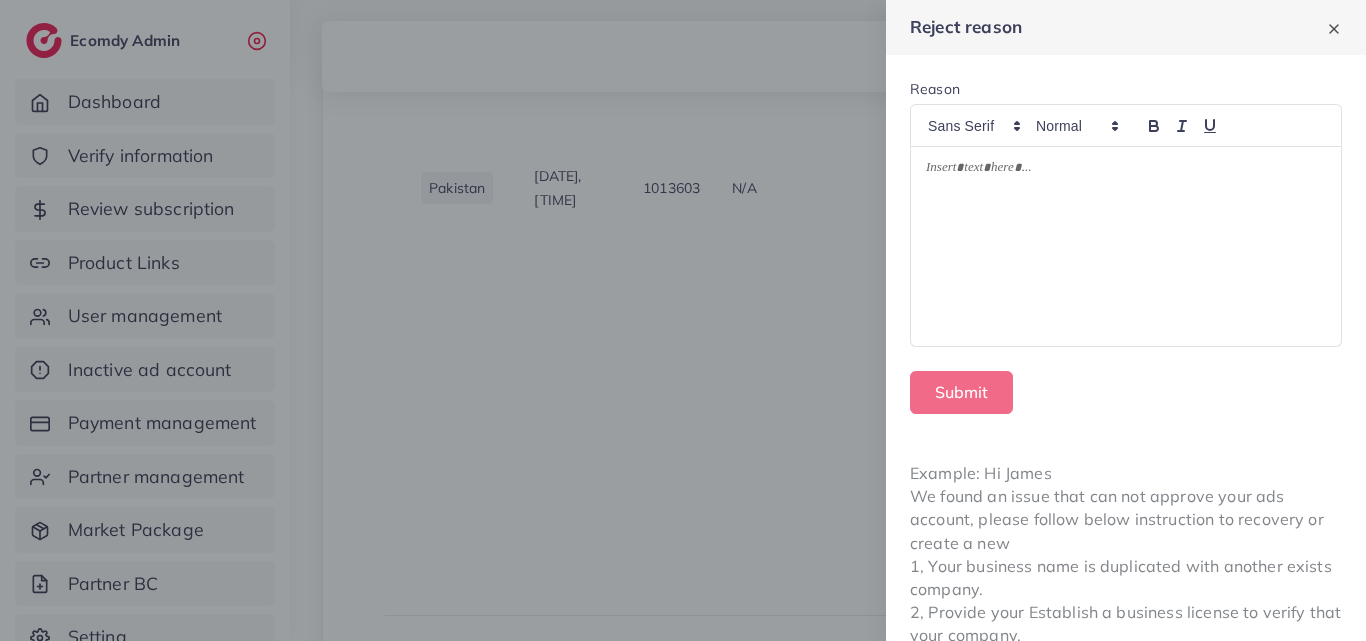 click at bounding box center [1126, 247] 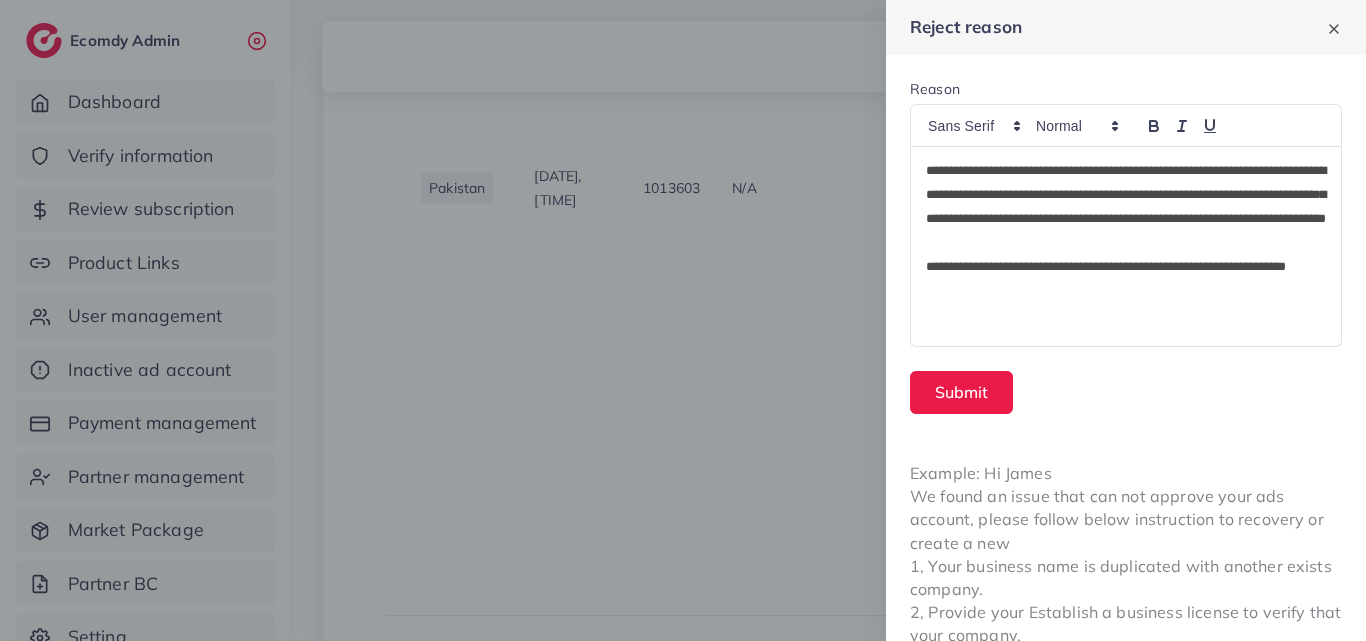 scroll, scrollTop: 0, scrollLeft: 0, axis: both 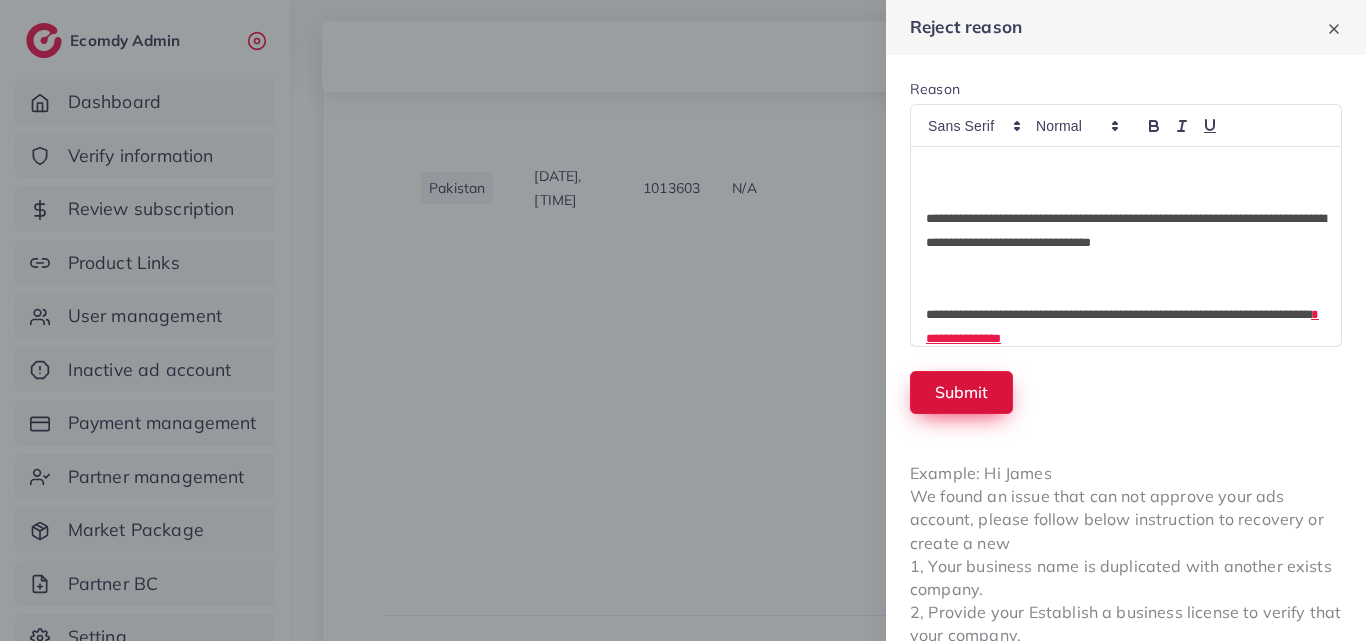 click on "Submit" at bounding box center (961, 392) 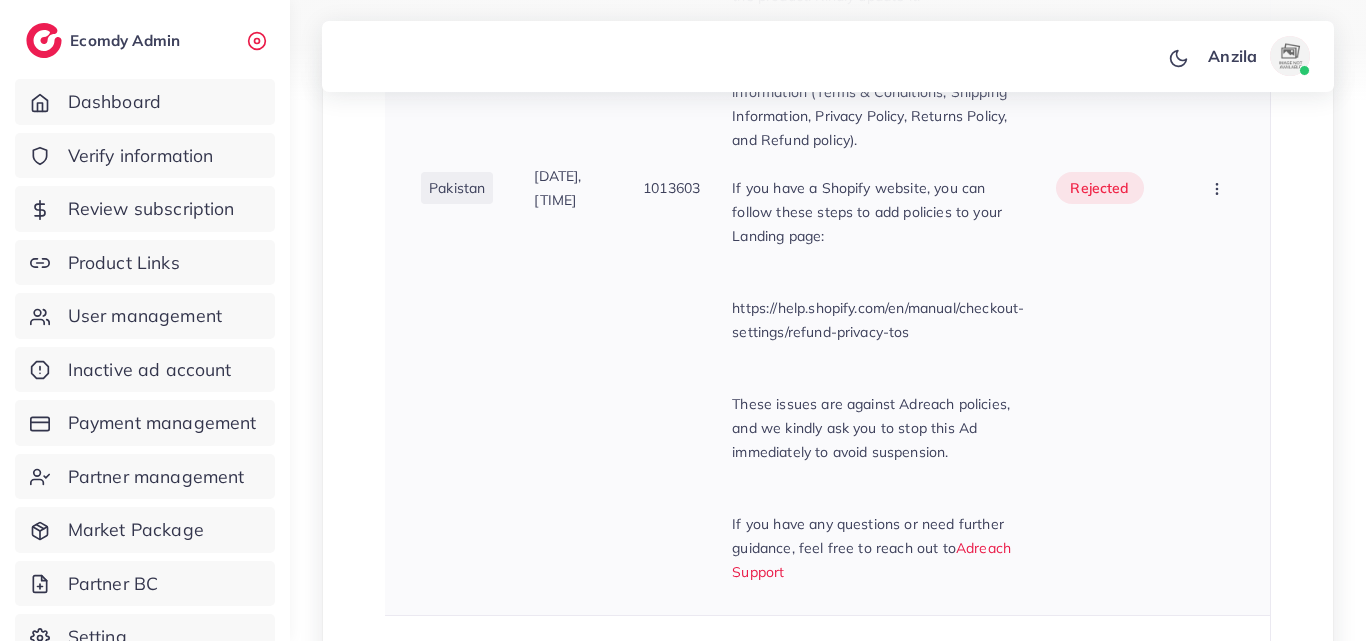 click on "1013603" at bounding box center [671, 188] 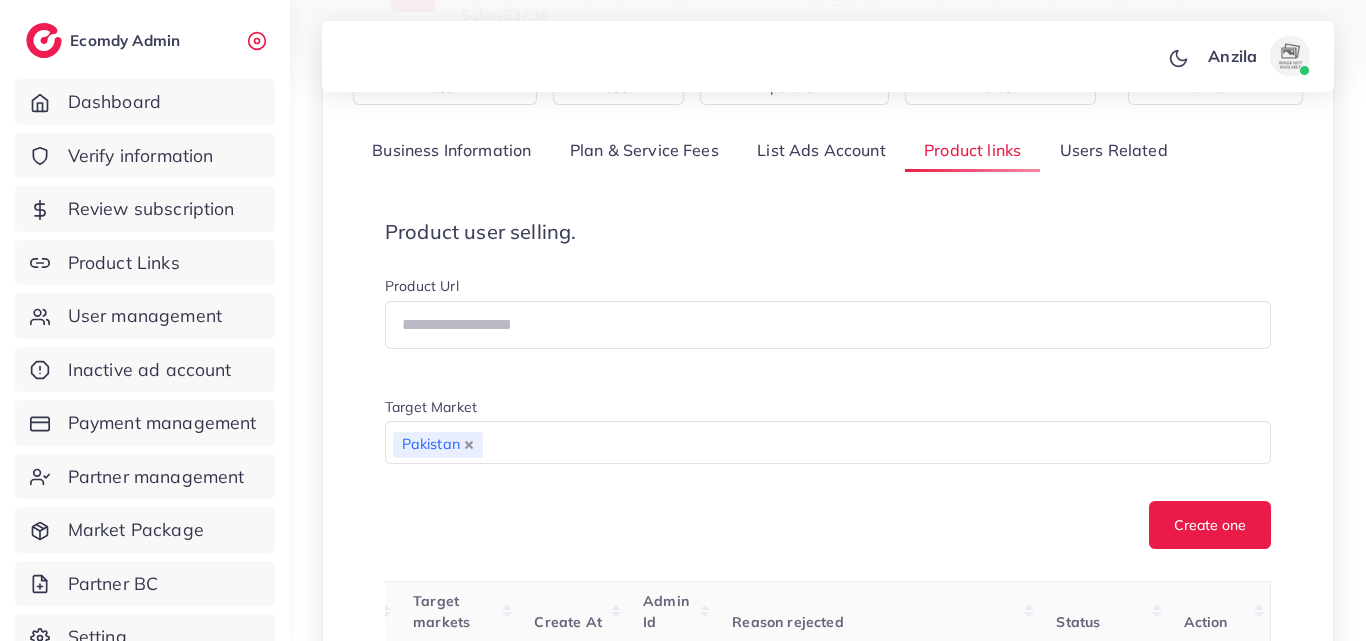 scroll, scrollTop: 235, scrollLeft: 0, axis: vertical 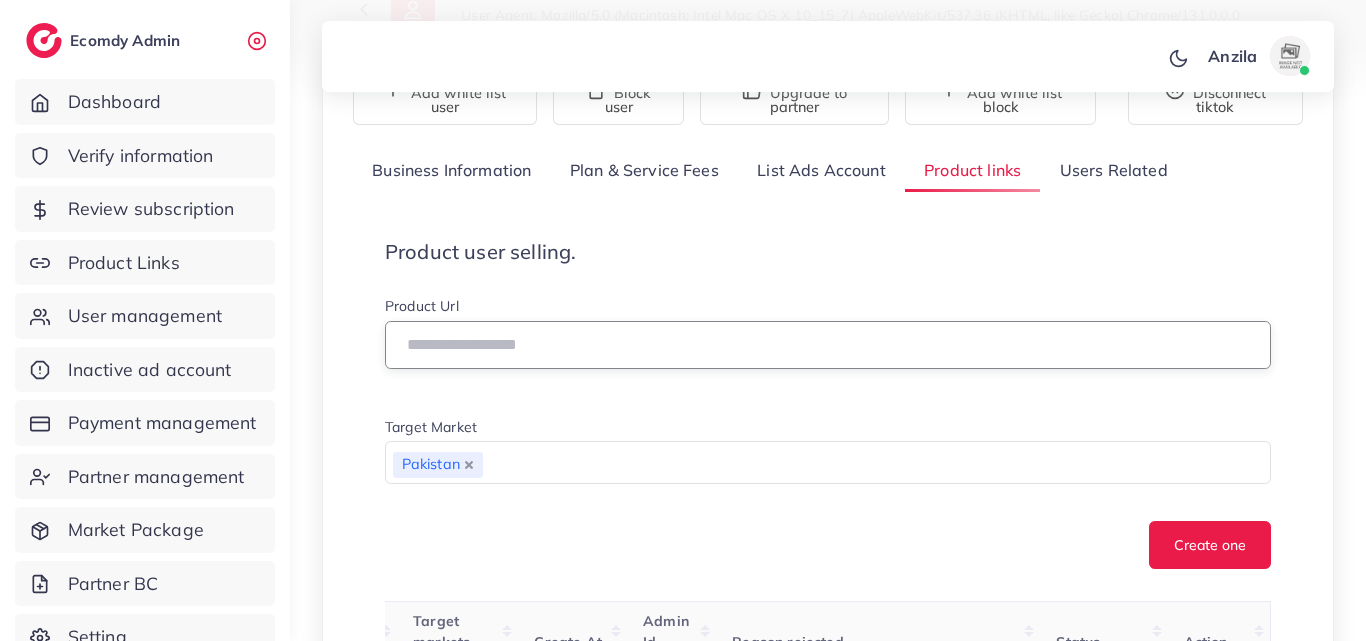 click at bounding box center (828, 345) 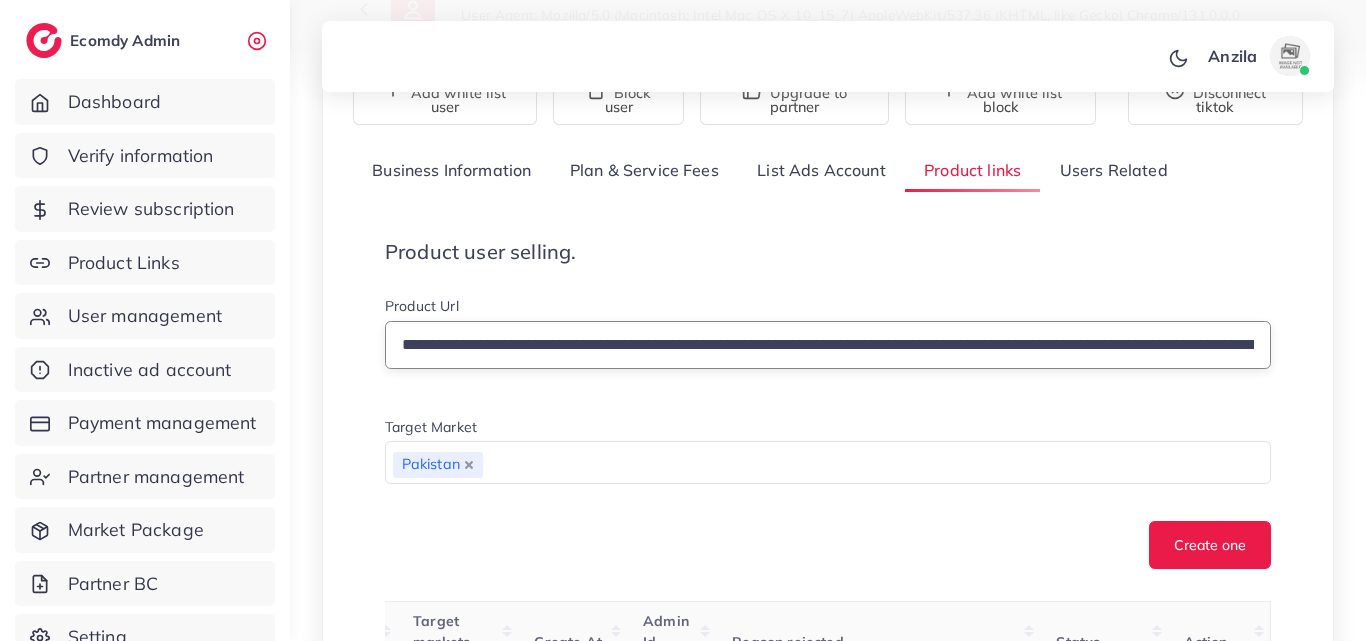 scroll, scrollTop: 0, scrollLeft: 589, axis: horizontal 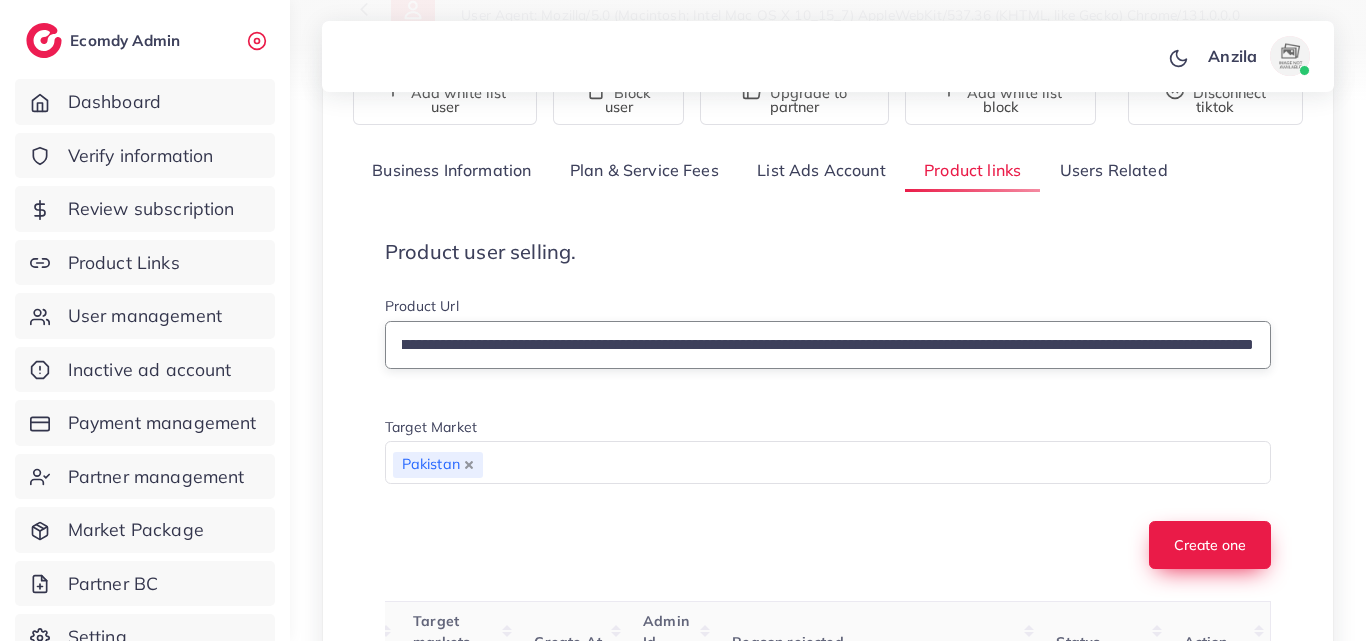 type on "**********" 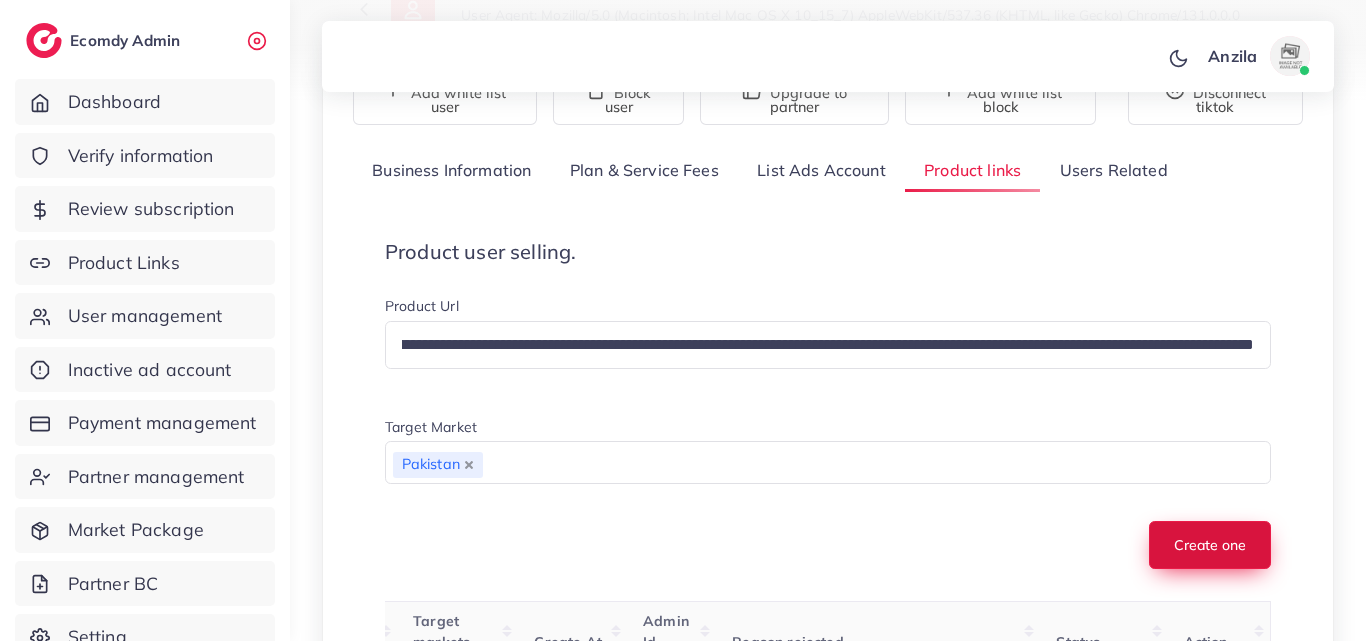 scroll, scrollTop: 0, scrollLeft: 0, axis: both 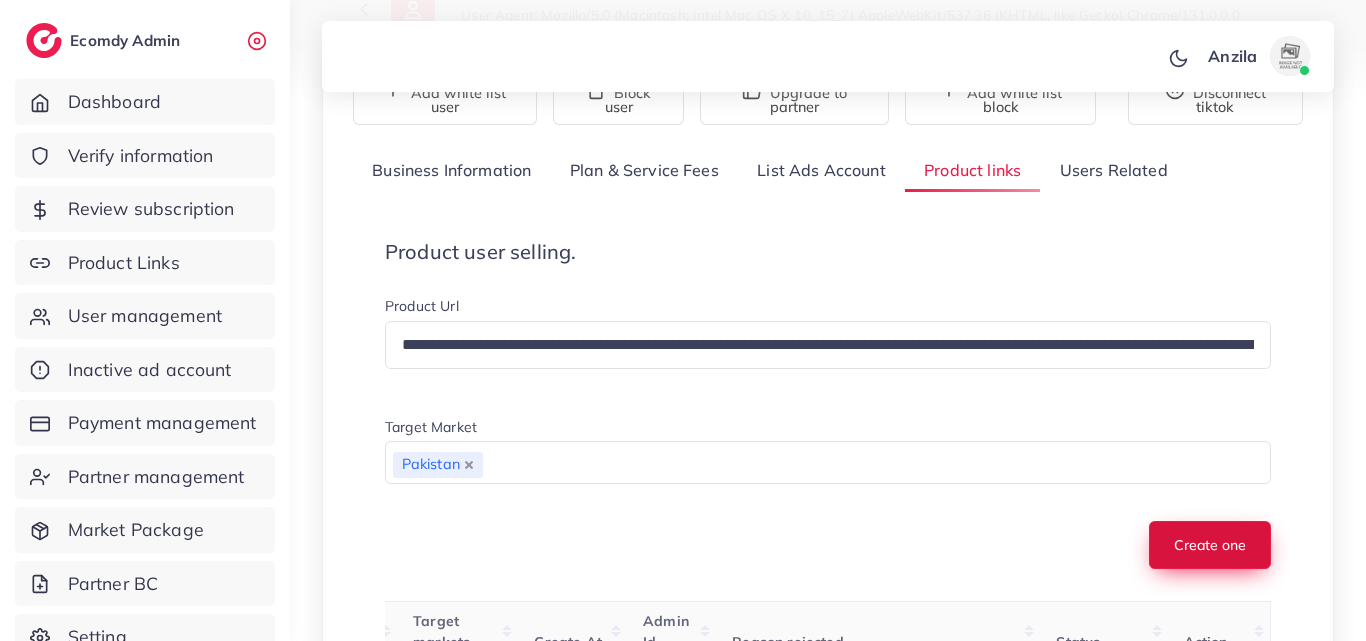 click on "Create one" at bounding box center (1210, 545) 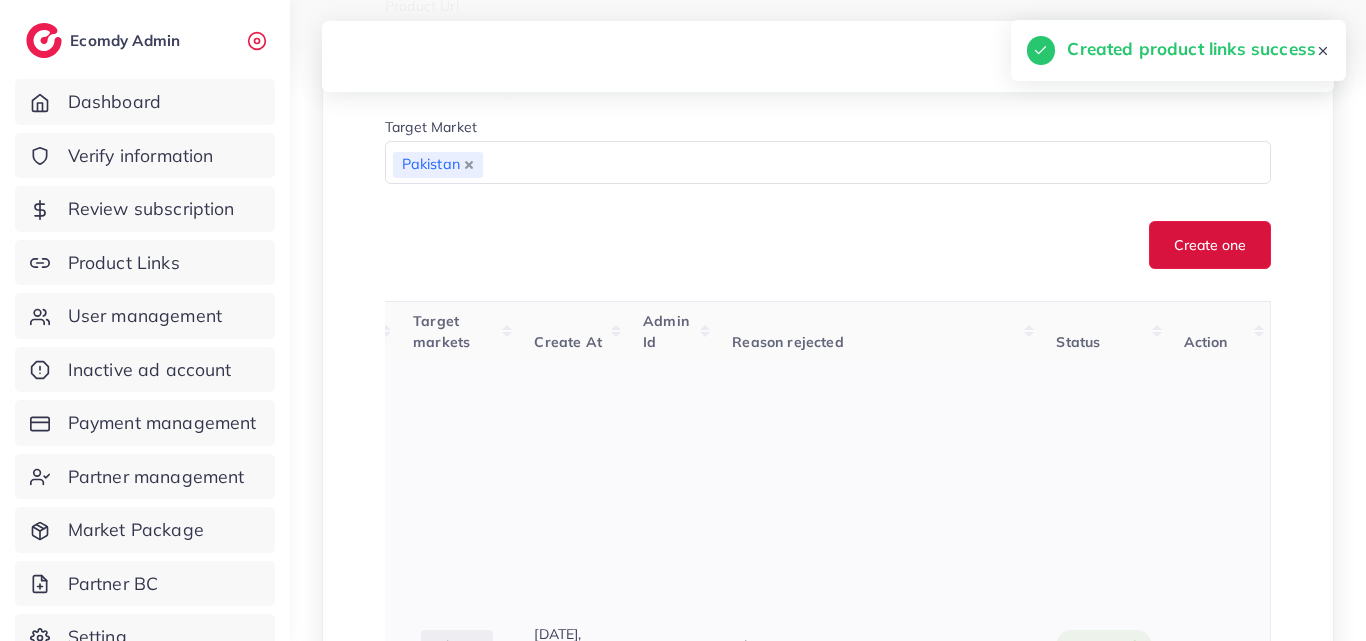 scroll, scrollTop: 835, scrollLeft: 0, axis: vertical 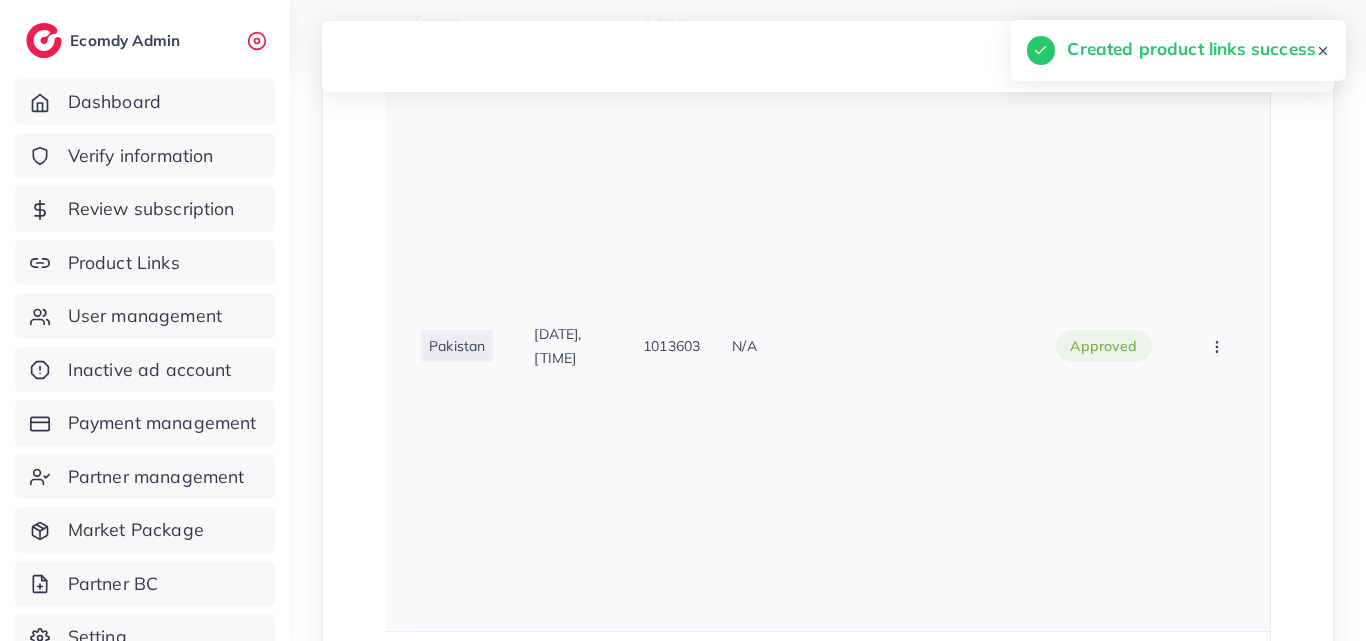 click on "1013603" at bounding box center (671, 346) 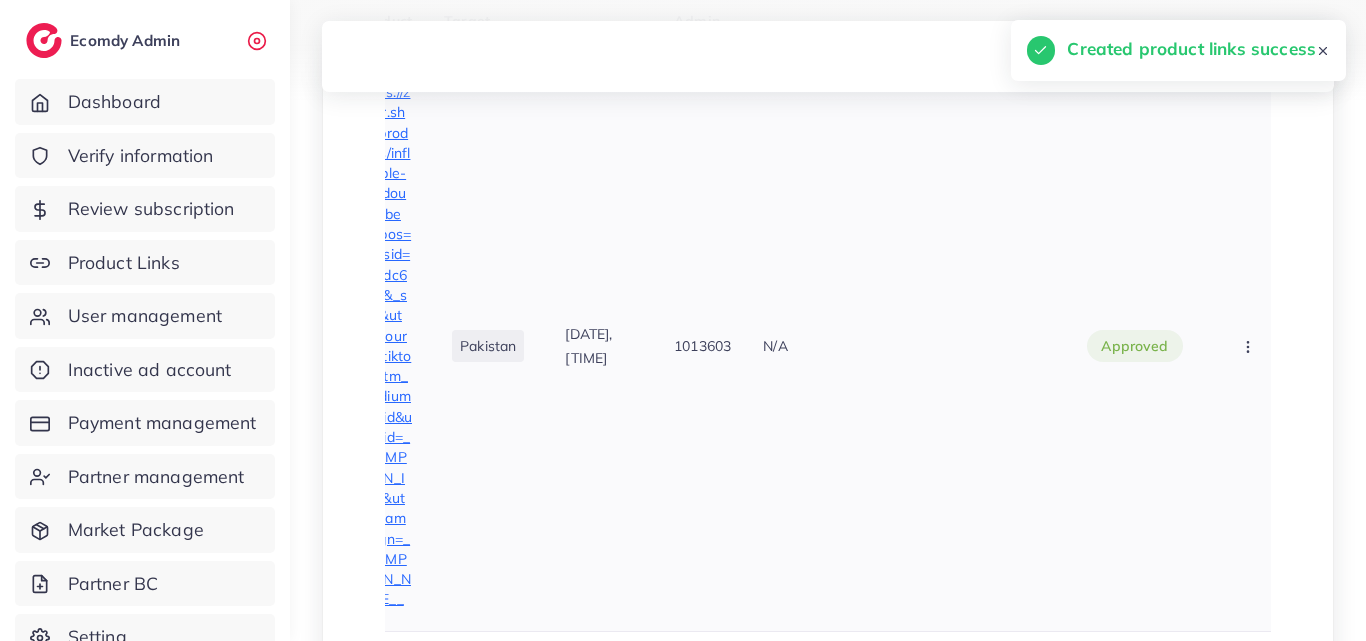 scroll, scrollTop: 0, scrollLeft: 0, axis: both 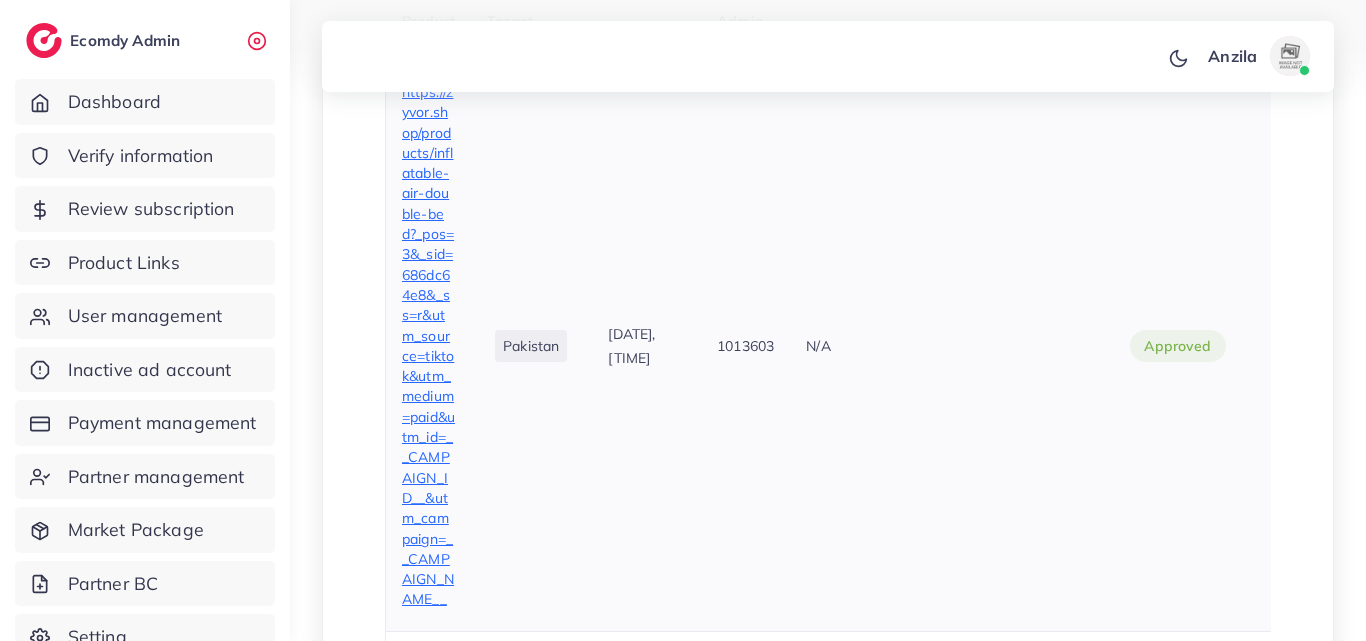 click on "https://zyvor.shop/products/inflatable-air-double-bed?_pos=3&_sid=686dc64e8&_ss=r&utm_source=tiktok&utm_medium=paid&utm_id=__CAMPAIGN_ID__&utm_campaign=__CAMPAIGN_NAME__" at bounding box center [428, 345] 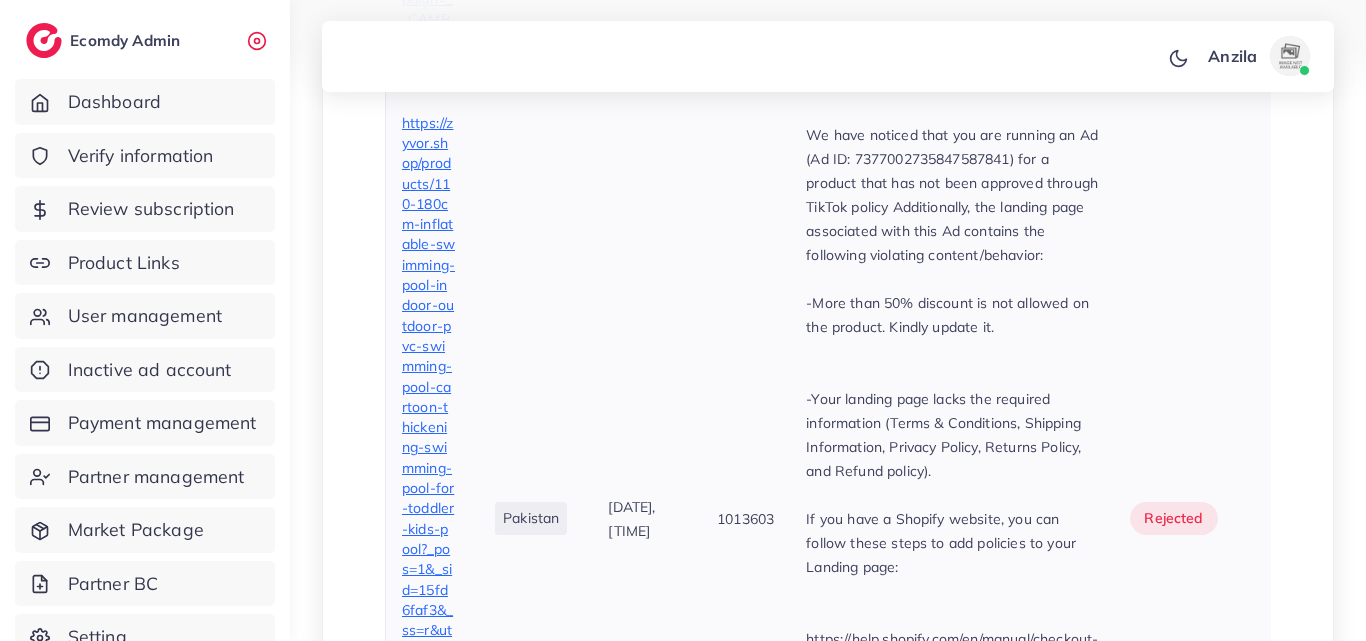 scroll, scrollTop: 1335, scrollLeft: 0, axis: vertical 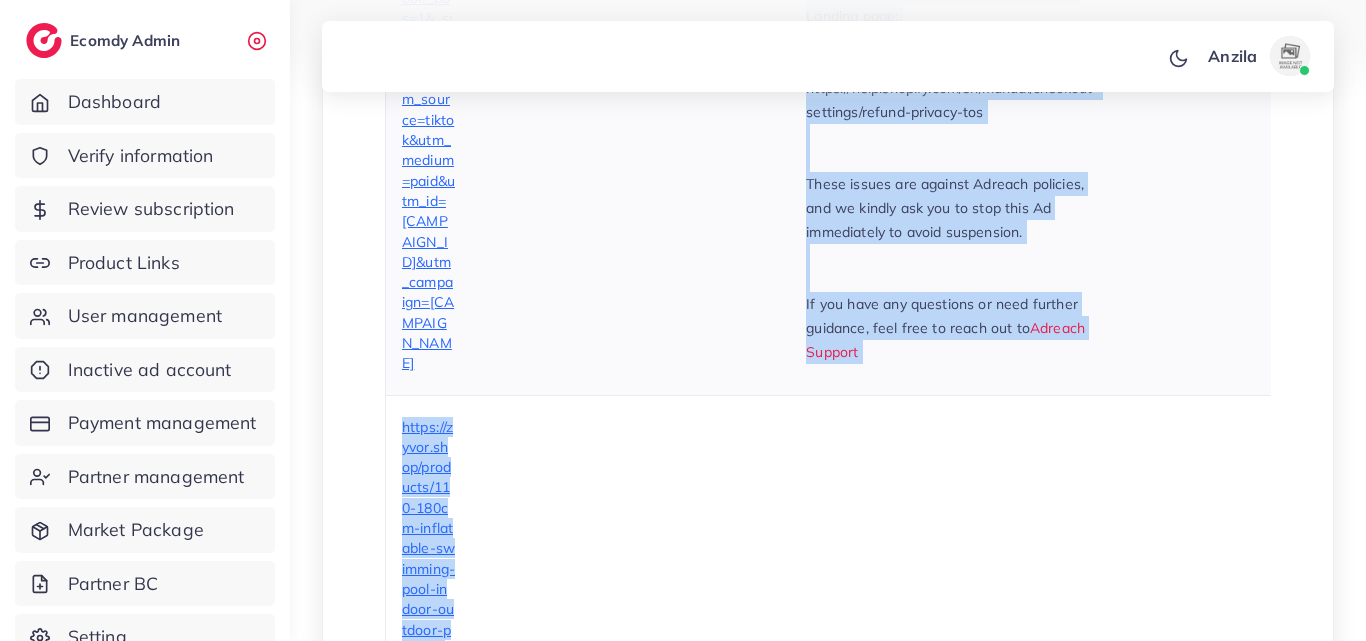 drag, startPoint x: 809, startPoint y: 190, endPoint x: 902, endPoint y: 415, distance: 243.46252 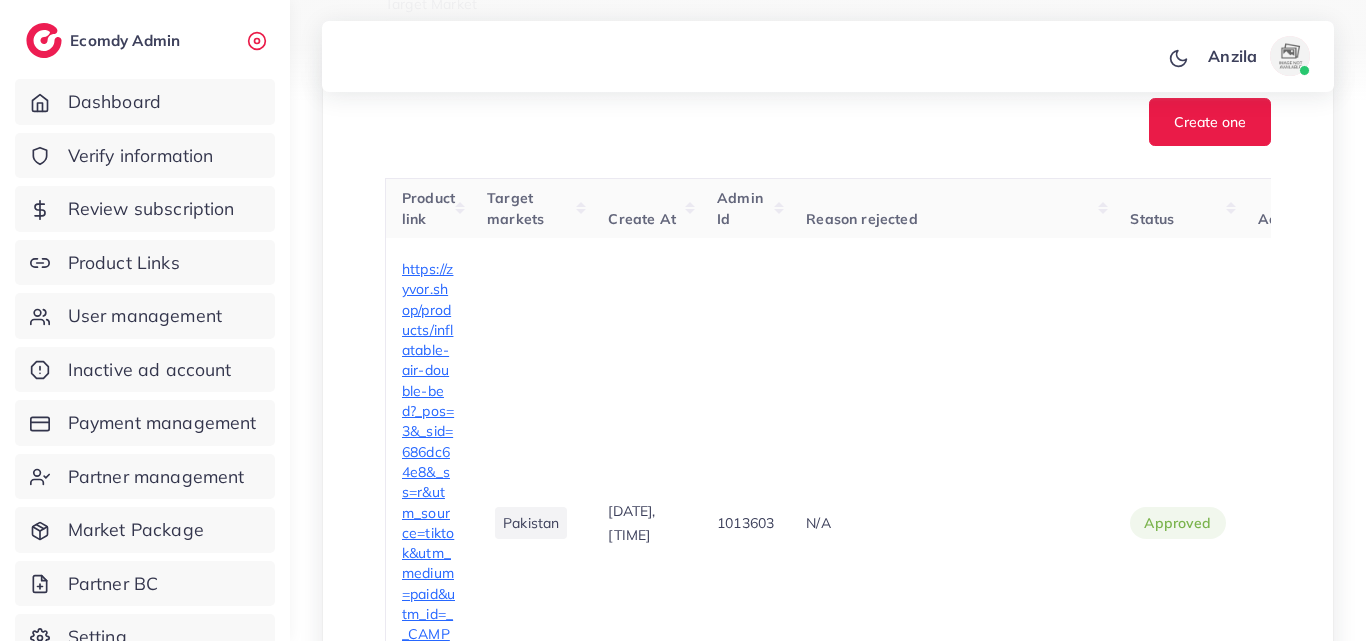 scroll, scrollTop: 626, scrollLeft: 0, axis: vertical 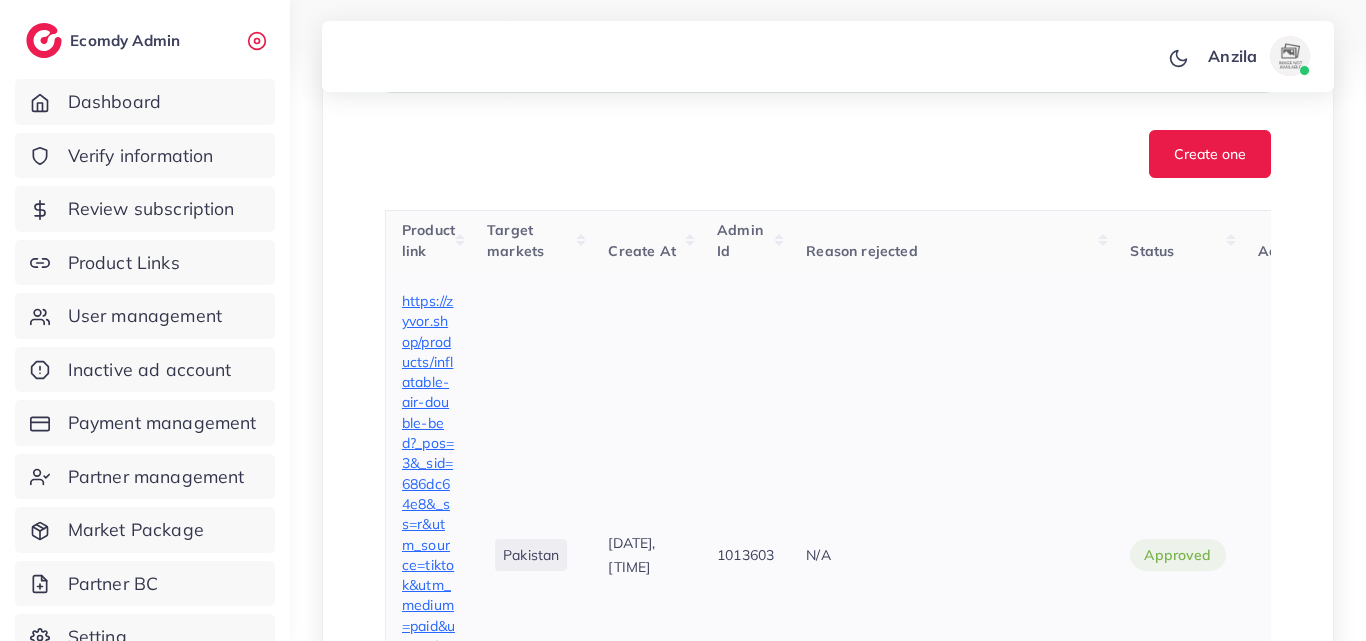 click on "N/A" at bounding box center [952, 555] 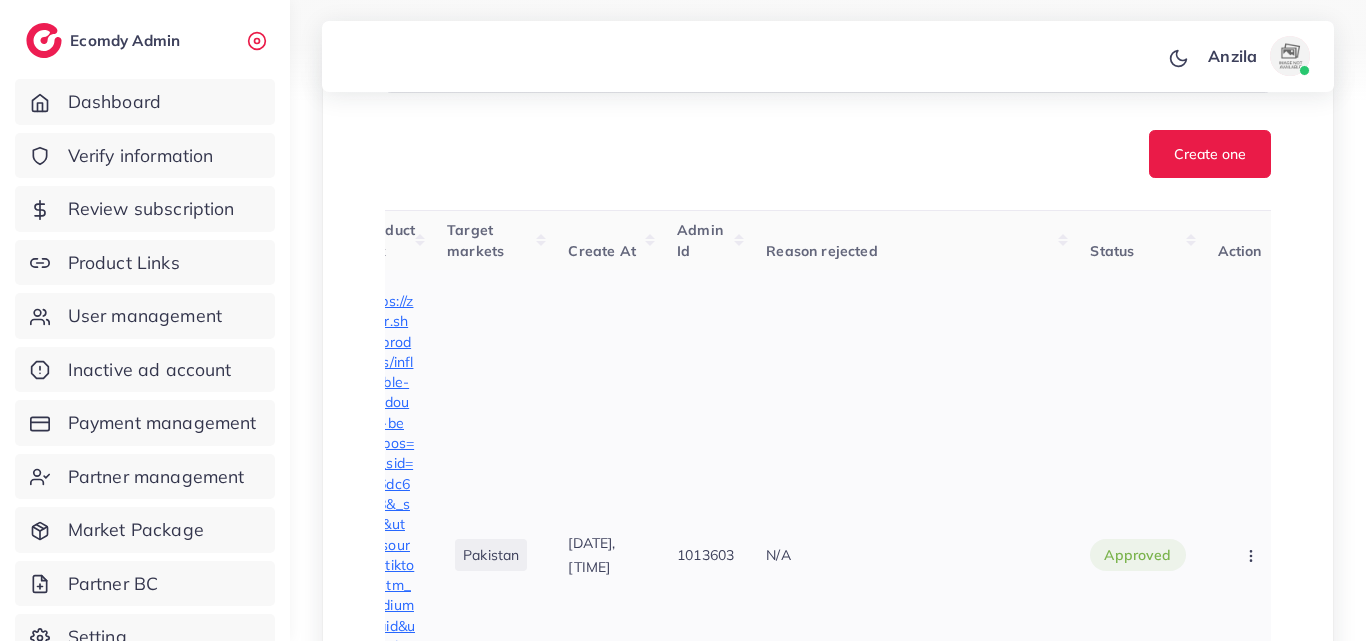 scroll, scrollTop: 0, scrollLeft: 83, axis: horizontal 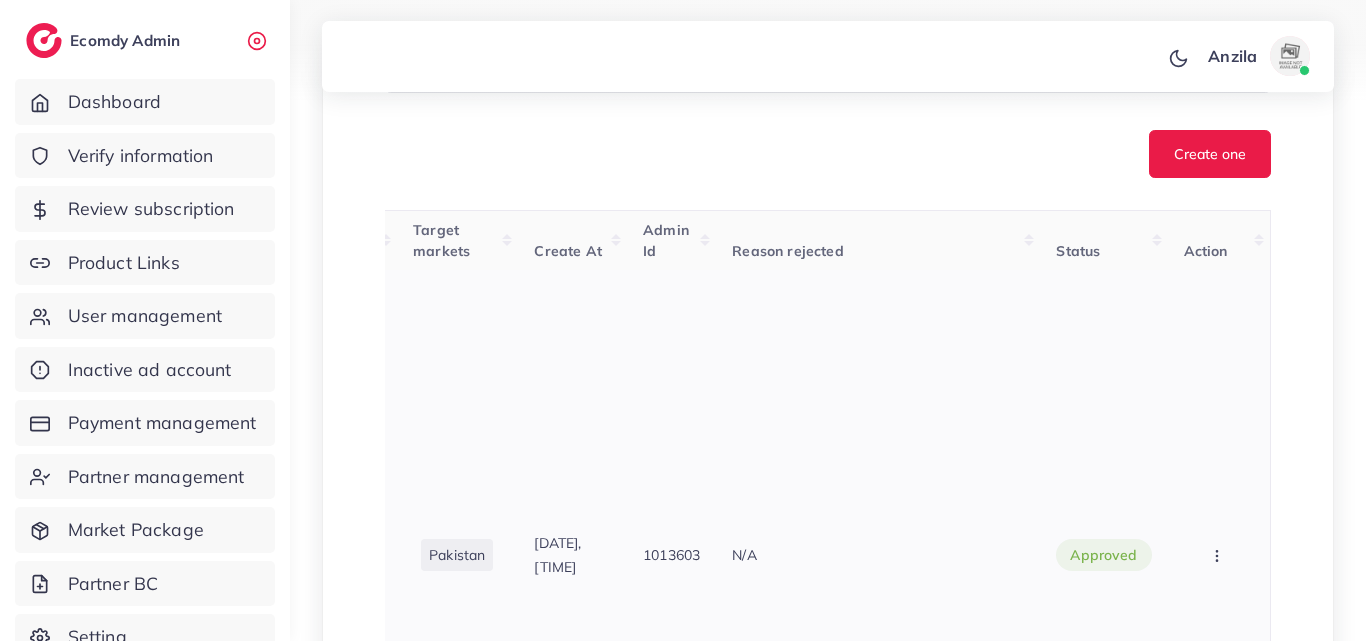 click on "Approve  Reject" at bounding box center [1219, 555] 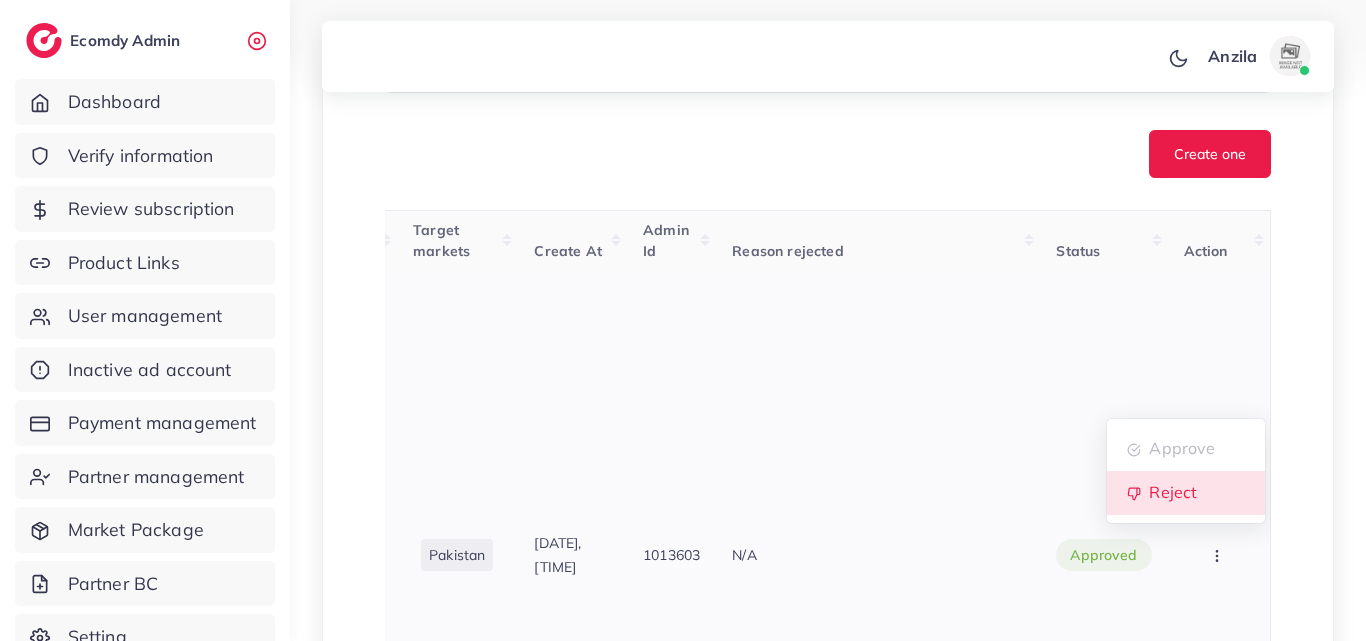 click on "Reject" at bounding box center [1186, 493] 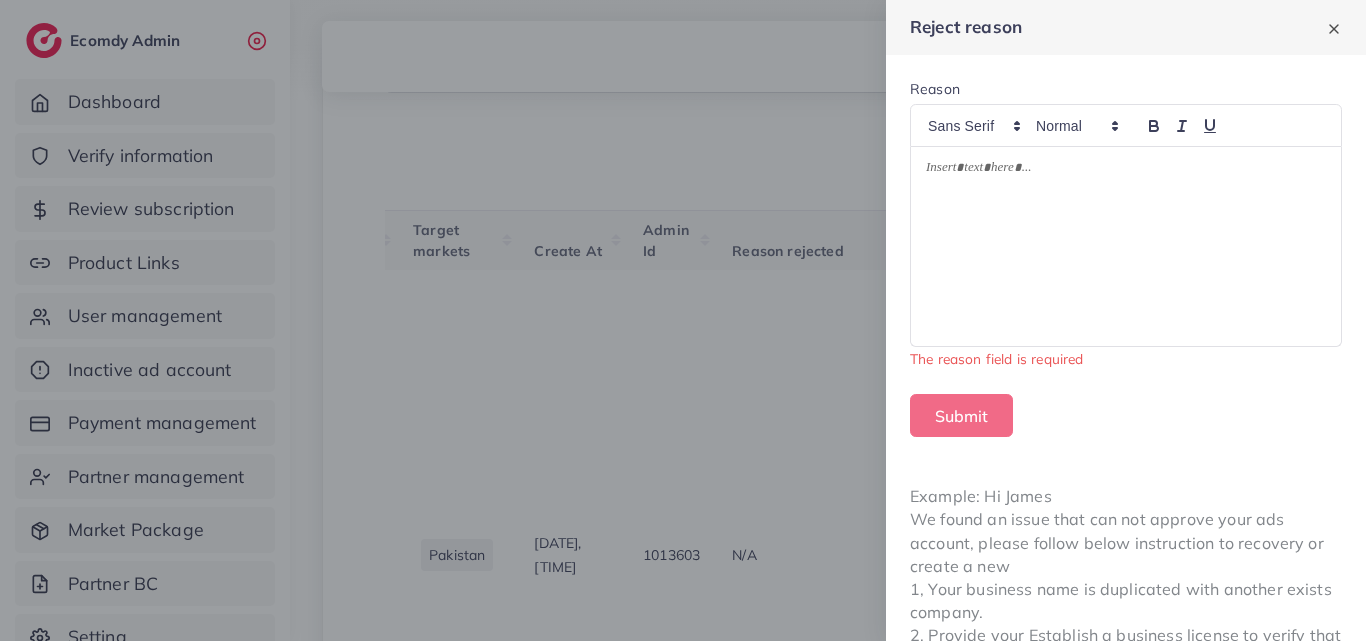 click at bounding box center [1126, 247] 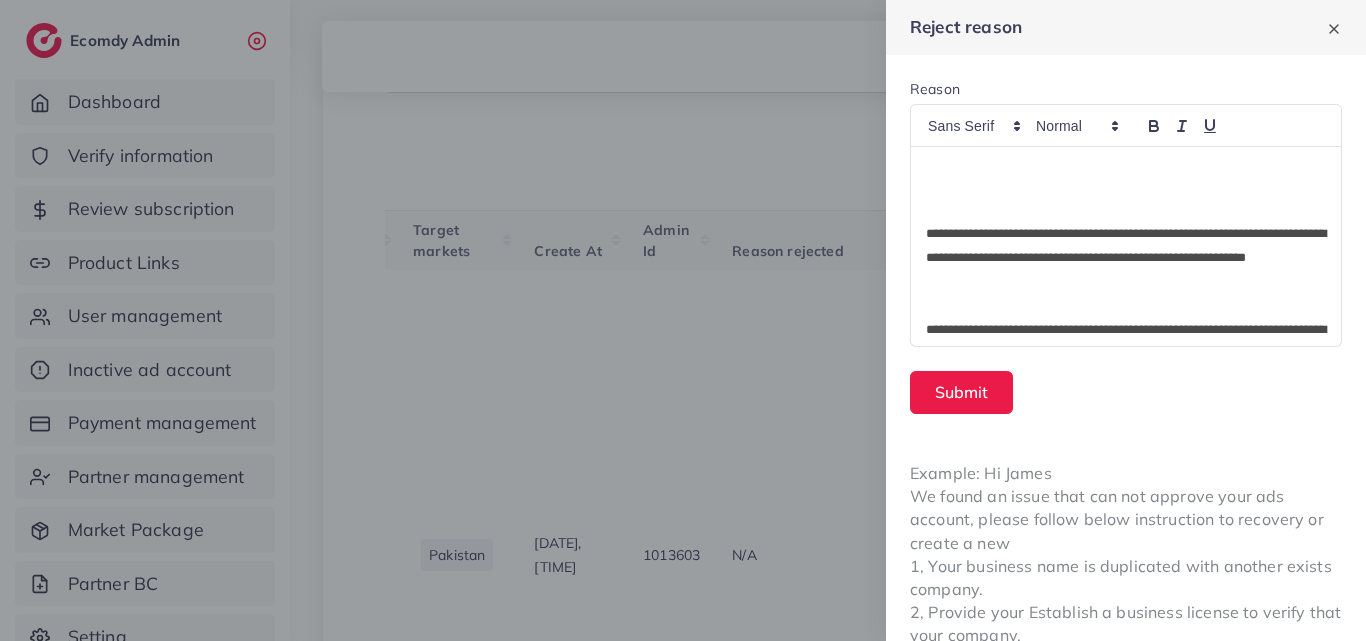 scroll, scrollTop: 80, scrollLeft: 0, axis: vertical 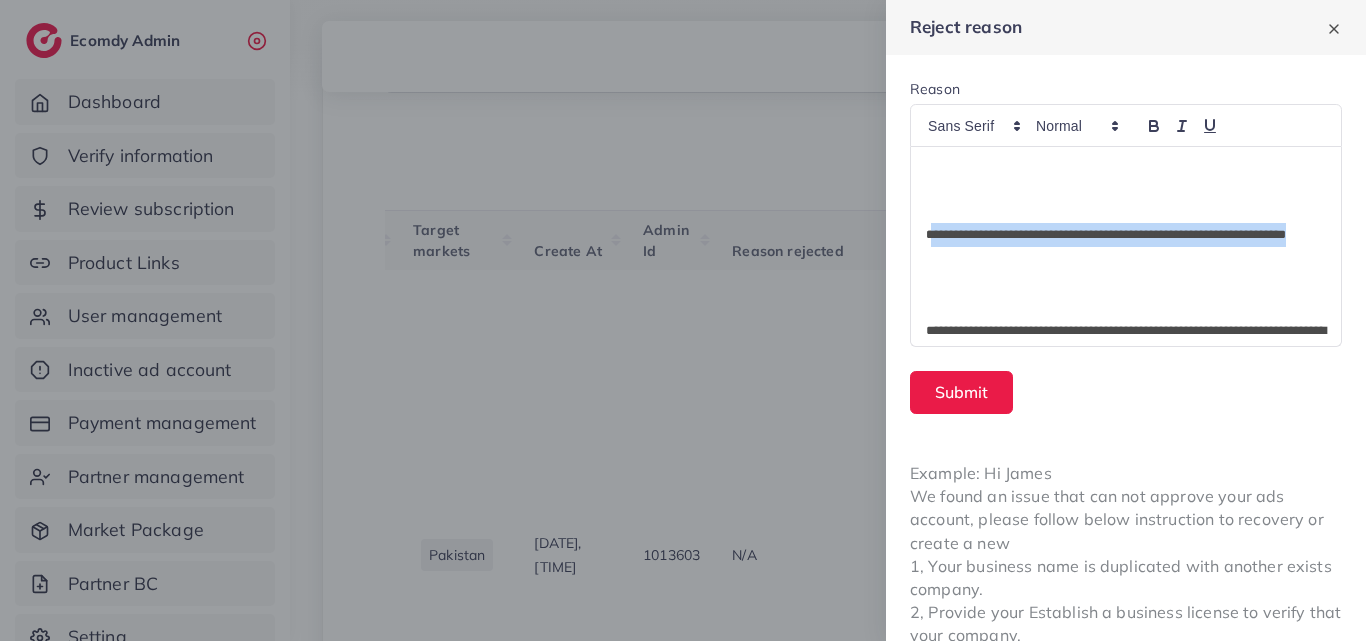 drag, startPoint x: 936, startPoint y: 239, endPoint x: 1003, endPoint y: 253, distance: 68.44706 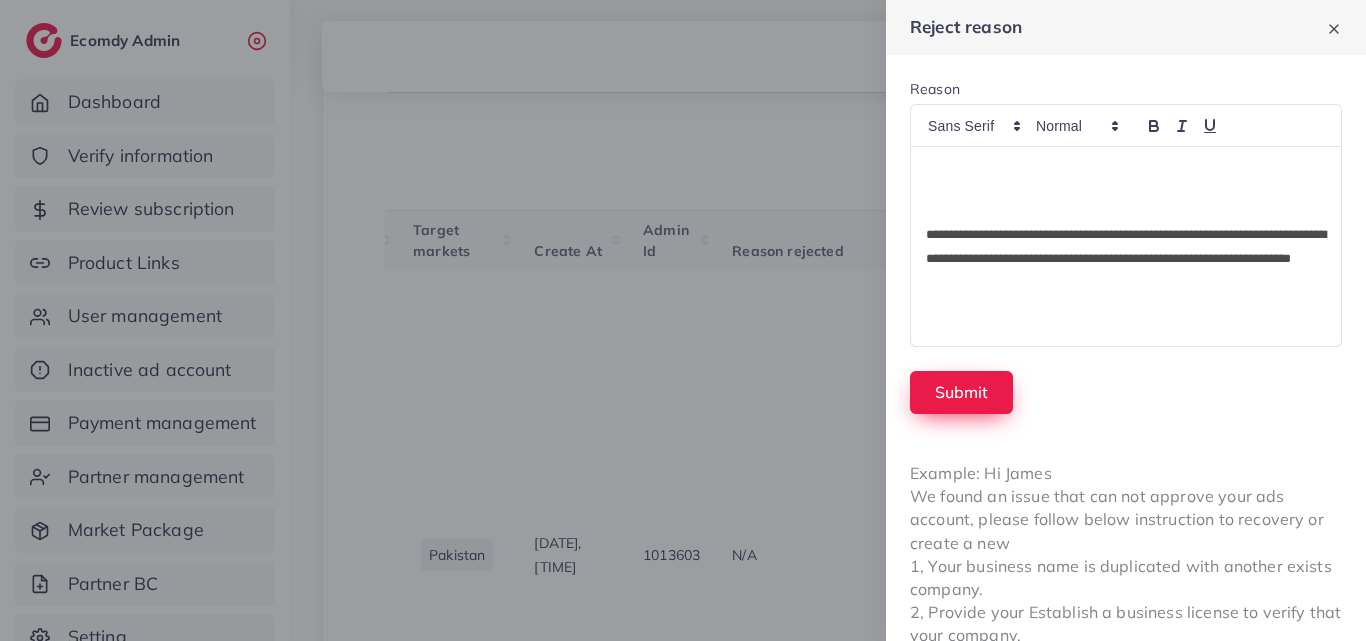 scroll, scrollTop: 0, scrollLeft: 0, axis: both 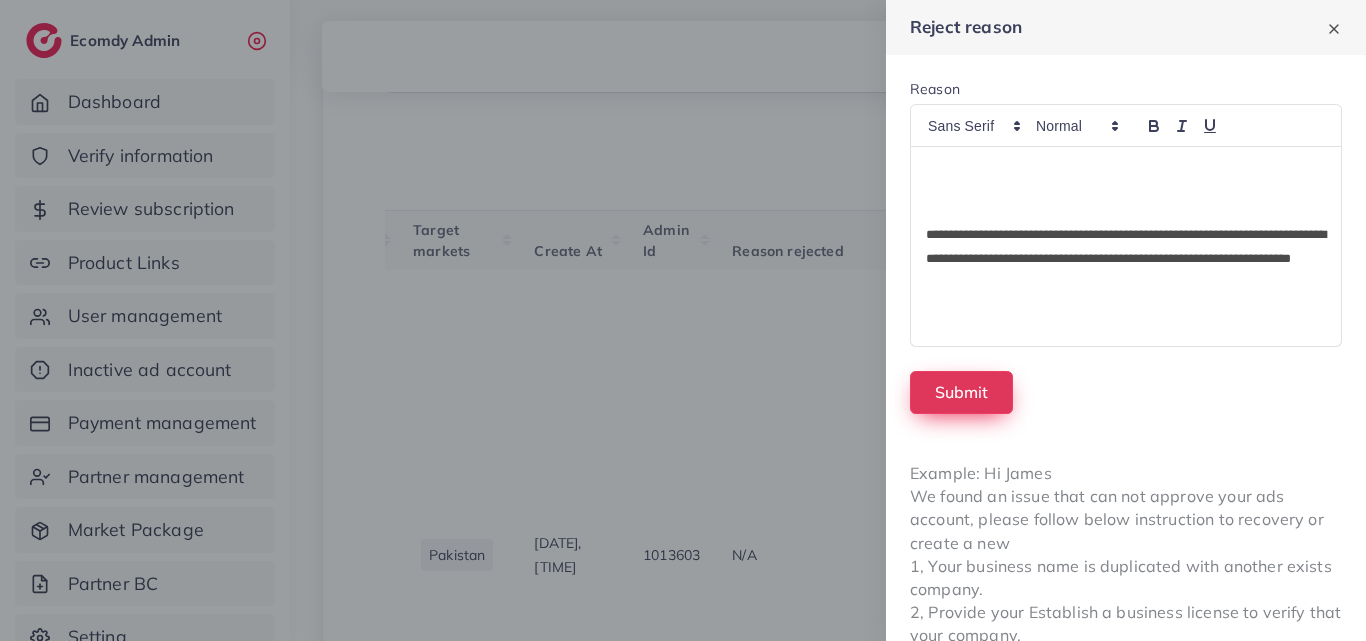 click on "Submit" at bounding box center [961, 392] 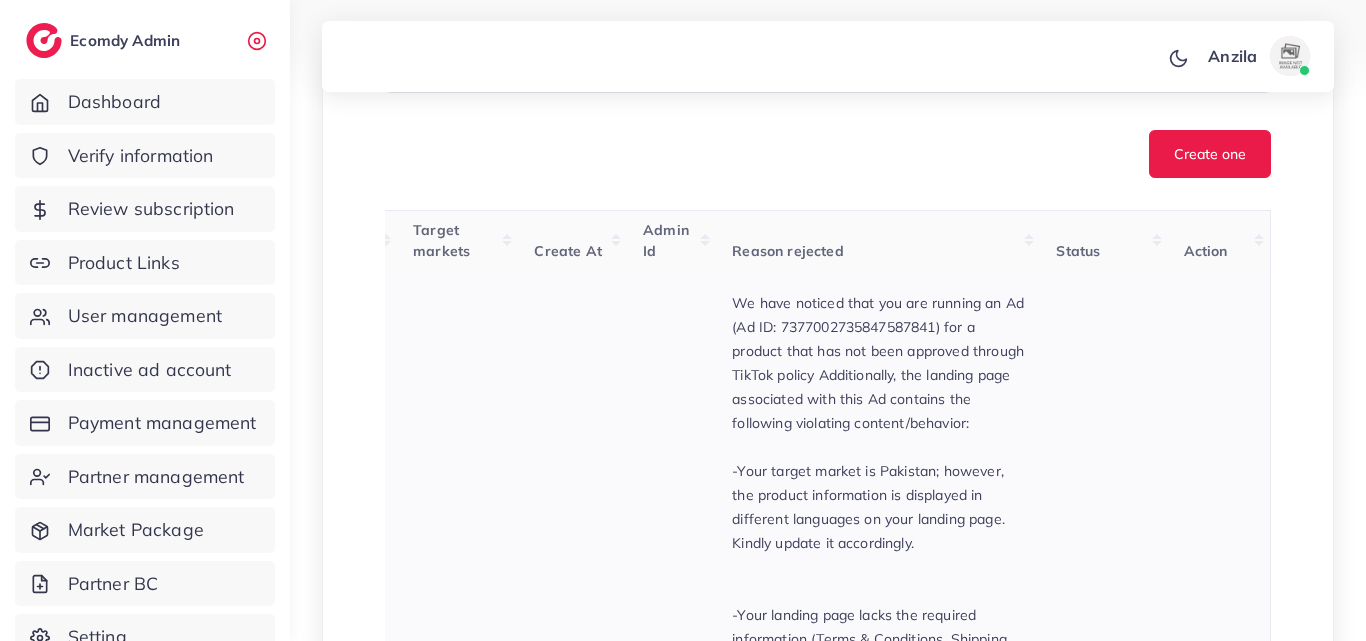 click on "1013603" at bounding box center [671, 711] 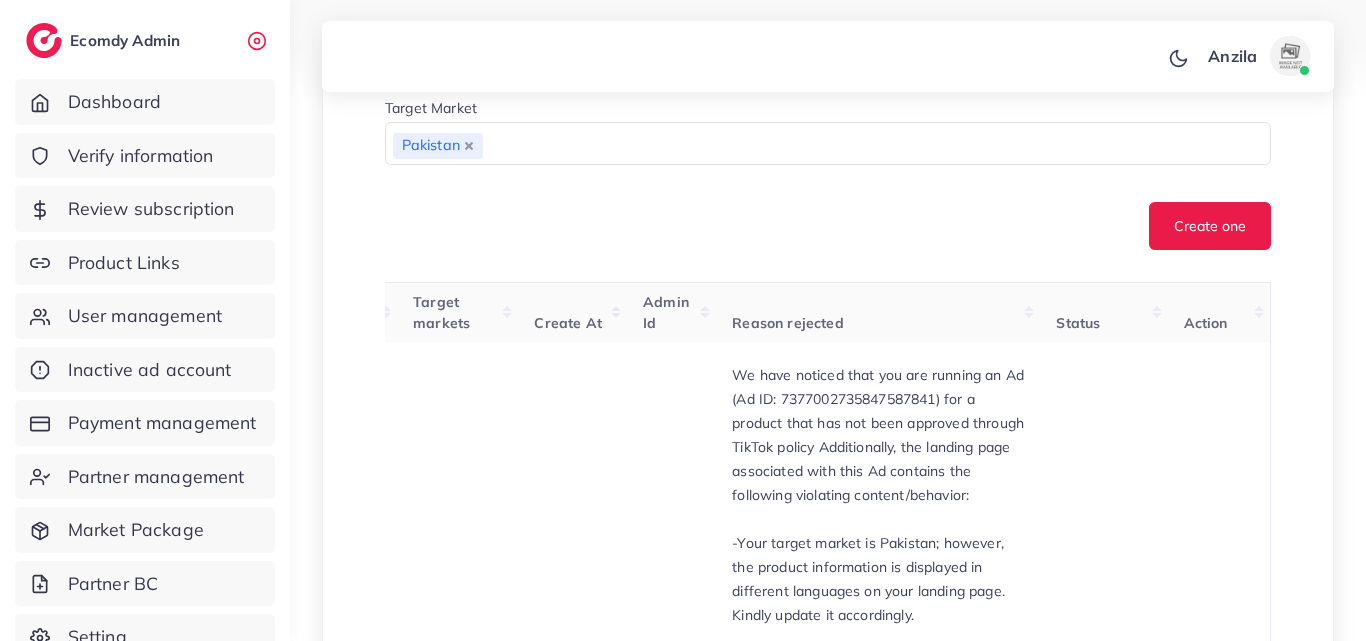 scroll, scrollTop: 426, scrollLeft: 0, axis: vertical 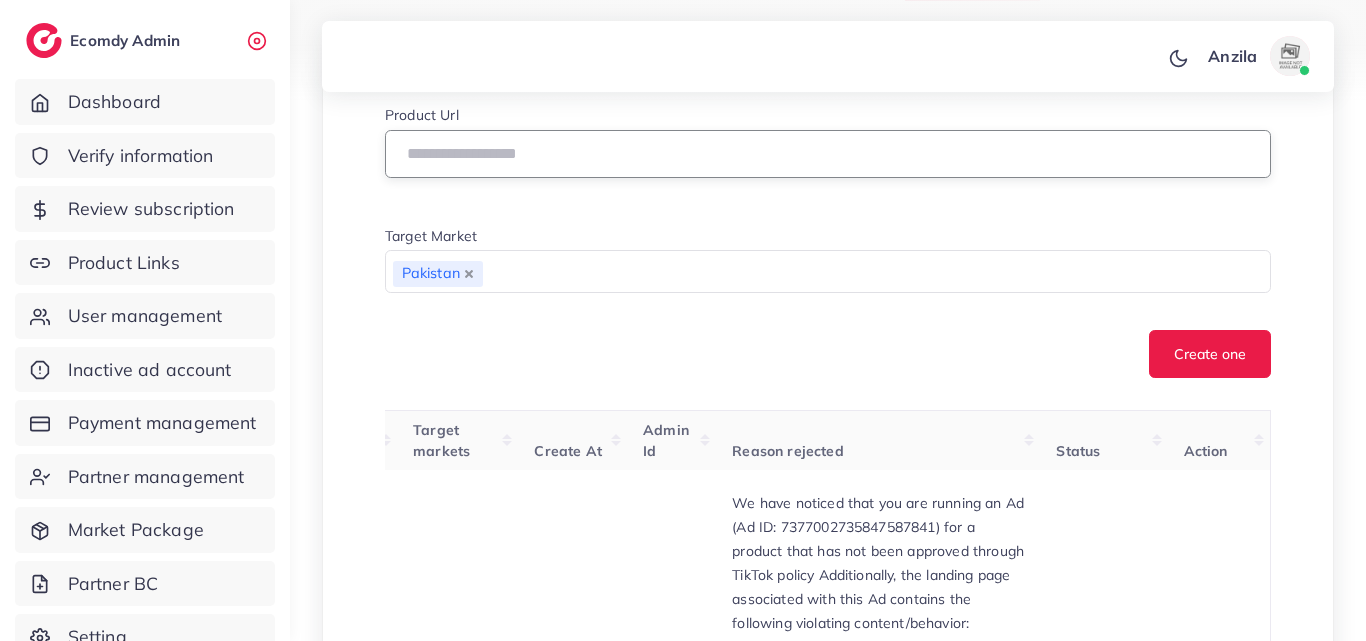 paste on "**********" 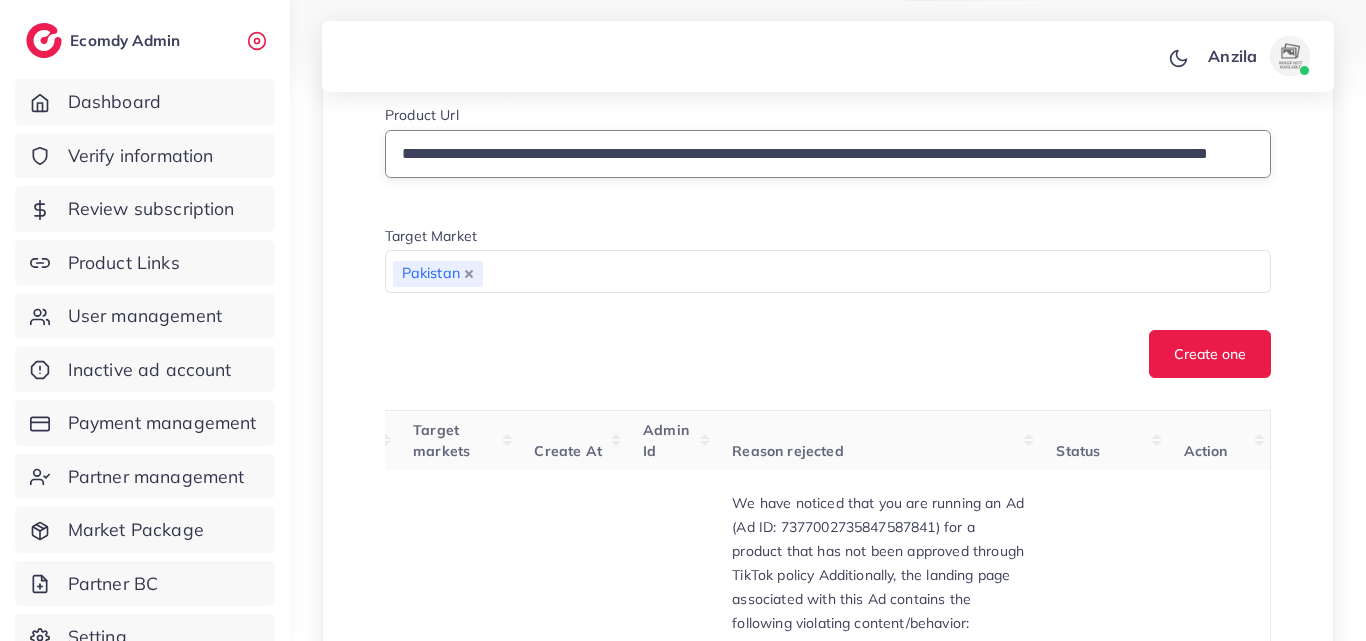 scroll, scrollTop: 0, scrollLeft: 208, axis: horizontal 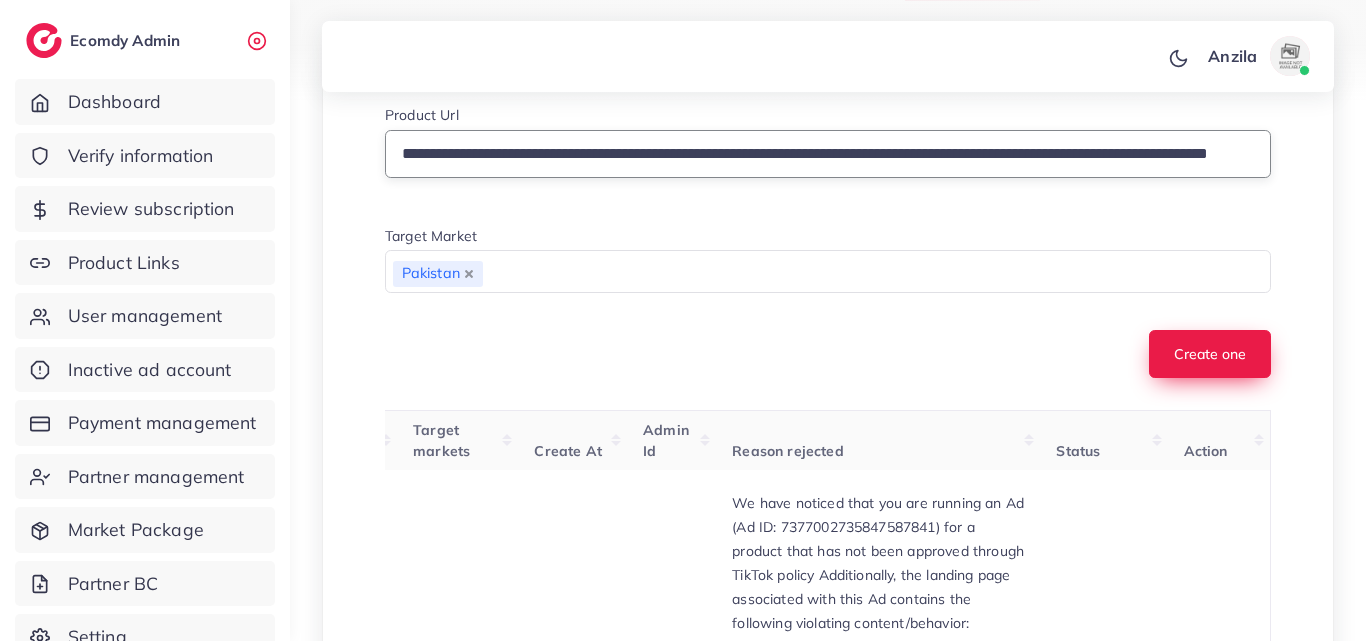 type on "**********" 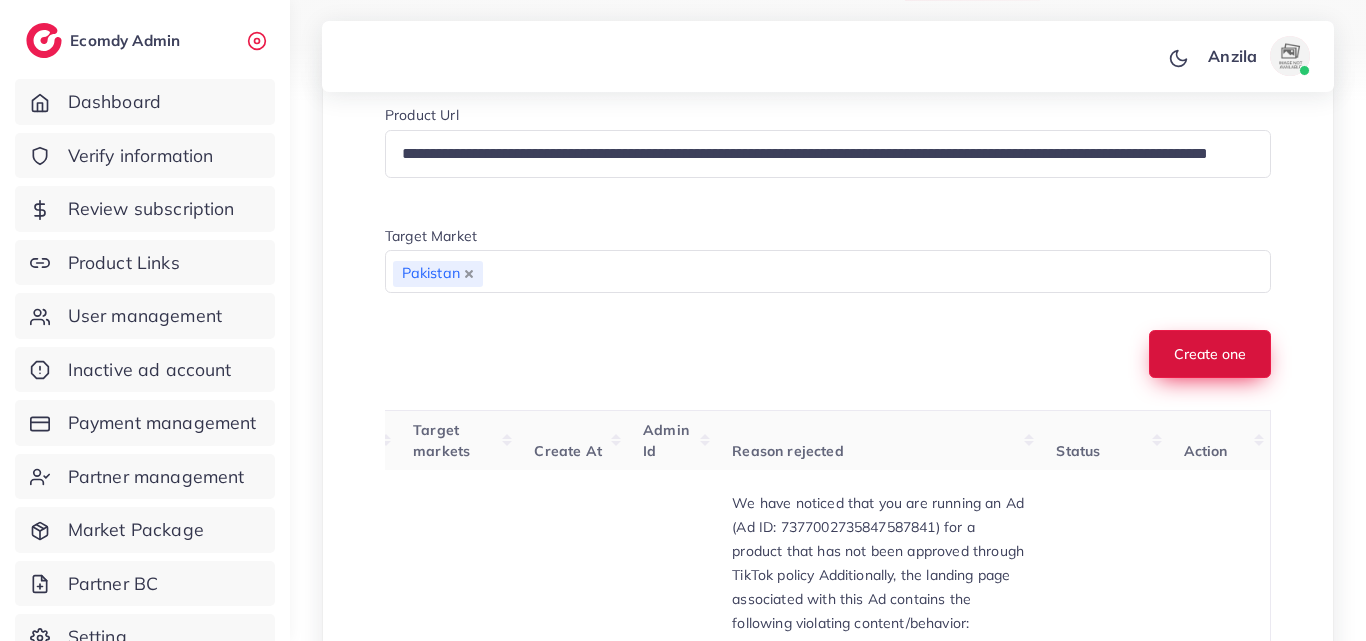 scroll, scrollTop: 0, scrollLeft: 0, axis: both 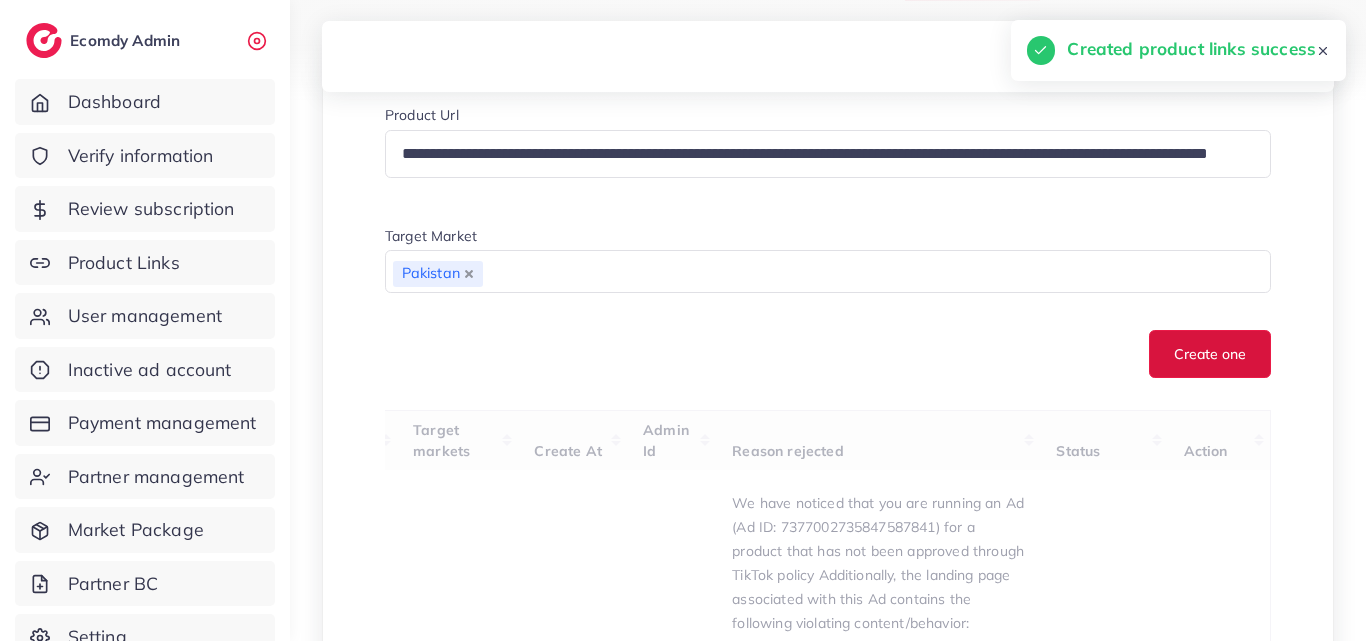 type 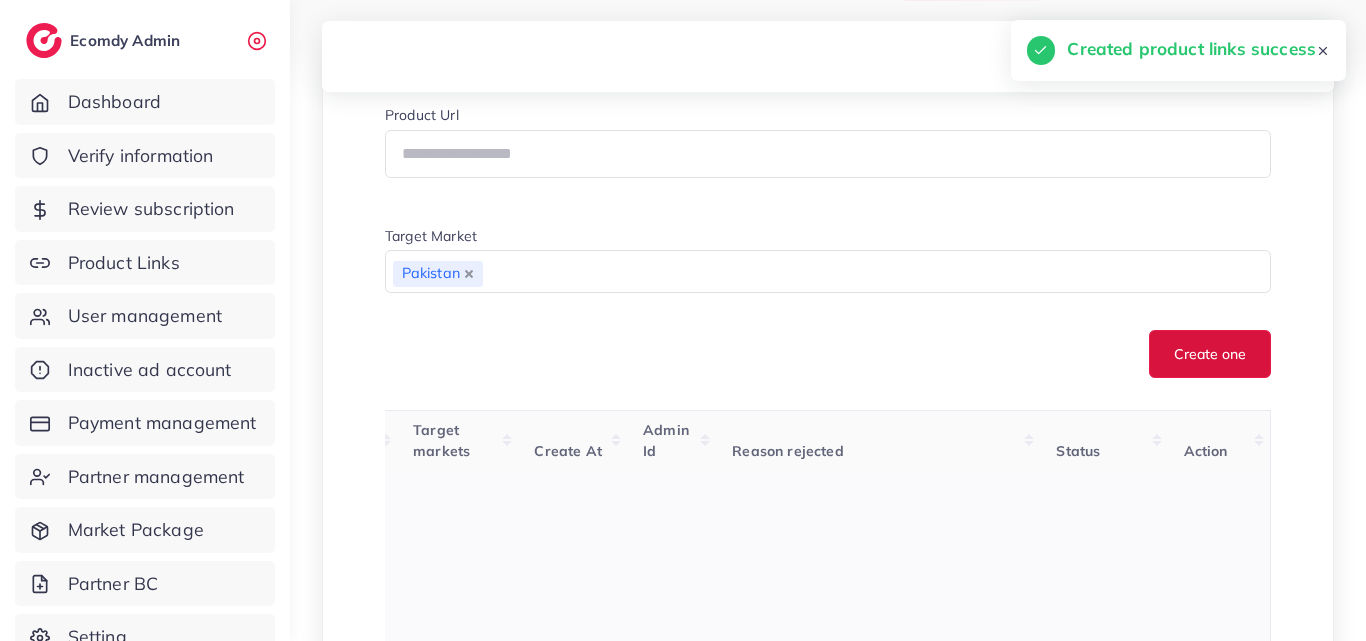 scroll, scrollTop: 826, scrollLeft: 0, axis: vertical 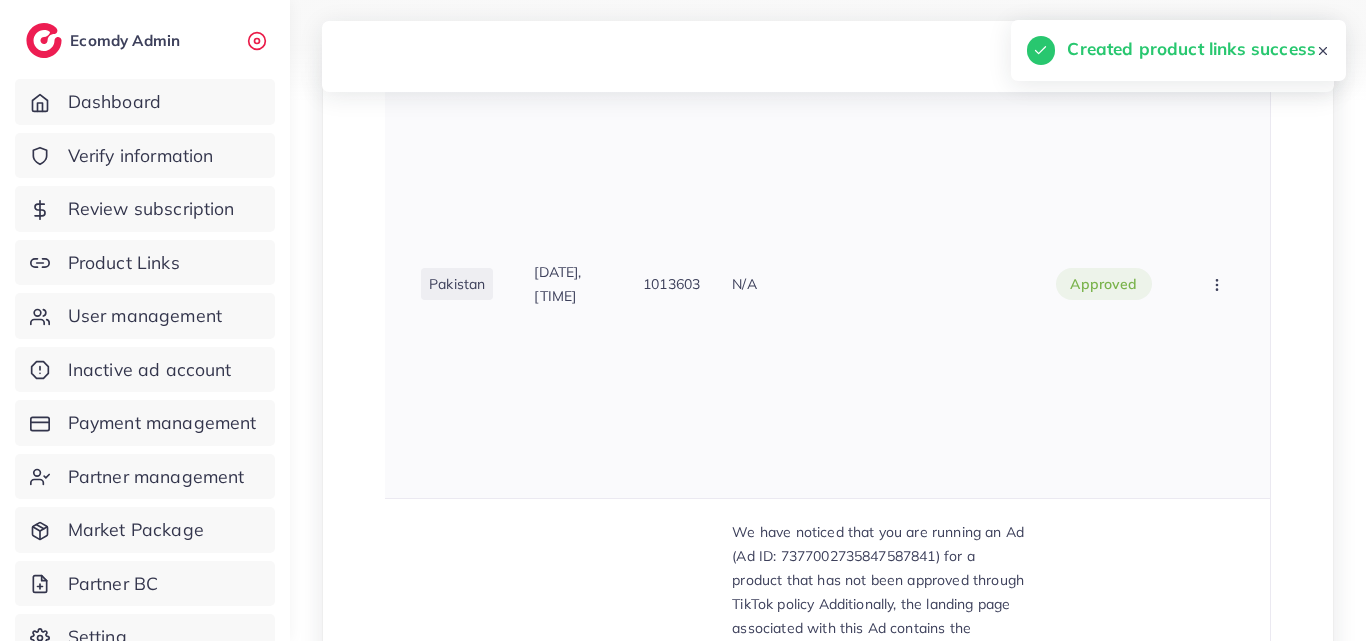 click on "1013603" at bounding box center (671, 284) 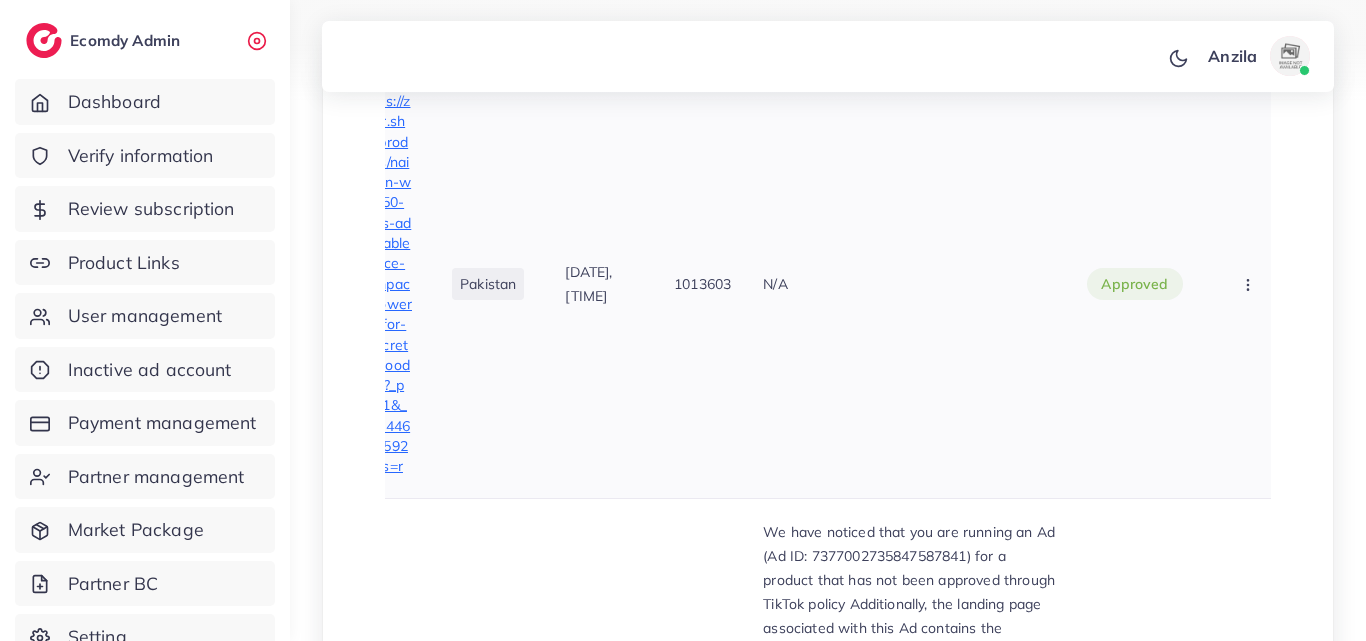 scroll, scrollTop: 0, scrollLeft: 0, axis: both 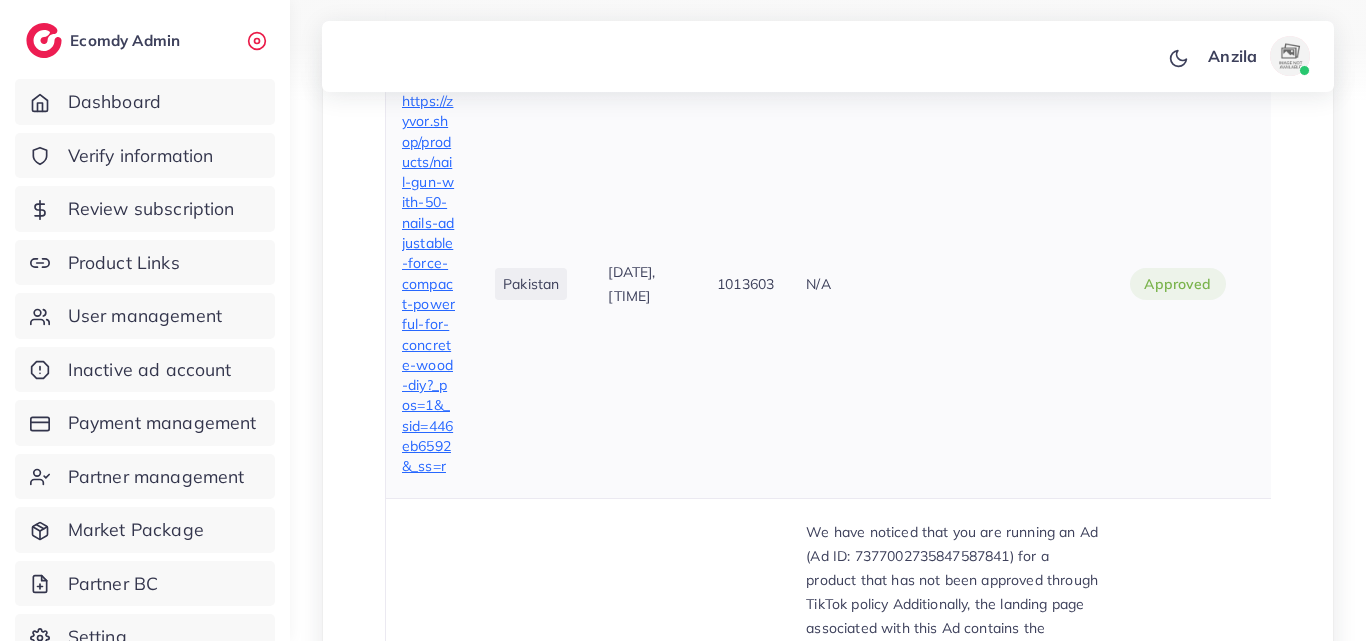 click on "https://zyvor.shop/products/nail-gun-with-50-nails-adjustable-force-compact-powerful-for-concrete-wood-diy?_pos=1&_sid=446eb6592&_ss=r" at bounding box center [428, 283] 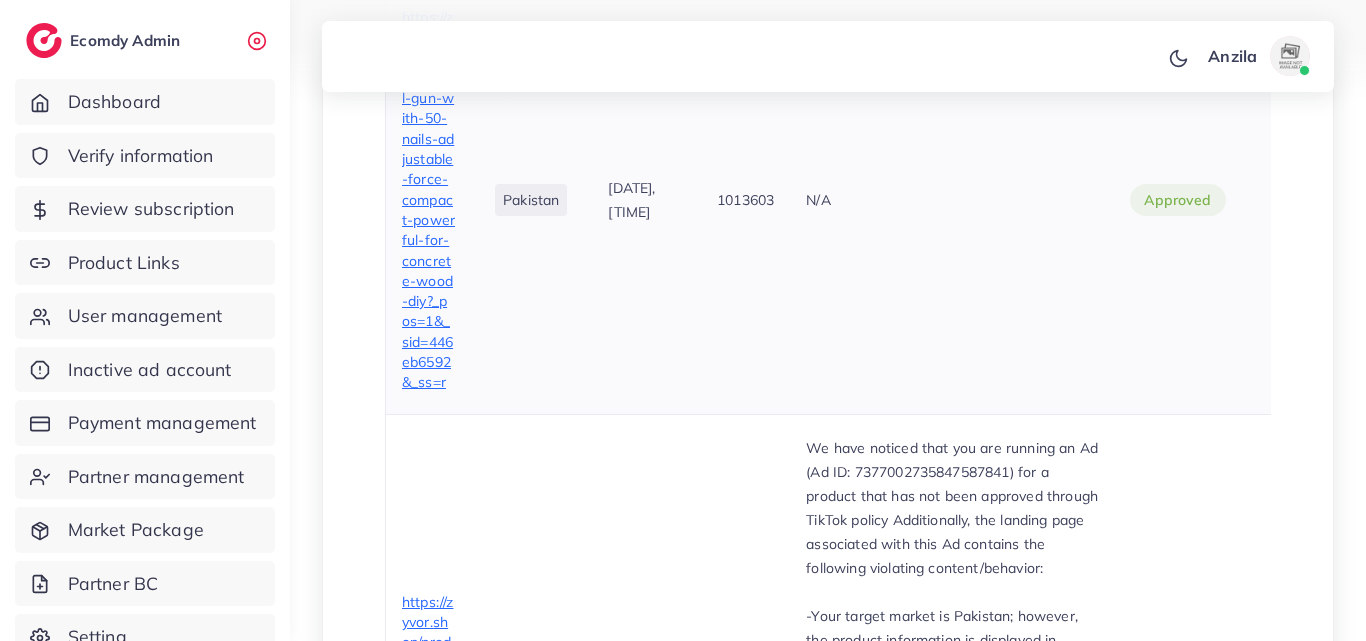 scroll, scrollTop: 1026, scrollLeft: 0, axis: vertical 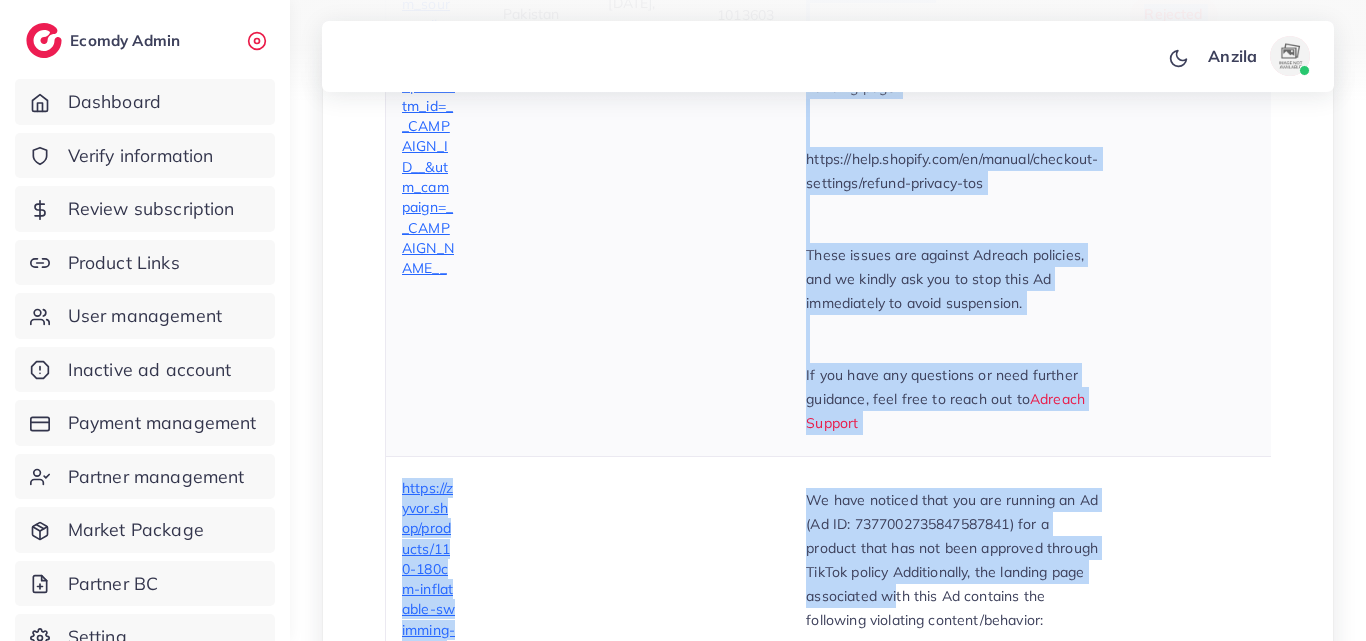 drag, startPoint x: 815, startPoint y: 332, endPoint x: 905, endPoint y: 422, distance: 127.27922 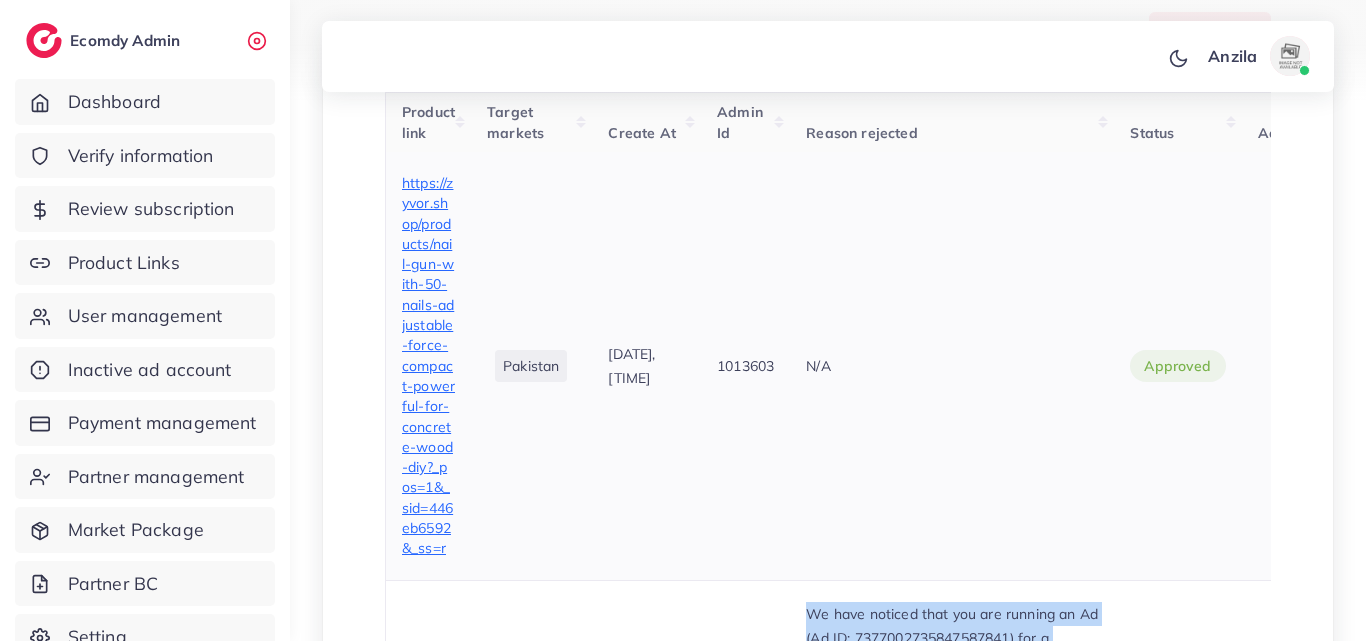 scroll, scrollTop: 751, scrollLeft: 0, axis: vertical 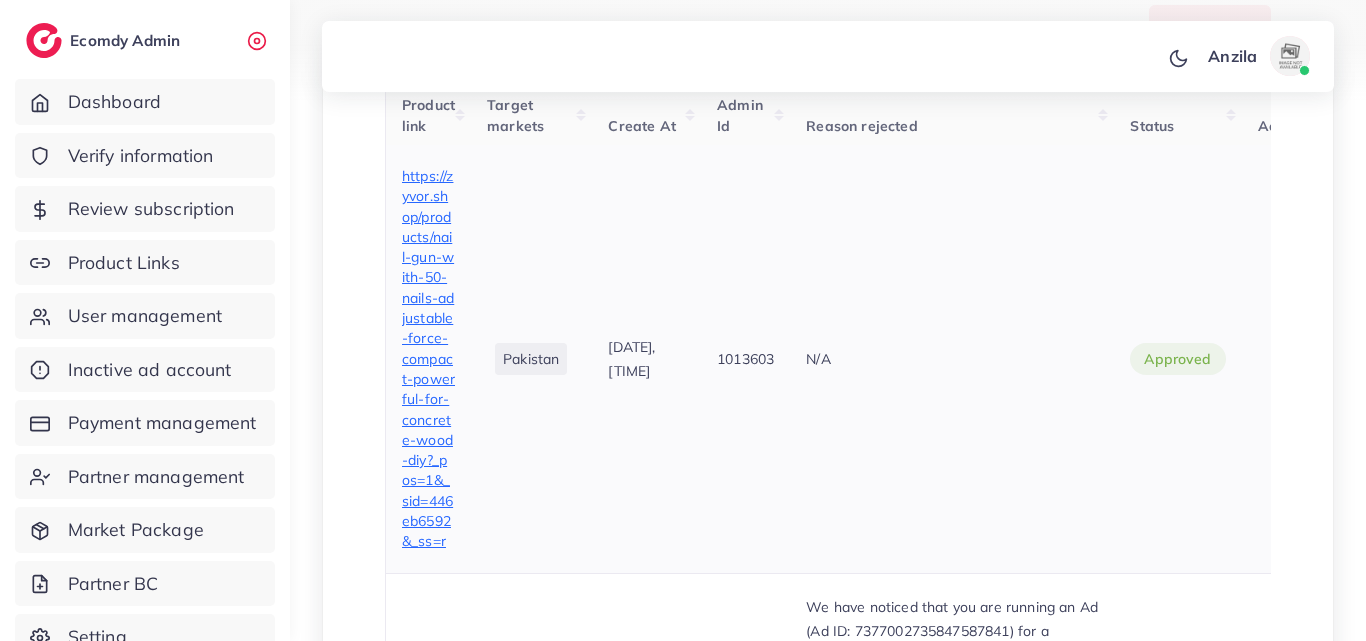 click on "N/A" at bounding box center [952, 359] 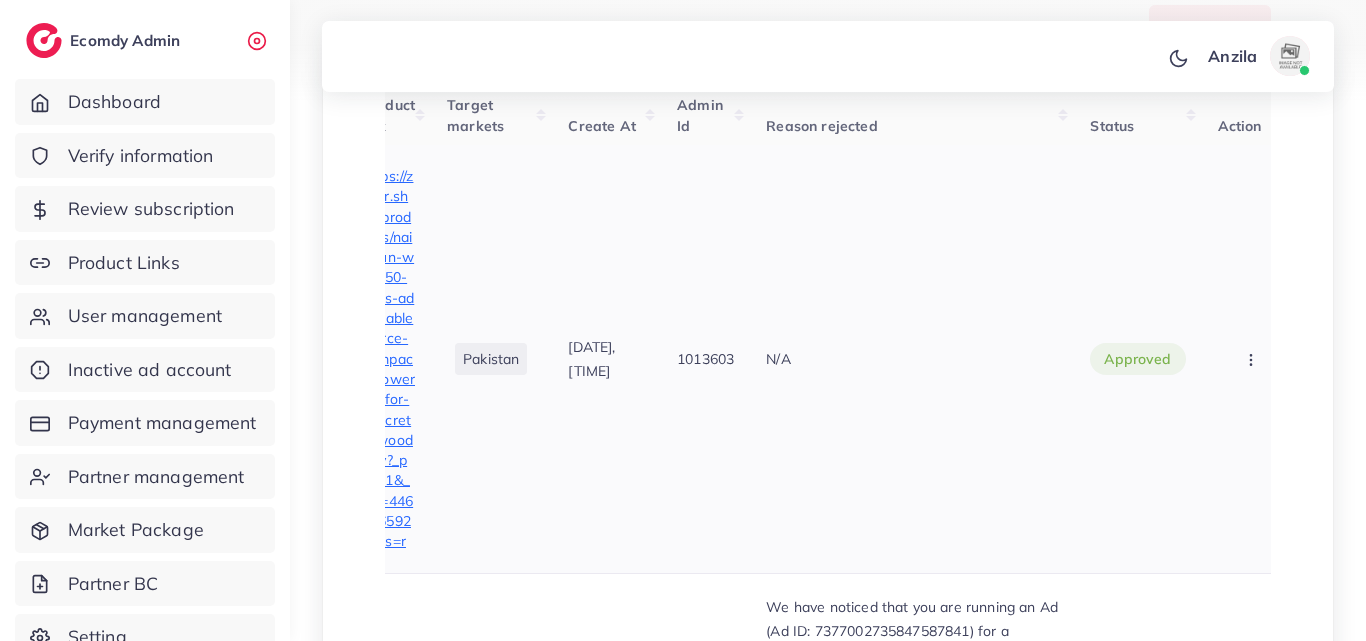 scroll, scrollTop: 0, scrollLeft: 83, axis: horizontal 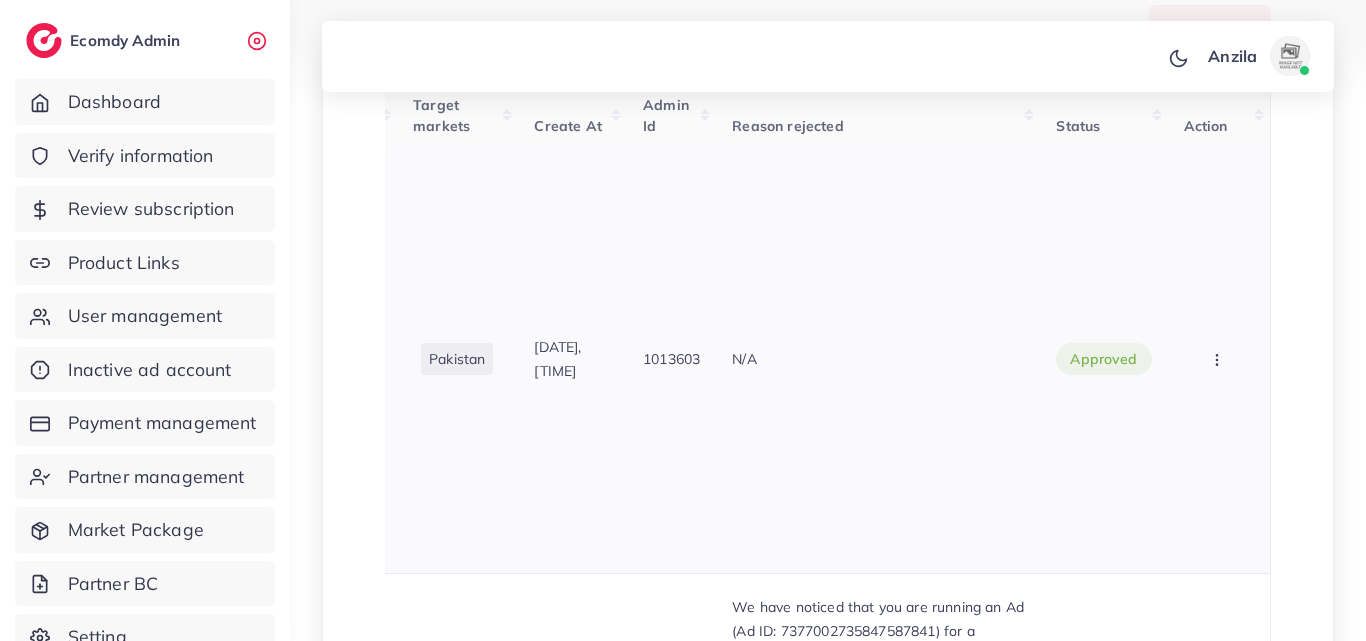 click at bounding box center [1219, 358] 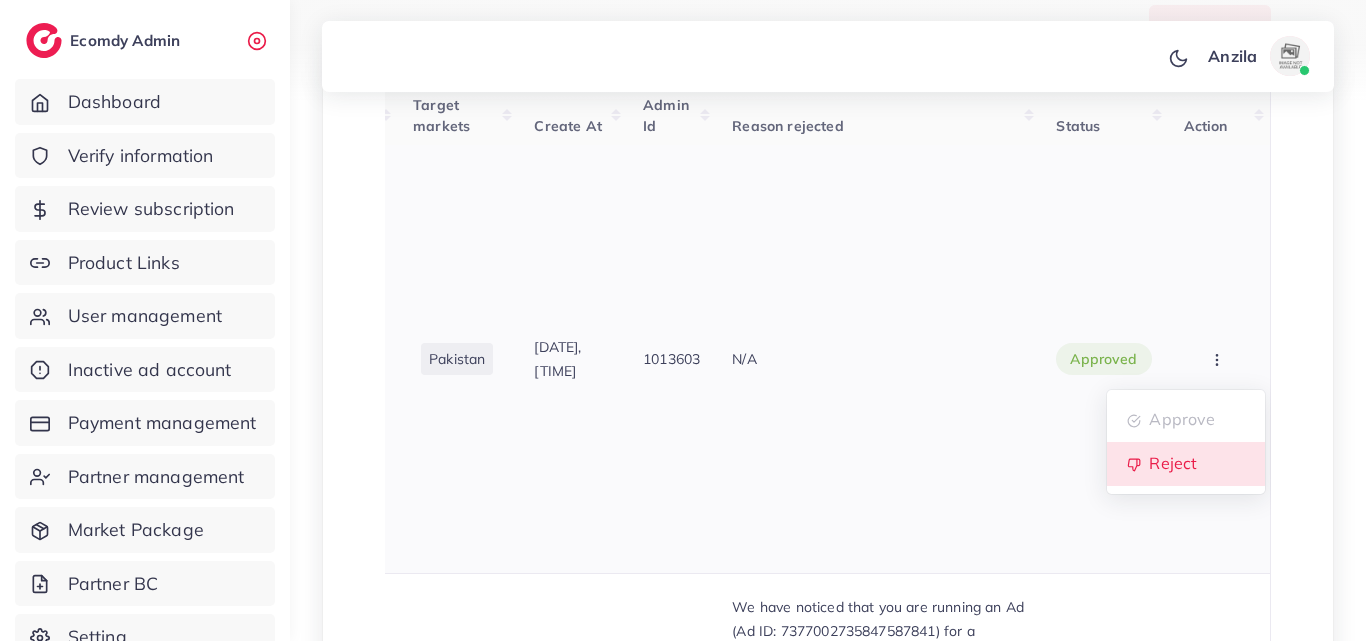 click on "Reject" at bounding box center (1186, 464) 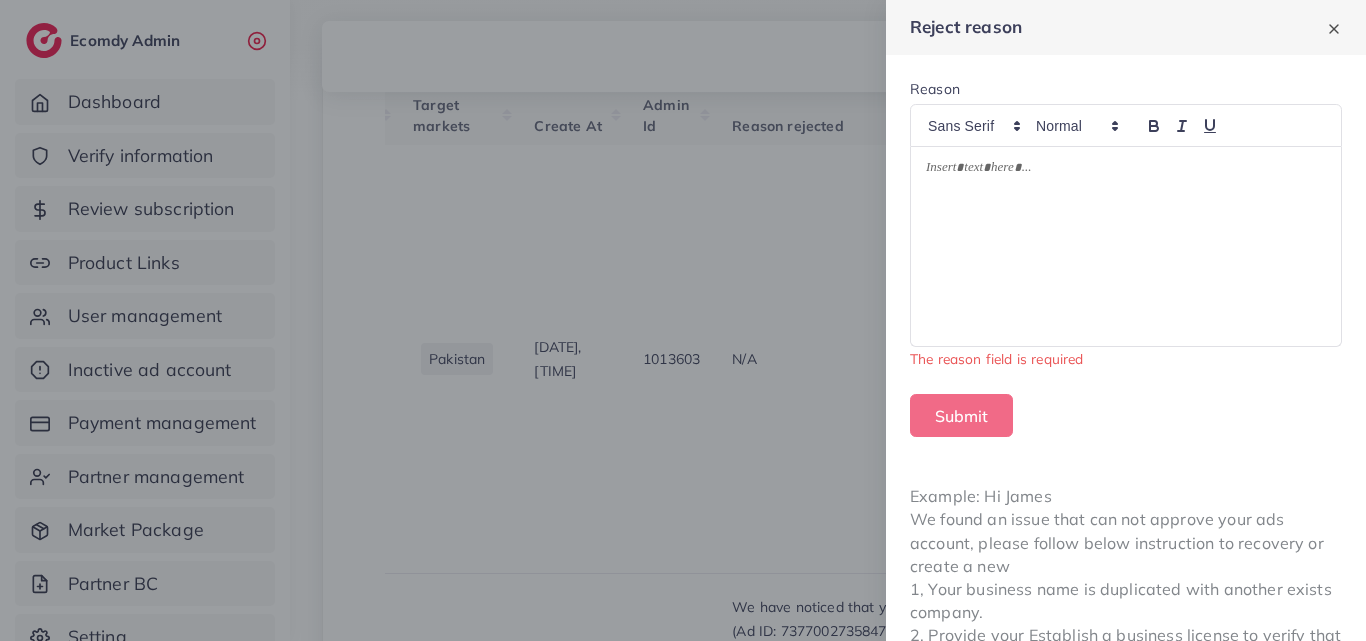 click at bounding box center (1126, 247) 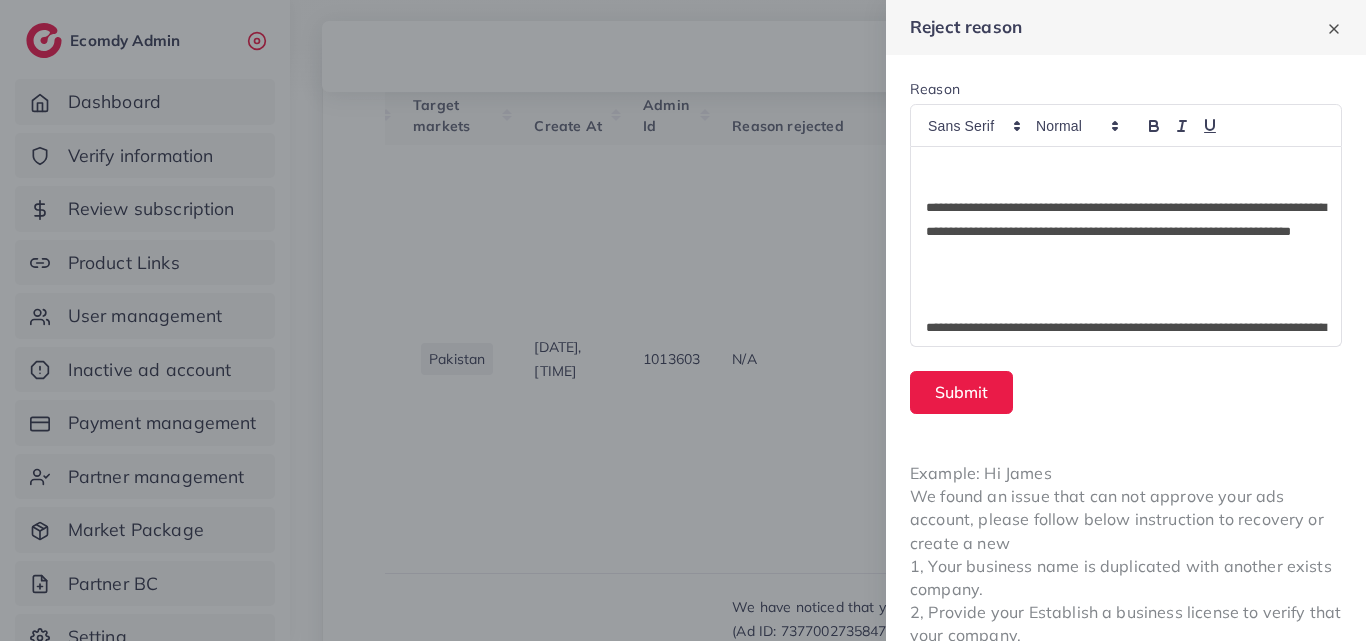 scroll, scrollTop: 0, scrollLeft: 0, axis: both 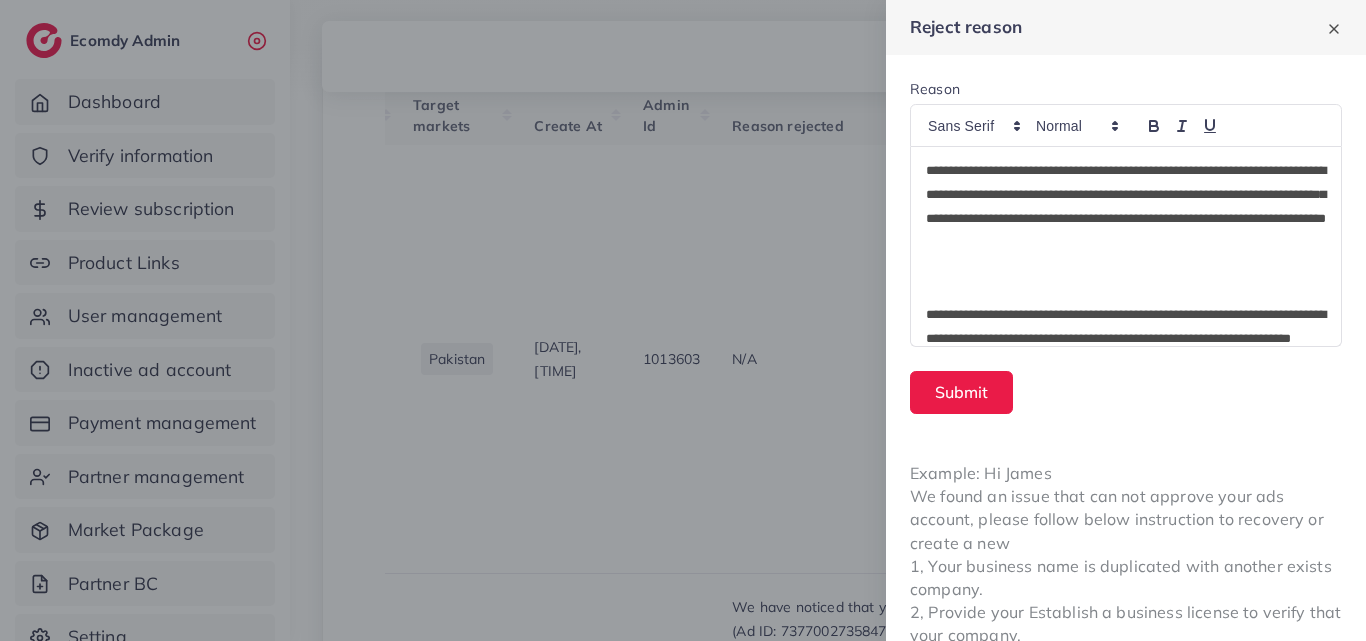 click on "**********" at bounding box center [1126, 247] 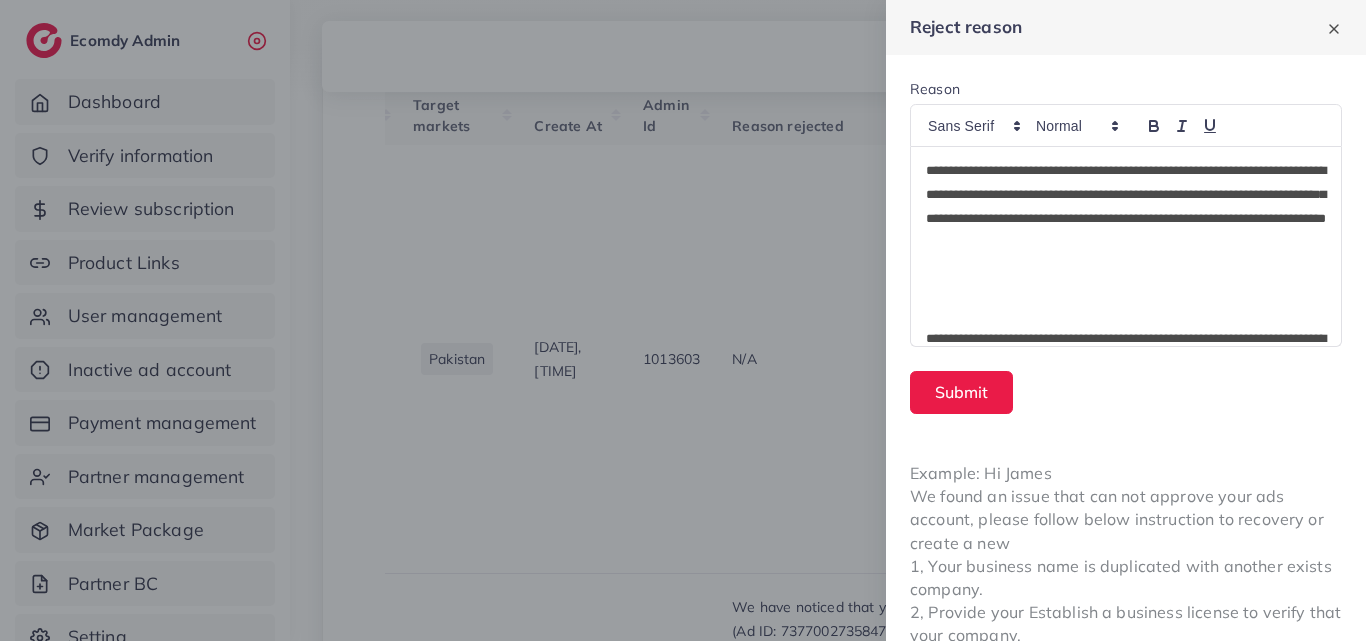 type 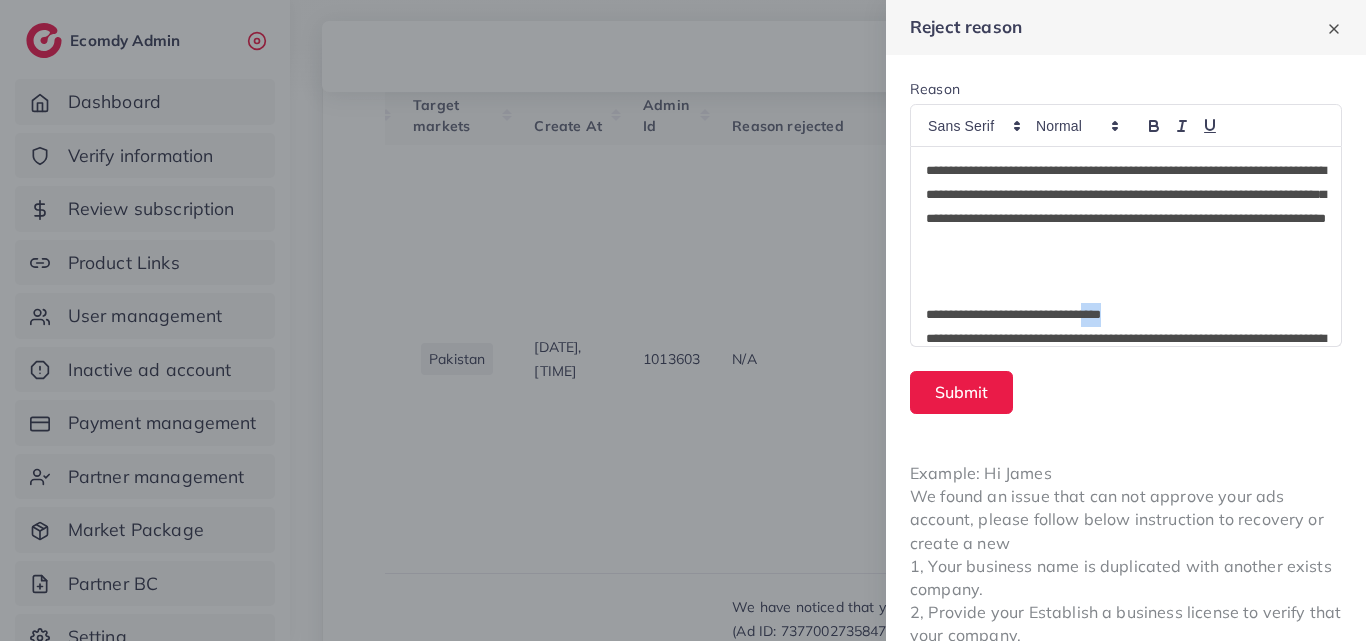 drag, startPoint x: 1146, startPoint y: 313, endPoint x: 1167, endPoint y: 302, distance: 23.70654 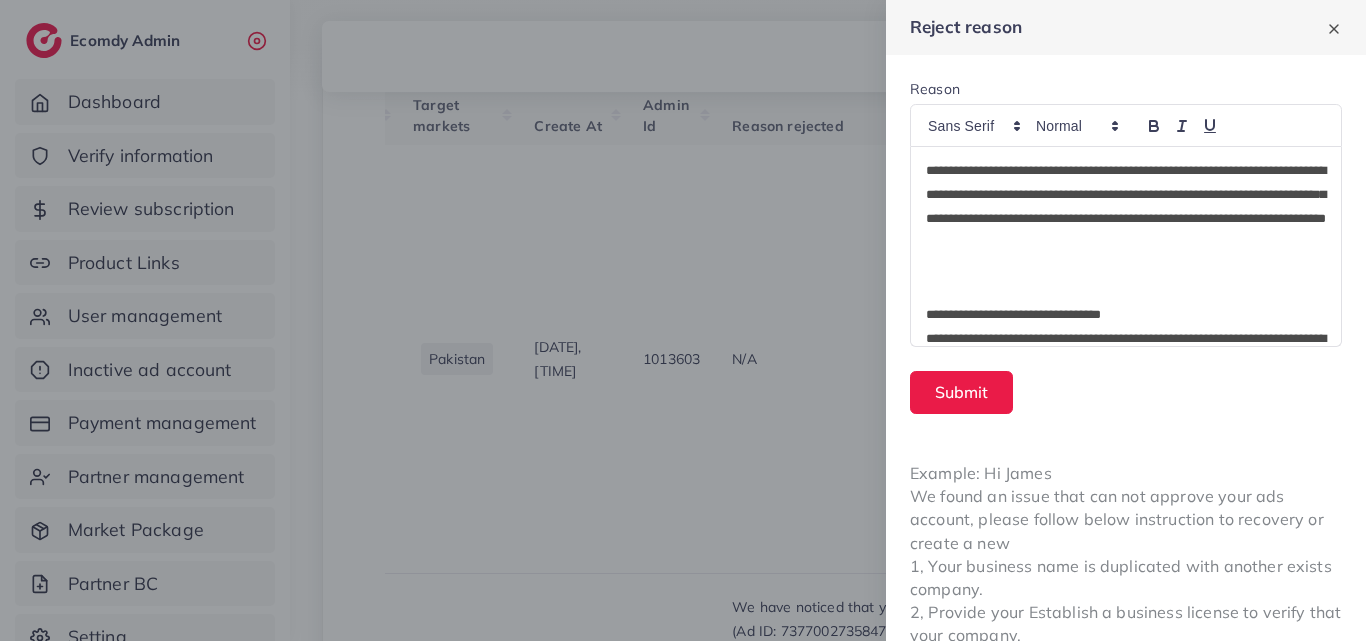 click on "**********" at bounding box center [1126, 315] 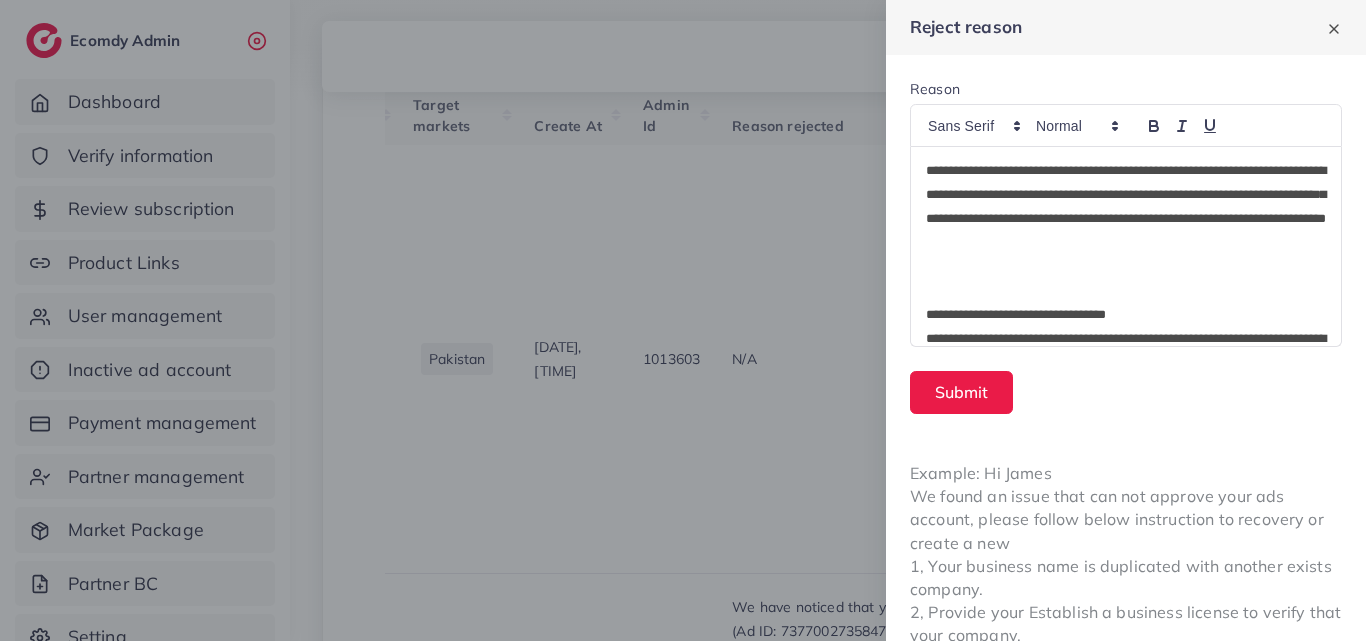 click on "**********" at bounding box center [1126, 315] 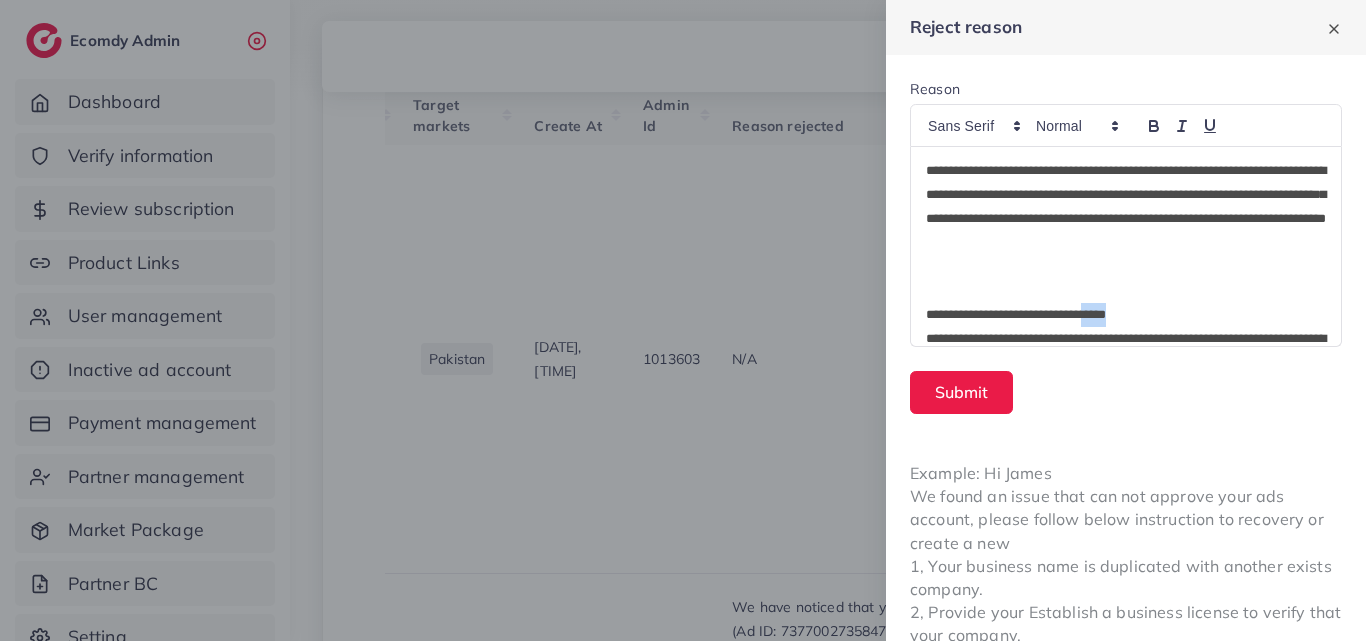 drag, startPoint x: 1153, startPoint y: 311, endPoint x: 1164, endPoint y: 313, distance: 11.18034 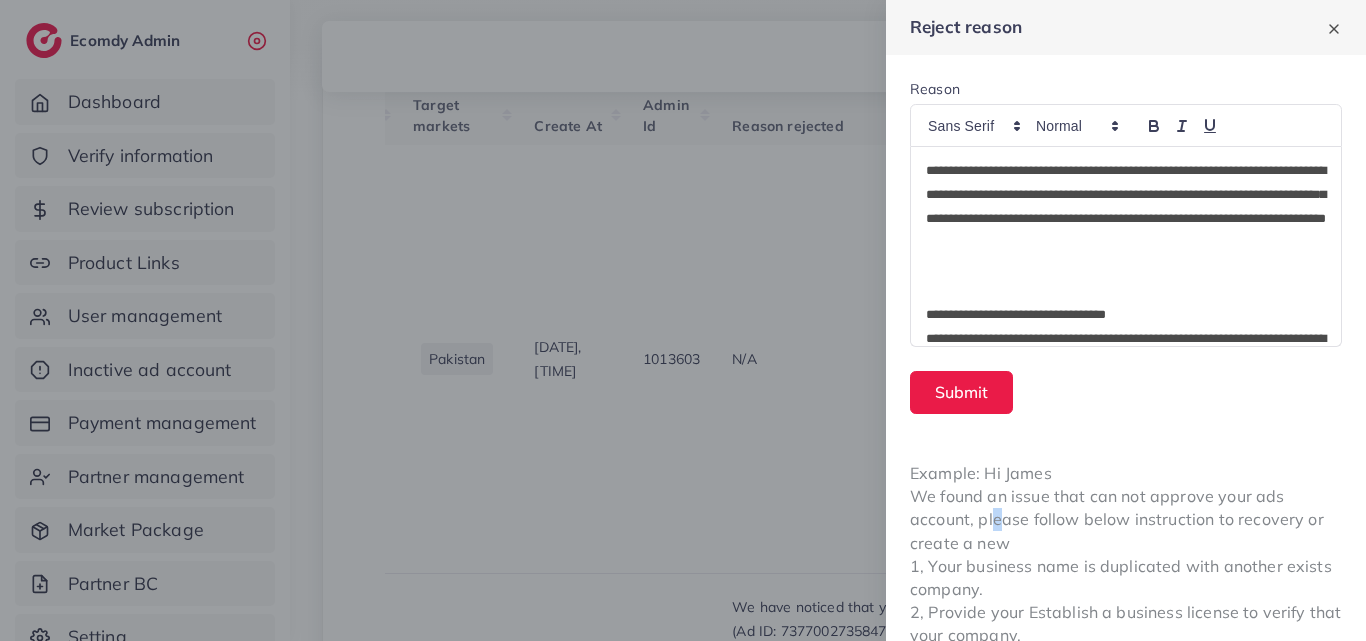 click on "Example: Hi [FIRST] We found an issue that can not approve your ads account, please follow below instruction to recovery or create a new 1, Your business name is duplicated with another exists company. 2, Provide your Establish a business license to verify that your company." at bounding box center [1126, 555] 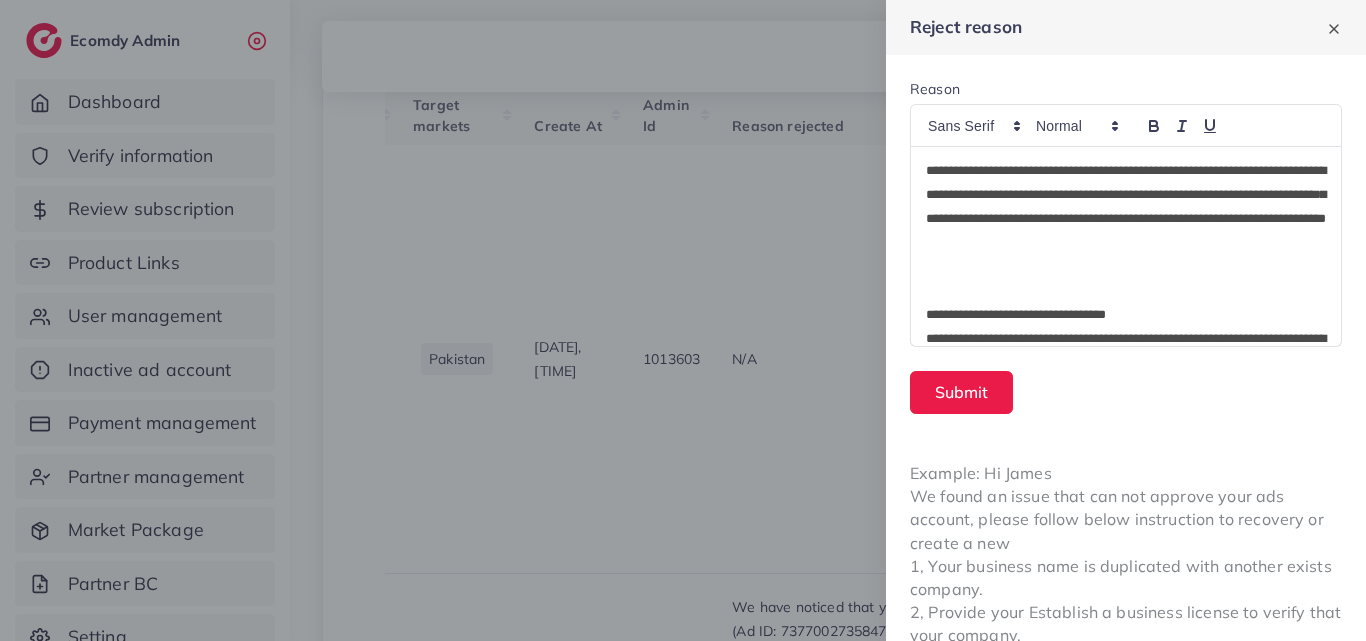 click on "**********" at bounding box center [1126, 315] 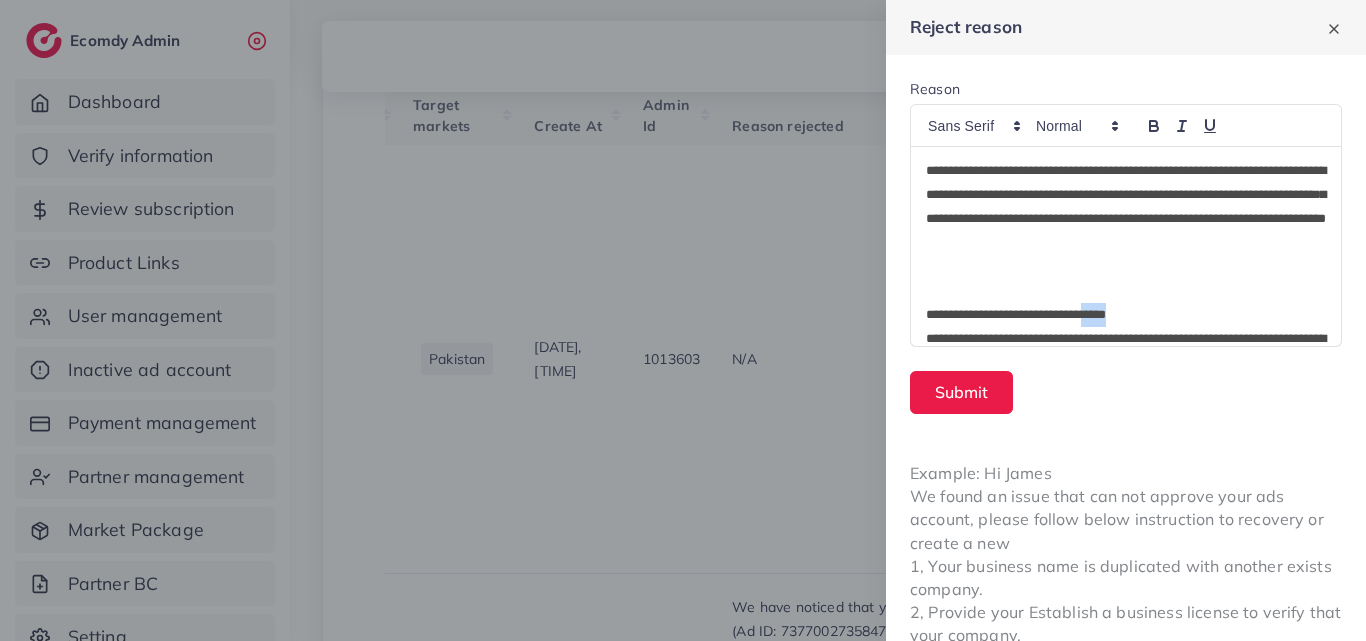 click on "**********" at bounding box center (1126, 315) 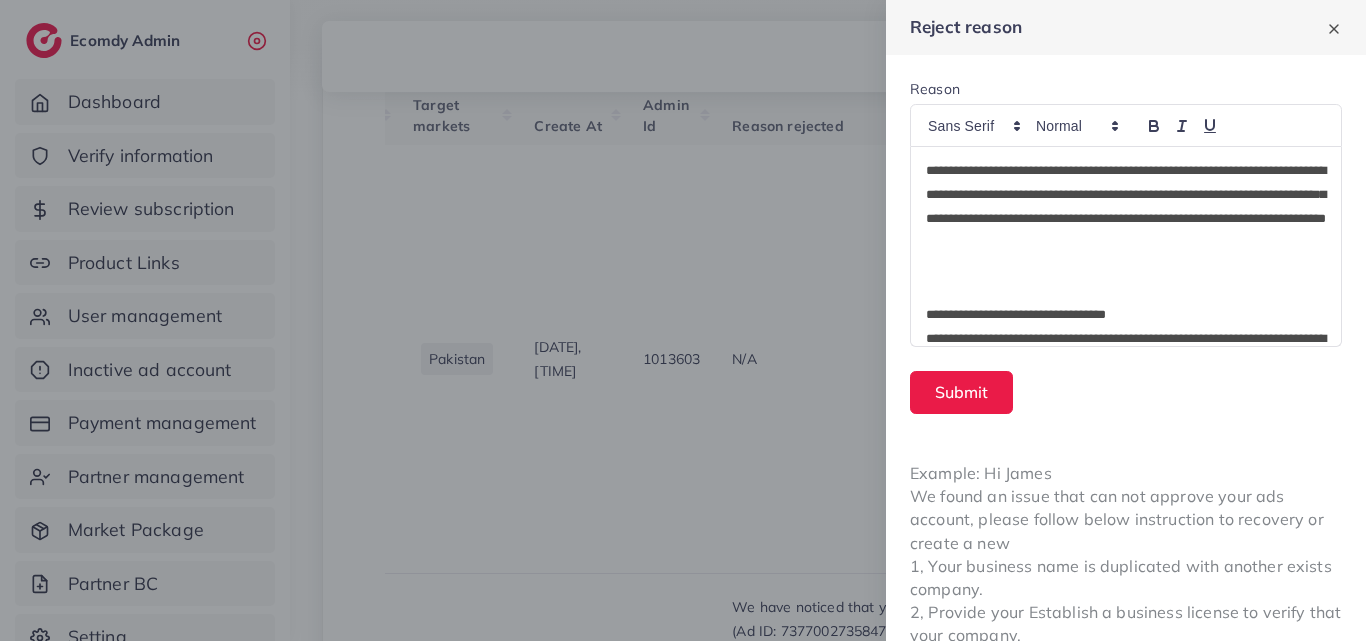 click on "**********" at bounding box center [1126, 315] 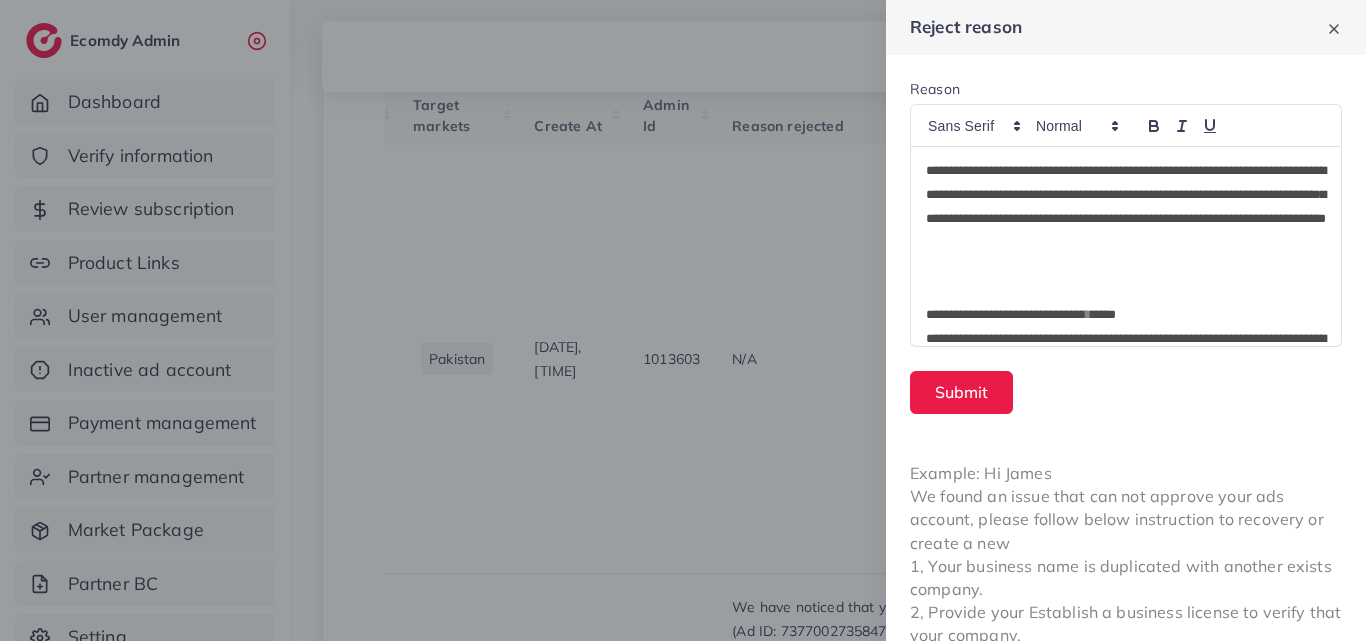 scroll, scrollTop: 0, scrollLeft: 0, axis: both 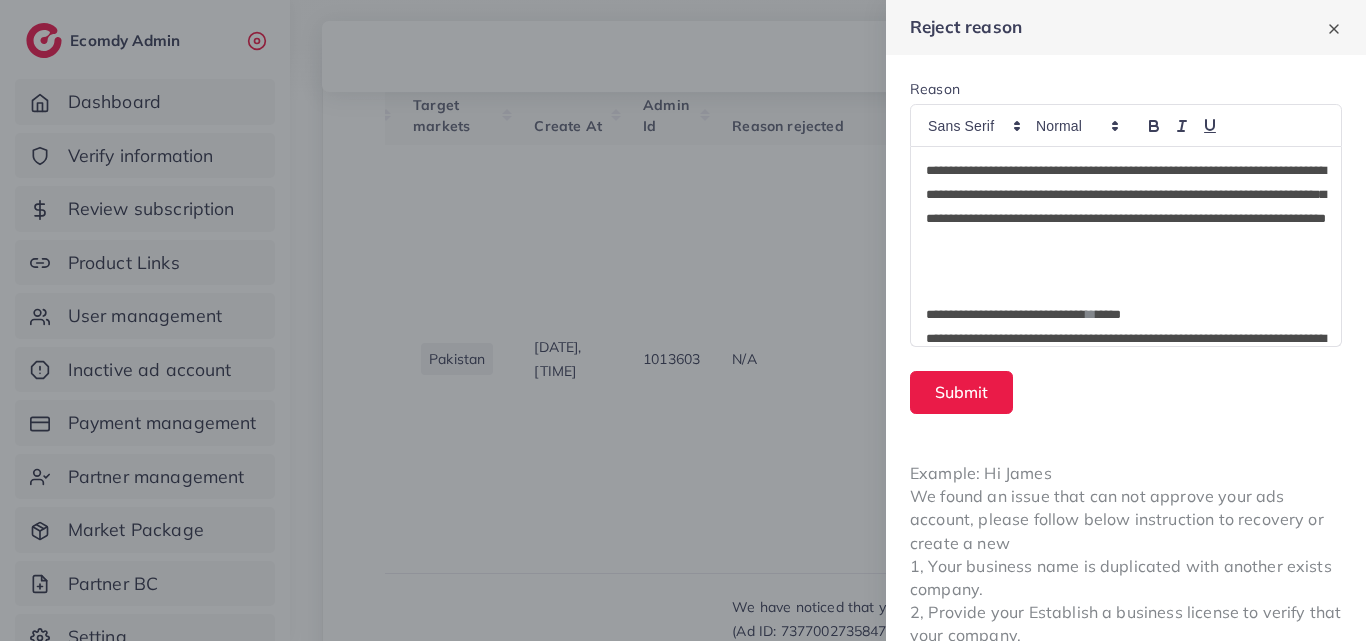 click on "**********" at bounding box center [1126, 315] 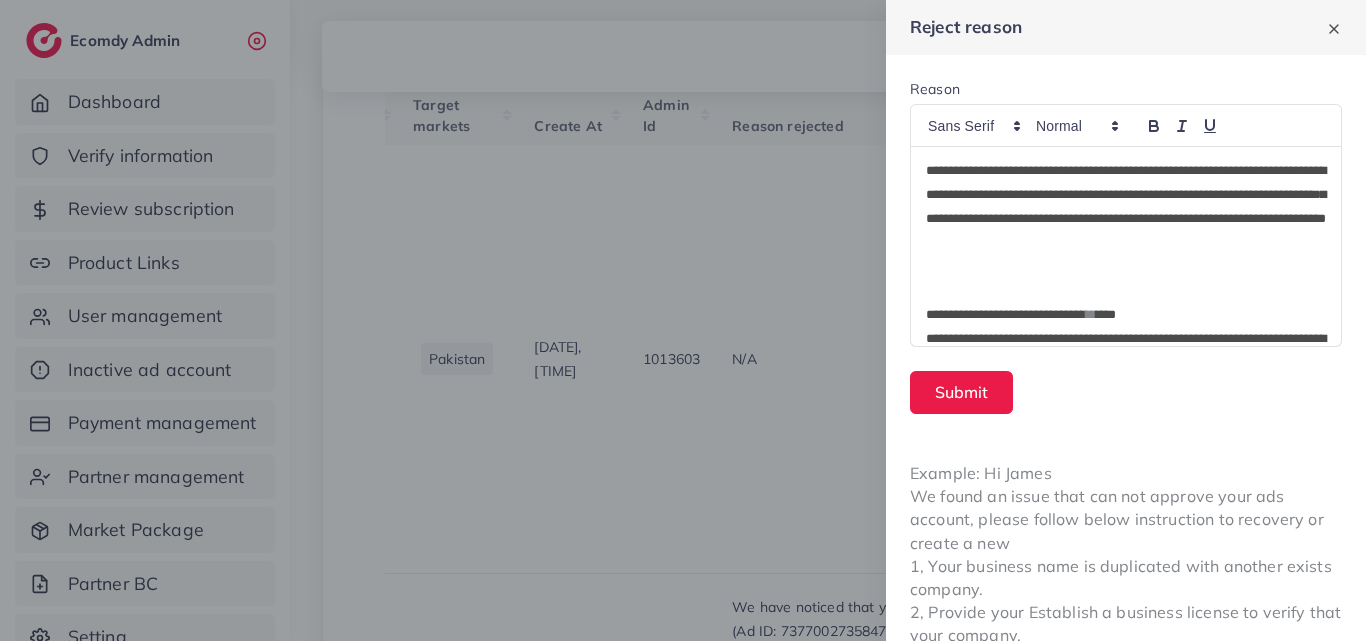 click on "**********" at bounding box center (1126, 315) 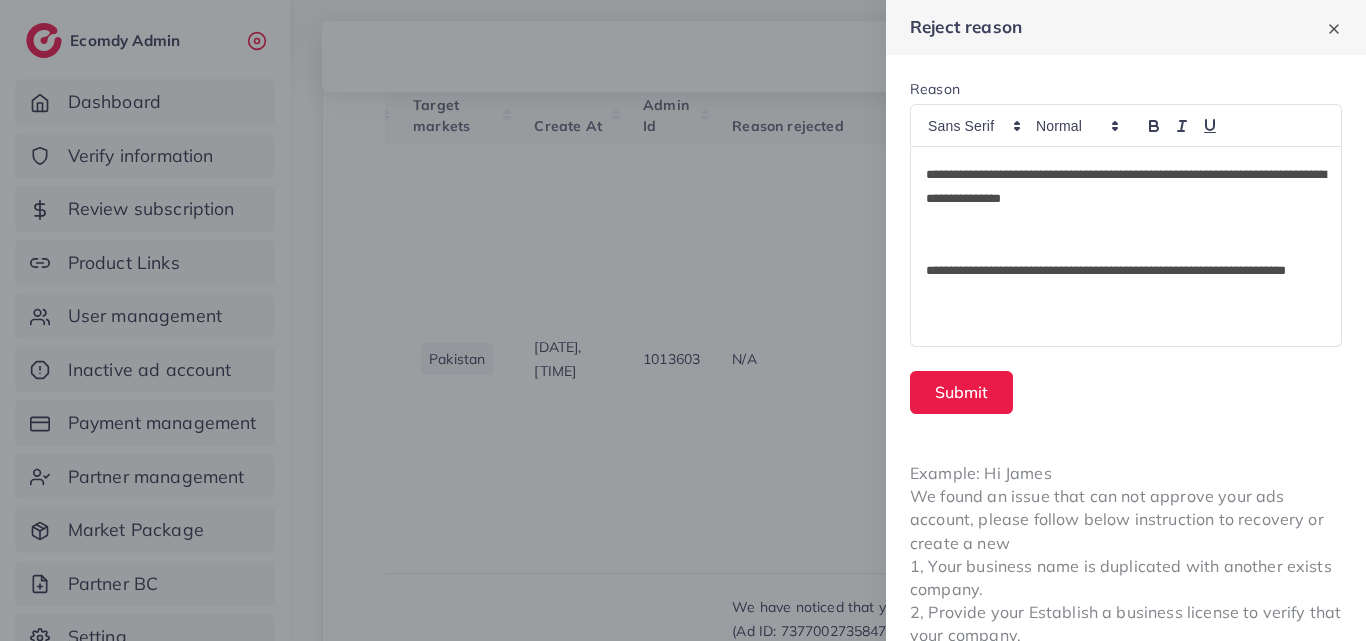 scroll, scrollTop: 500, scrollLeft: 0, axis: vertical 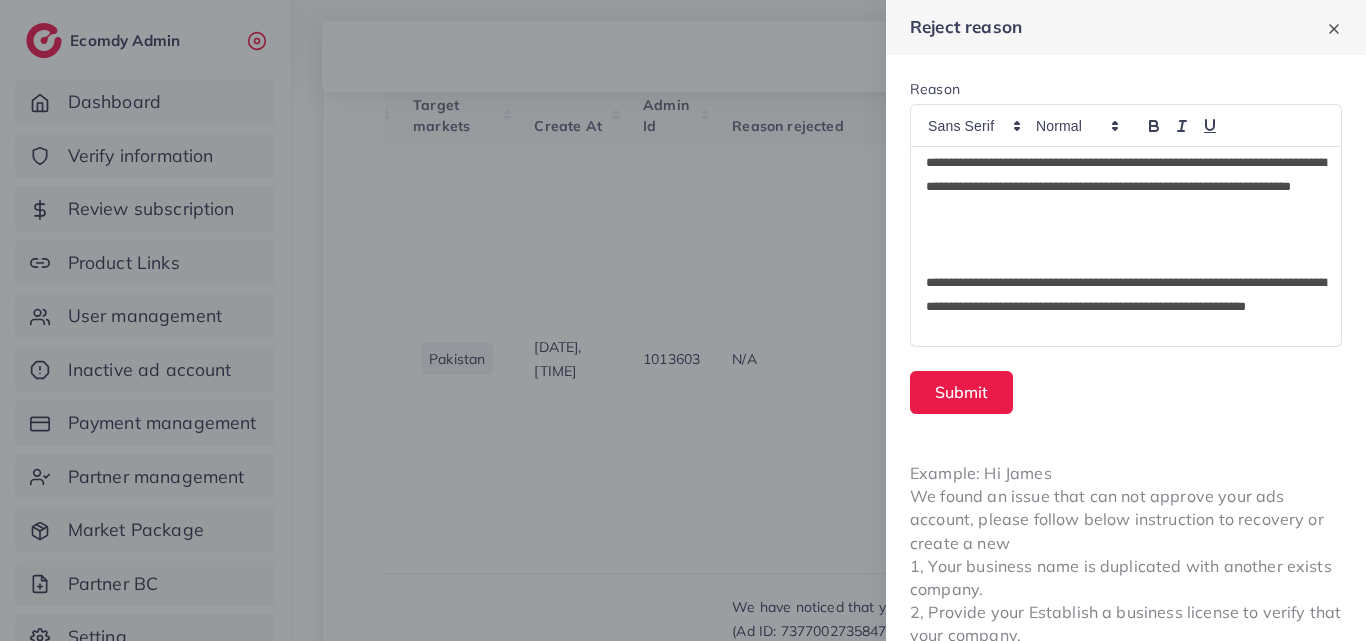 click at bounding box center [1126, 259] 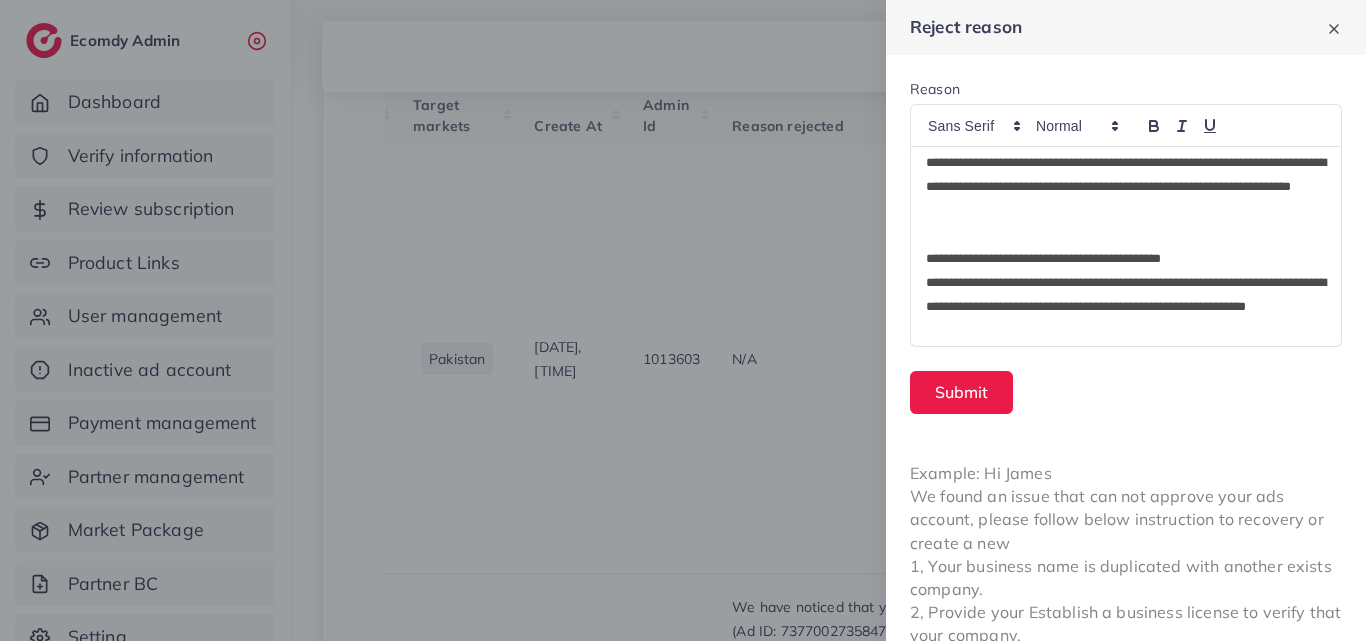 click on "**********" at bounding box center [1126, 259] 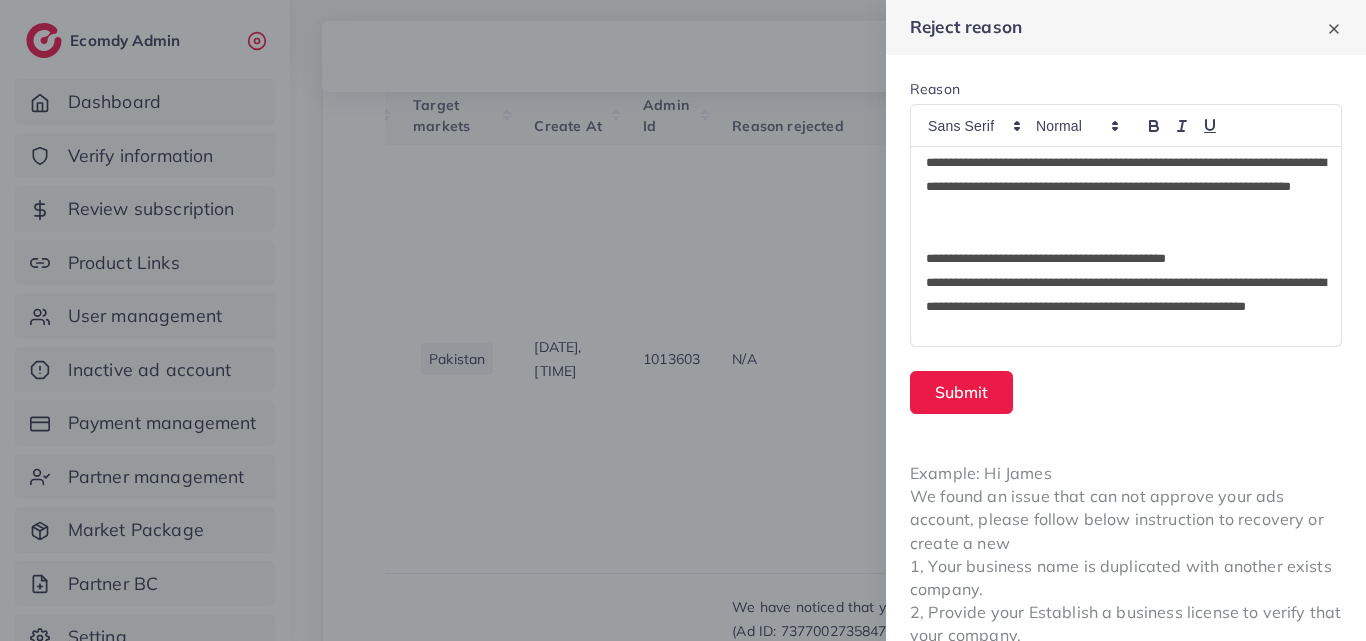 click on "**********" at bounding box center [1126, 259] 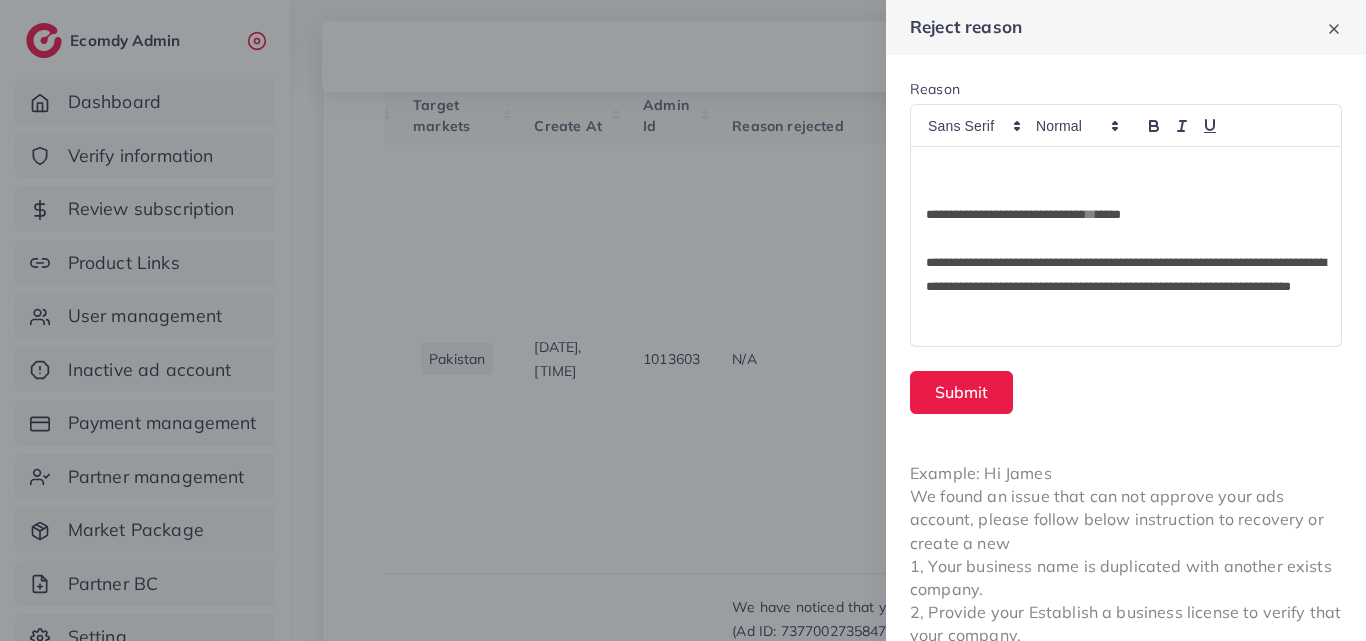 scroll, scrollTop: 200, scrollLeft: 0, axis: vertical 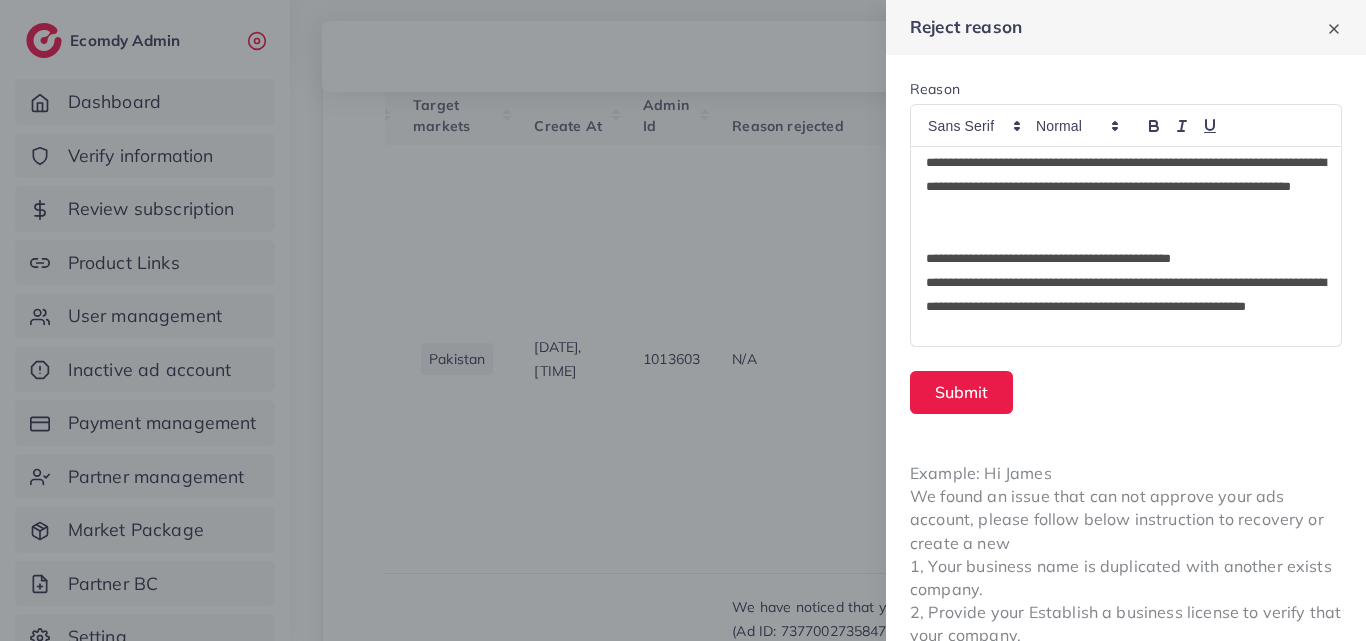 click on "**********" at bounding box center (1126, 259) 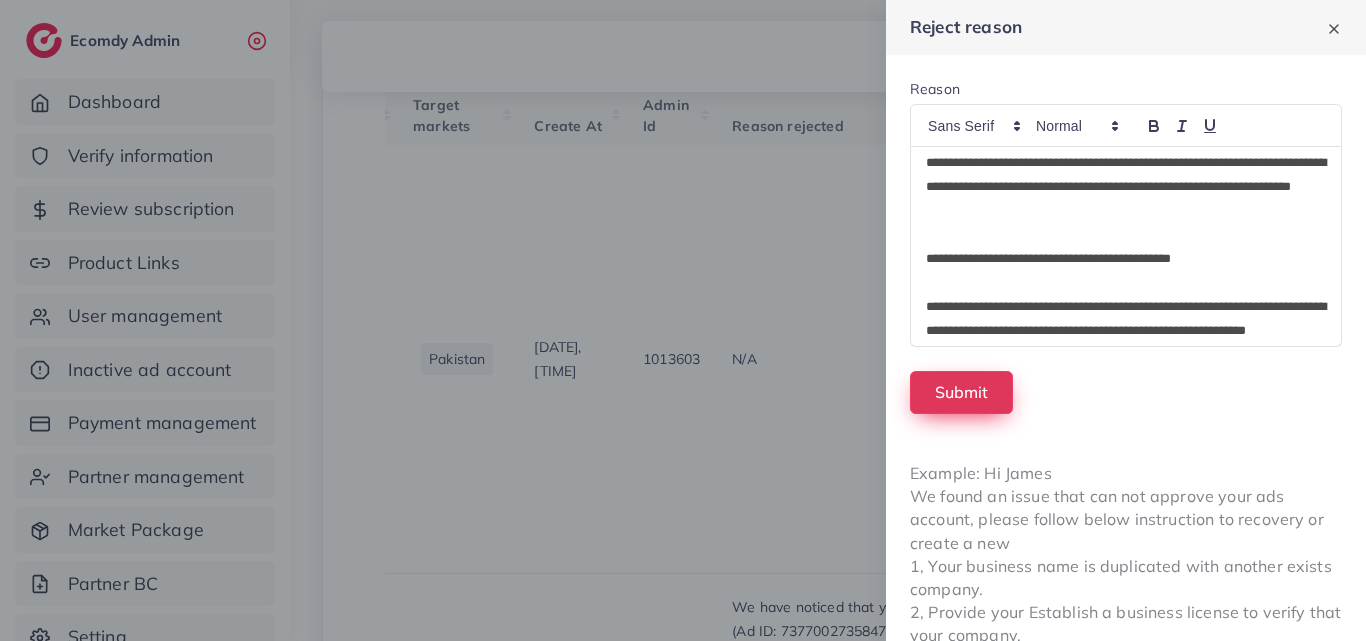 click on "Submit" at bounding box center [961, 392] 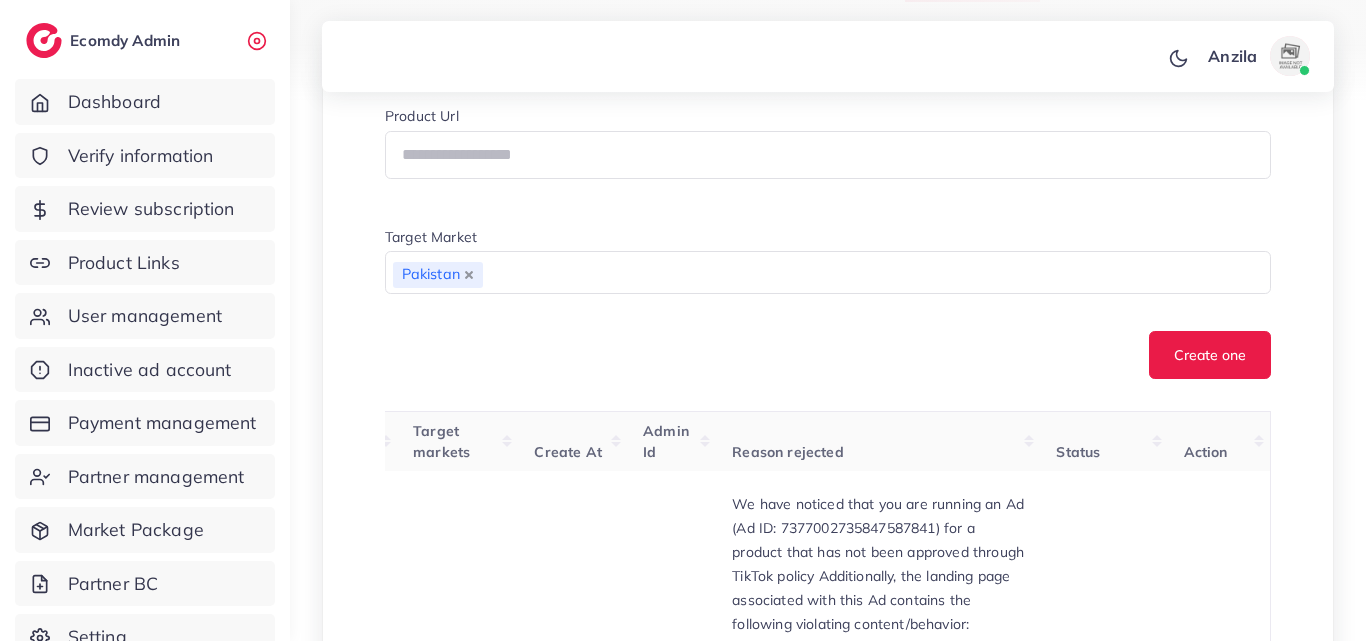 scroll, scrollTop: 351, scrollLeft: 0, axis: vertical 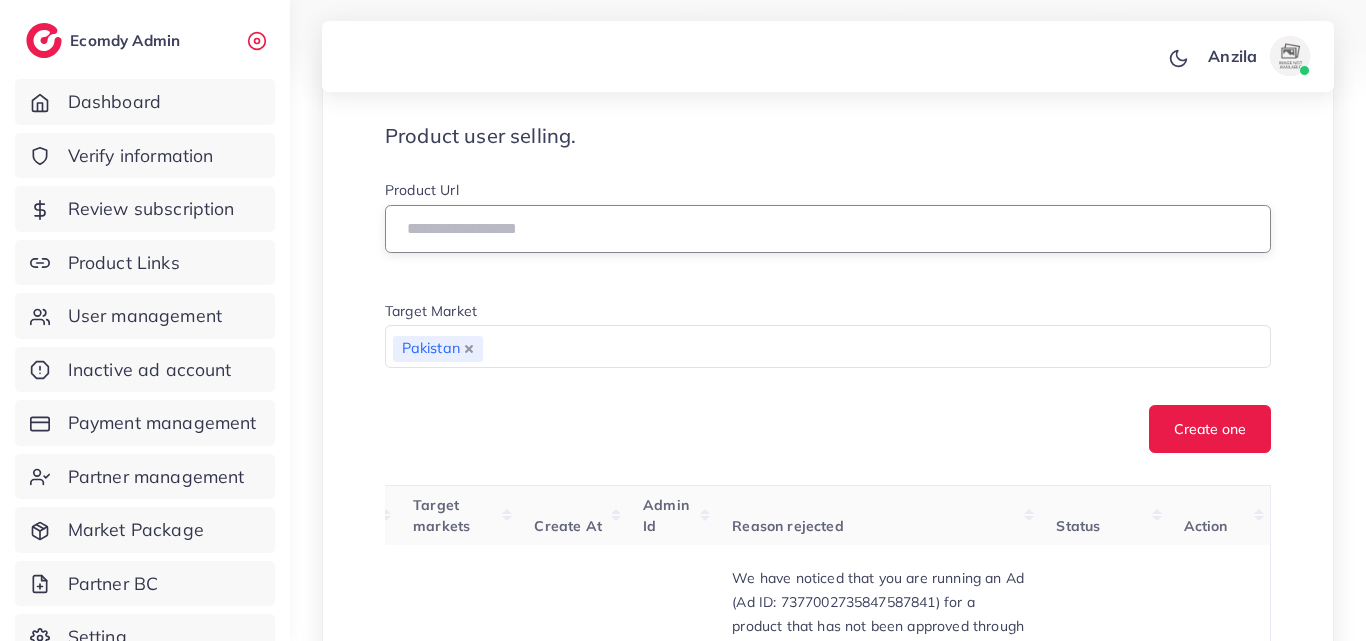 click at bounding box center (828, 229) 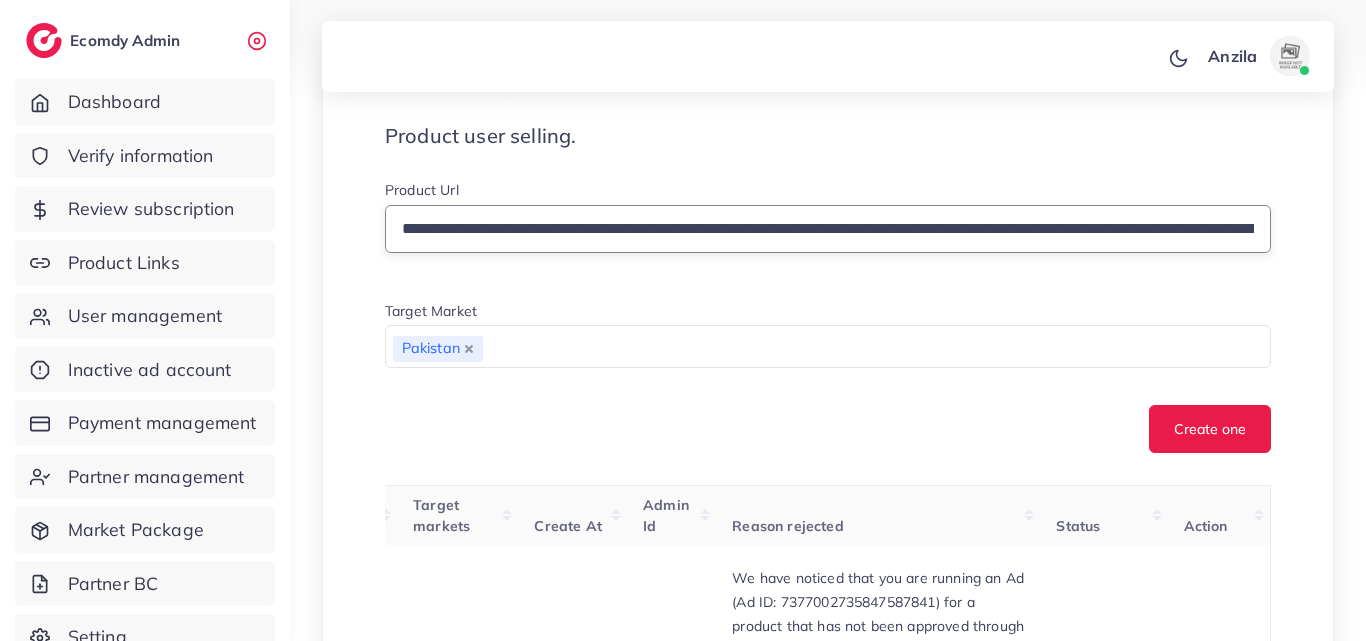 scroll, scrollTop: 0, scrollLeft: 911, axis: horizontal 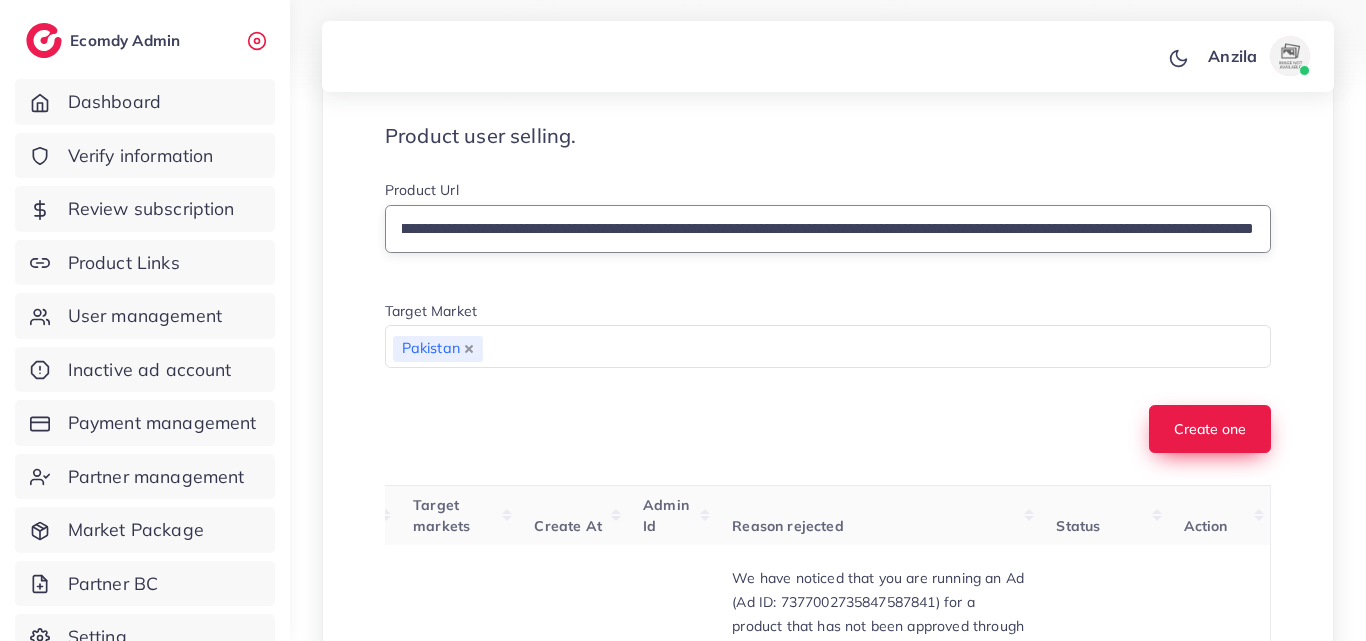 type on "**********" 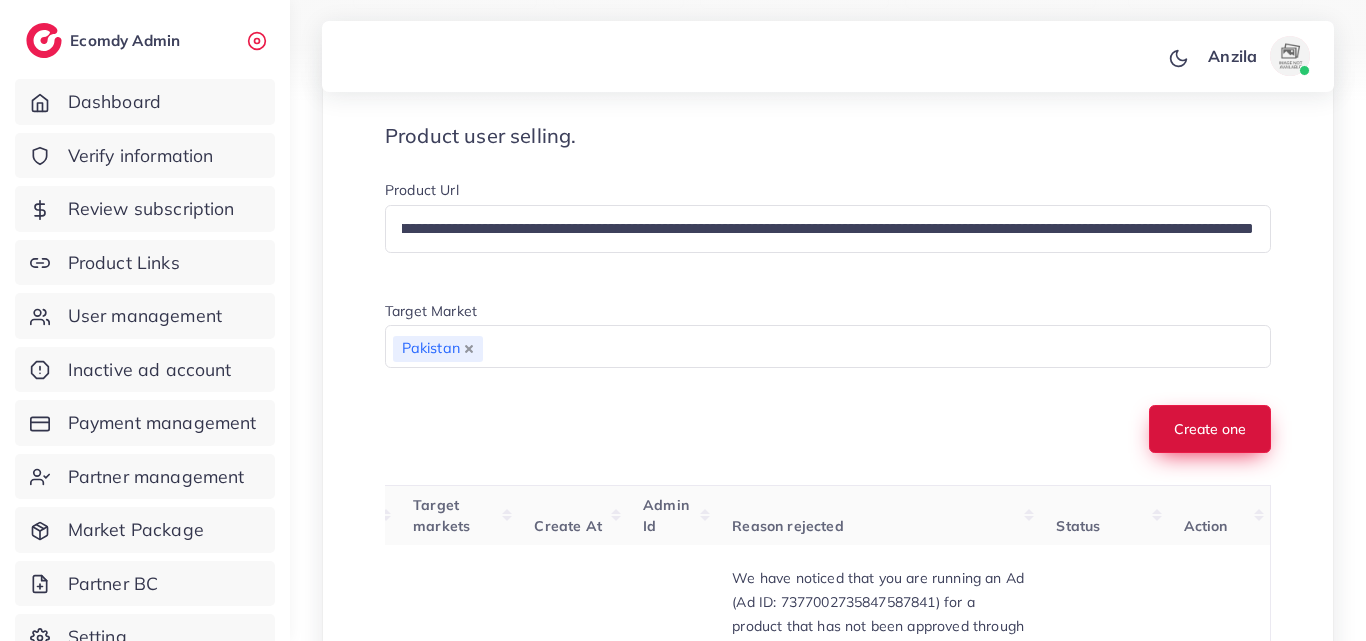 scroll, scrollTop: 0, scrollLeft: 0, axis: both 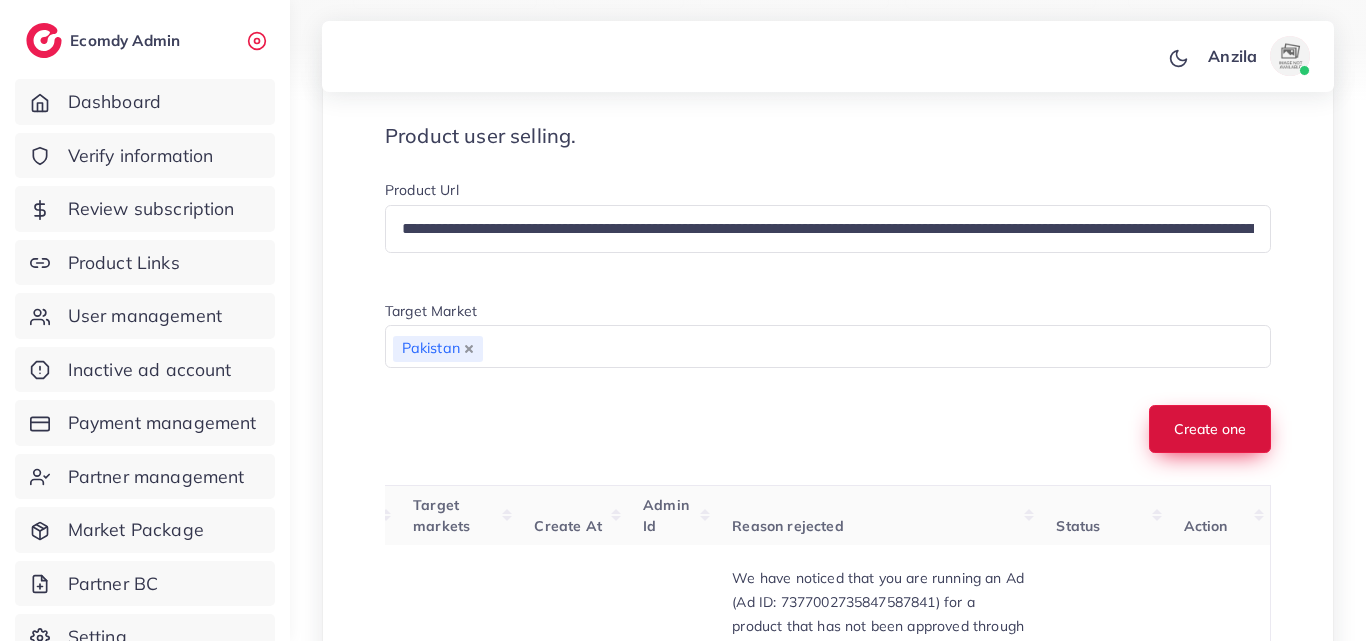click on "Create one" at bounding box center (1210, 429) 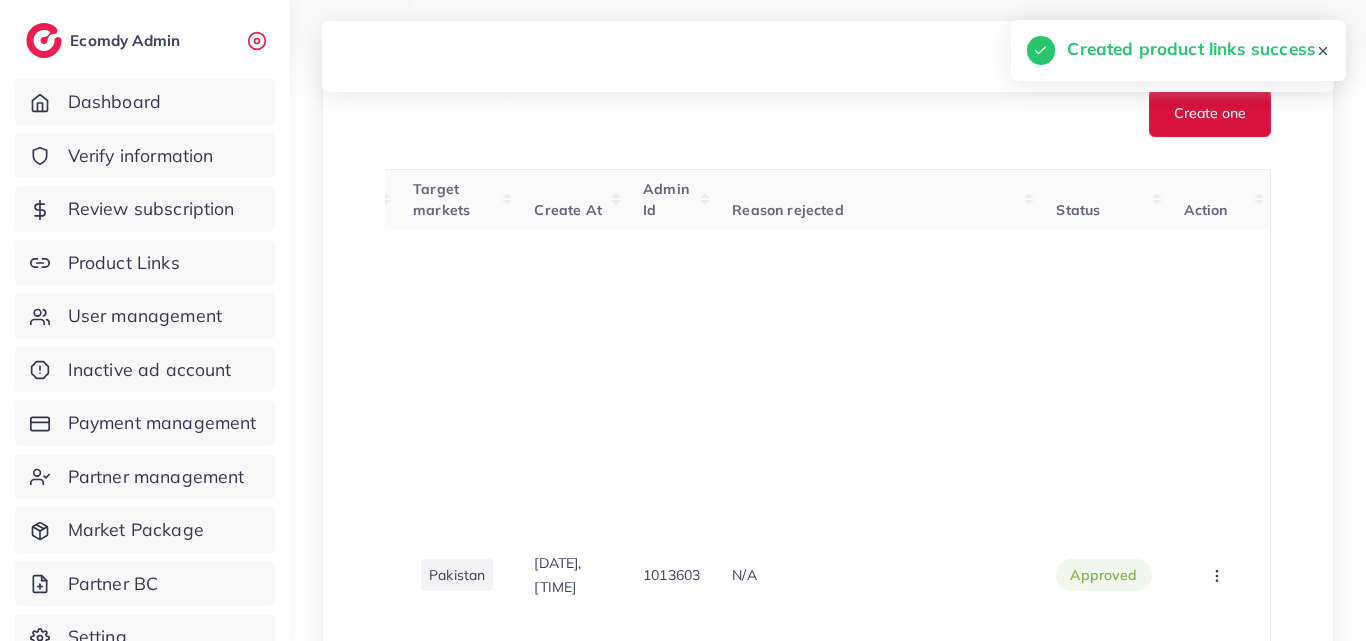 scroll, scrollTop: 751, scrollLeft: 0, axis: vertical 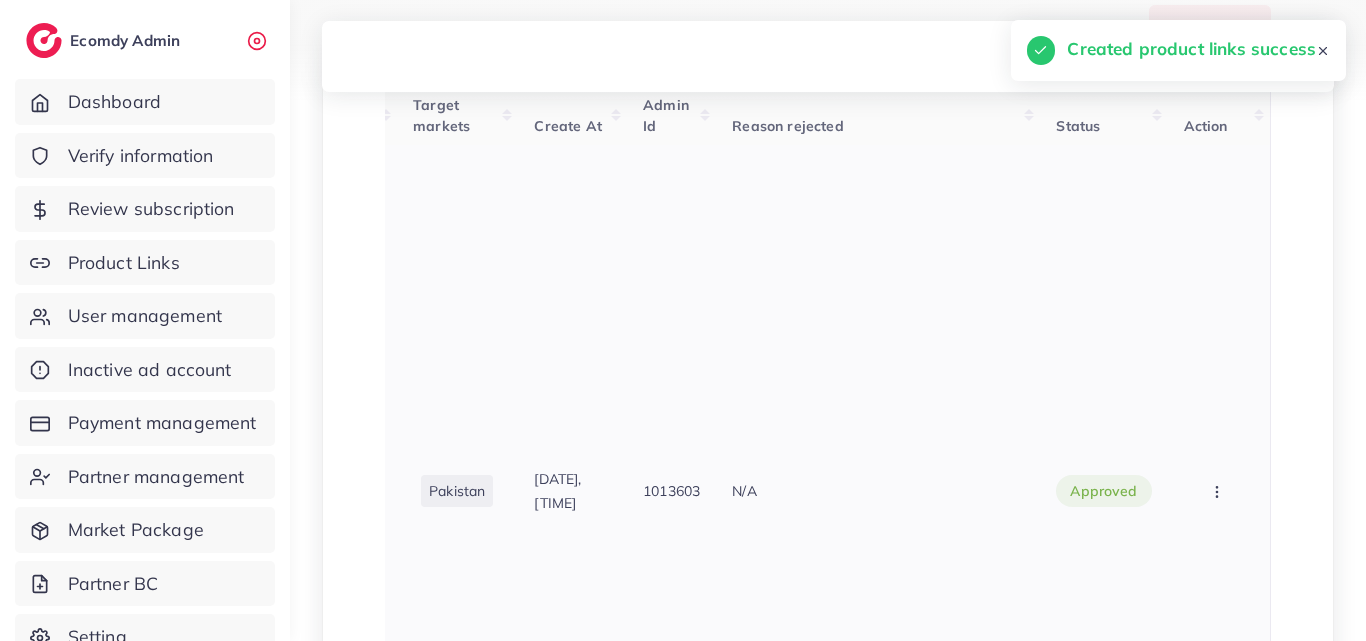 click on "1013603" at bounding box center [671, 491] 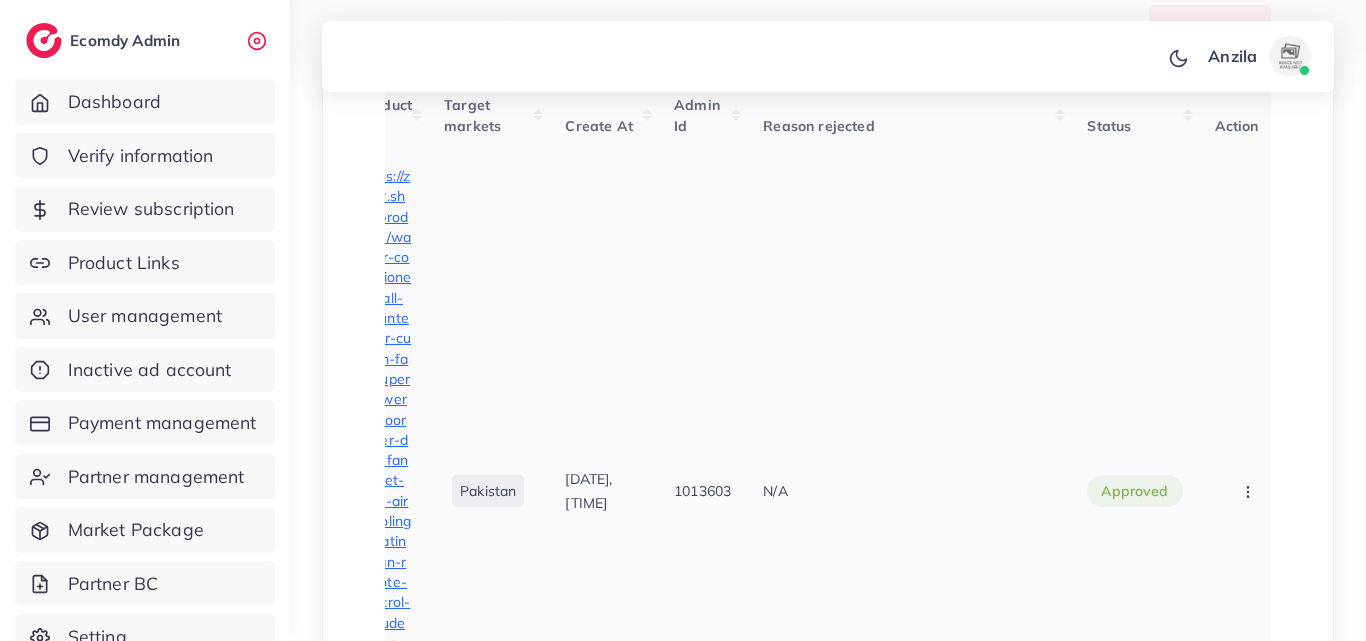scroll, scrollTop: 0, scrollLeft: 3, axis: horizontal 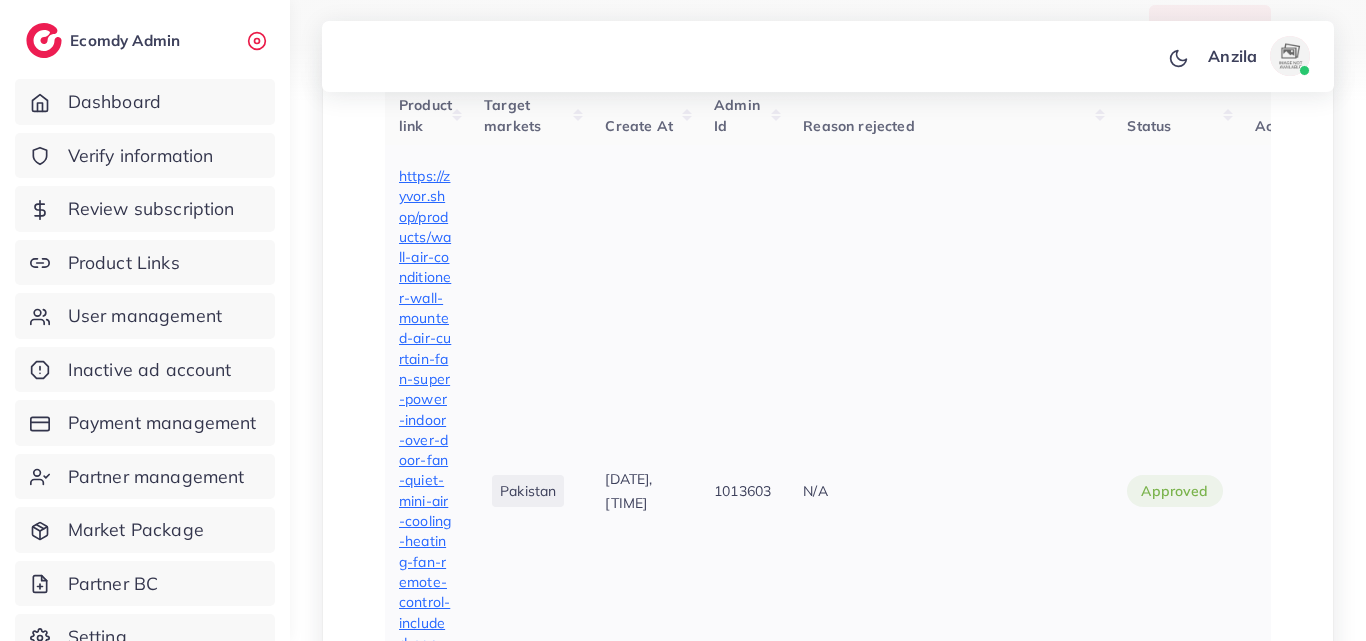 click on "https://zyvor.shop/products/wall-air-conditioner-wall-mounted-air-curtain-fan-super-power-indoor-over-door-fan-quiet-mini-air-cooling-heating-fan-remote-control-included-easy-install-for-bedroom-office?_pos=1&_sid=659fbac37&_ss=r" at bounding box center (425, 490) 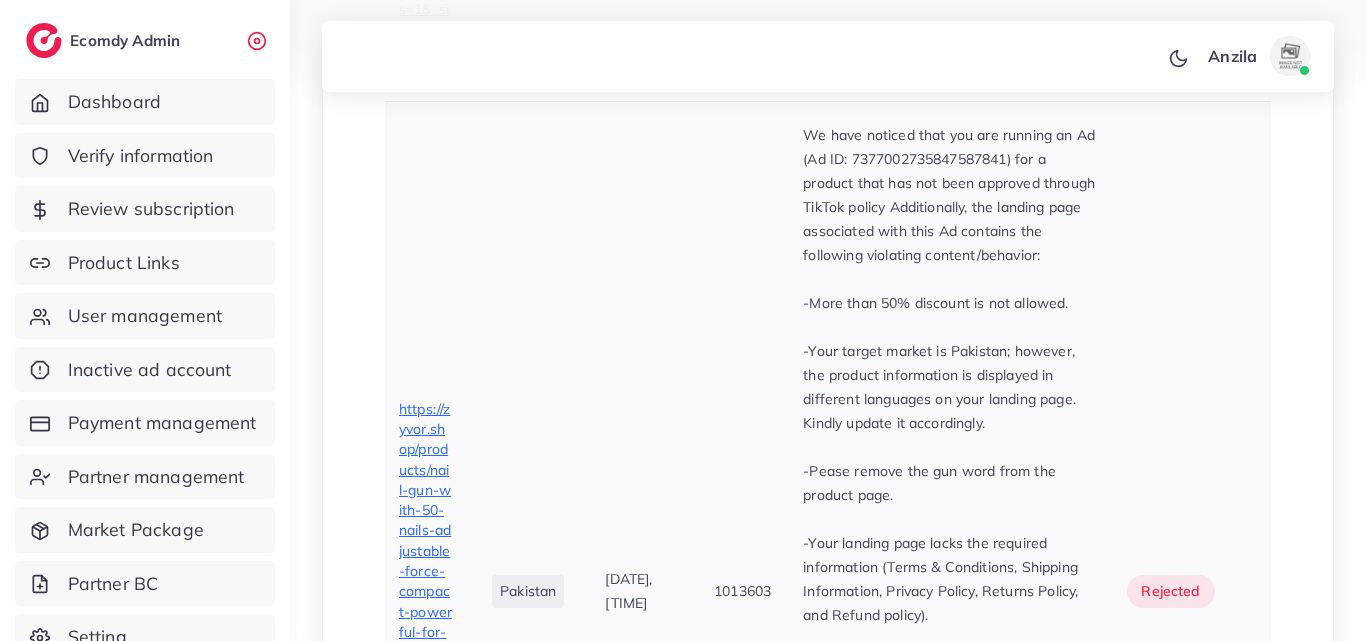 scroll, scrollTop: 1451, scrollLeft: 0, axis: vertical 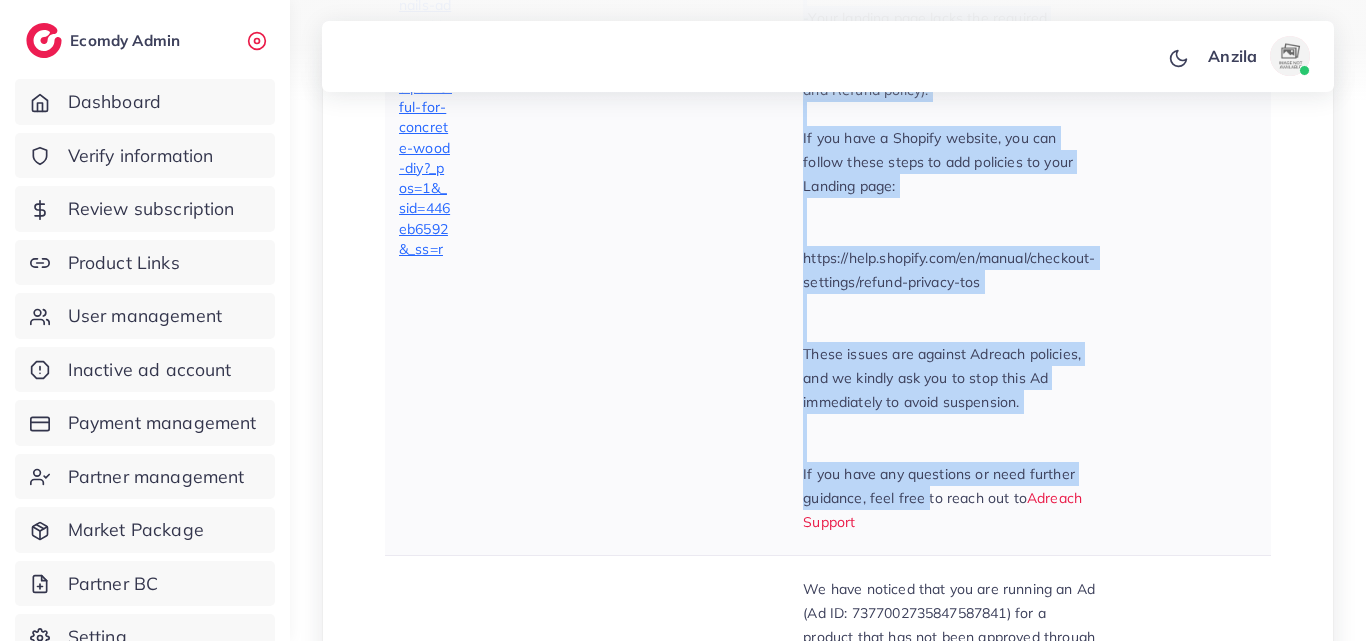 drag, startPoint x: 807, startPoint y: 156, endPoint x: 936, endPoint y: 532, distance: 397.51352 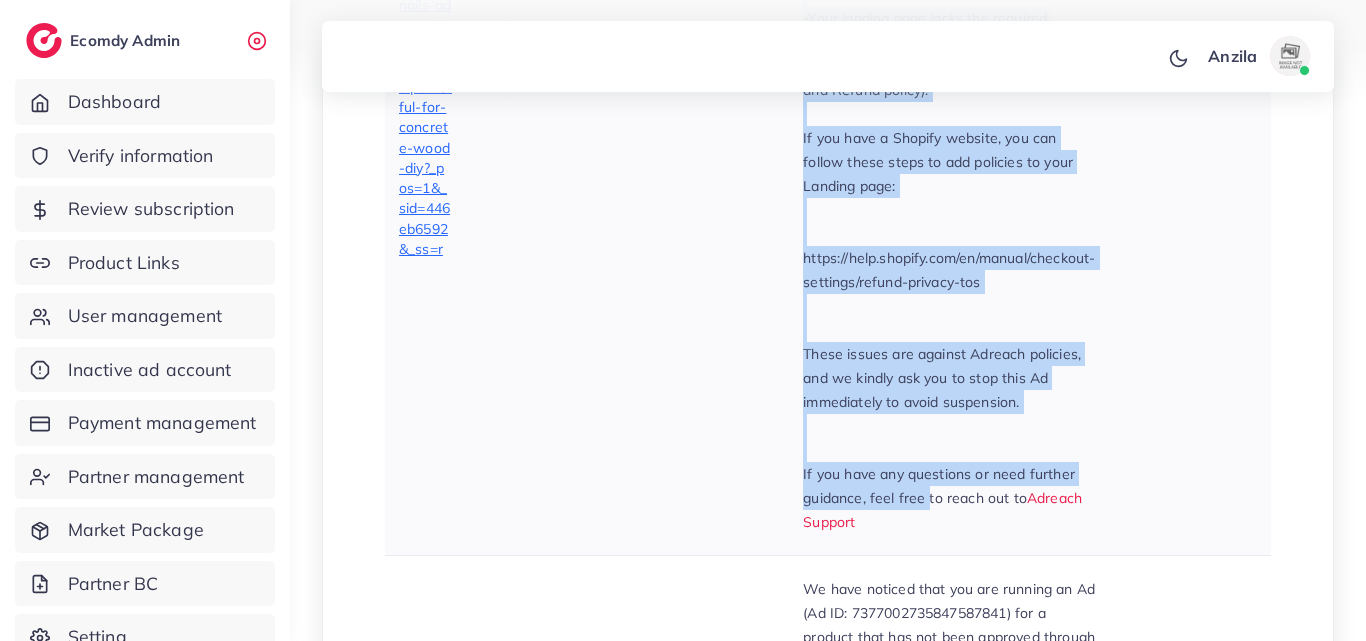 copy on "We have noticed that you are running an Ad (Ad ID: [NUMBER]) for a product that has not been approved through TikTok policy Additionally, the landing page associated with this Ad contains the following violating content/behavior: -More than 50% discount is not a ll owed. -Your target market is [COUNTRY]; however, the product information is displayed in different languages on your landing page. Kindly update it accordingly. -Pease remove the gun word from the product page. -Your landing page lacks the required information (Terms & Conditions, Shipping Information, Privacy Policy, Returns Policy, and Refund policy). If you have a Shopify website, you can follow these steps to add policies to your Landing page: https://help.shopify.com/en/manual/checkout-settings/refund-privacy-tos These issues are against Adreach policies, and we kindly ask you to stop this Ad immediately to avoid suspension. If you have any questions or need further guidance, feel free to reach out to Adreach Support" 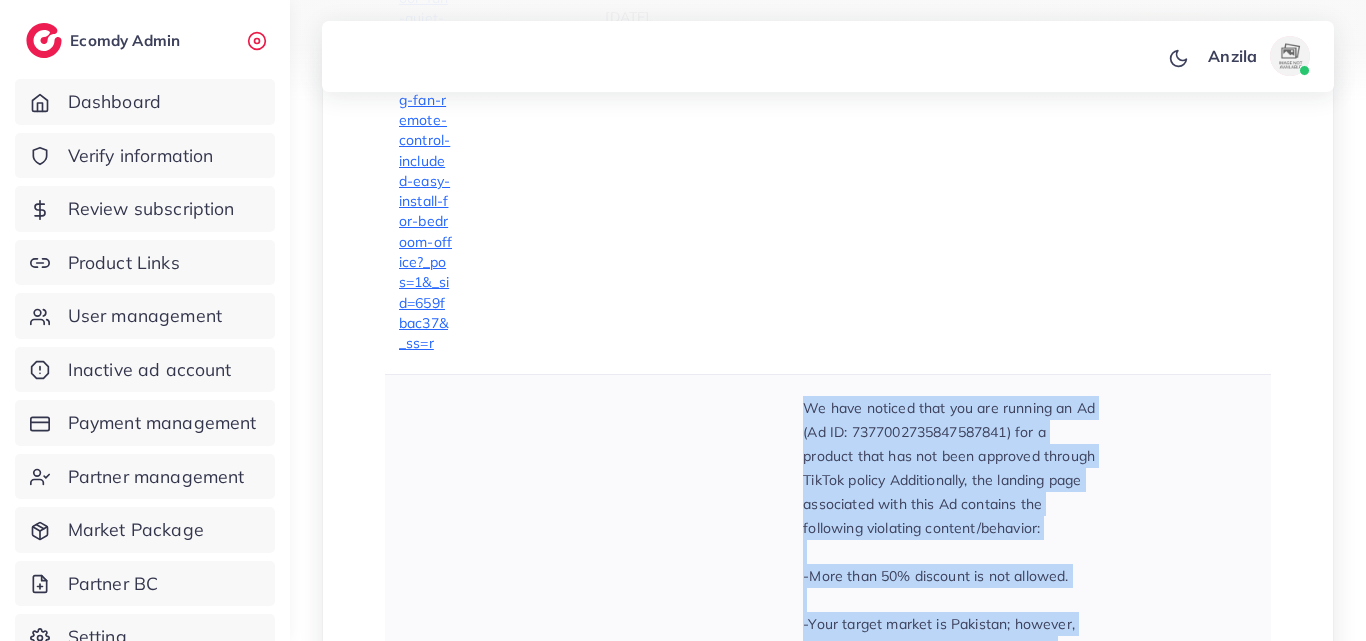 scroll, scrollTop: 1111, scrollLeft: 0, axis: vertical 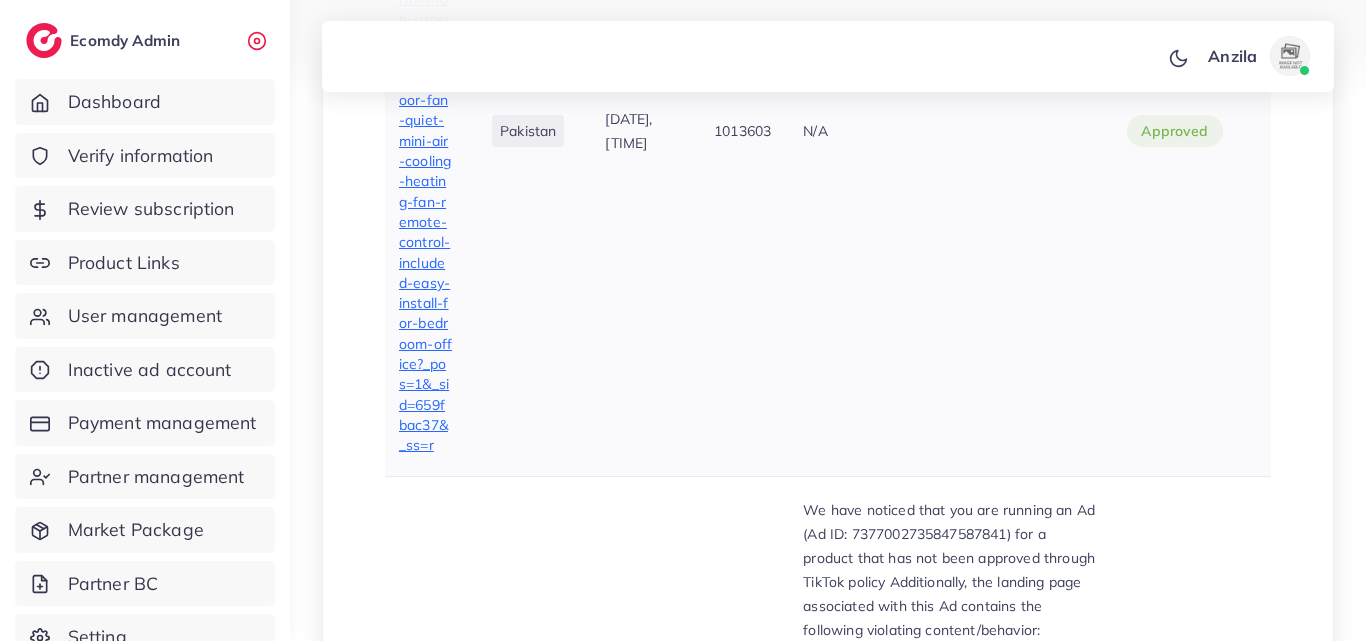 click on "N/A" at bounding box center (949, 131) 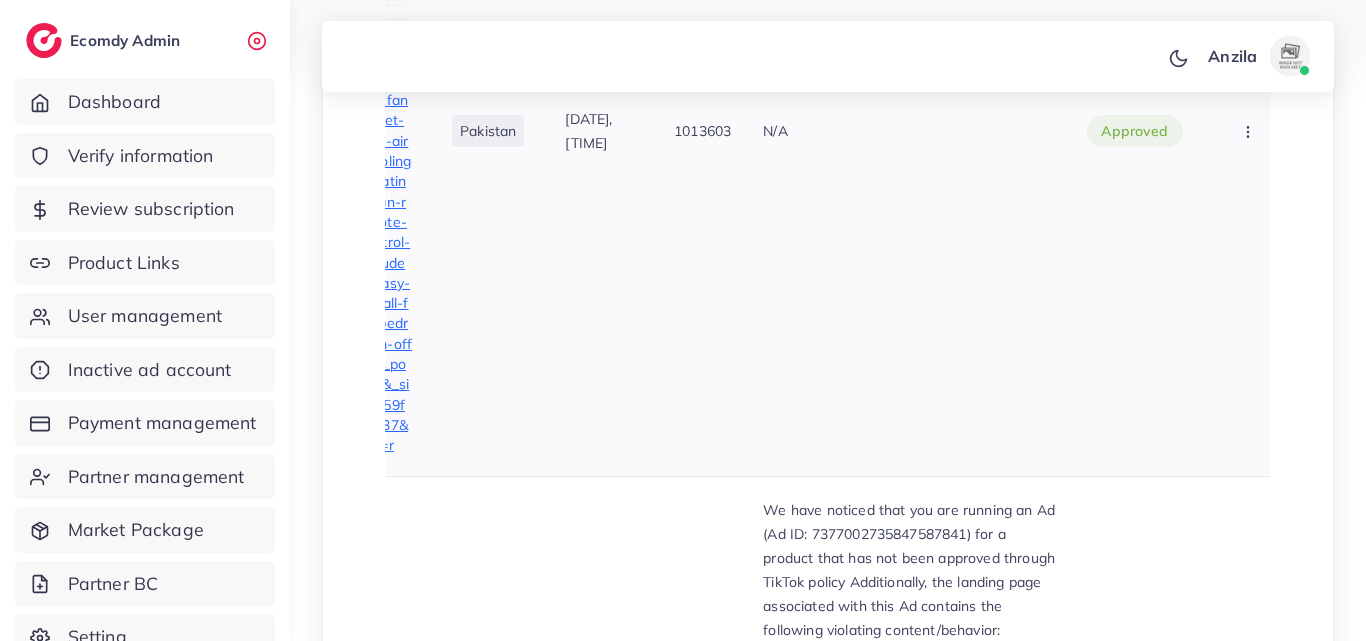 scroll, scrollTop: 0, scrollLeft: 83, axis: horizontal 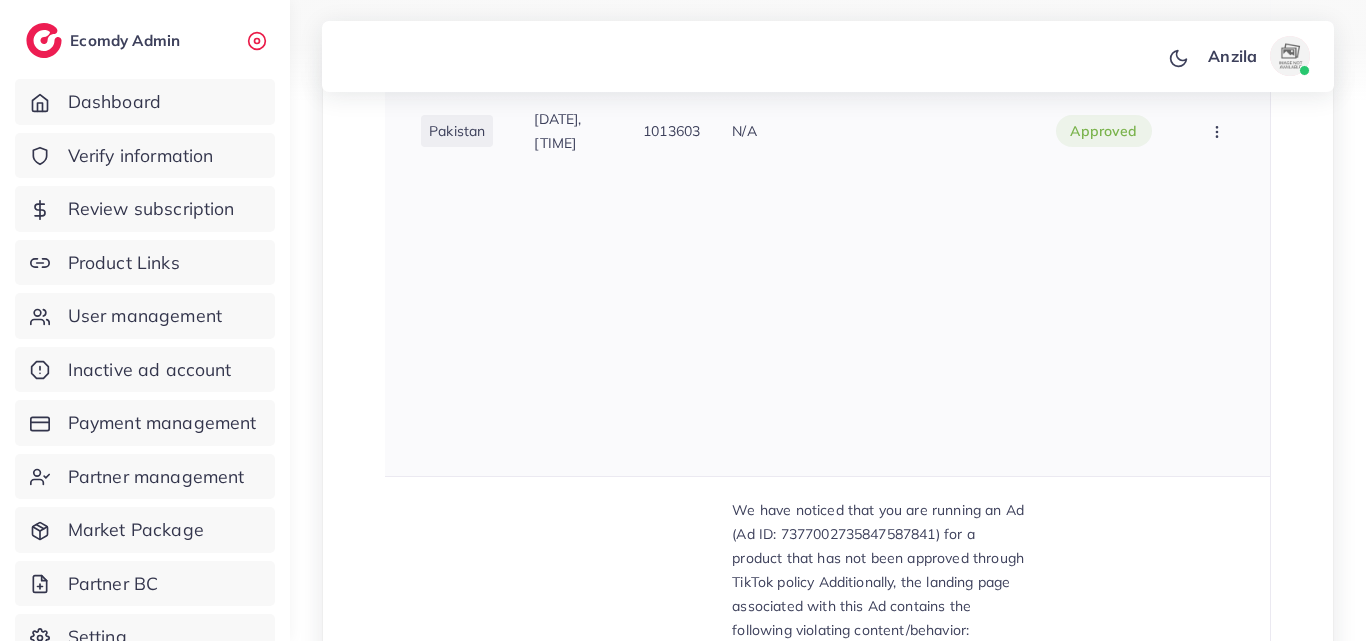click 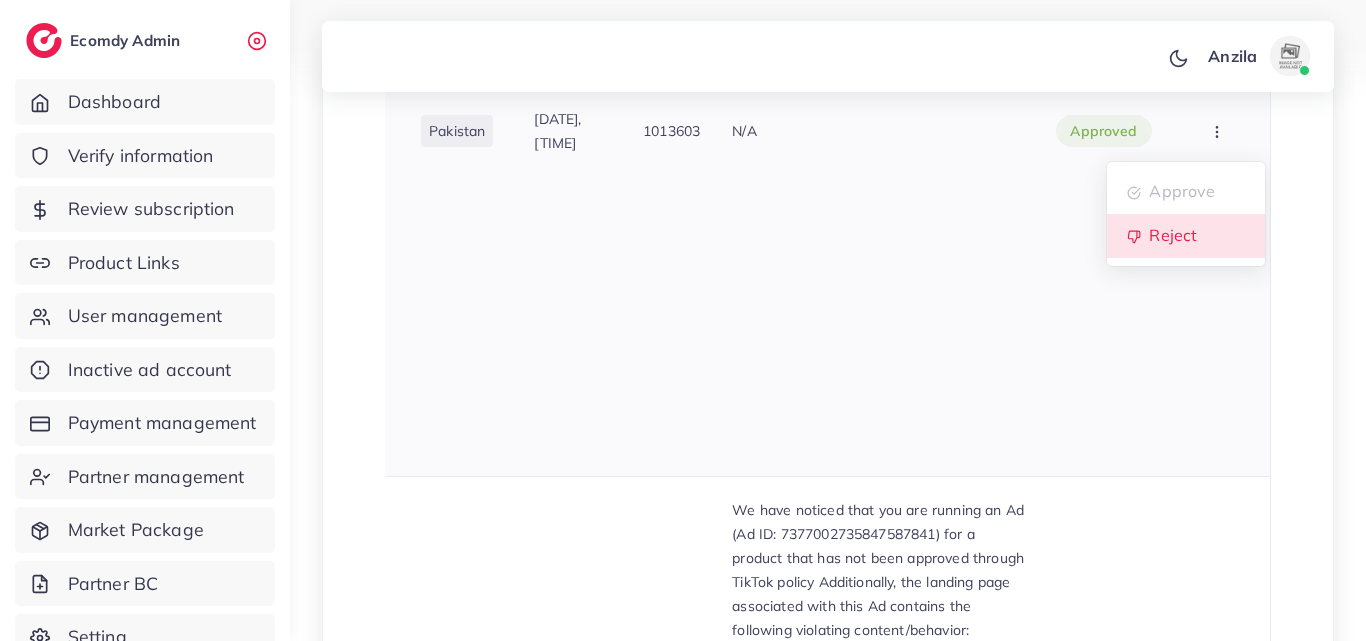 click on "Reject" at bounding box center (1186, 236) 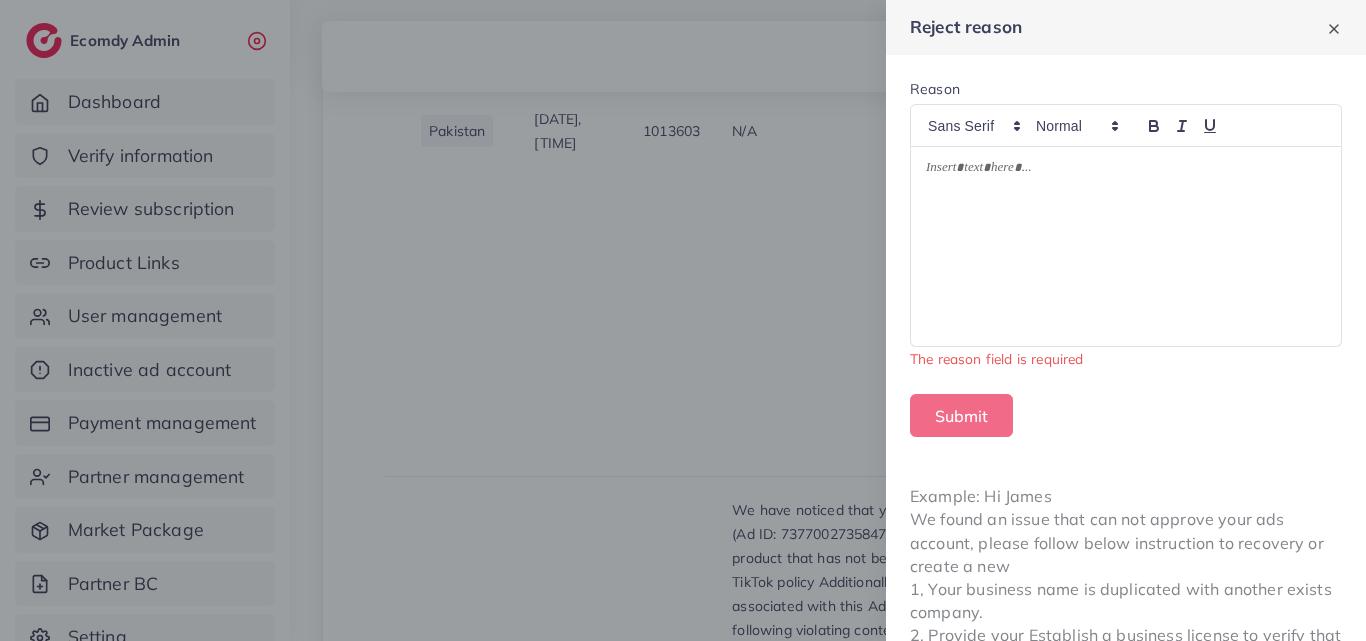 click at bounding box center (1126, 247) 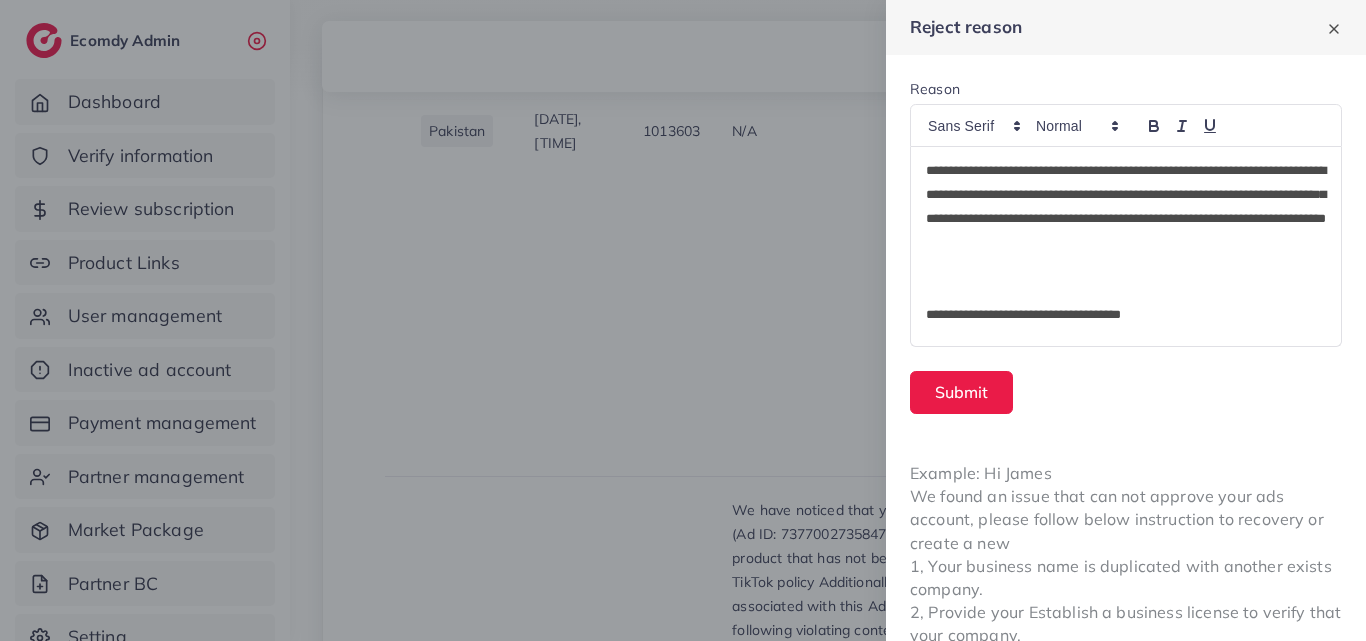 scroll, scrollTop: 0, scrollLeft: 0, axis: both 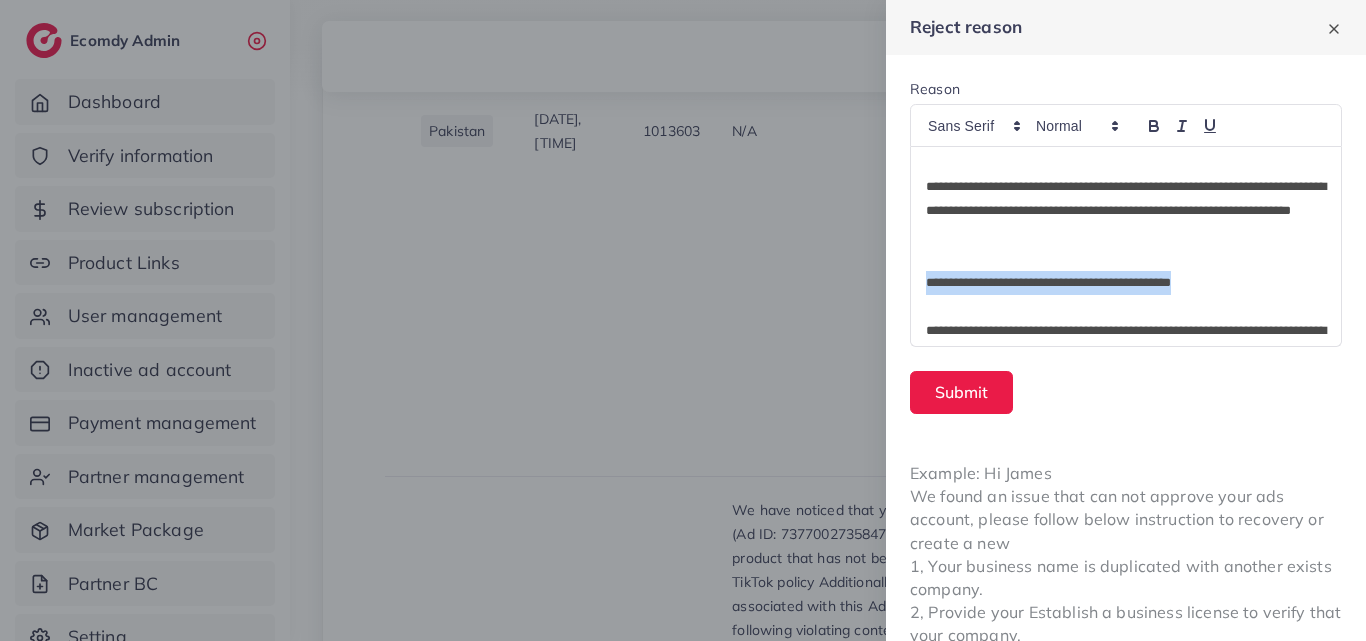 drag, startPoint x: 922, startPoint y: 285, endPoint x: 1266, endPoint y: 285, distance: 344 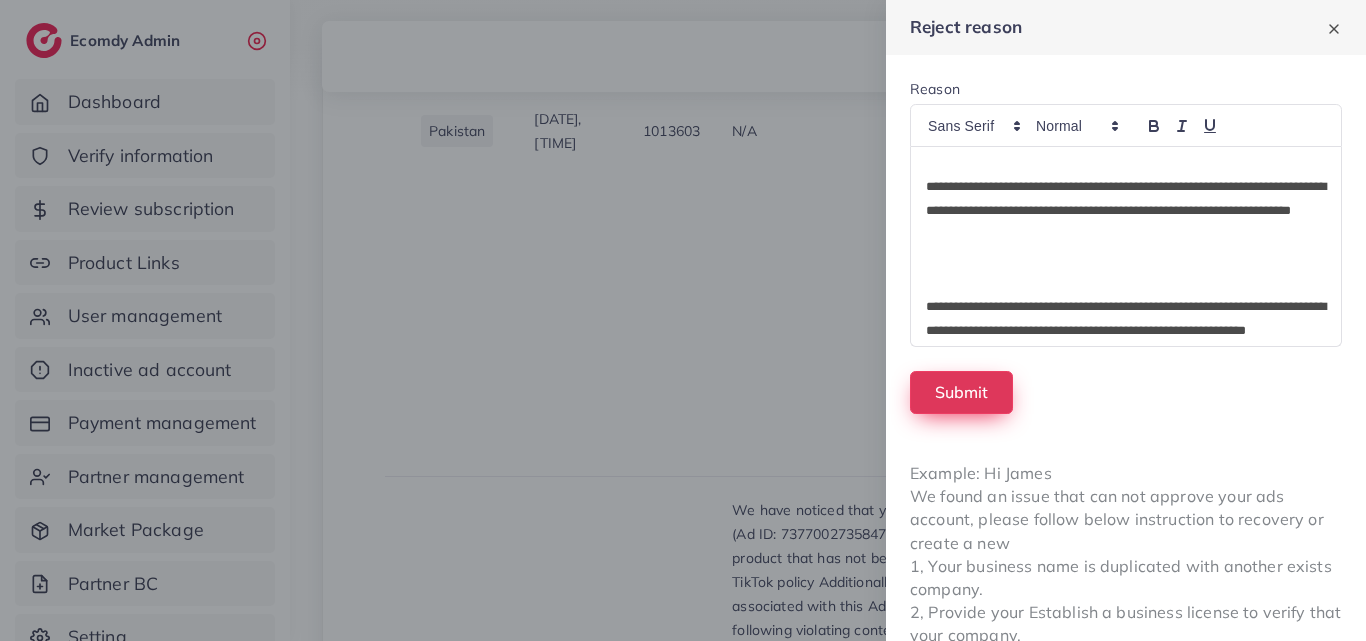 click on "Submit" at bounding box center (961, 392) 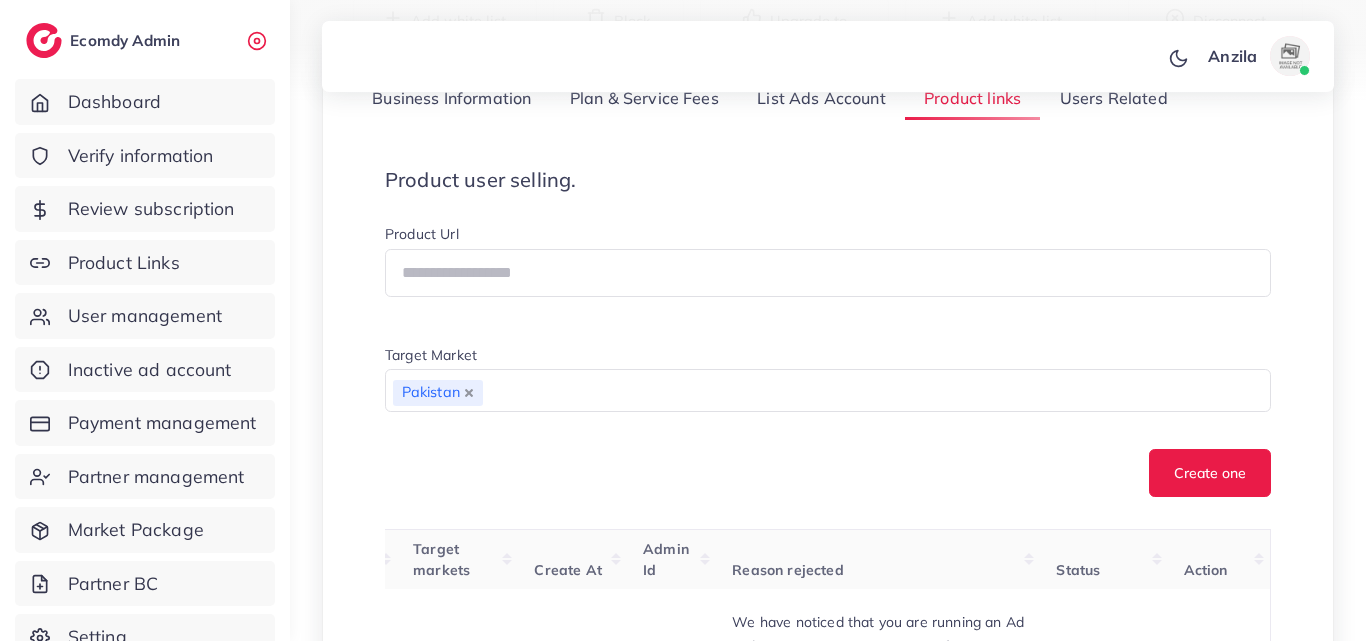 scroll, scrollTop: 230, scrollLeft: 0, axis: vertical 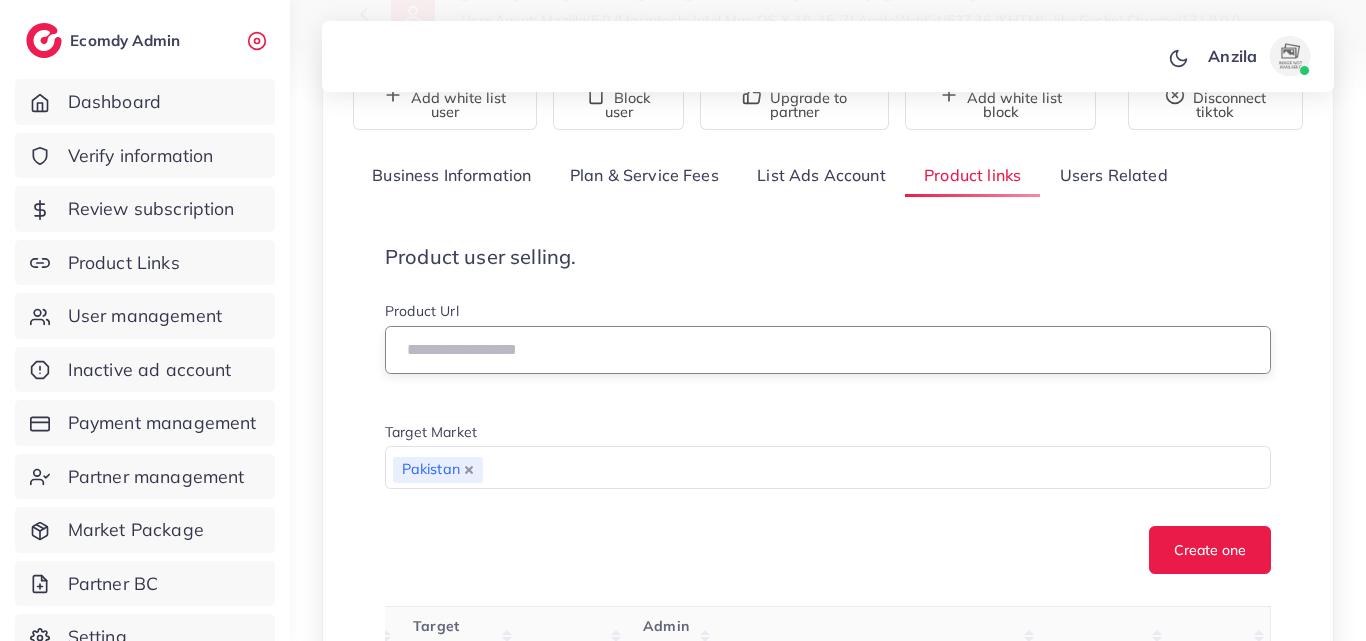 click at bounding box center (828, 350) 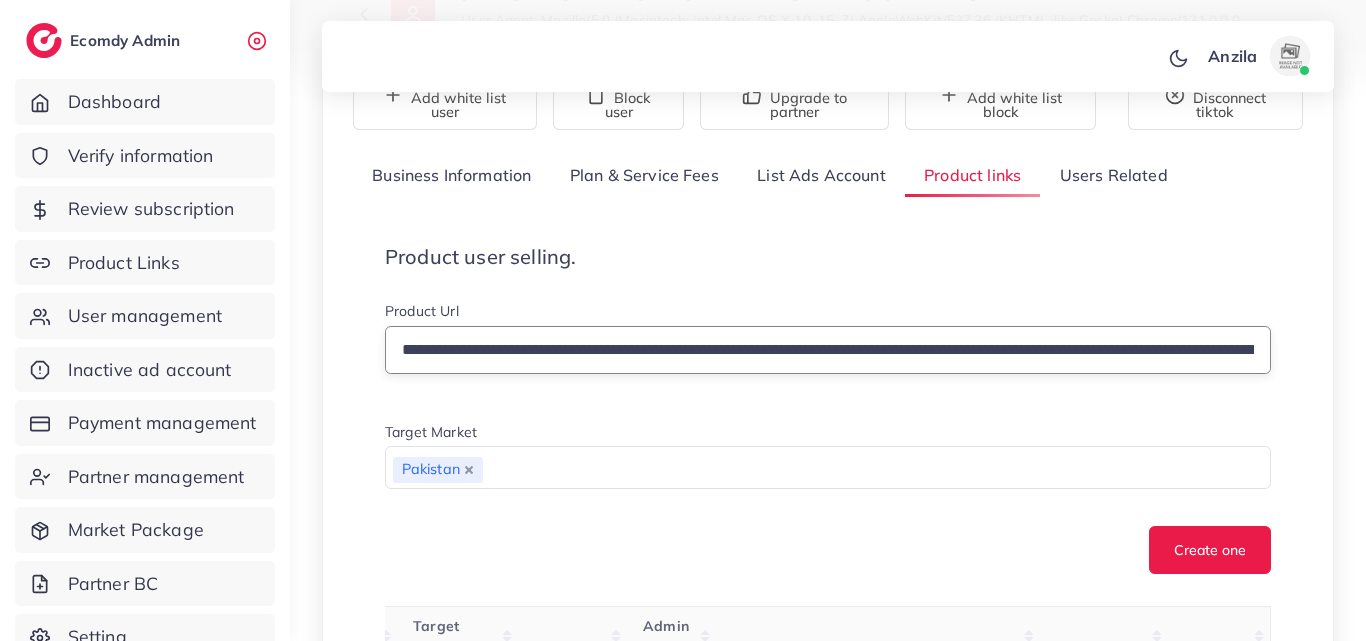 scroll, scrollTop: 0, scrollLeft: 590, axis: horizontal 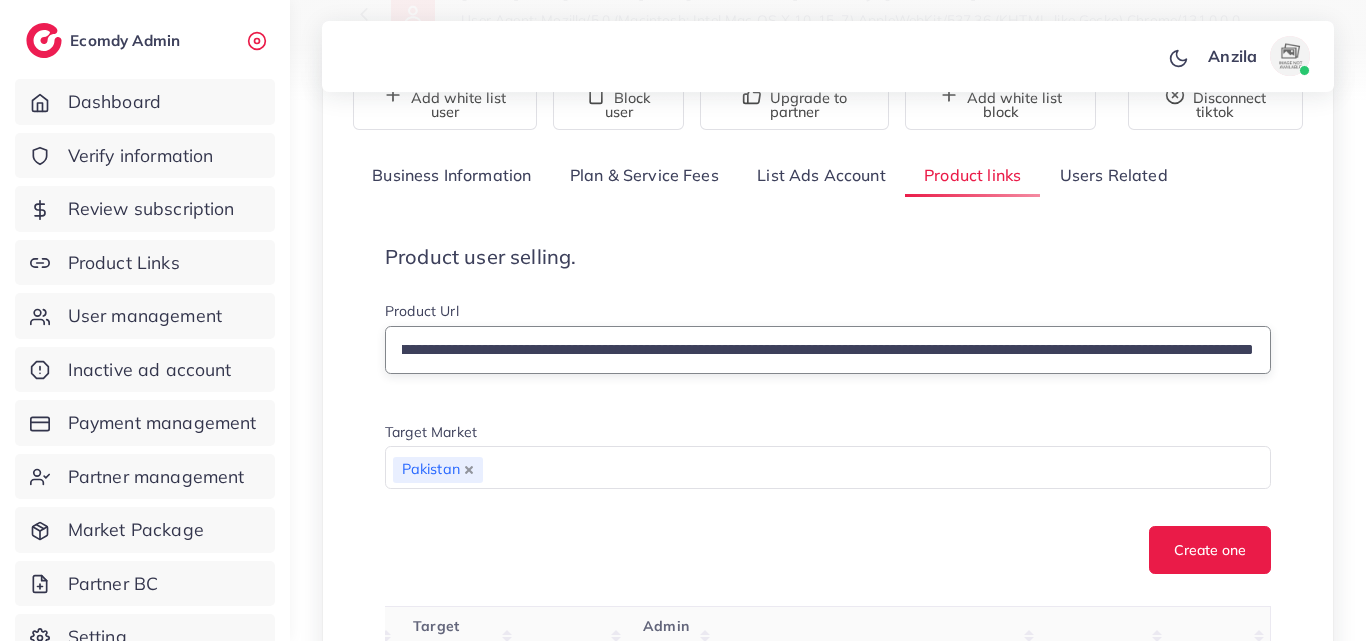 type on "**********" 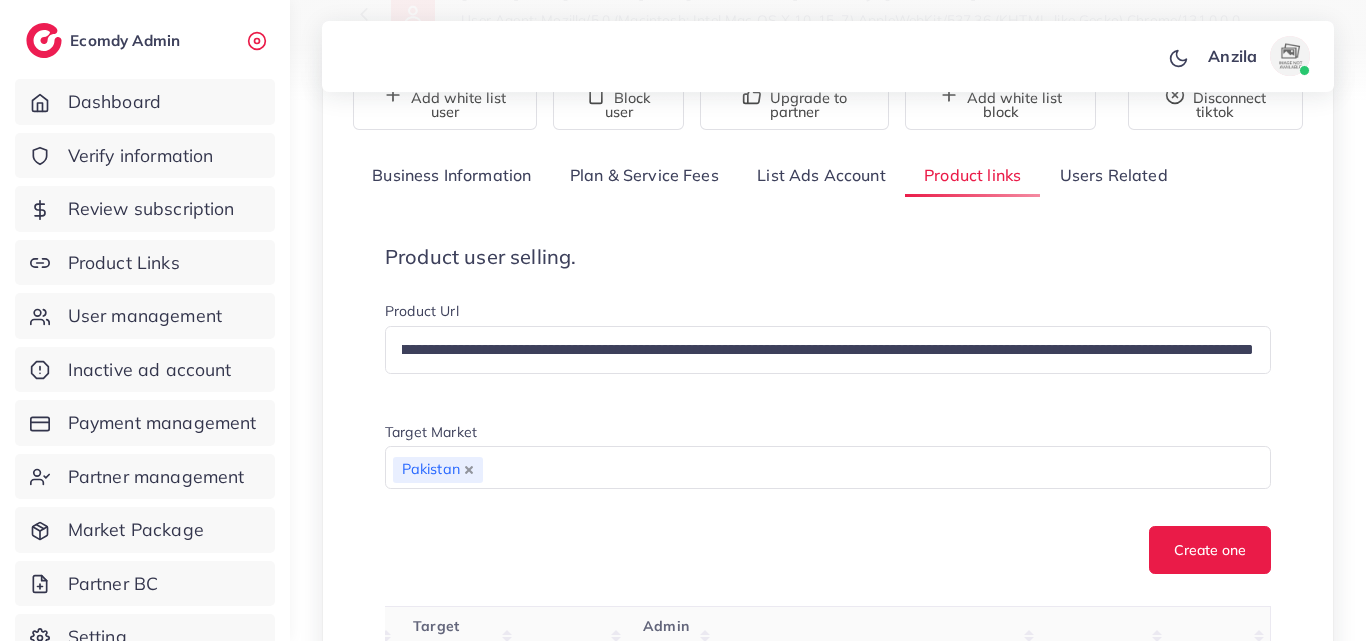 scroll, scrollTop: 0, scrollLeft: 0, axis: both 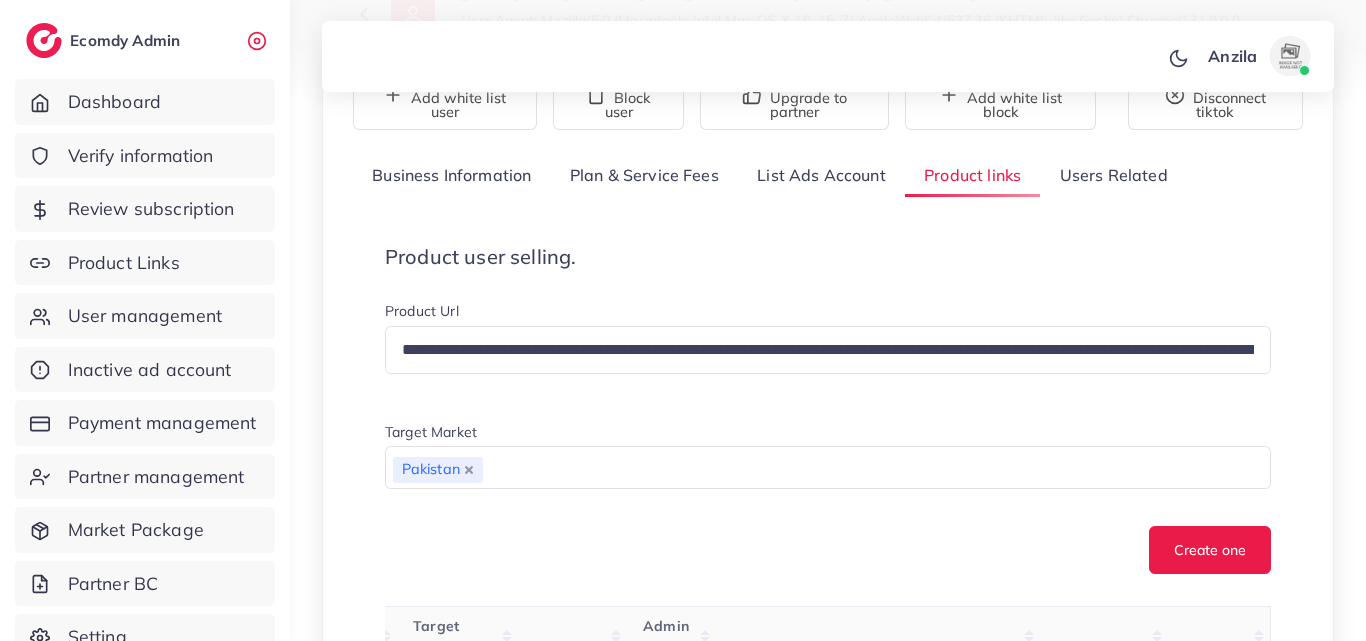 click on "**********" at bounding box center [828, 438] 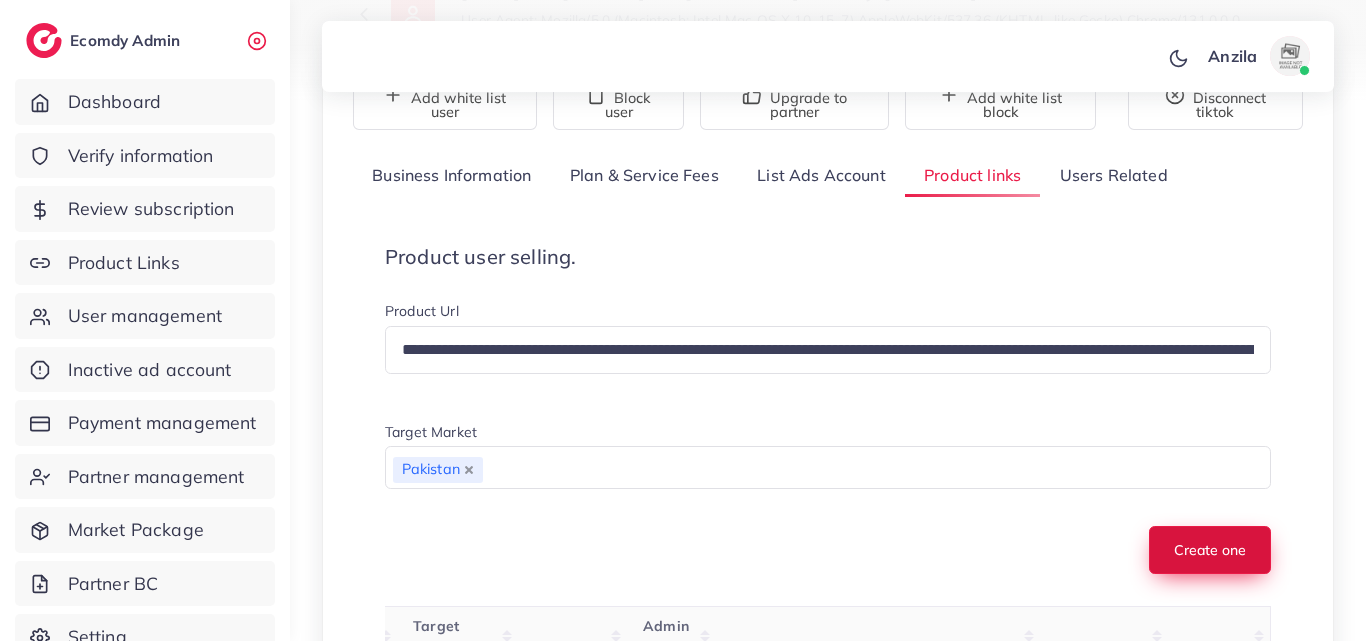 click on "Create one" at bounding box center [1210, 550] 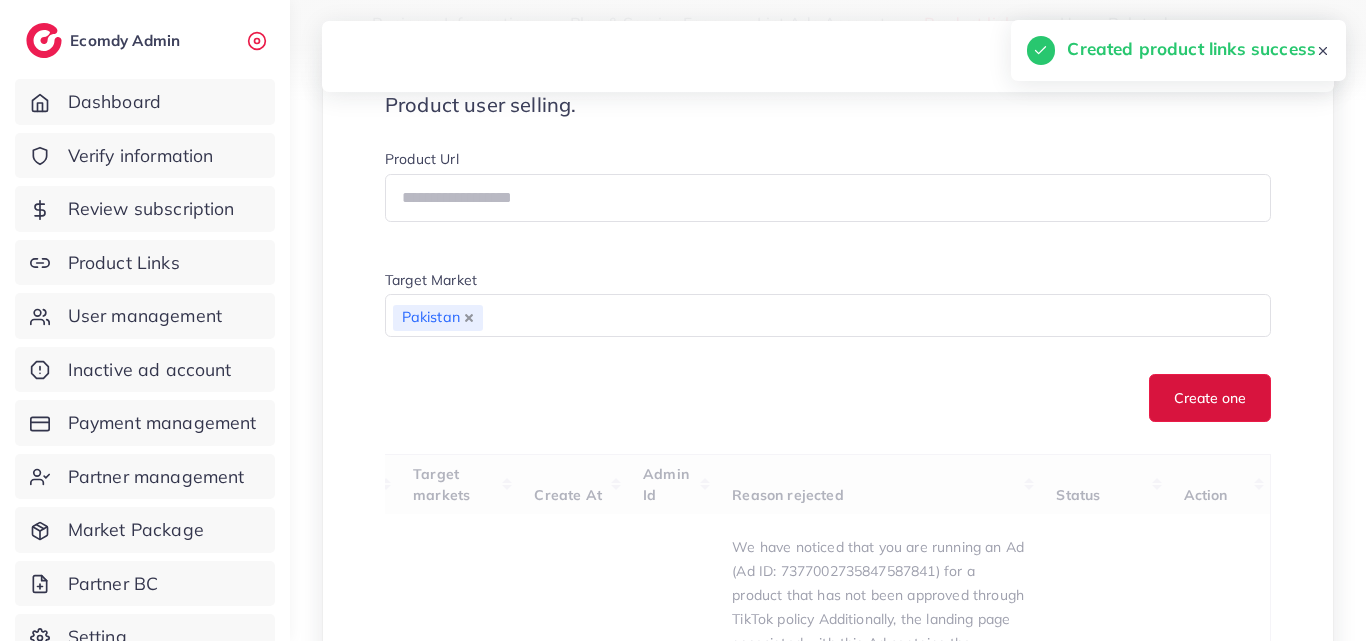 scroll, scrollTop: 630, scrollLeft: 0, axis: vertical 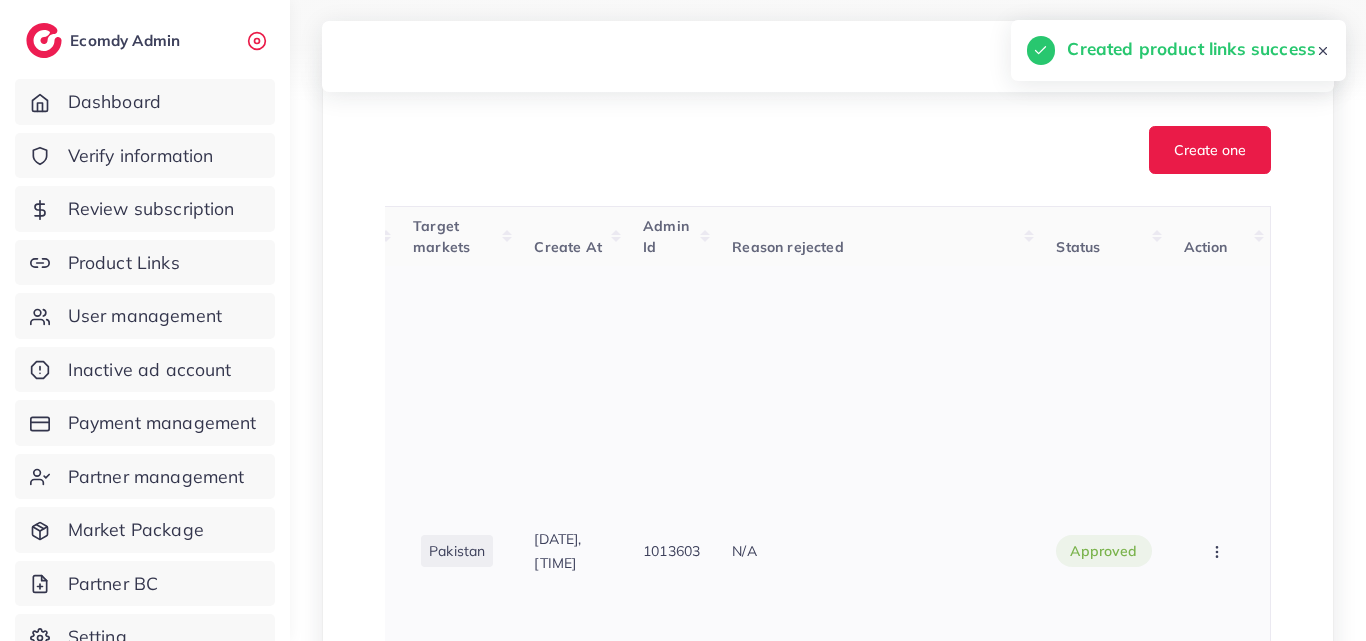 click on "1013603" at bounding box center [671, 551] 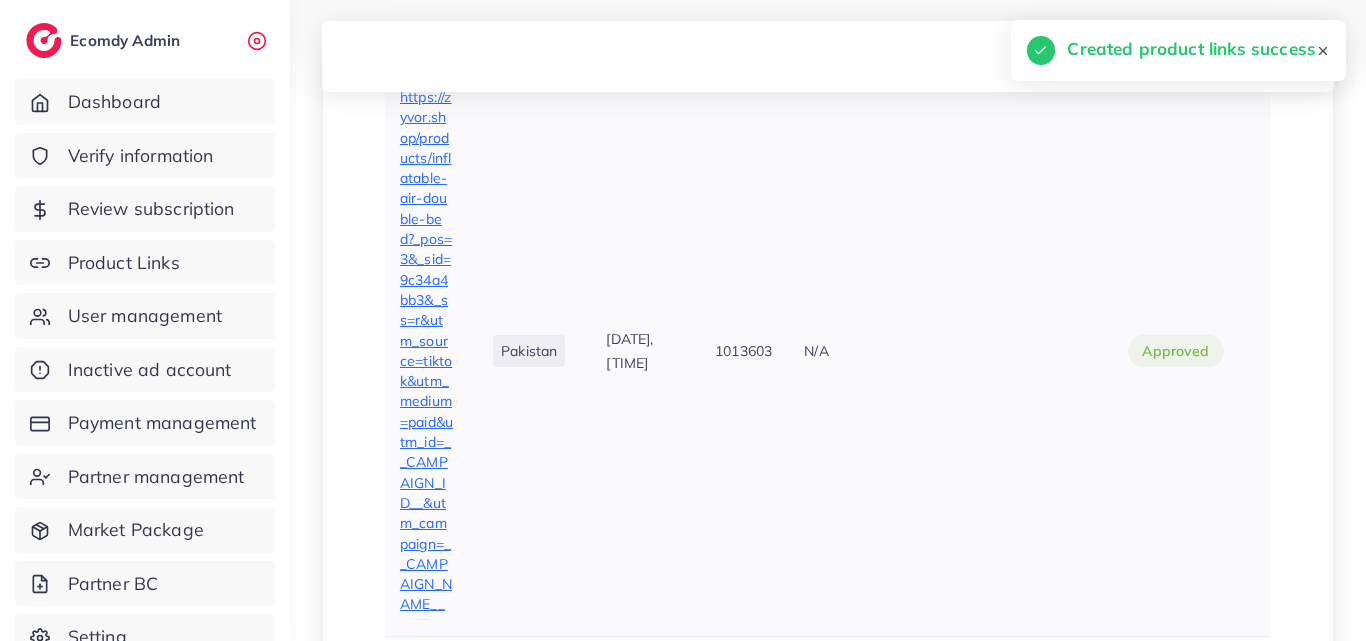 scroll, scrollTop: 0, scrollLeft: 0, axis: both 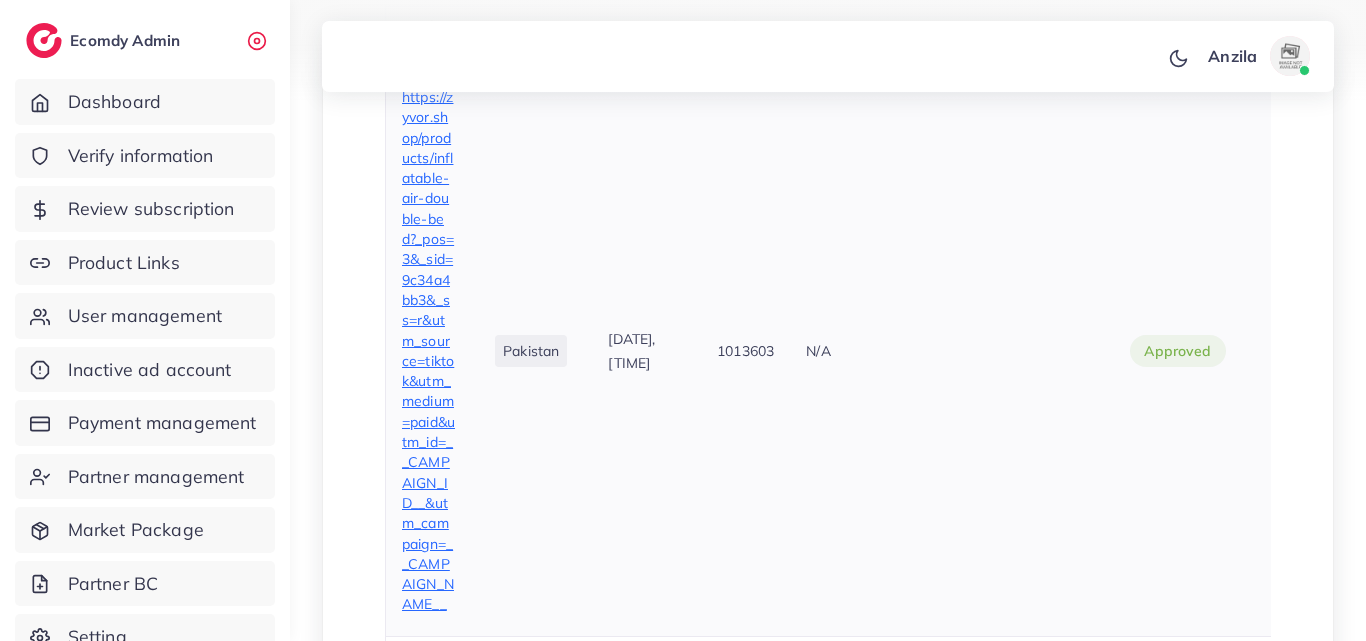 click on "https://zyvor.shop/products/inflatable-air-double-bed?_pos=3&_sid=9c34a4bb3&_ss=r&utm_source=tiktok&utm_medium=paid&utm_id=__CAMPAIGN_ID__&utm_campaign=__CAMPAIGN_NAME__" at bounding box center [428, 350] 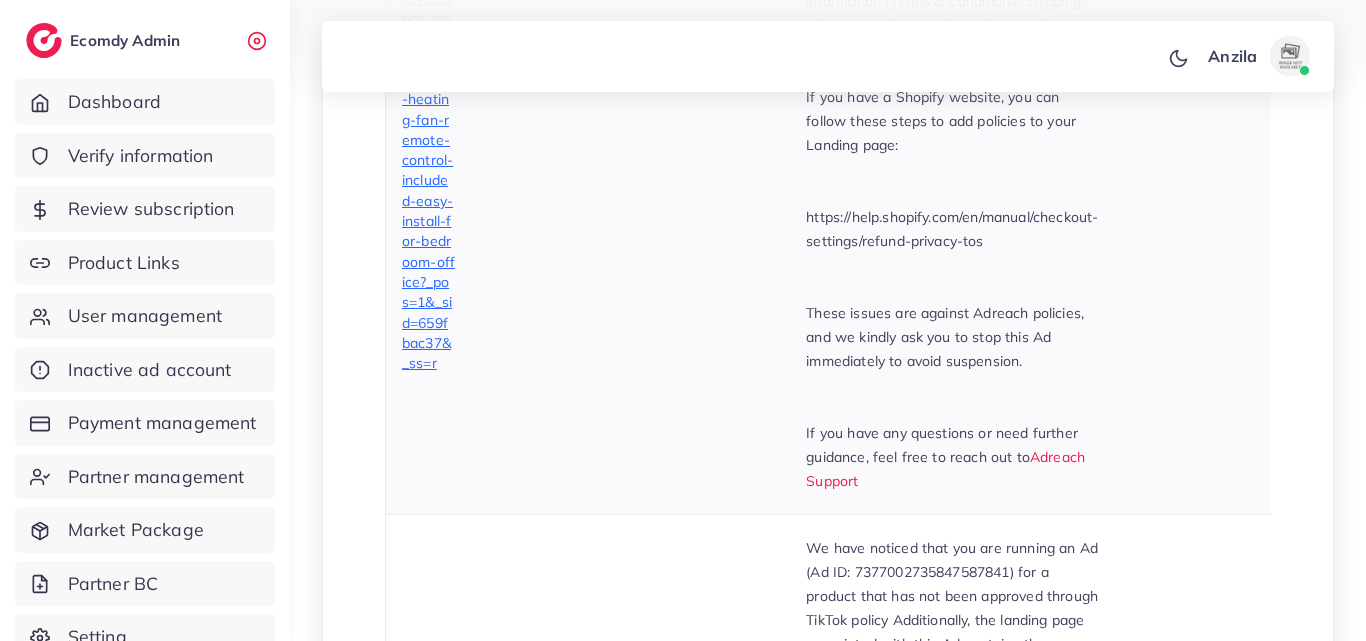 scroll, scrollTop: 1890, scrollLeft: 0, axis: vertical 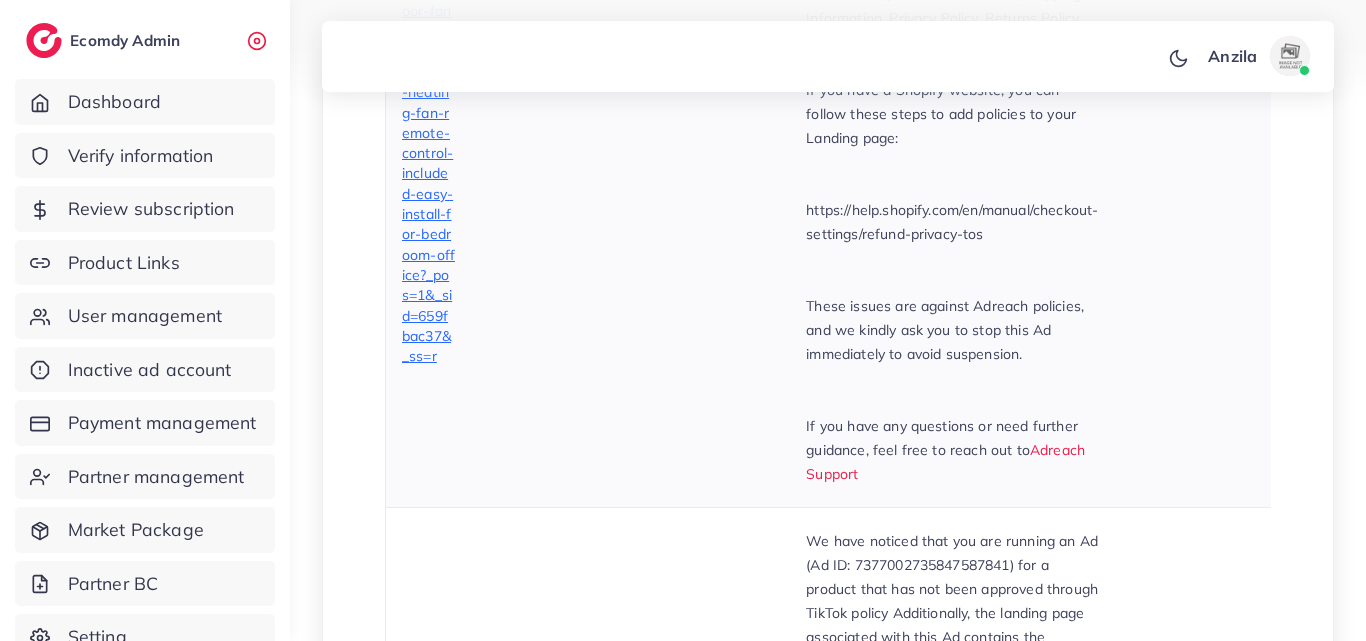 drag, startPoint x: 806, startPoint y: 384, endPoint x: 888, endPoint y: 515, distance: 154.54773 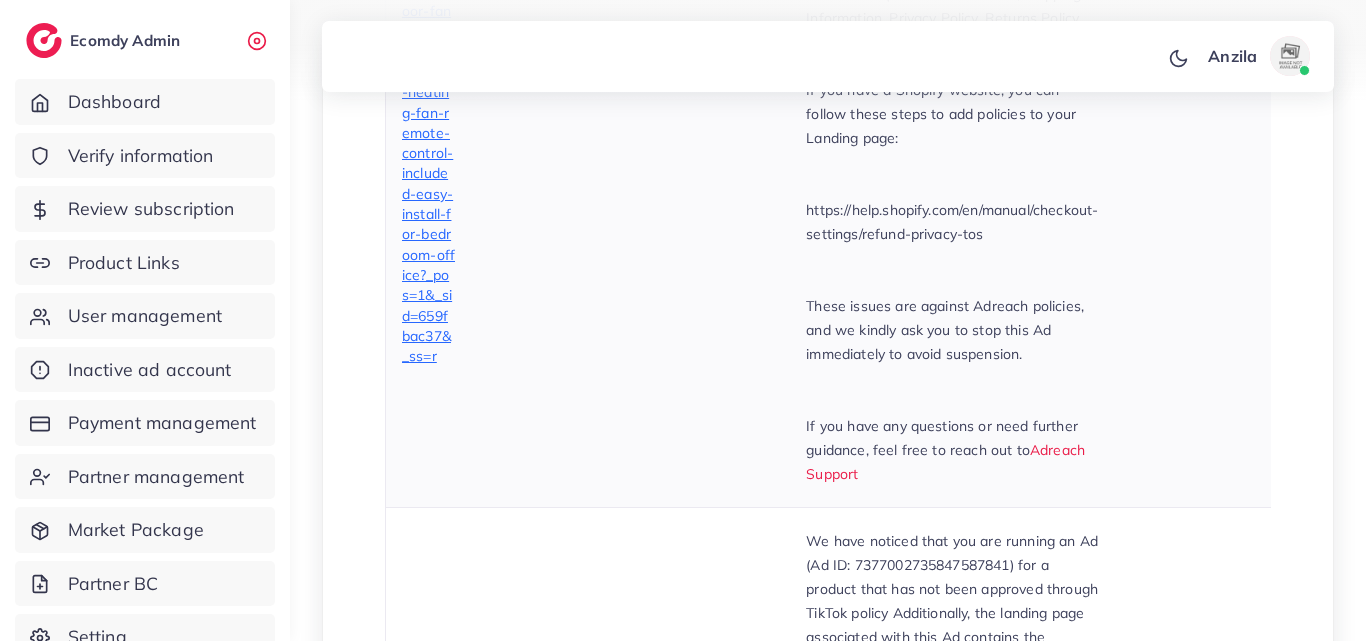 copy on "We have noticed that you are running an Ad (Ad ID: [NUMBER]) for a product that has not been approved through TikTok policy Additionally, the landing page associated with this Ad contains the following violating content/behavior: -More than 50% discount is not allowed. -Your target market is [COUNTRY]; however, the product information is displayed in different languages on your landing page. Kindly update it accordingly. -Your landing page lacks the required information (Terms & Conditions, Shipping Information, Privacy Policy, Returns Policy, and Refund policy). If you have a Shopify website, you can follow these steps to add policies to your Landing page: https://help.shopify.com/en/manual/checkout-settings/refund-privacy-tos These issues are against Adreach policies, and we kindly ask you to stop this Ad immediately to avoid suspension. If you have any questions or need further guidance, feel free to reach out to Adreach Support" 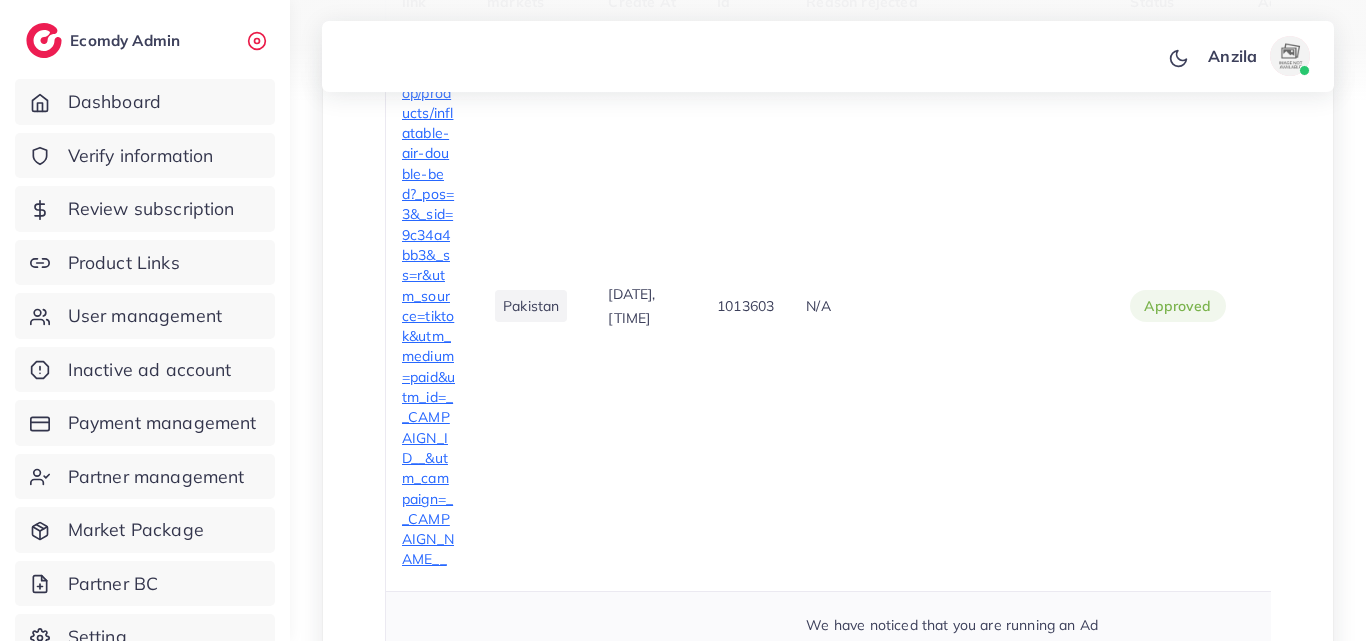 scroll, scrollTop: 690, scrollLeft: 0, axis: vertical 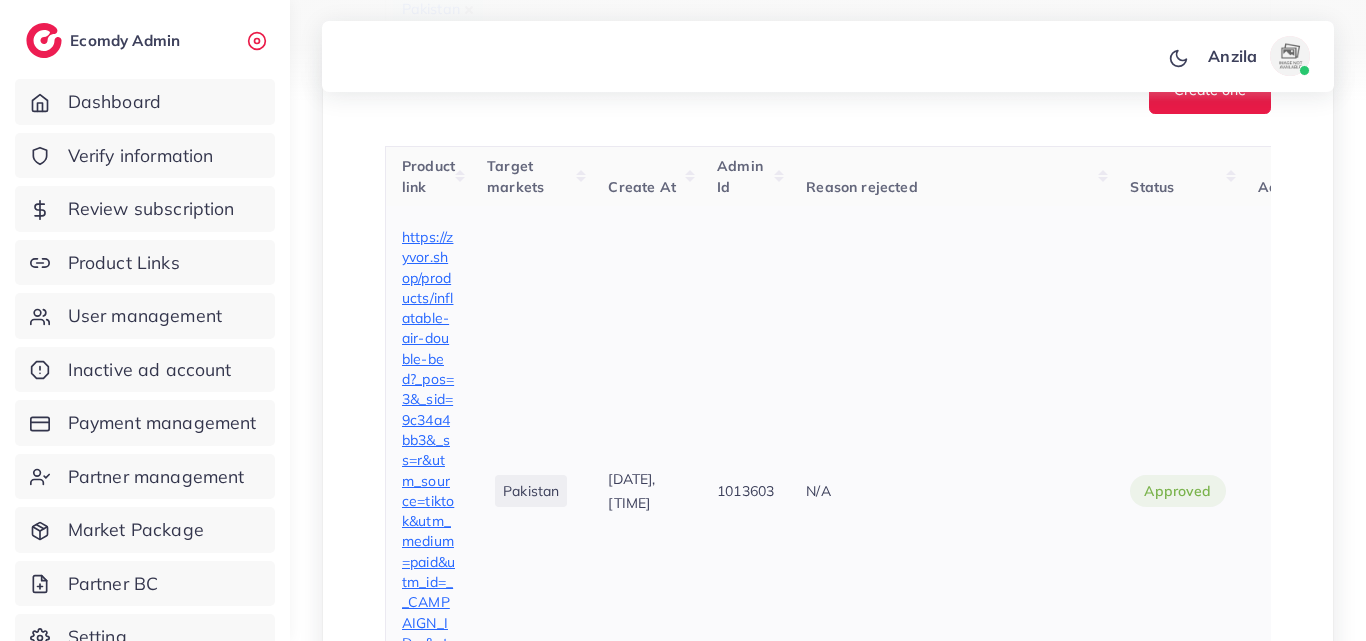 click on "N/A" at bounding box center (952, 491) 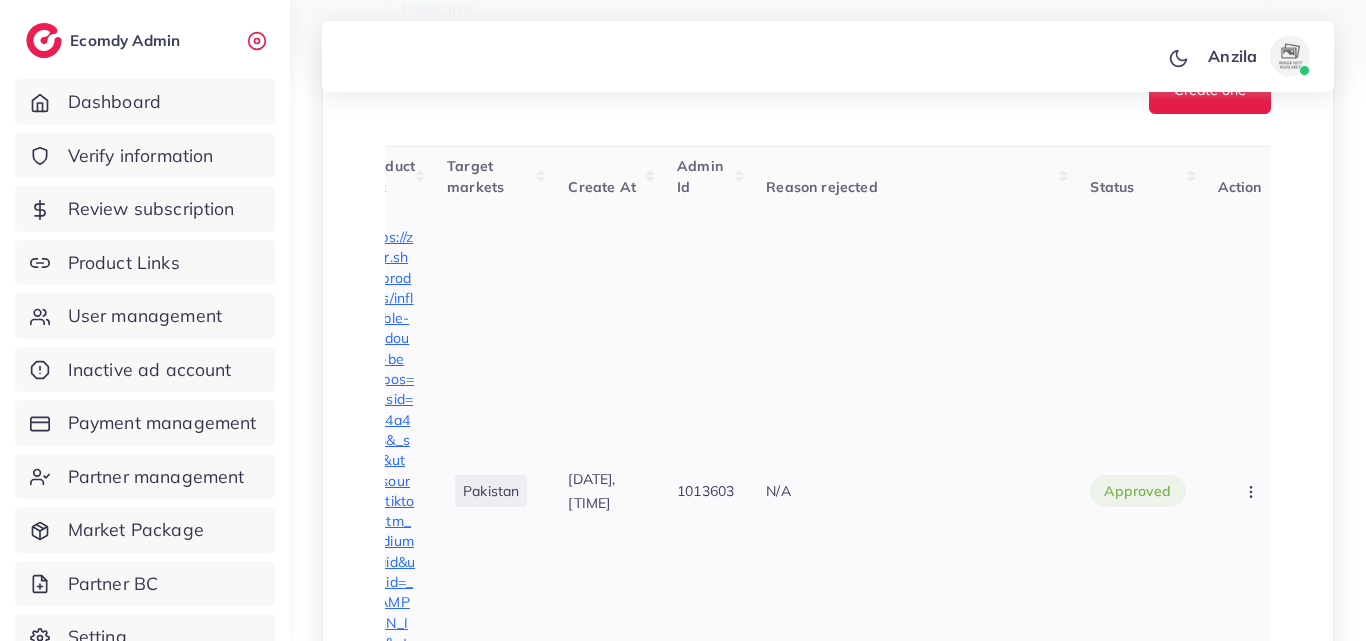 scroll, scrollTop: 0, scrollLeft: 83, axis: horizontal 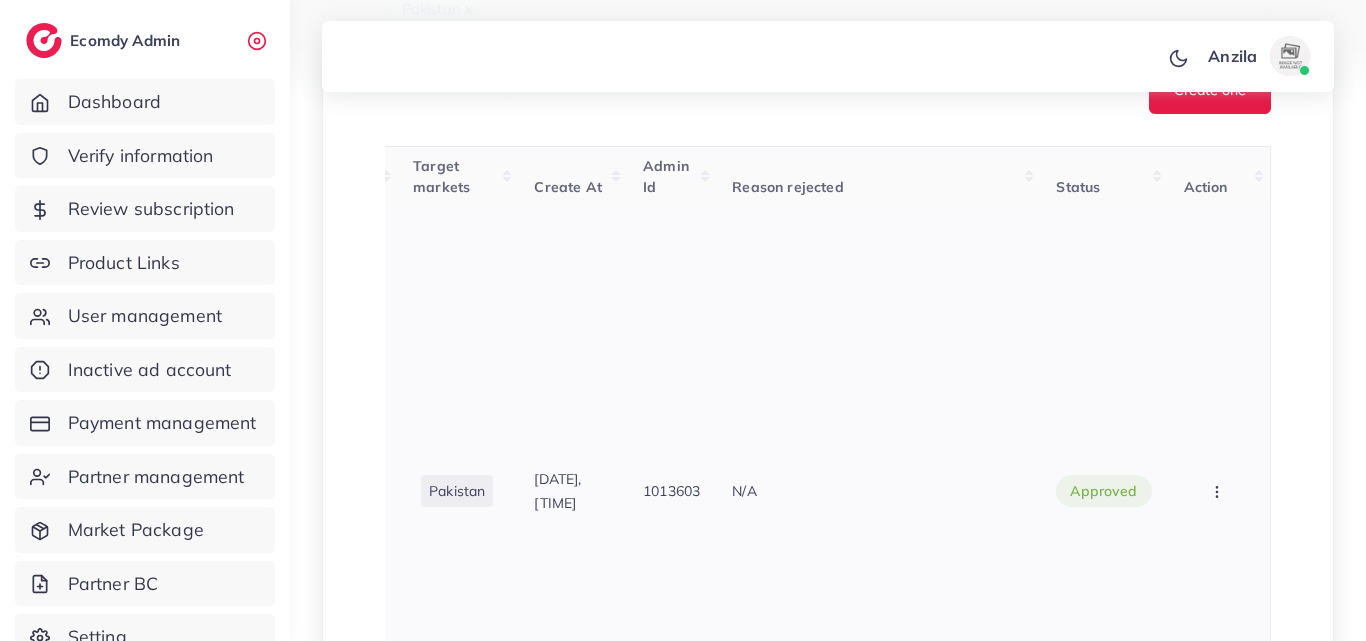 click at bounding box center (1219, 490) 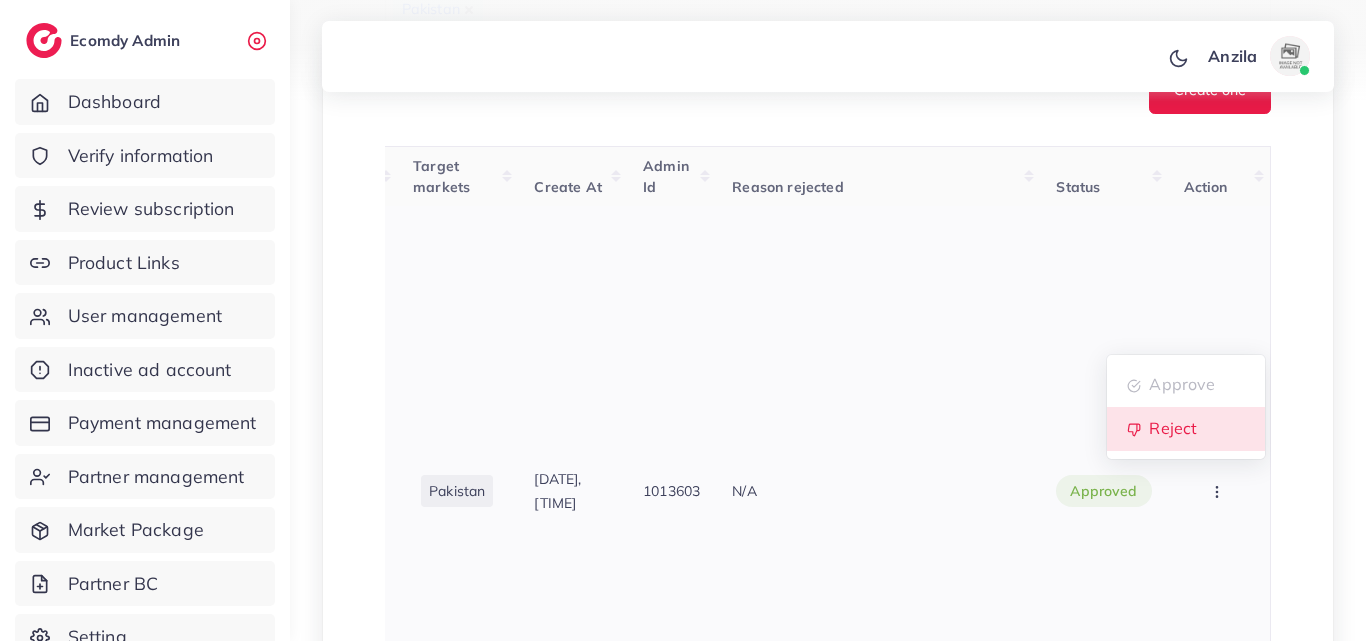 click on "Reject" at bounding box center (1173, 429) 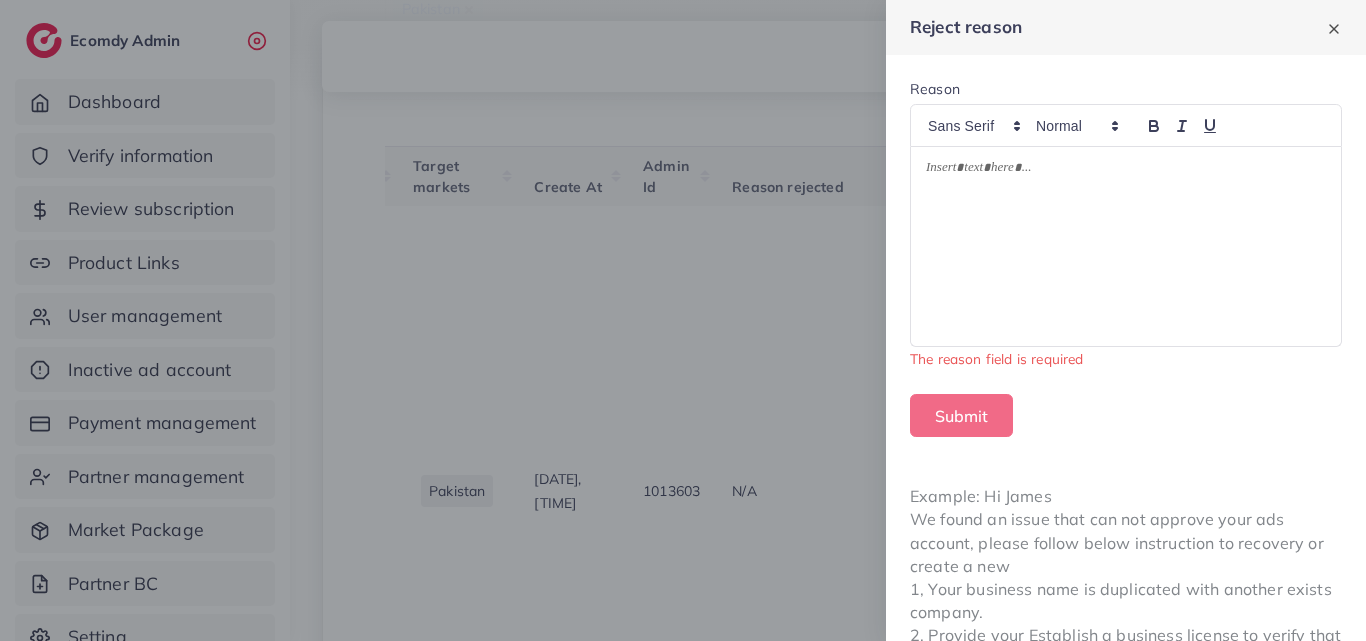 click at bounding box center (1126, 247) 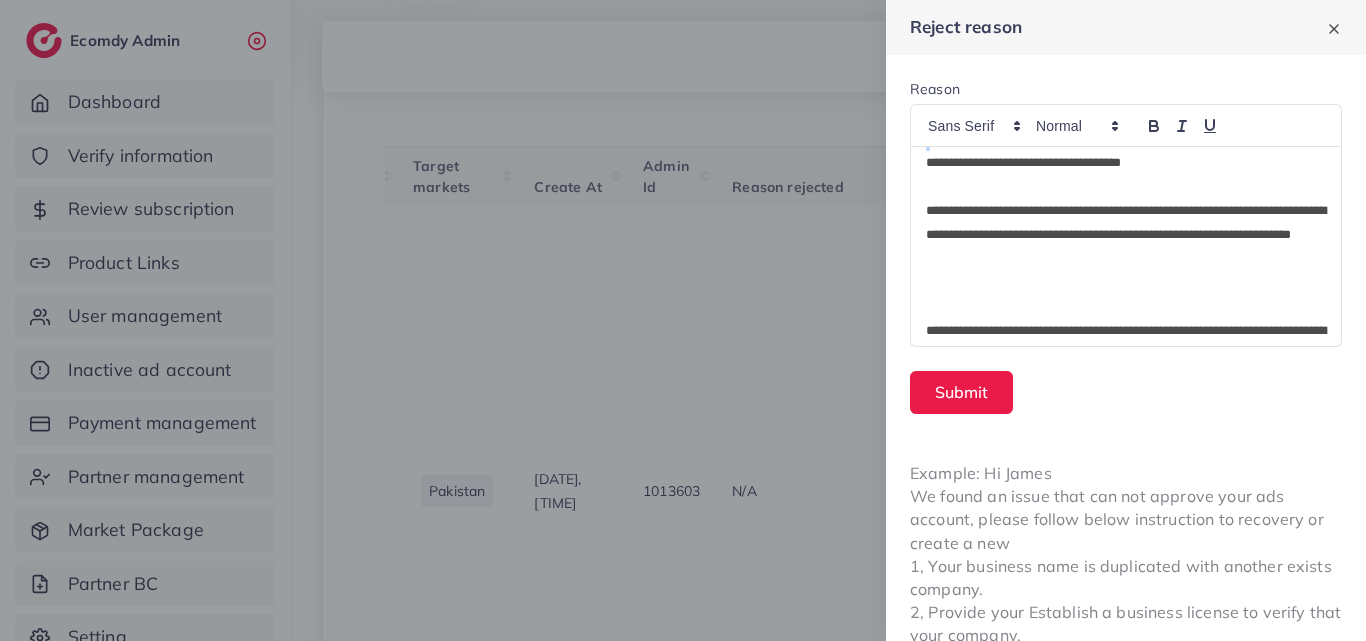 scroll, scrollTop: 0, scrollLeft: 0, axis: both 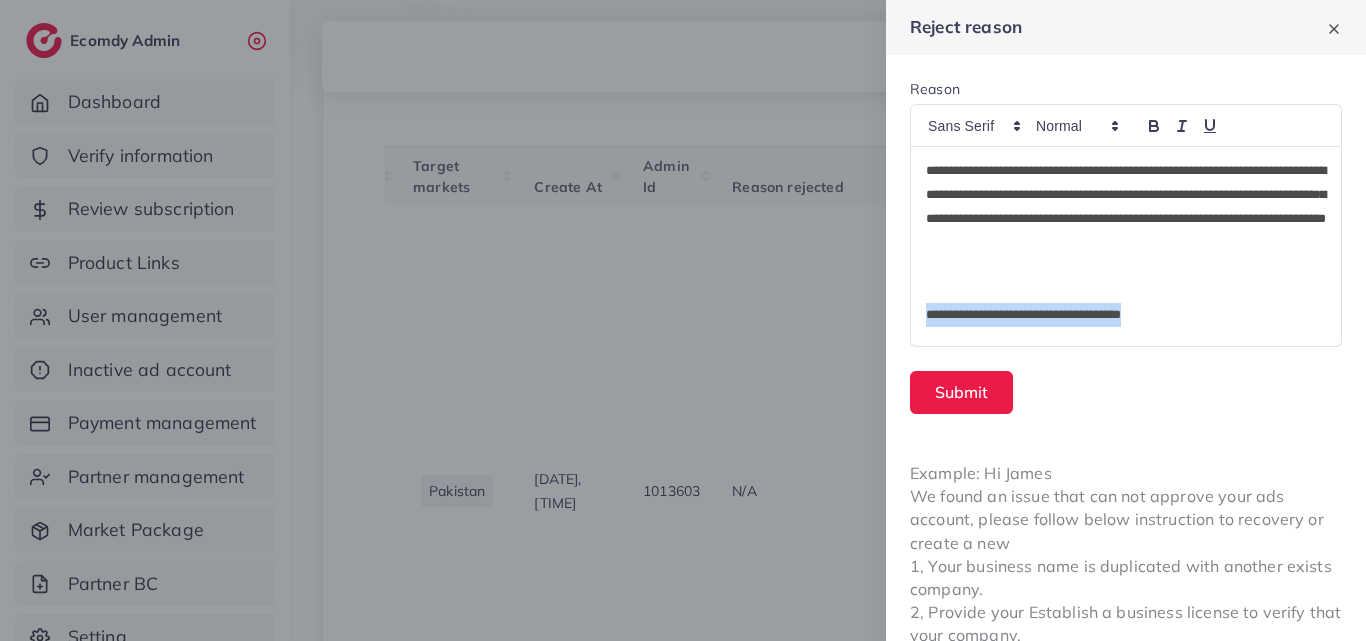 drag, startPoint x: 921, startPoint y: 169, endPoint x: 1175, endPoint y: 318, distance: 294.4775 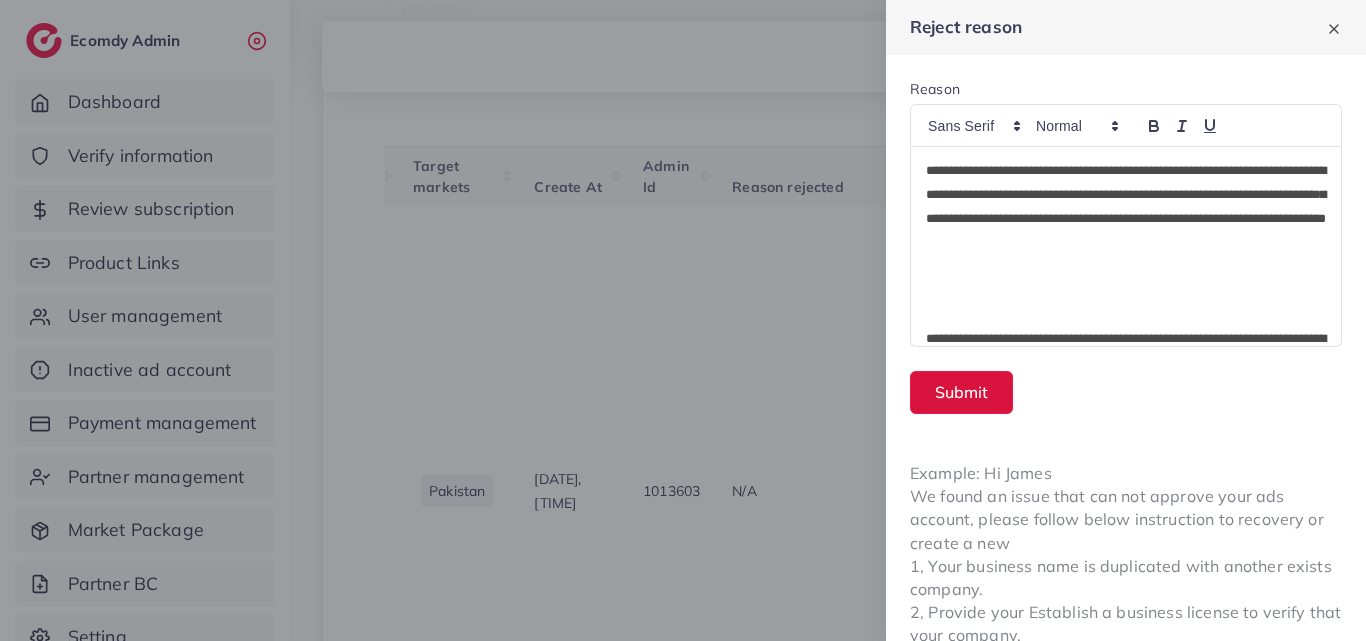drag, startPoint x: 918, startPoint y: 380, endPoint x: 989, endPoint y: 155, distance: 235.93643 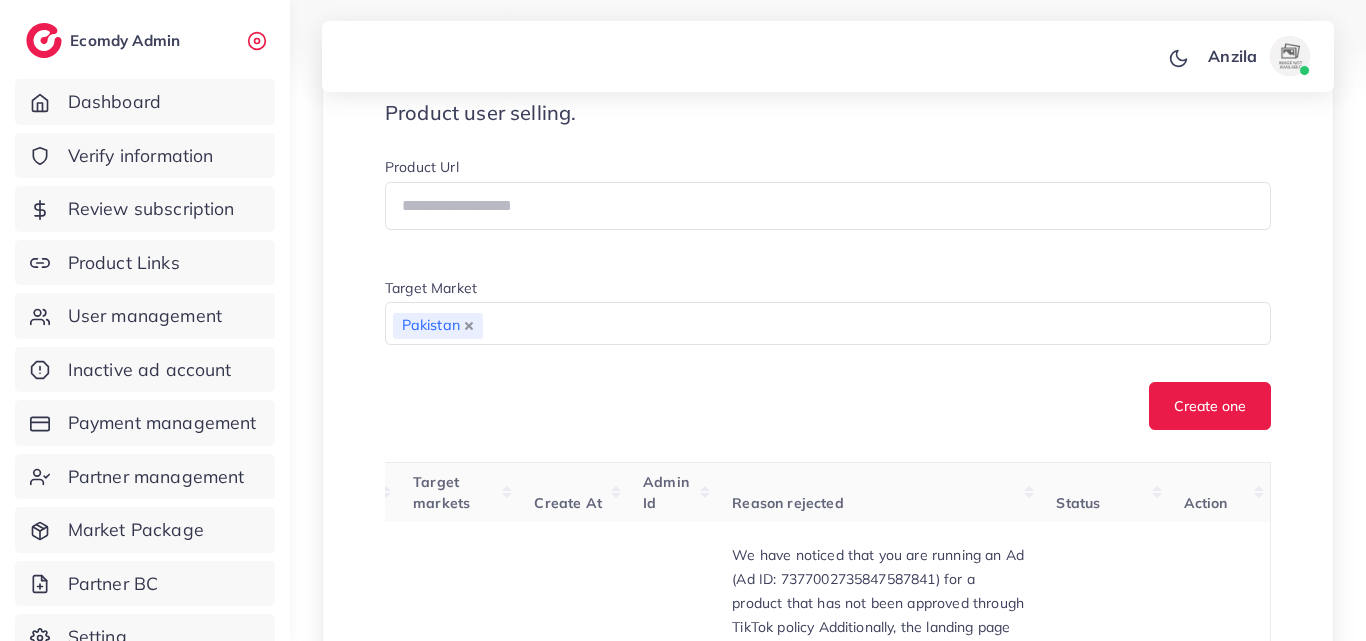 scroll, scrollTop: 290, scrollLeft: 0, axis: vertical 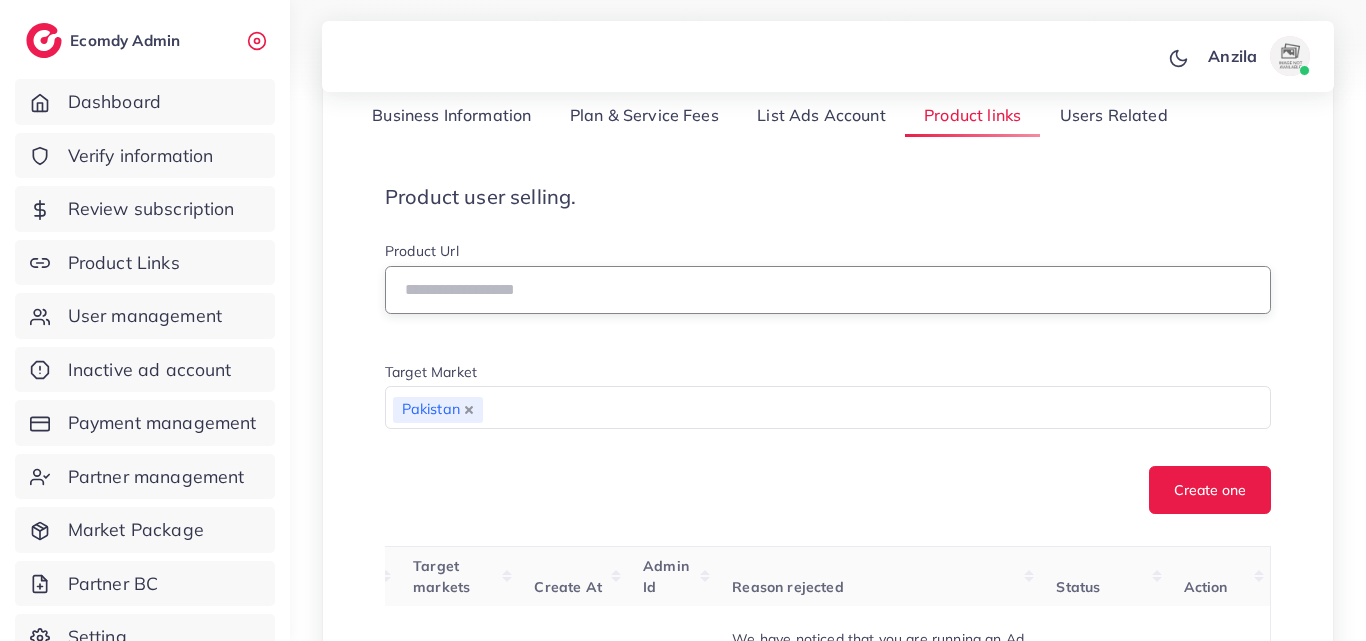 click at bounding box center [828, 290] 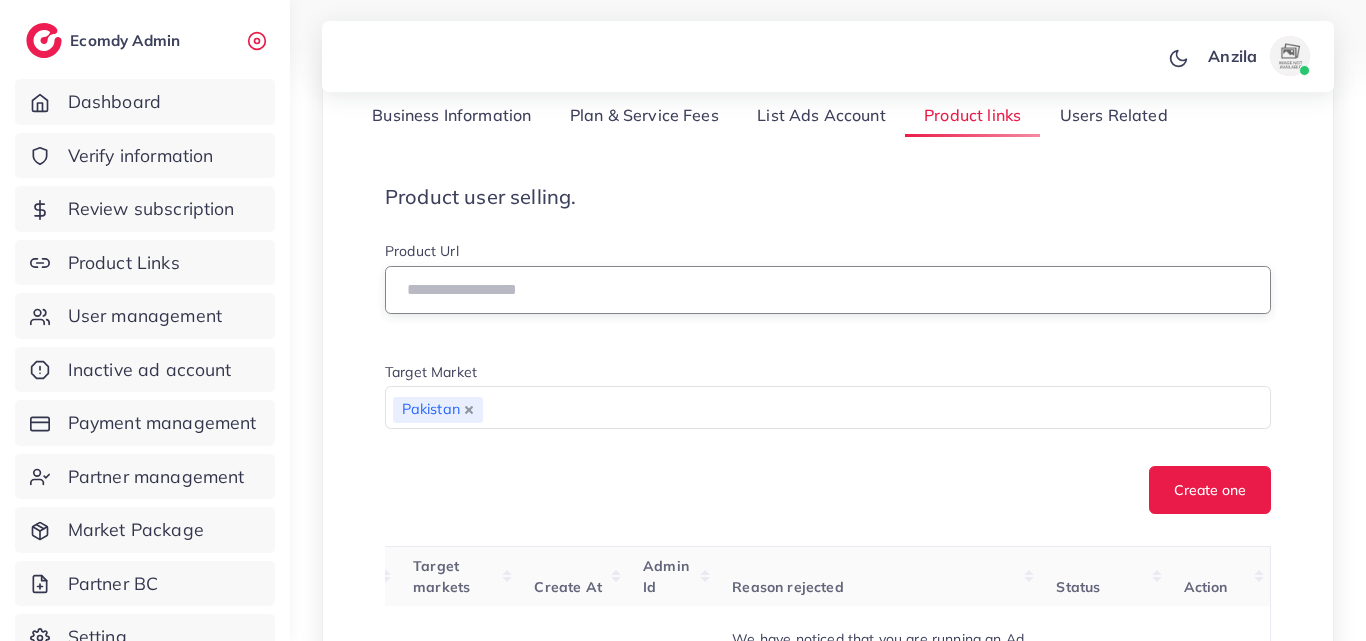 paste on "**********" 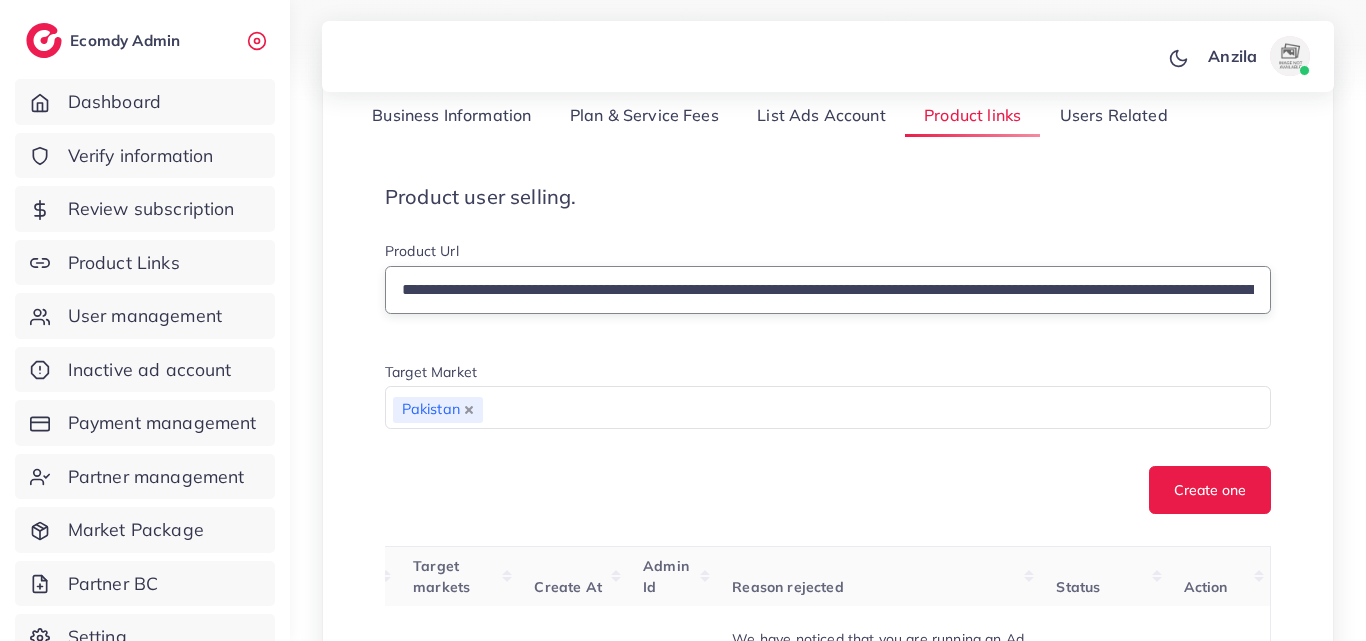 scroll, scrollTop: 0, scrollLeft: 1720, axis: horizontal 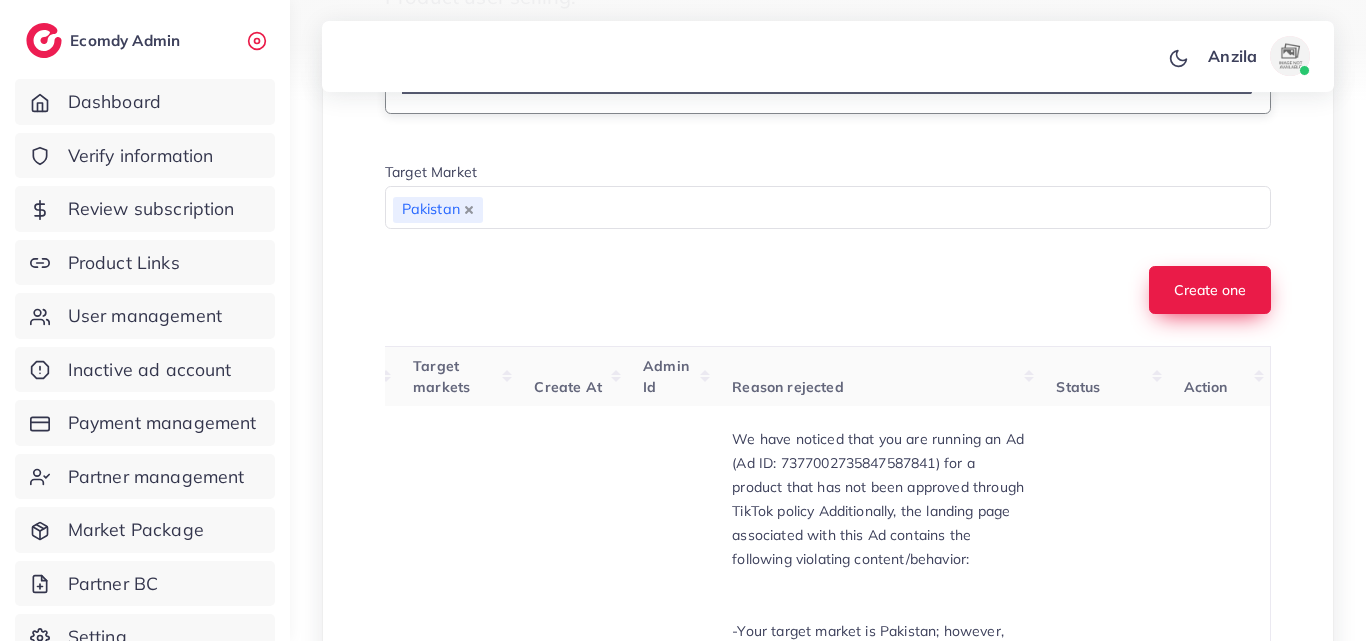 type on "**********" 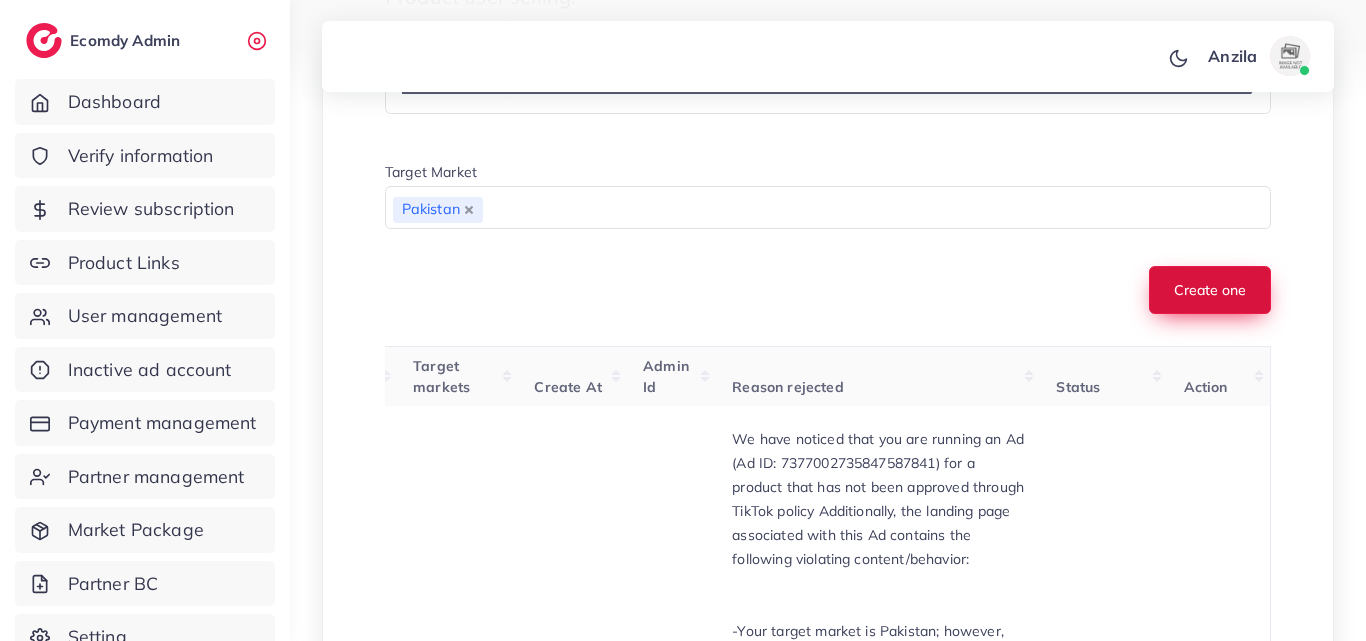 click on "Create one" at bounding box center [1210, 290] 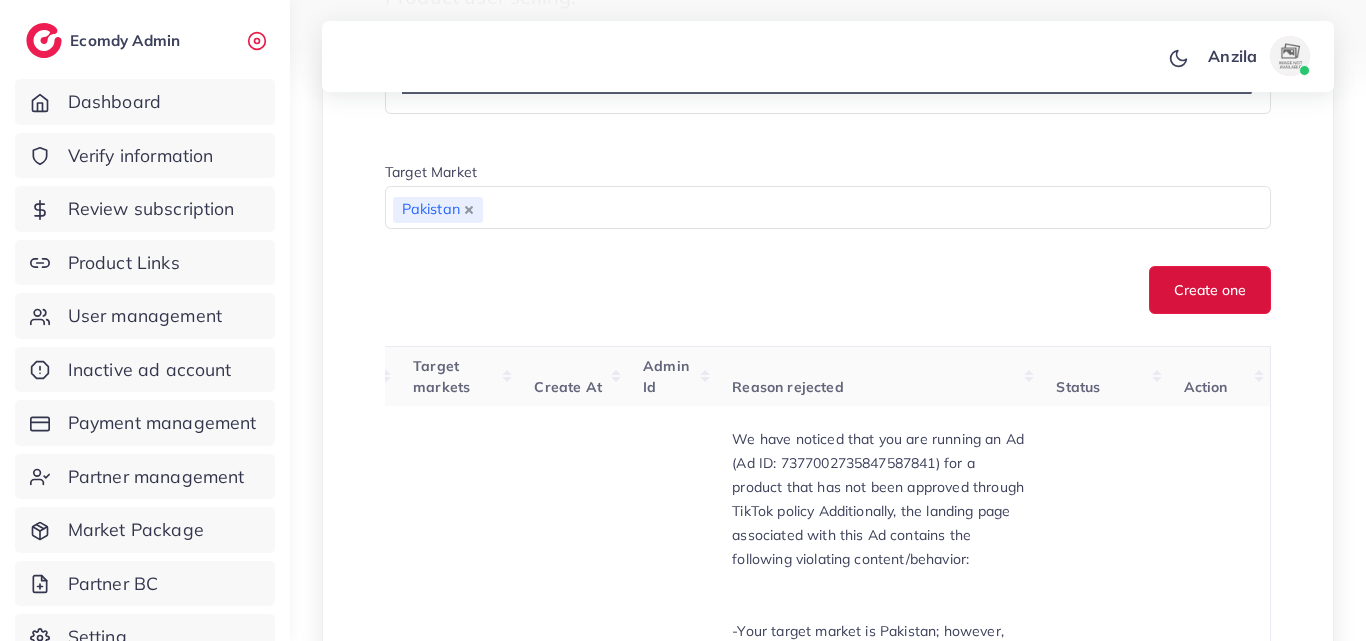 scroll, scrollTop: 0, scrollLeft: 0, axis: both 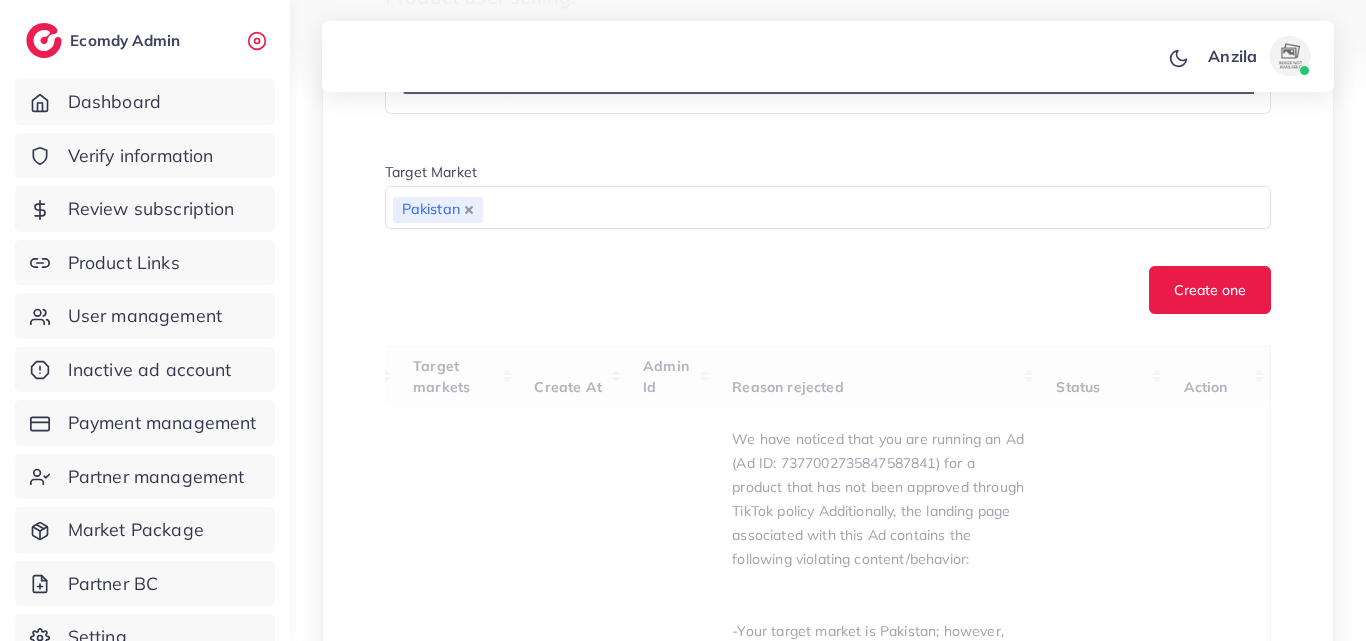 click on "Create one" at bounding box center [828, 290] 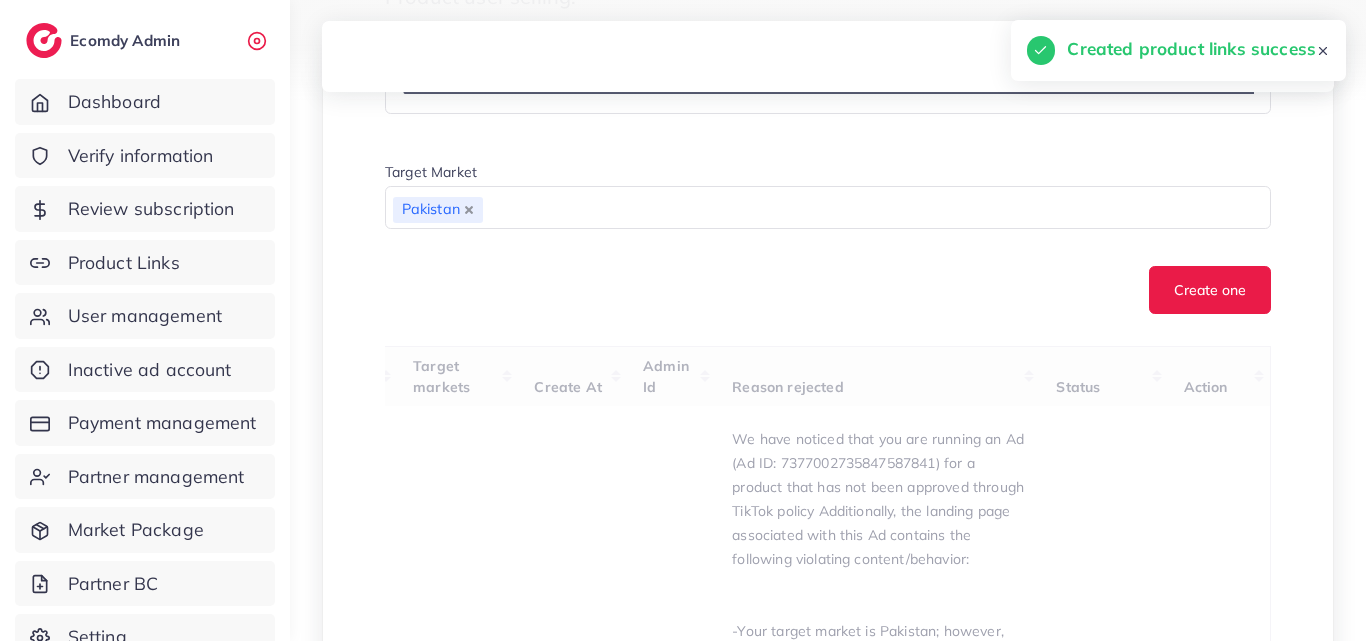 type 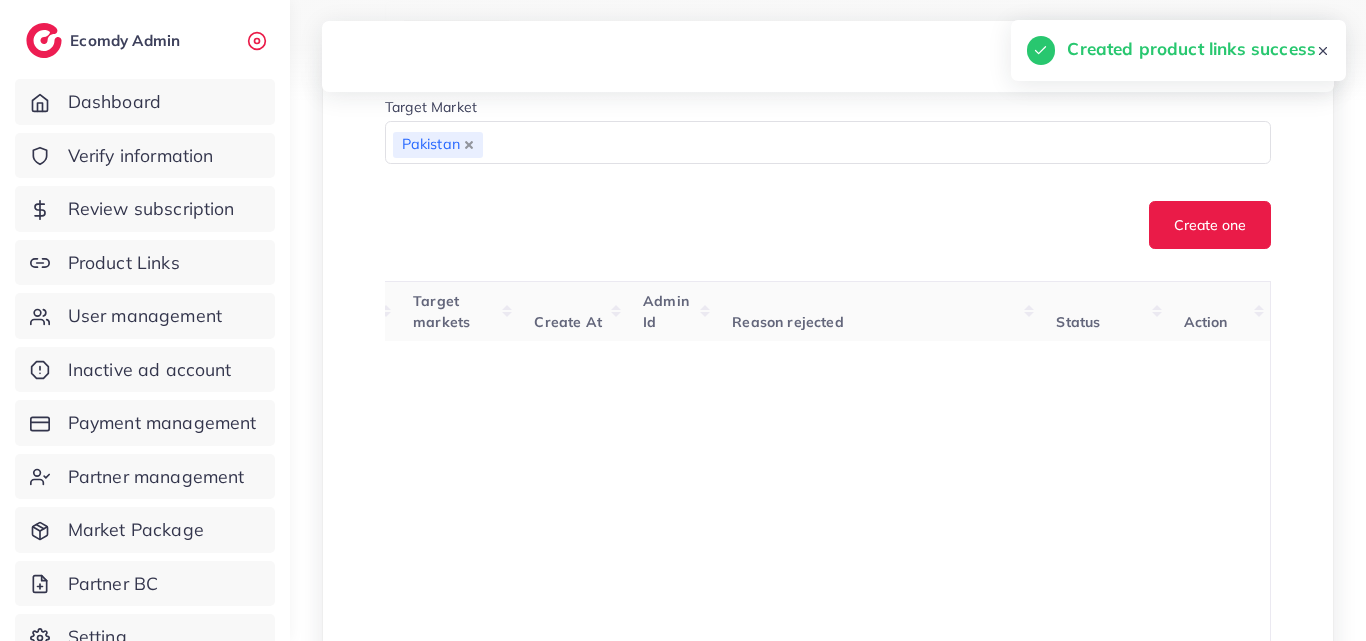scroll, scrollTop: 590, scrollLeft: 0, axis: vertical 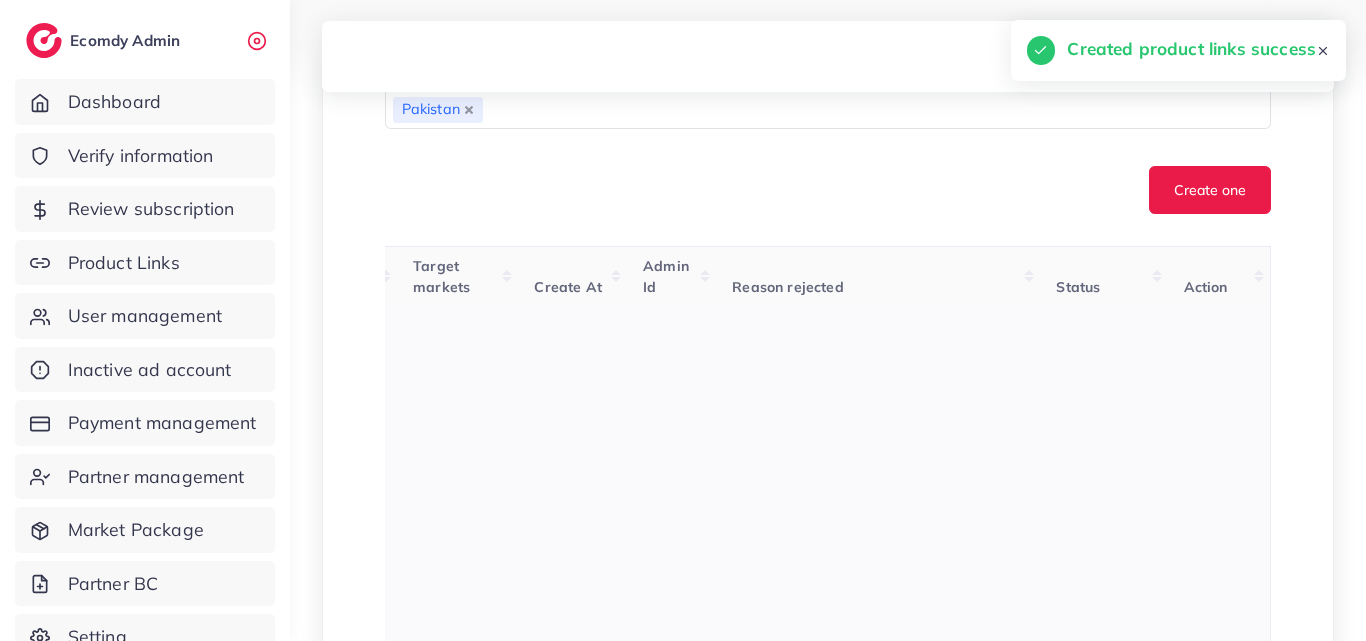 click on "N/A" at bounding box center (878, 794) 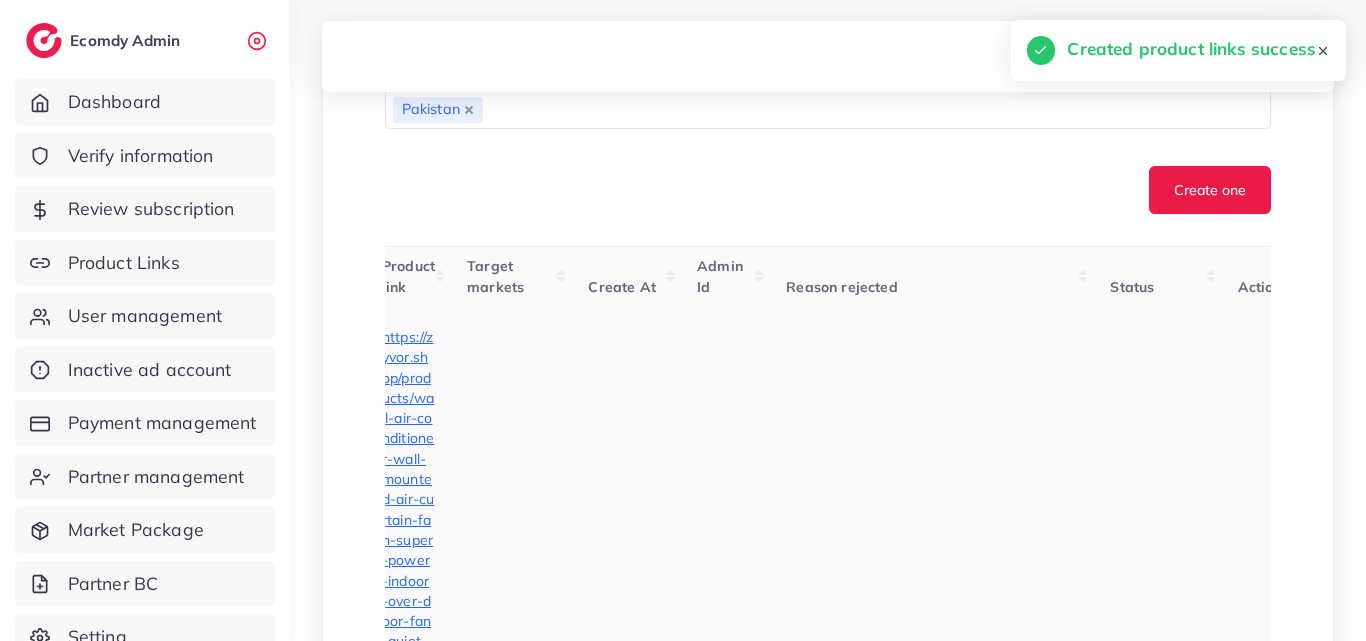 scroll, scrollTop: 0, scrollLeft: 0, axis: both 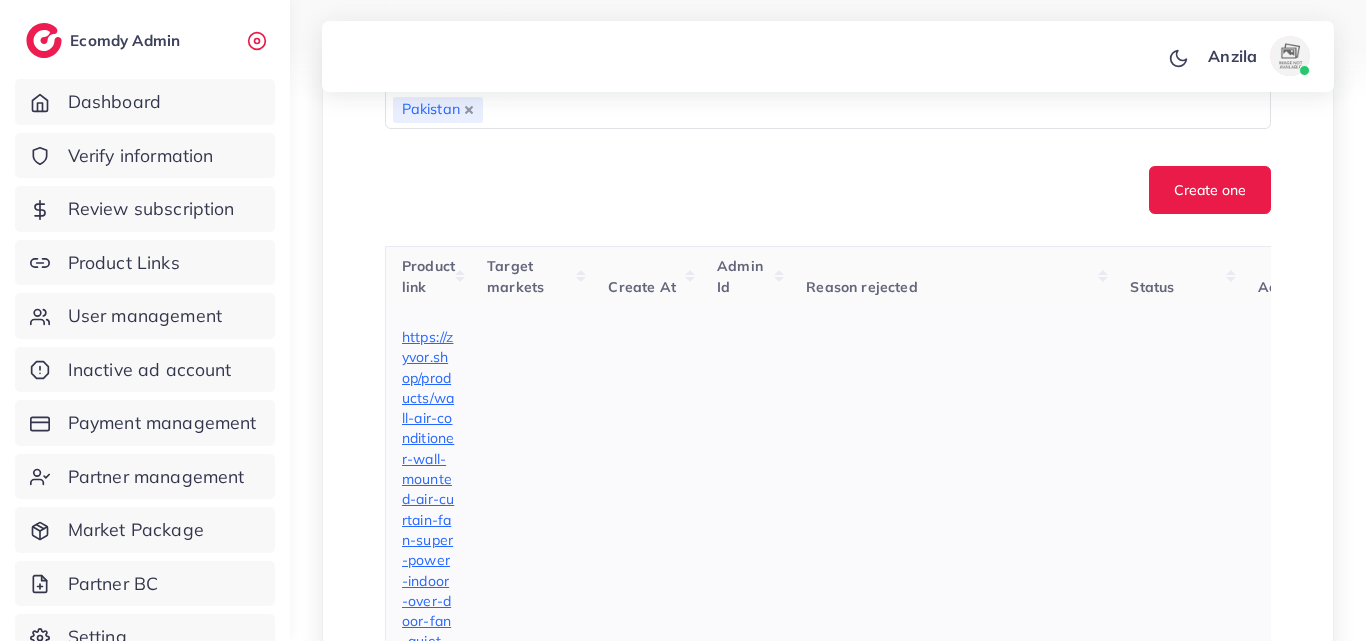click on "https://zyvor.shop/products/wall-air-conditioner-wall-mounted-air-curtain-fan-super-power-indoor-over-door-fan-quiet-mini-air-cooling-heating-fan-remote-control-included-easy-install-for-bedroom-office?_pos=1&_sid=14f0e614b&_ss=r&utm_source=tiktok&utm_medium=paid&utm_id=__CAMPAIGN_ID__&utm_campaign=__CAMPAIGN_NAME__" at bounding box center (428, 793) 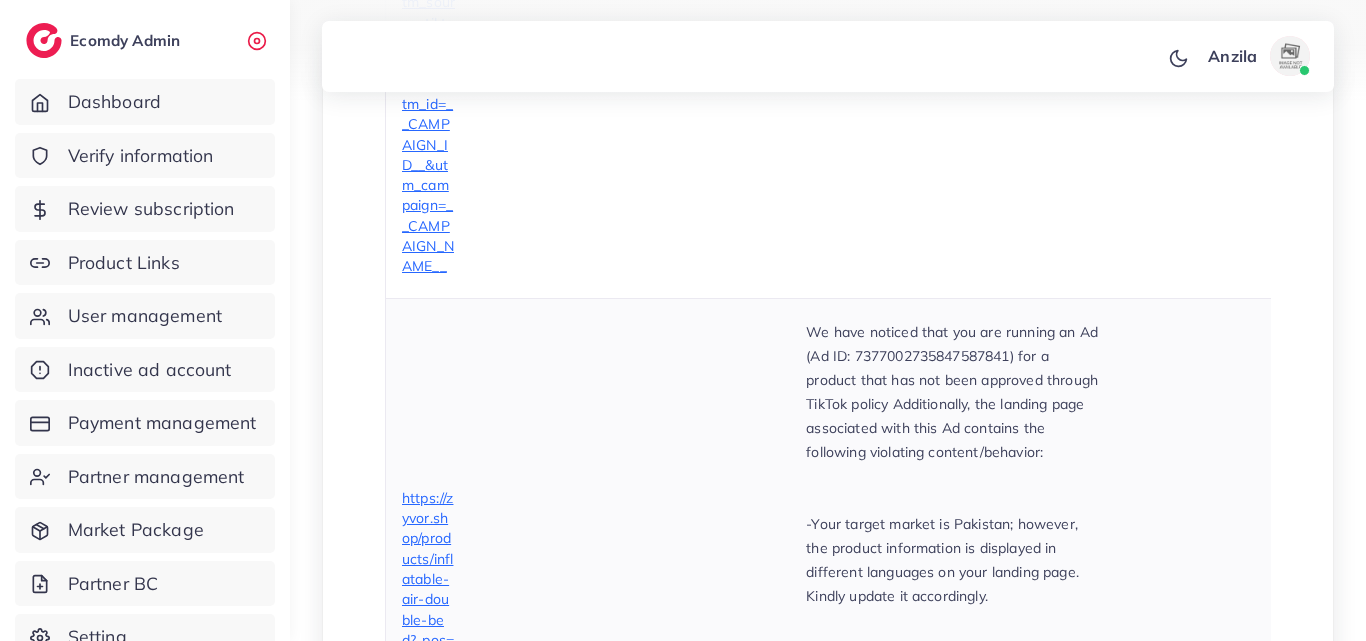 scroll, scrollTop: 1590, scrollLeft: 0, axis: vertical 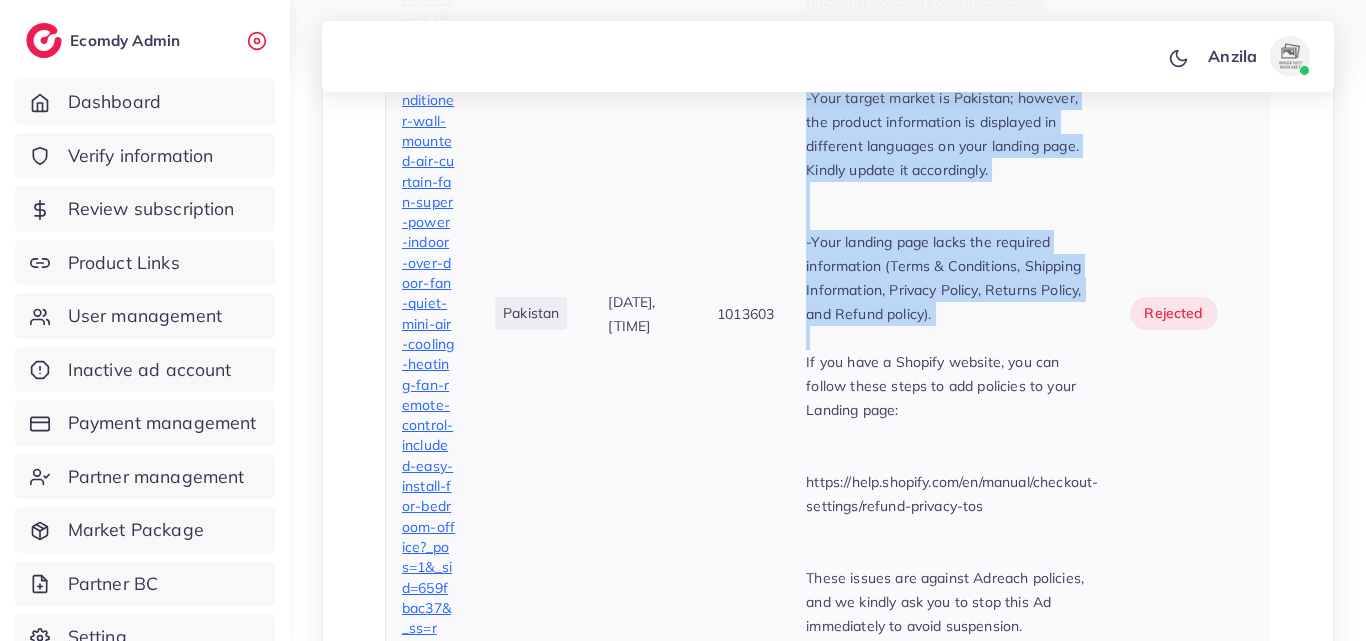 drag, startPoint x: 810, startPoint y: 239, endPoint x: 848, endPoint y: 397, distance: 162.50539 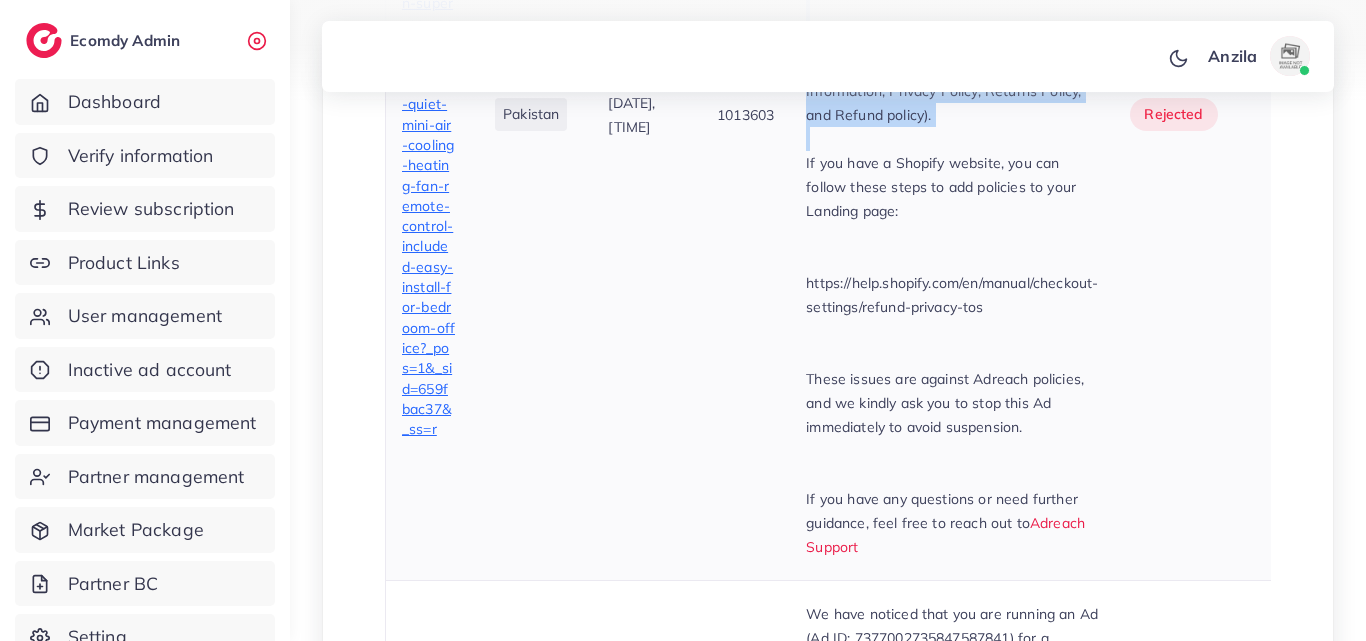 scroll, scrollTop: 3170, scrollLeft: 0, axis: vertical 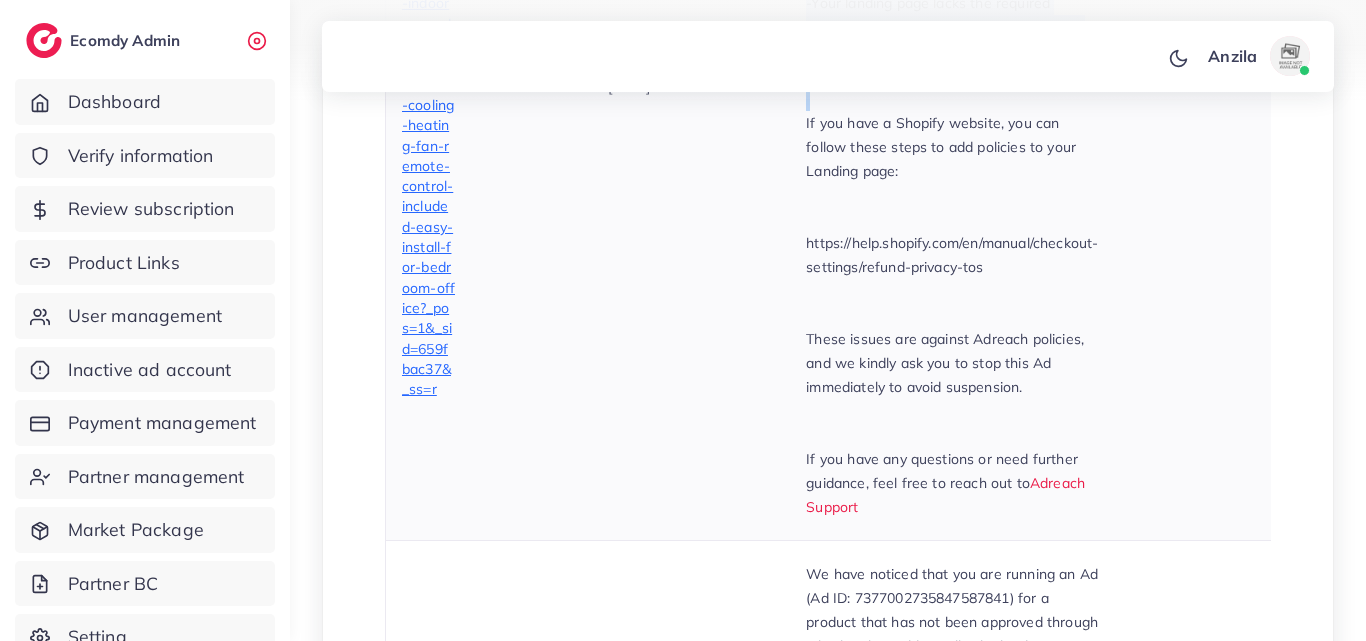 drag, startPoint x: 809, startPoint y: 329, endPoint x: 905, endPoint y: 541, distance: 232.723 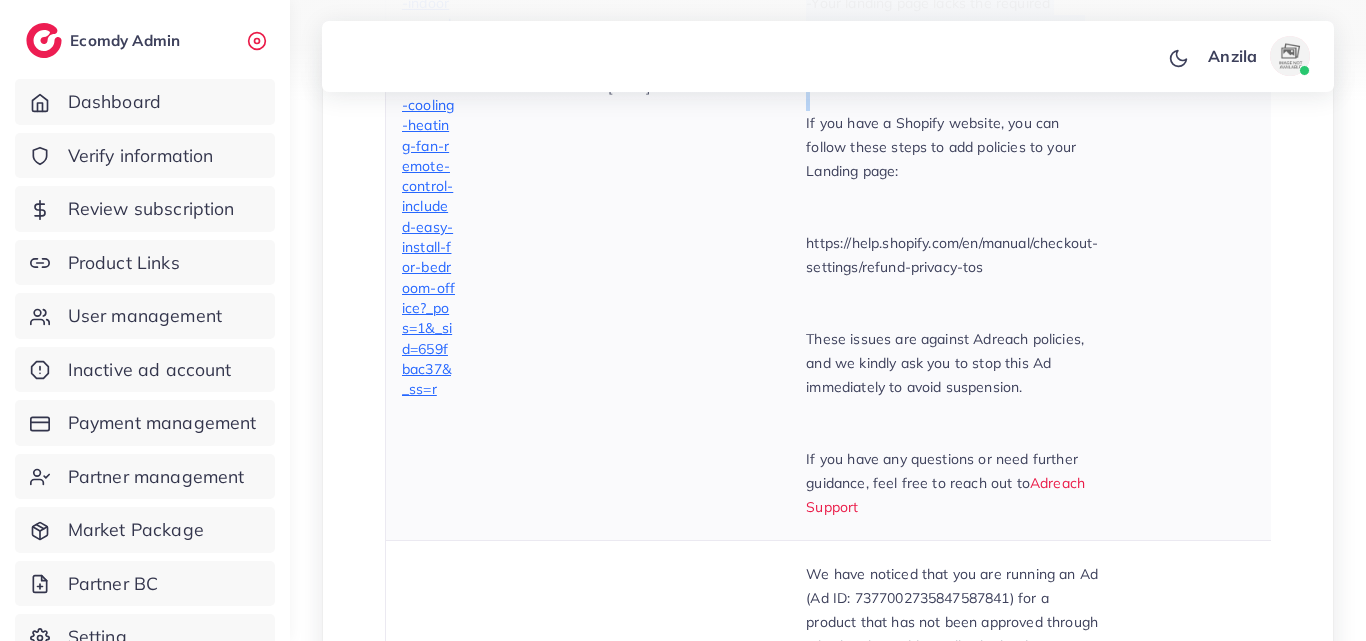 copy on "We have noticed that you are running an Ad (Ad ID: [NUMBER]) for a product that has not been approved through TikTok policy Additionally, the landing page associated with this Ad contains the following violating content/behavior: -More than 50% discount is not allowed. -Your target market is [COUNTRY]; however, the product information is displayed in different languages on your landing page. Kindly update it accordingly. -Your landing page lacks the required information (Terms & Conditions, Shipping Information, Privacy Policy, Returns Policy, and Refund policy). If you have a Shopify website, you can follow these steps to add policies to your Landing page: https://help.shopify.com/en/manual/checkout-settings/refund-privacy-tos These issues are against Adreach policies, and we kindly ask you to stop this Ad immediately to avoid suspension. If you have any questions or need further guidance, feel free to reach out to Adreach Support" 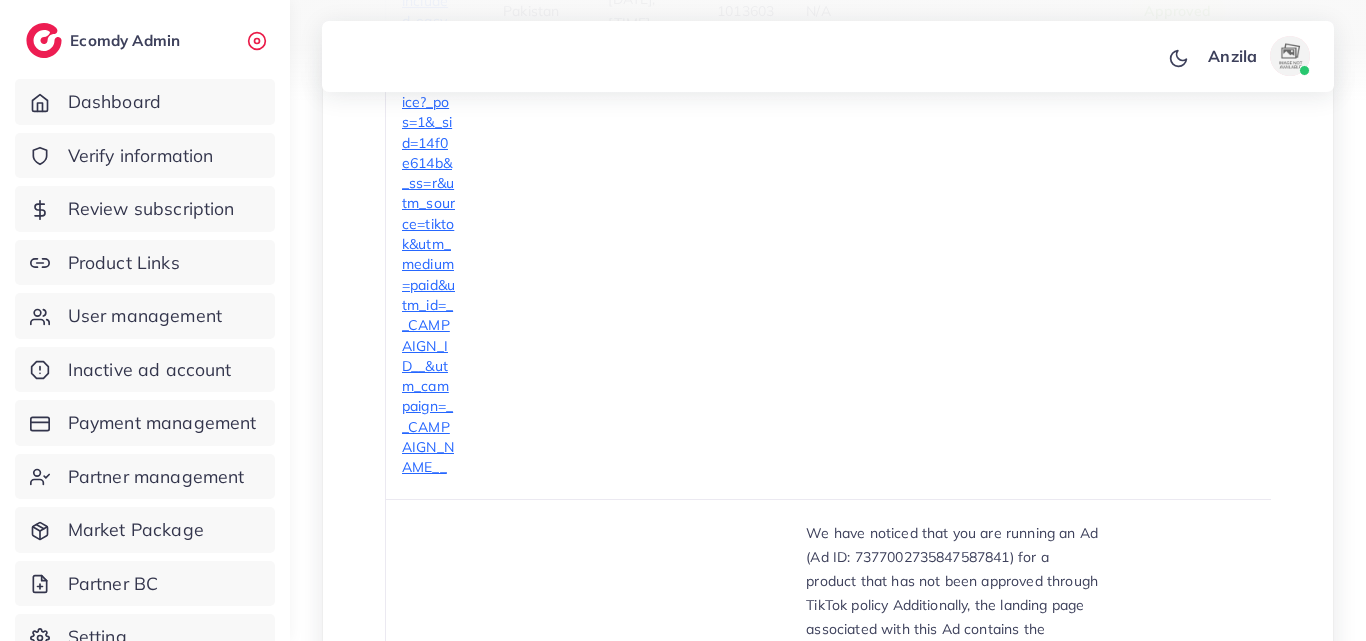 scroll, scrollTop: 1370, scrollLeft: 0, axis: vertical 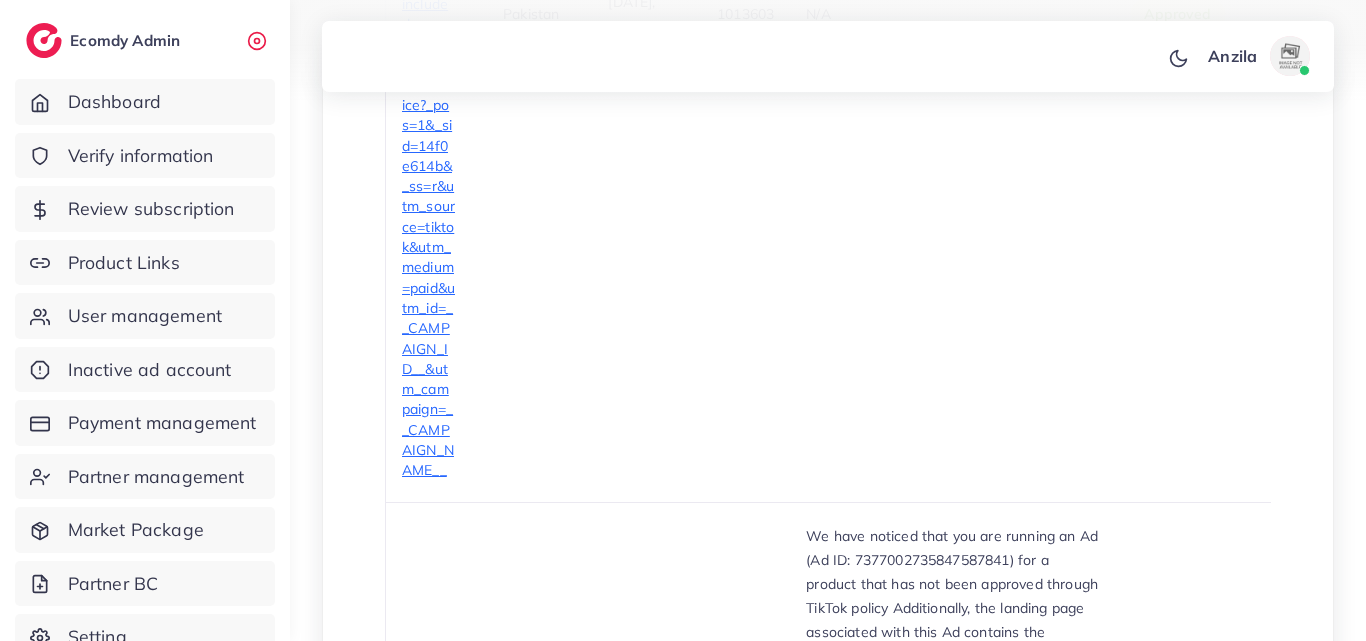 click on "N/A" at bounding box center [952, 14] 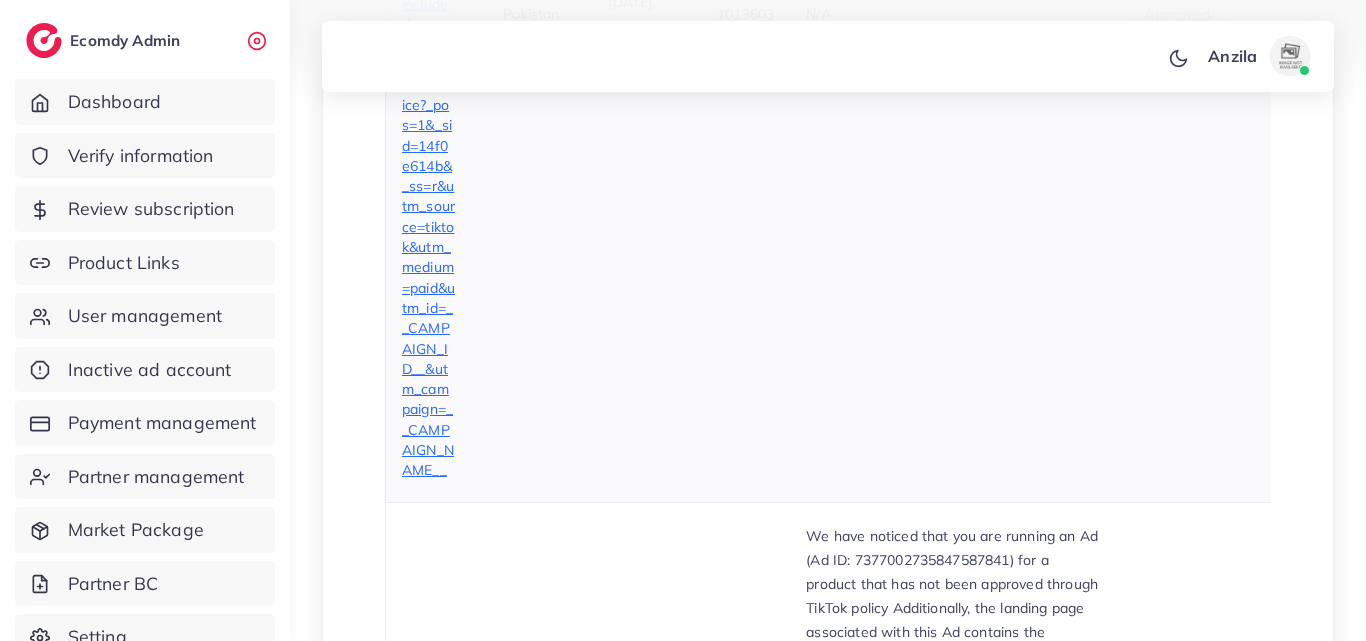scroll, scrollTop: 0, scrollLeft: 40, axis: horizontal 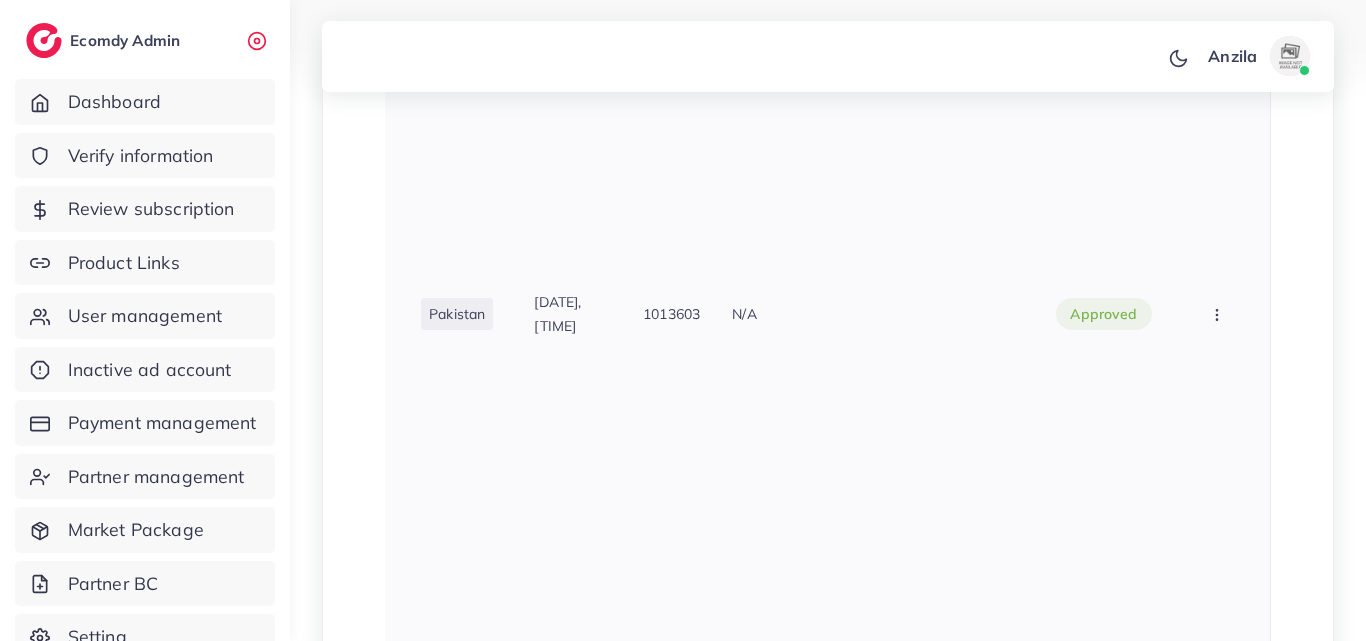 click at bounding box center (1219, 313) 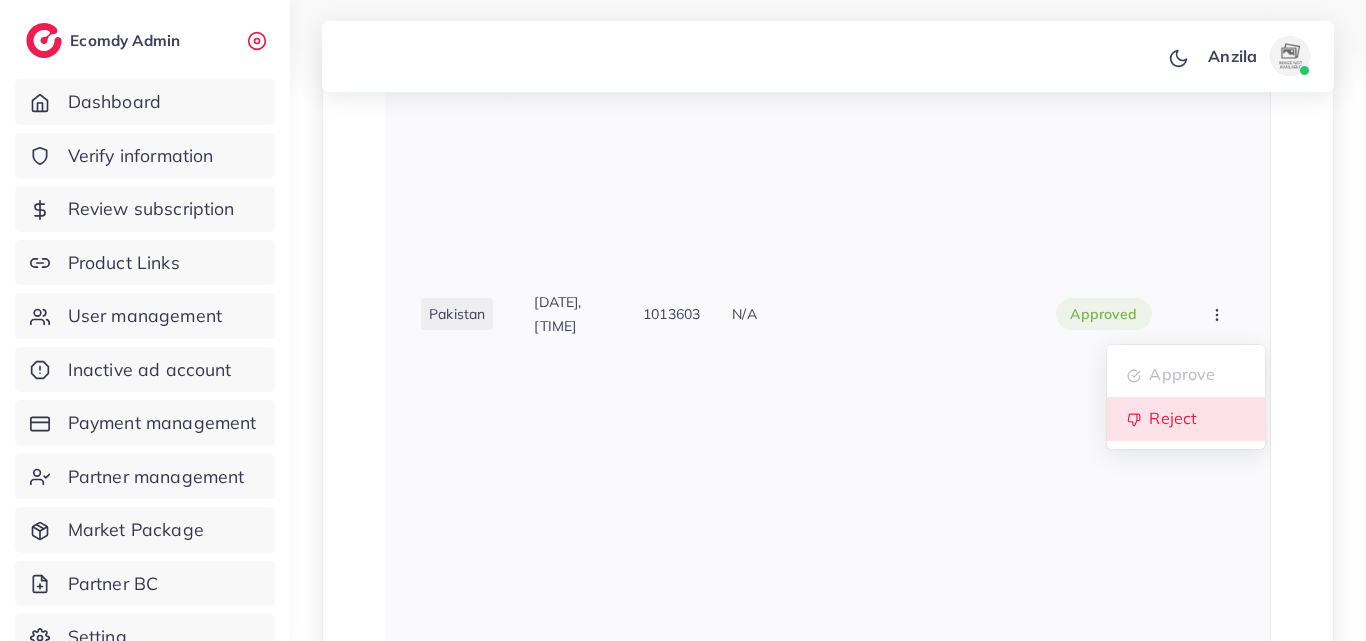 click on "Reject" at bounding box center (1186, 419) 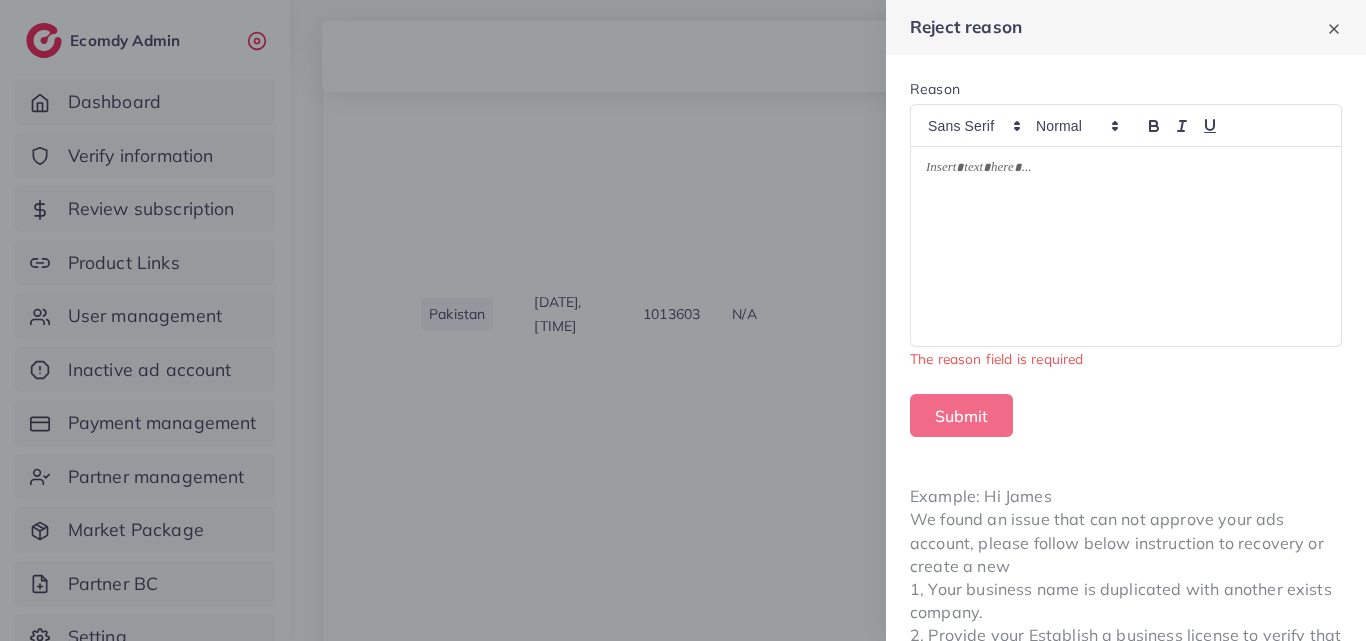 click at bounding box center [1126, 247] 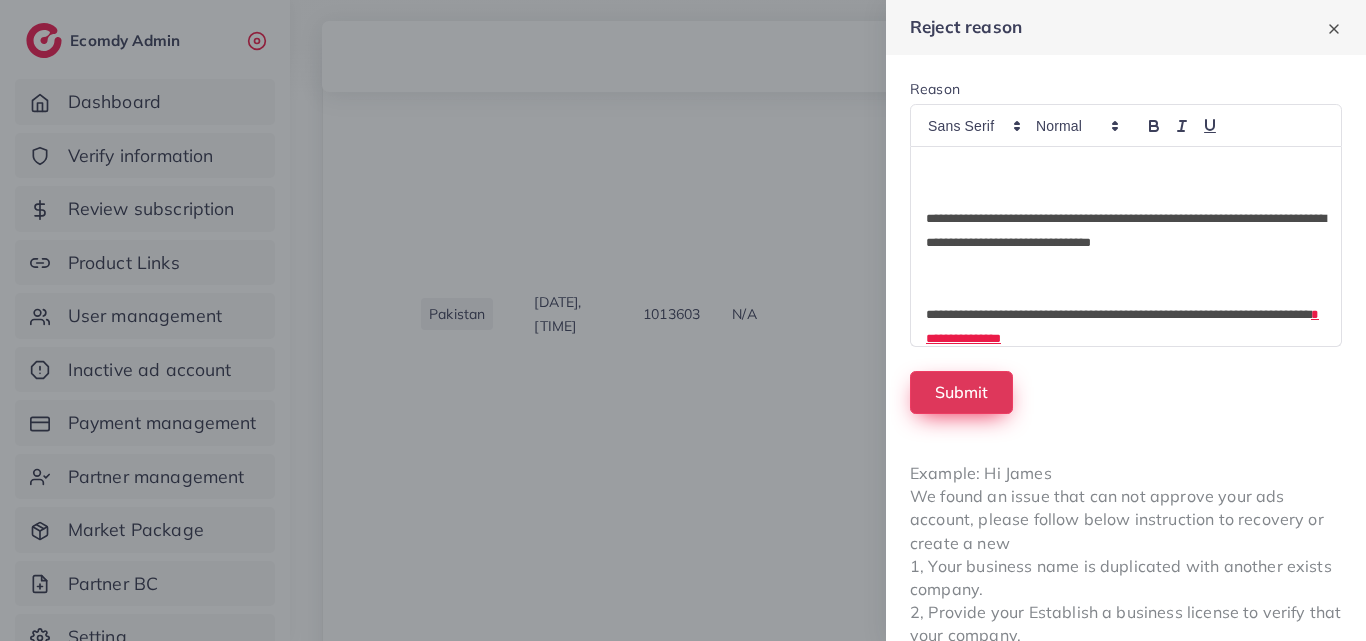 click on "Submit" at bounding box center (961, 392) 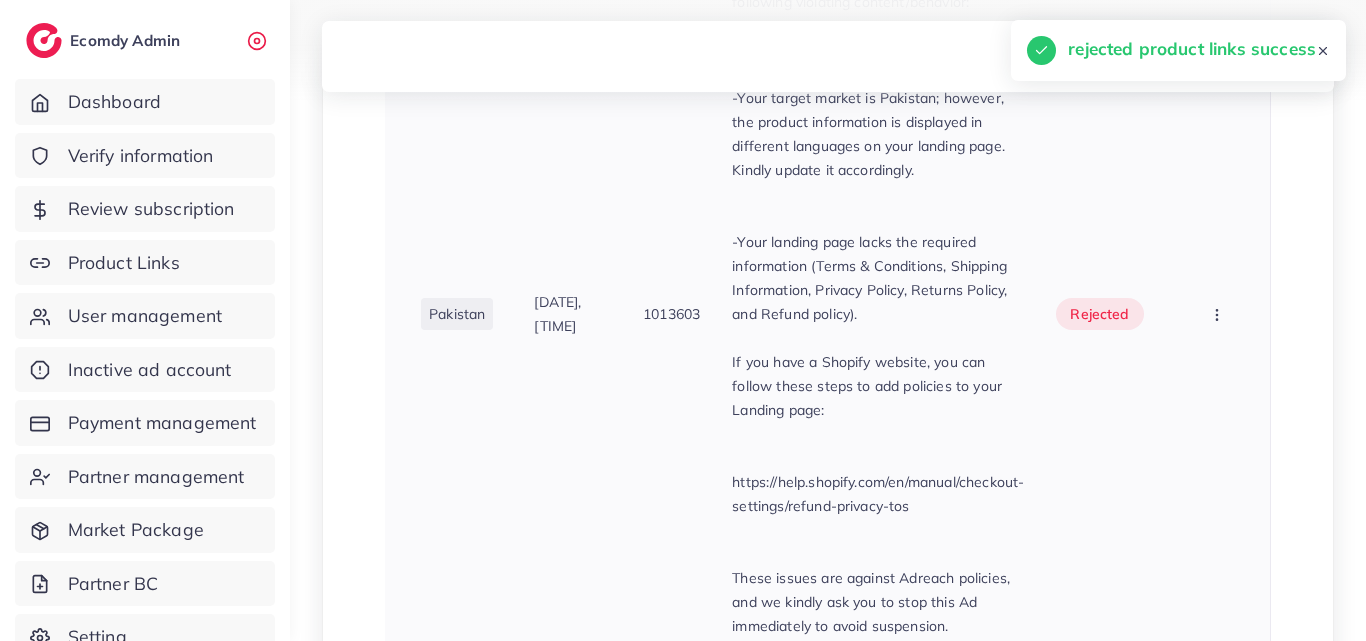 scroll, scrollTop: 32684, scrollLeft: 0, axis: vertical 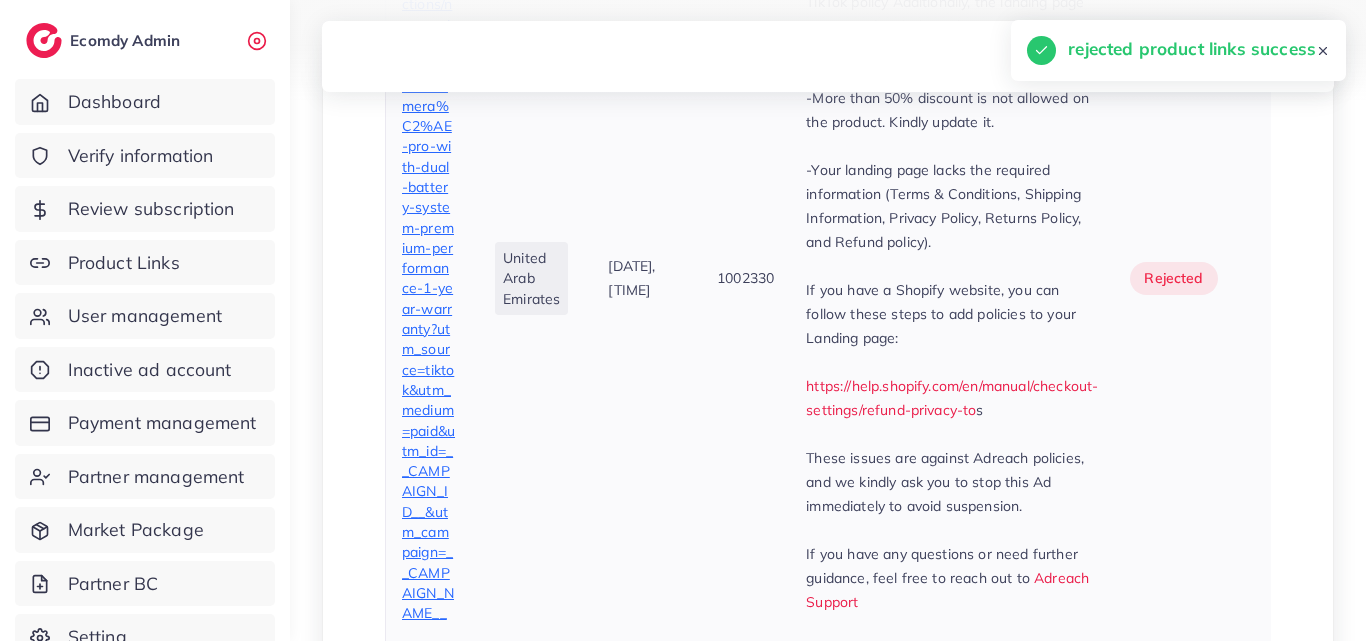click on "https://zyvor.shop/collections/new-arrivals/products/drone-camera%C2%AE-pro-with-dual-battery-system-premium-performance-1-year-warranty?utm_source=tiktok&utm_medium=paid&utm_id=__CAMPAIGN_ID__&utm_campaign=__CAMPAIGN_NAME__" at bounding box center (428, 278) 